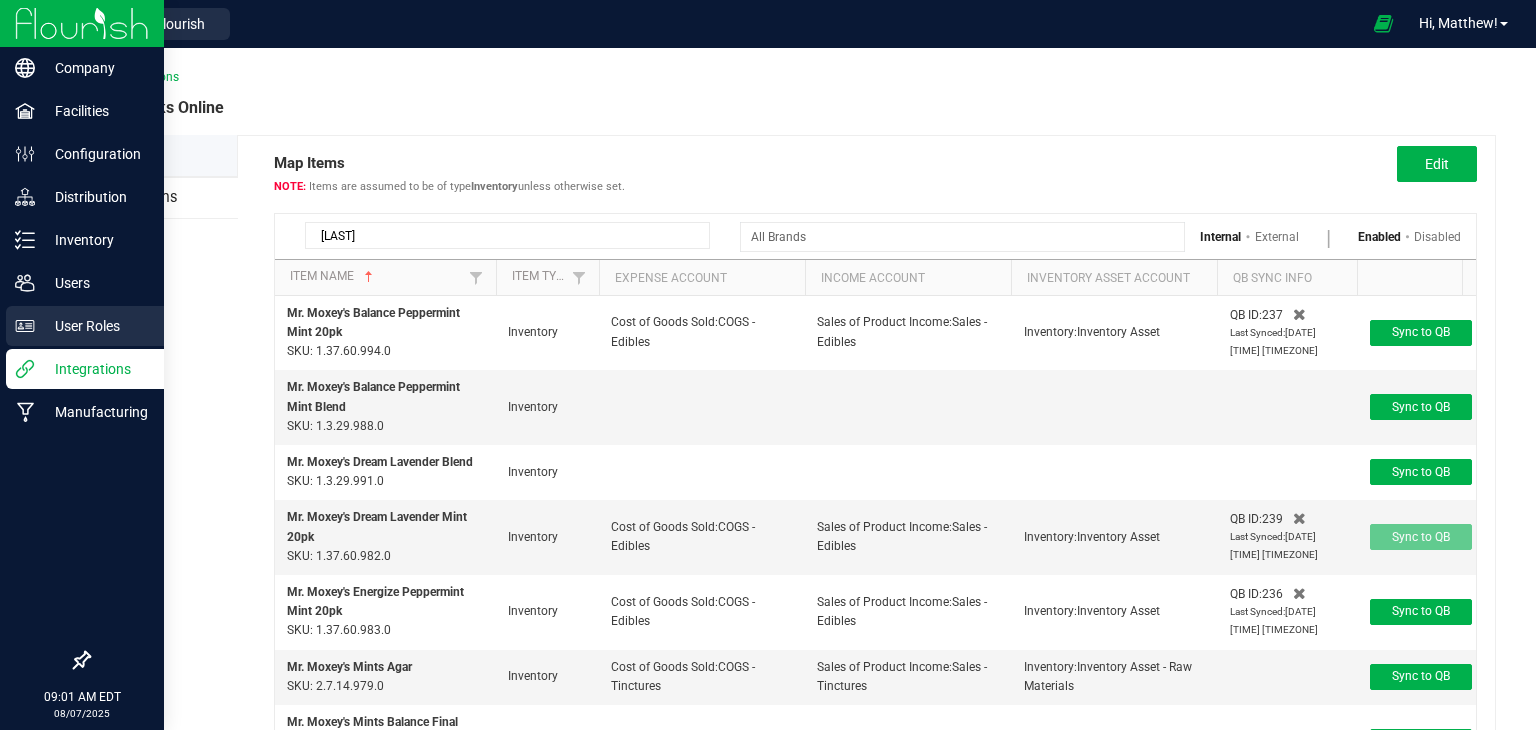 scroll, scrollTop: 0, scrollLeft: 0, axis: both 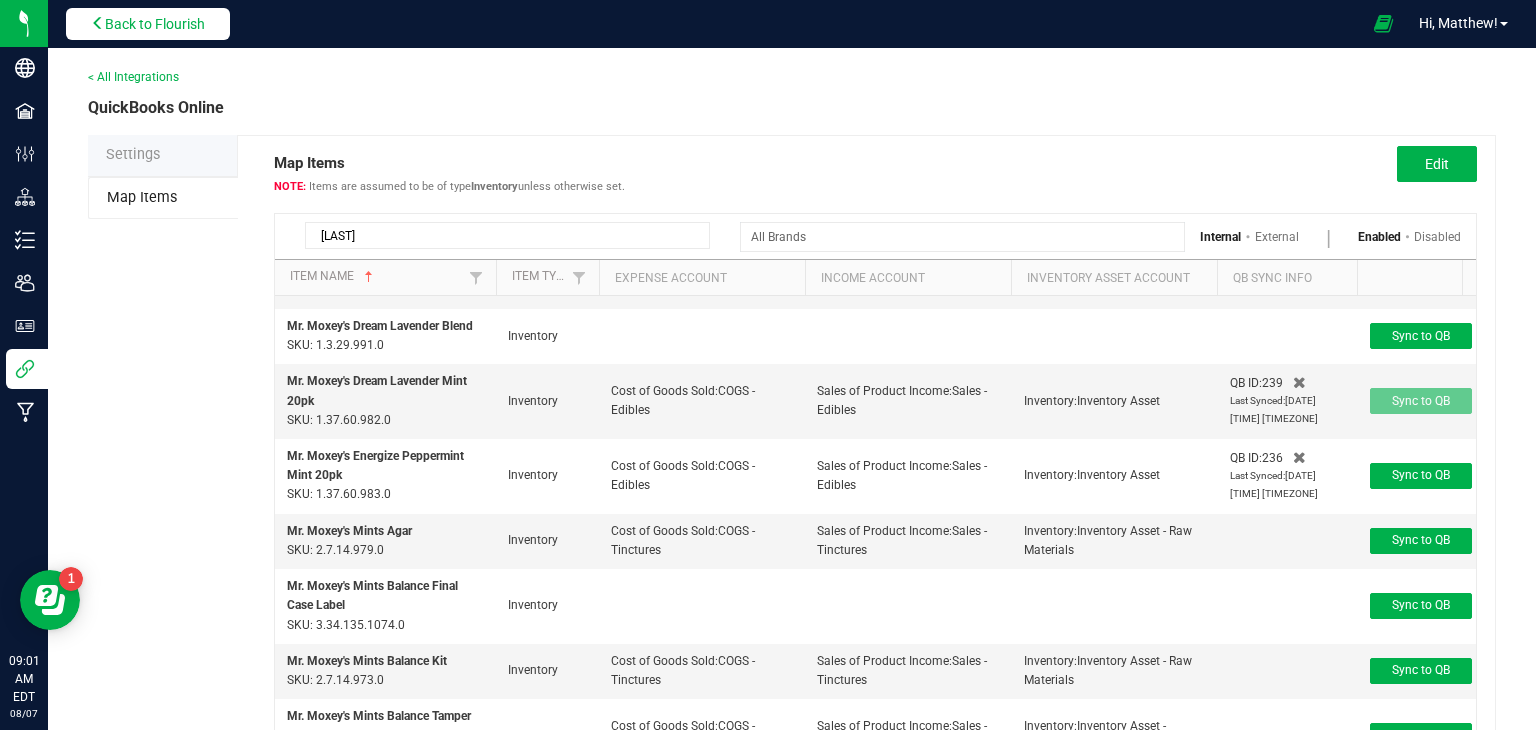 click on "Back to Flourish" at bounding box center (155, 24) 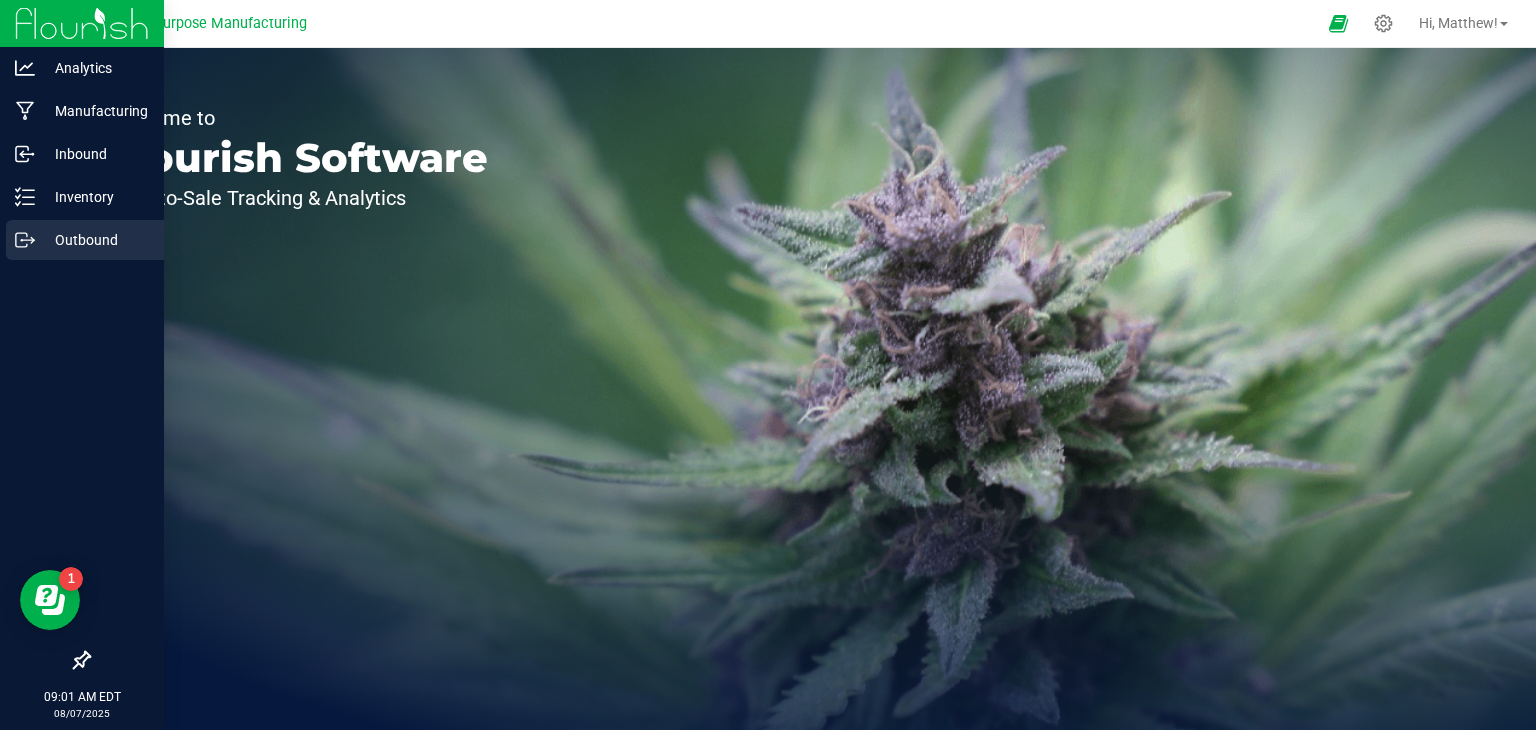 click on "Outbound" at bounding box center (95, 240) 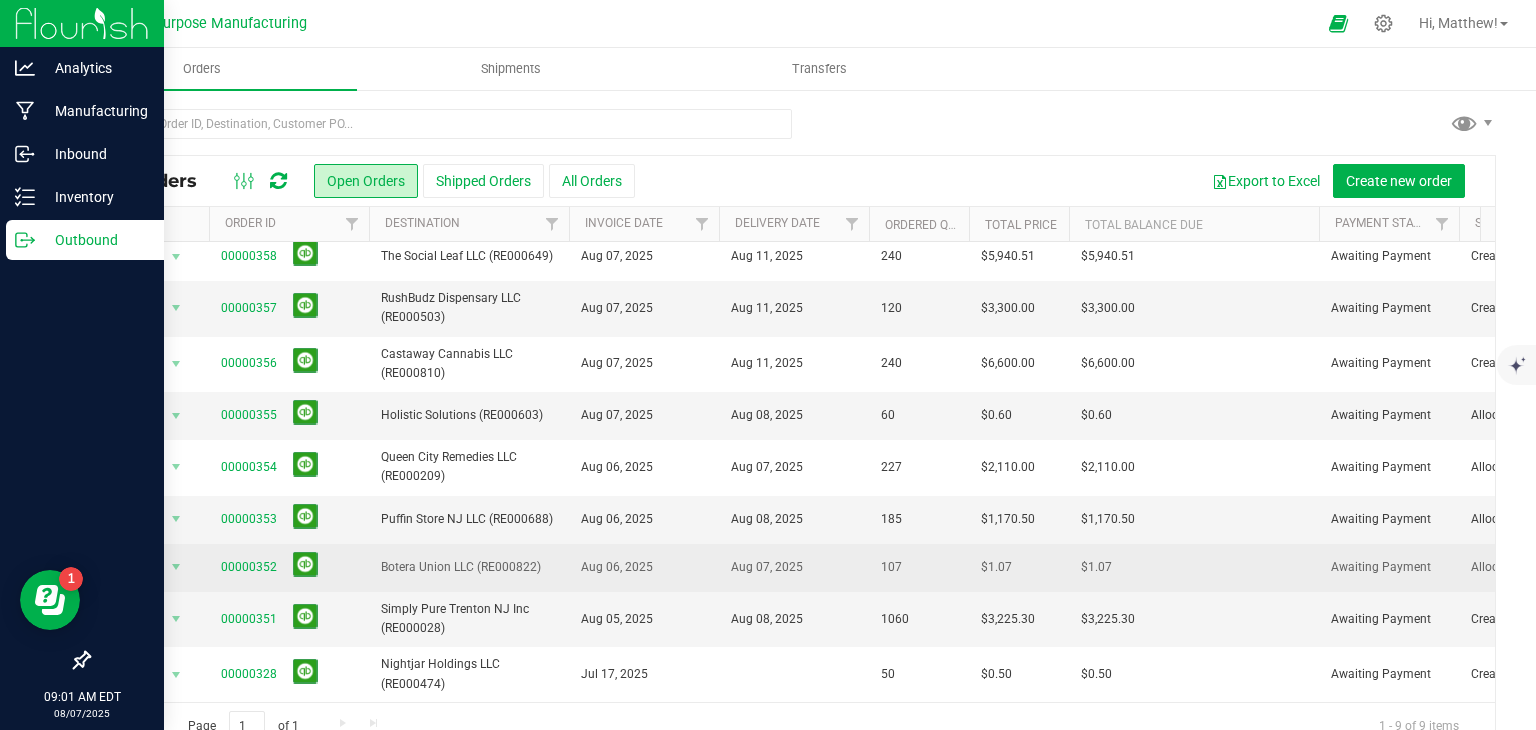 scroll, scrollTop: 0, scrollLeft: 0, axis: both 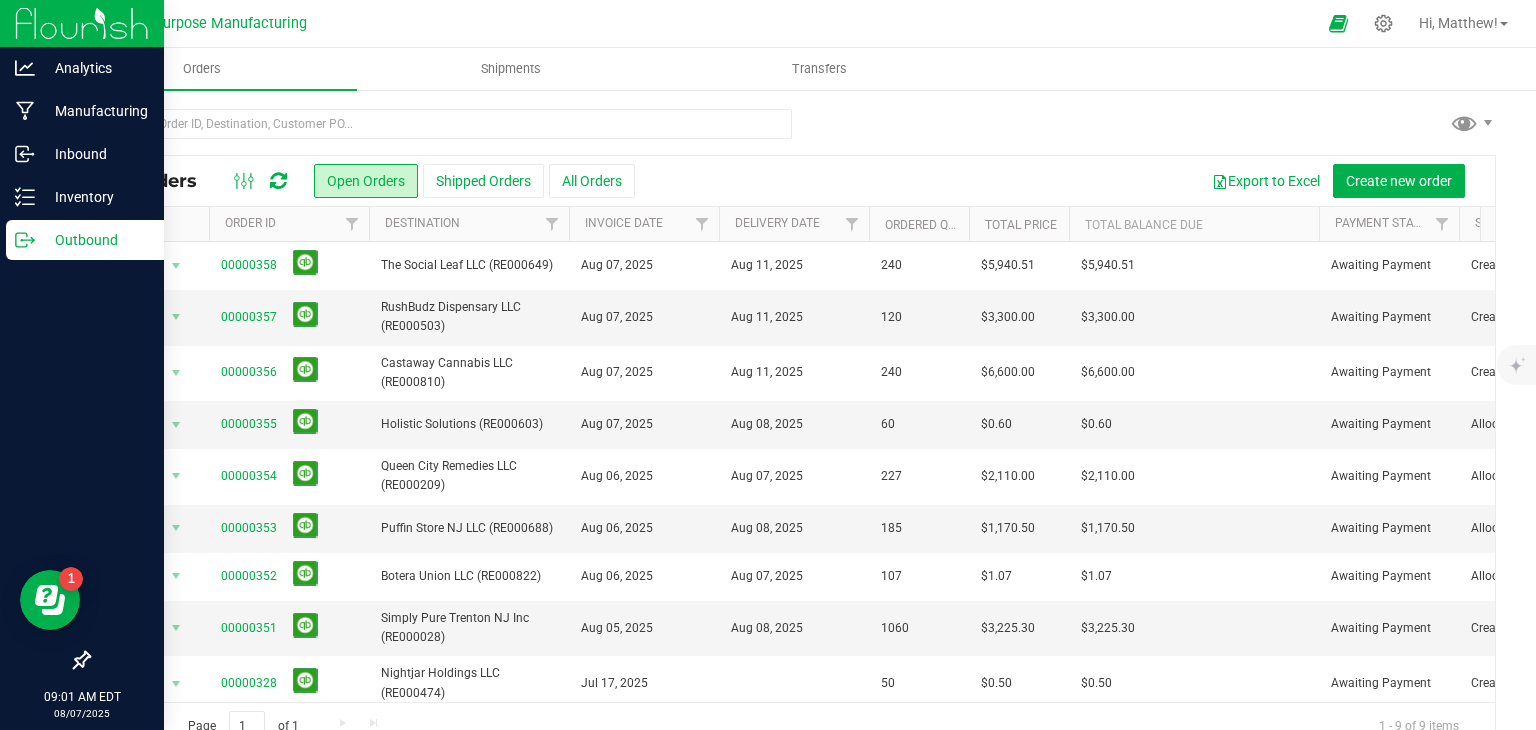 click at bounding box center (792, 132) 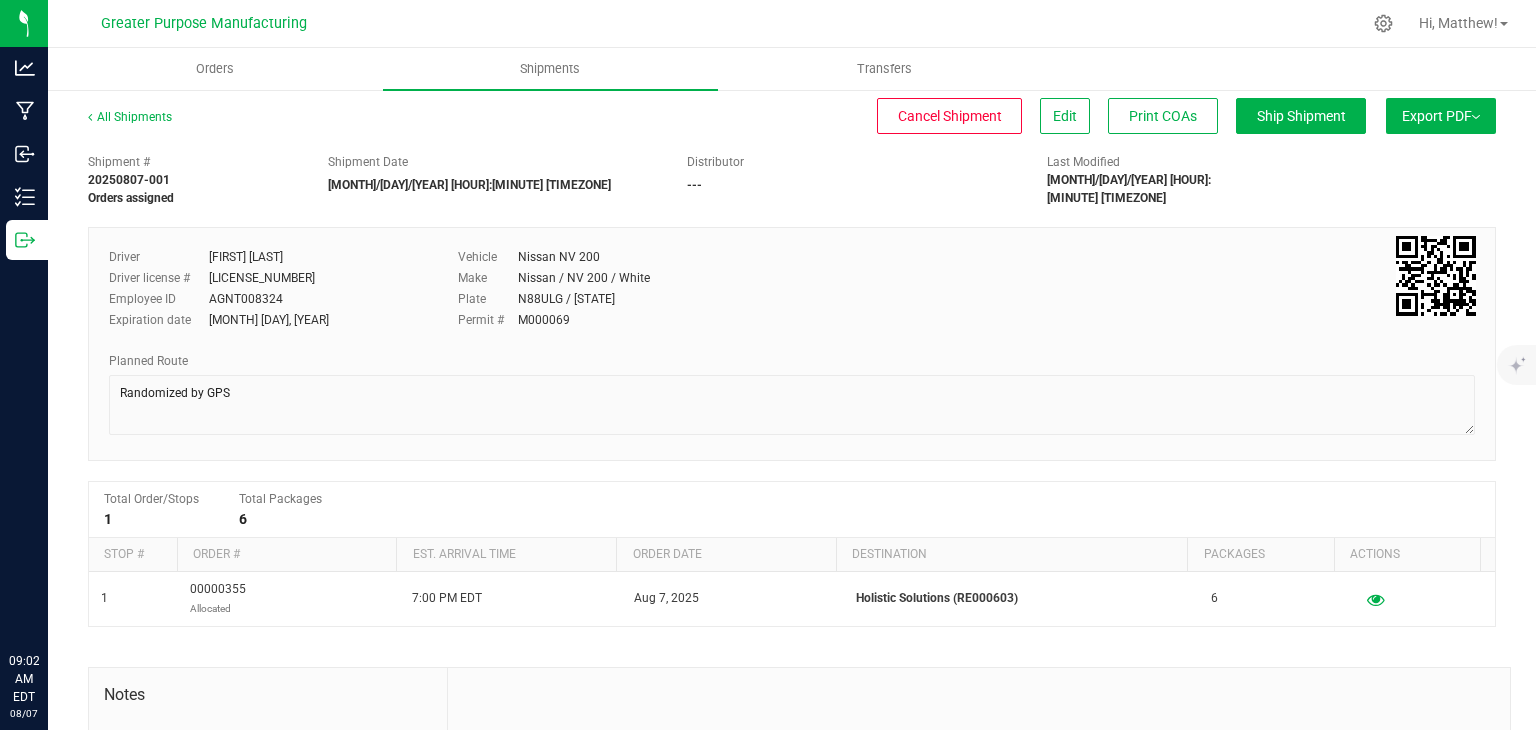 scroll, scrollTop: 0, scrollLeft: 0, axis: both 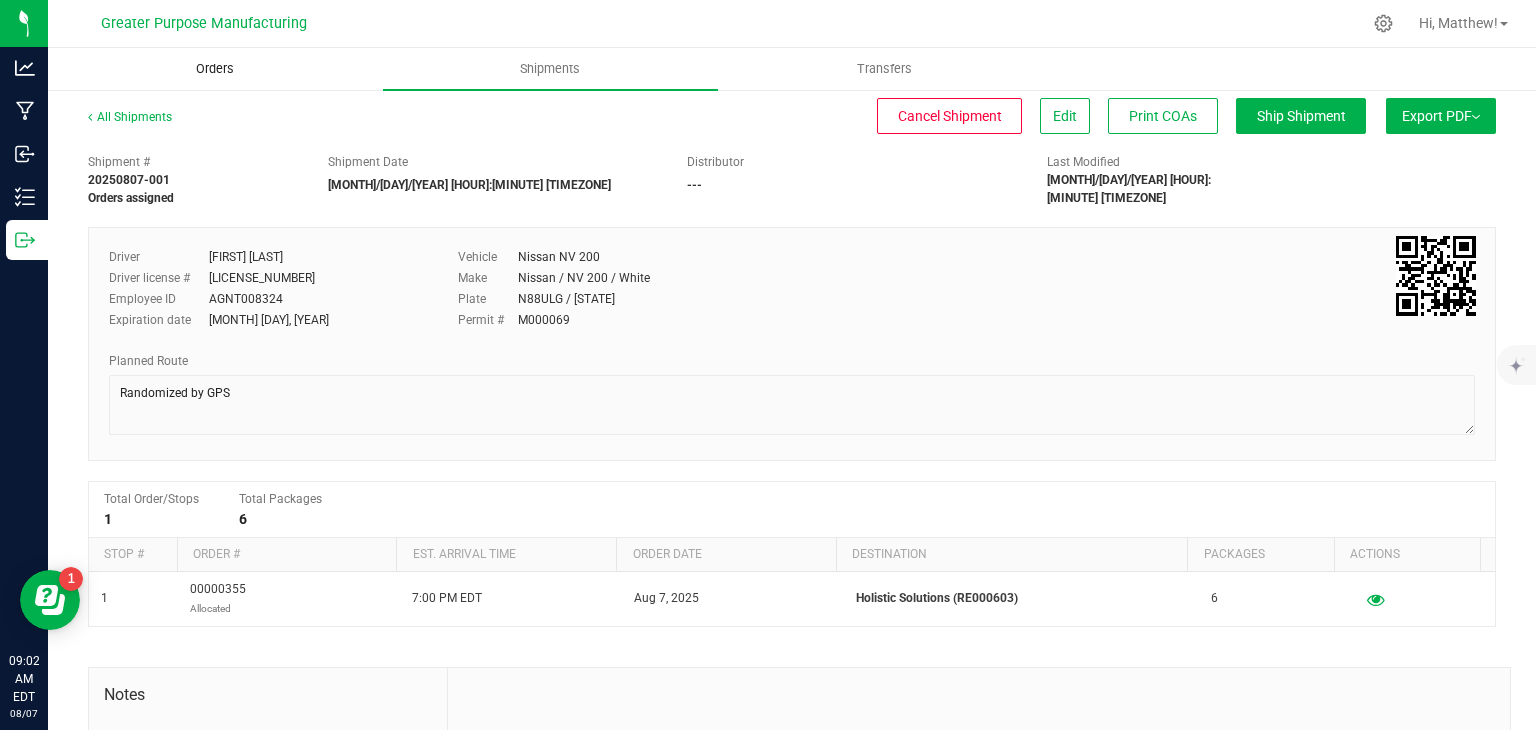 click on "Orders" at bounding box center (215, 69) 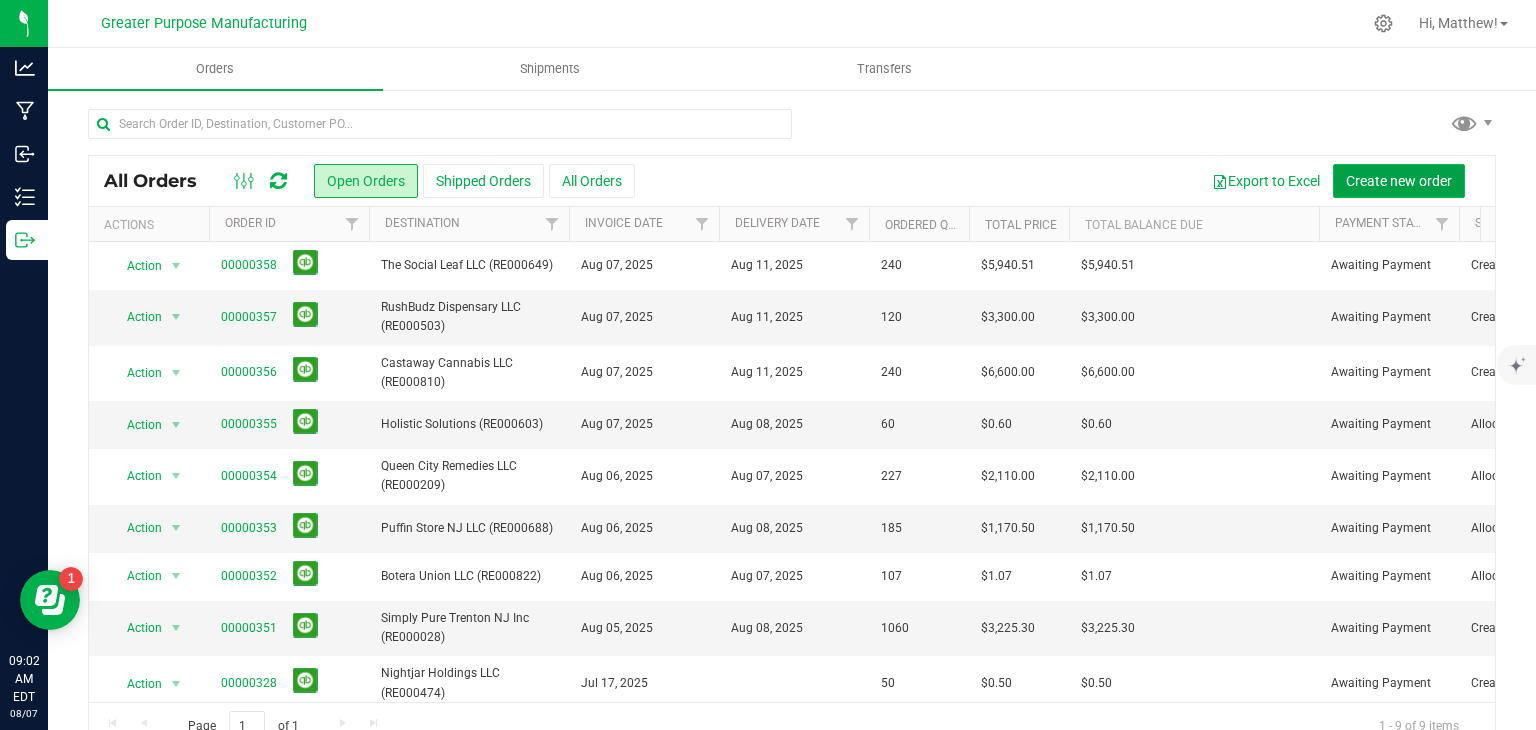 click on "Create new order" at bounding box center (1399, 181) 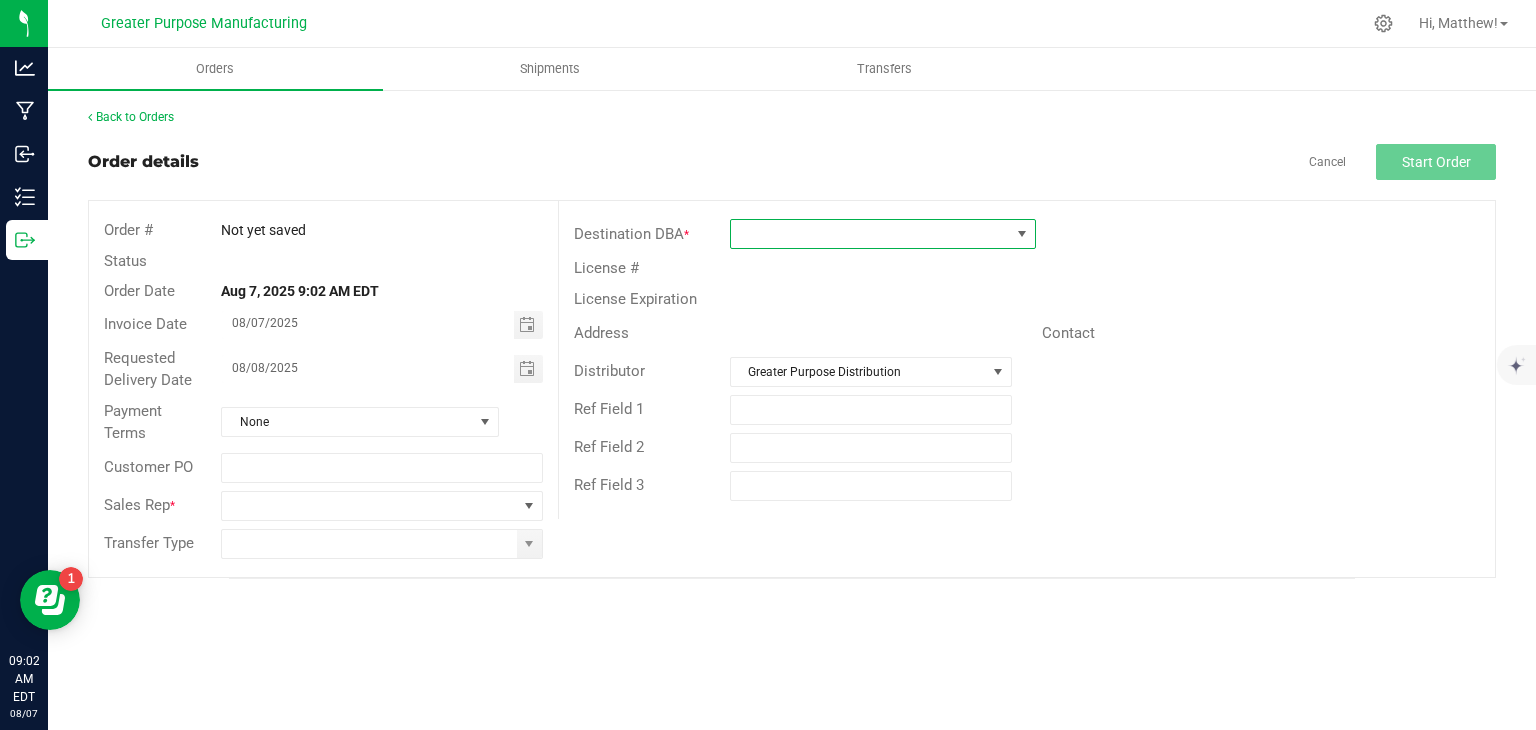 click at bounding box center [870, 234] 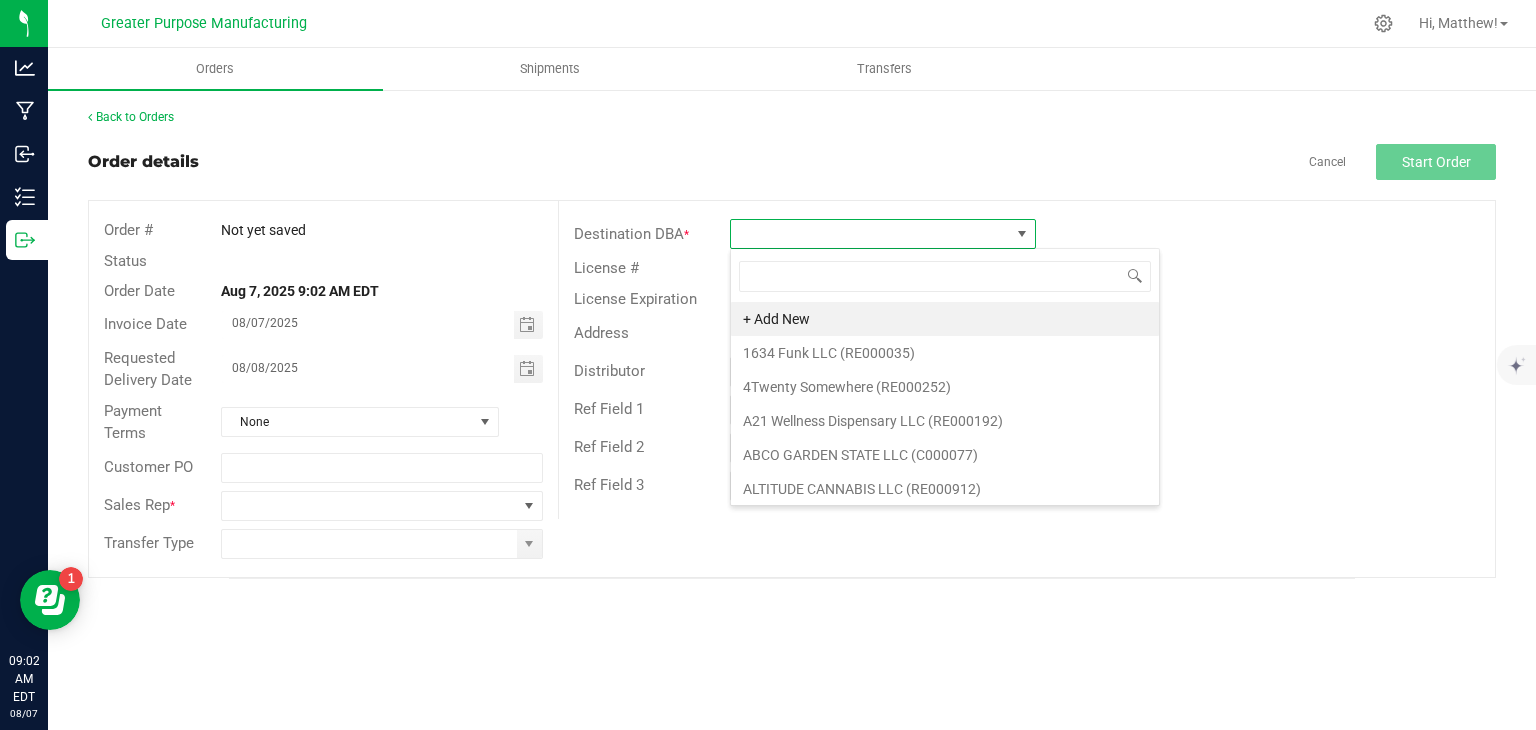 scroll, scrollTop: 99970, scrollLeft: 99693, axis: both 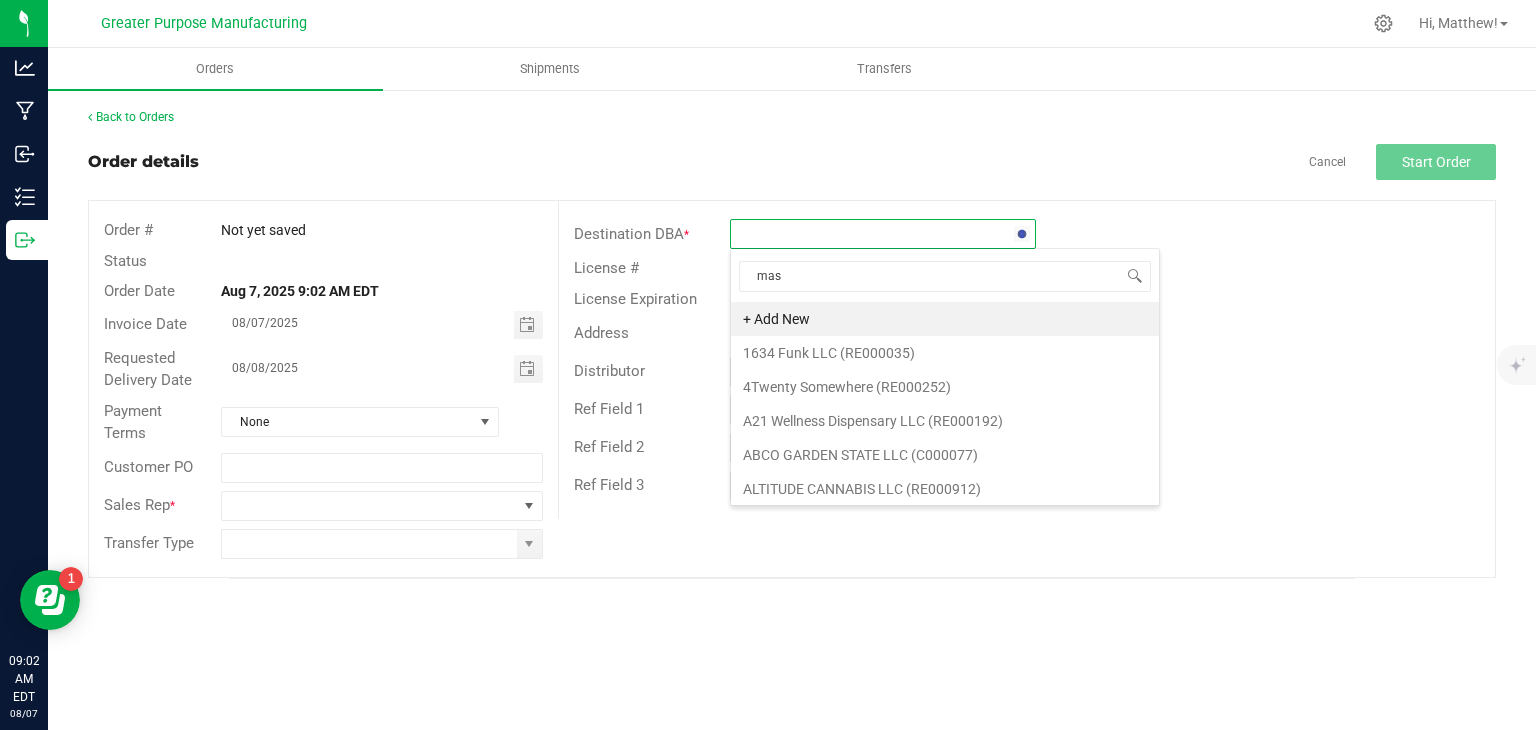 type on "mass" 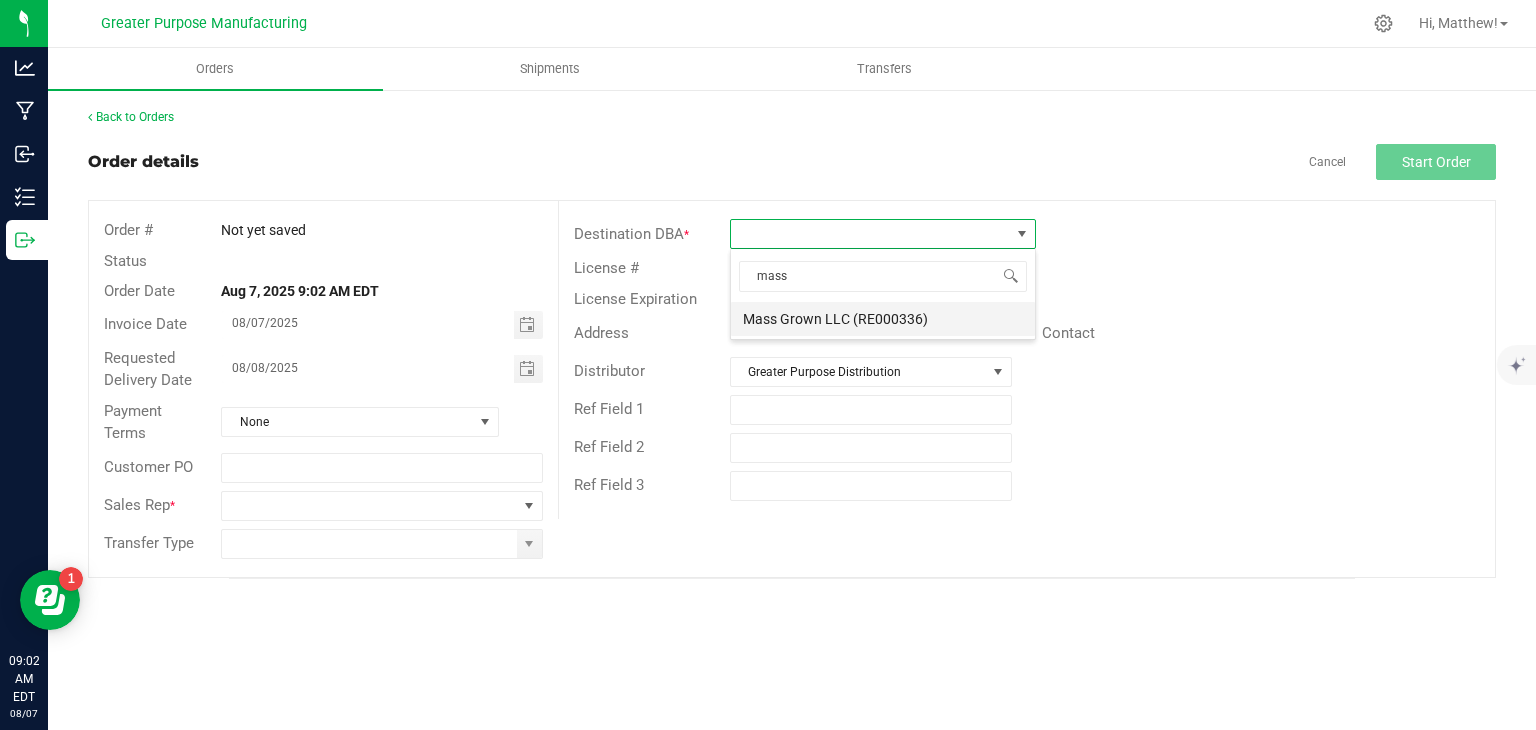 click on "Mass Grown LLC (RE000336)" at bounding box center [883, 319] 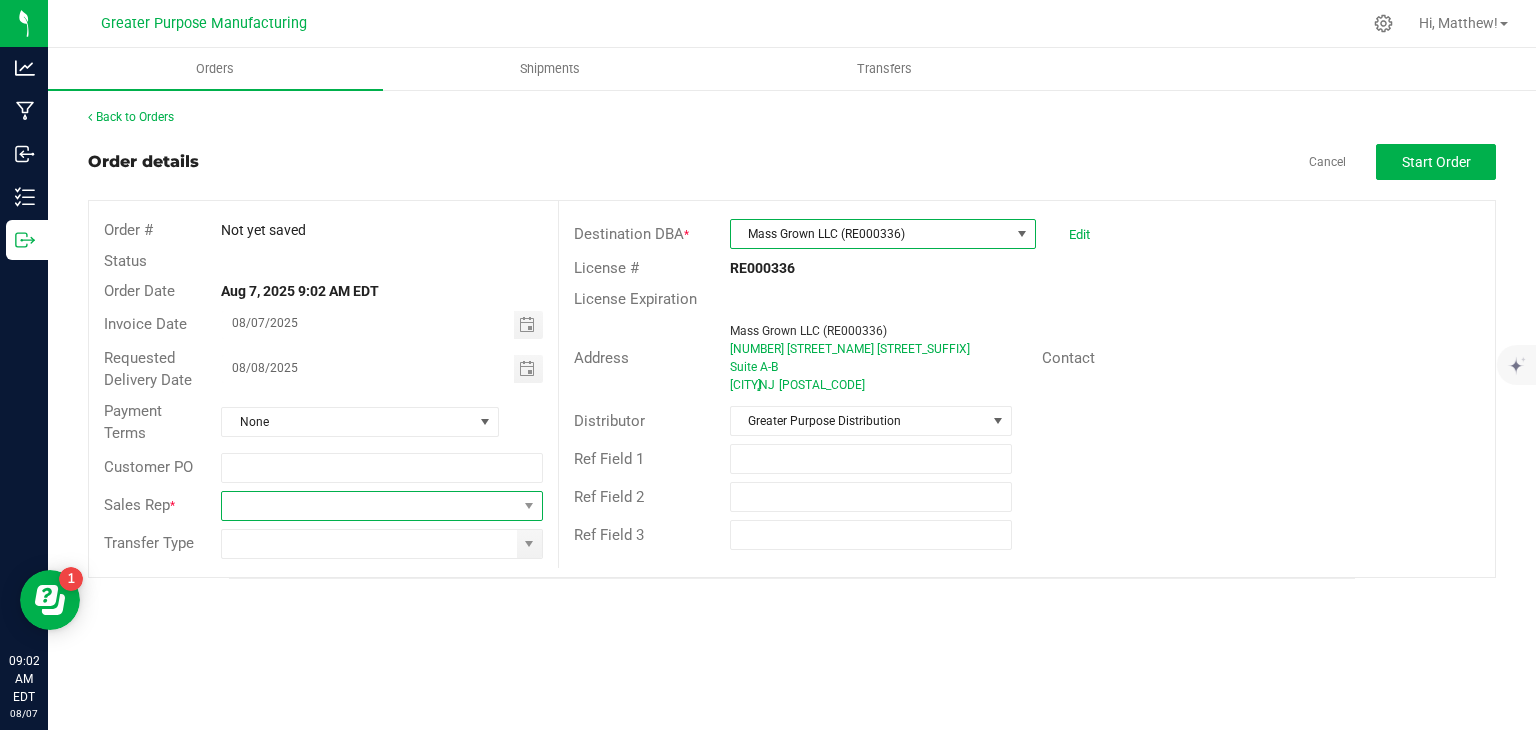 click at bounding box center [369, 506] 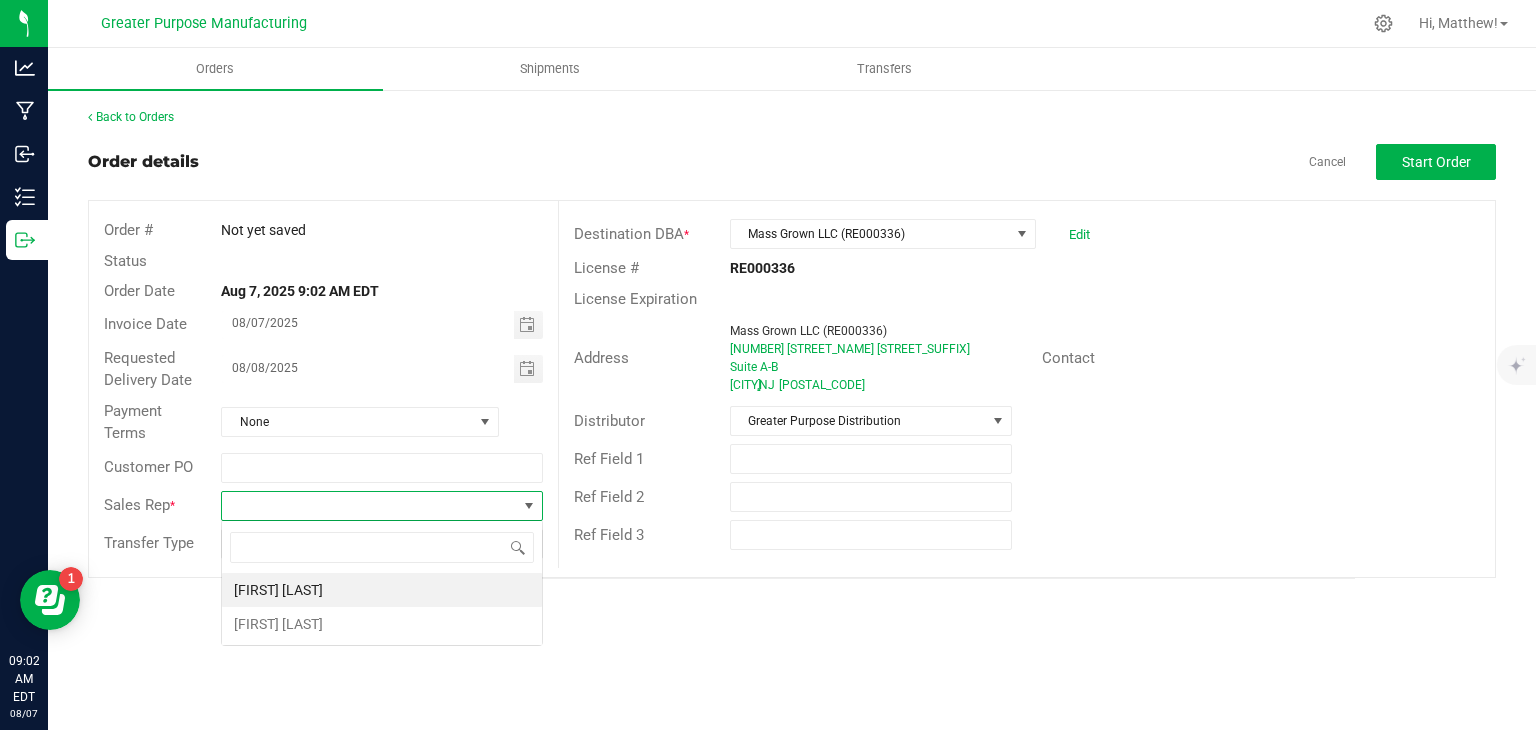 scroll, scrollTop: 99970, scrollLeft: 99678, axis: both 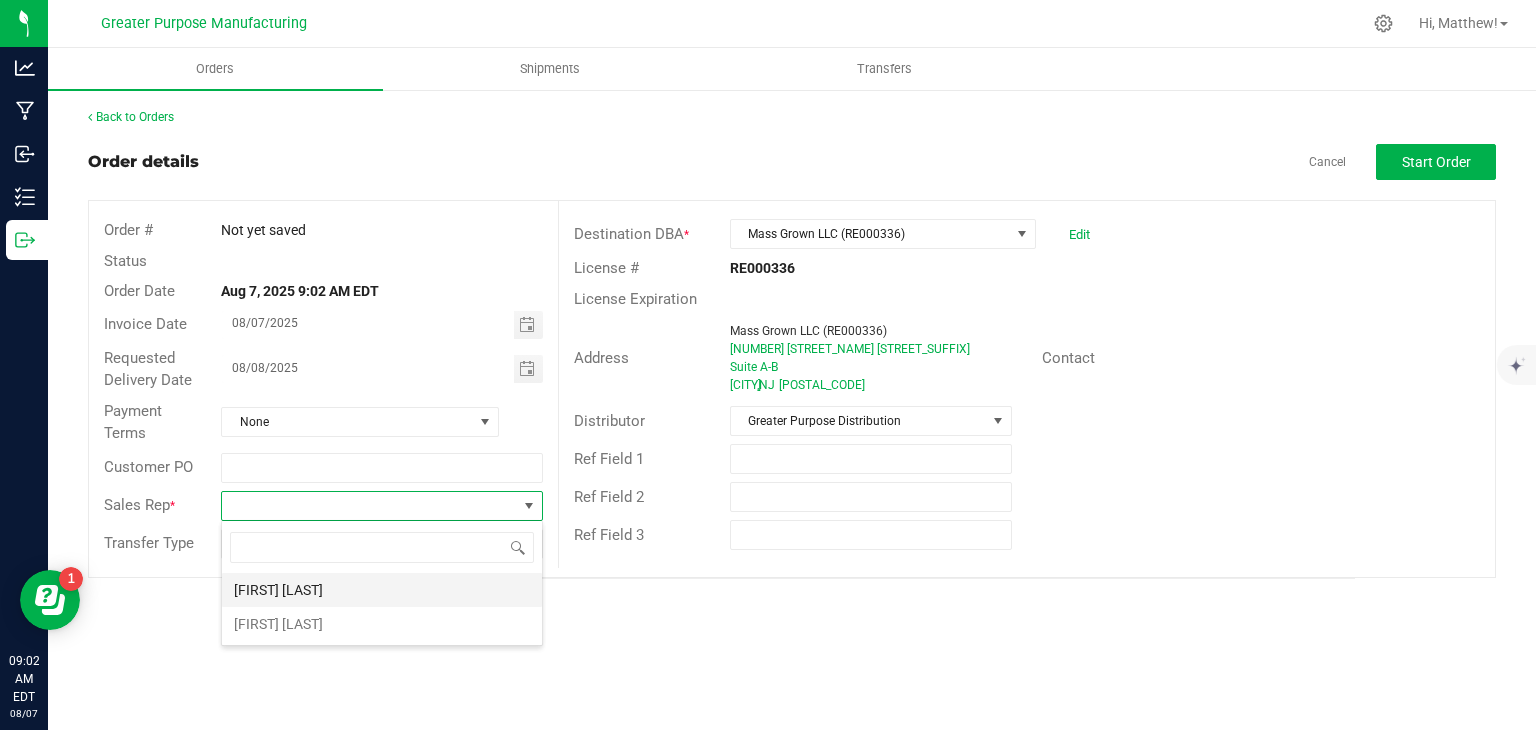 click on "Matt Ferker" at bounding box center [382, 590] 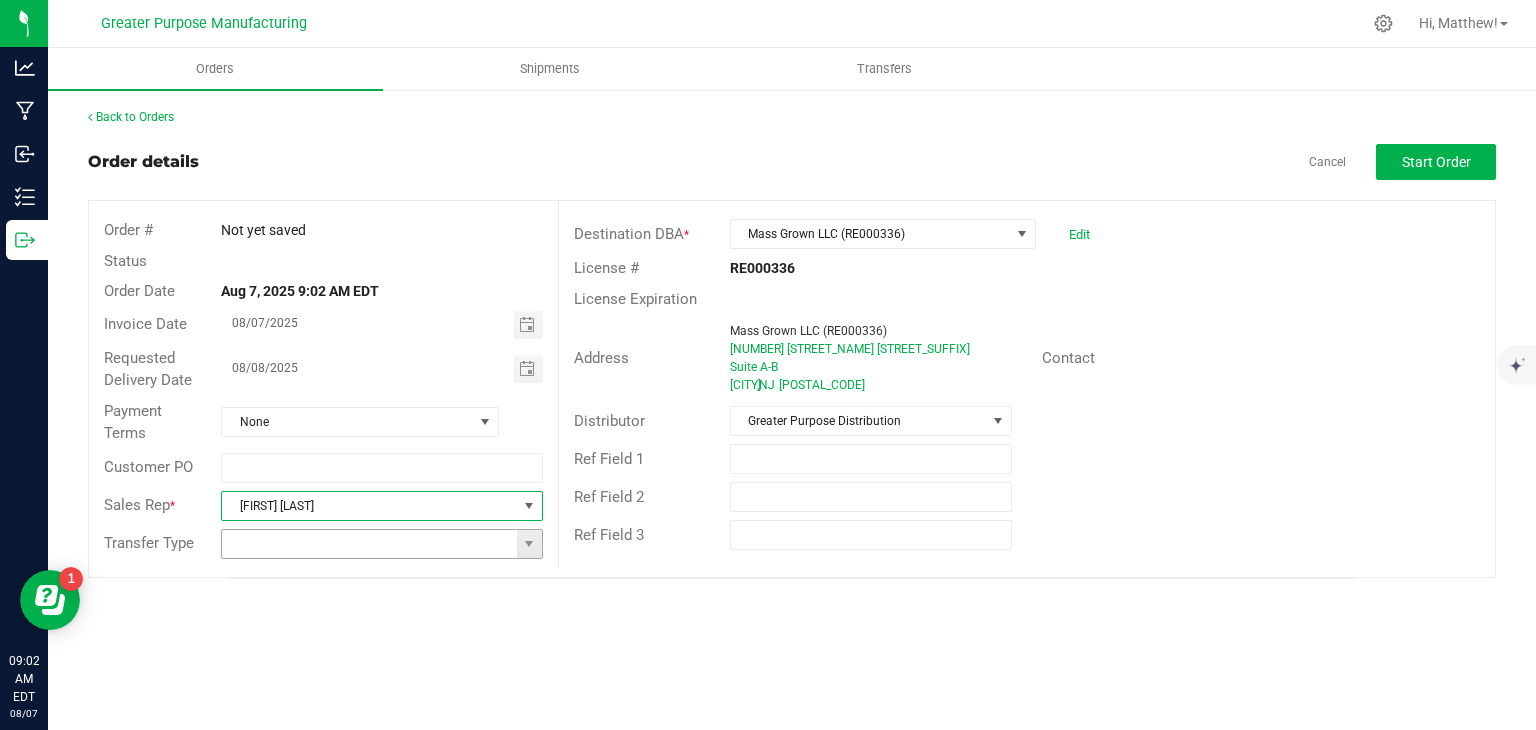 click at bounding box center [369, 544] 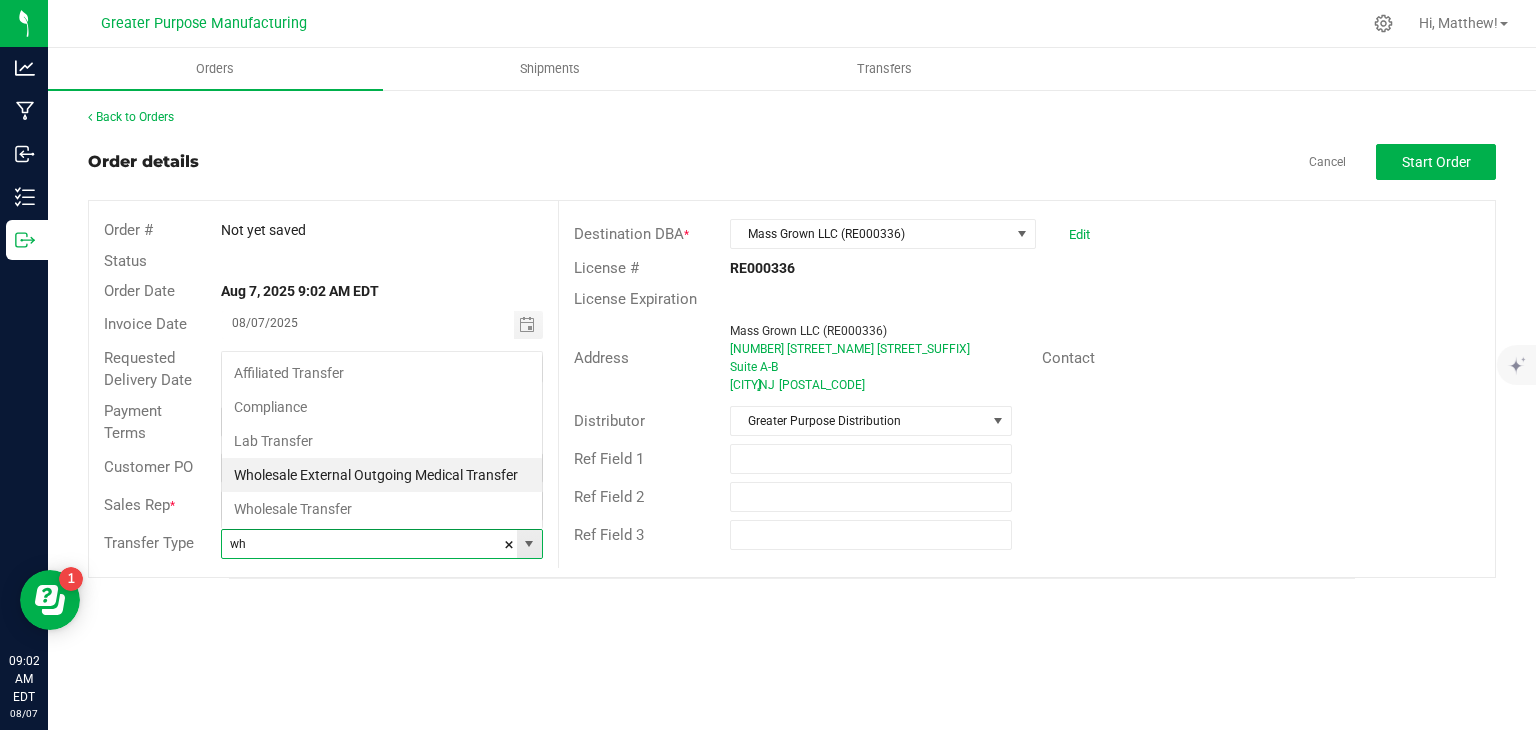 scroll, scrollTop: 99970, scrollLeft: 99678, axis: both 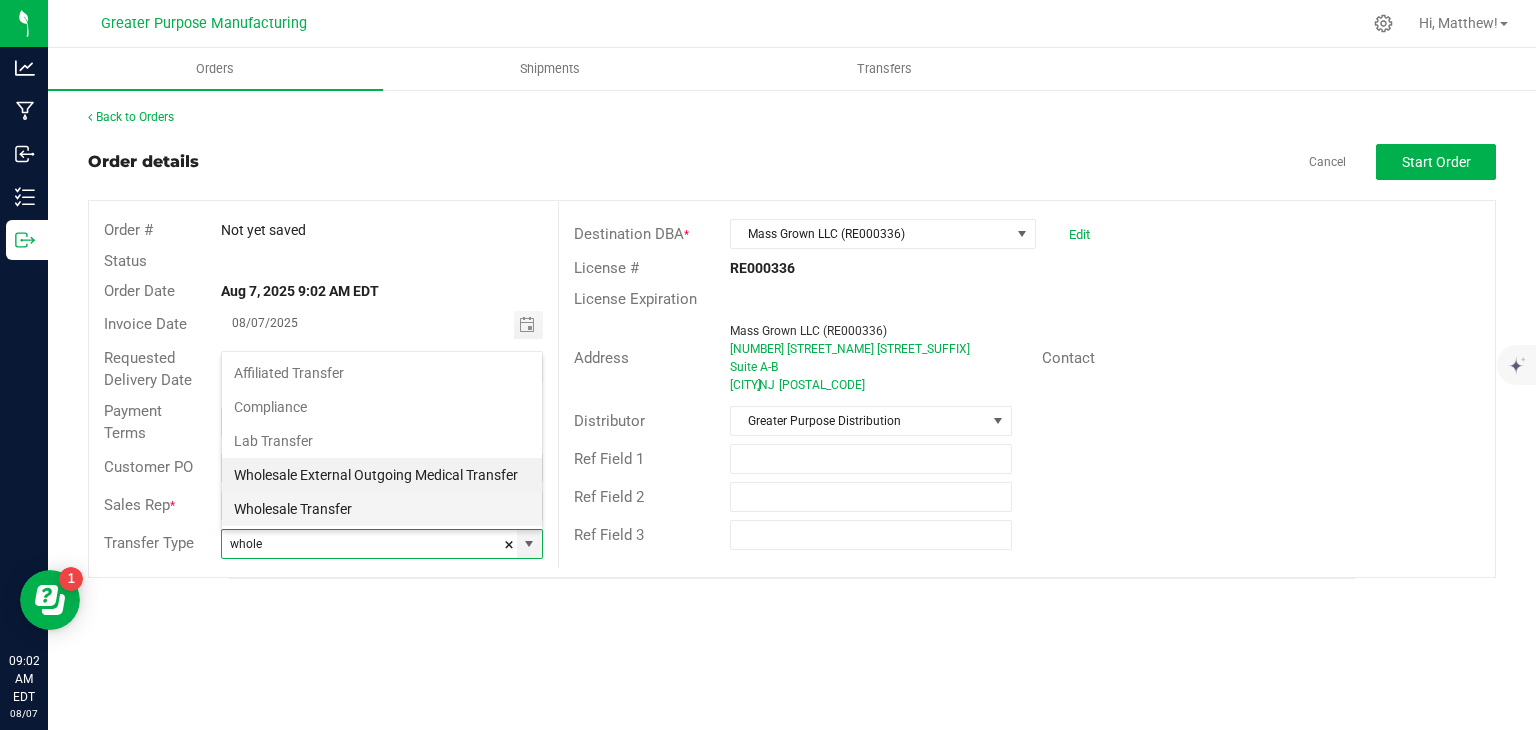 click on "Wholesale Transfer" at bounding box center [382, 509] 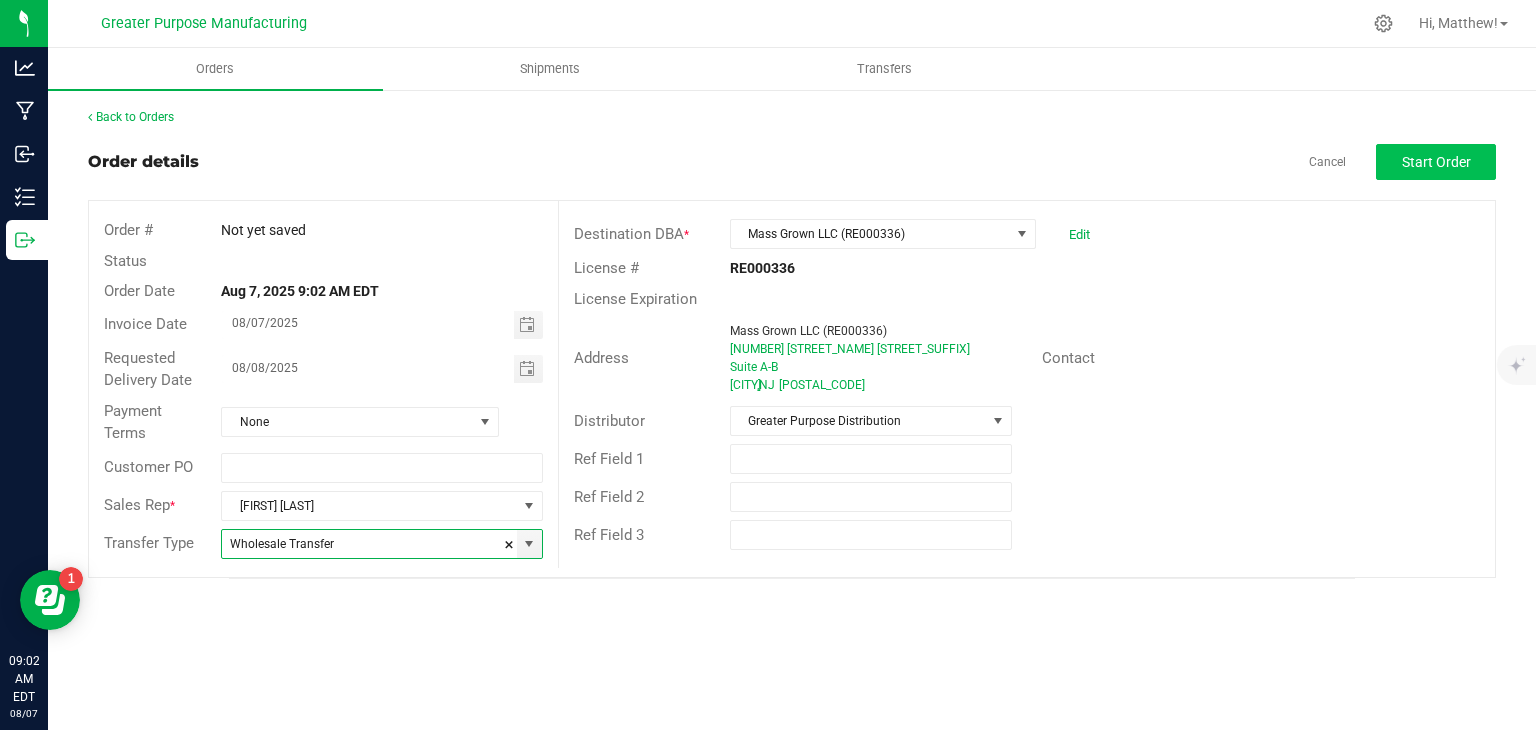 type on "Wholesale Transfer" 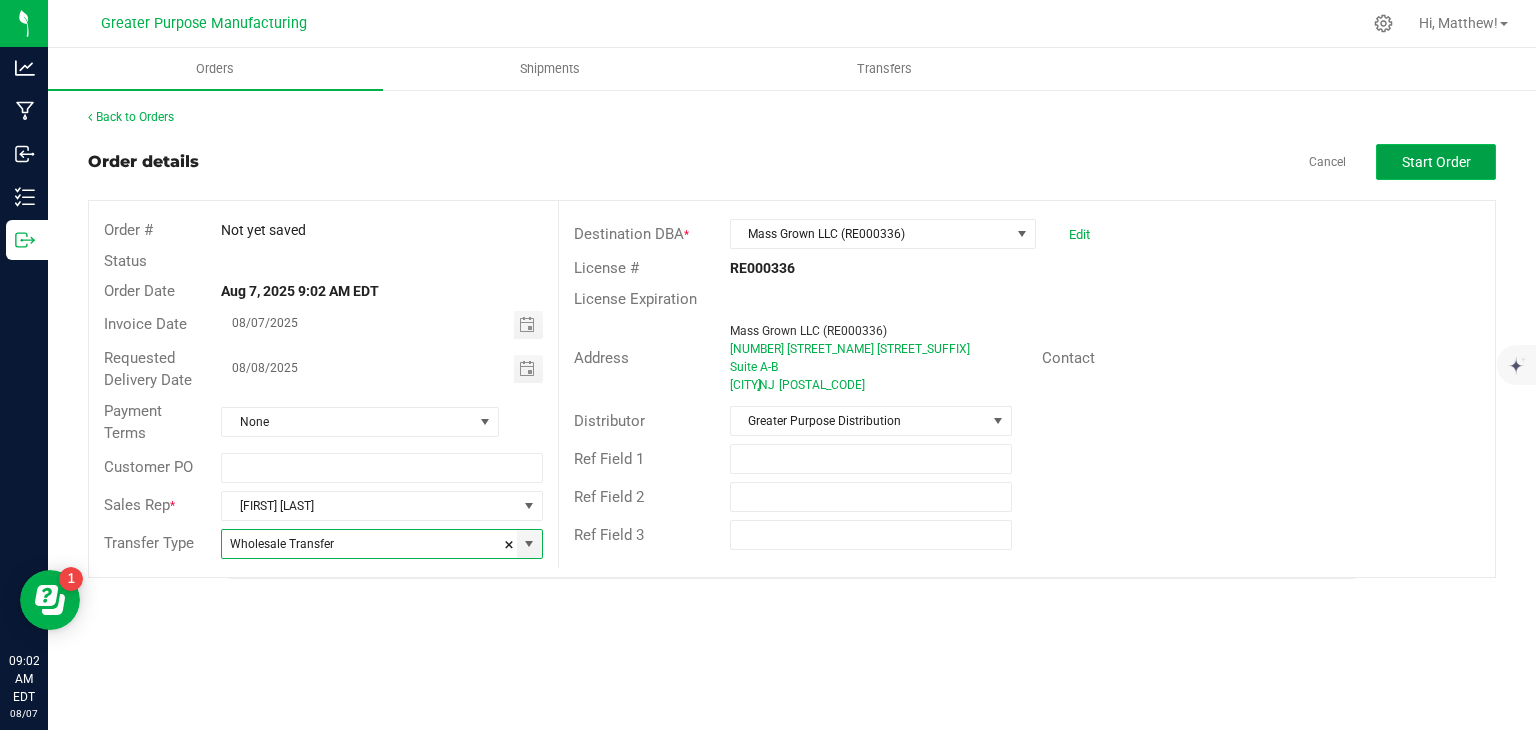 click on "Start Order" at bounding box center [1436, 162] 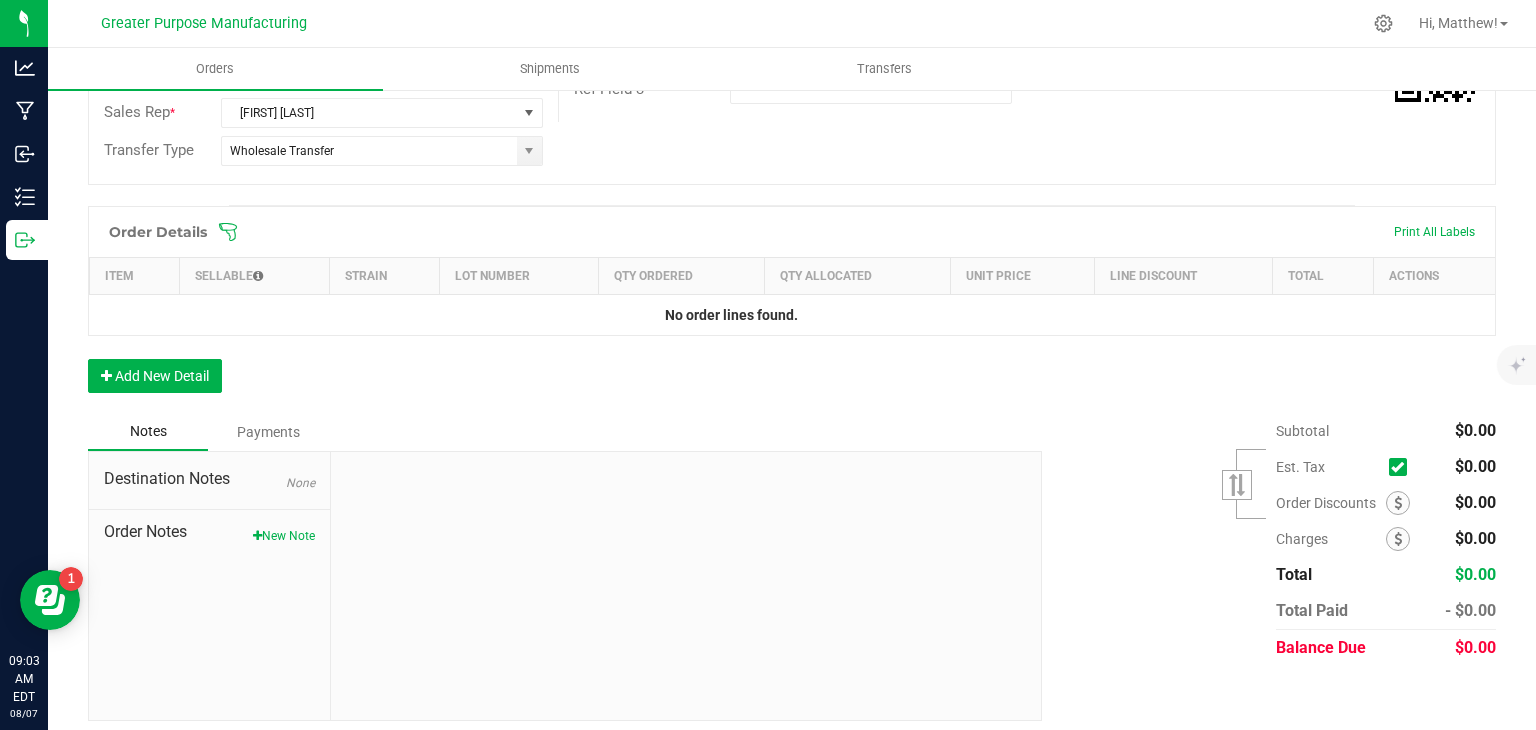 scroll, scrollTop: 453, scrollLeft: 0, axis: vertical 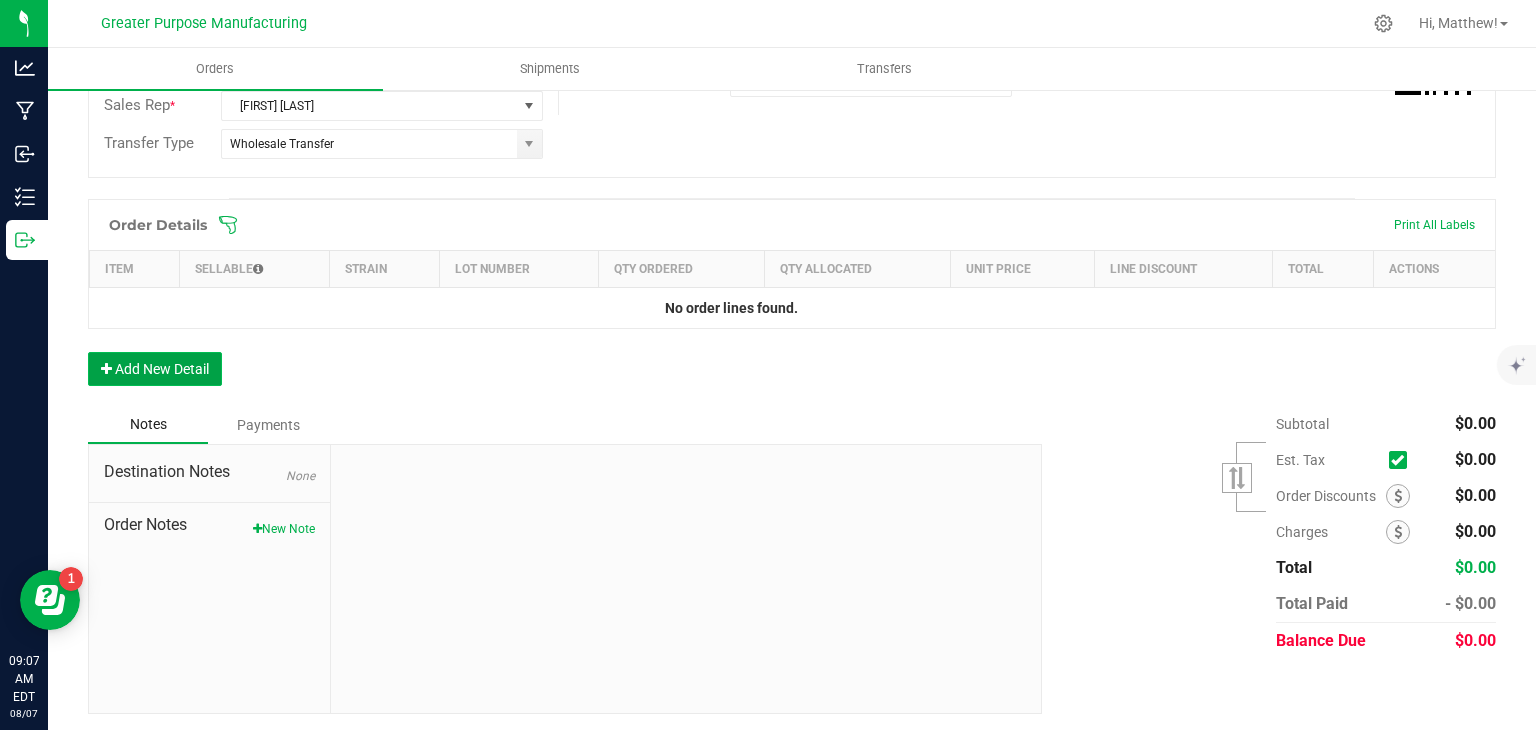 click on "Add New Detail" at bounding box center [155, 369] 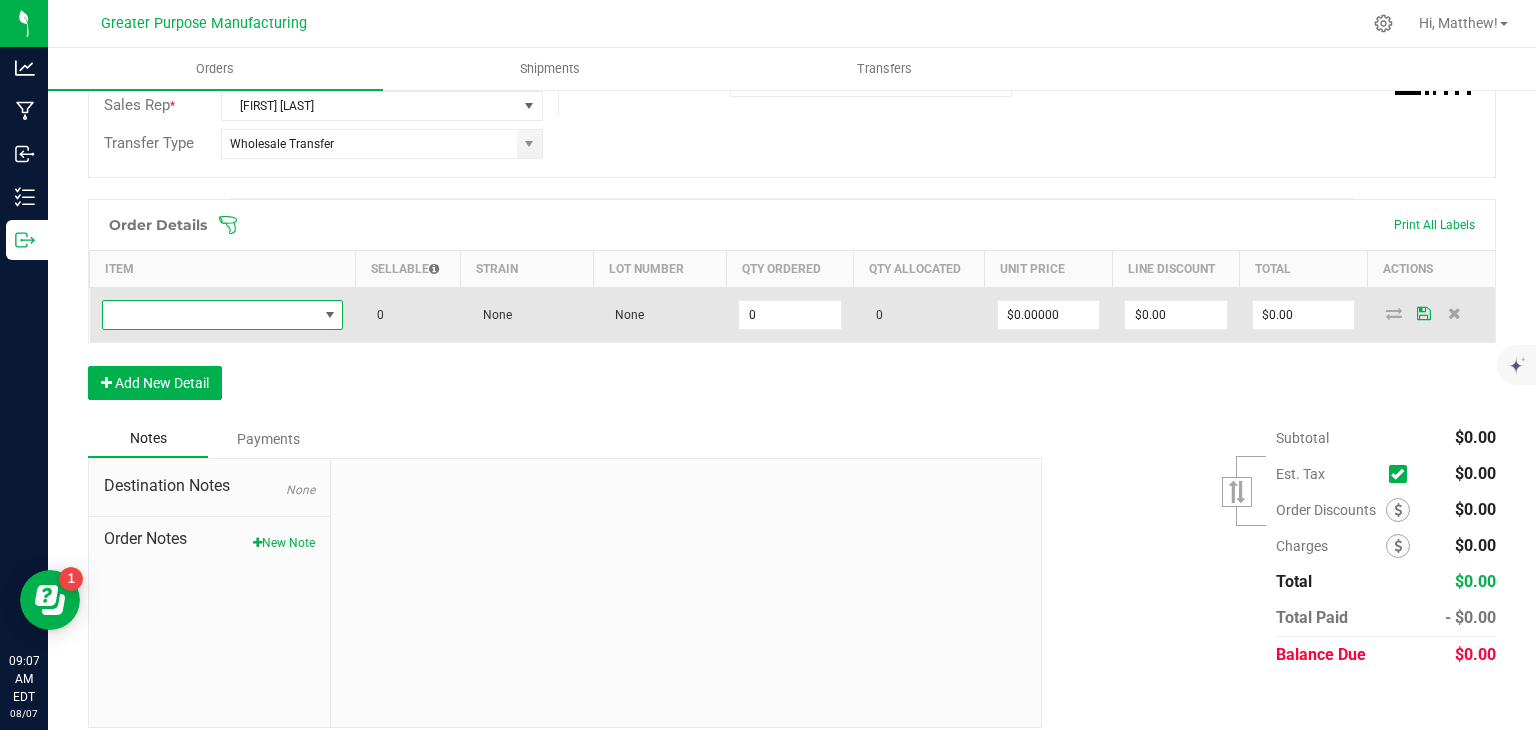click at bounding box center (210, 315) 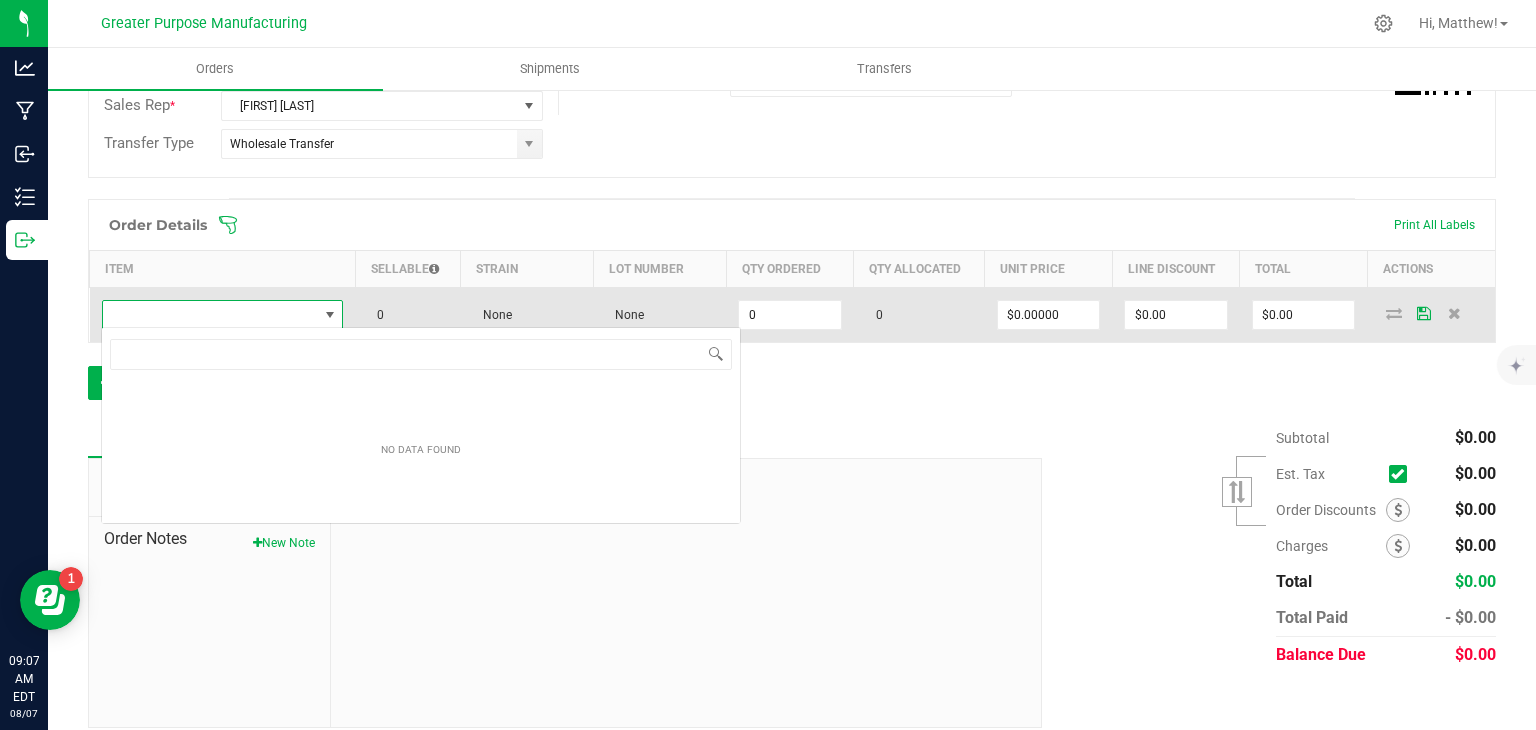 scroll, scrollTop: 99970, scrollLeft: 99761, axis: both 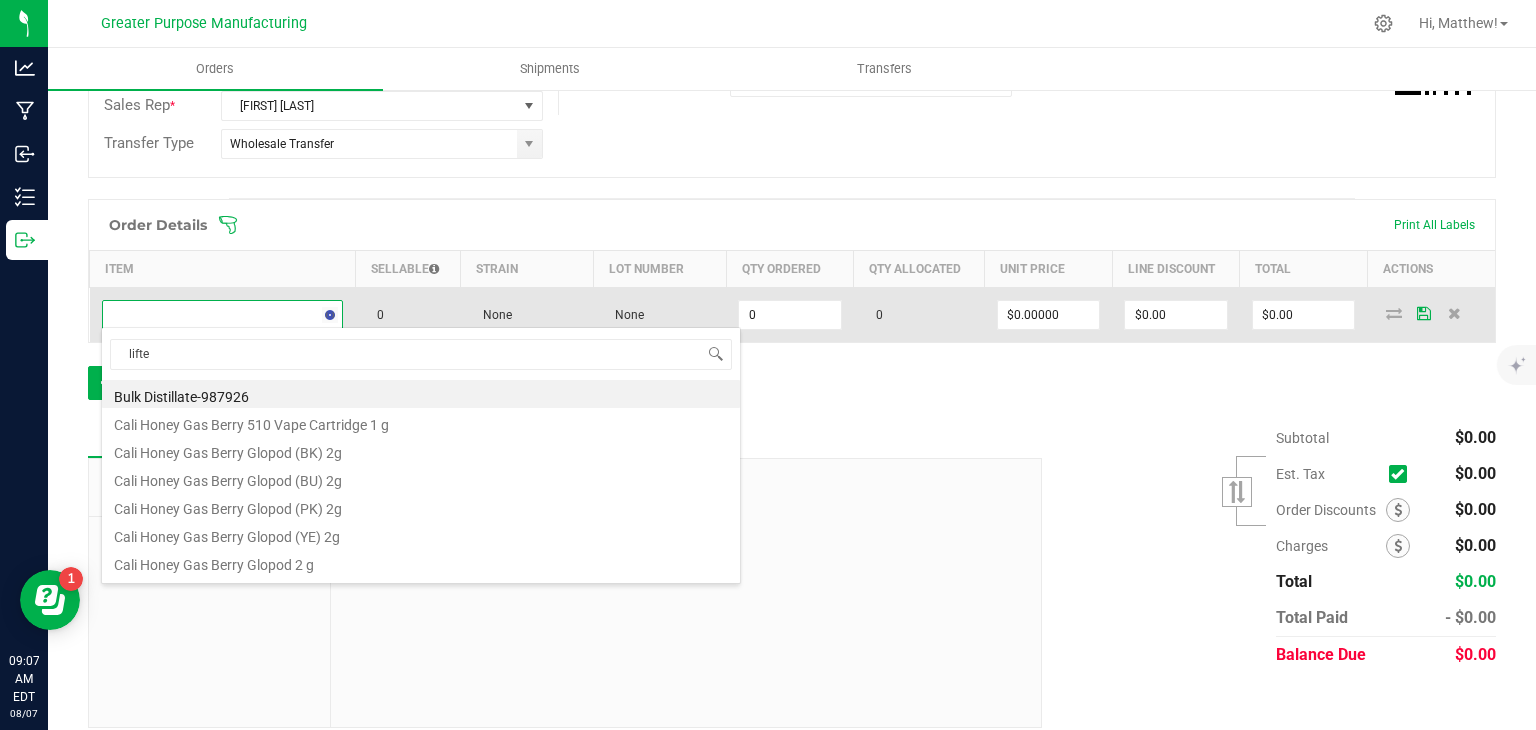 type on "lifter" 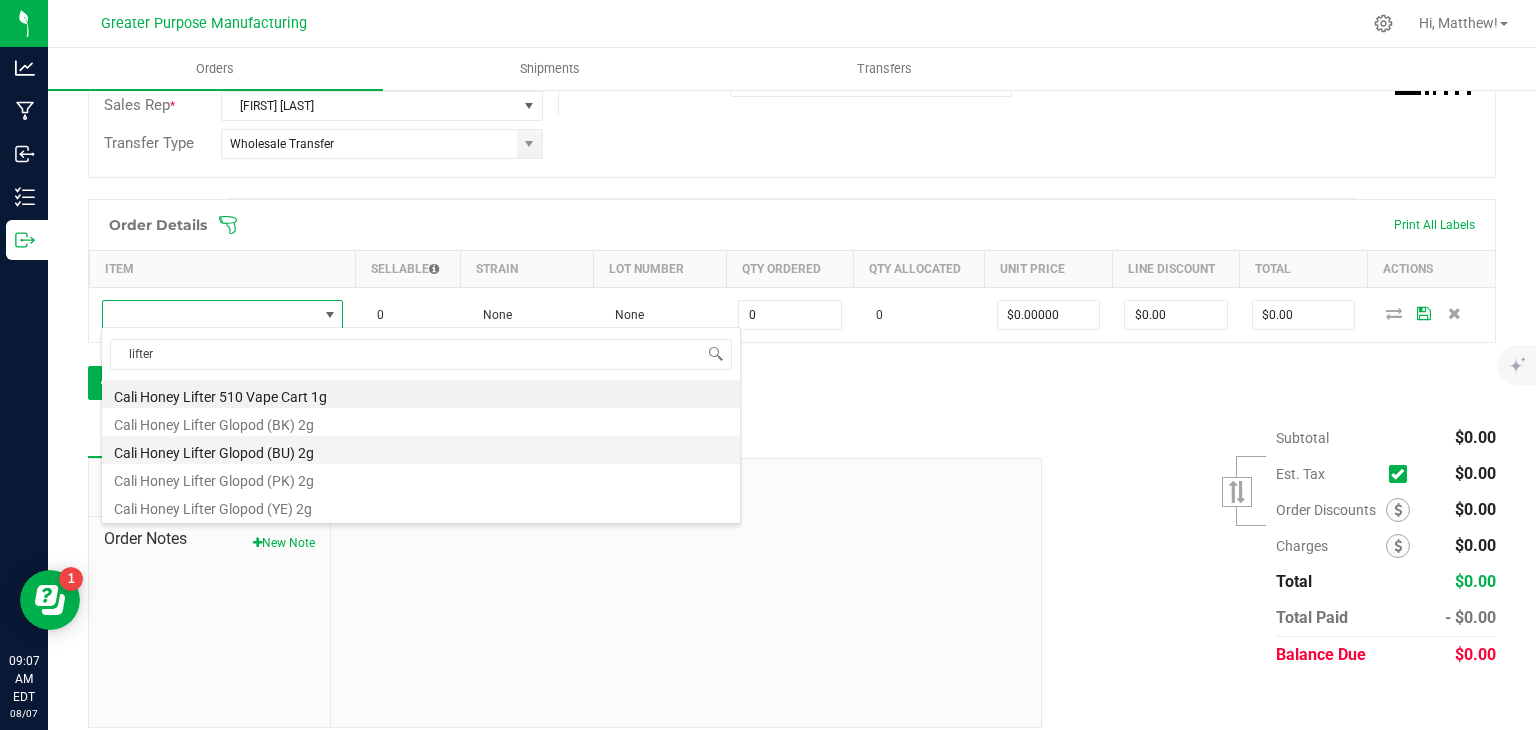 click on "Cali Honey Lifter Glopod (BU) 2g" at bounding box center (421, 450) 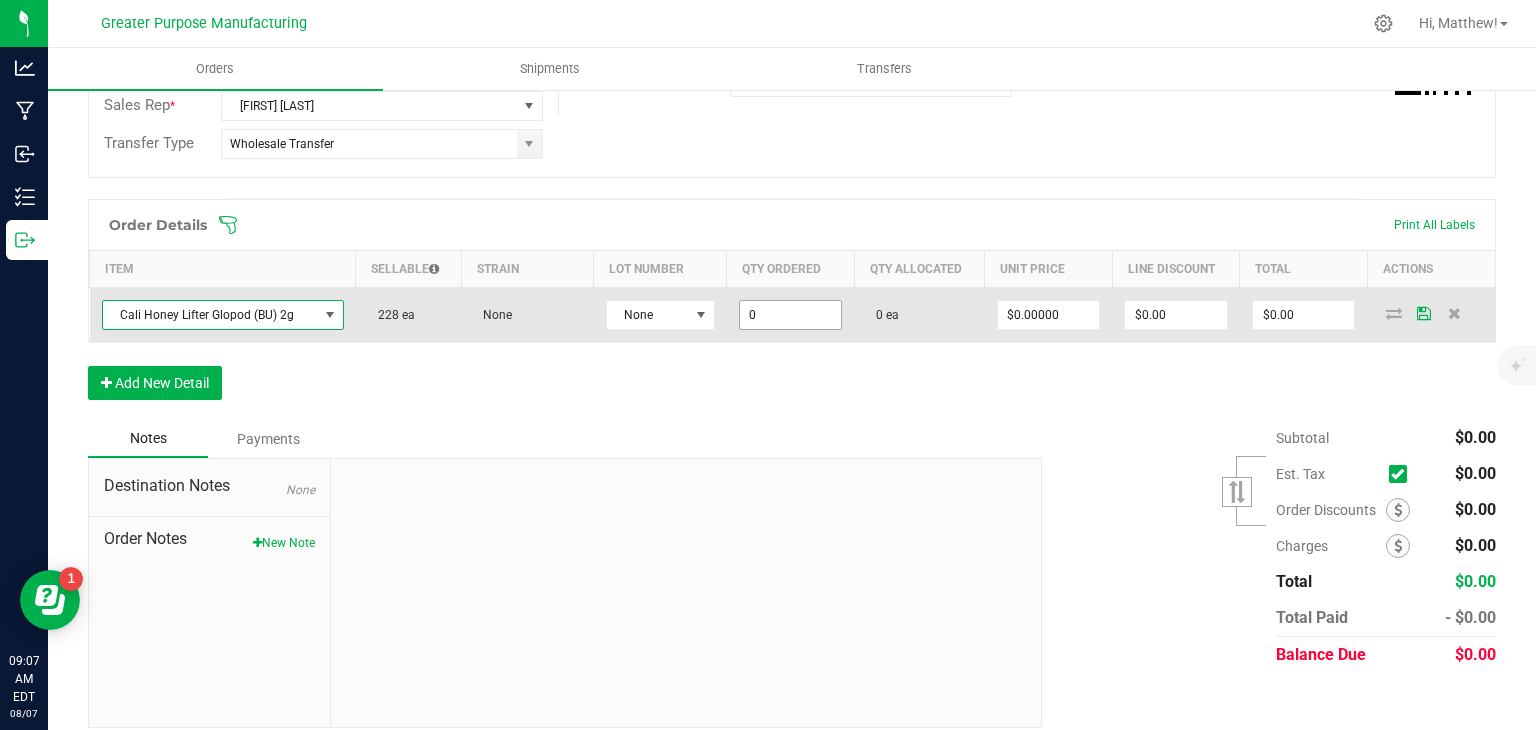click on "0" at bounding box center [791, 315] 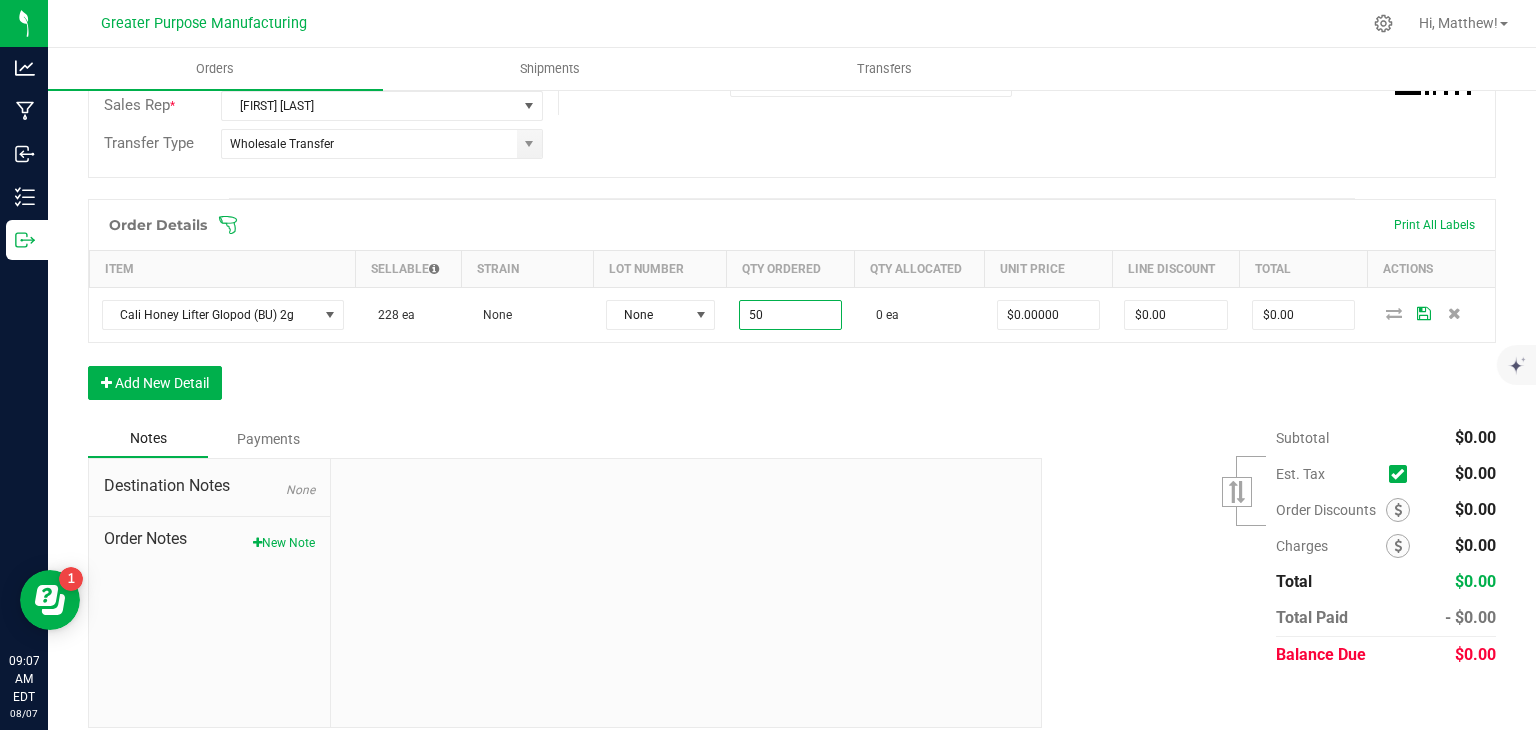 type on "50 ea" 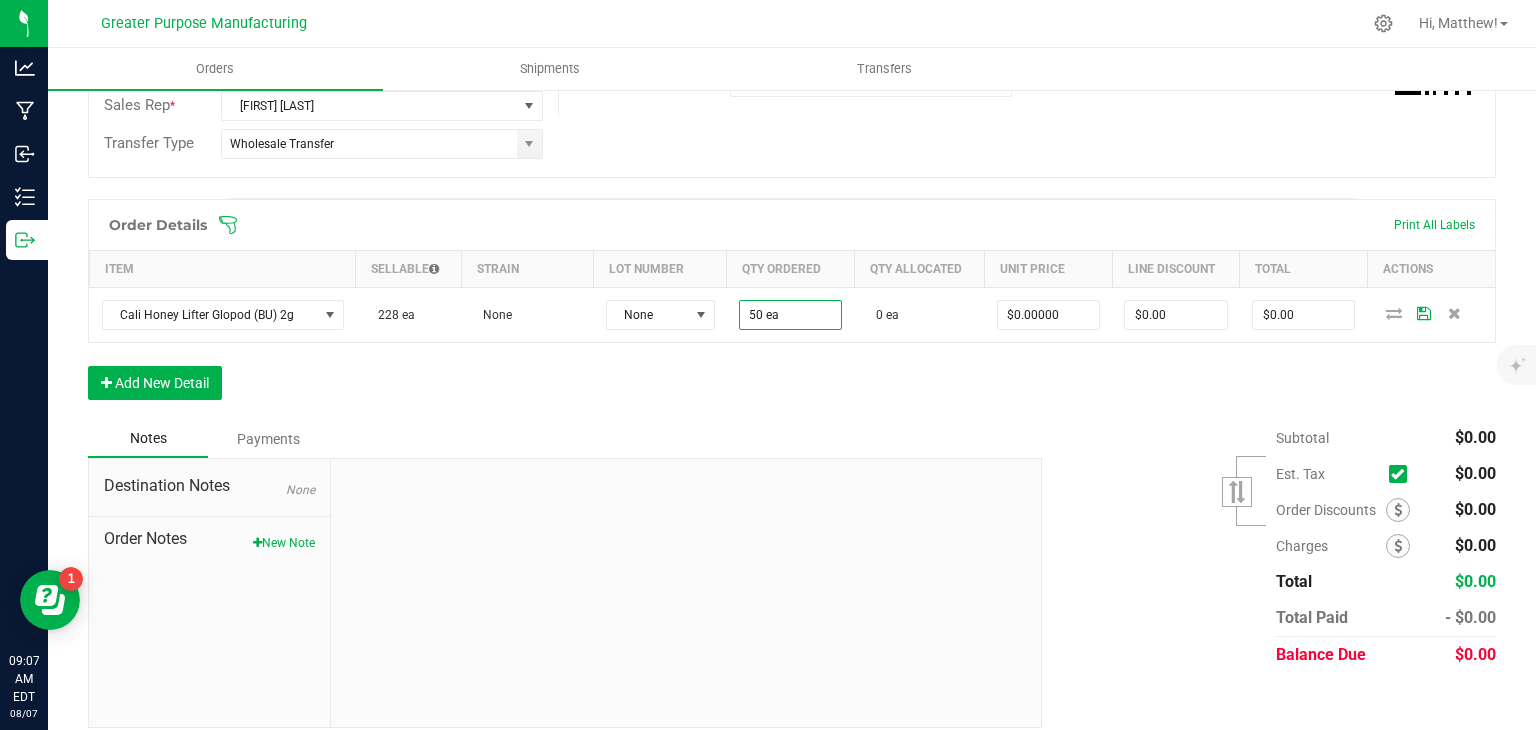 click on "Order Details Print All Labels Item  Sellable  Strain  Lot Number  Qty Ordered Qty Allocated Unit Price Line Discount Total Actions Cali Honey Lifter Glopod (BU) 2g  228 ea   None  None 50 ea  0 ea  $0.00000 $0.00 $0.00
Add New Detail" at bounding box center [792, 309] 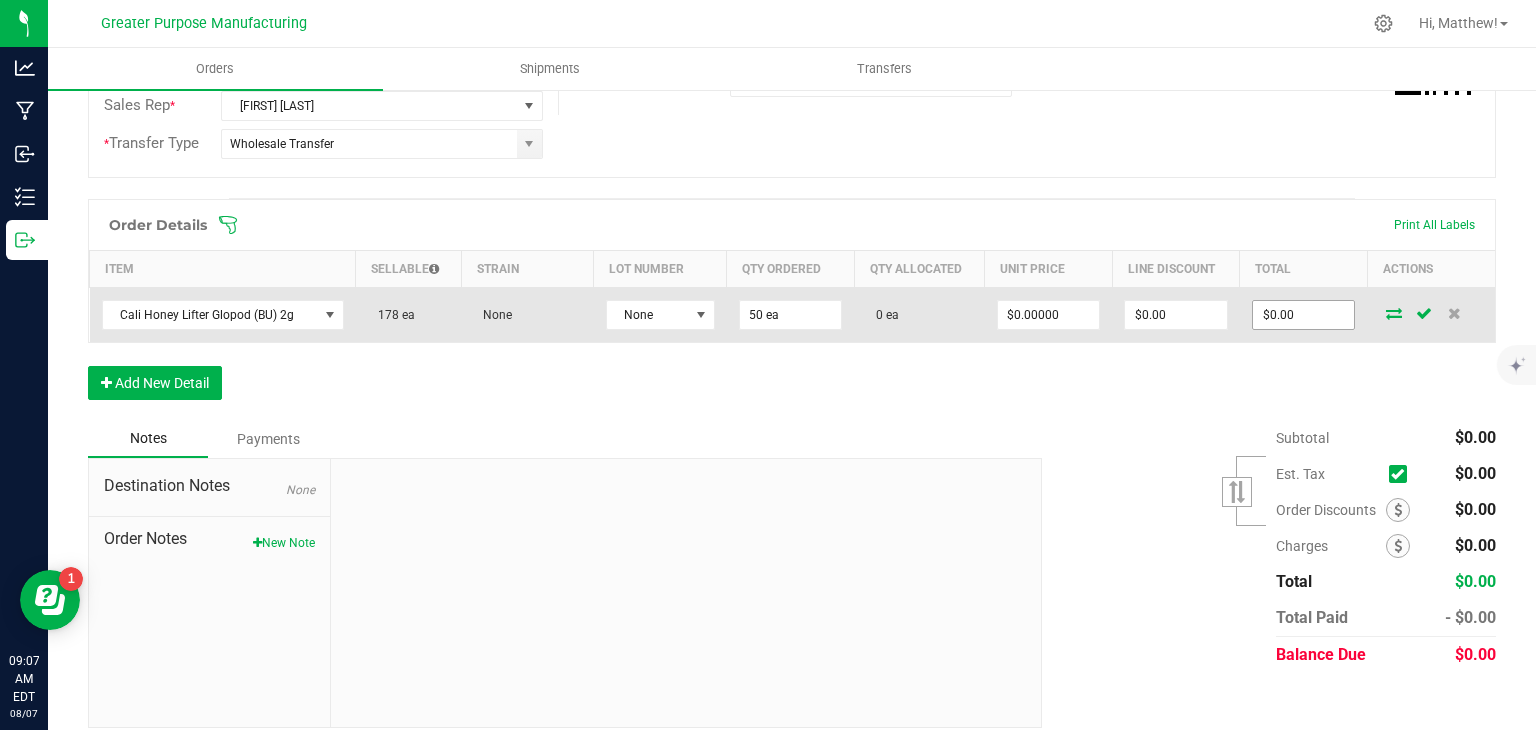 click on "$0.00" at bounding box center [1304, 315] 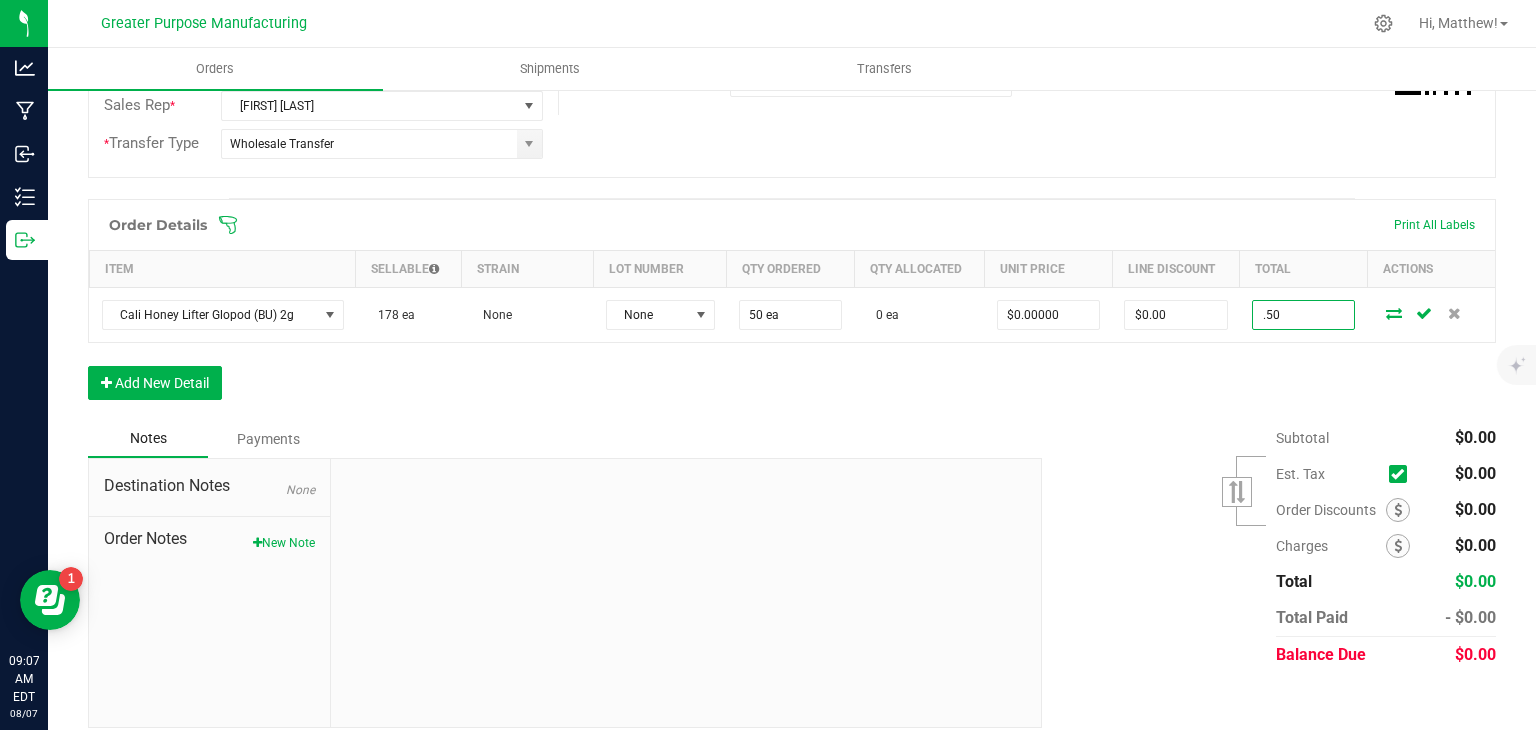 type on ".50" 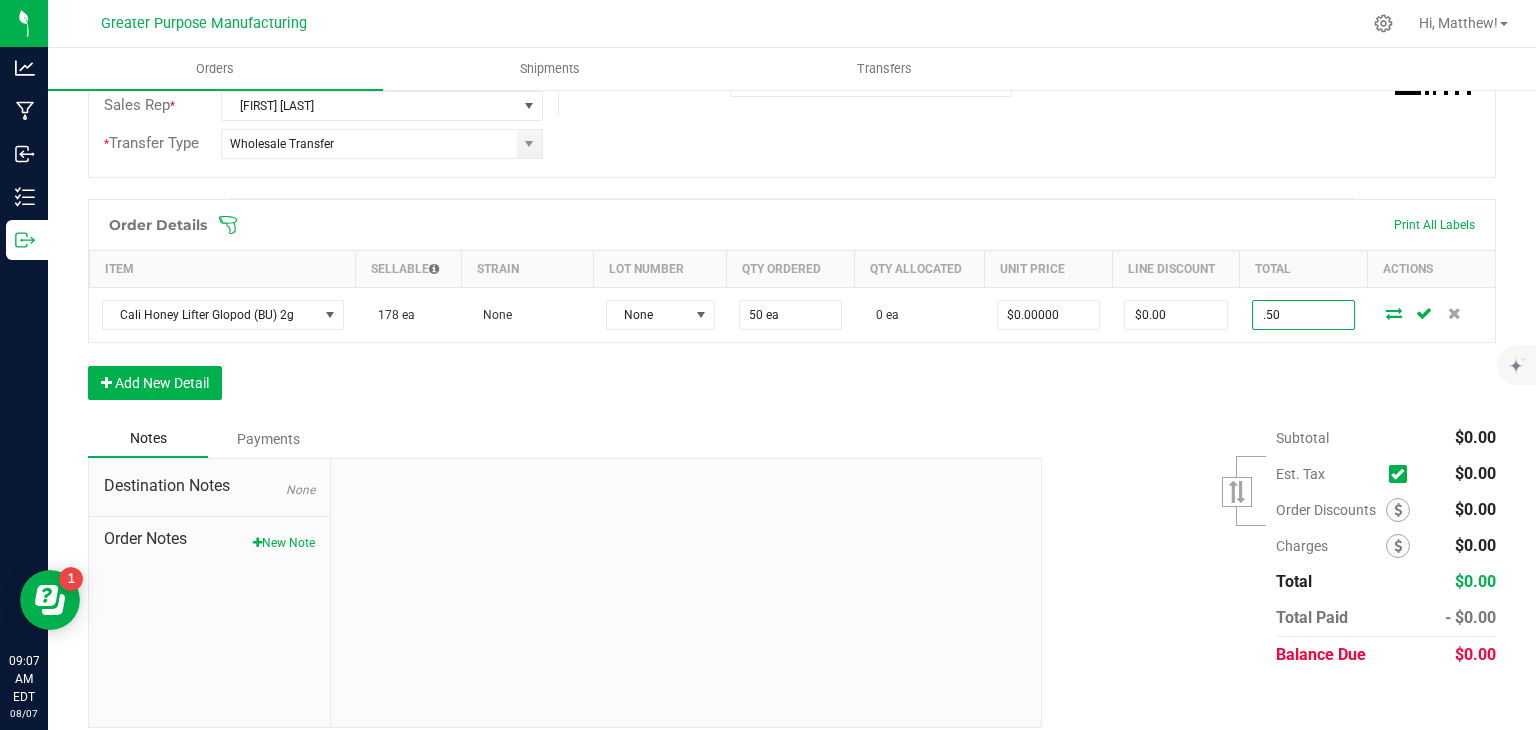 type on "$0.01000" 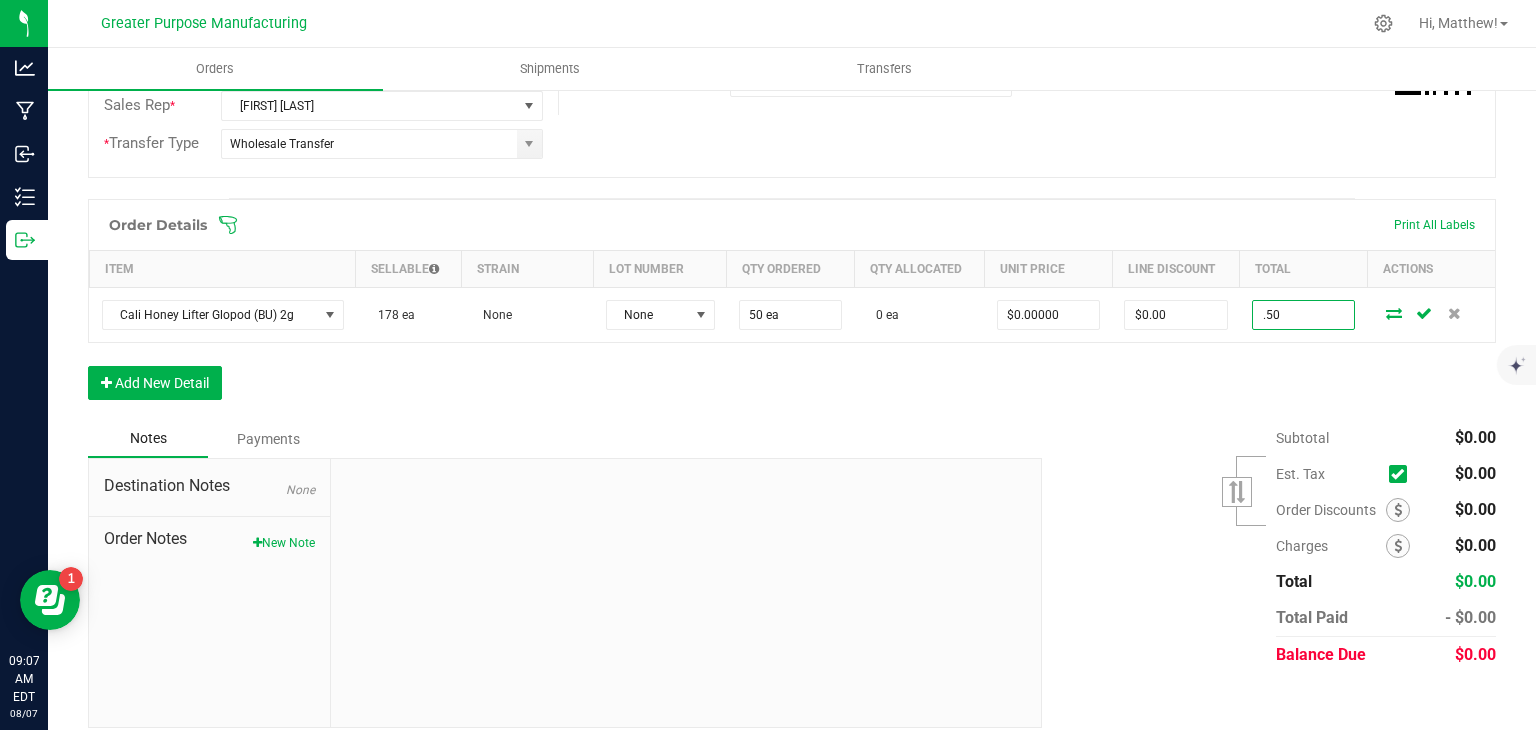 type on "$0.50" 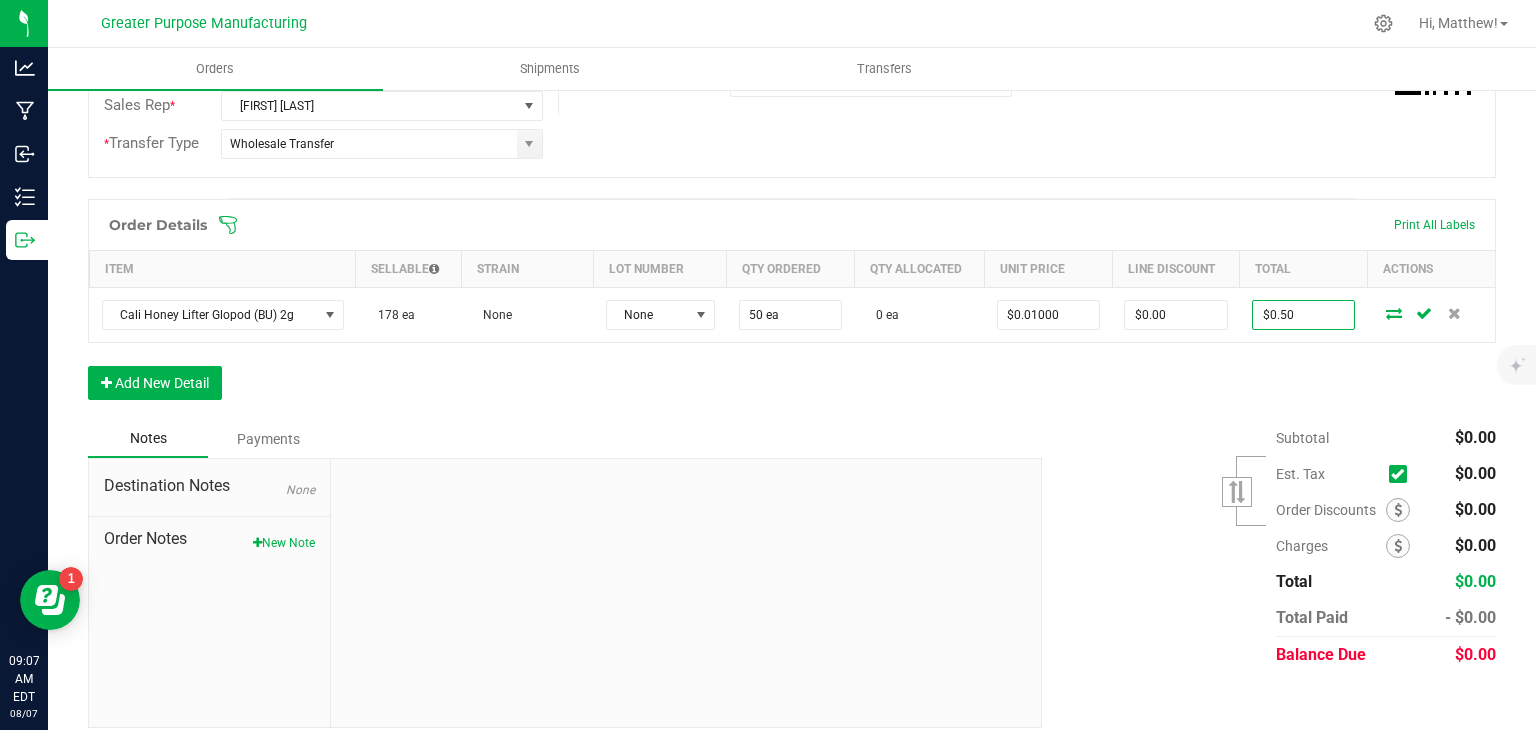 click on "Notes
Payments" at bounding box center (557, 439) 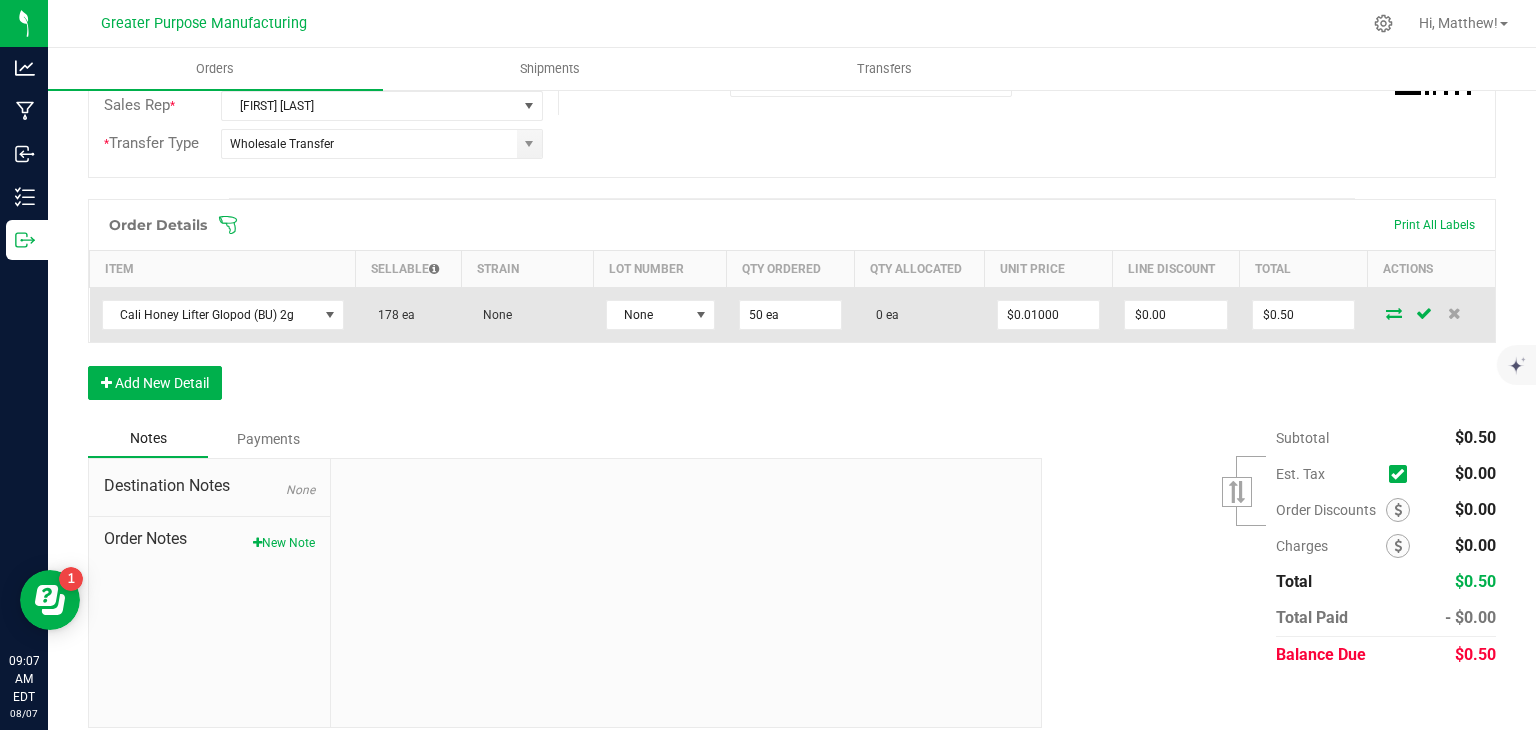 click at bounding box center [1394, 313] 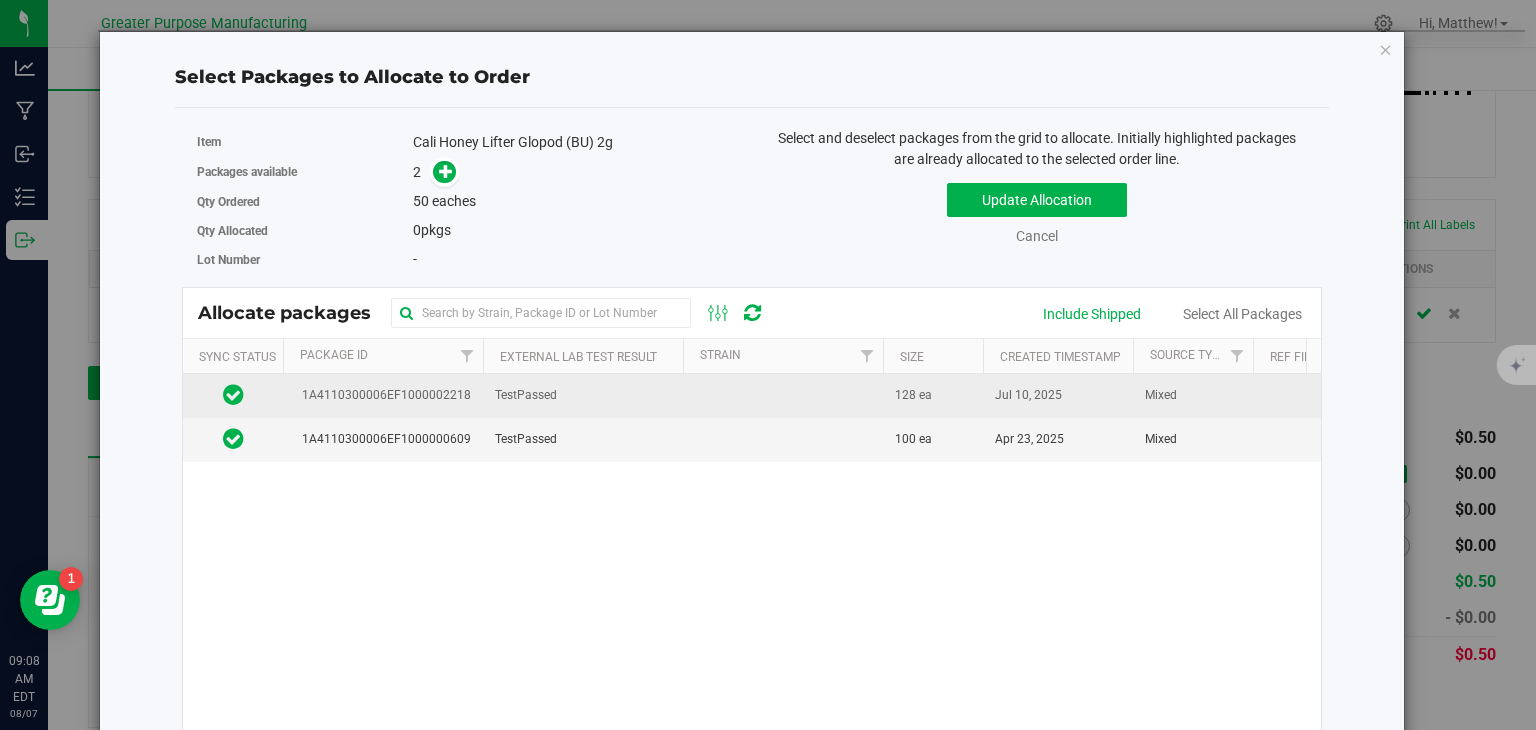 click on "TestPassed" at bounding box center (526, 395) 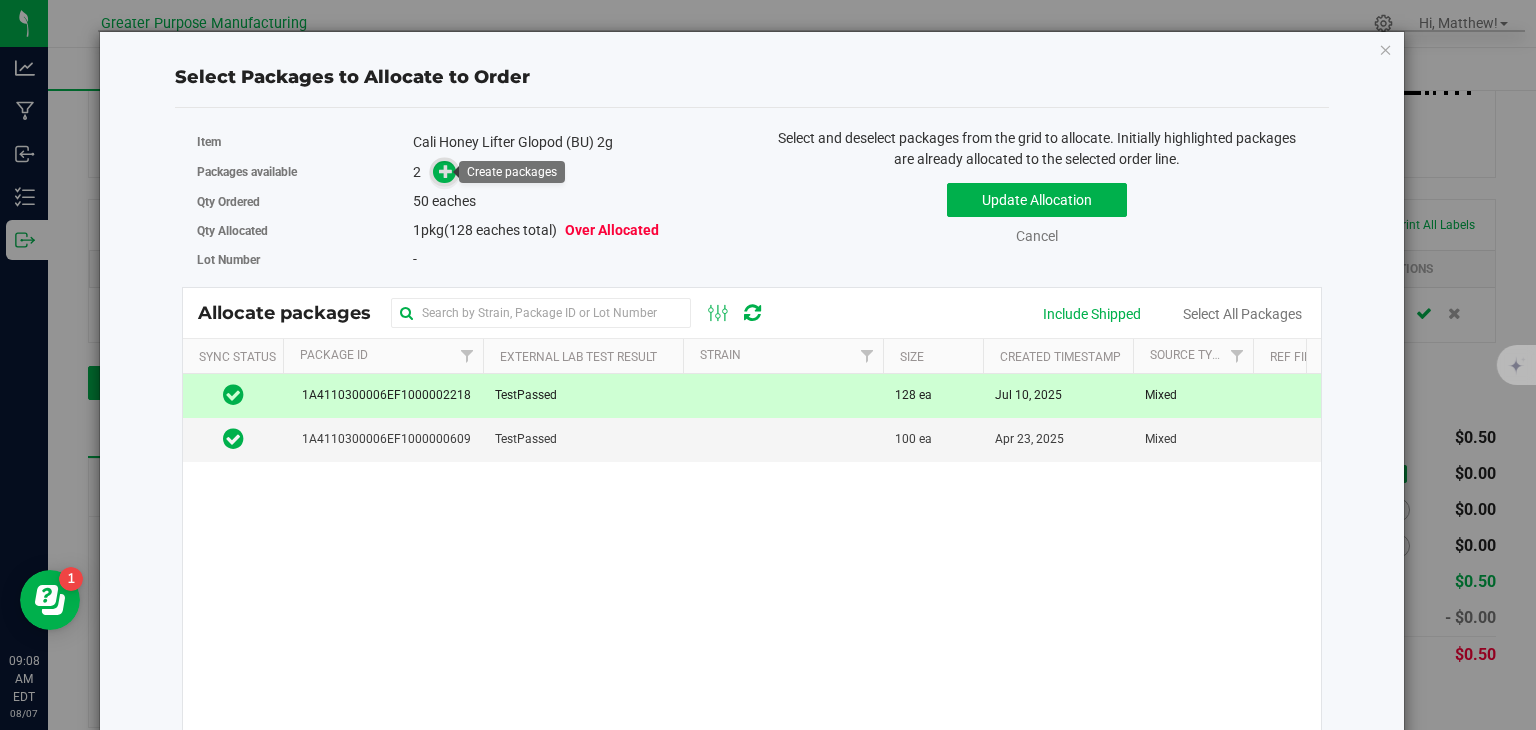 click at bounding box center [446, 171] 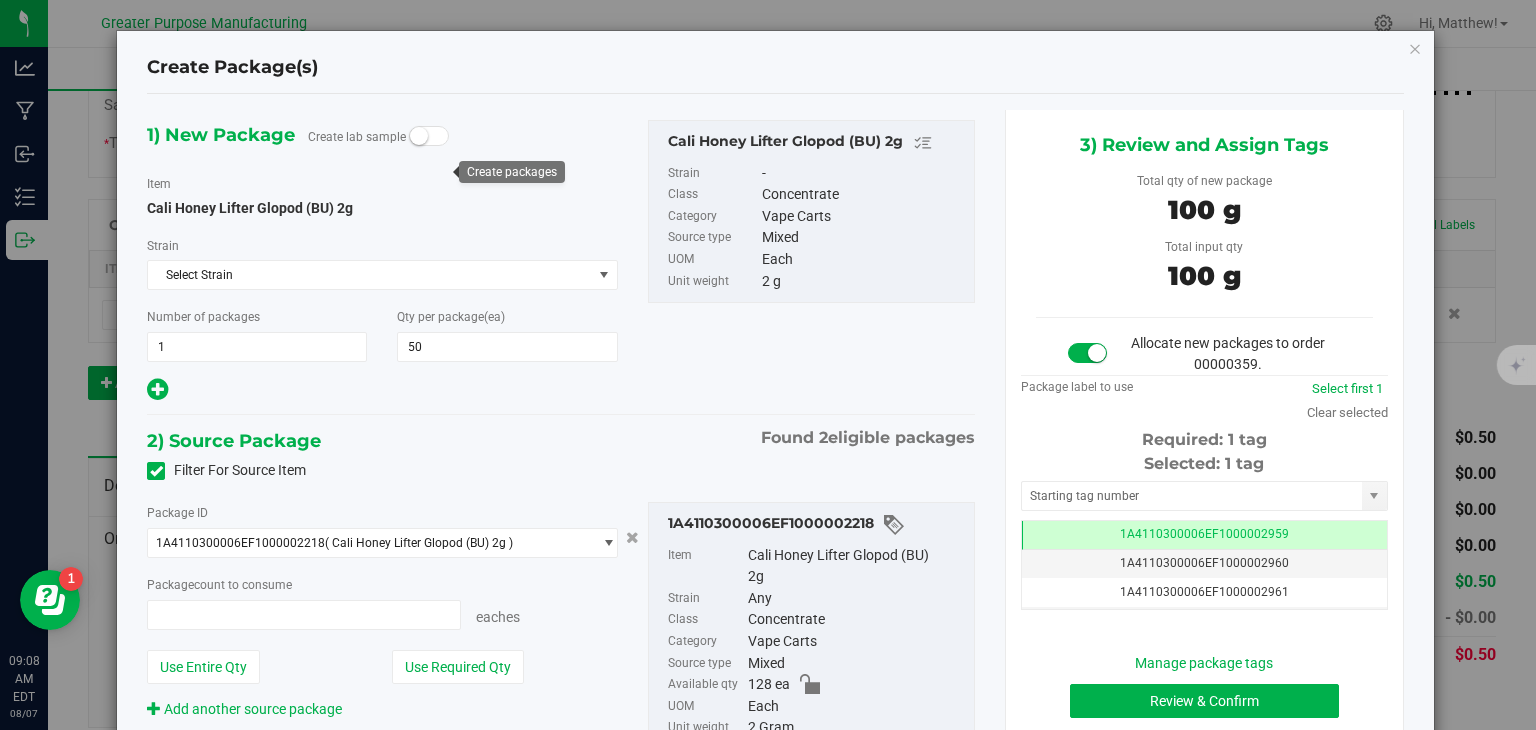 type on "50" 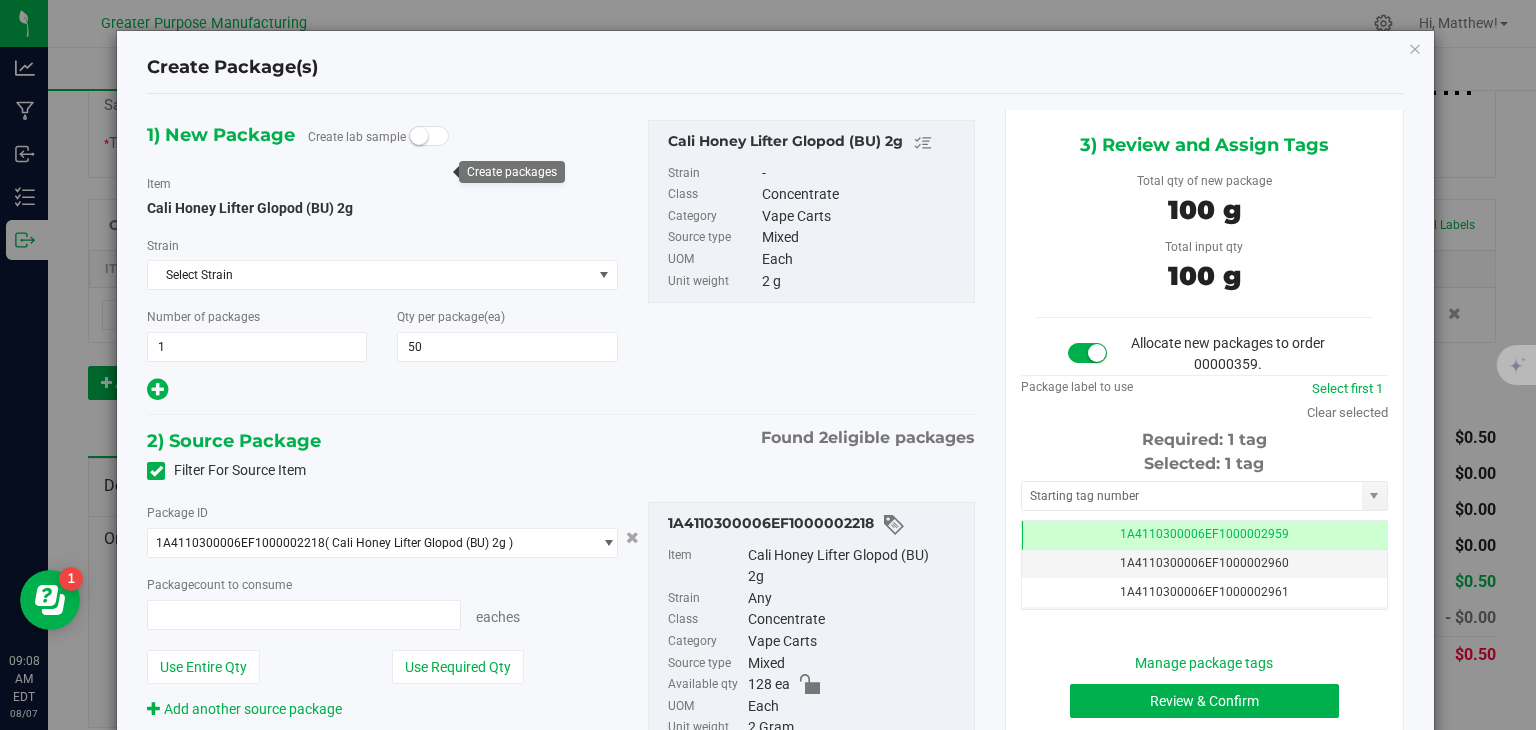 type on "50 ea" 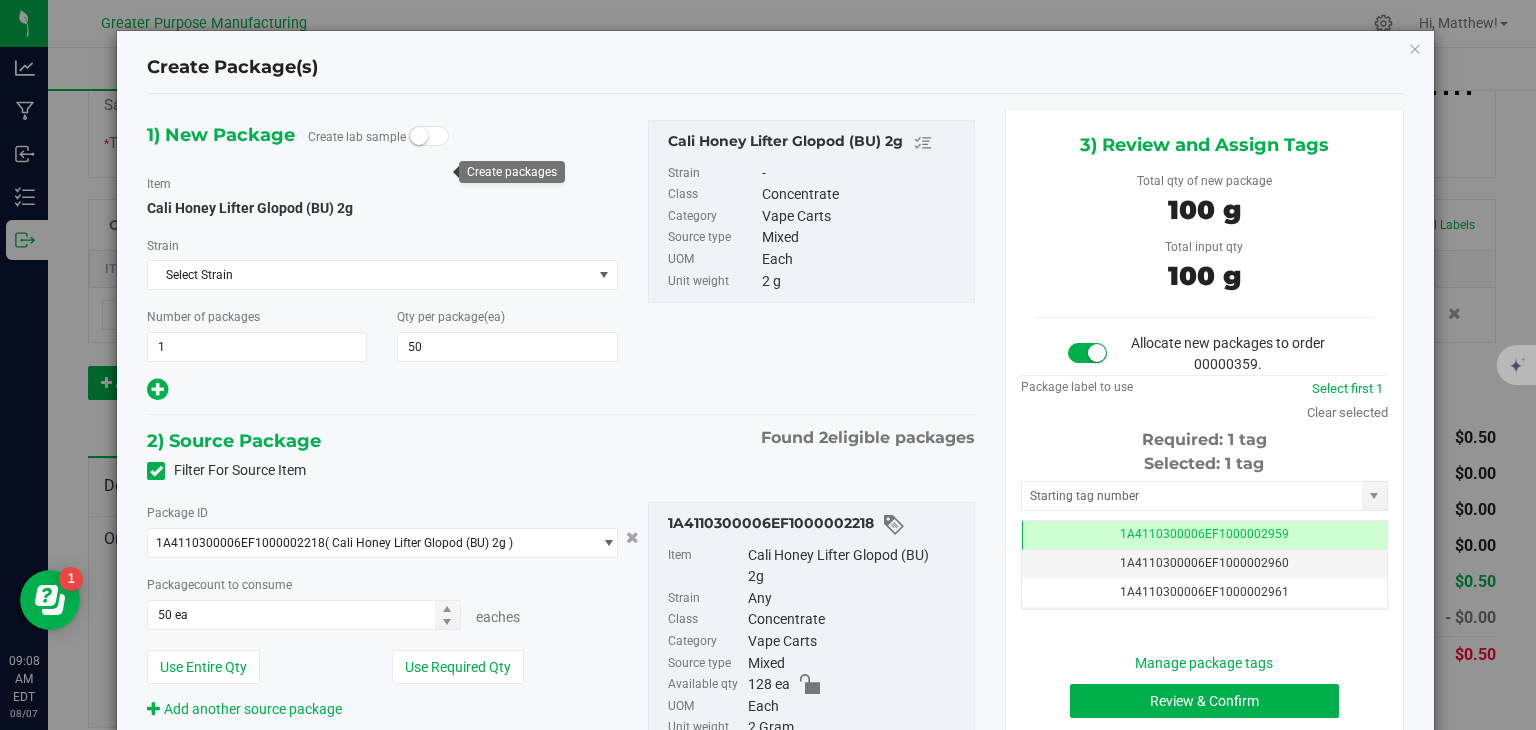 scroll, scrollTop: 0, scrollLeft: 0, axis: both 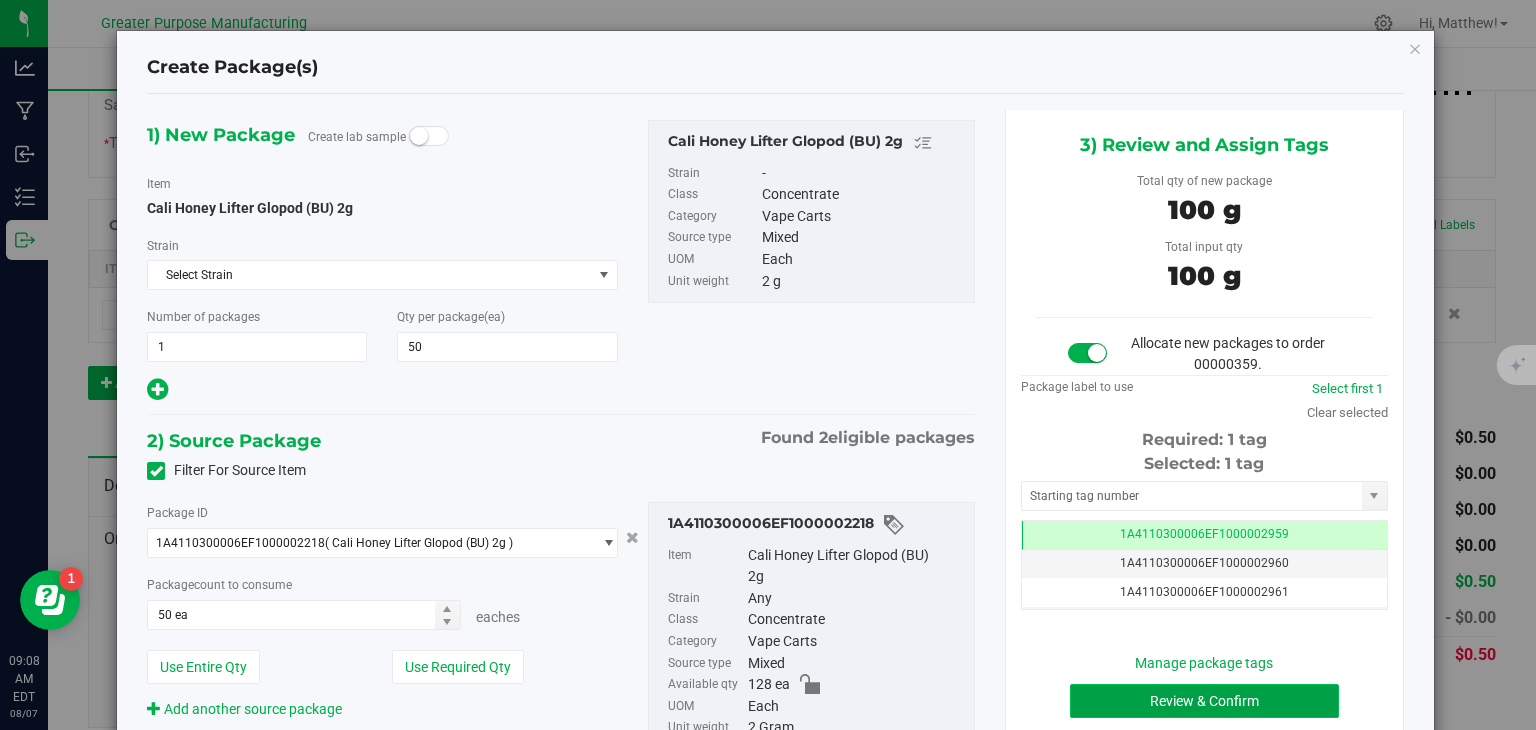 click on "Review & Confirm" at bounding box center (1204, 701) 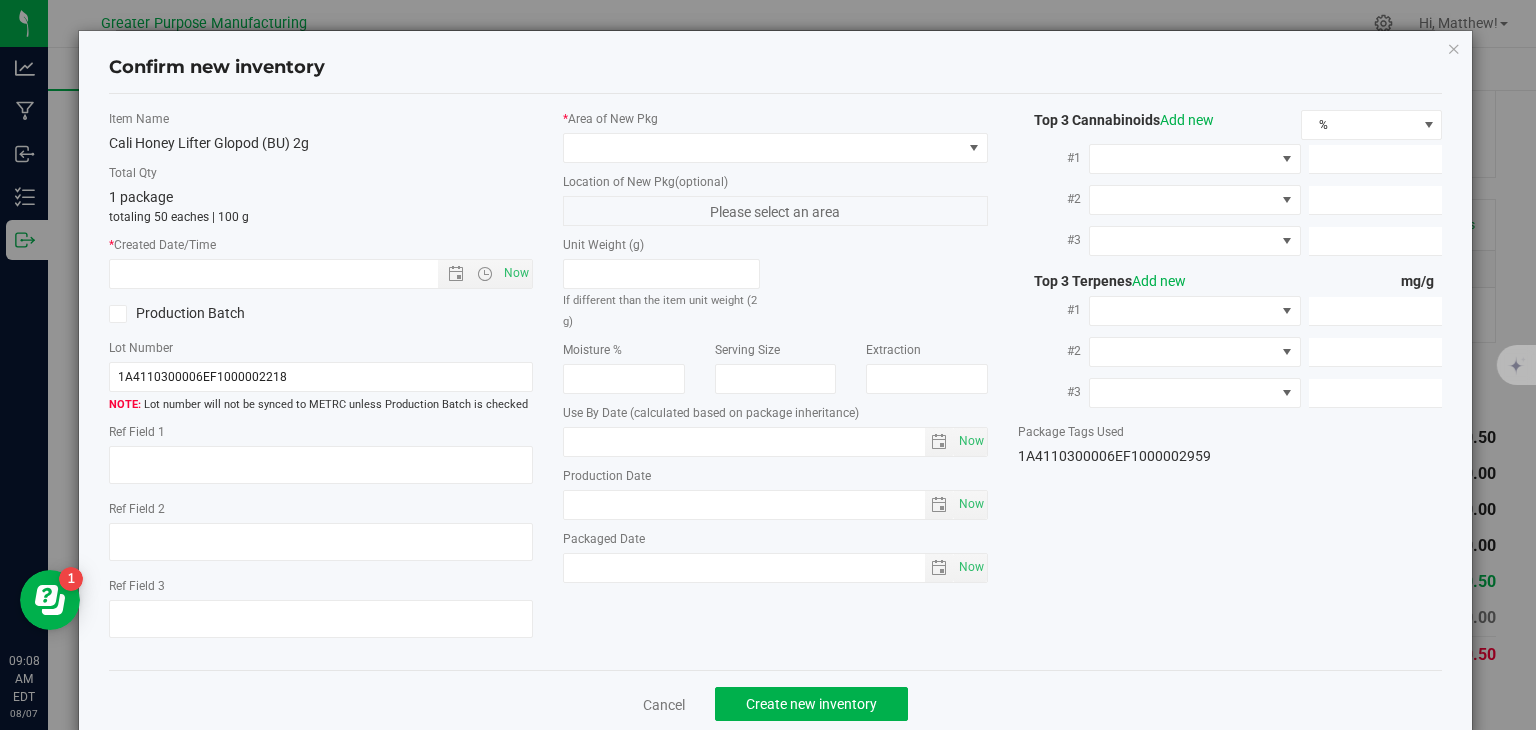 type on "2026-01-10" 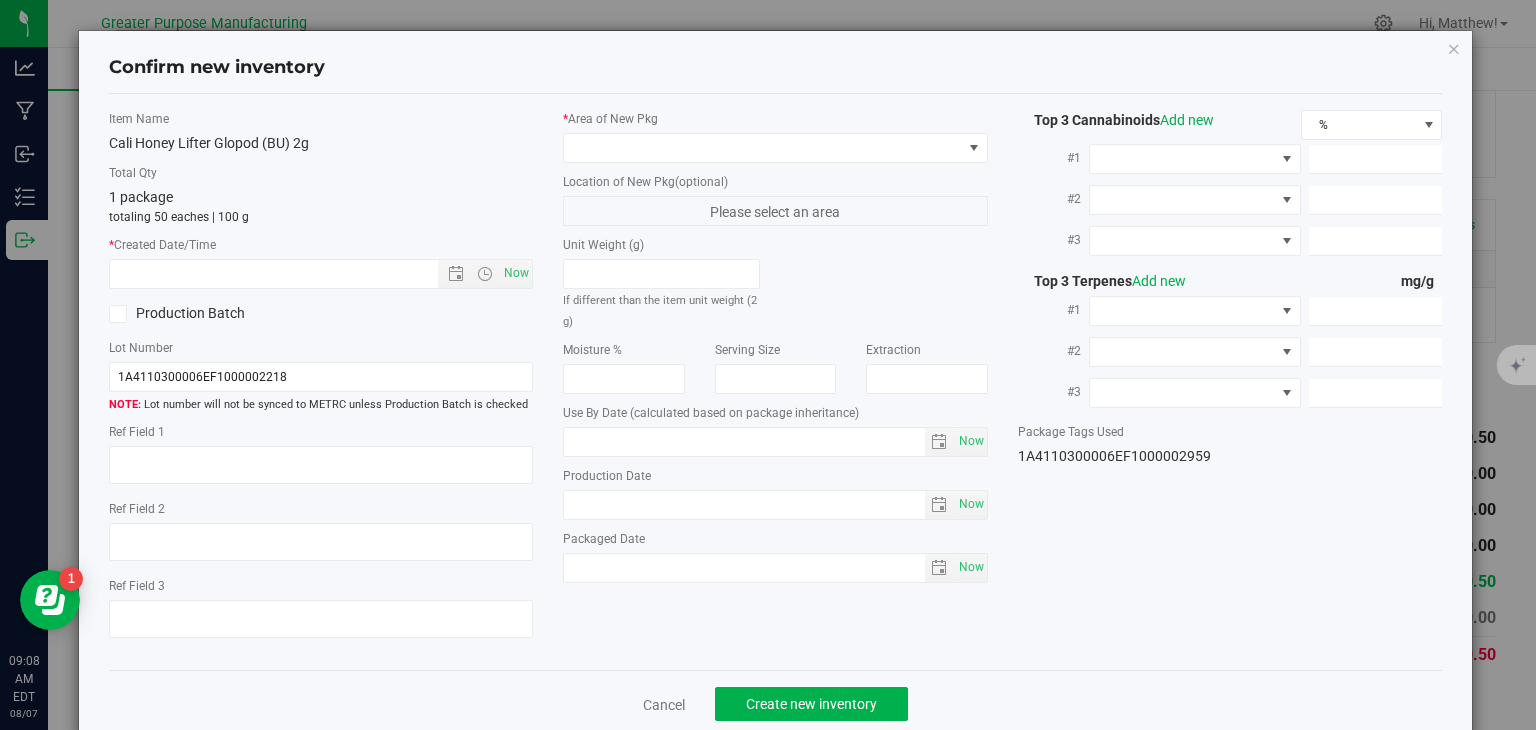 type on "2025-07-10" 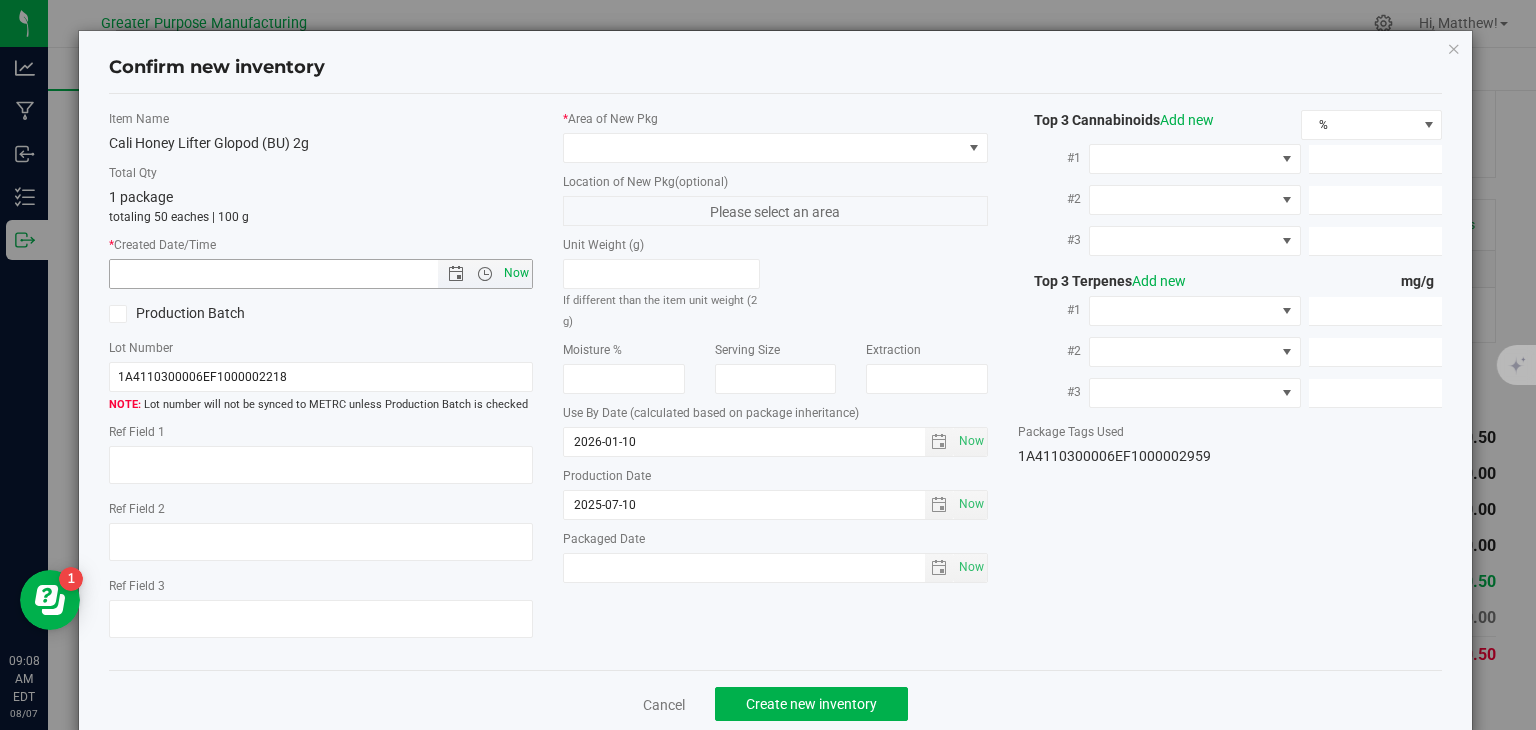 click on "Now" at bounding box center (517, 273) 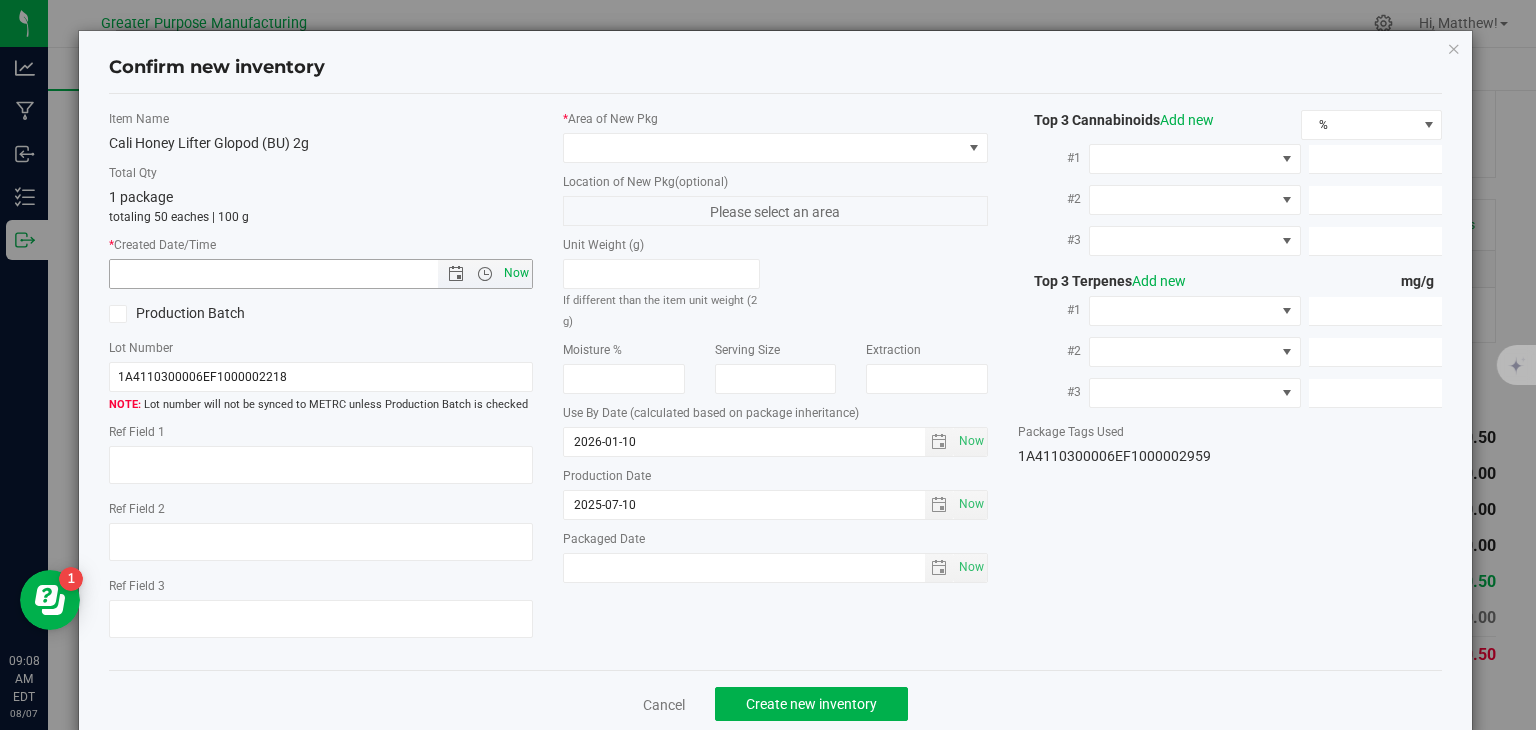 type on "8/7/2025 9:08 AM" 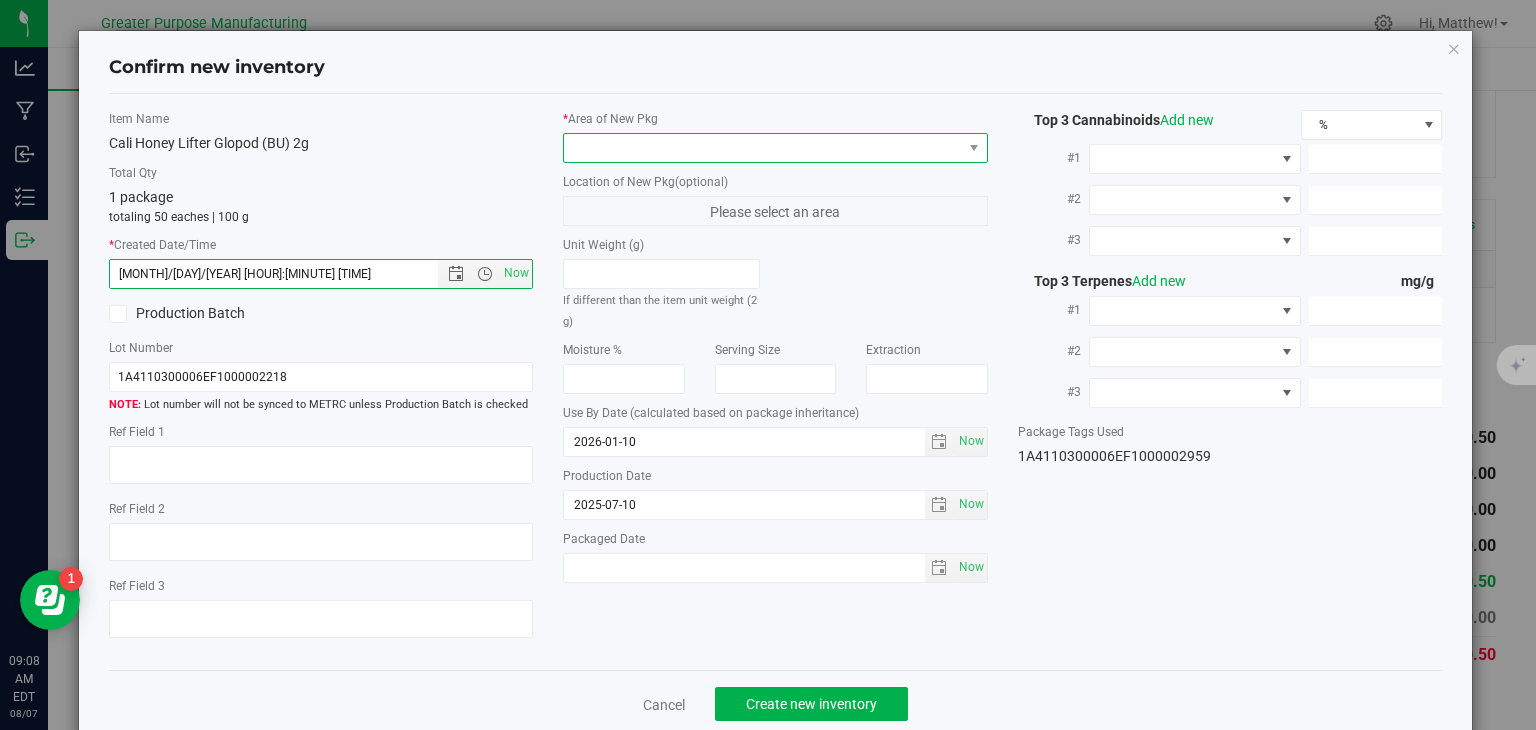 click at bounding box center (763, 148) 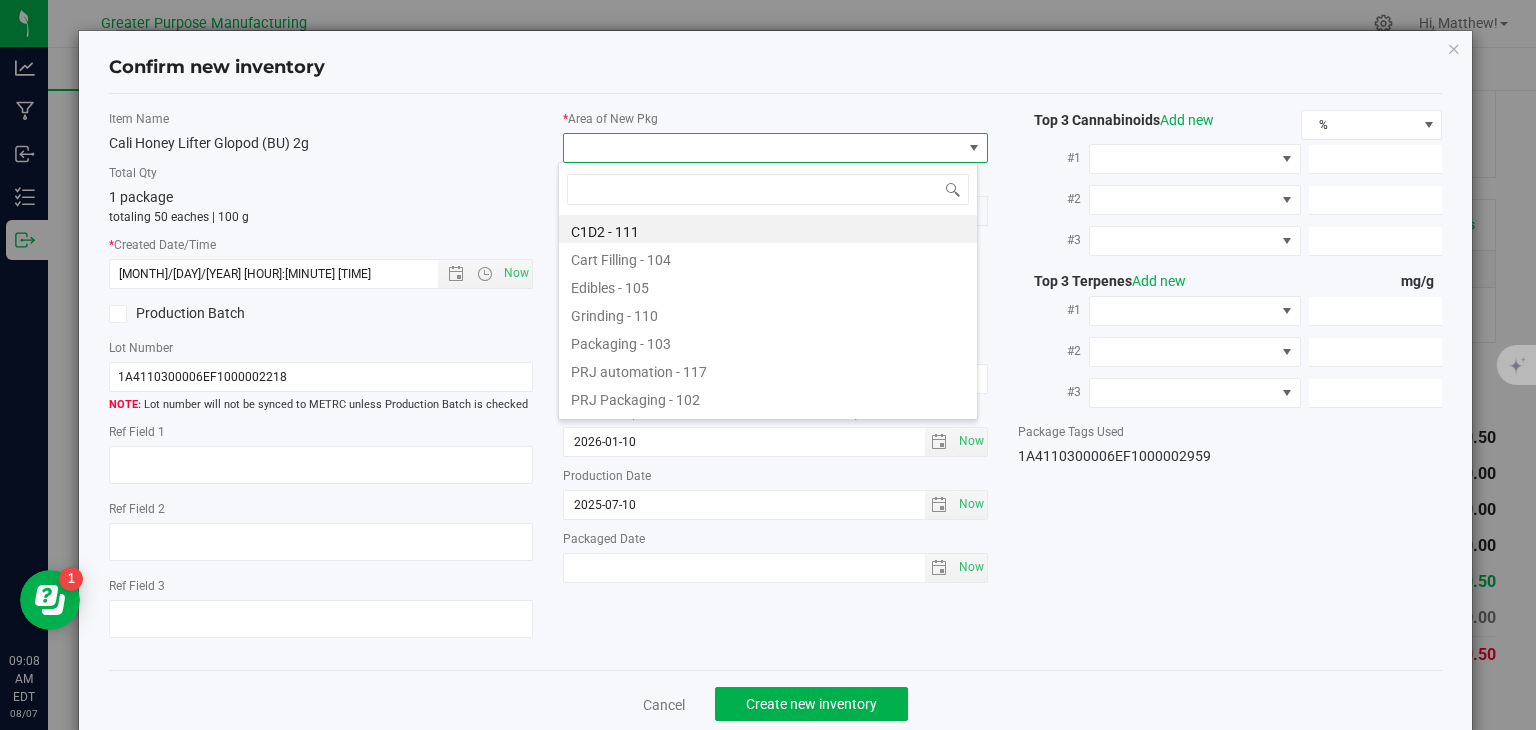 scroll, scrollTop: 99970, scrollLeft: 99580, axis: both 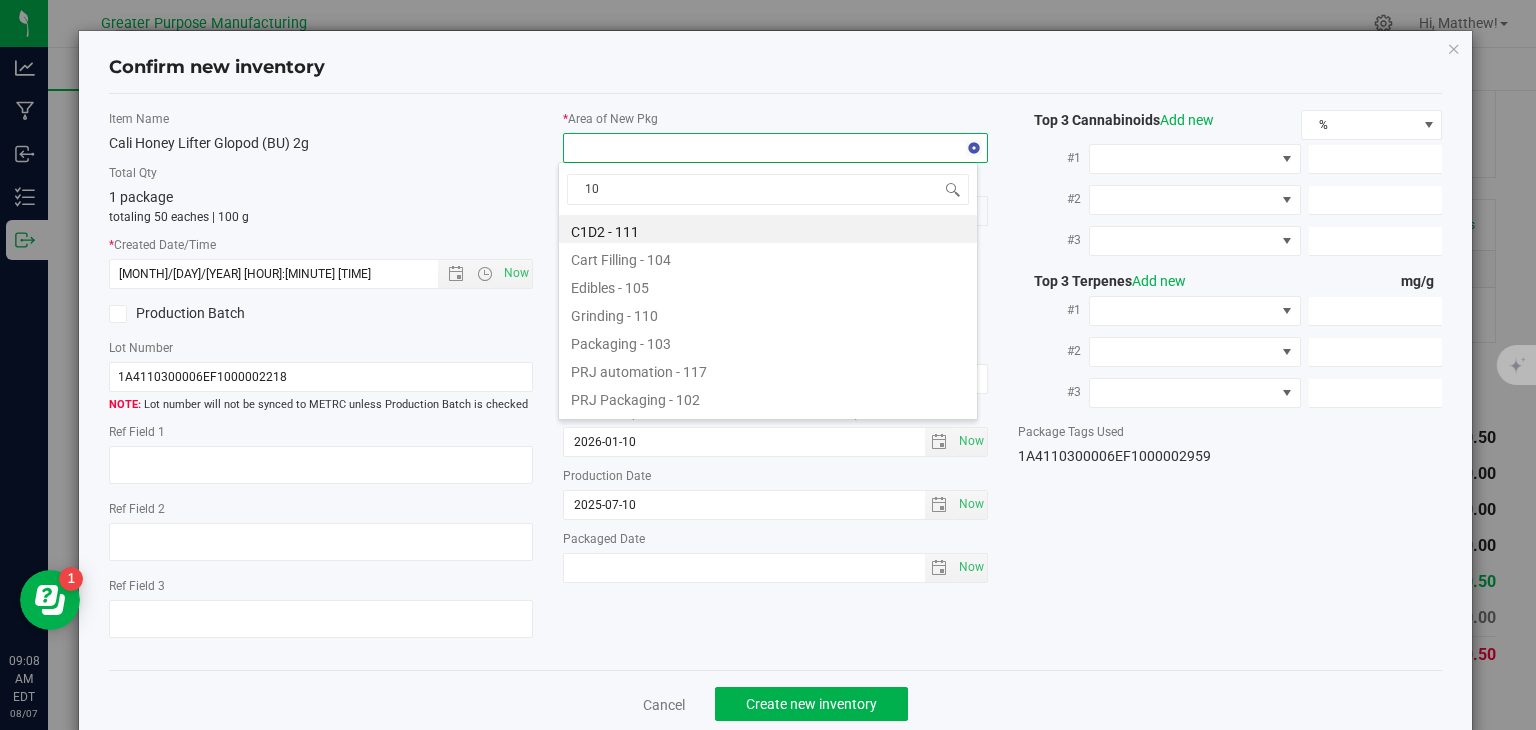 type on "108" 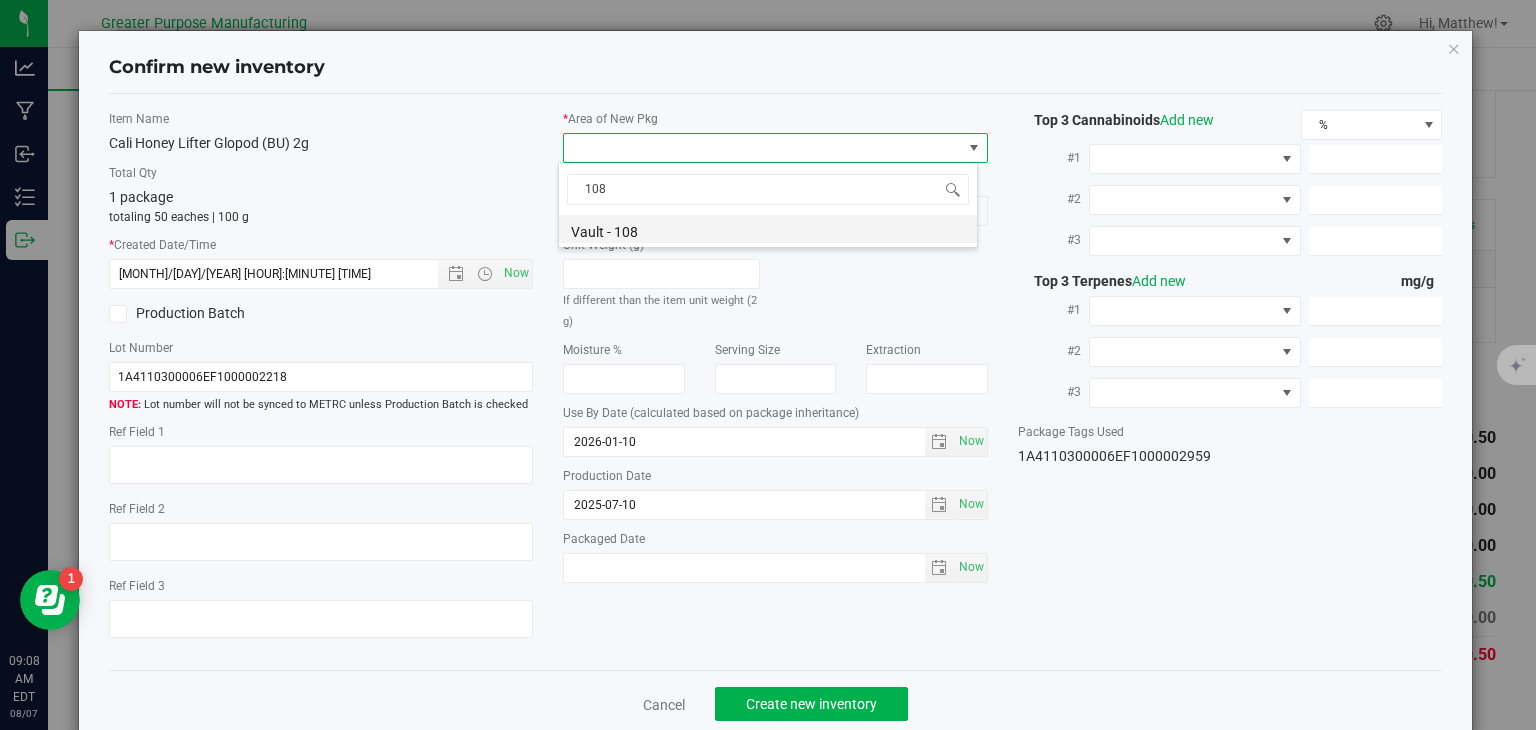 click on "Vault - 108" at bounding box center (768, 229) 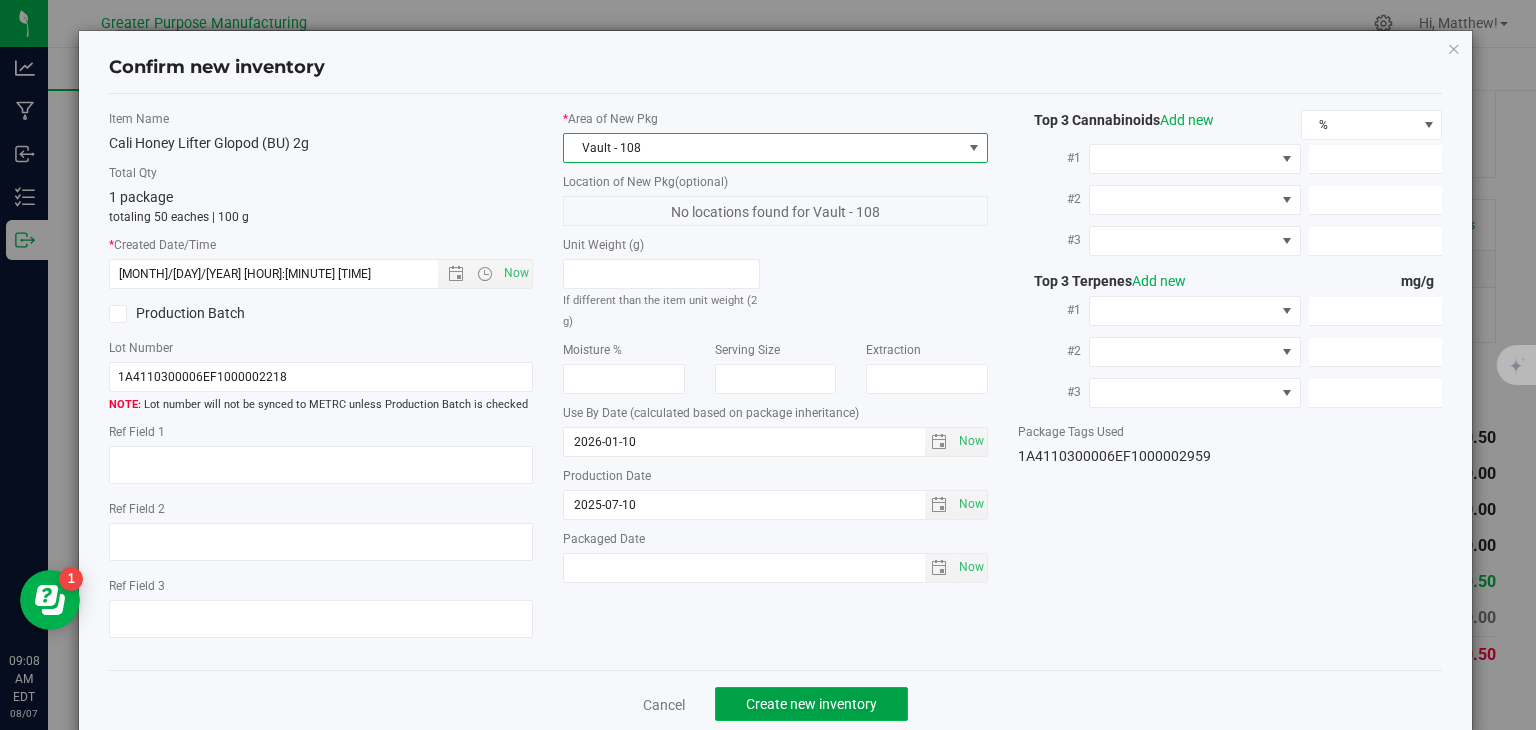 click on "Create new inventory" 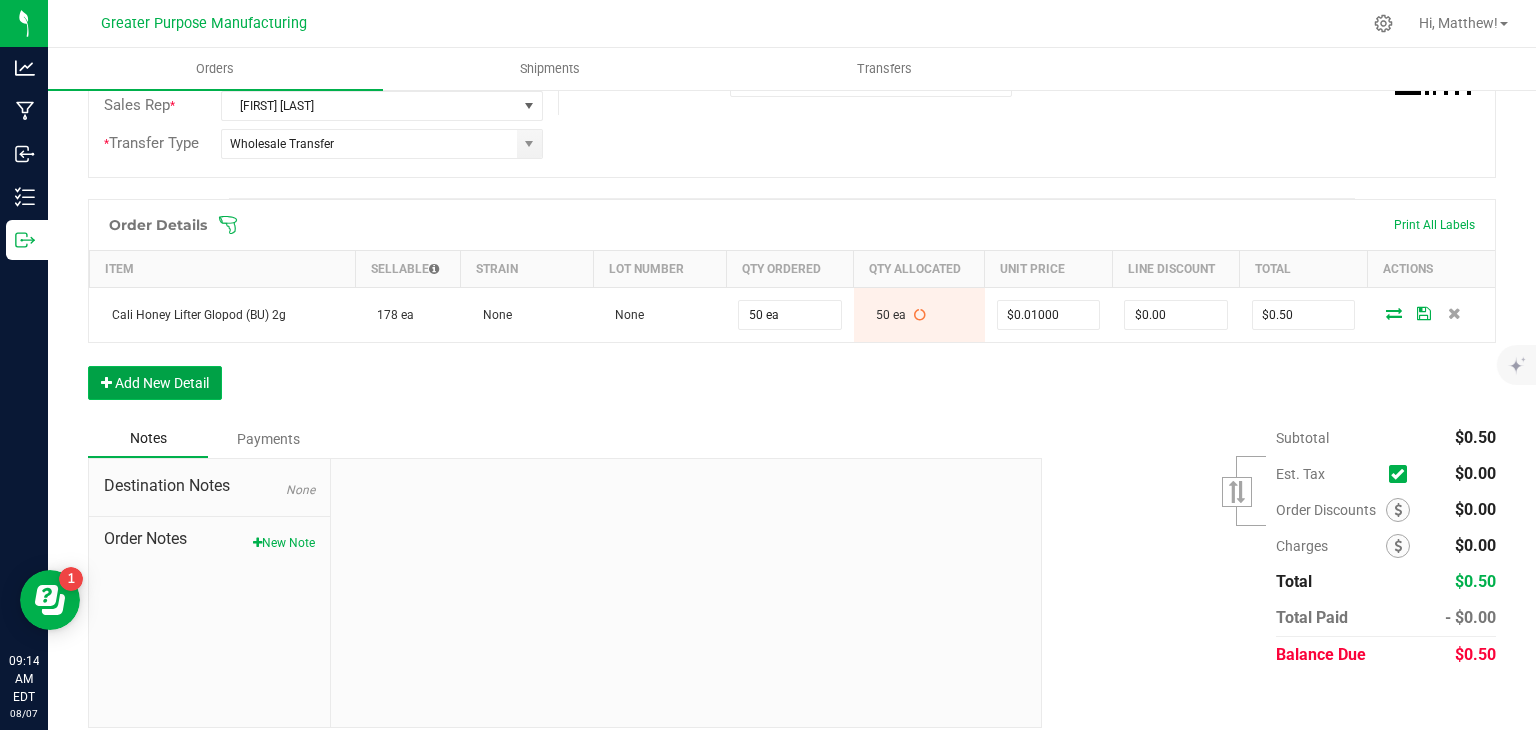 click on "Add New Detail" at bounding box center [155, 383] 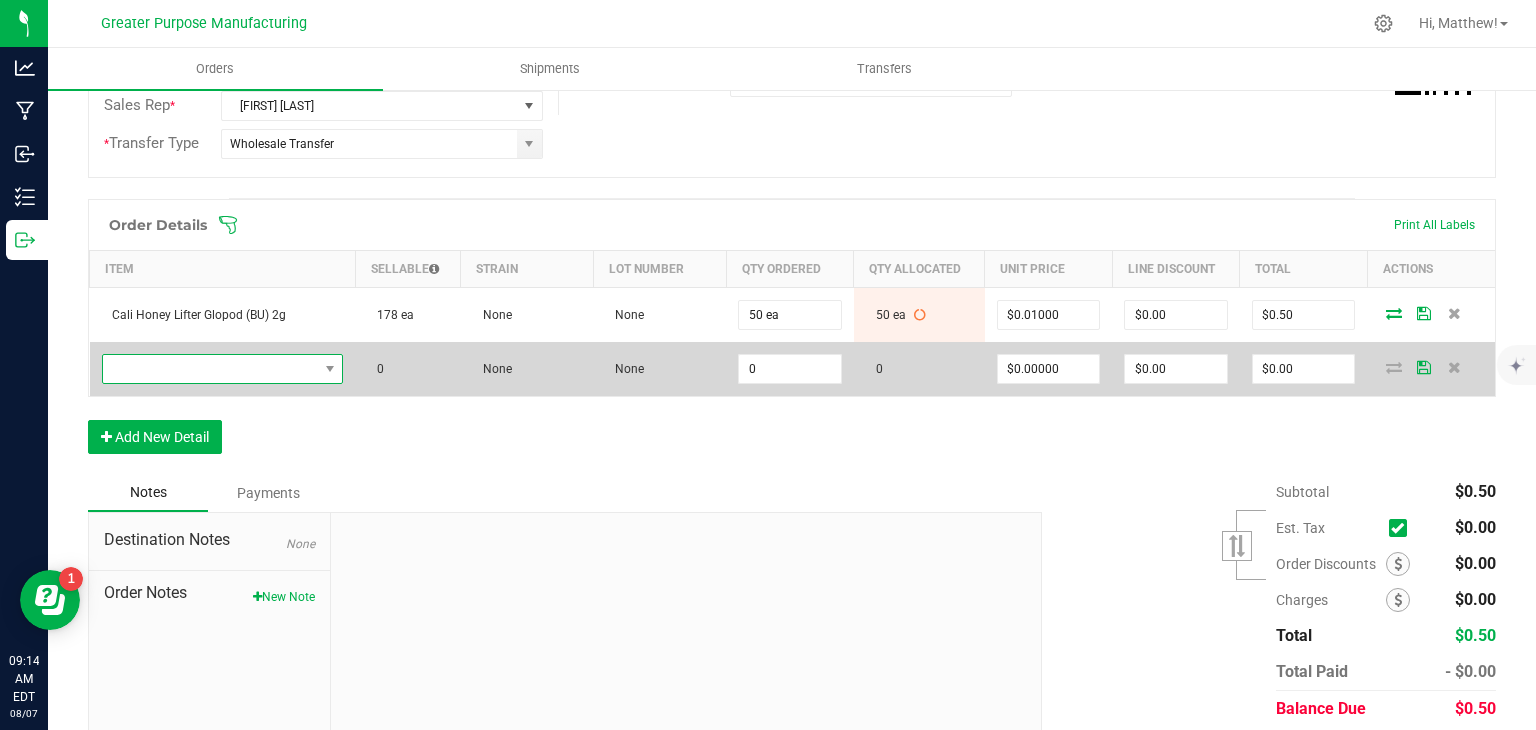 click at bounding box center [210, 369] 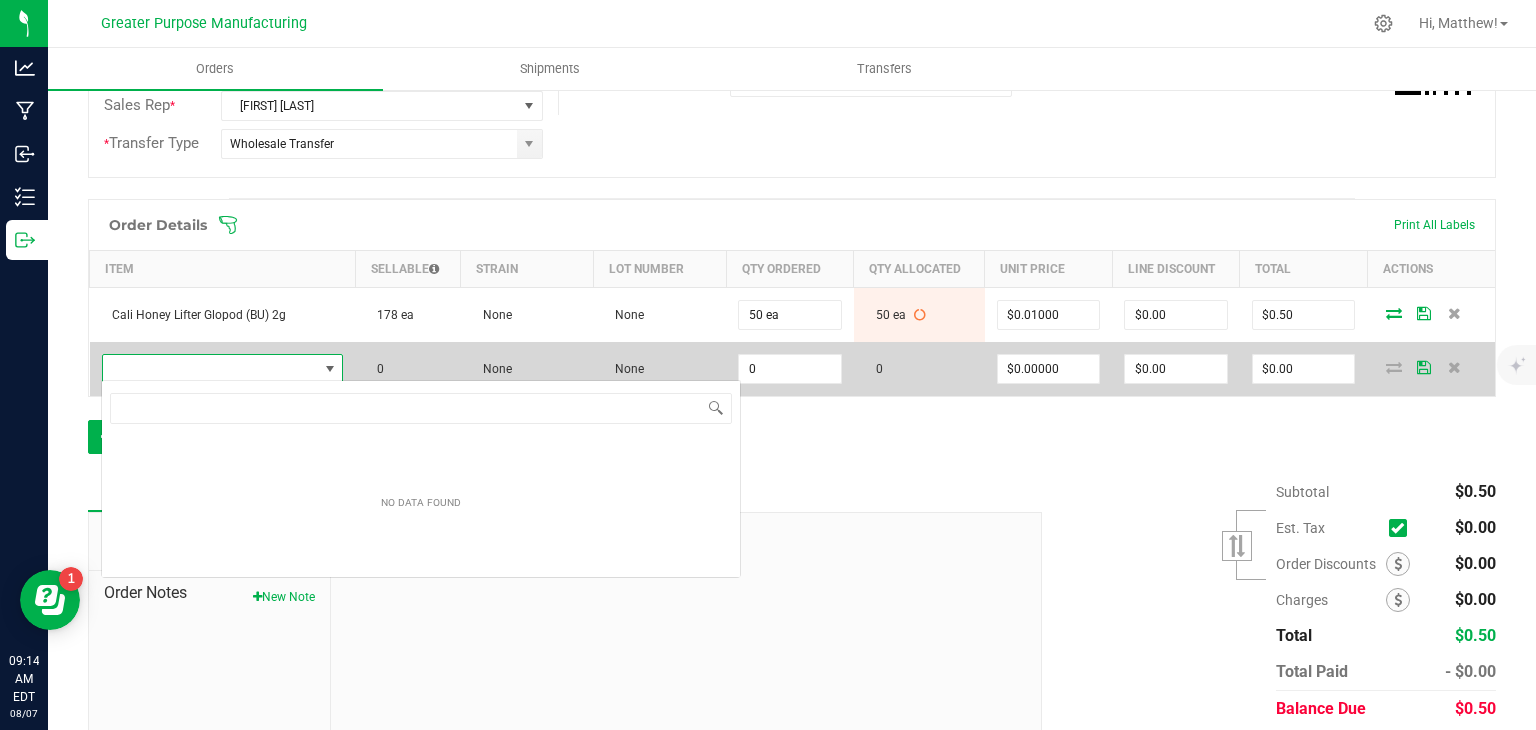 scroll, scrollTop: 99970, scrollLeft: 99761, axis: both 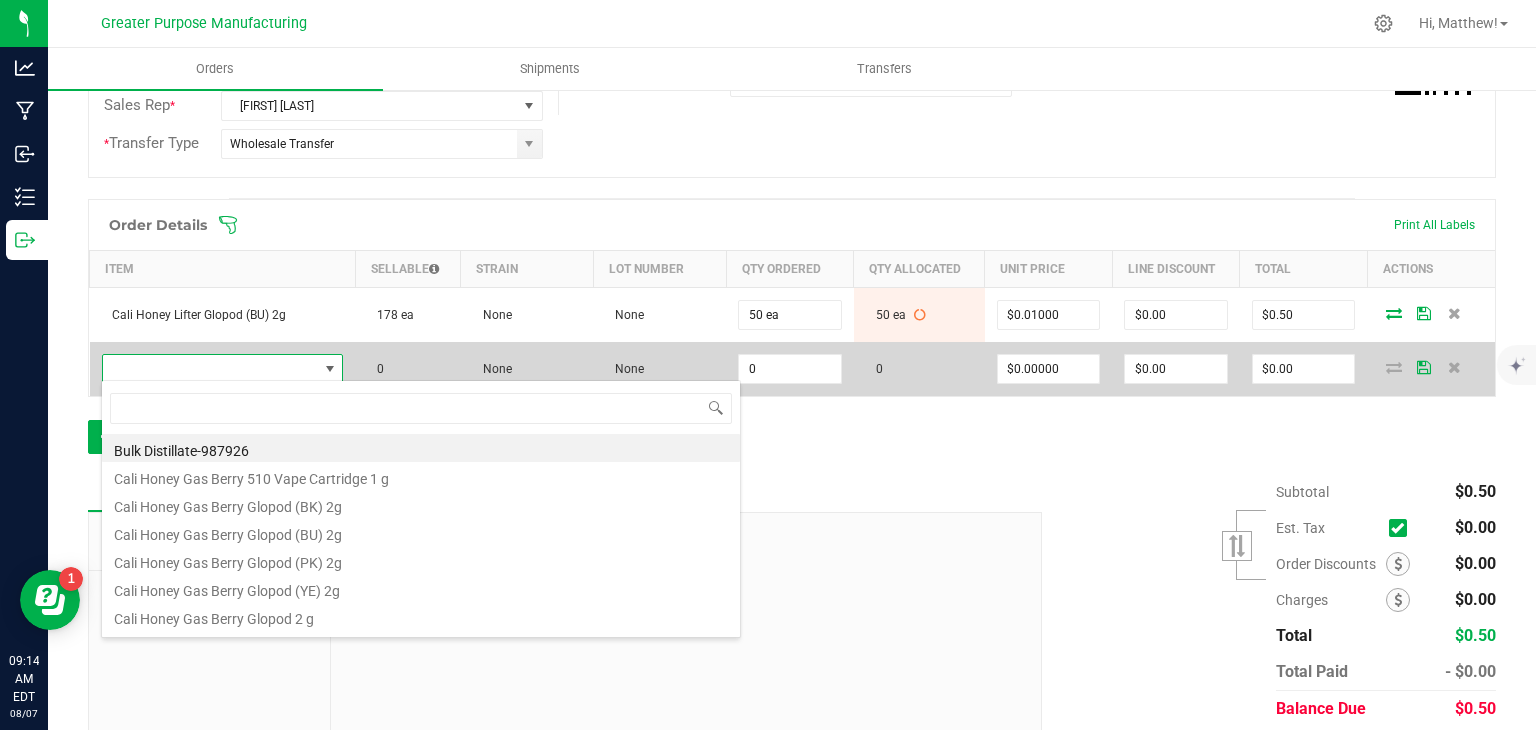 type on "g" 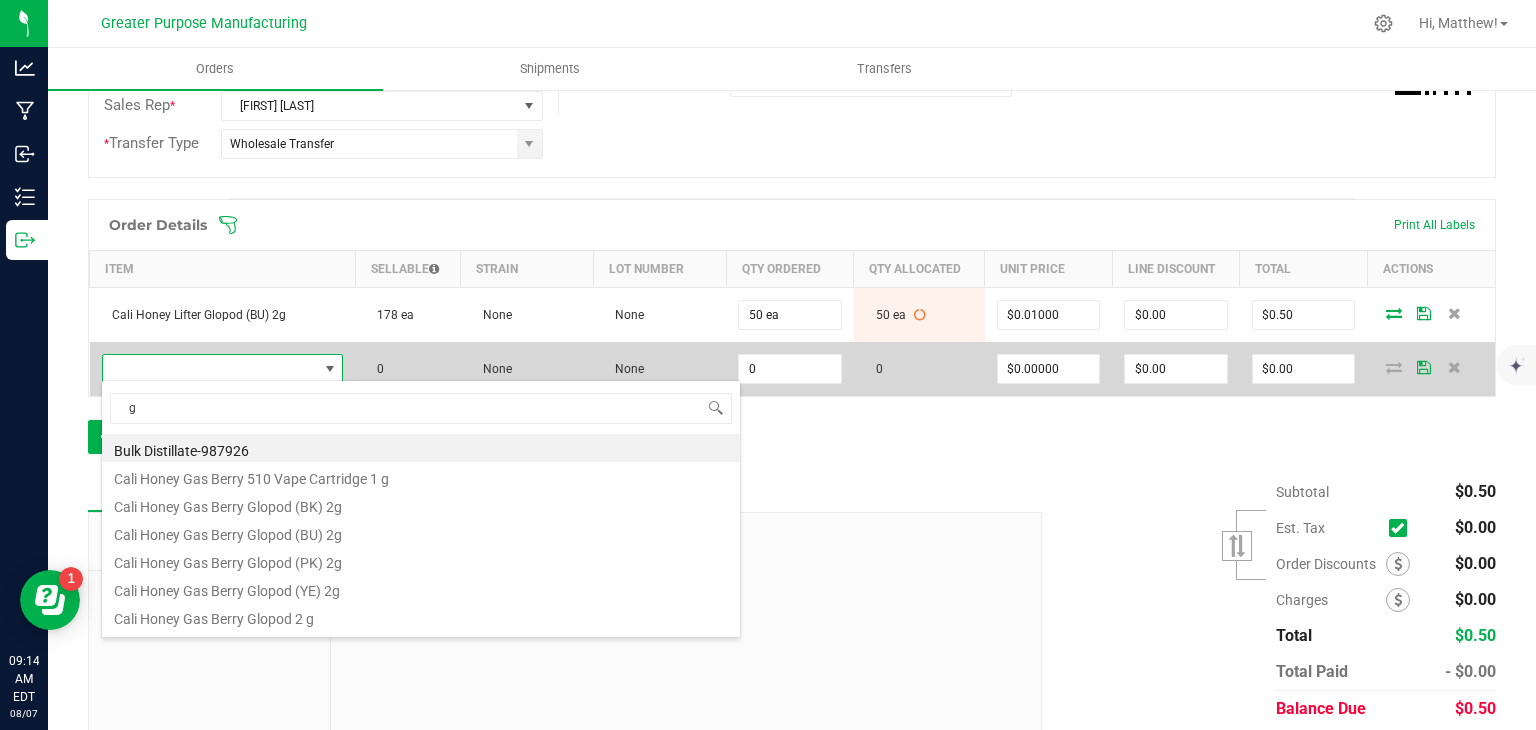 scroll, scrollTop: 29, scrollLeft: 236, axis: both 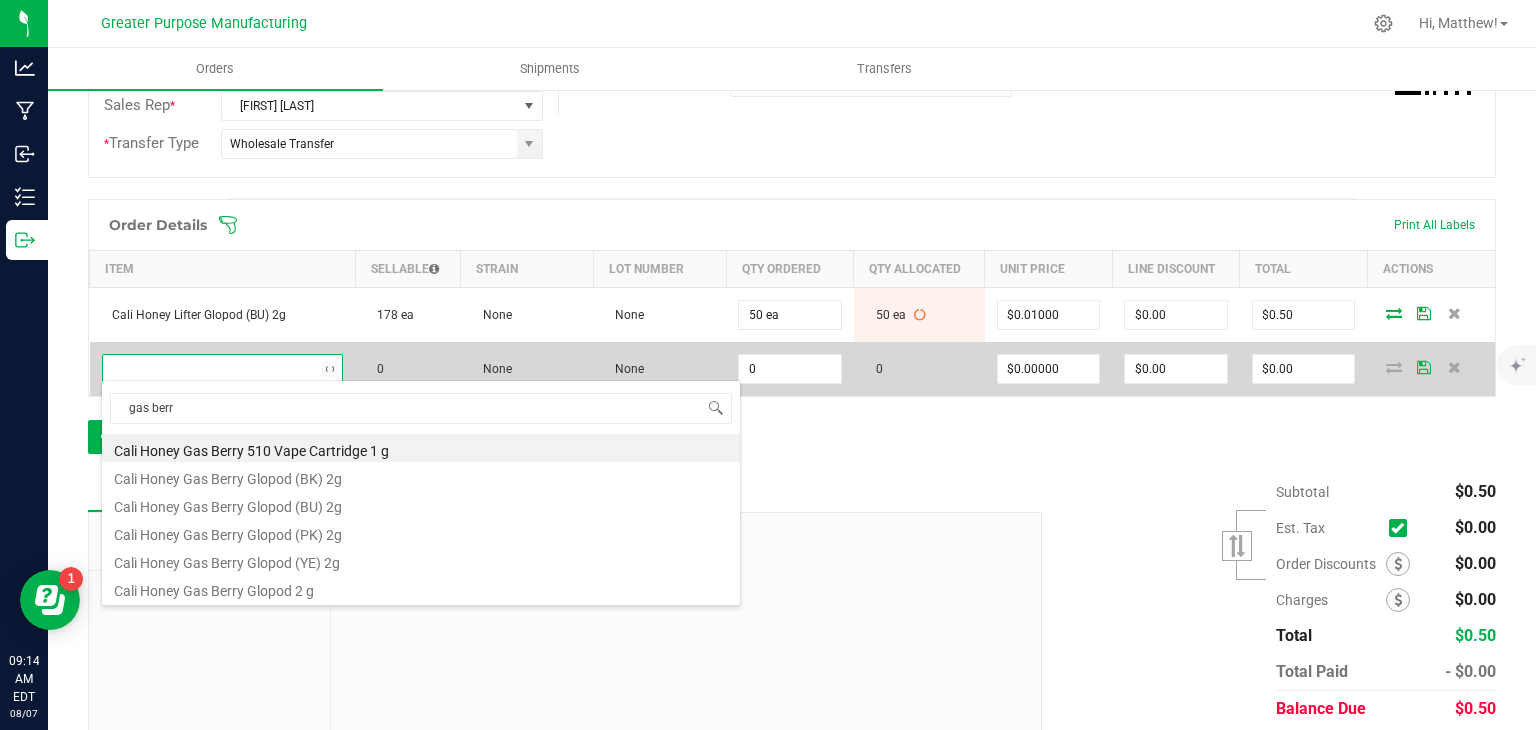 type on "gas berry" 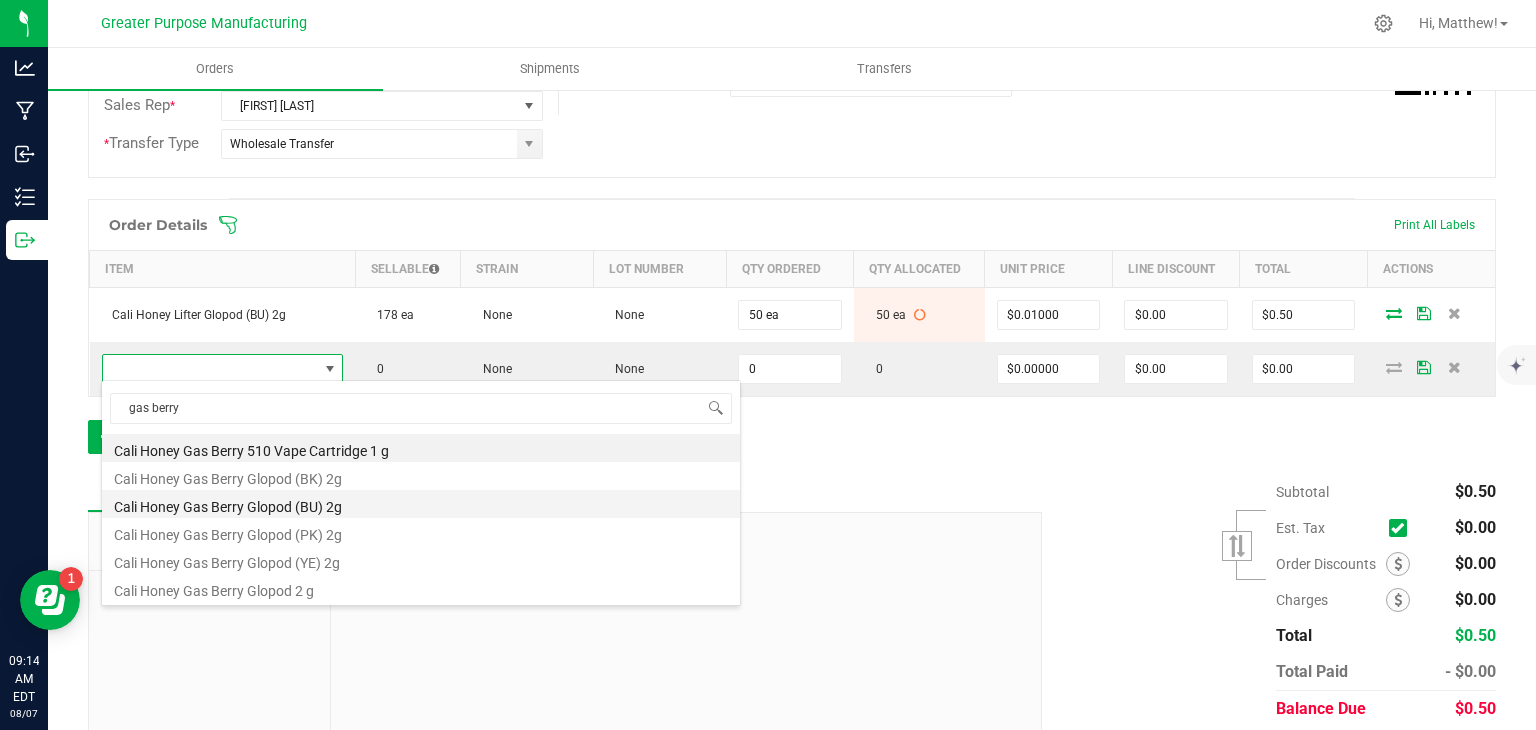 click on "Cali Honey Gas Berry Glopod (BU) 2g" at bounding box center (421, 504) 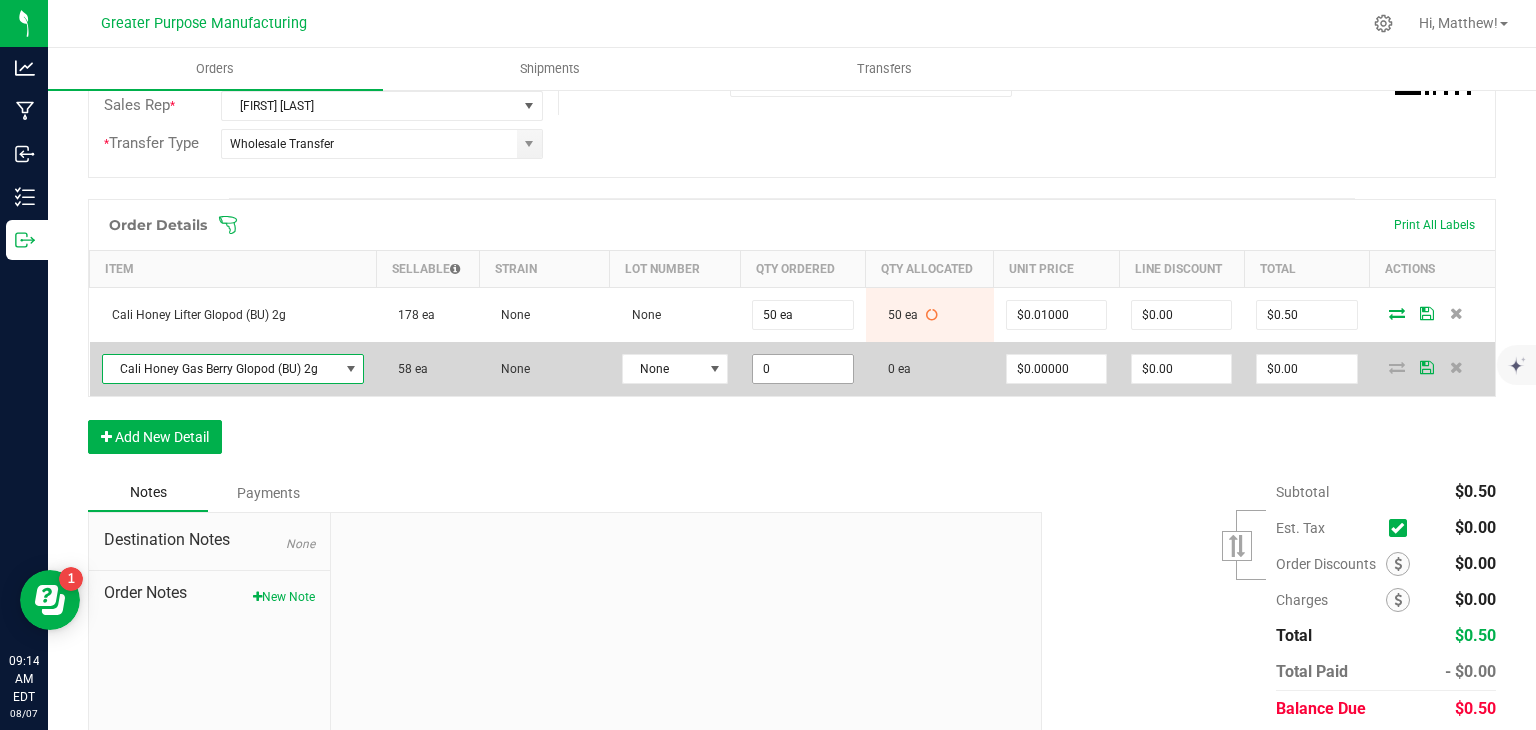 click on "0" at bounding box center (802, 369) 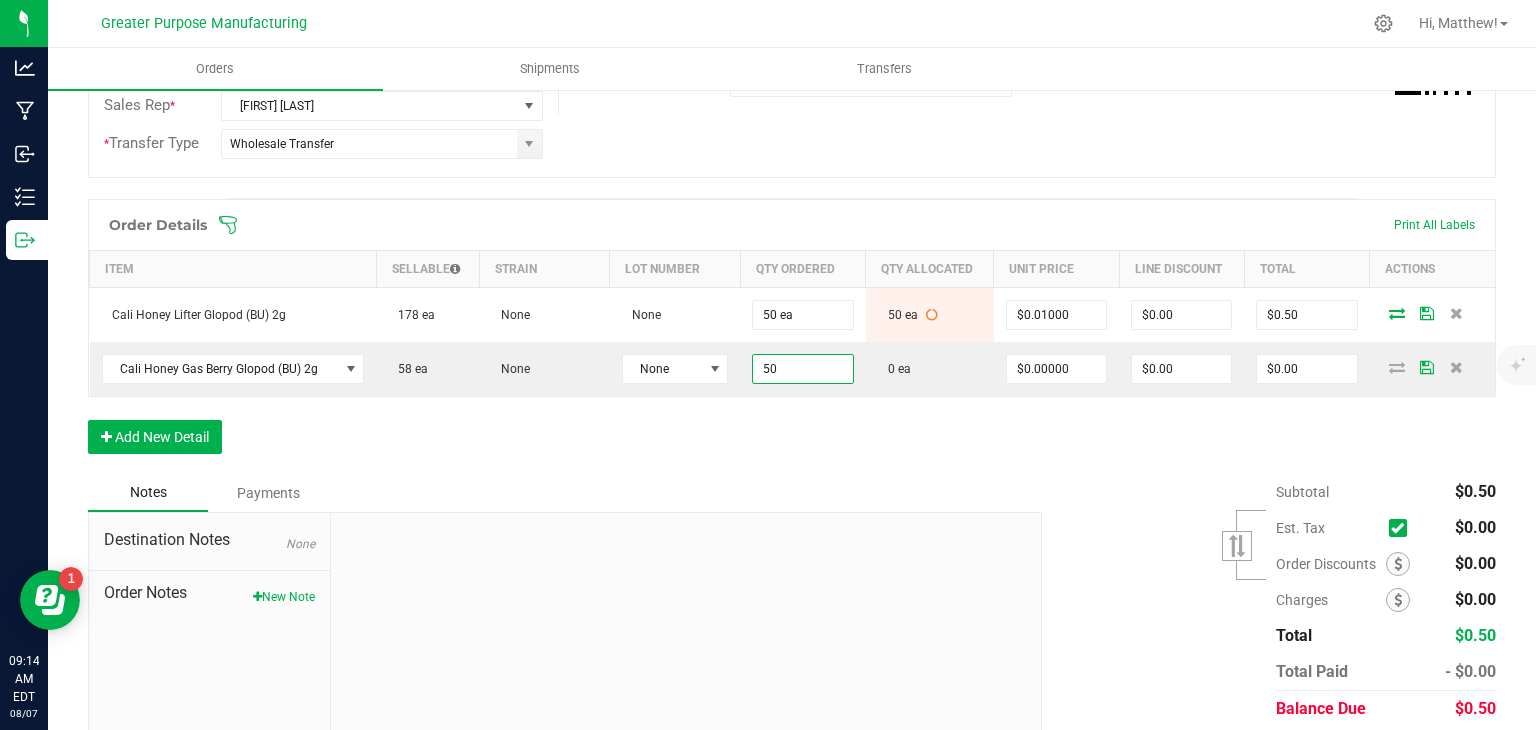 type on "50 ea" 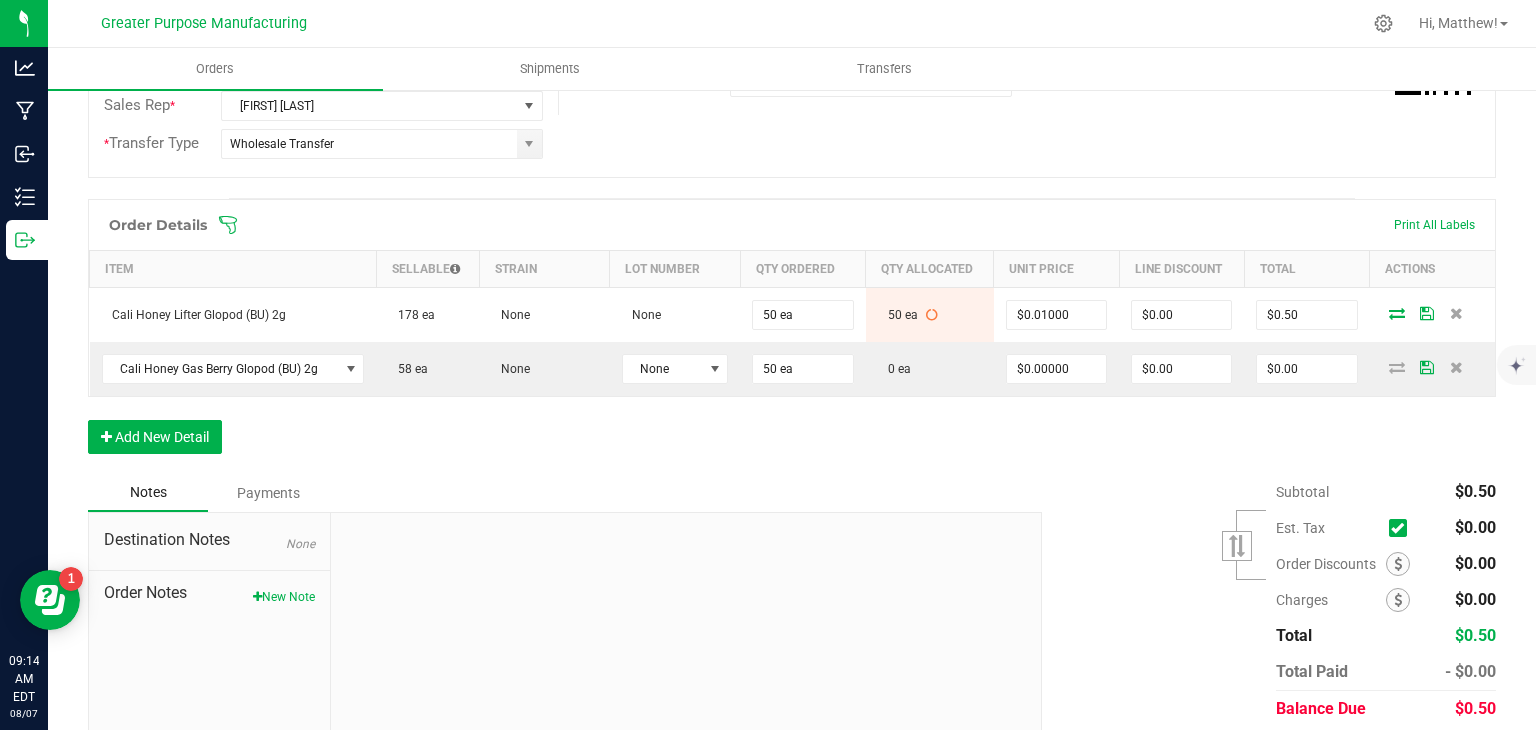 click on "Notes
Payments" at bounding box center (557, 493) 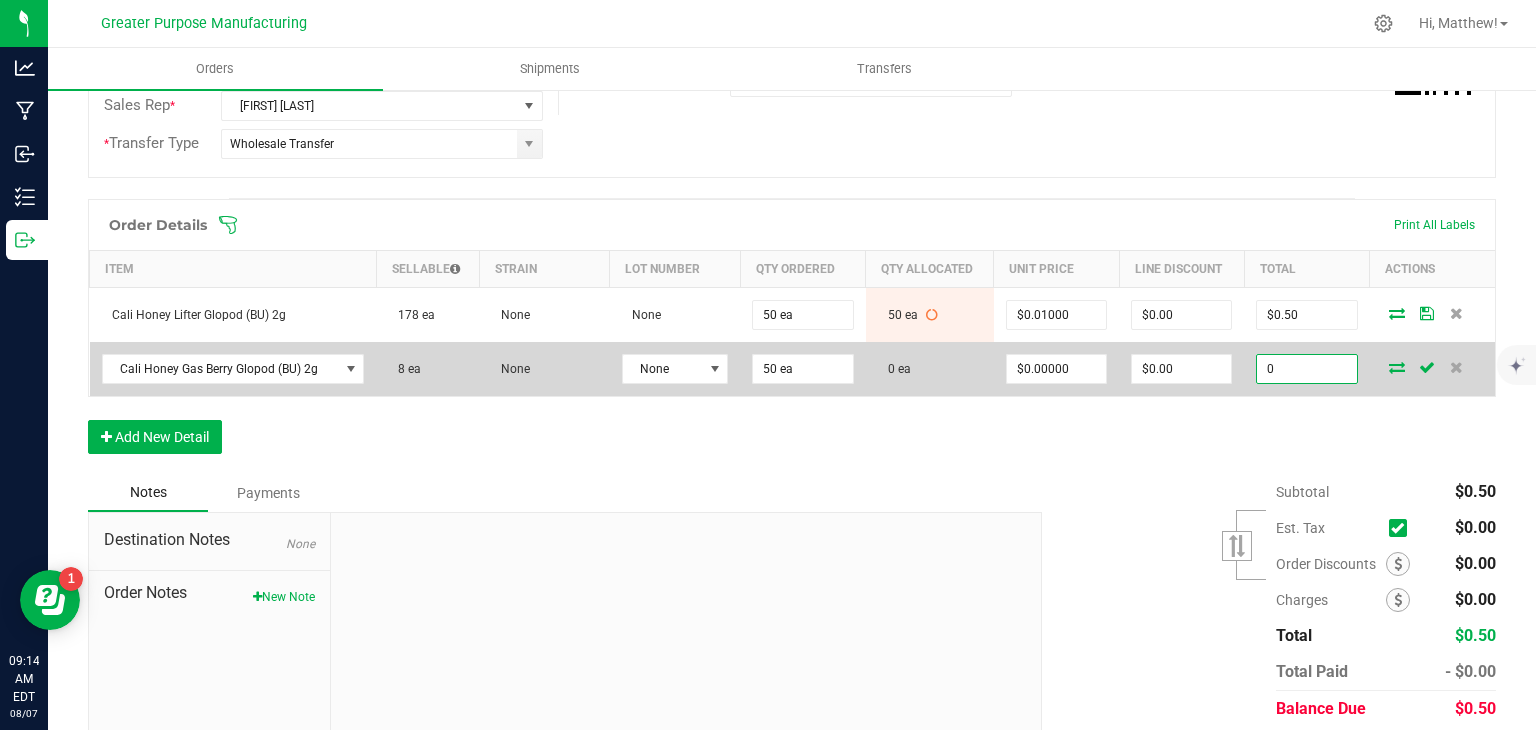 click on "0" at bounding box center (1306, 369) 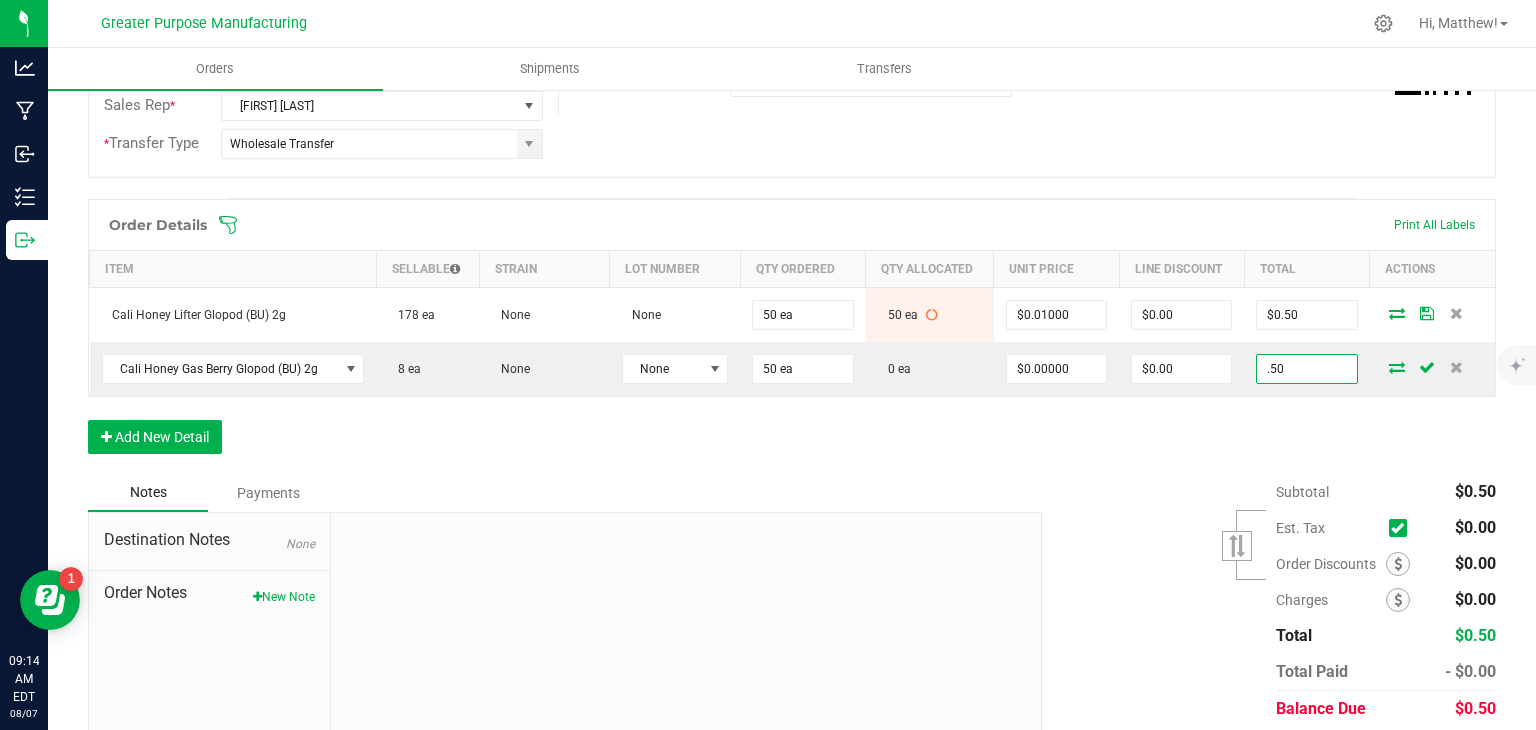type on ".50" 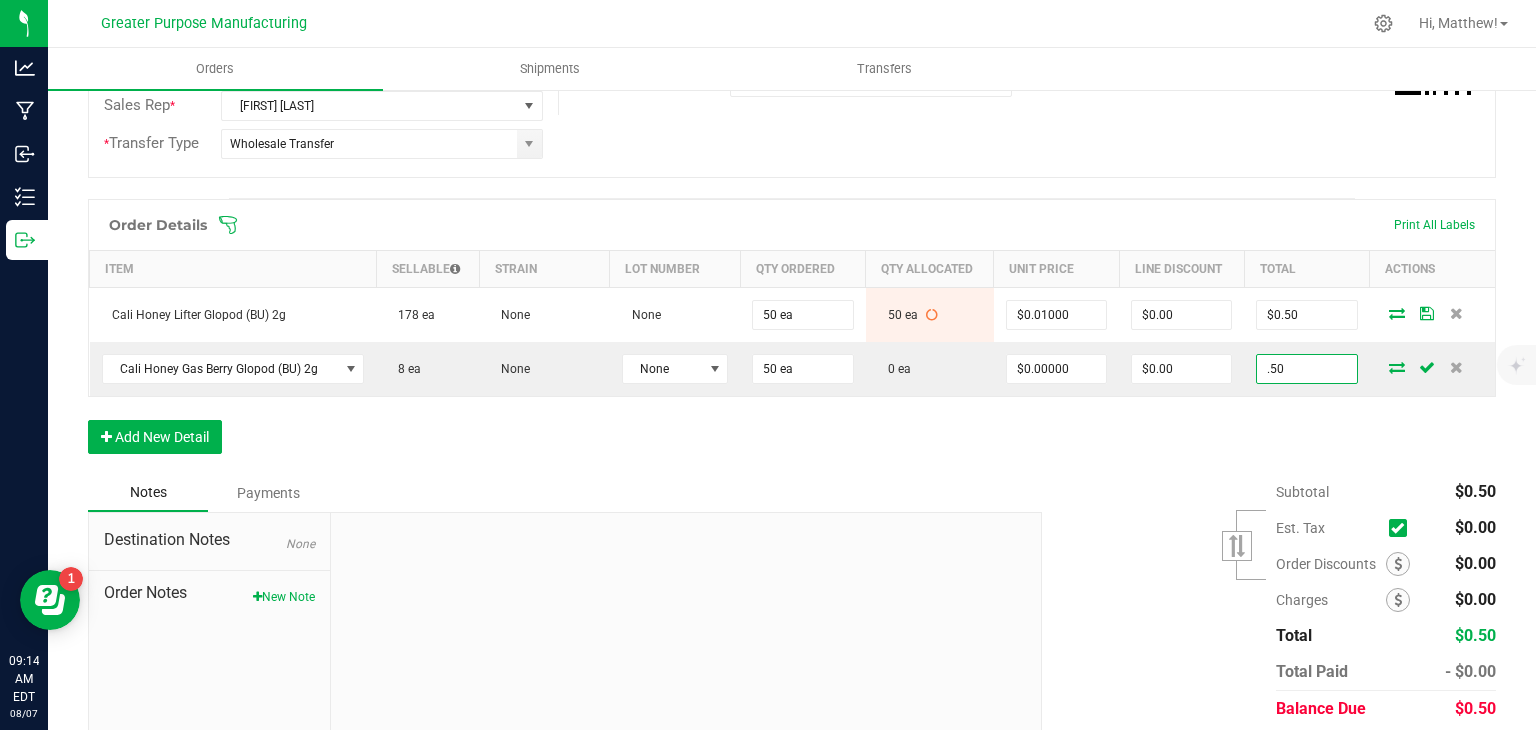 type on "$0.01000" 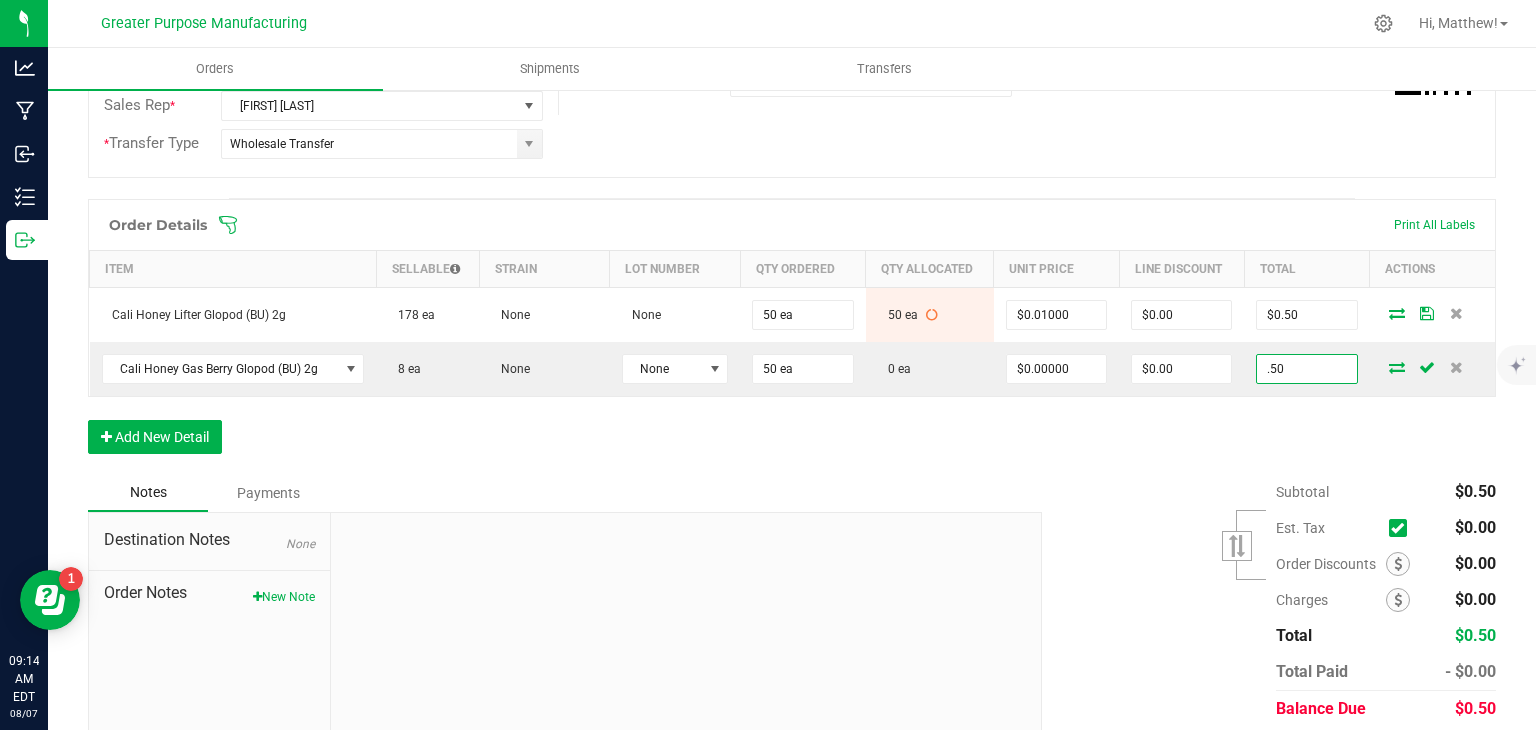 type on "$0.50" 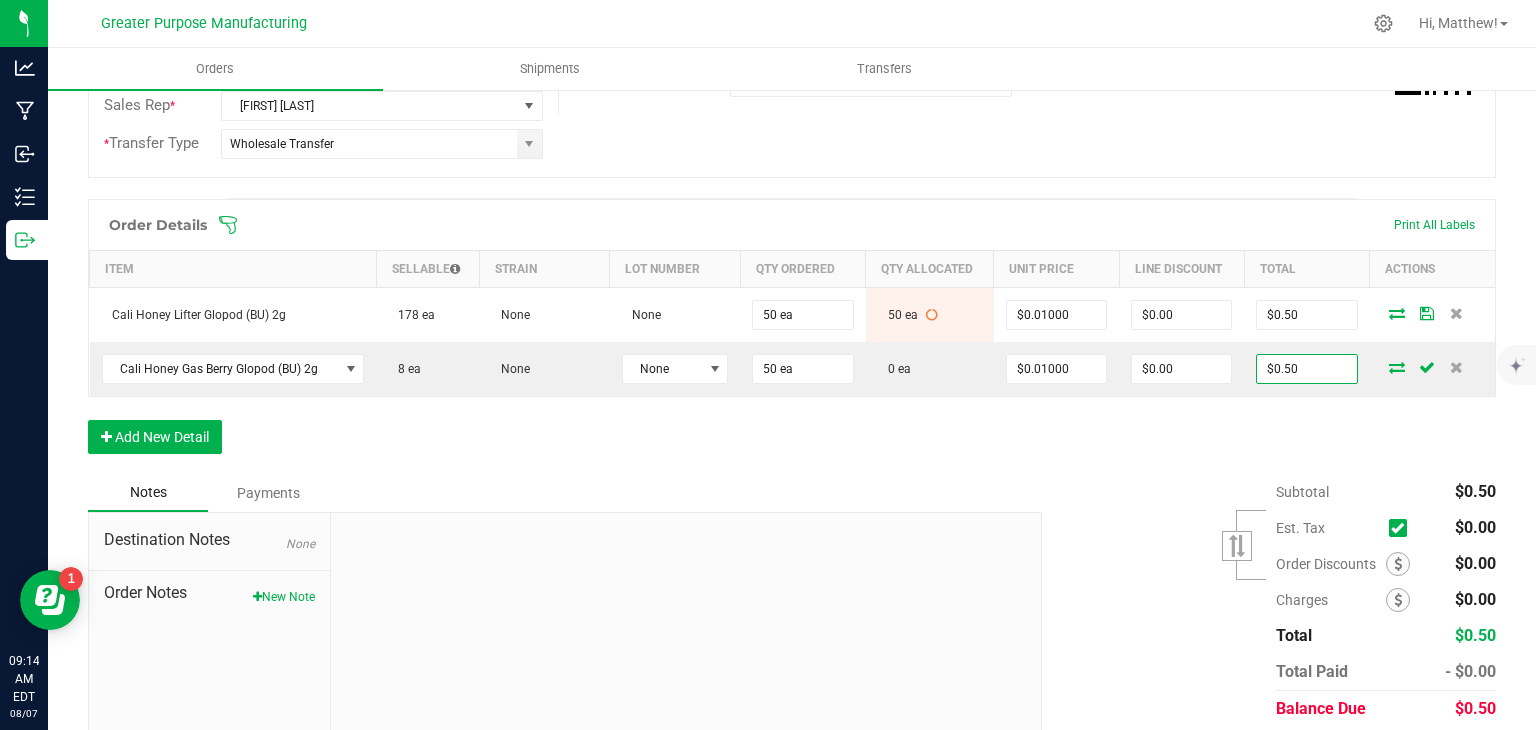 click on "Order Details Print All Labels Item  Sellable  Strain  Lot Number  Qty Ordered Qty Allocated Unit Price Line Discount Total Actions  Cali Honey Lifter Glopod (BU) 2g   178 ea   None   None  50 ea  50 ea
$0.01000 $0.00 $0.50 Cali Honey Gas Berry Glopod (BU) 2g  8 ea   None  None 50 ea  0 ea  $0.01000 $0.00 $0.50
Add New Detail" at bounding box center [792, 336] 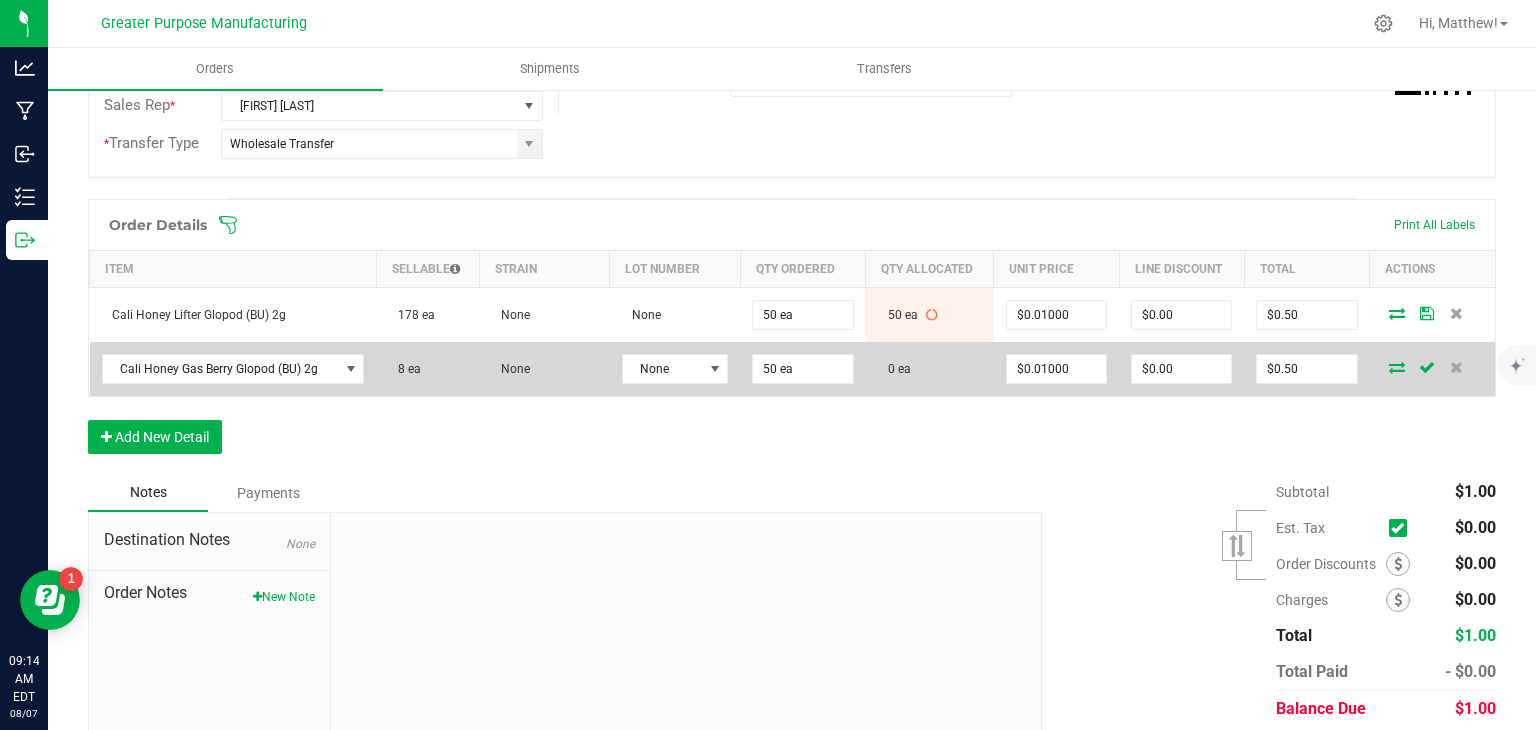 click at bounding box center [1397, 367] 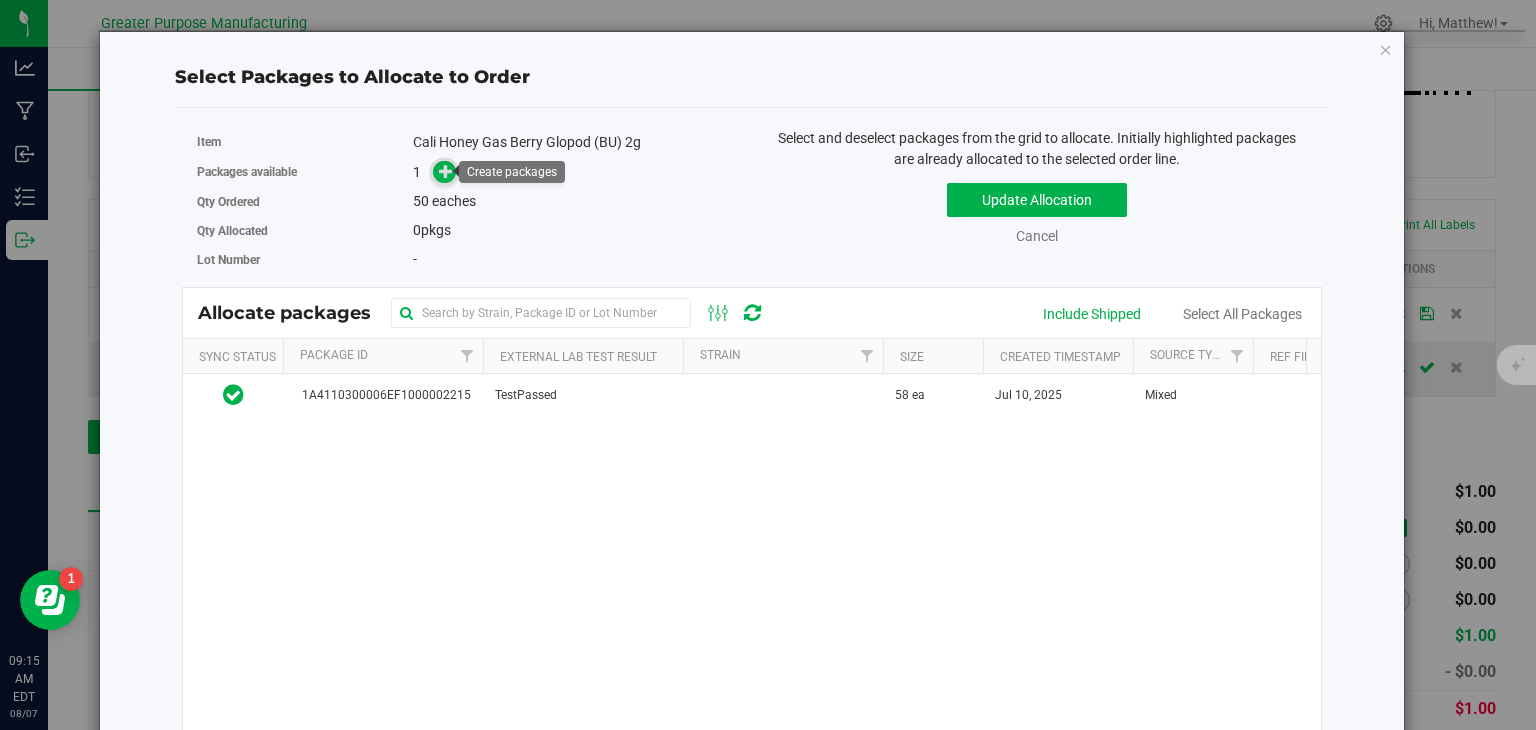 click at bounding box center (446, 171) 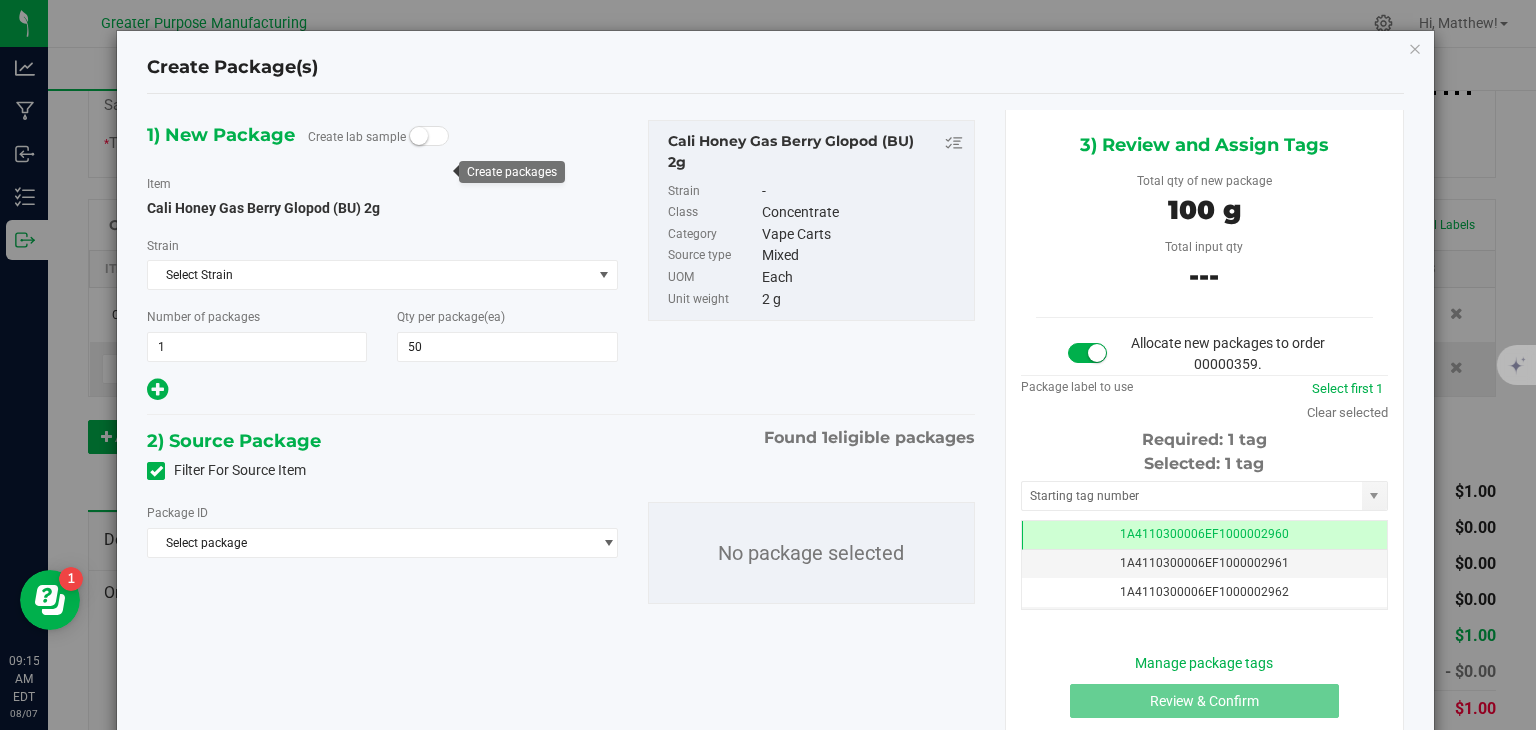 scroll, scrollTop: 0, scrollLeft: 0, axis: both 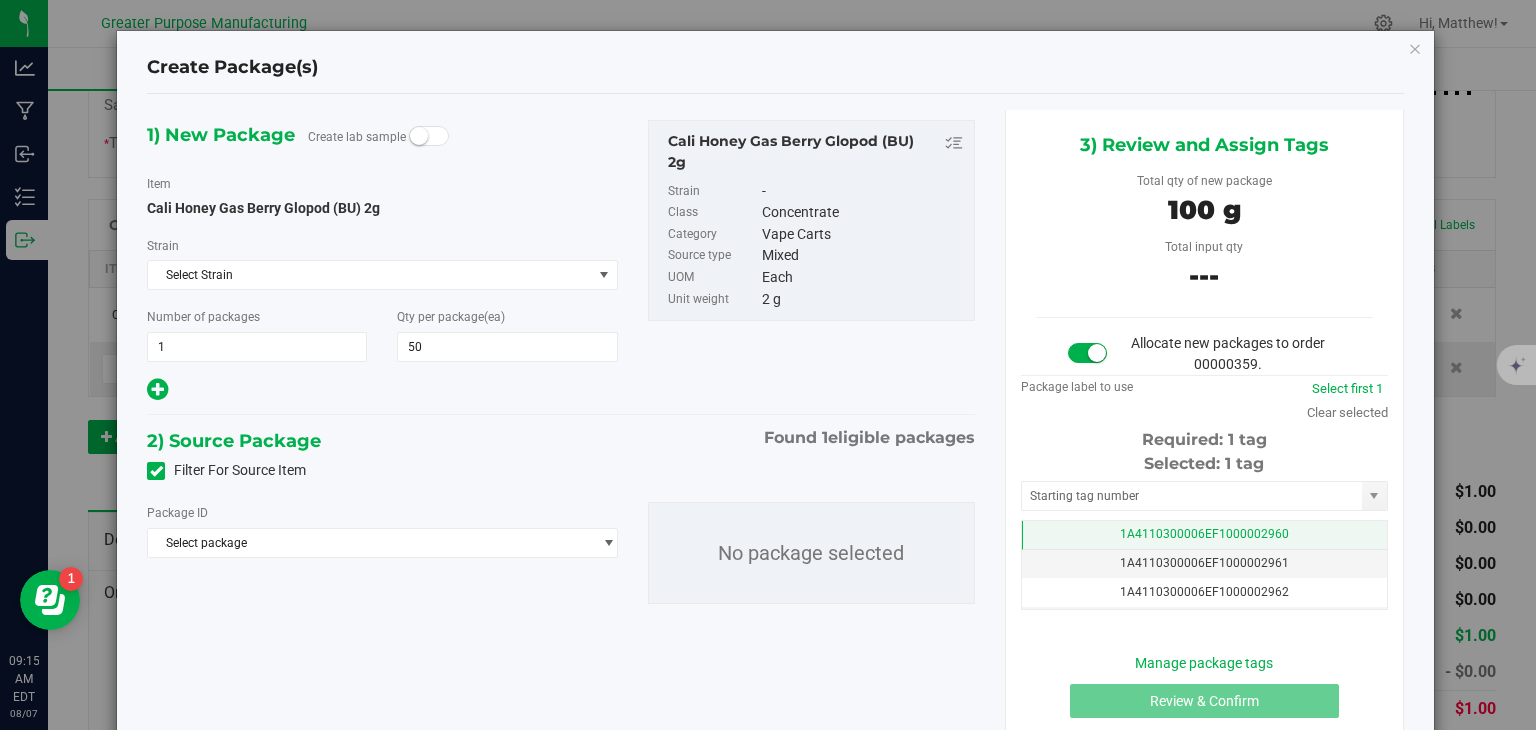 click on "1A4110300006EF1000002960" at bounding box center [1204, 535] 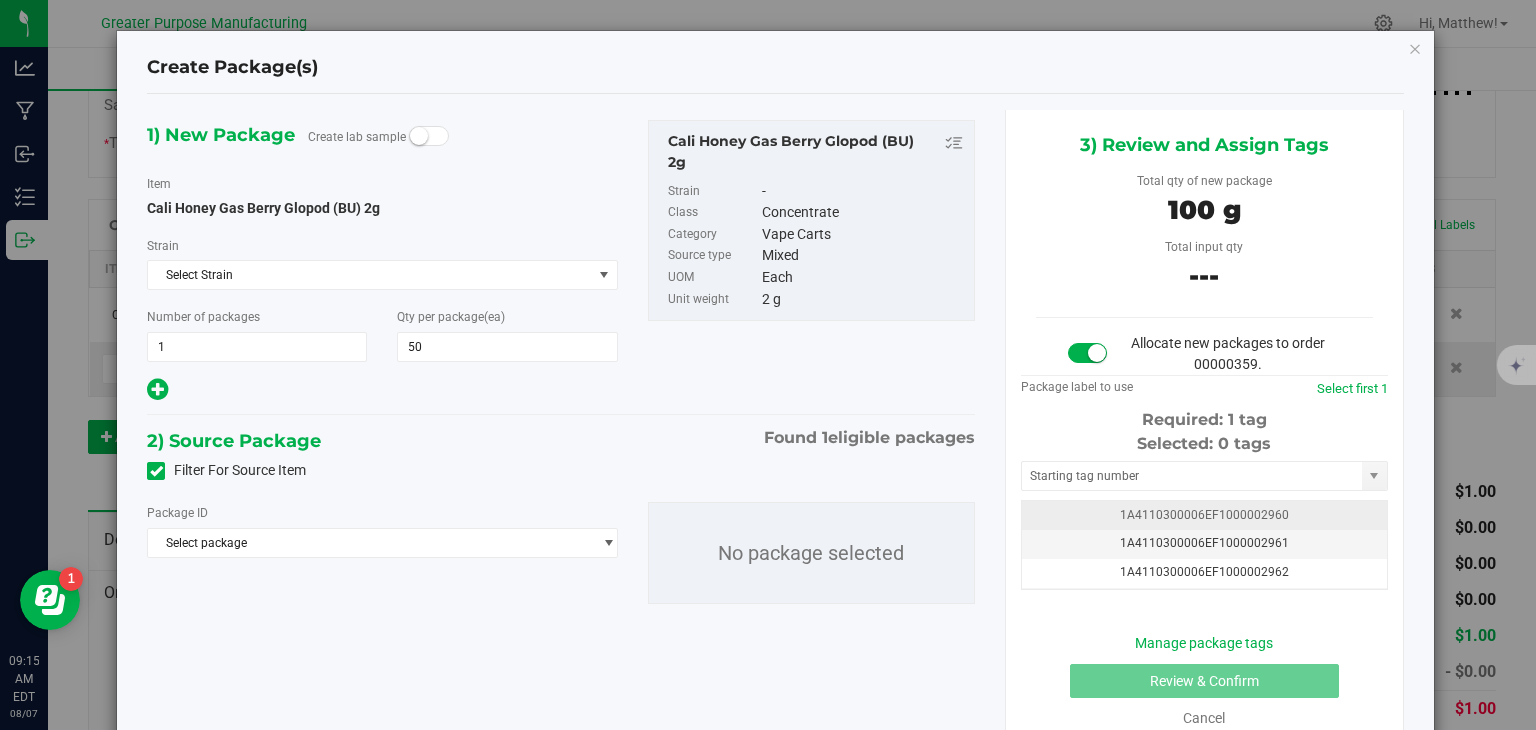 click on "1A4110300006EF1000002960" at bounding box center (1204, 515) 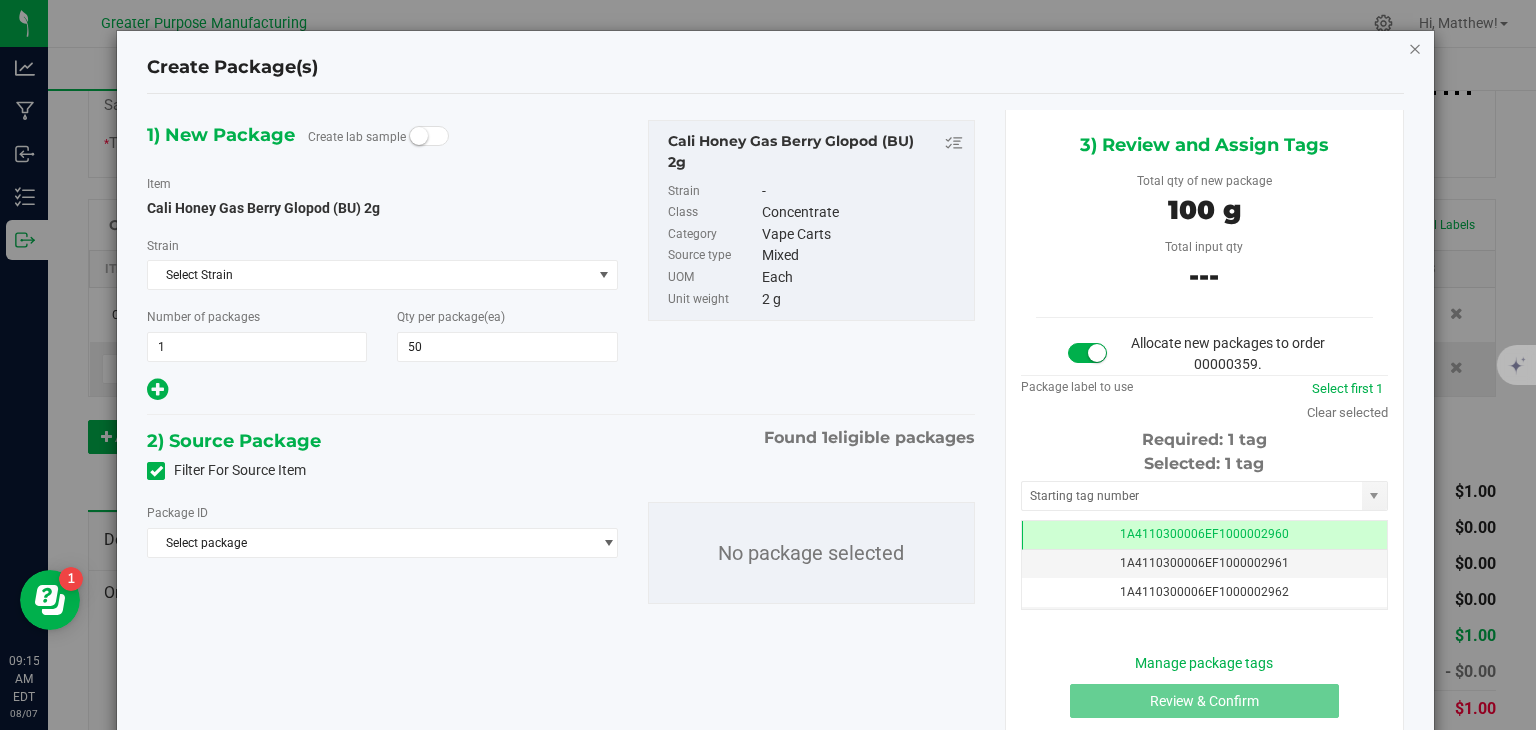 click at bounding box center [1415, 48] 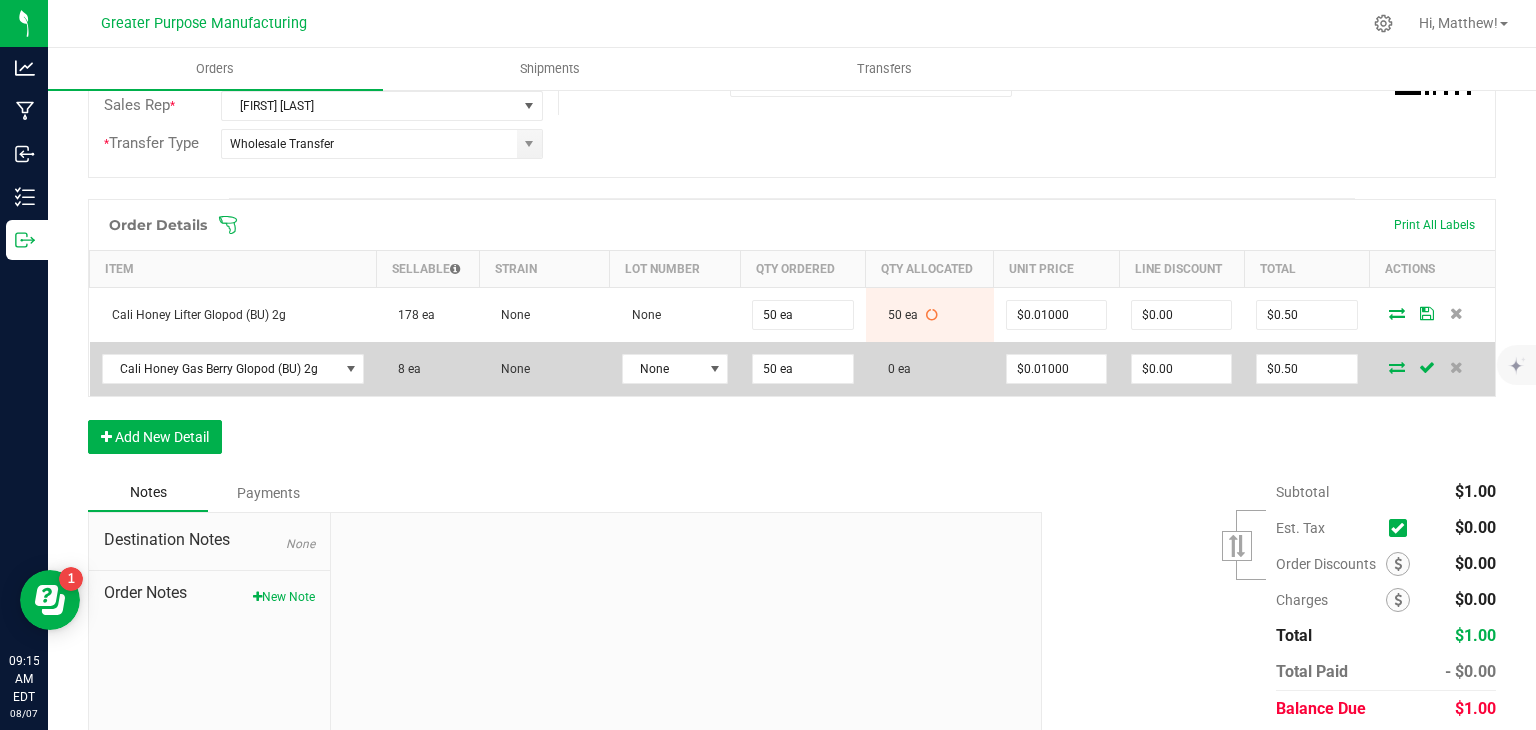 click at bounding box center (1397, 367) 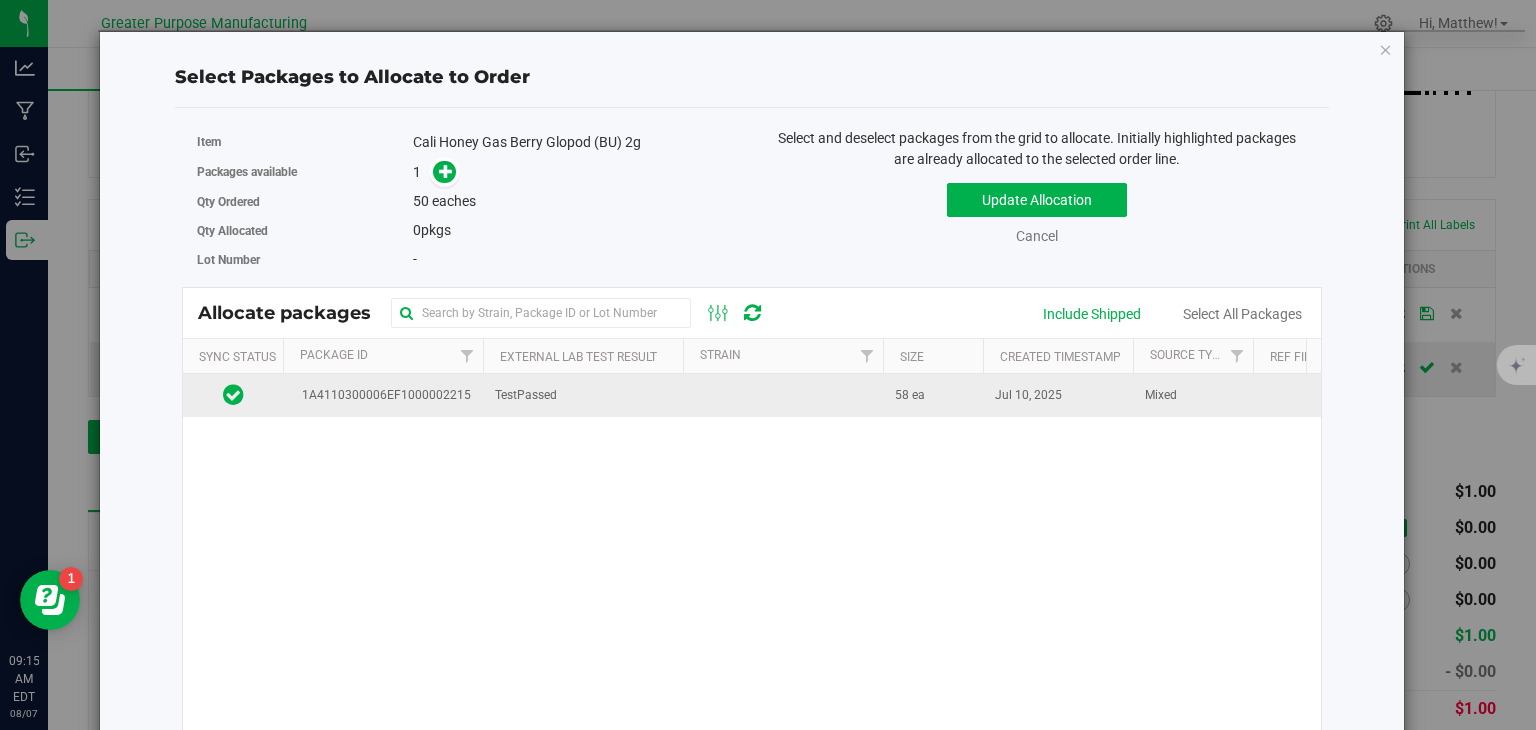 click on "TestPassed" at bounding box center [583, 395] 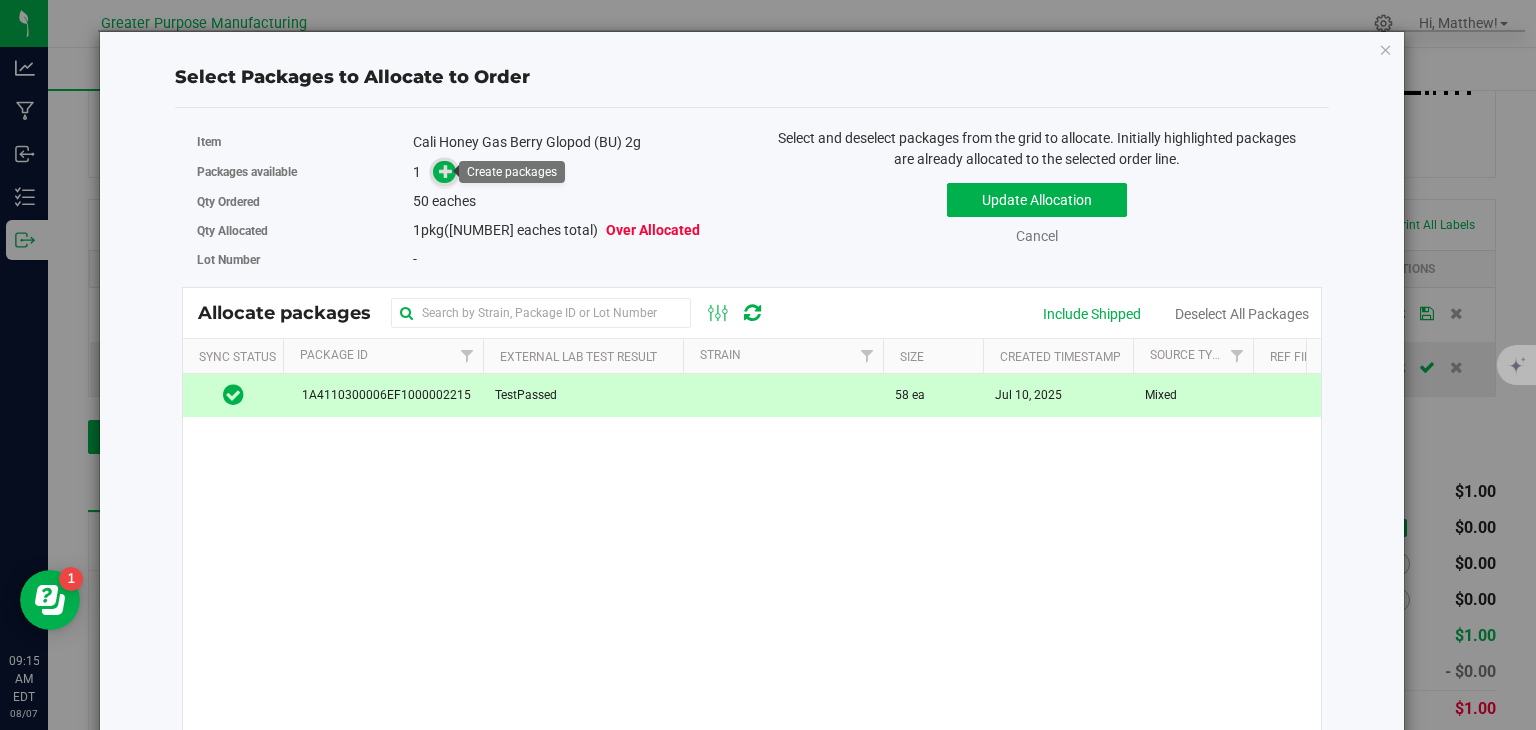 click at bounding box center [444, 172] 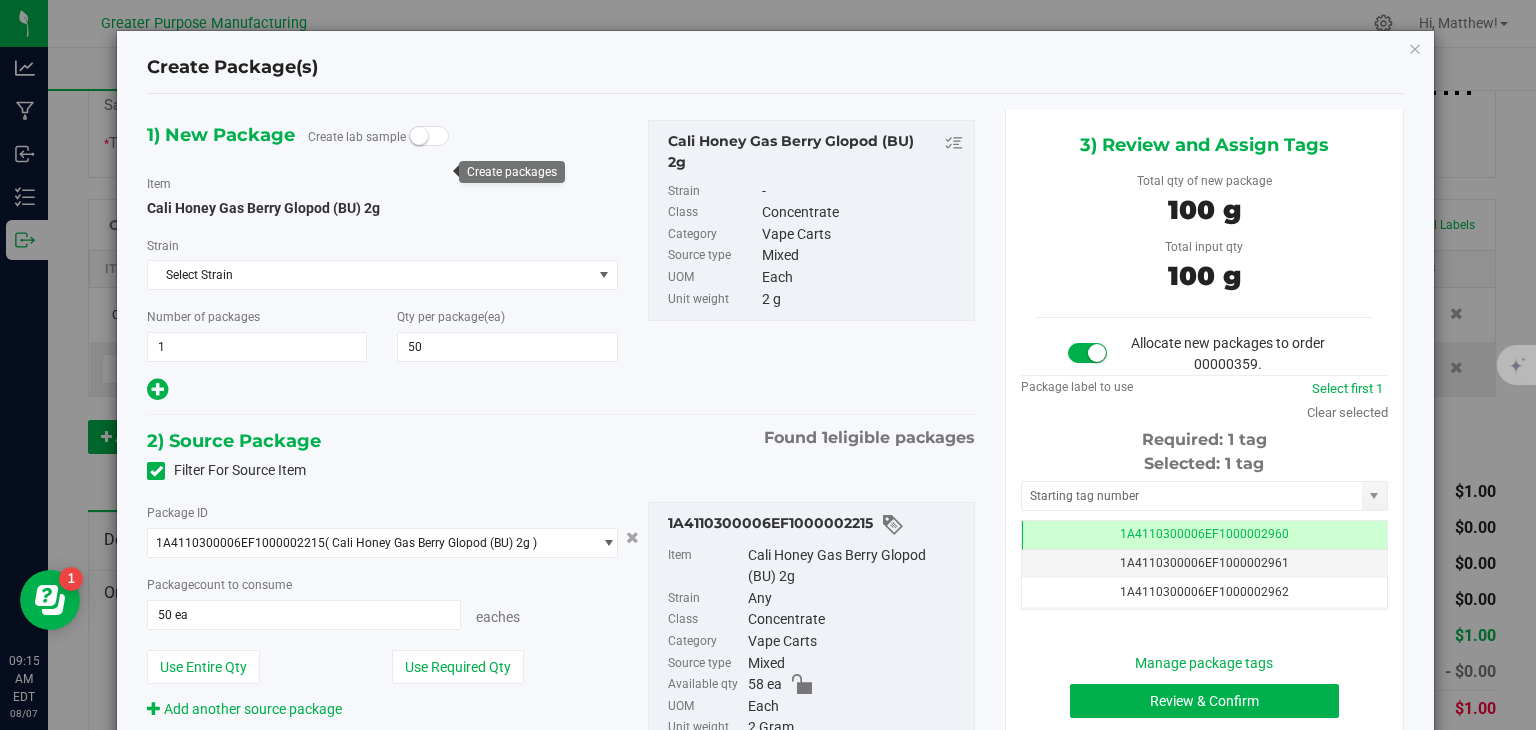 scroll, scrollTop: 0, scrollLeft: 0, axis: both 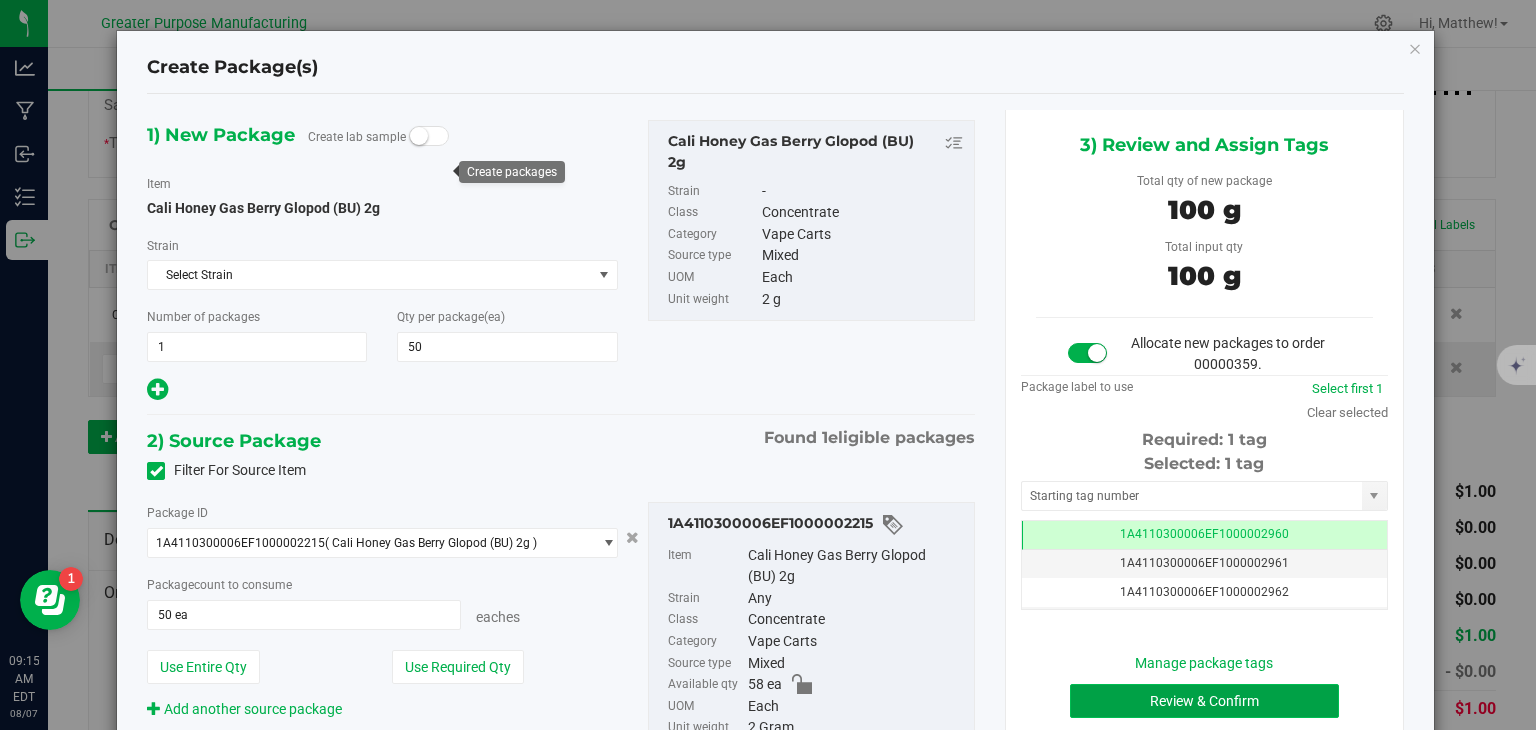 click on "Review & Confirm" at bounding box center (1204, 701) 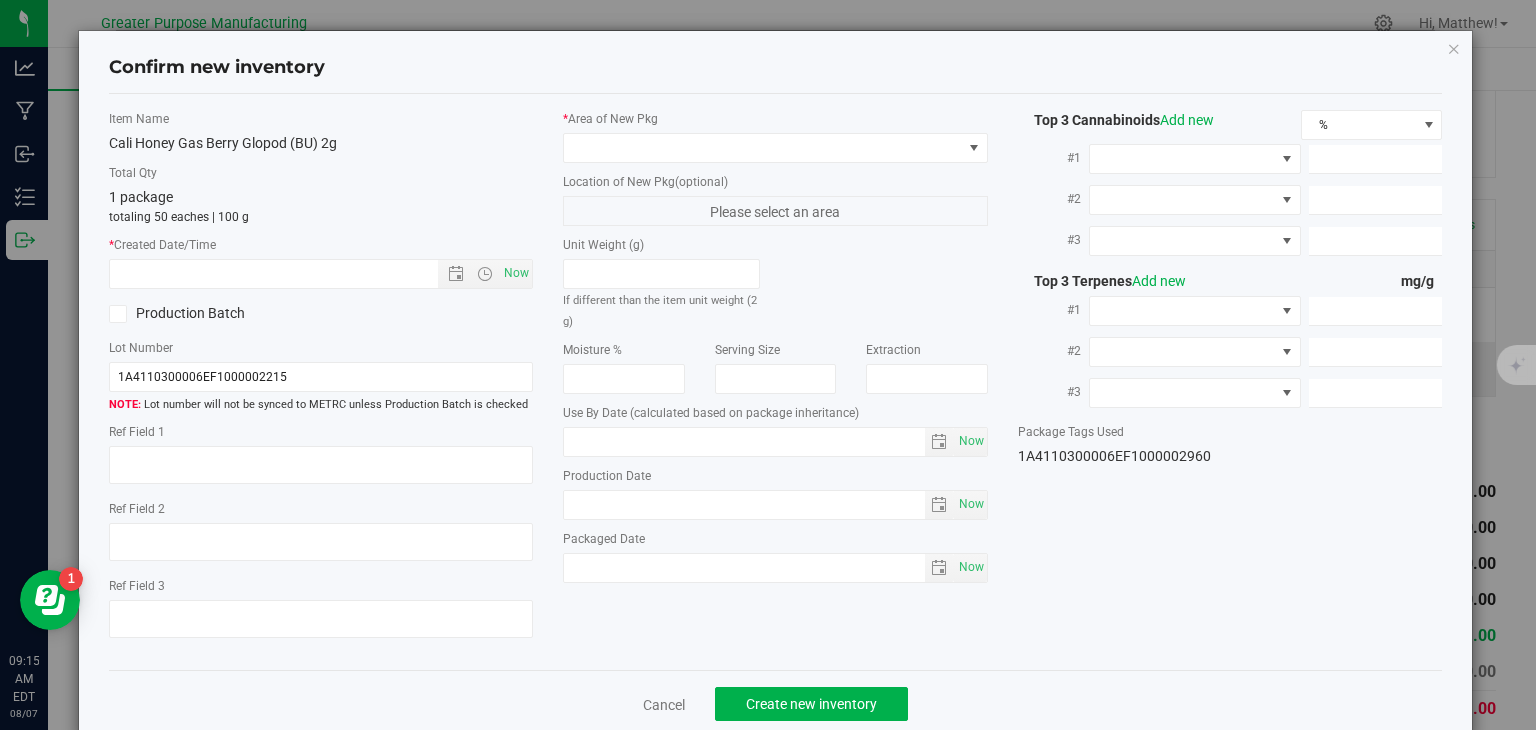type on "2026-01-10" 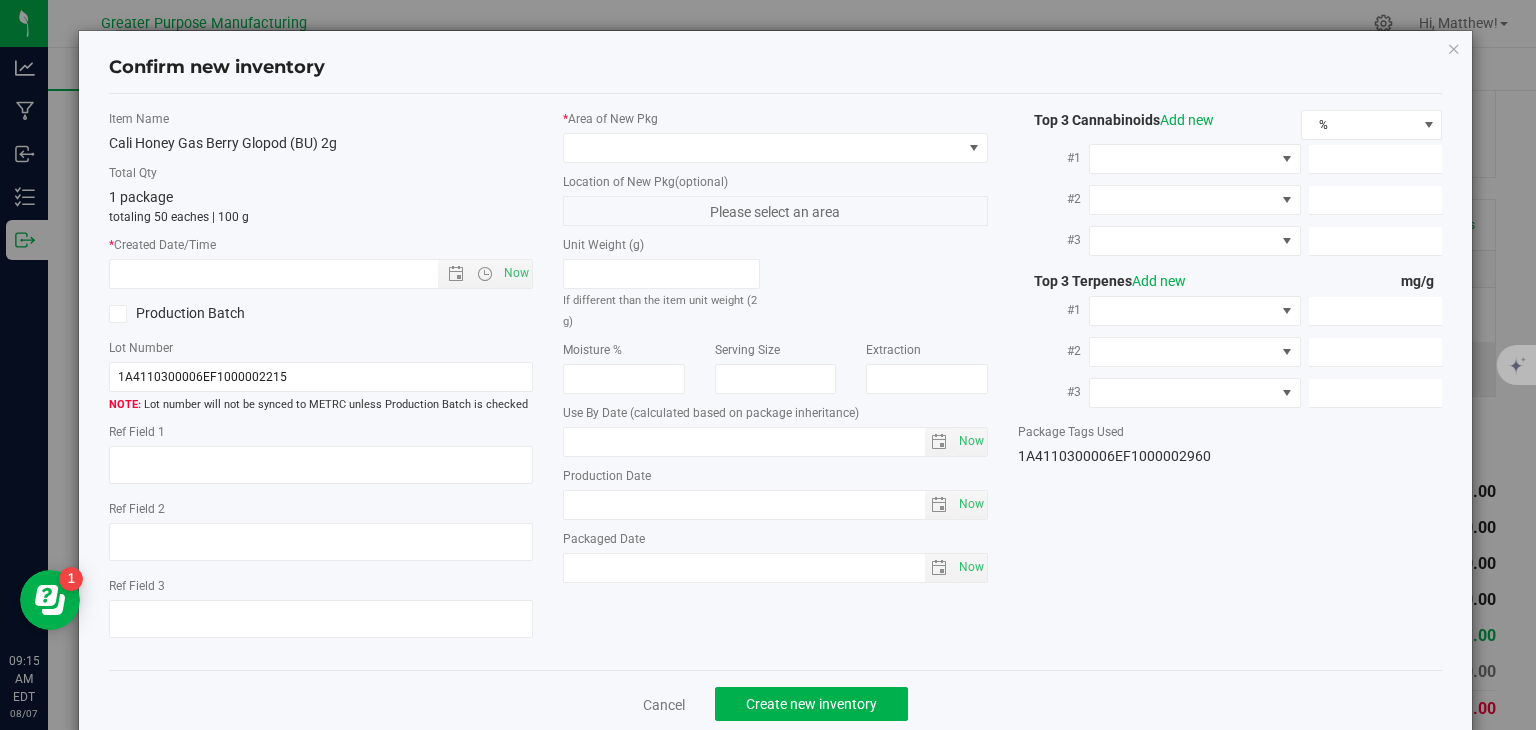 type on "2025-07-10" 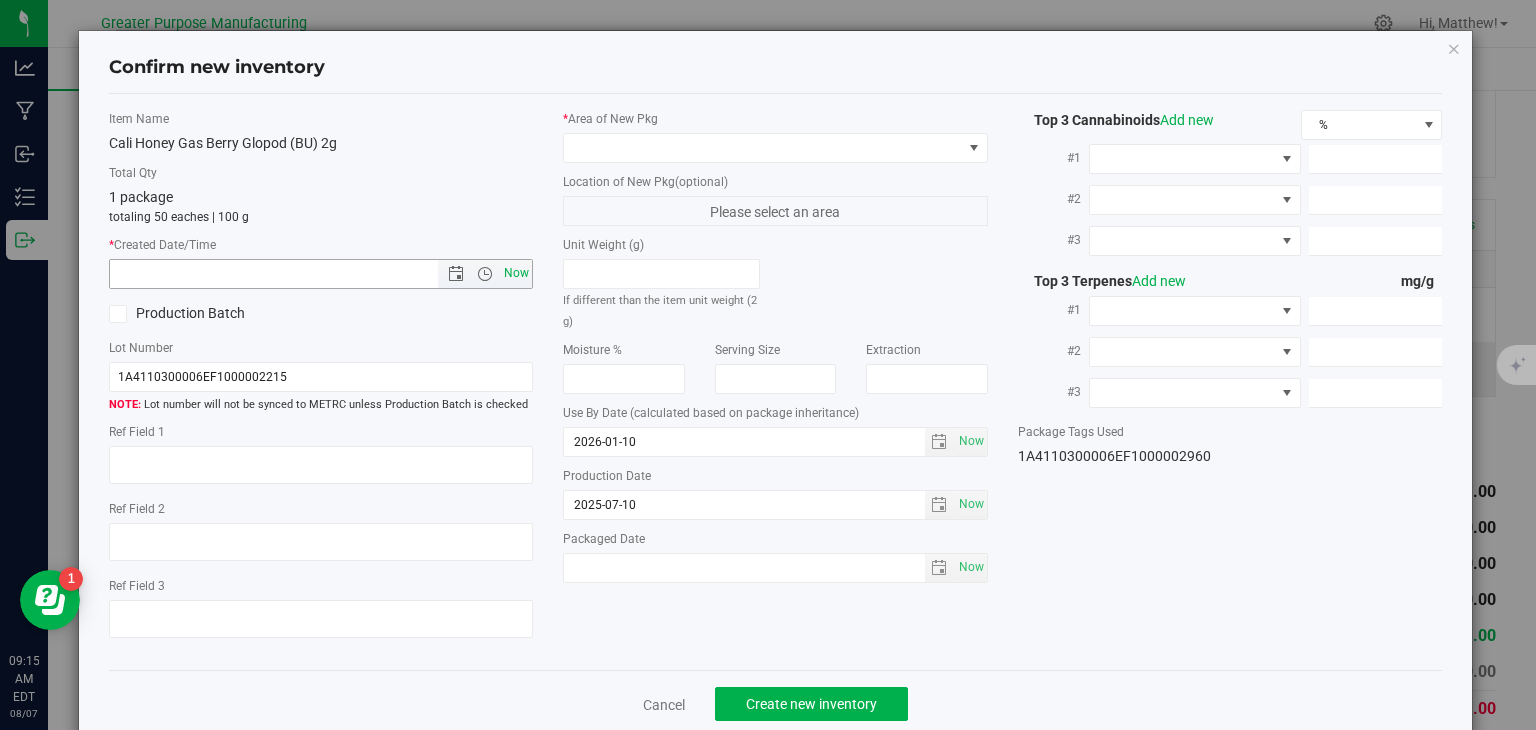 click on "Now" at bounding box center (517, 273) 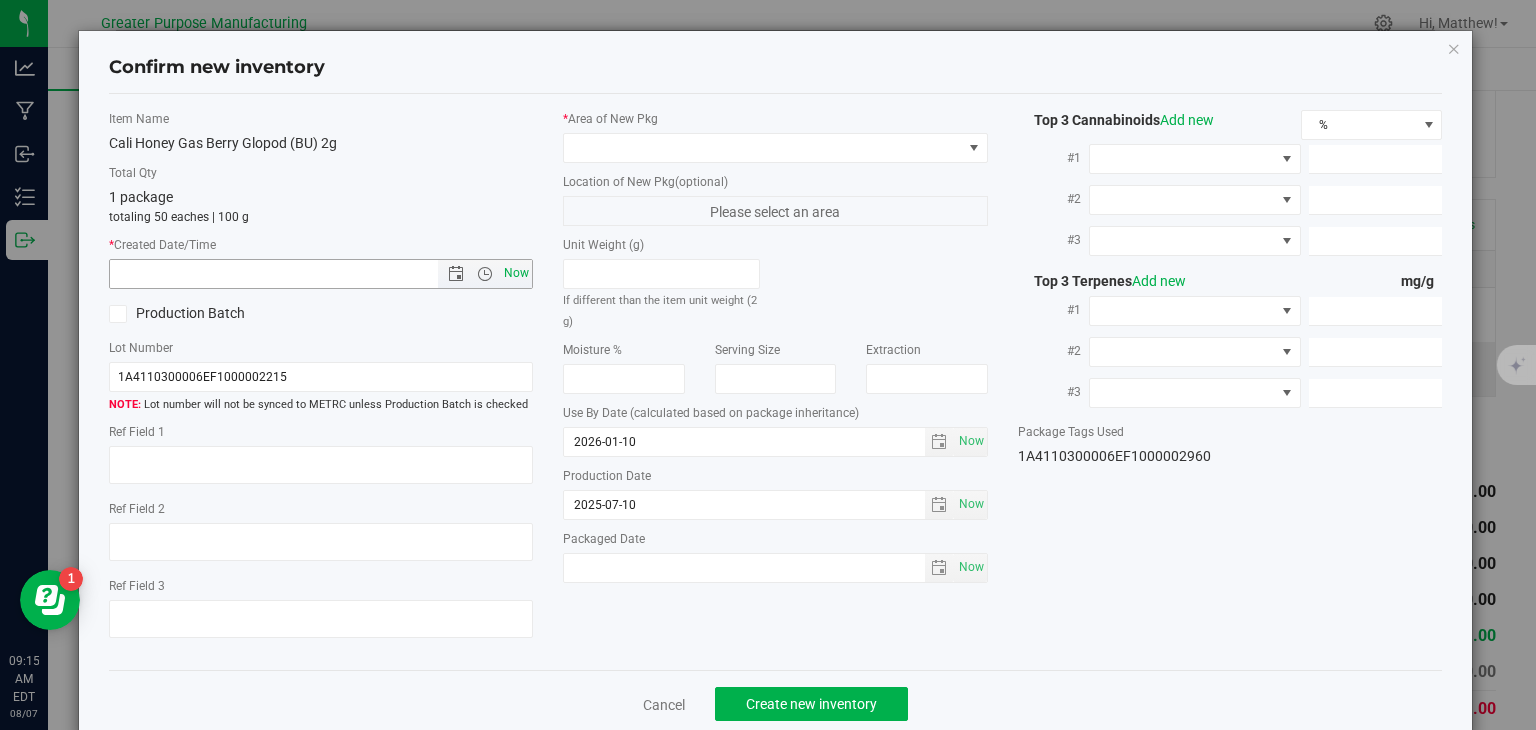 type on "8/7/2025 9:15 AM" 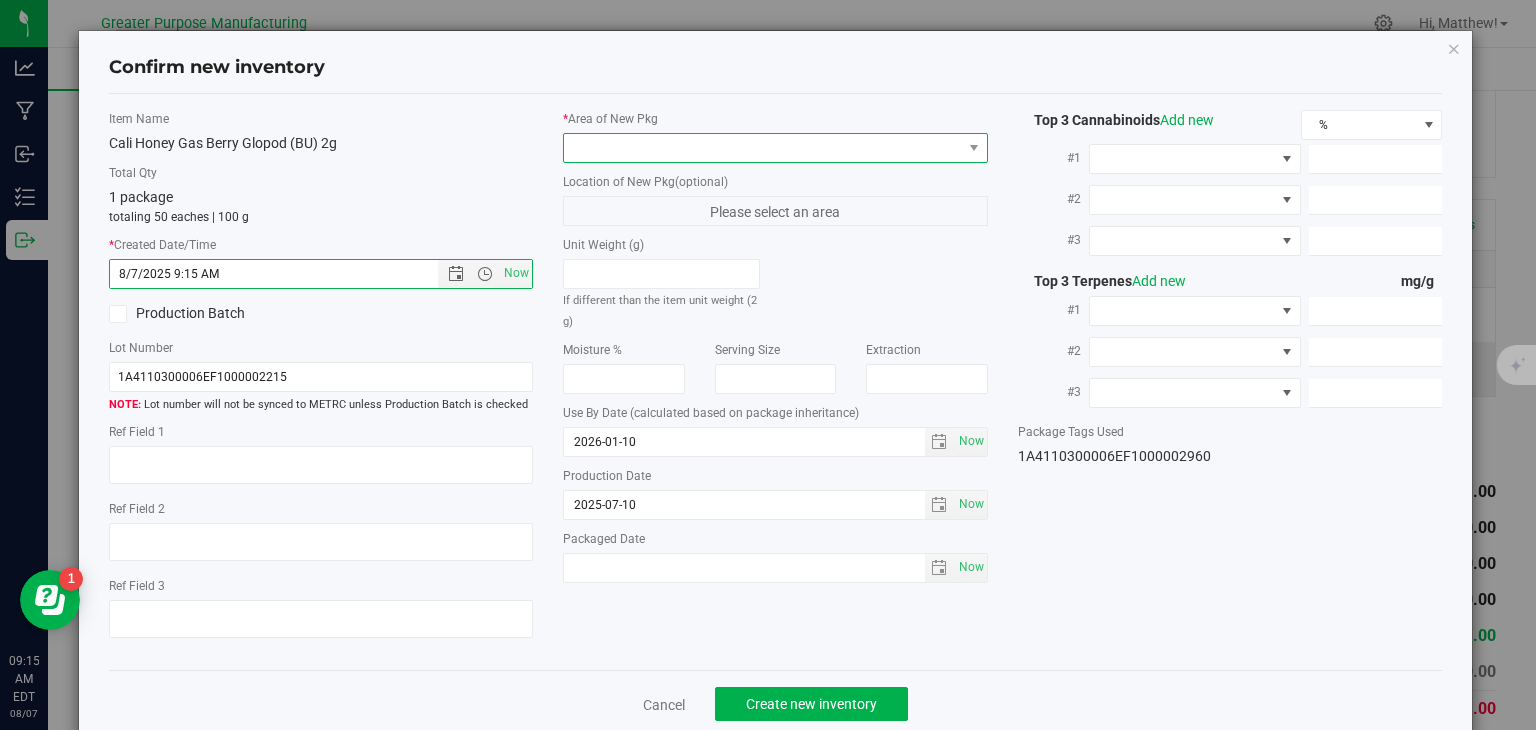 click at bounding box center (763, 148) 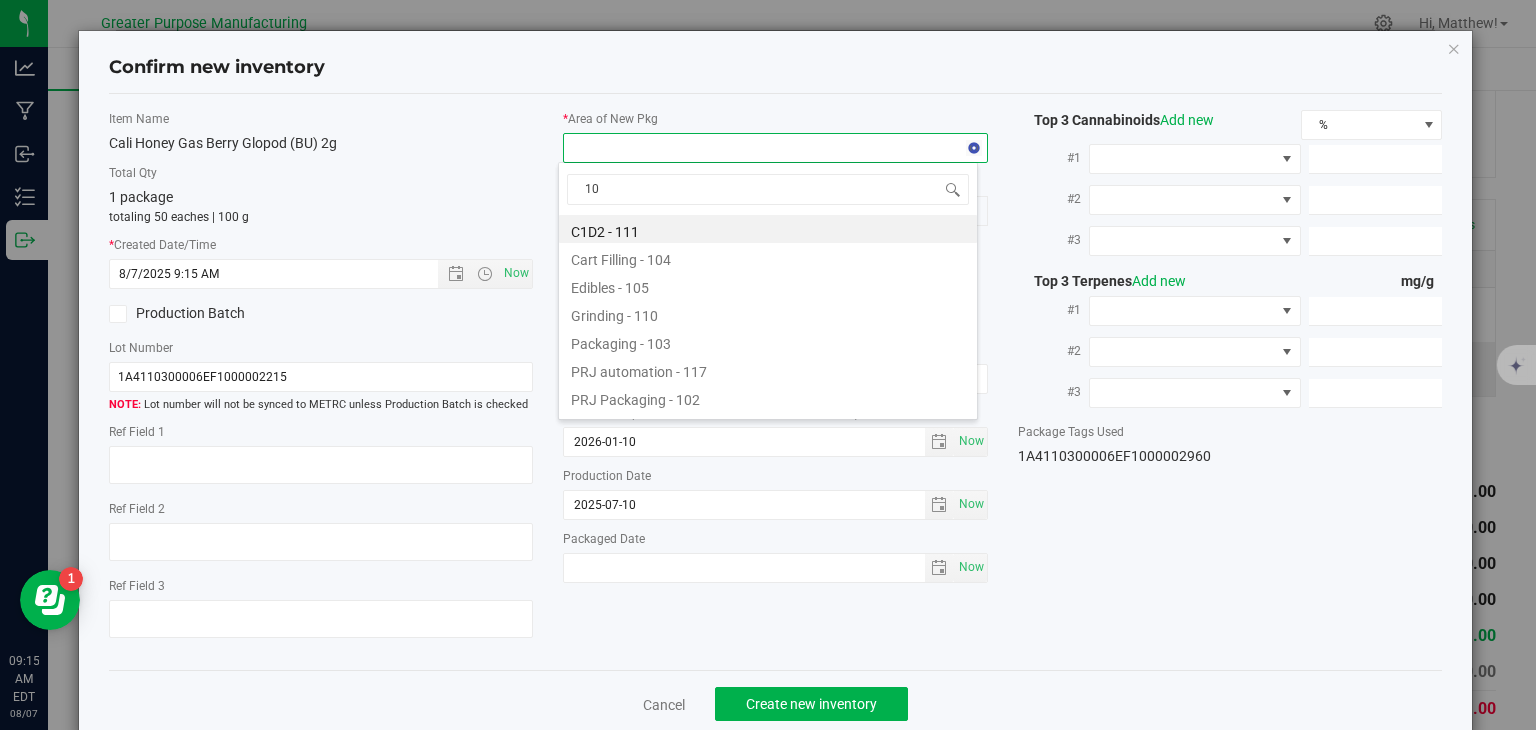 type on "108" 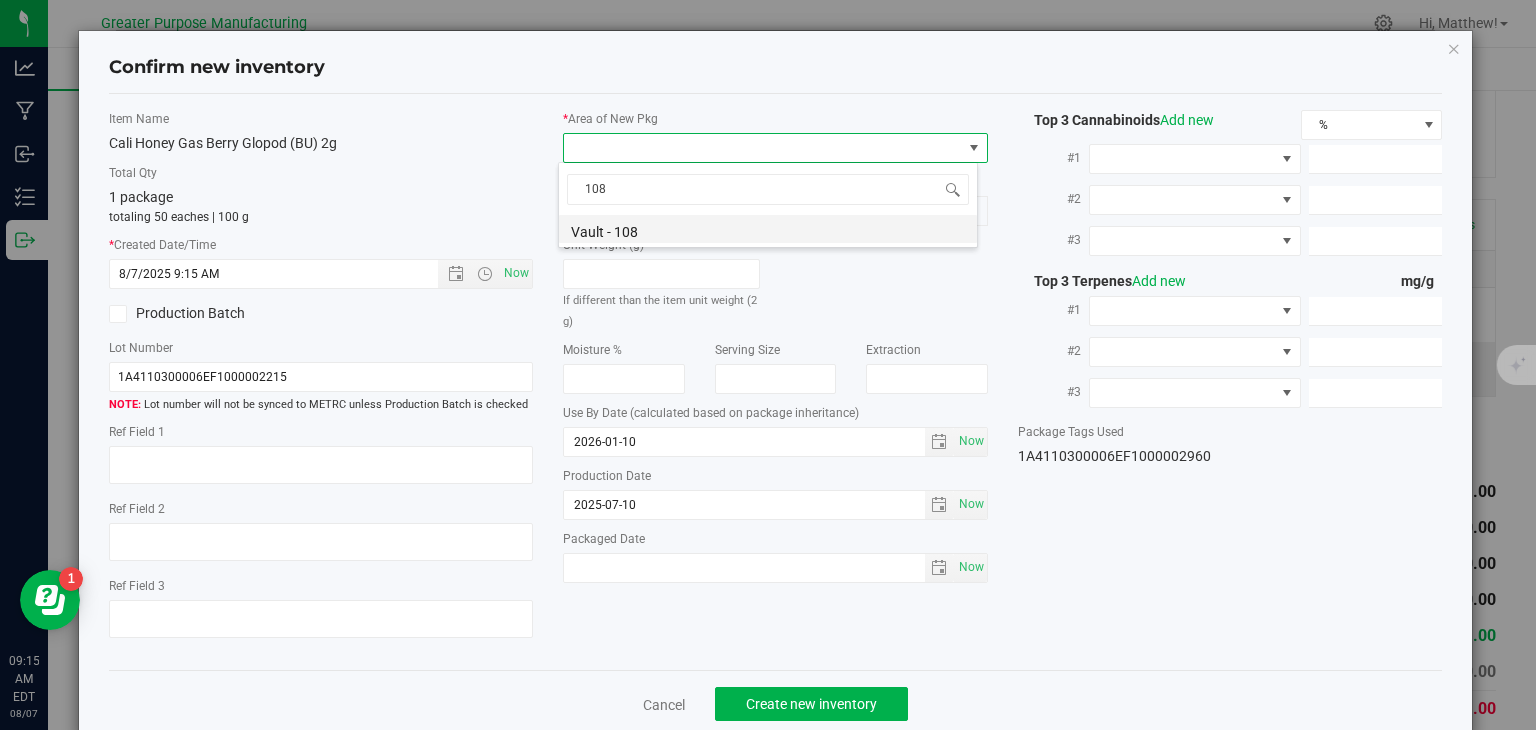 click on "Vault - 108" at bounding box center (768, 229) 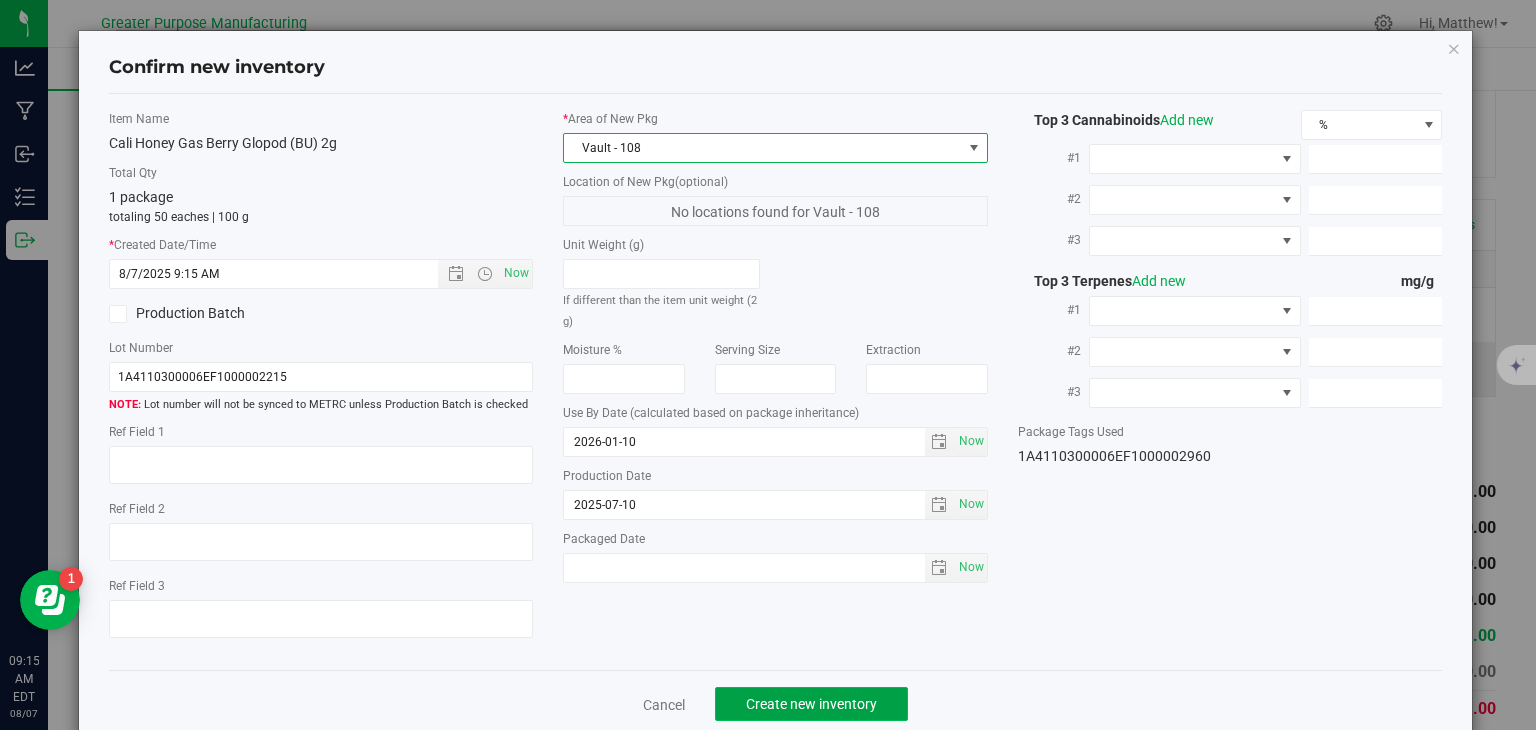 click on "Create new inventory" 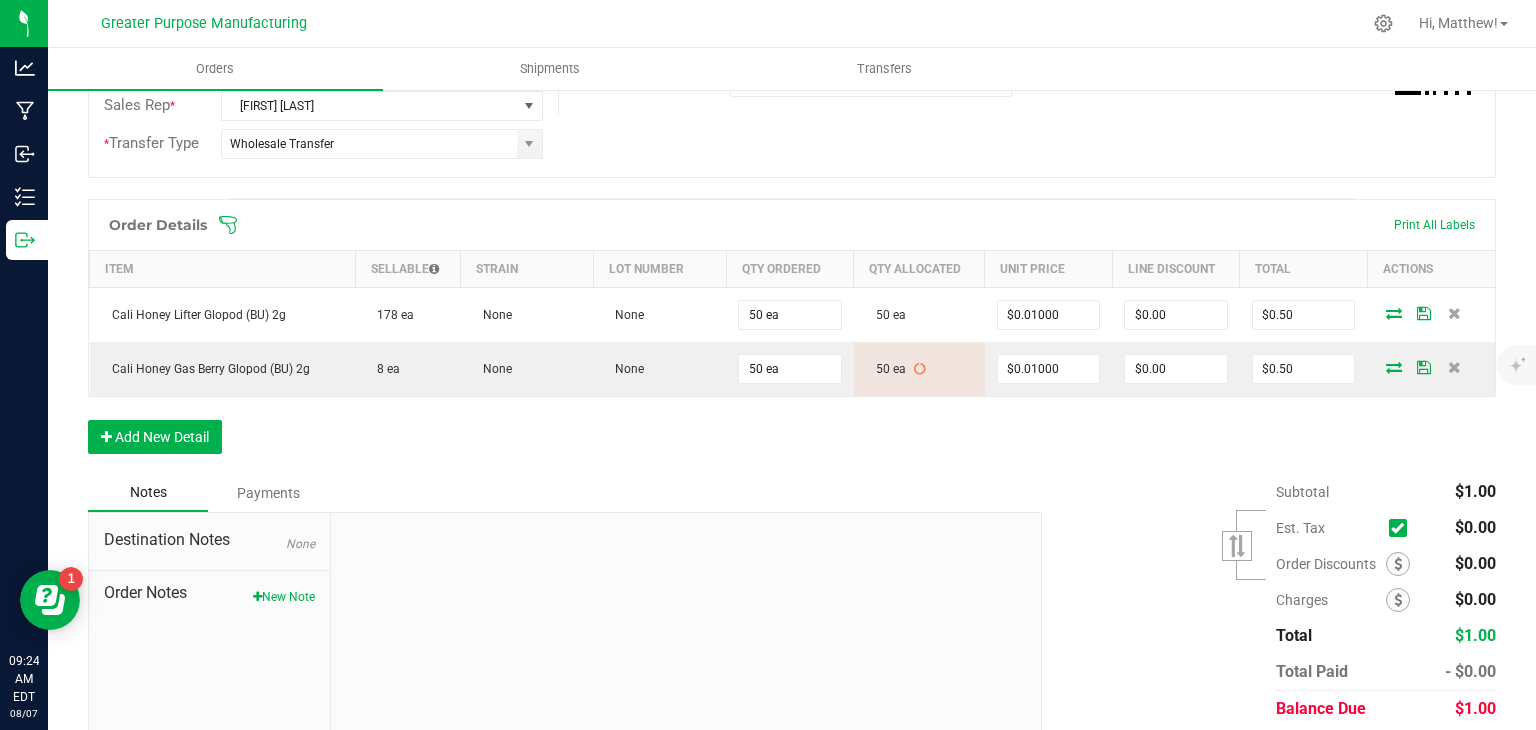 scroll, scrollTop: 0, scrollLeft: 0, axis: both 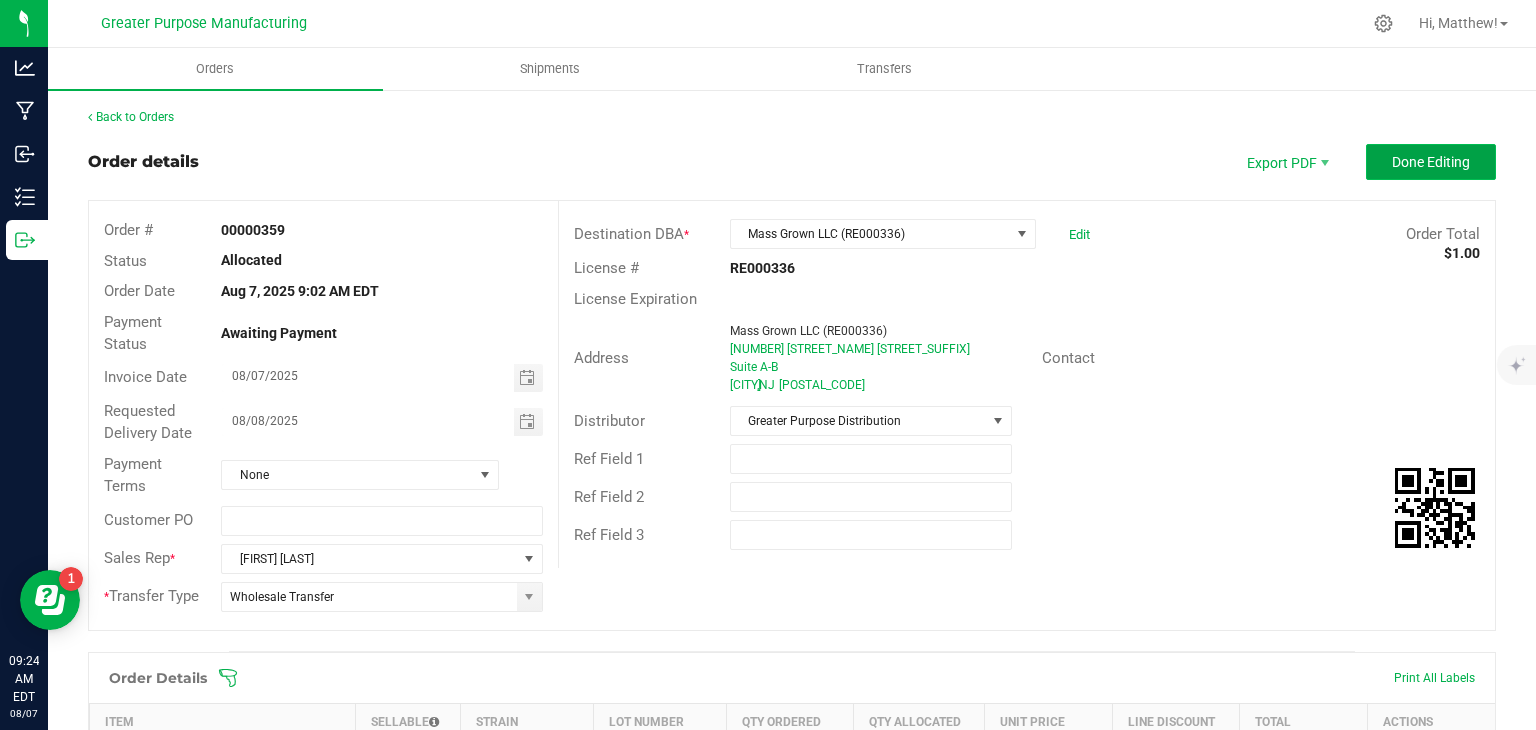 click on "Done Editing" at bounding box center (1431, 162) 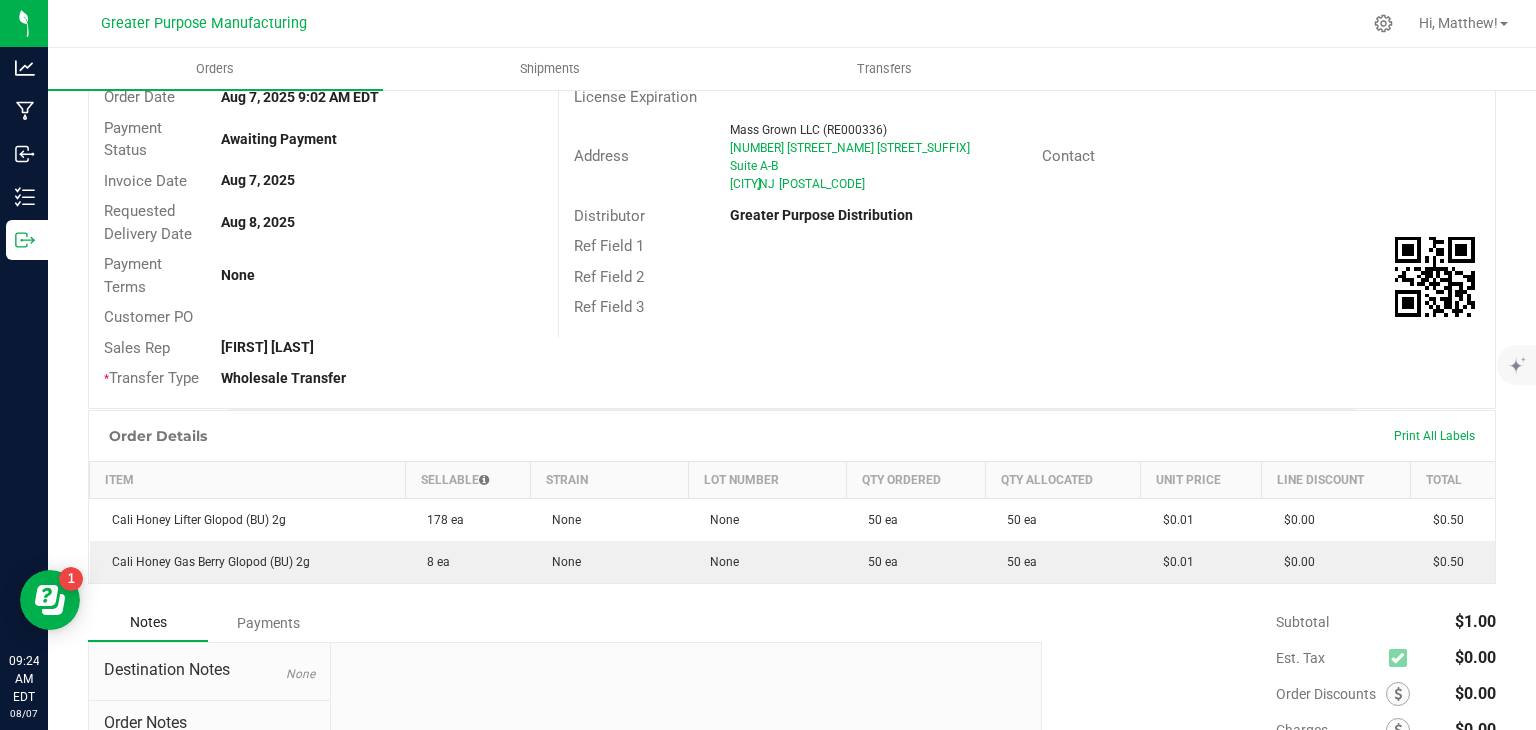 scroll, scrollTop: 0, scrollLeft: 0, axis: both 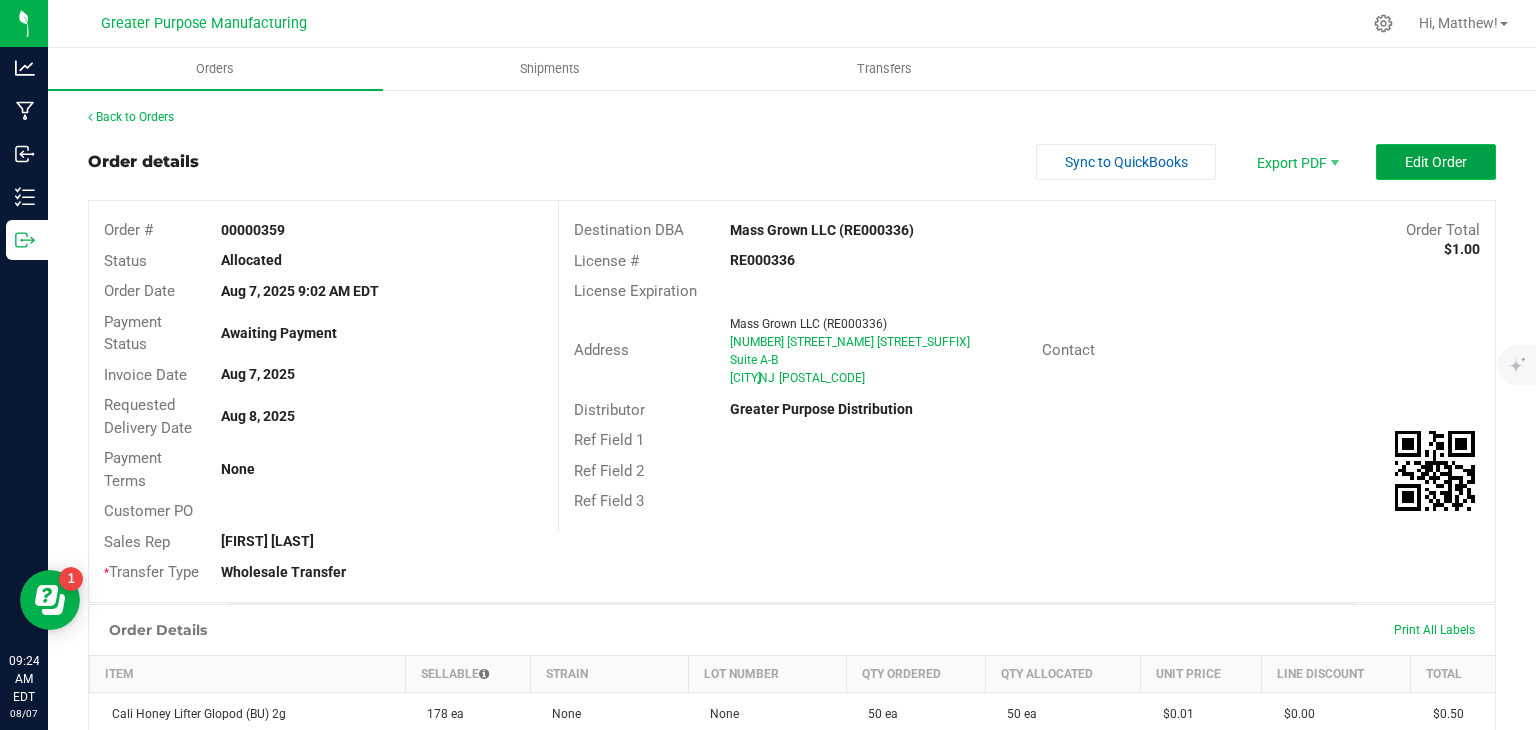 click on "Edit Order" at bounding box center [1436, 162] 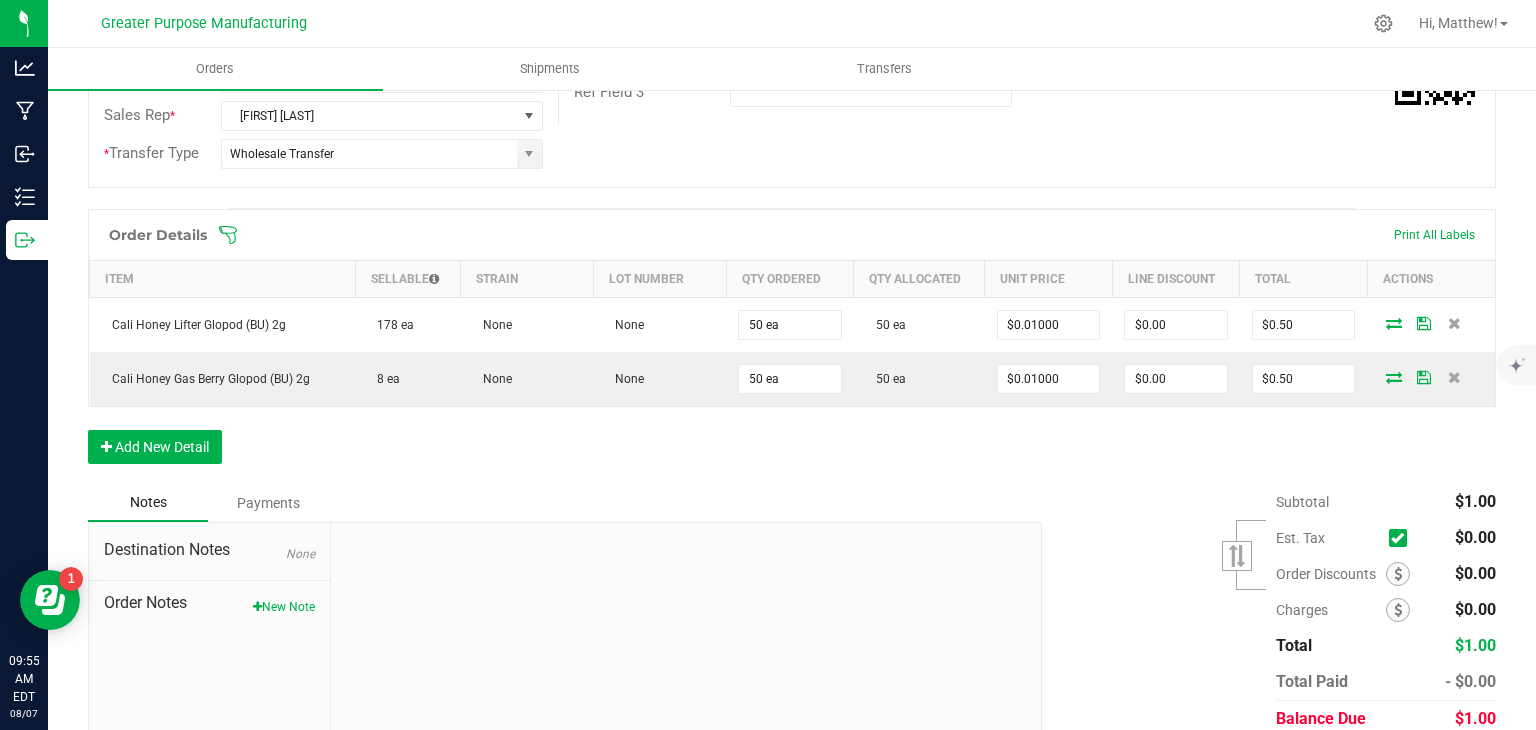scroll, scrollTop: 460, scrollLeft: 0, axis: vertical 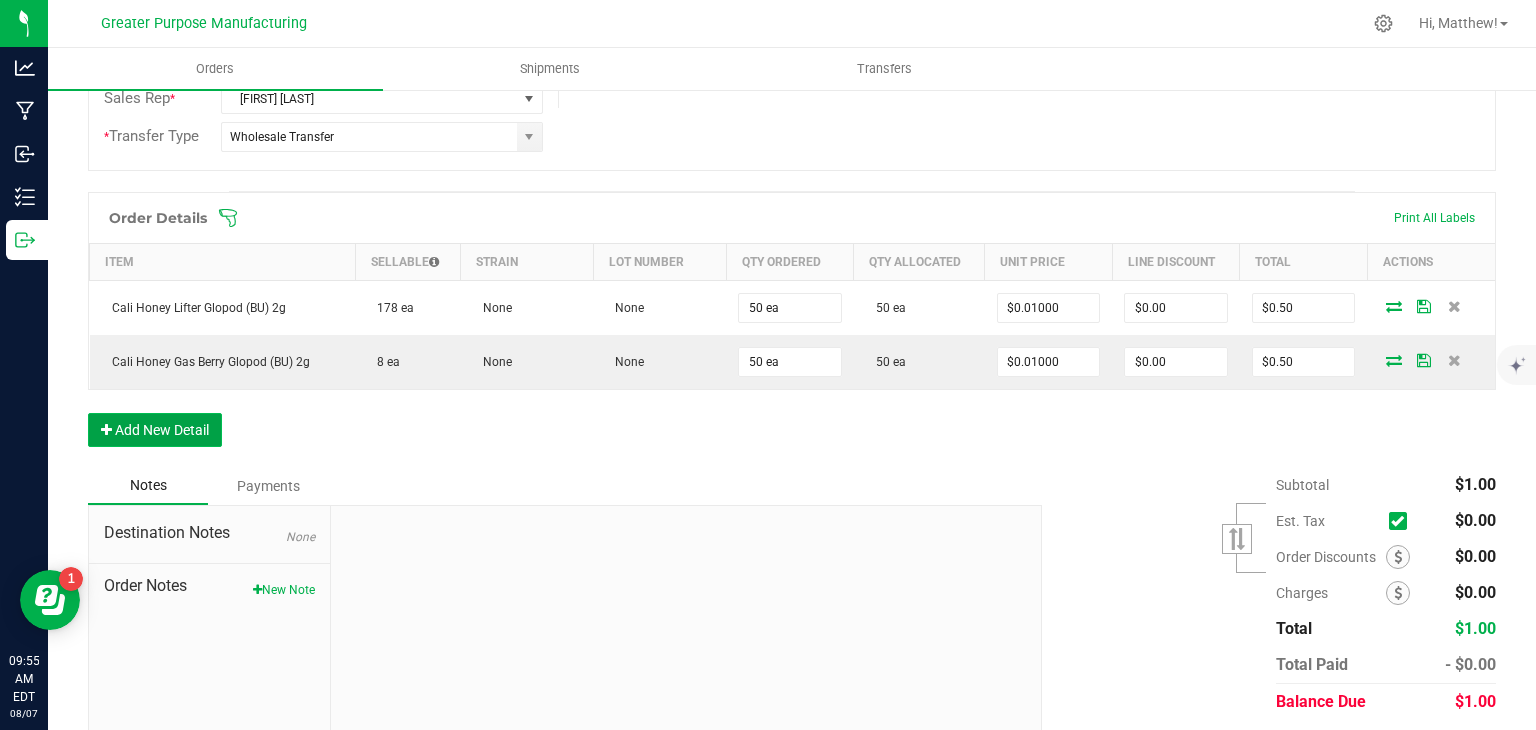 click on "Add New Detail" at bounding box center (155, 430) 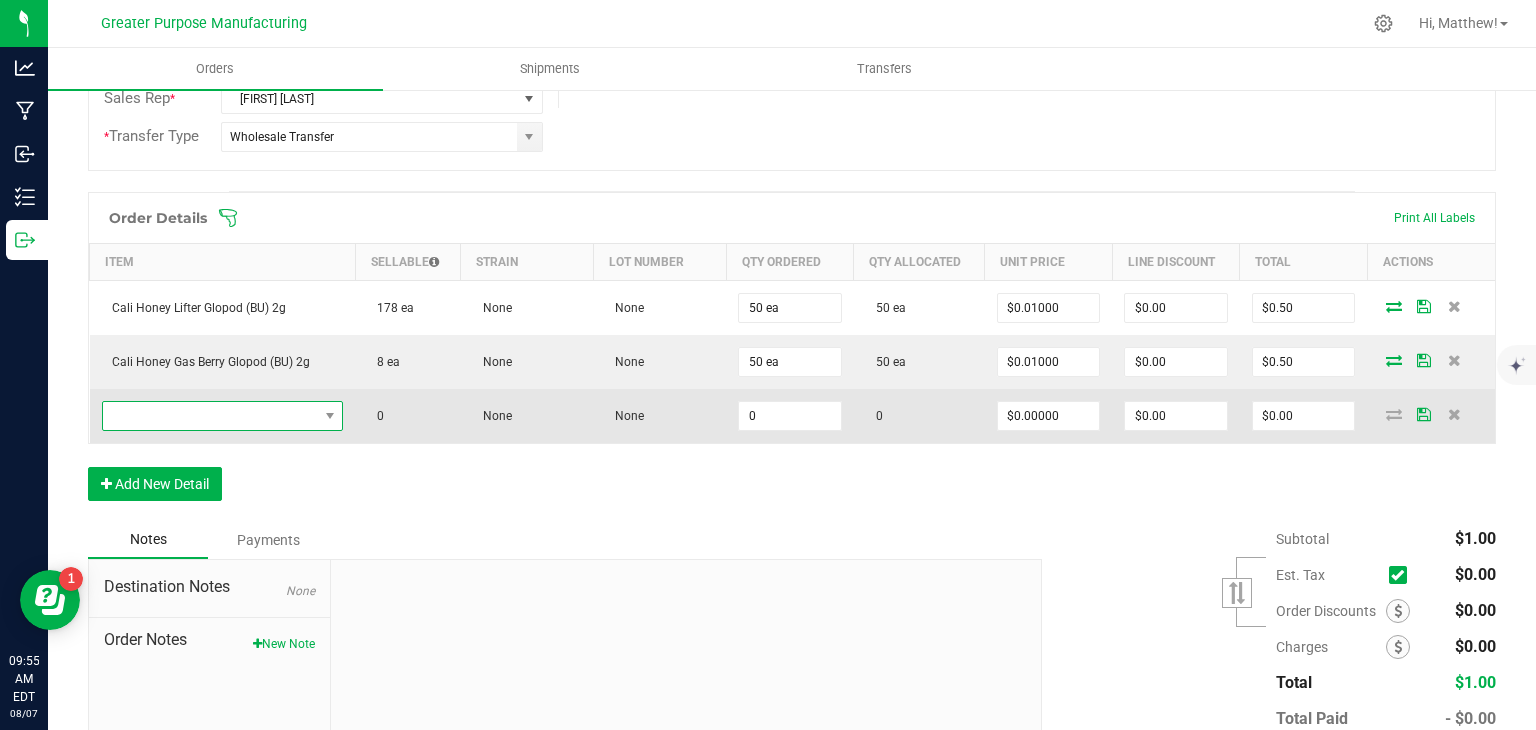 click at bounding box center (210, 416) 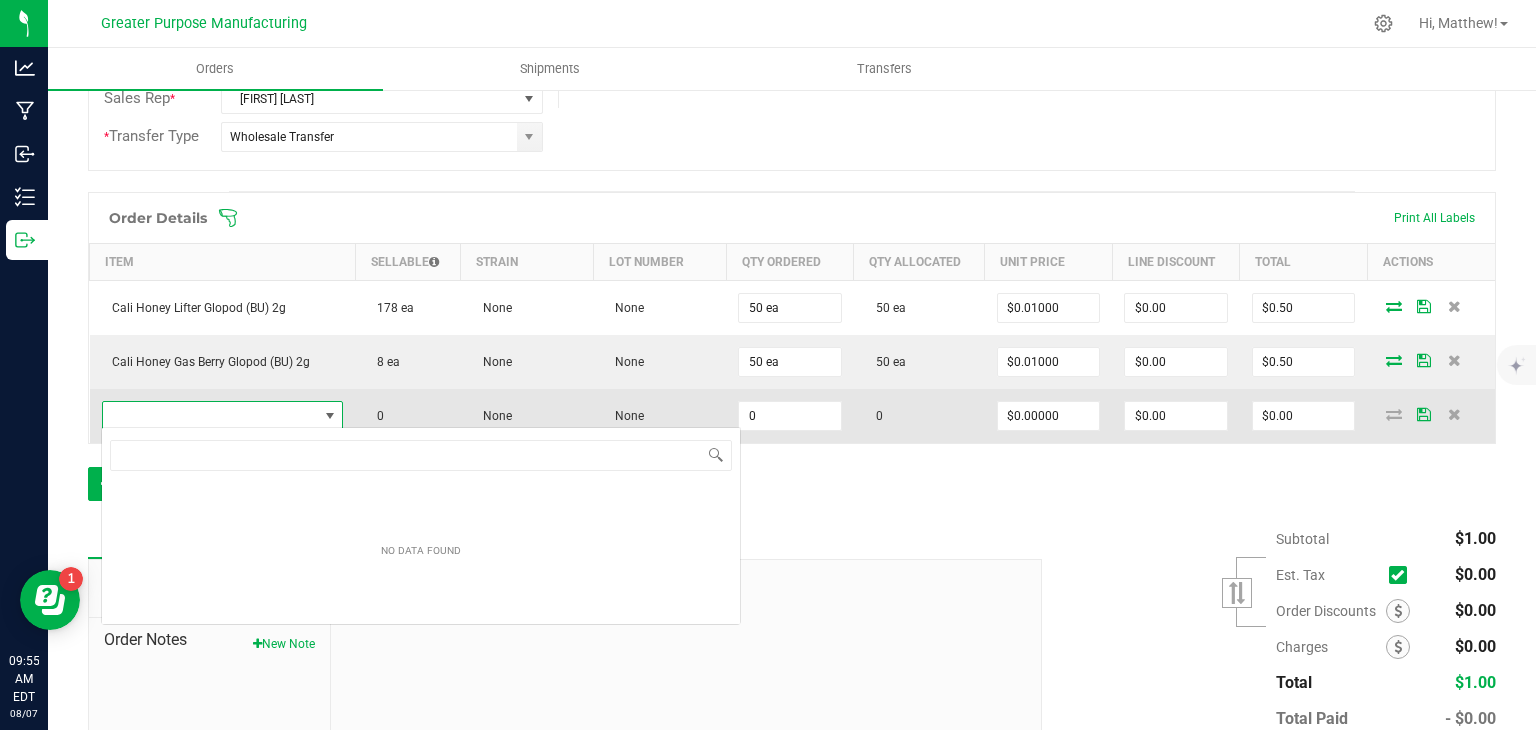 scroll, scrollTop: 99970, scrollLeft: 99761, axis: both 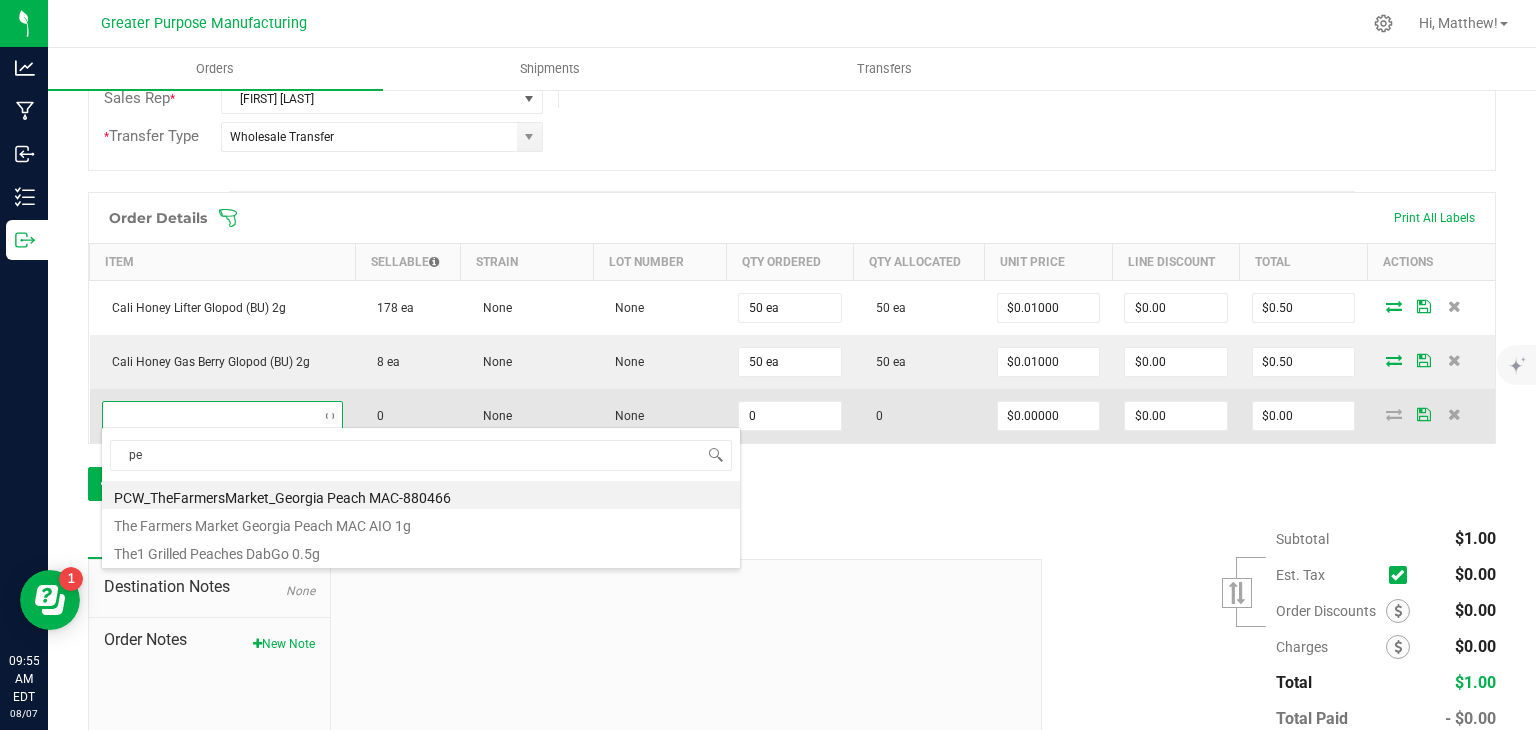 type on "p" 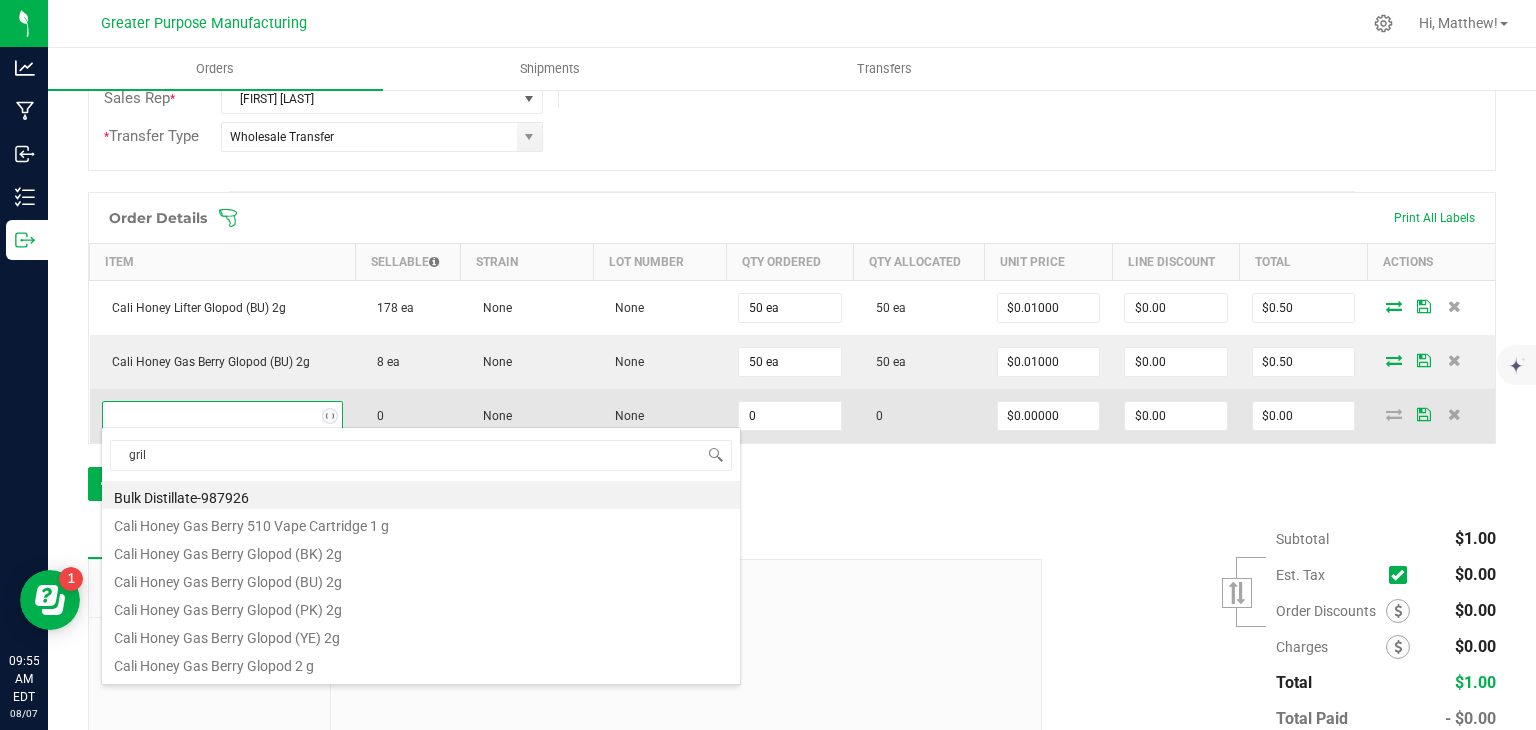 type on "grill" 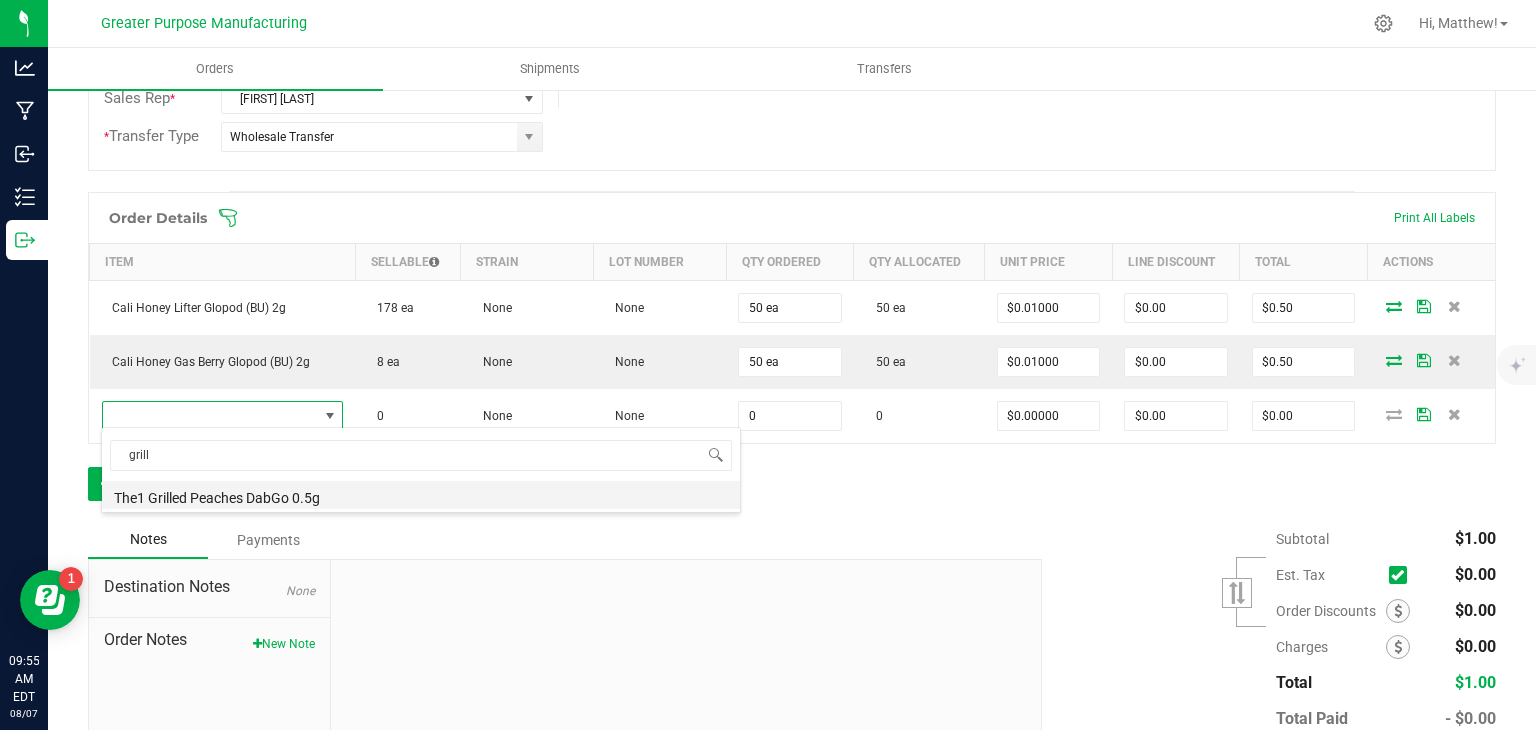 click on "The1 Grilled Peaches DabGo 0.5g" at bounding box center (421, 495) 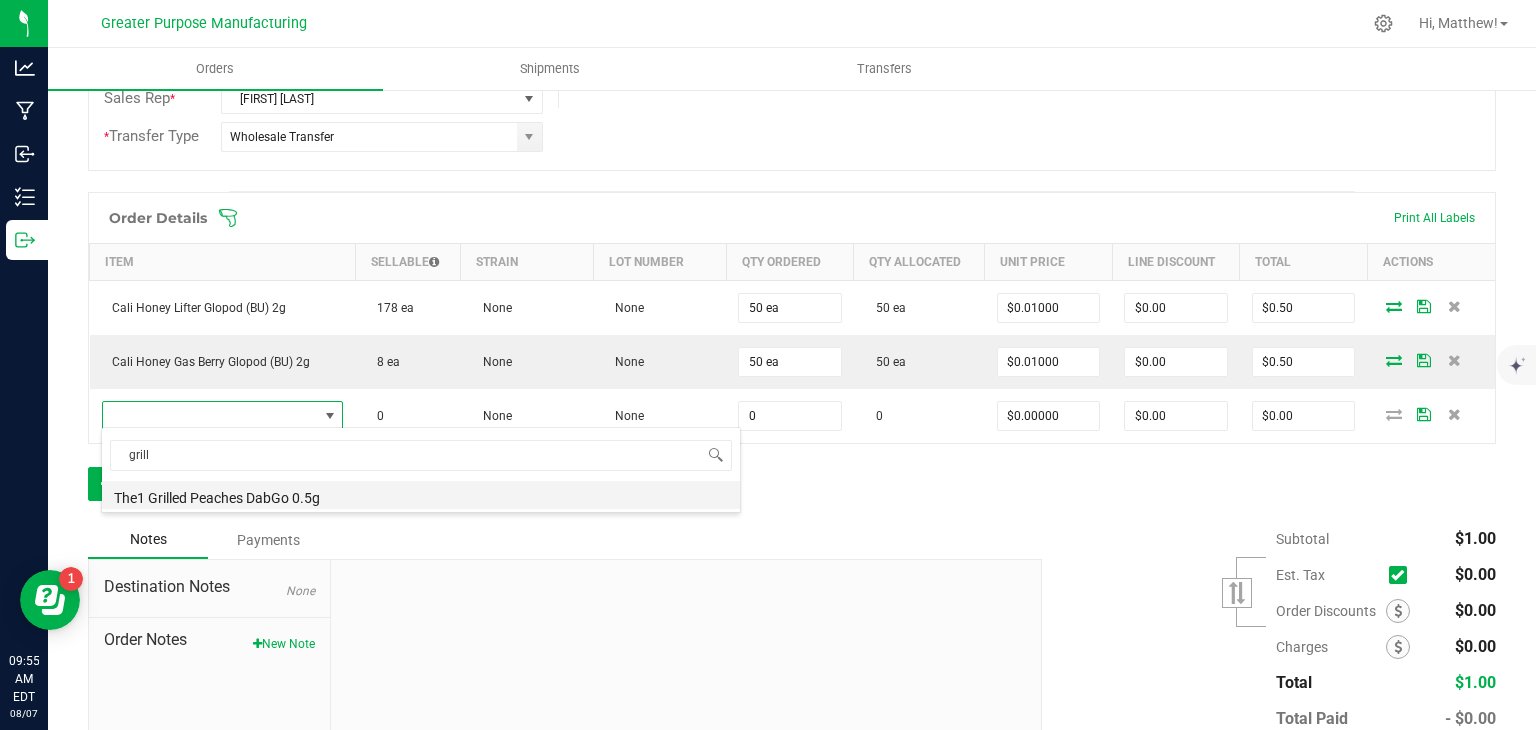 type on "0 ea" 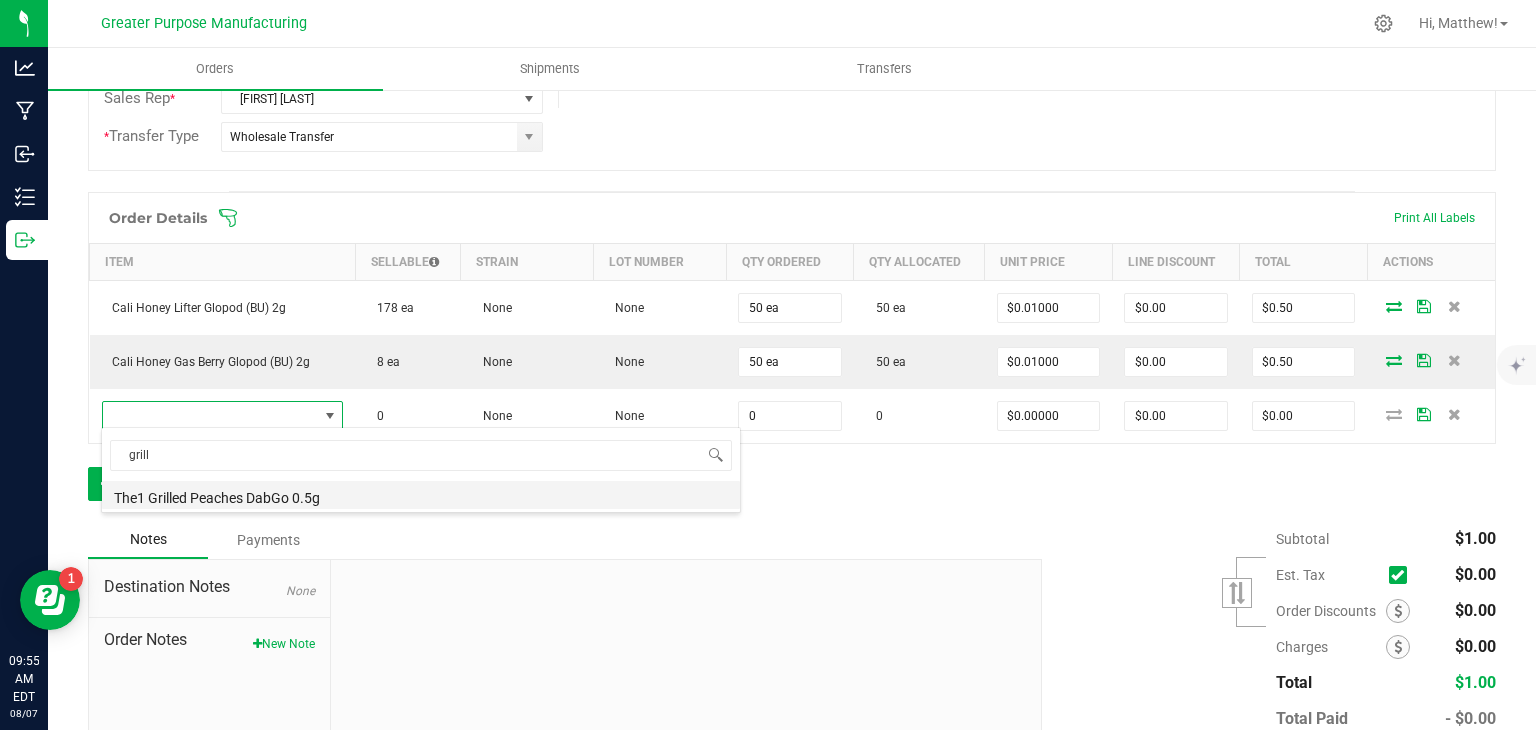 type on "$35.00000" 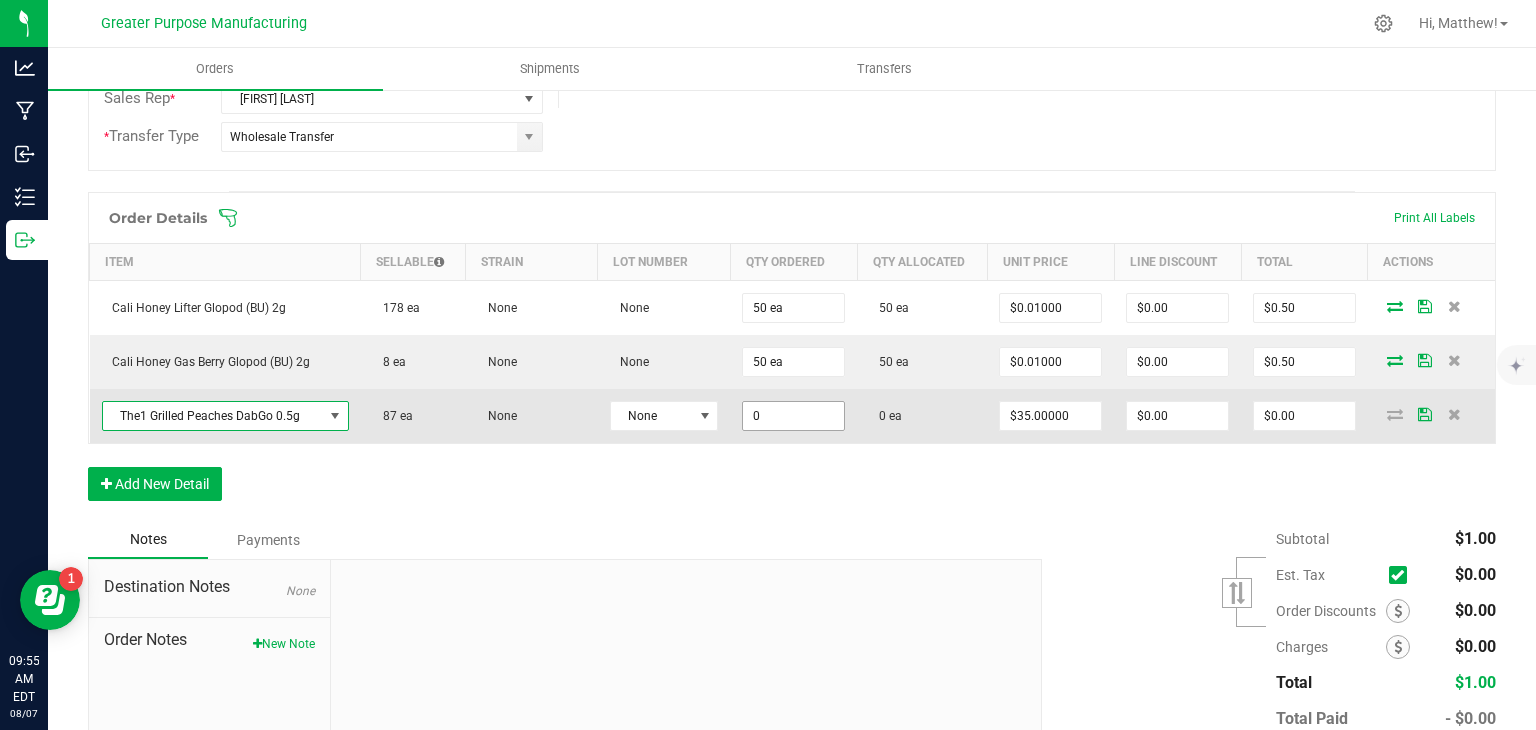 click on "0" at bounding box center (793, 416) 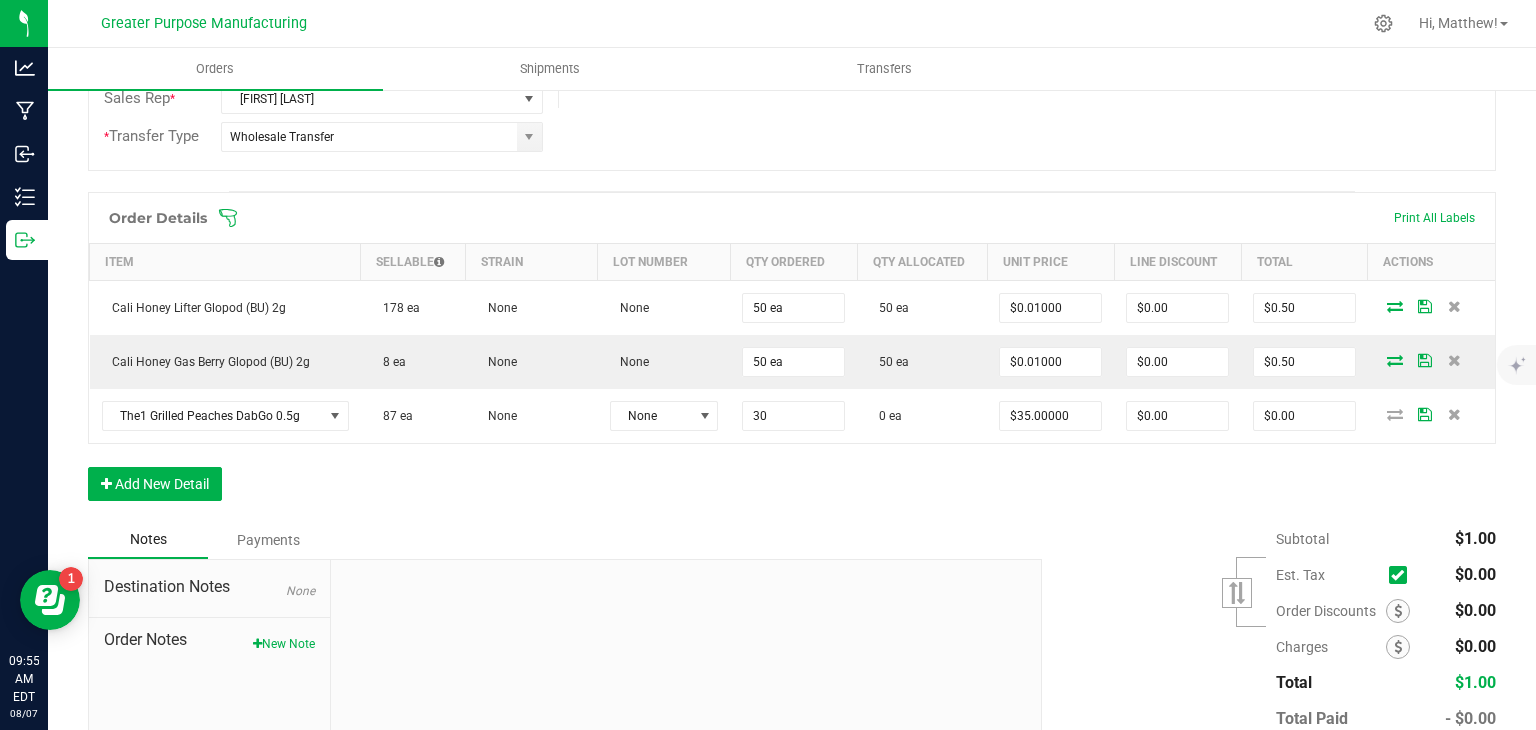 type on "30 ea" 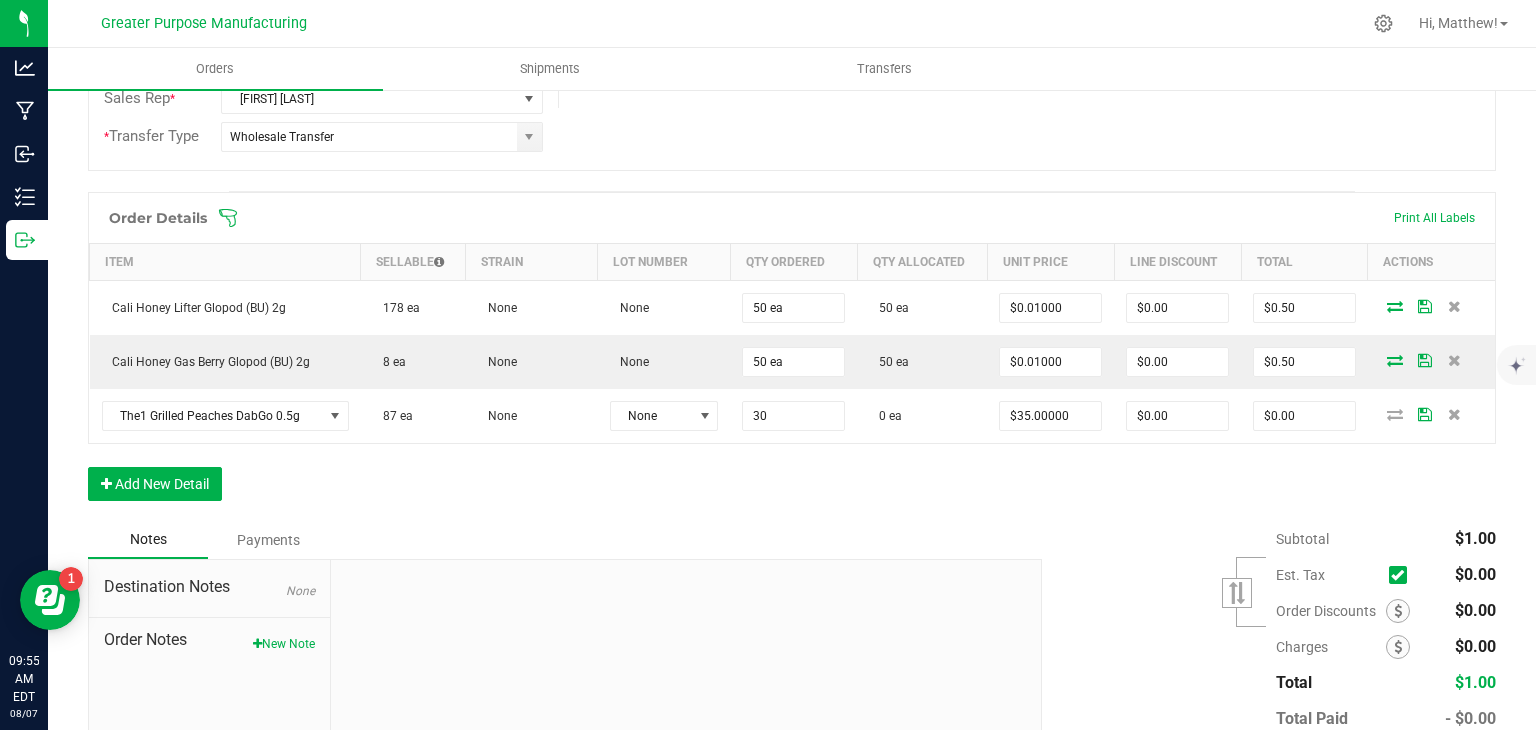 type on "$1,050.00" 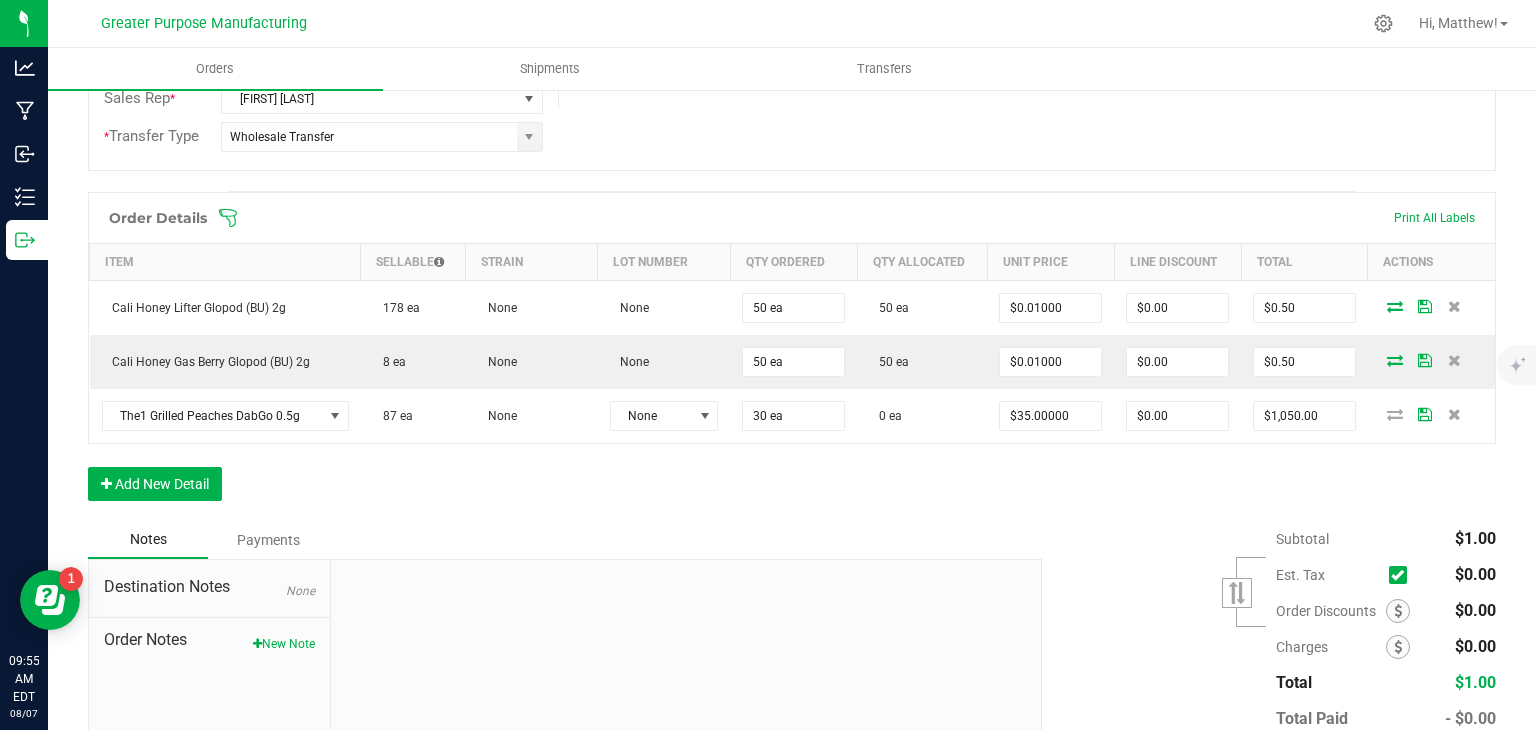 click on "Order Details Print All Labels Item  Sellable  Strain  Lot Number  Qty Ordered Qty Allocated Unit Price Line Discount Total Actions  Cali Honey Lifter Glopod (BU) 2g   178 ea   None   None  50 ea  50 ea  $0.01000 $0.00 $0.50  Cali Honey Gas Berry Glopod (BU) 2g   8 ea   None   None  50 ea  50 ea  $0.01000 $0.00 $0.50 The1 Grilled Peaches DabGo 0.5g  87 ea   None  None 30 ea  0 ea  $35.00000 $0.00 $1,050.00
Add New Detail" at bounding box center [792, 356] 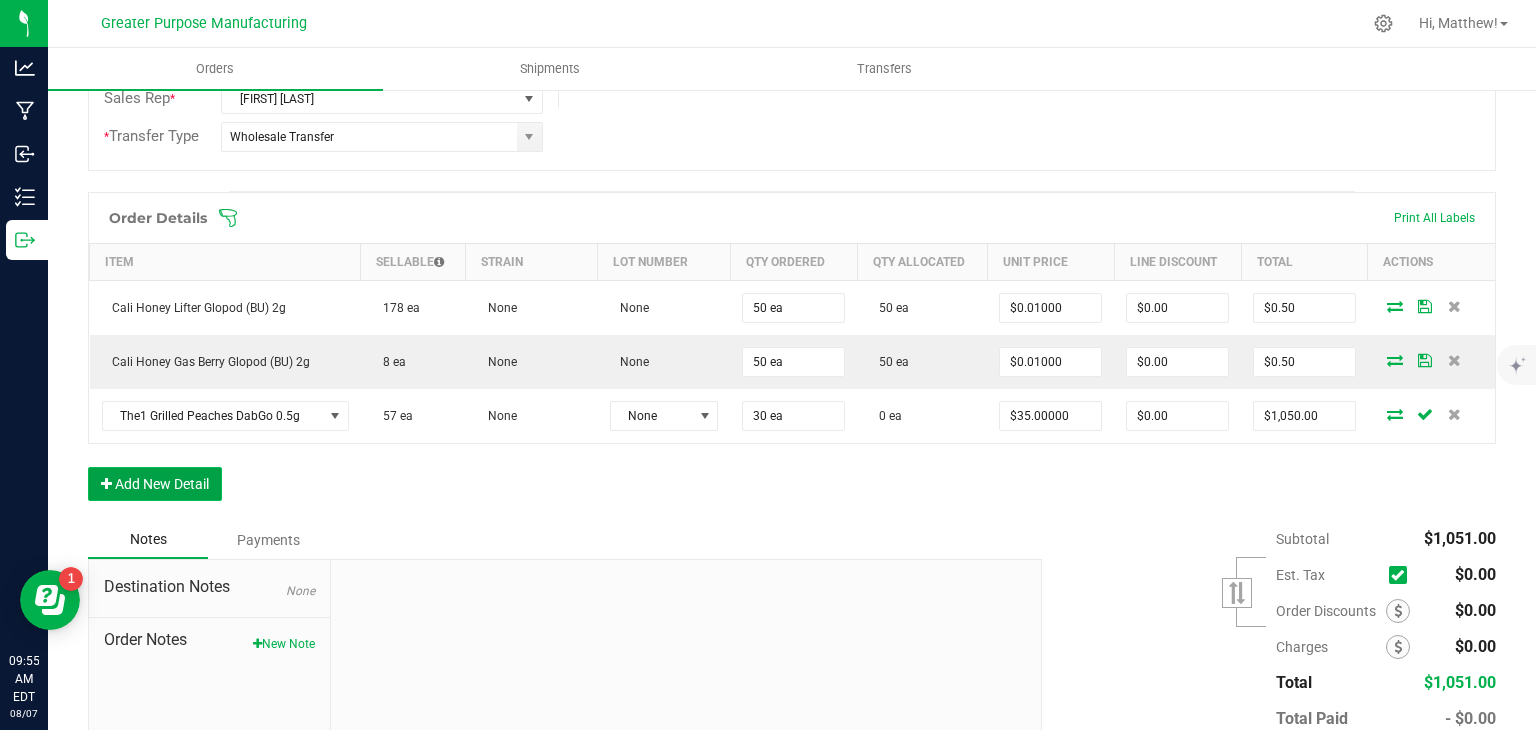 click on "Add New Detail" at bounding box center (155, 484) 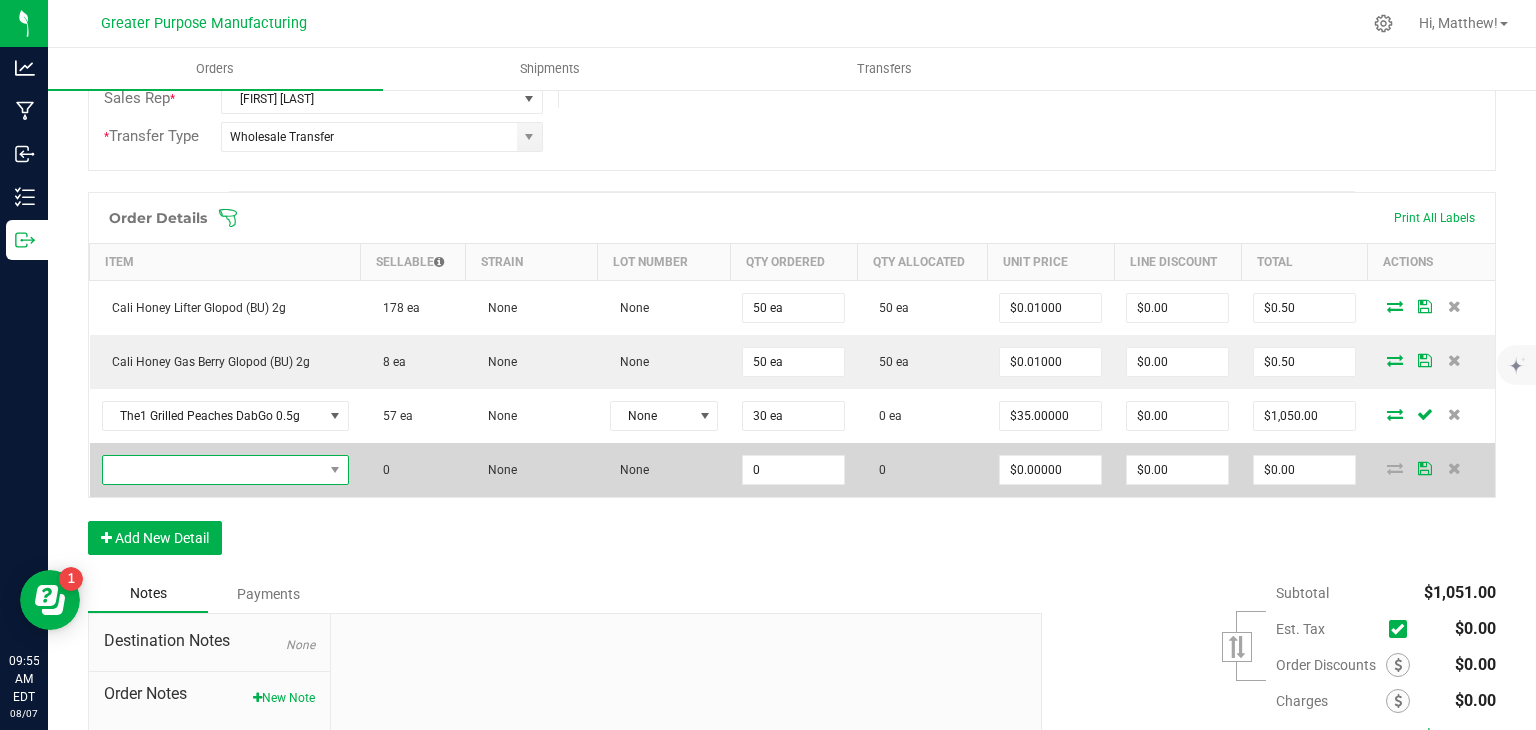 click at bounding box center [213, 470] 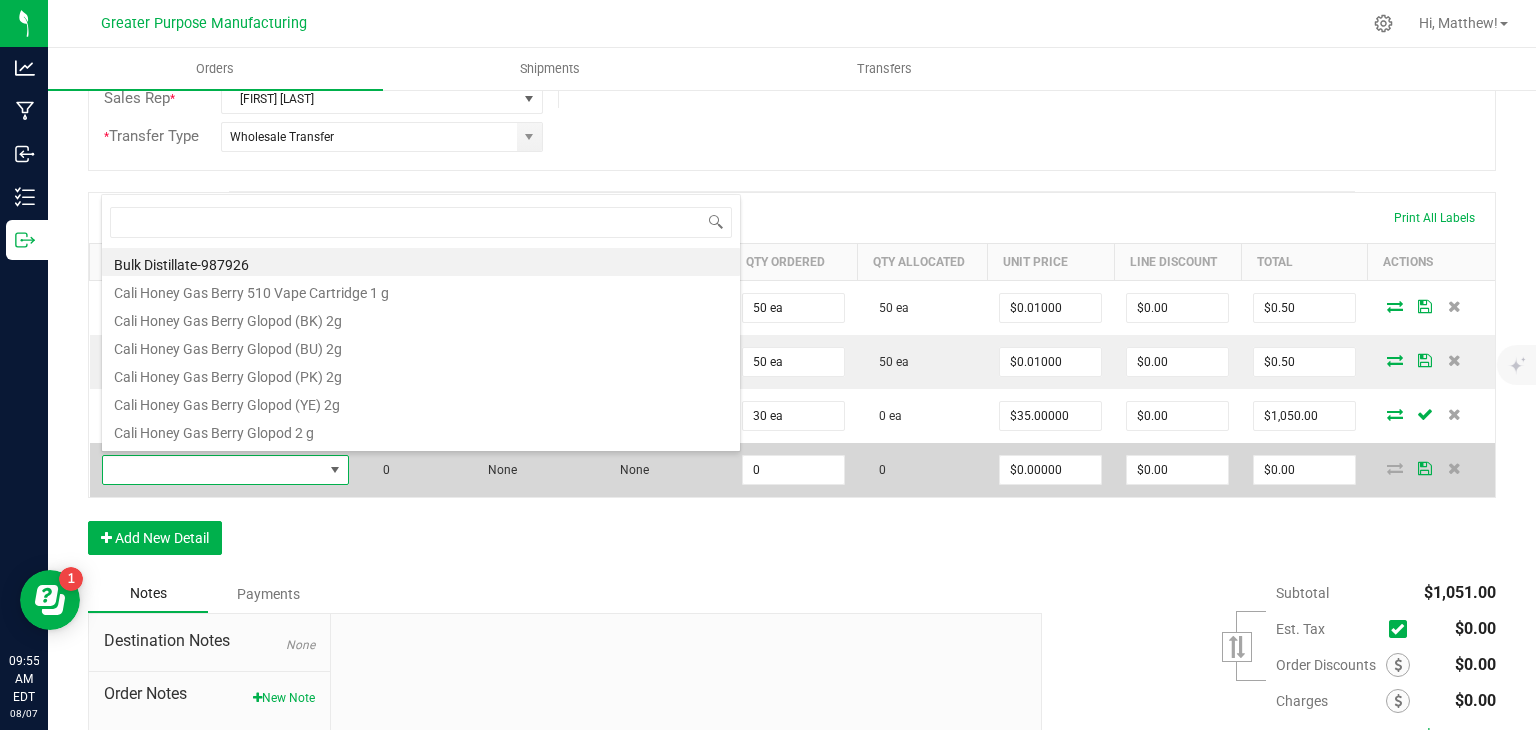 scroll, scrollTop: 99970, scrollLeft: 99757, axis: both 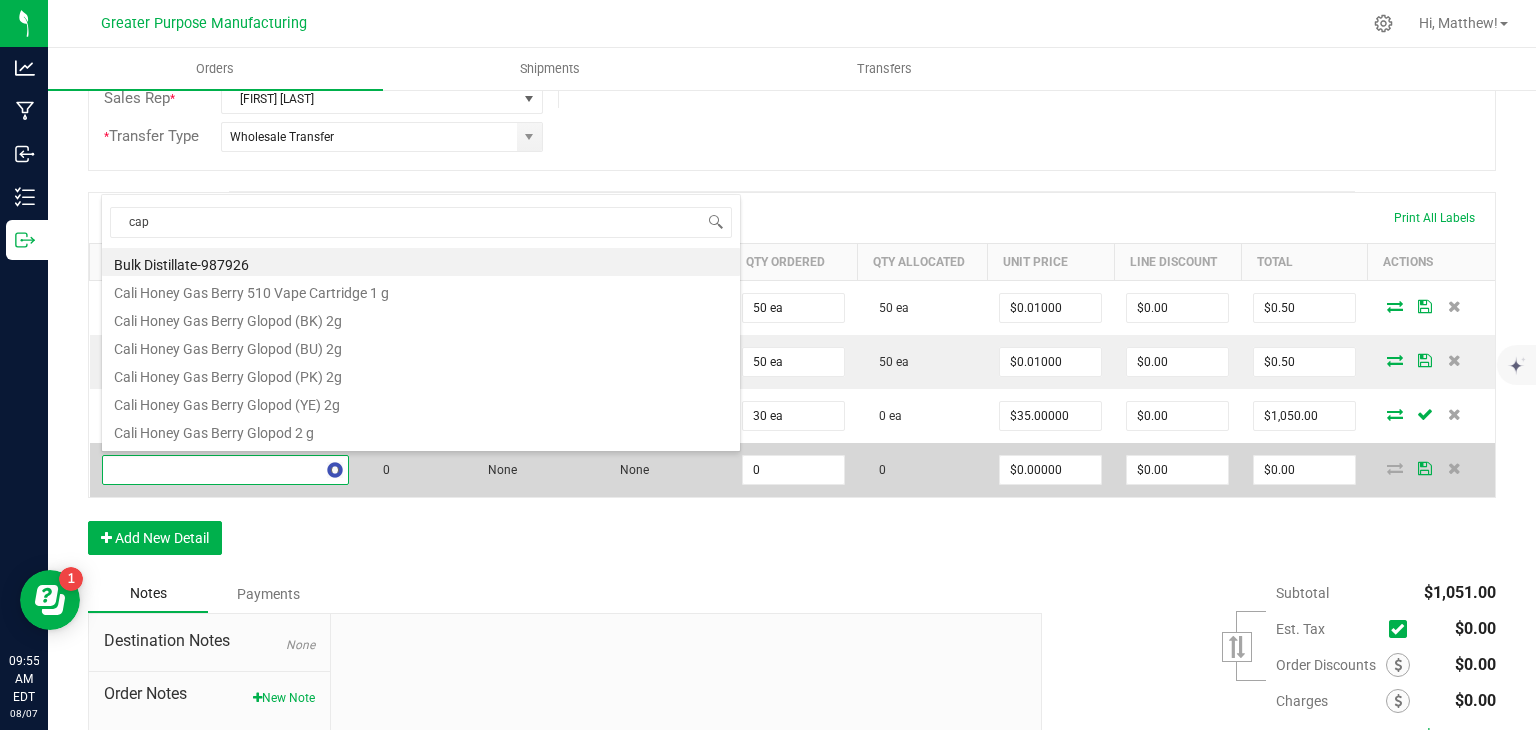 type on "caps" 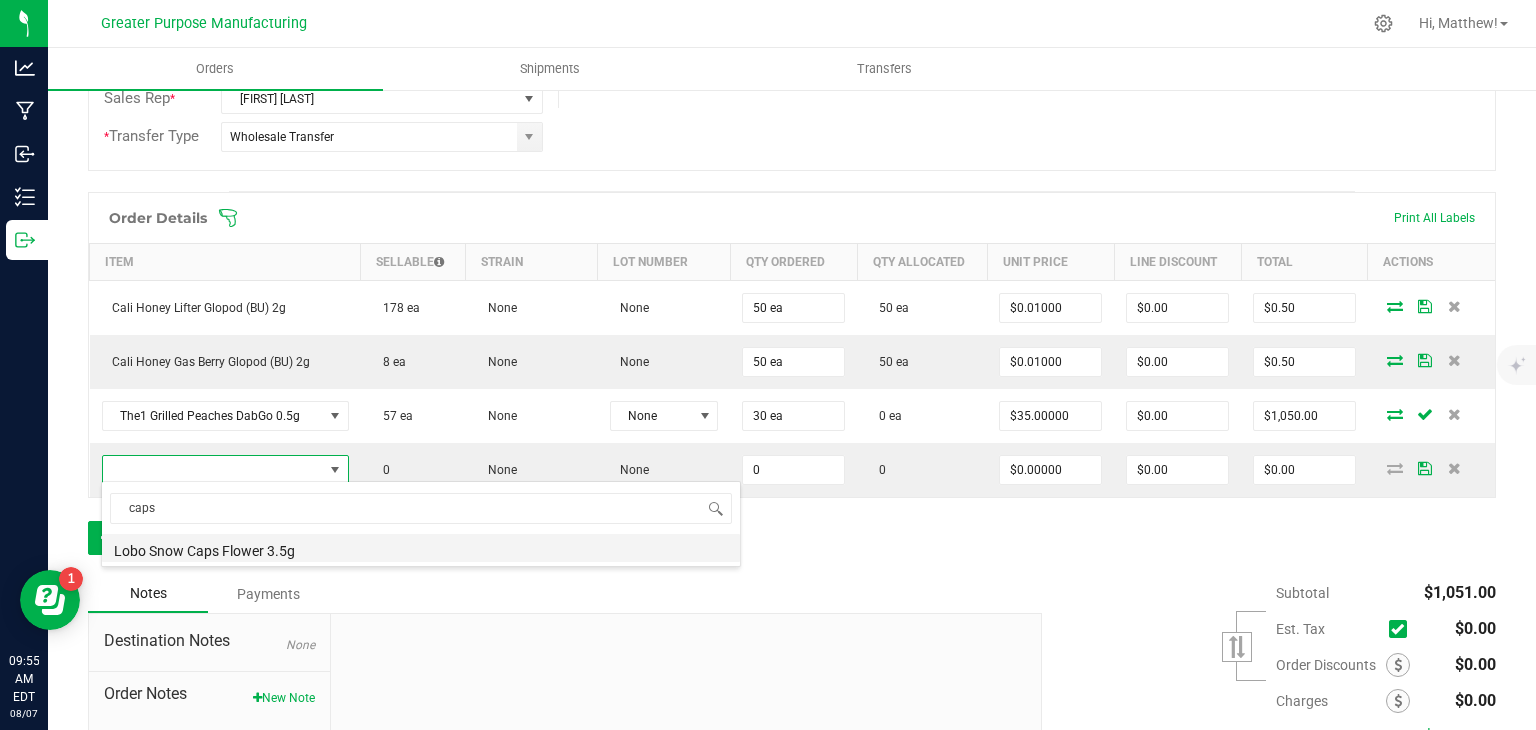 click on "Lobo Snow Caps Flower 3.5g" at bounding box center [421, 548] 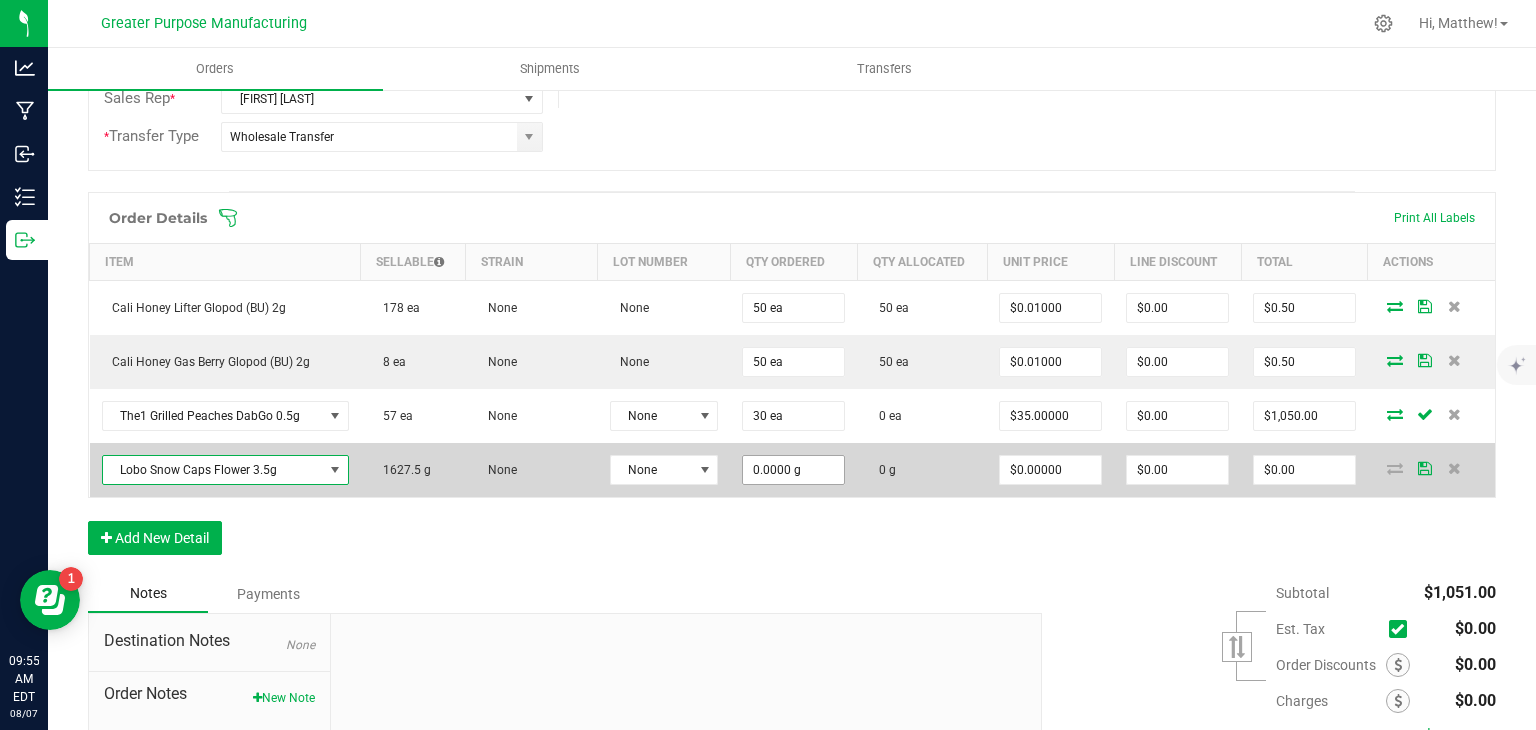 click on "0.0000 g" at bounding box center [793, 470] 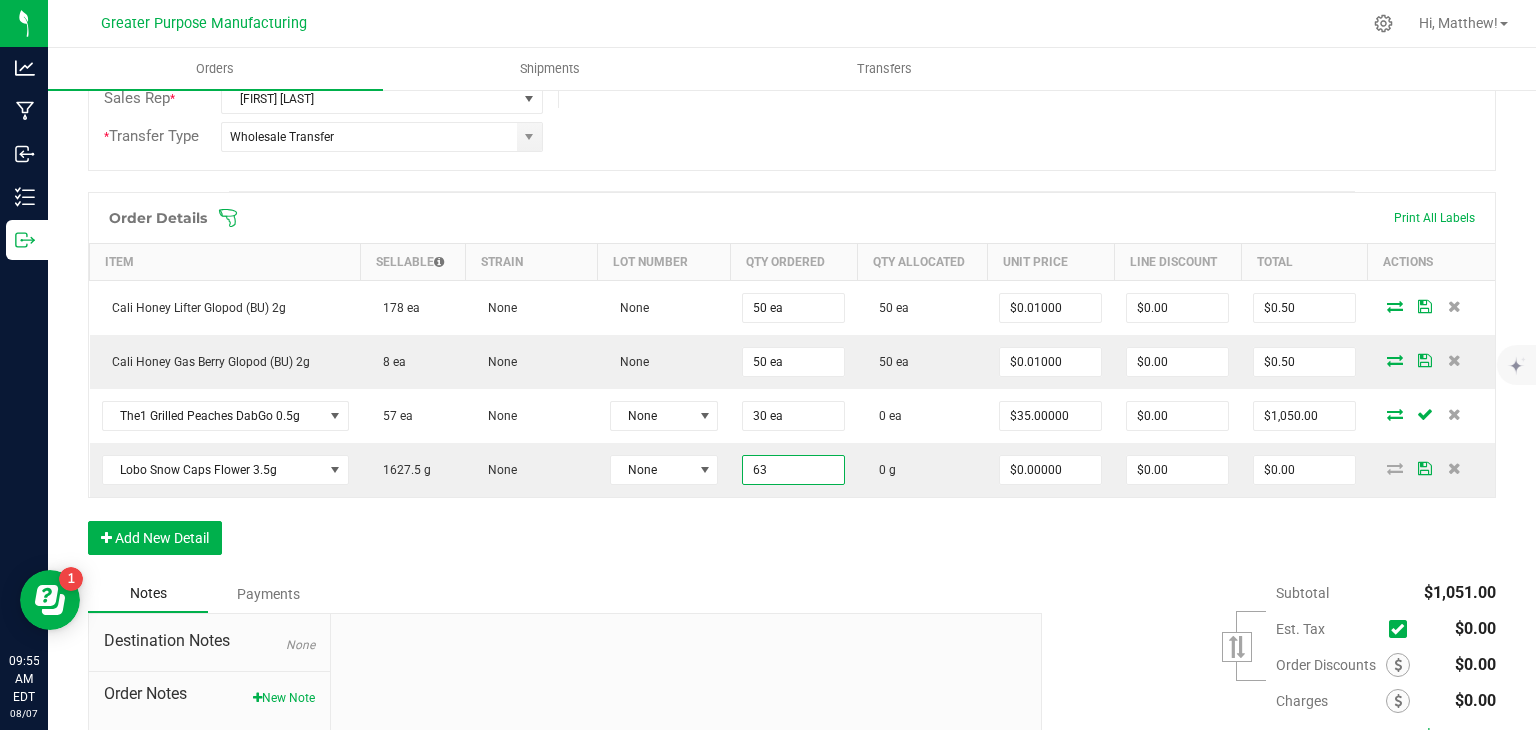 type on "63.0000 g" 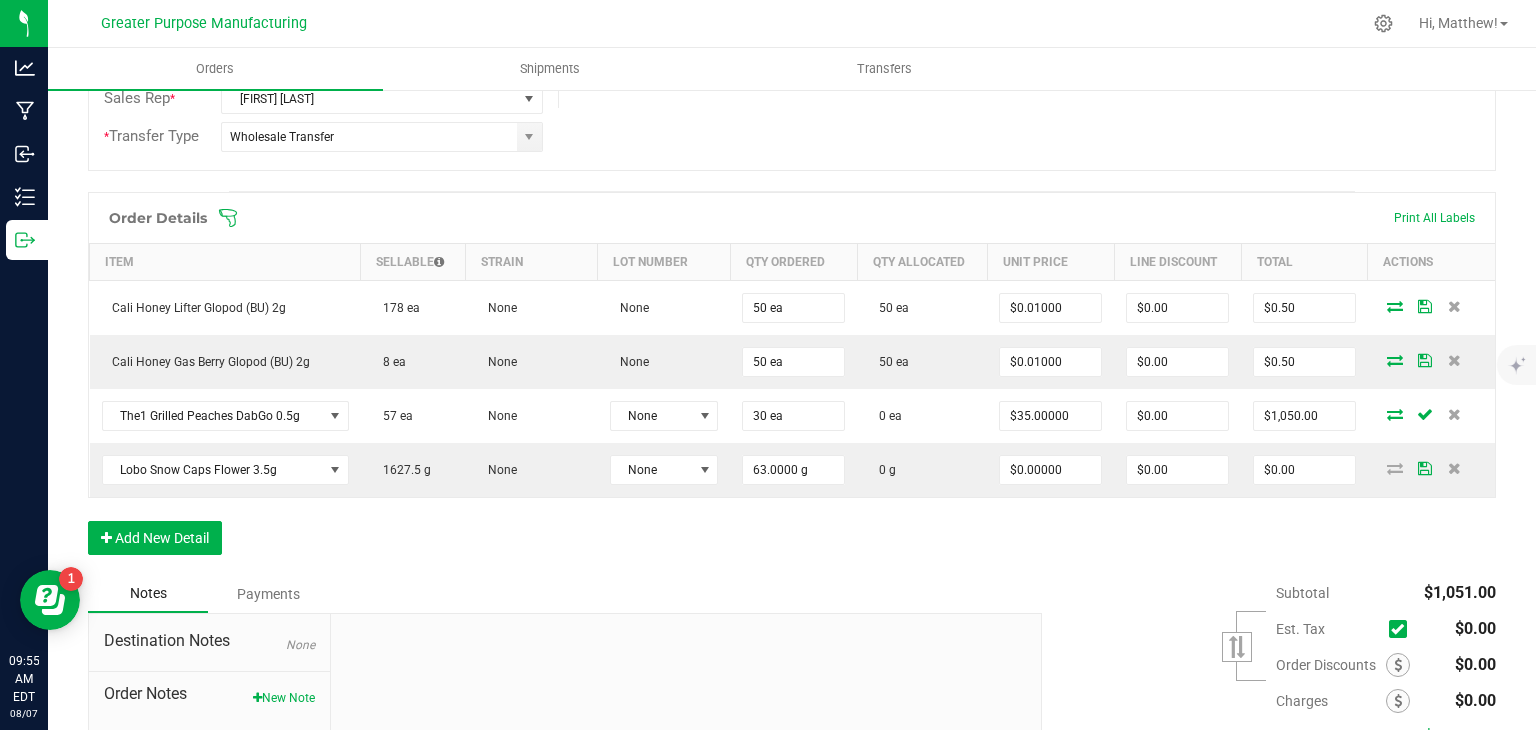 click on "Order Details Print All Labels Item  Sellable  Strain  Lot Number  Qty Ordered Qty Allocated Unit Price Line Discount Total Actions  Cali Honey Lifter Glopod (BU) 2g   178 ea   None   None  50 ea  50 ea  $0.01000 $0.00 $0.50  Cali Honey Gas Berry Glopod (BU) 2g   8 ea   None   None  50 ea  50 ea  $0.01000 $0.00 $0.50 The1 Grilled Peaches DabGo 0.5g  57 ea   None  None 30 ea  0 ea  $35.00000 $0.00 $1,050.00 Lobo Snow Caps Flower 3.5g  1627.5 g   None  None 63.0000 g  0 g  $0.00000 $0.00 $0.00
Add New Detail" at bounding box center (792, 383) 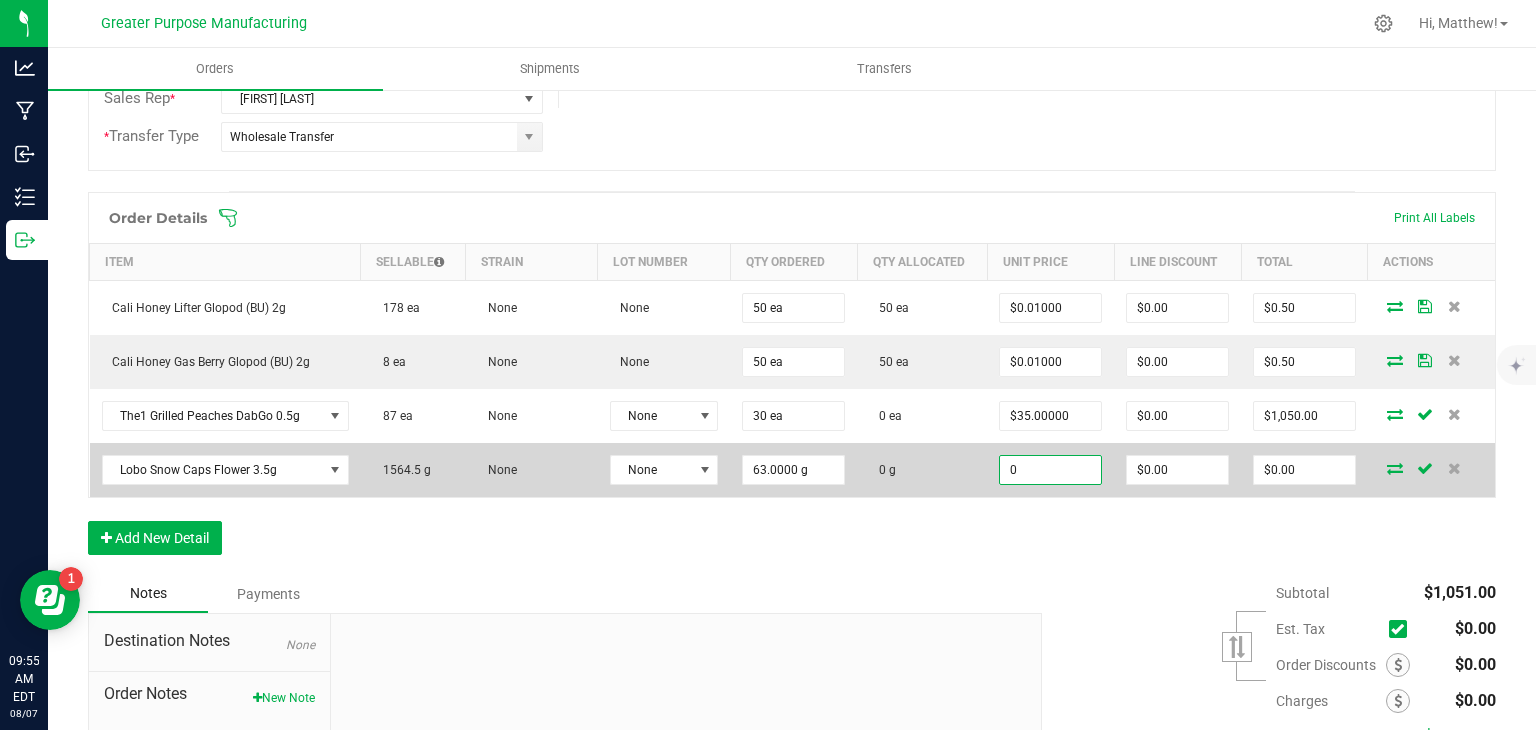click on "0" at bounding box center (1050, 470) 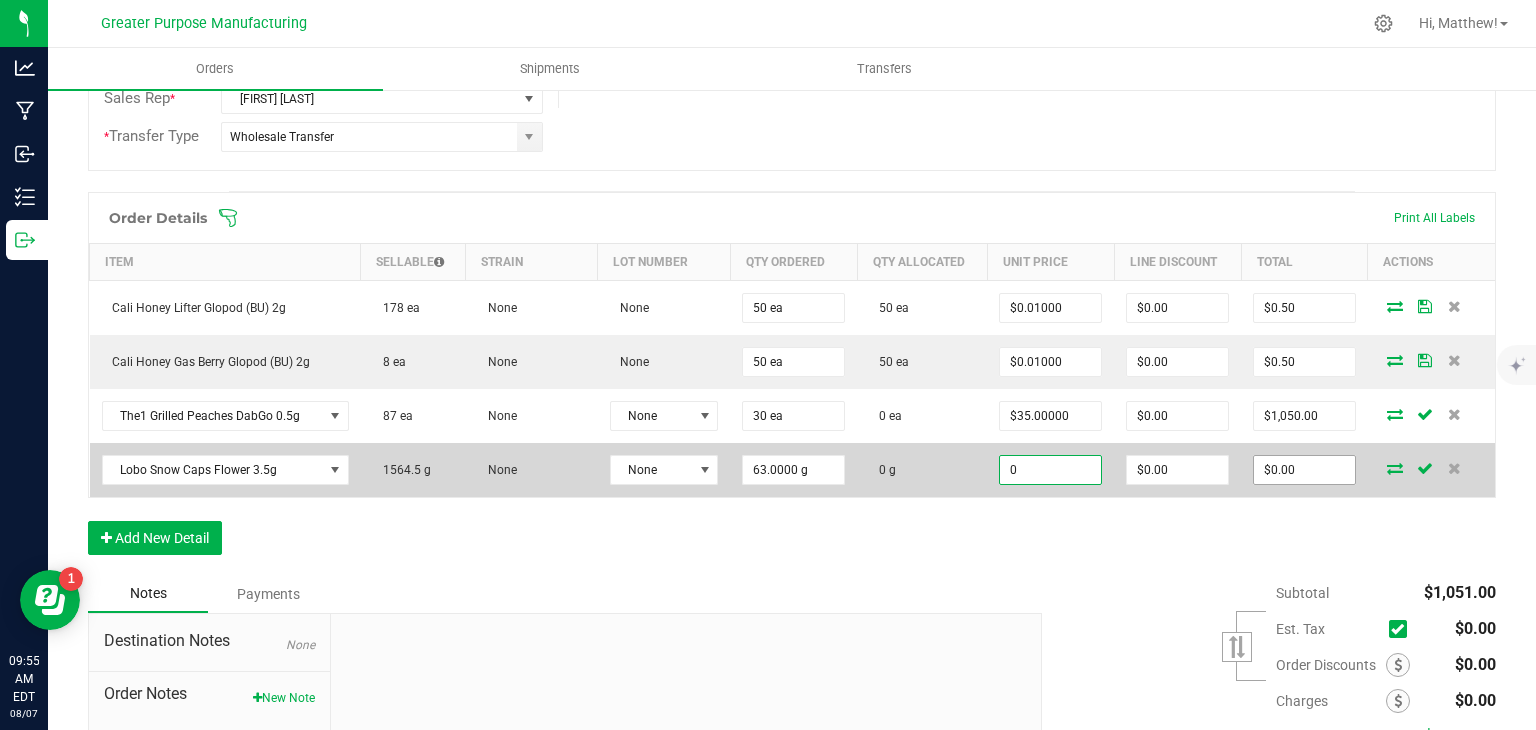 click on "$0.00" at bounding box center [1304, 470] 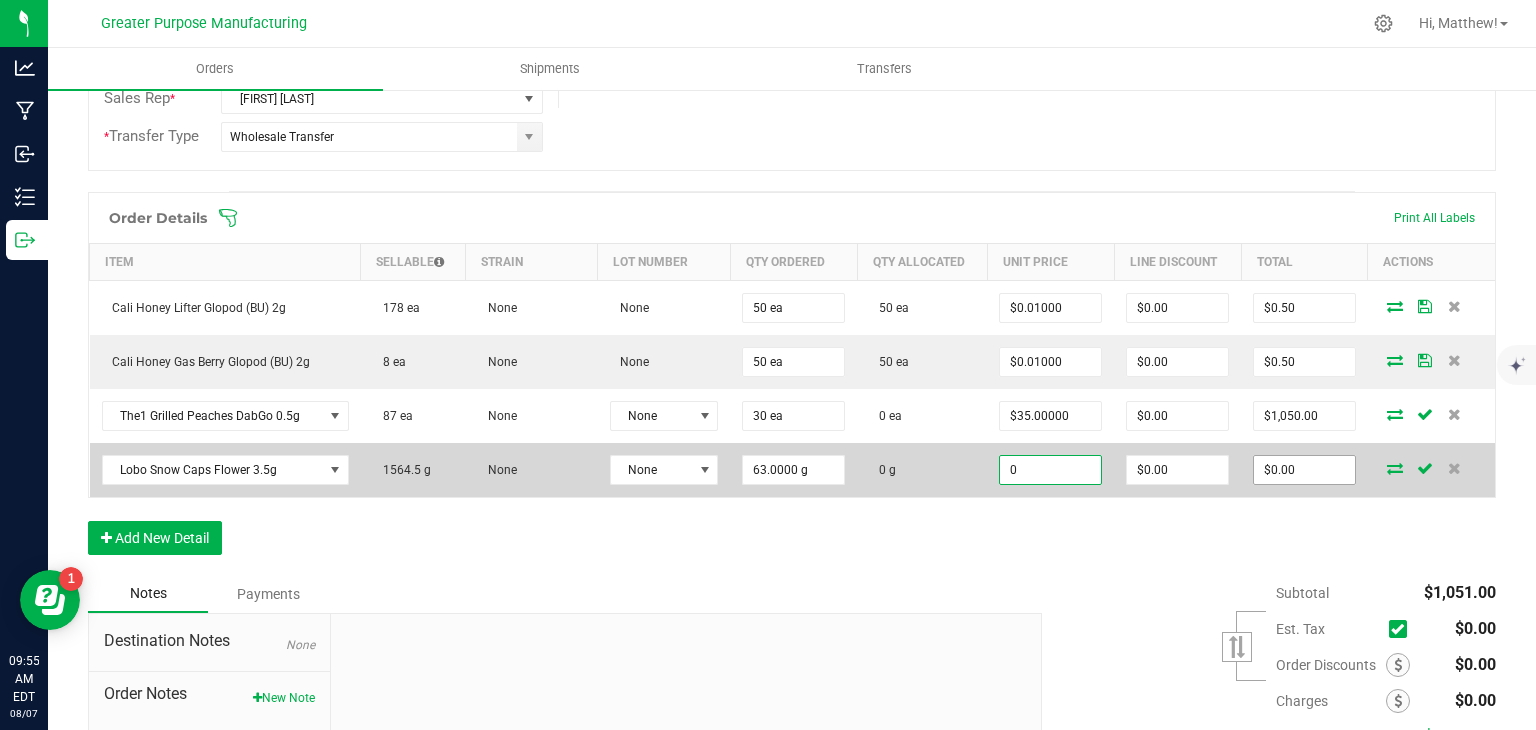 type on "$0.00000" 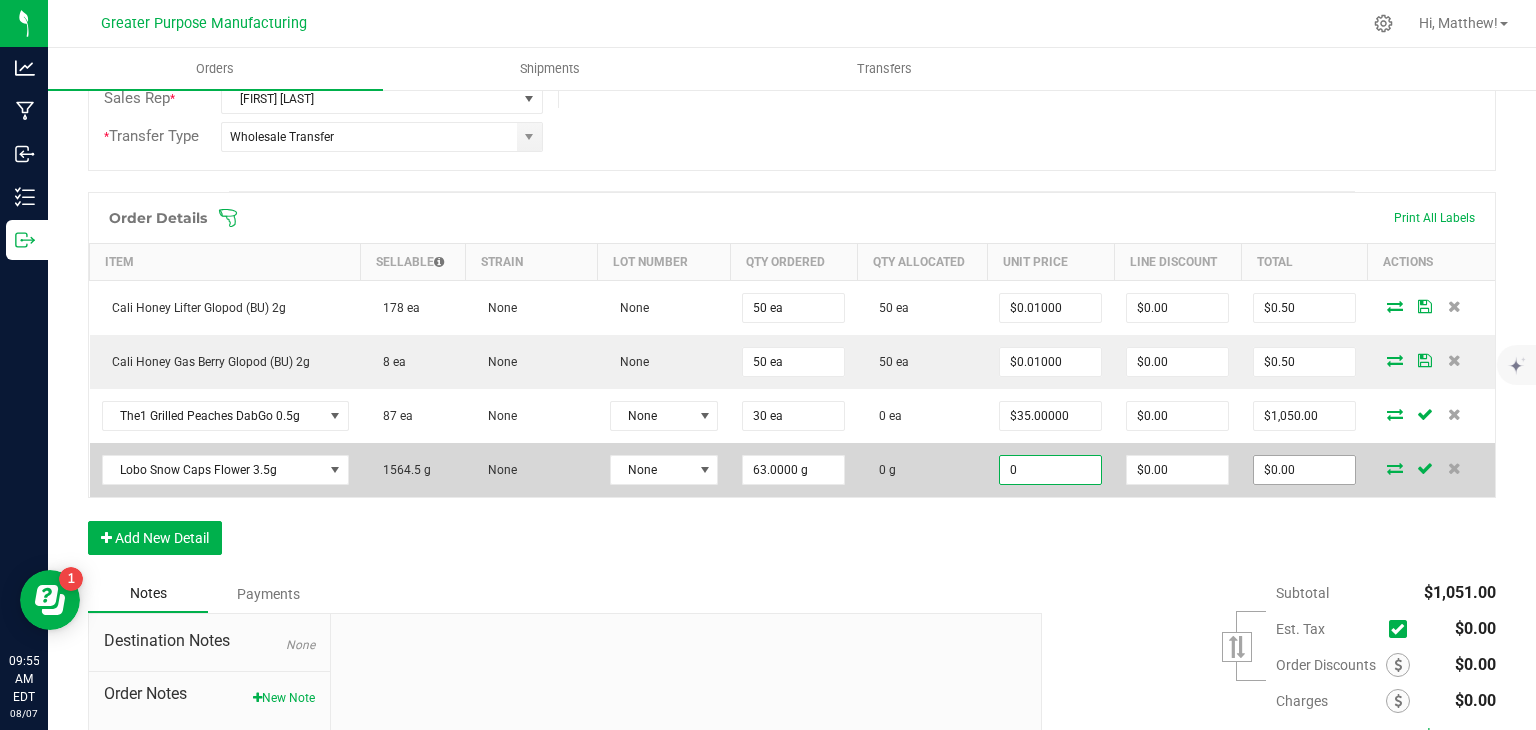 type on "0" 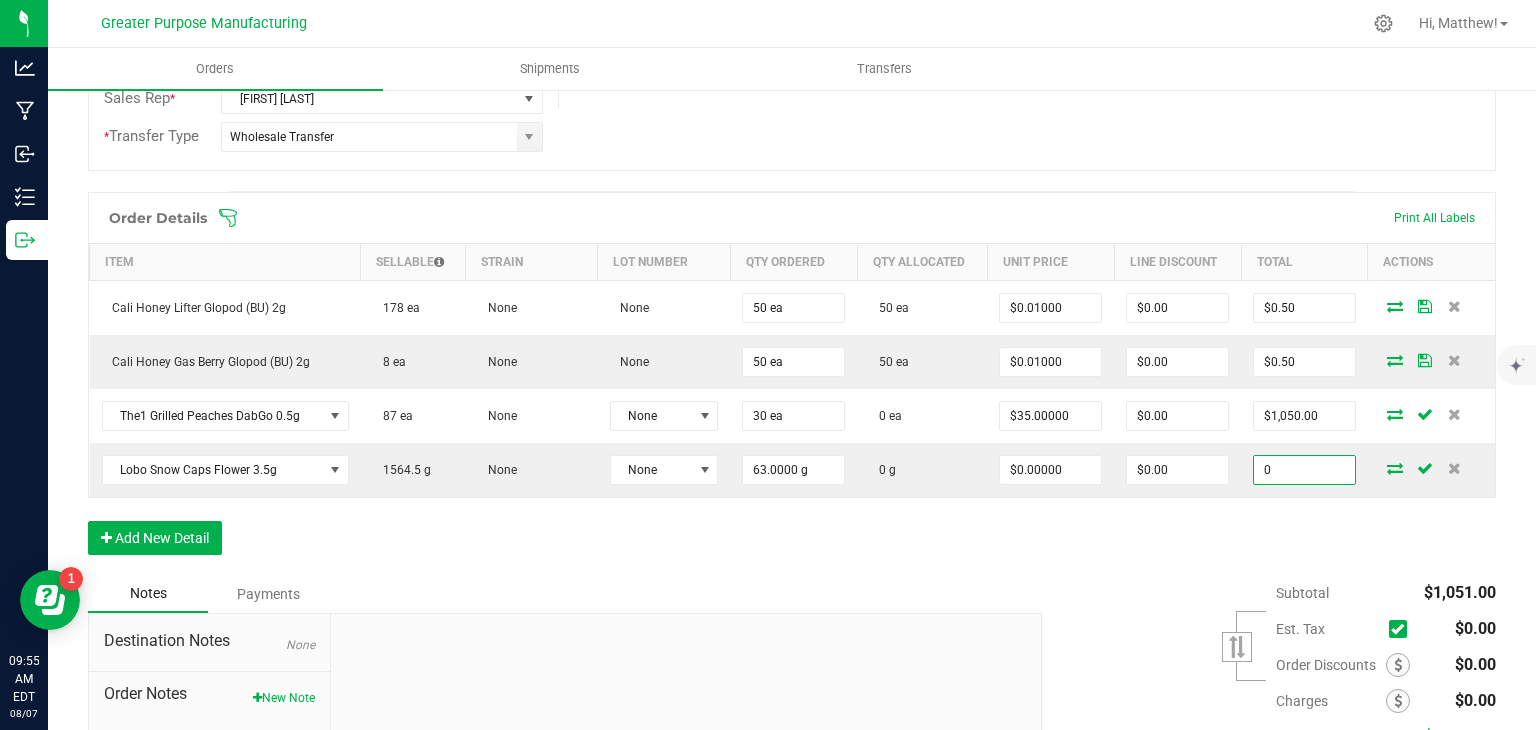 click on "0" at bounding box center (1304, 470) 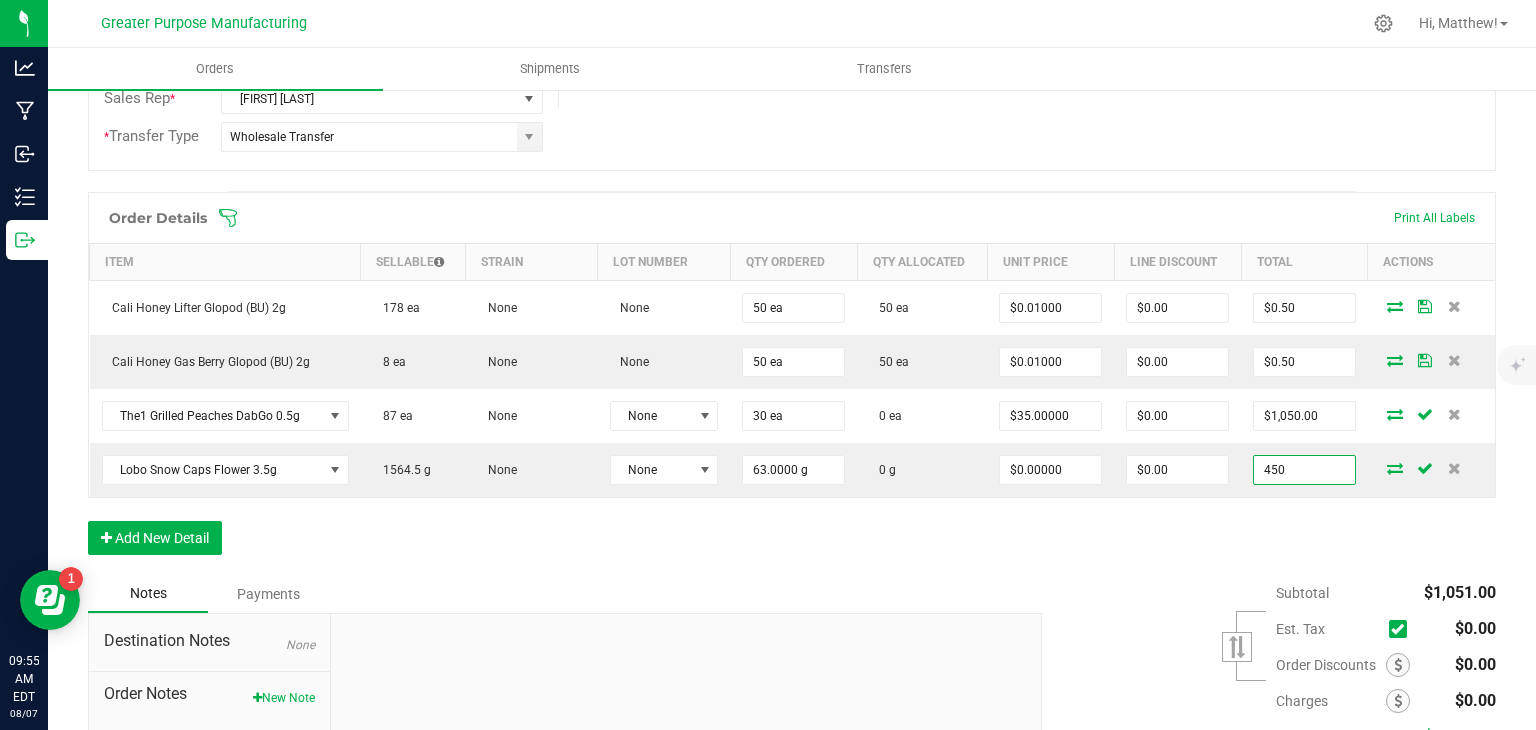 type on "450" 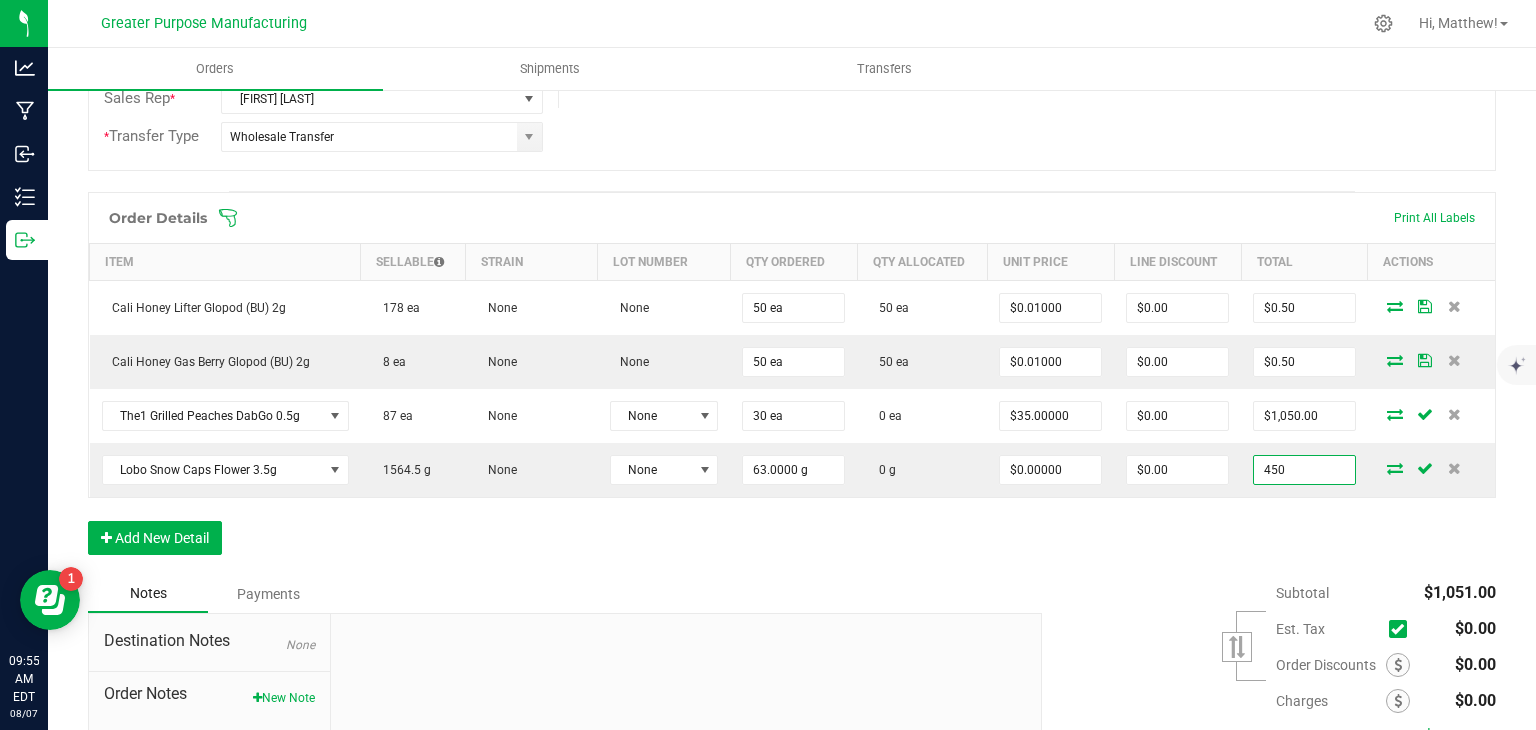 click on "Order Details Print All Labels Item  Sellable  Strain  Lot Number  Qty Ordered Qty Allocated Unit Price Line Discount Total Actions  Cali Honey Lifter Glopod (BU) 2g   178 ea   None   None  50 ea  50 ea  $0.01000 $0.00 $0.50  Cali Honey Gas Berry Glopod (BU) 2g   8 ea   None   None  50 ea  50 ea  $0.01000 $0.00 $0.50 The1 Grilled Peaches DabGo 0.5g  87 ea   None  None 30 ea  0 ea  $35.00000 $0.00 $1,050.00 Lobo Snow Caps Flower 3.5g  1564.5 g   None  None 63.0000 g  0 g  $0.00000 $0.00 450
Add New Detail" at bounding box center [792, 383] 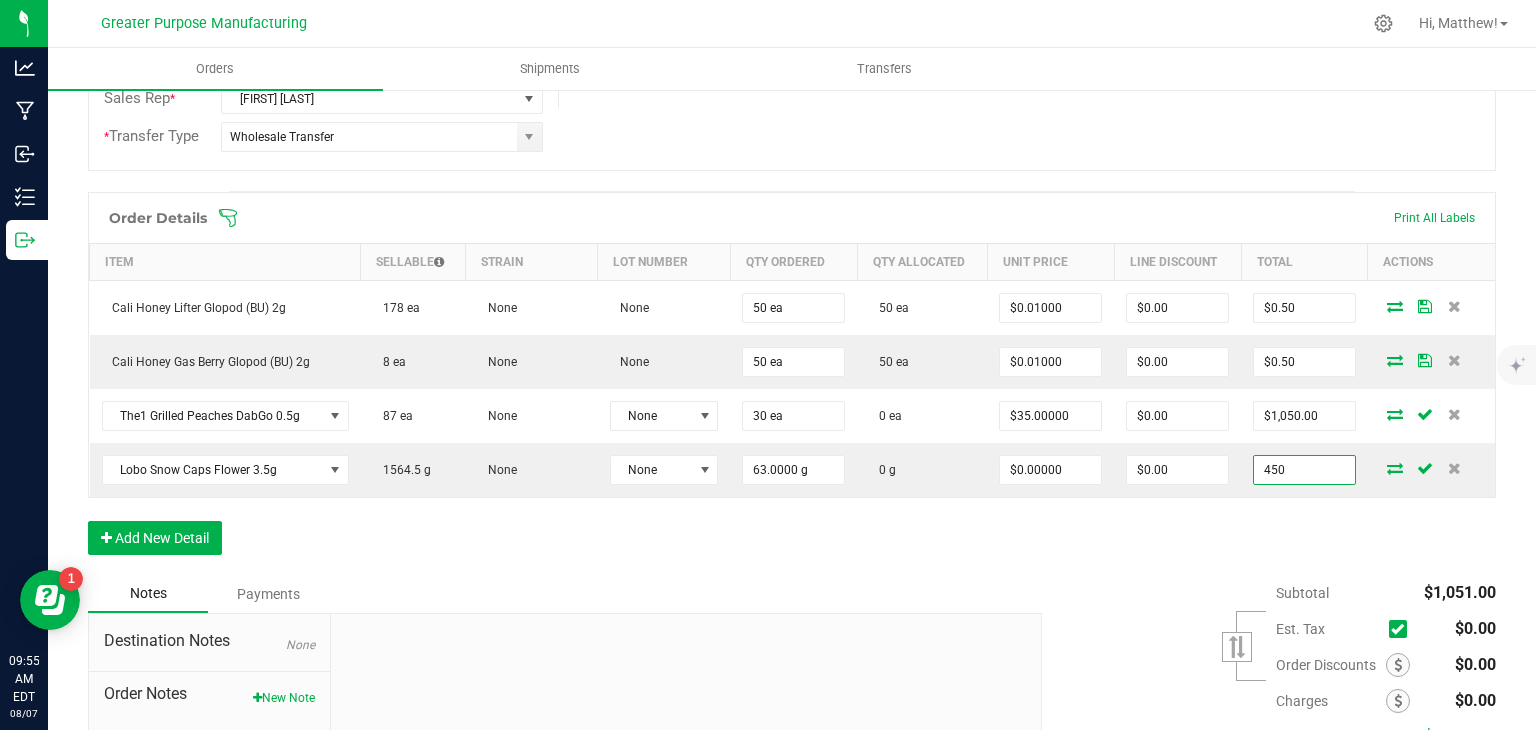 type on "$7.14286" 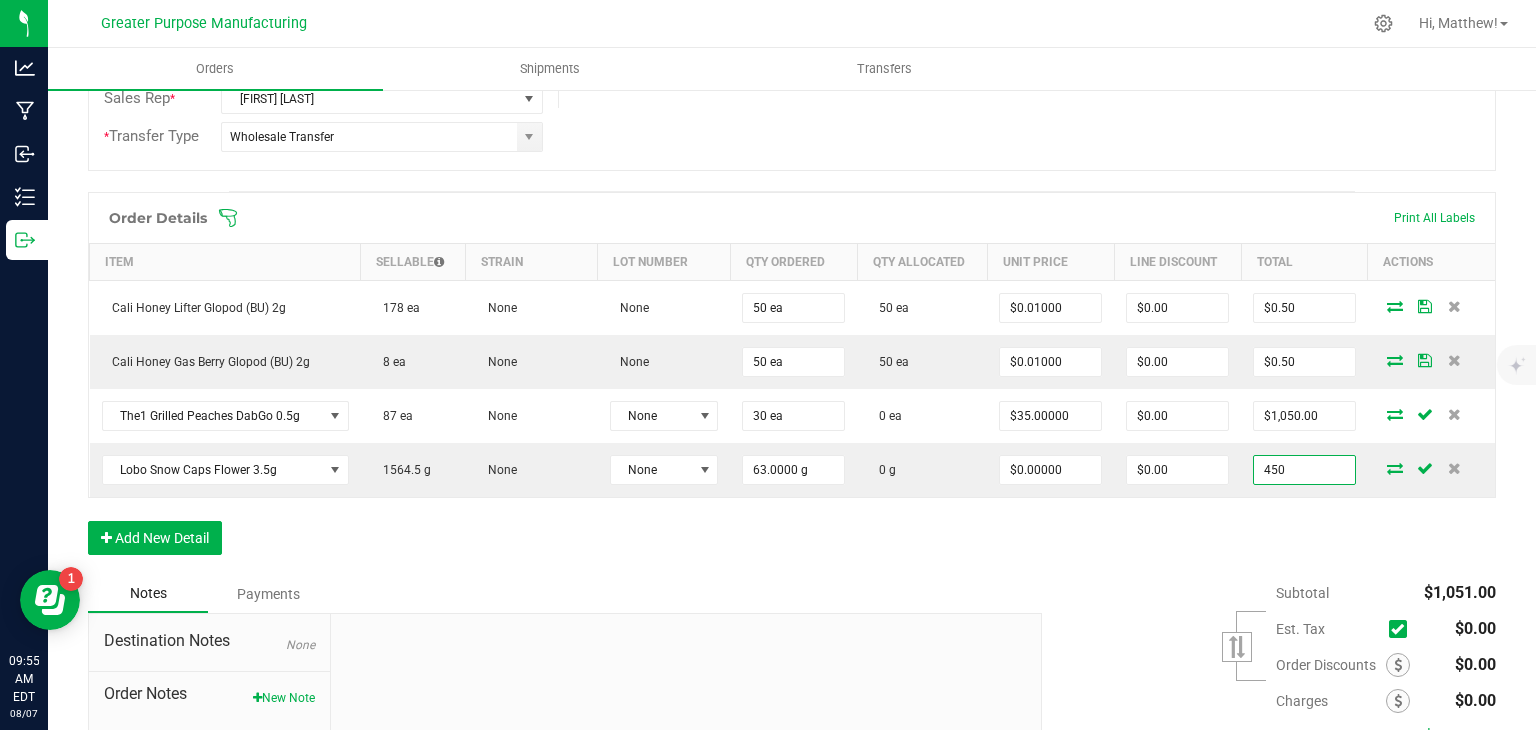 type on "$450.00" 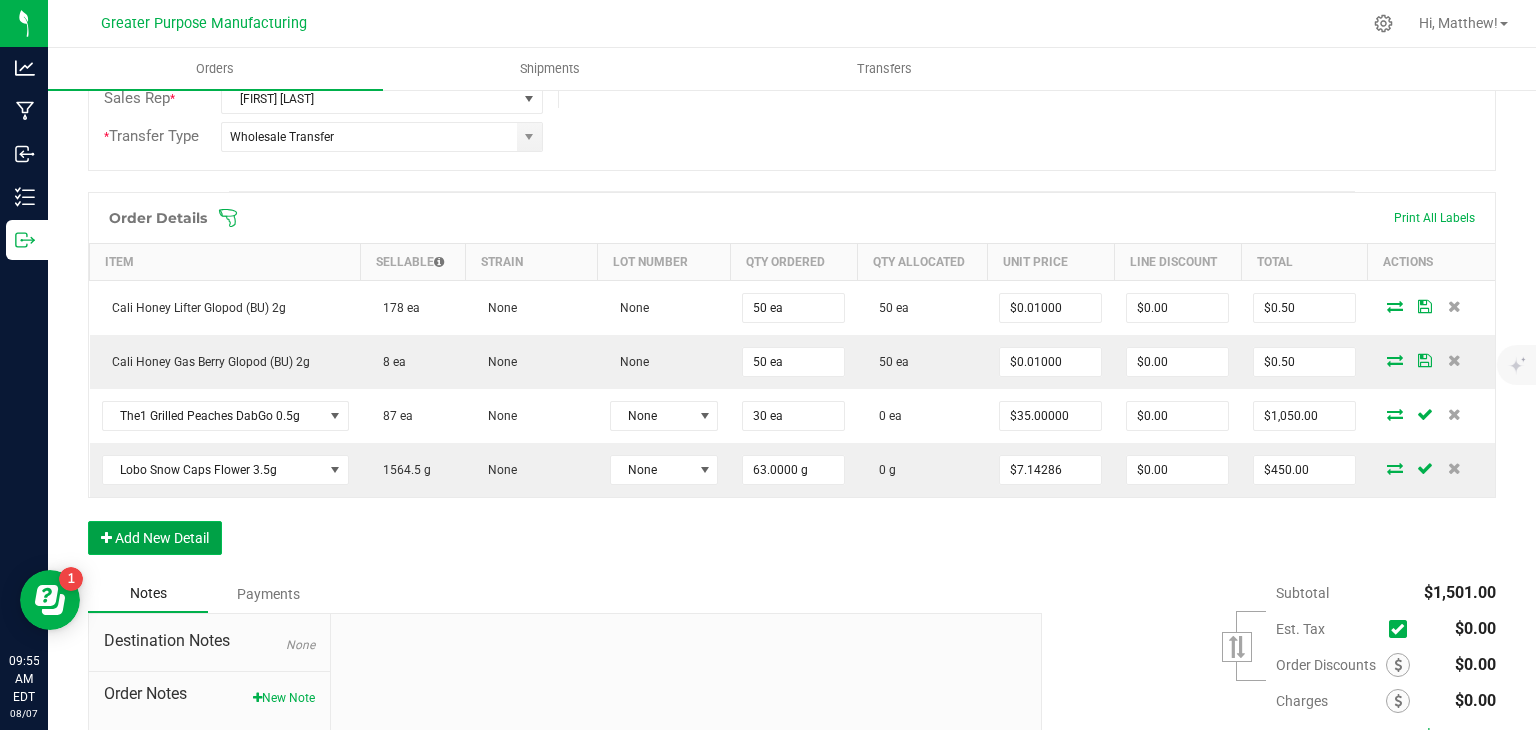 click on "Add New Detail" at bounding box center (155, 538) 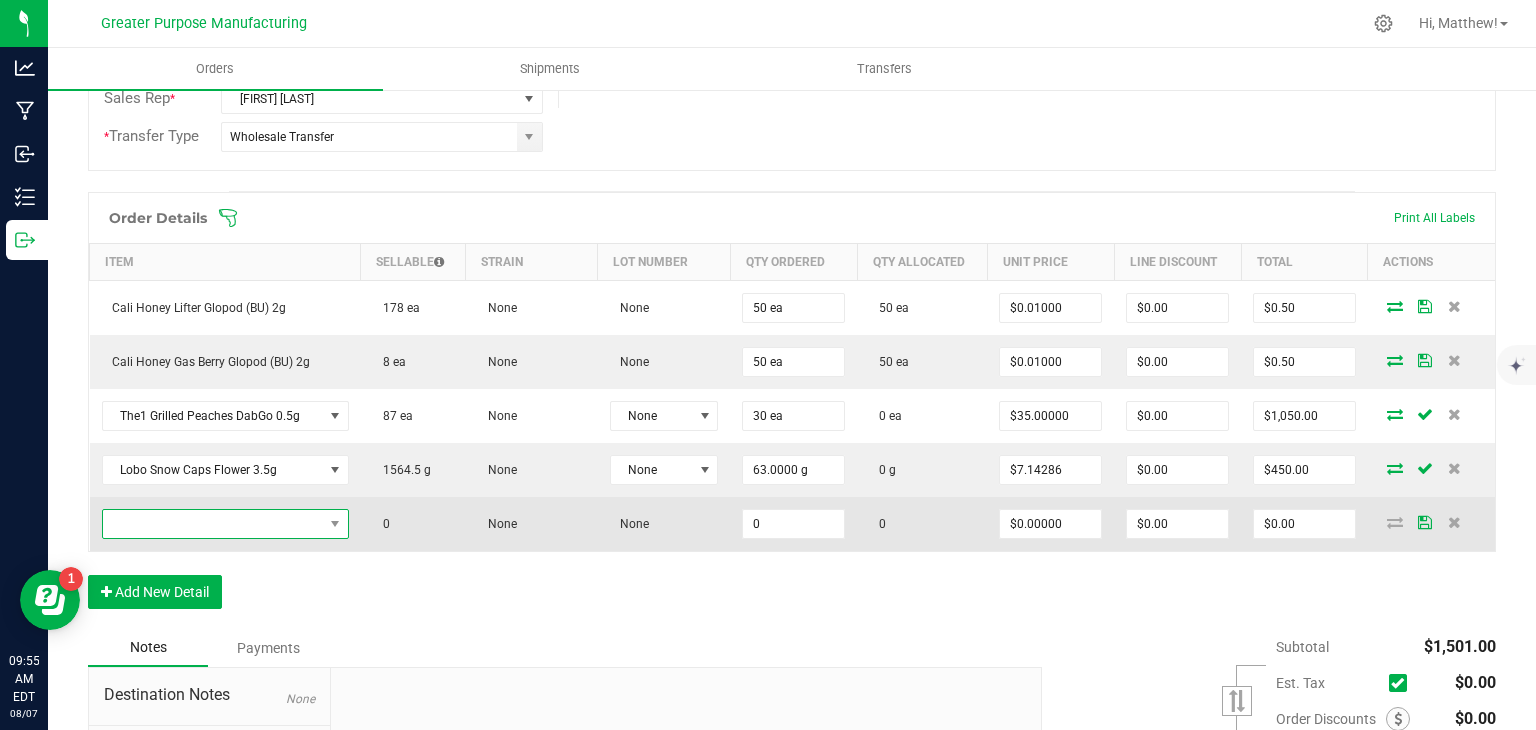 click at bounding box center (213, 524) 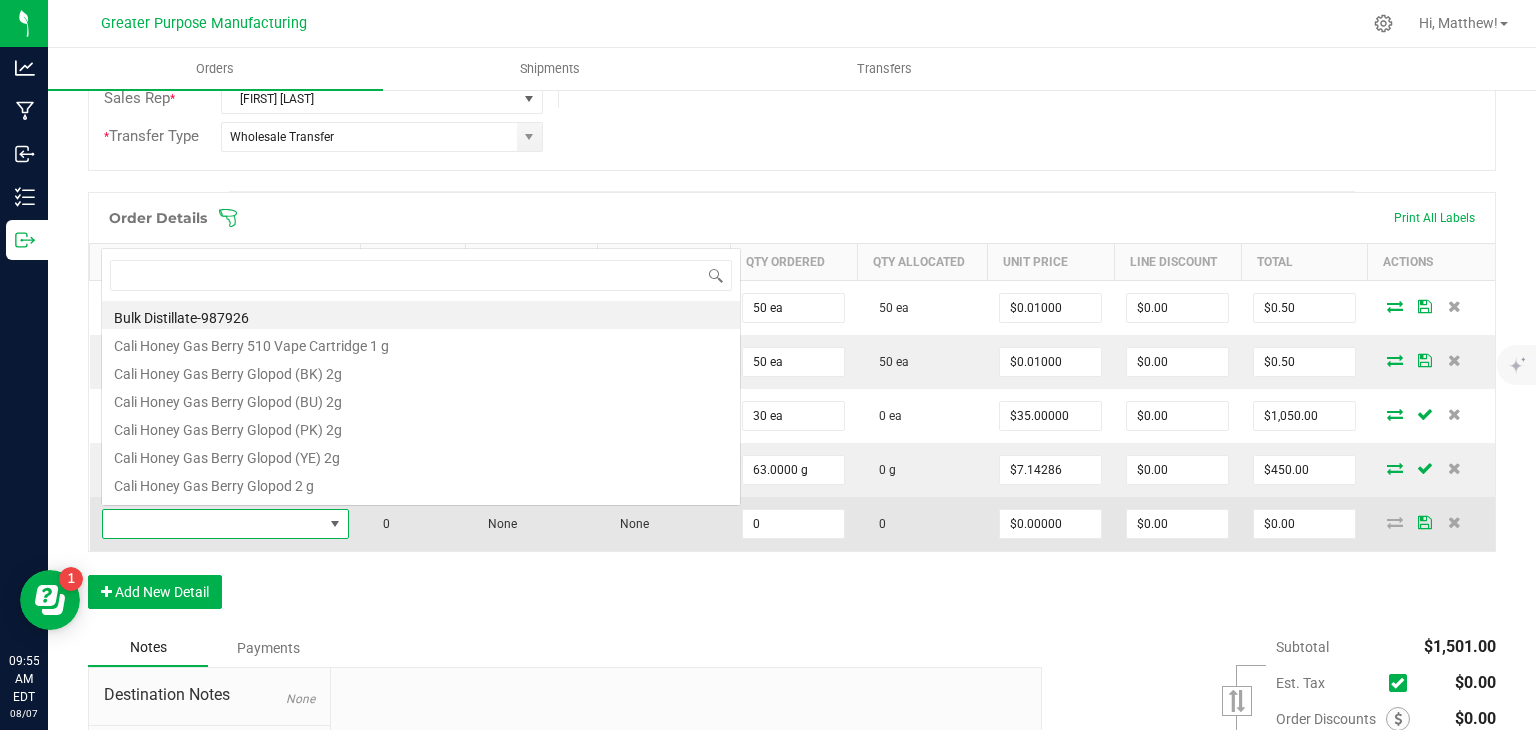 scroll, scrollTop: 0, scrollLeft: 0, axis: both 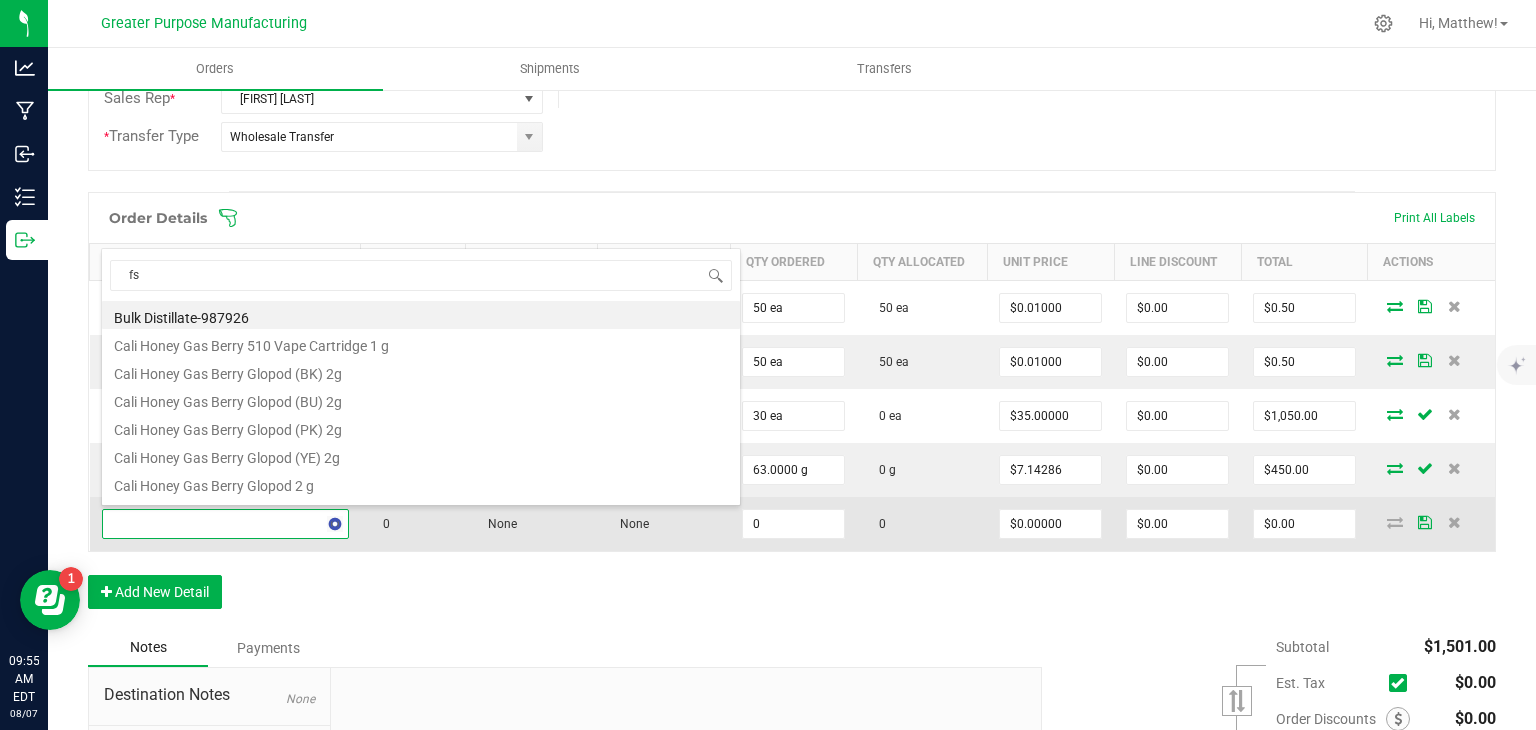 type on "fso" 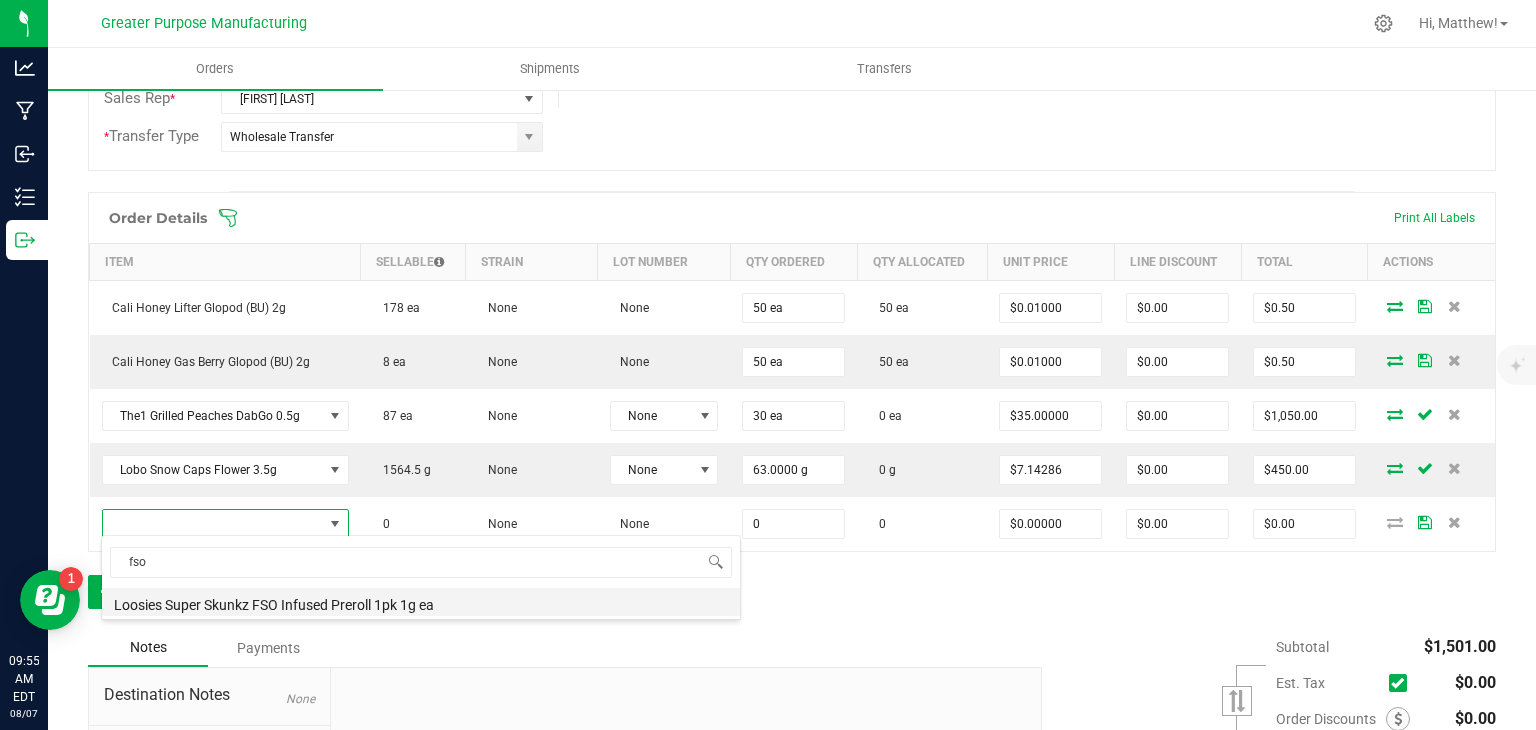 click on "Loosies Super Skunkz FSO Infused Preroll 1pk 1g ea" at bounding box center [421, 602] 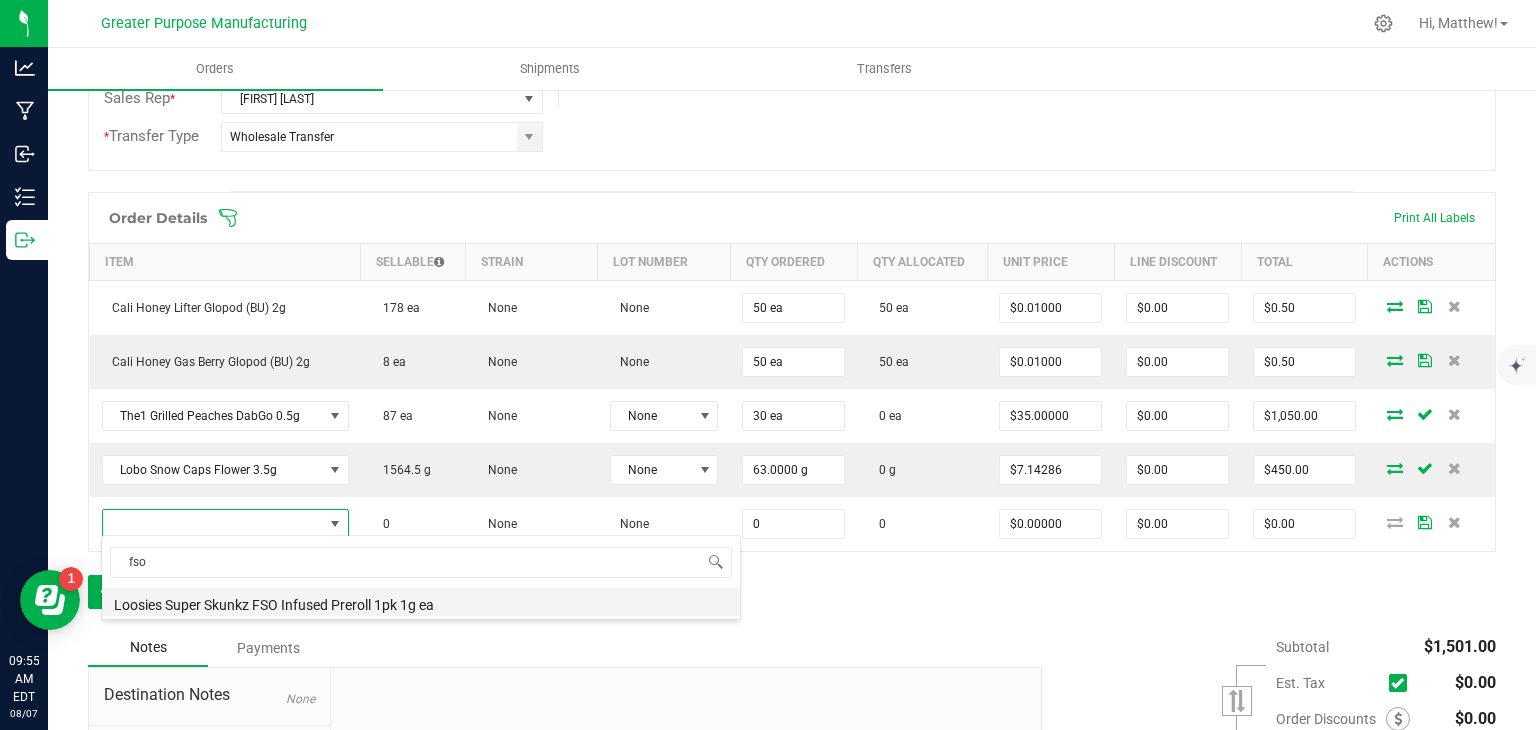 type on "0.0000 g" 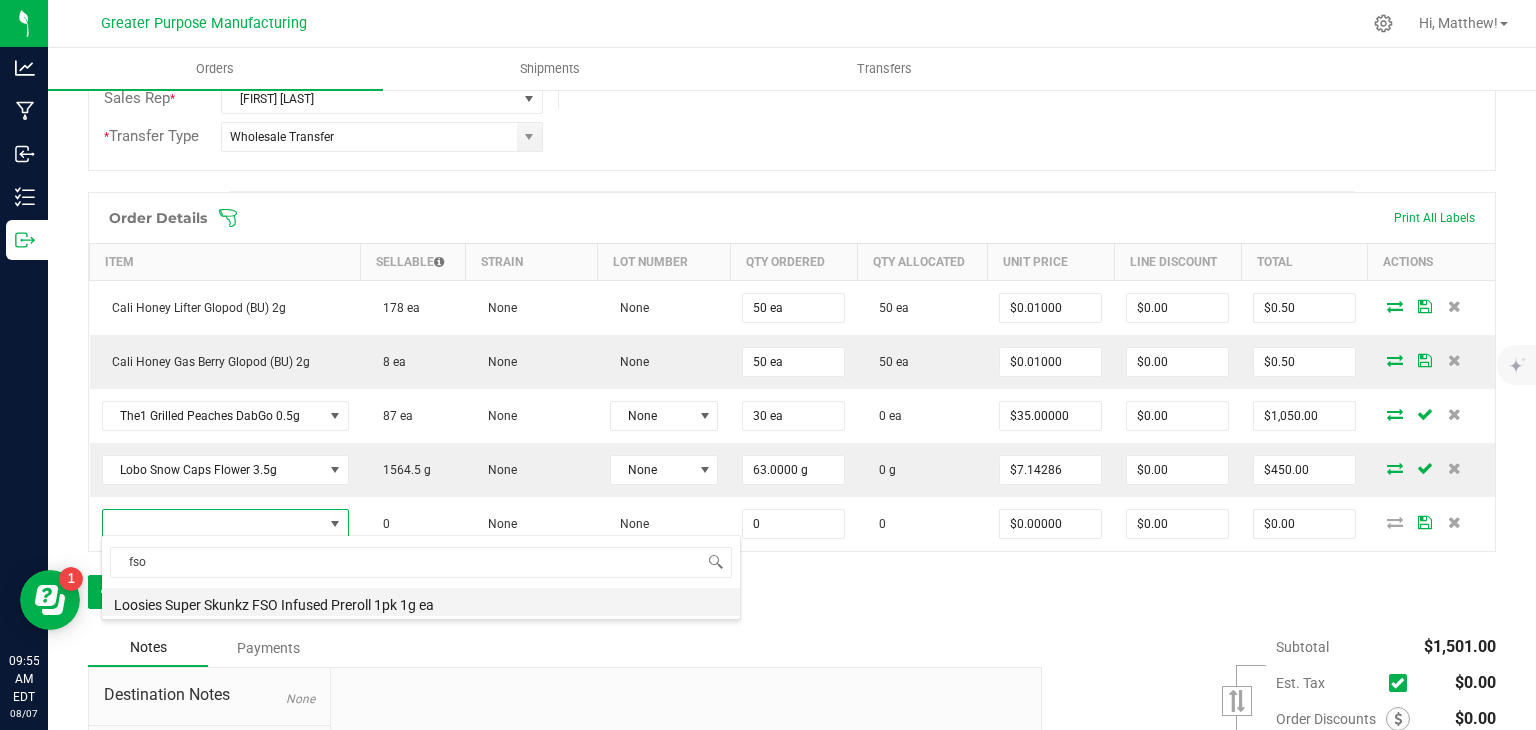 type on "$11.00000" 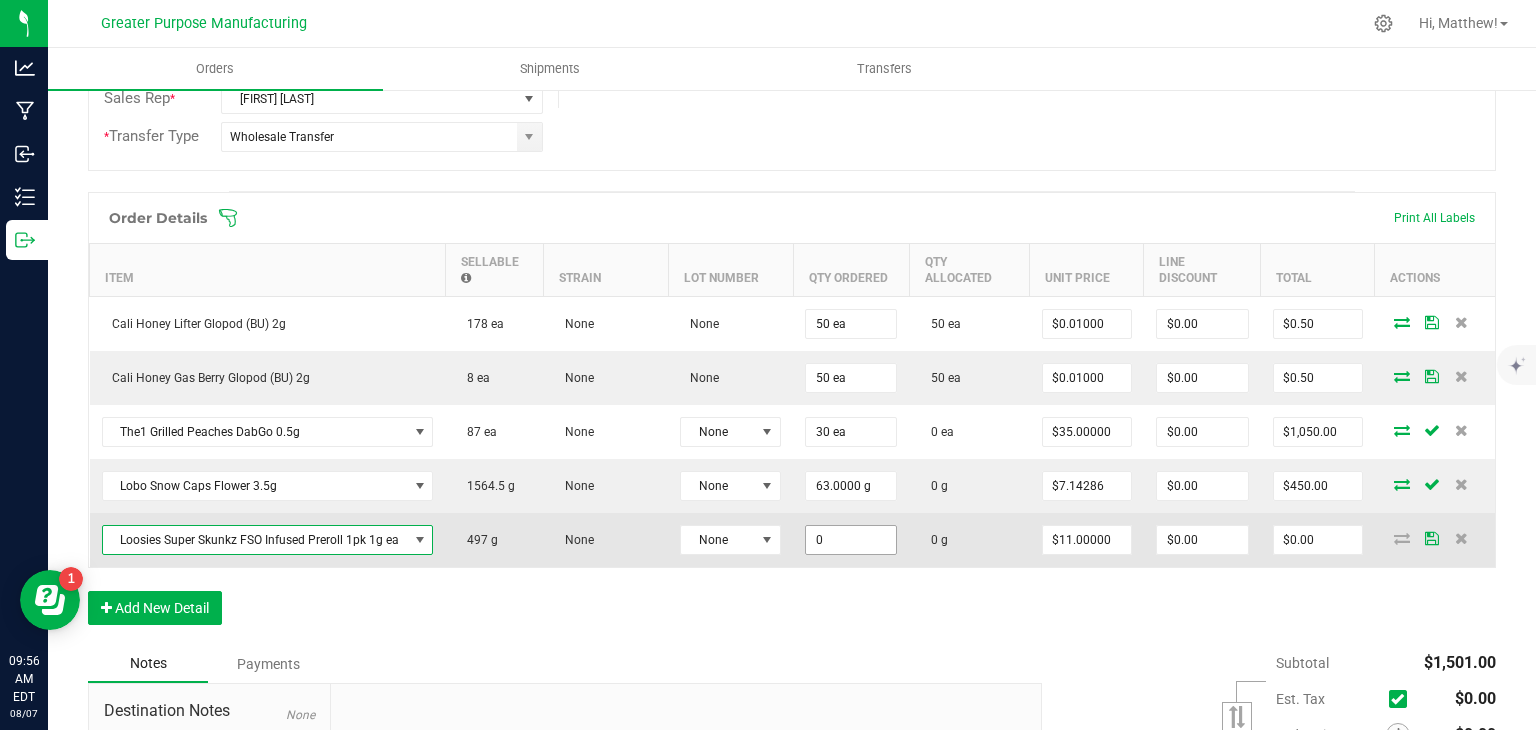 click on "0" at bounding box center (851, 540) 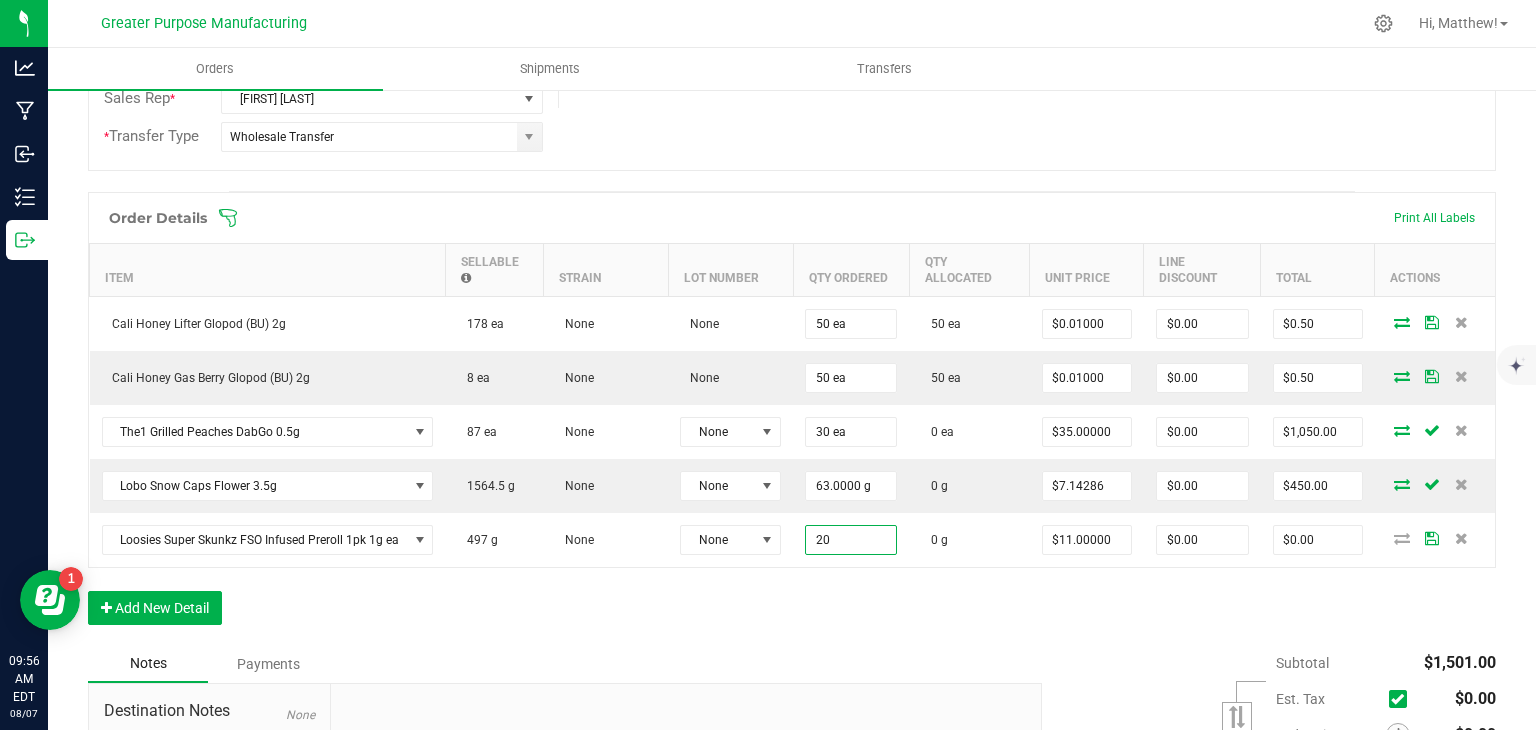 type on "20.0000 g" 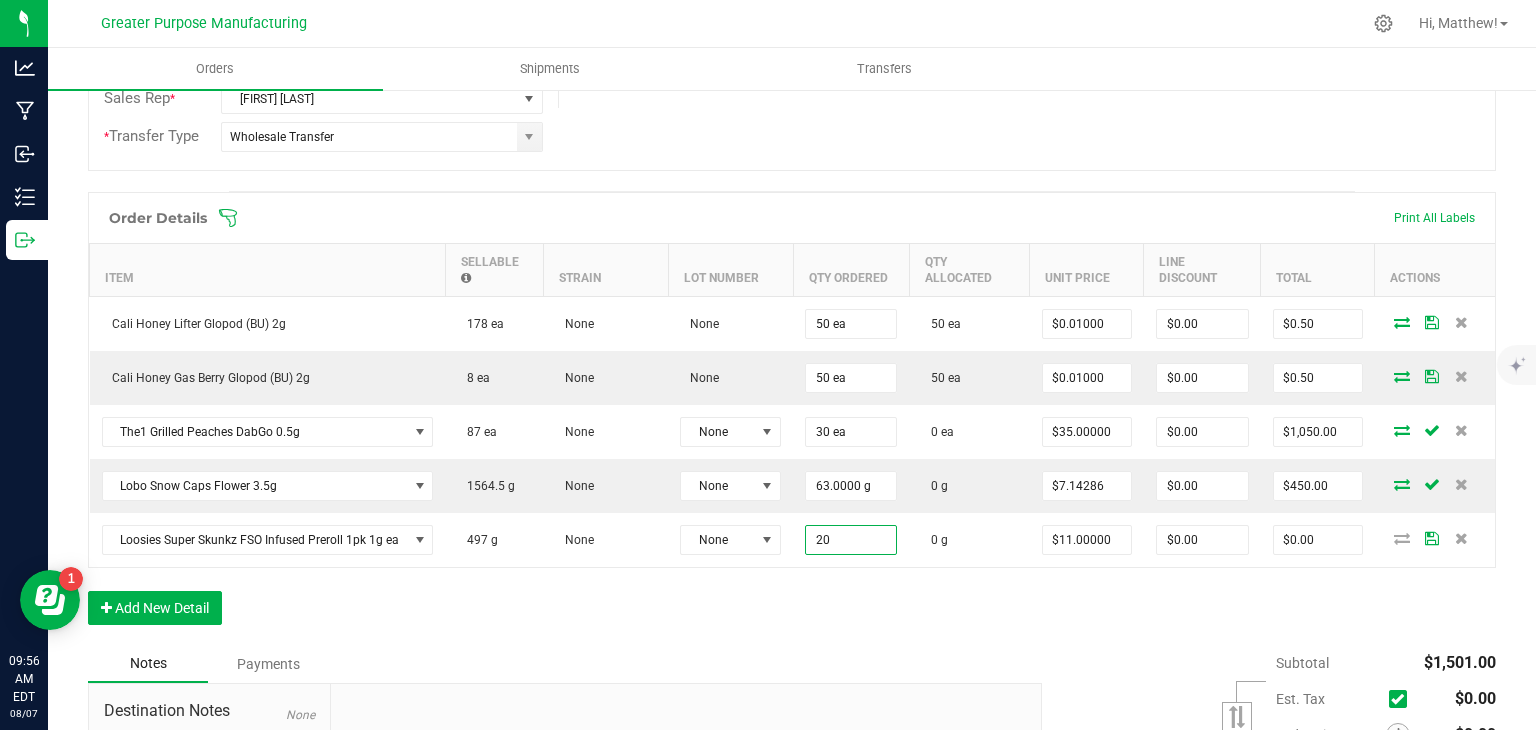type on "$220.00" 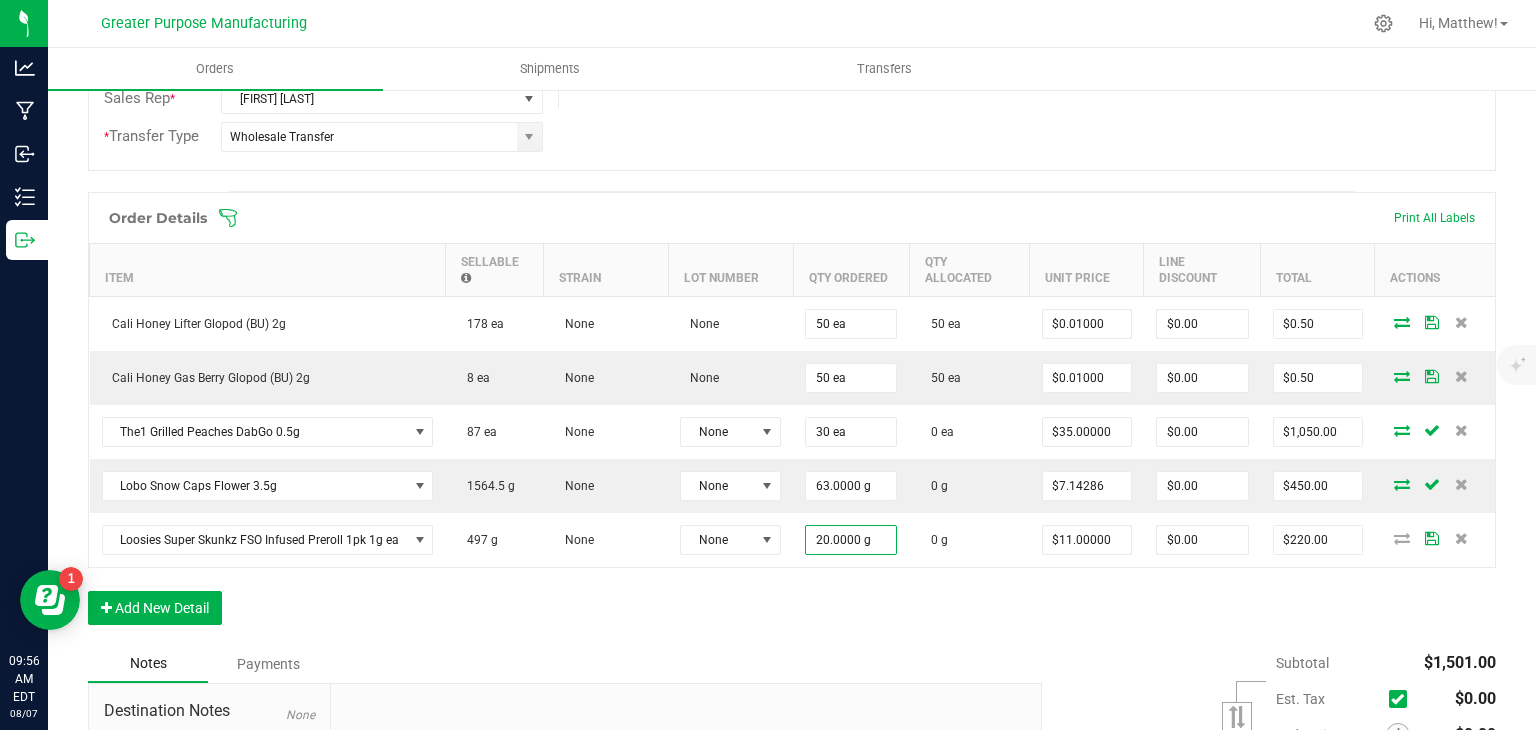 click on "Order Details Print All Labels Item  Sellable  Strain  Lot Number  Qty Ordered Qty Allocated Unit Price Line Discount Total Actions  Cali Honey Lifter Glopod (BU) 2g   178 ea   None   None  50 ea  50 ea  $0.01000 $0.00 $0.50  Cali Honey Gas Berry Glopod (BU) 2g   8 ea   None   None  50 ea  50 ea  $0.01000 $0.00 $0.50 The1 Grilled Peaches DabGo 0.5g  87 ea   None  None 30 ea  0 ea  $35.00000 $0.00 $1,050.00 Lobo Snow Caps Flower 3.5g  1564.5 g   None  None 63.0000 g  0 g  $7.14286 $0.00 $450.00 Loosies Super Skunkz FSO Infused Preroll 1pk 1g ea  497 g   None  None 20.0000 g  0 g  $11.00000 $0.00 $220.00
Add New Detail" at bounding box center [792, 418] 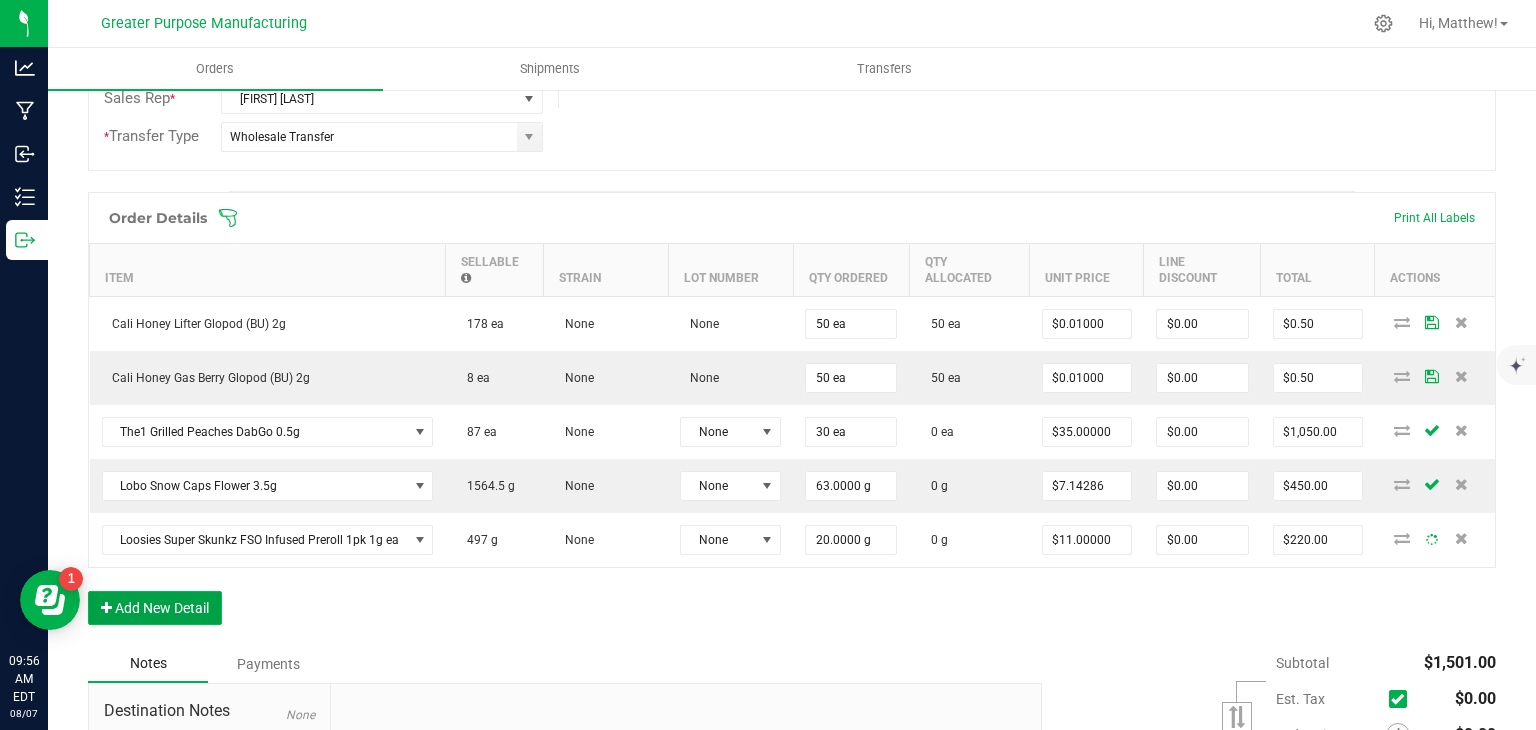 click on "Add New Detail" at bounding box center [155, 608] 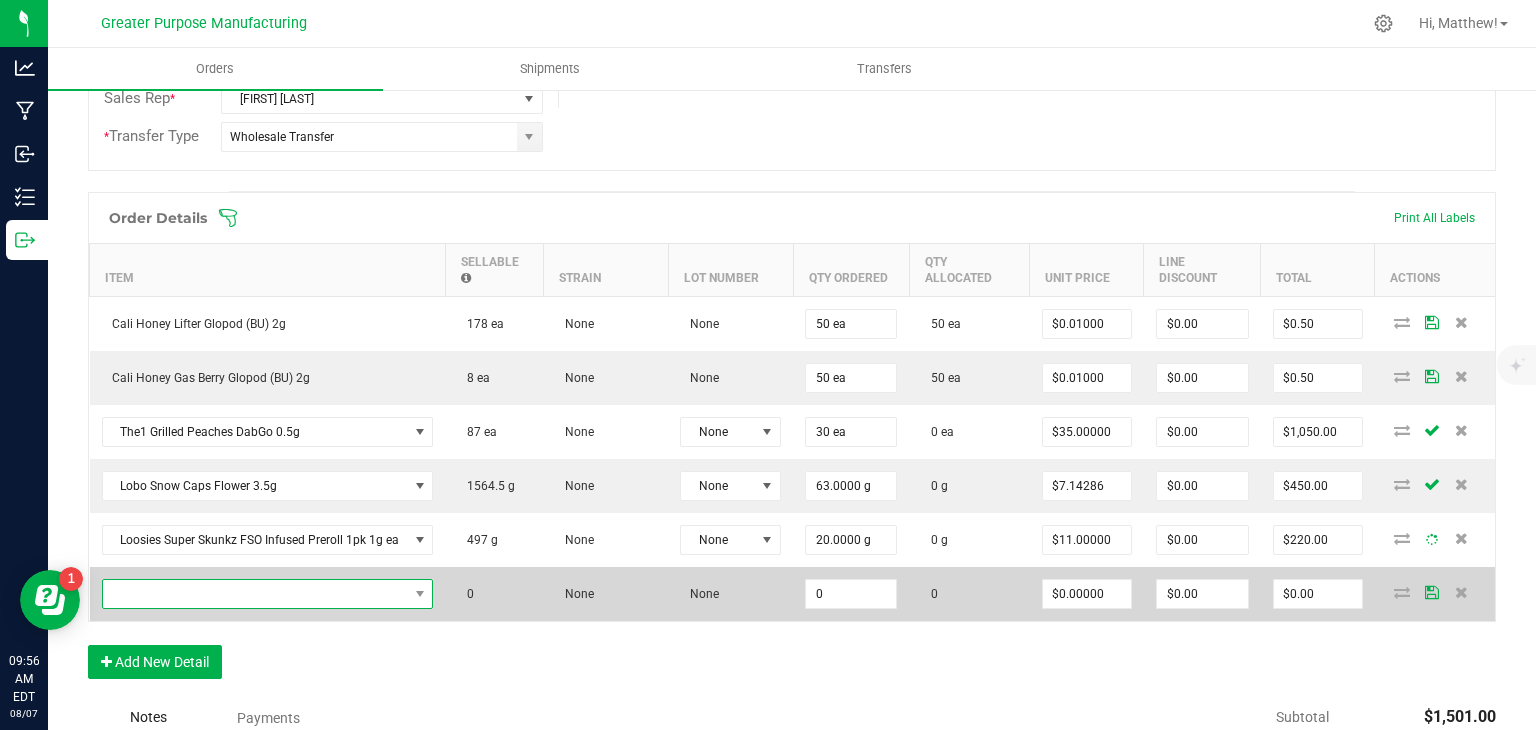 click at bounding box center (255, 594) 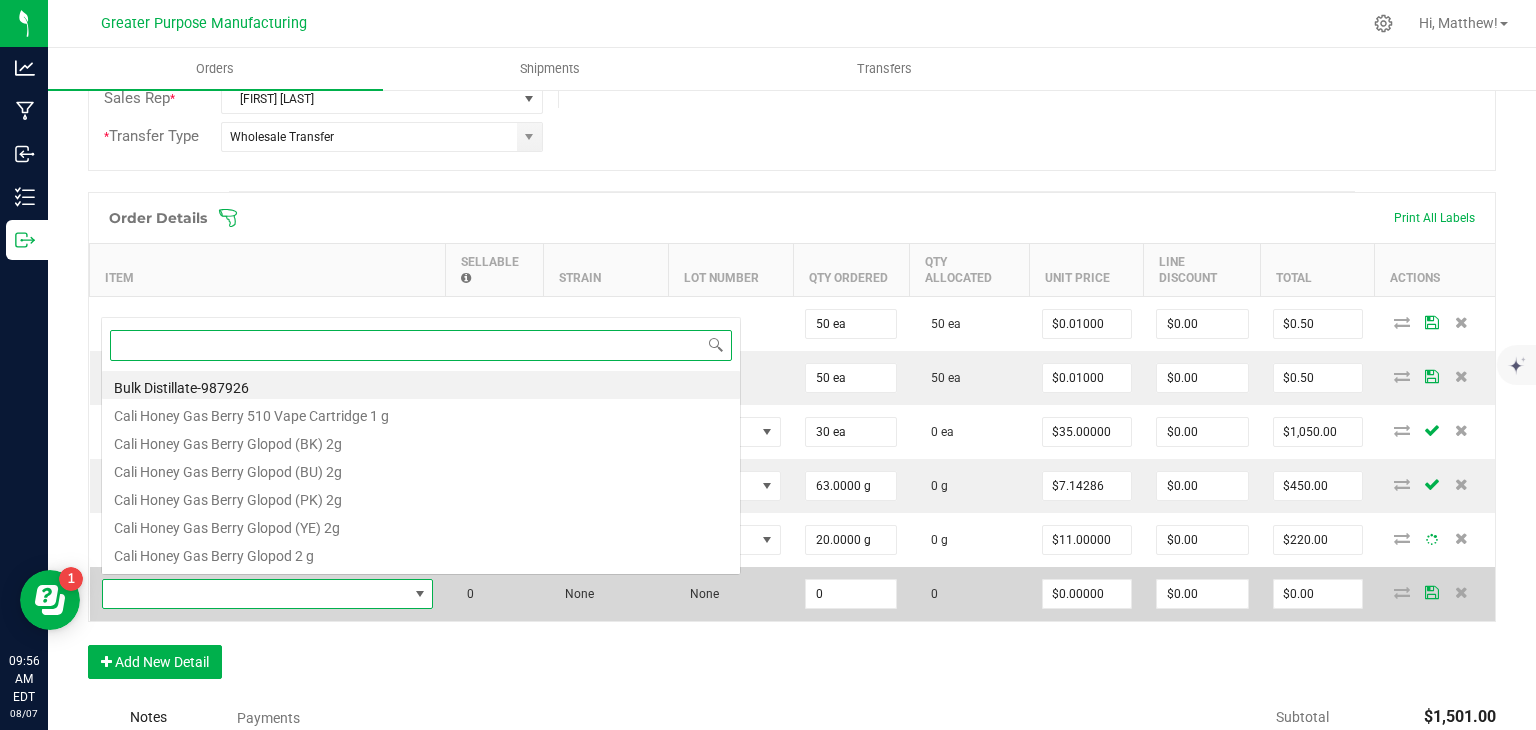 scroll, scrollTop: 0, scrollLeft: 0, axis: both 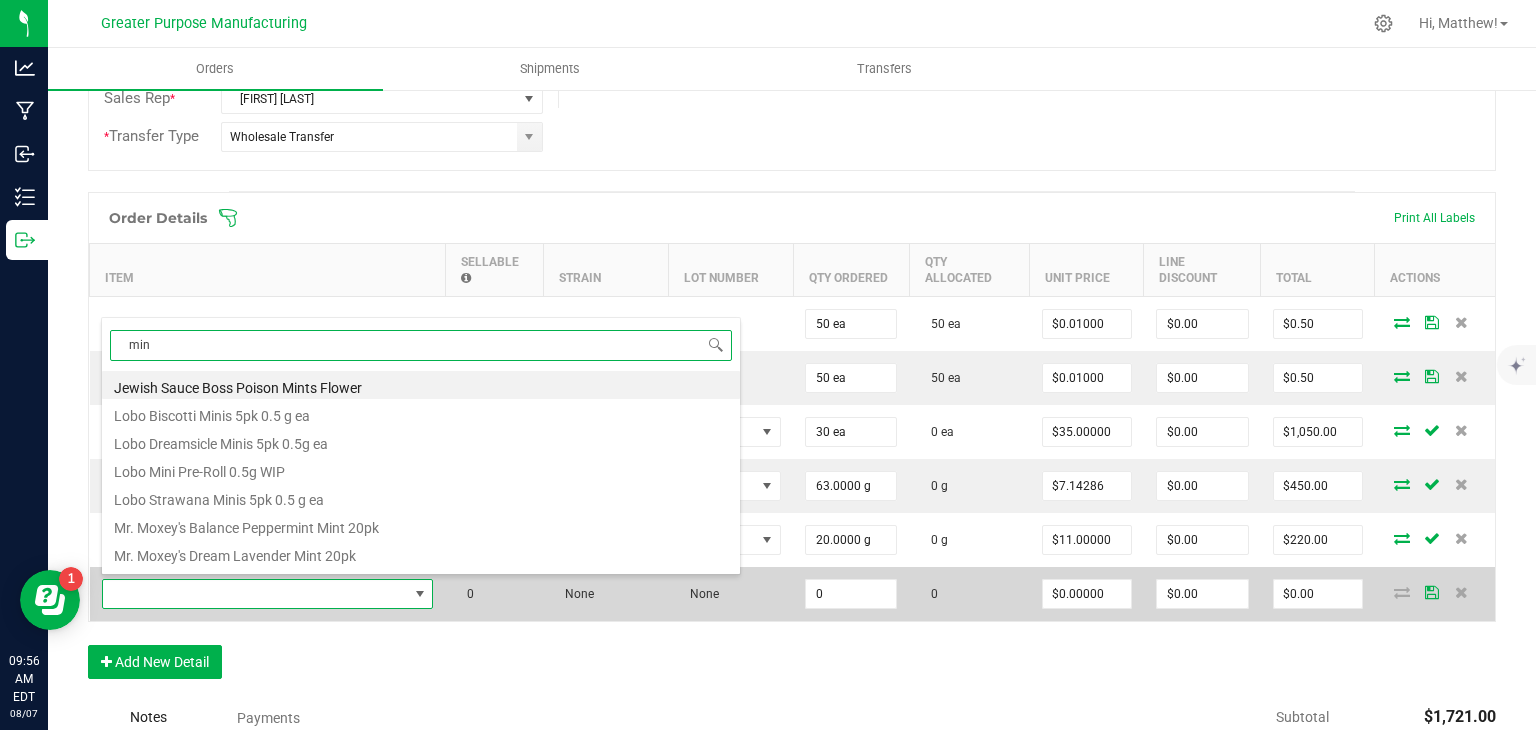 type on "mini" 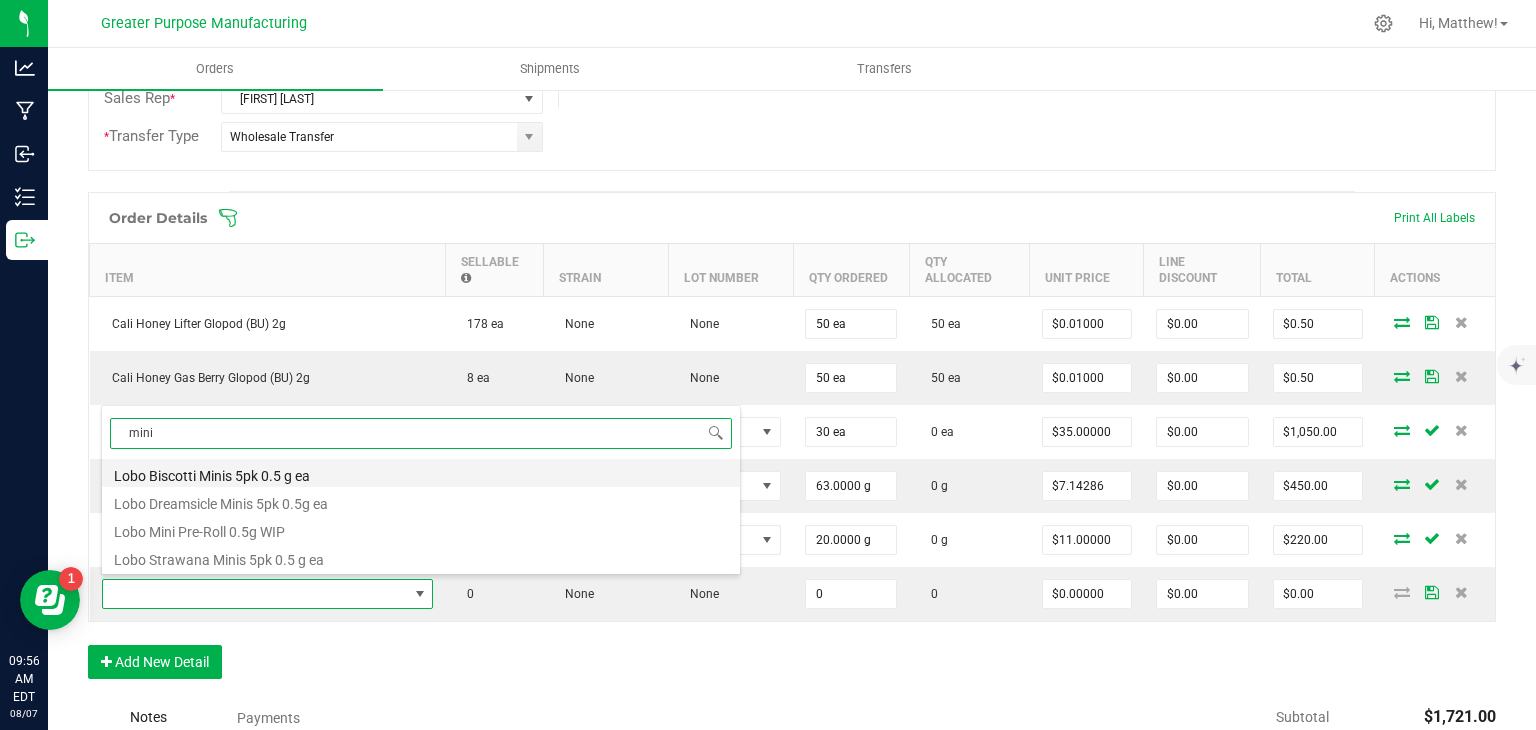 click on "Lobo Biscotti Minis 5pk 0.5 g ea" at bounding box center [421, 473] 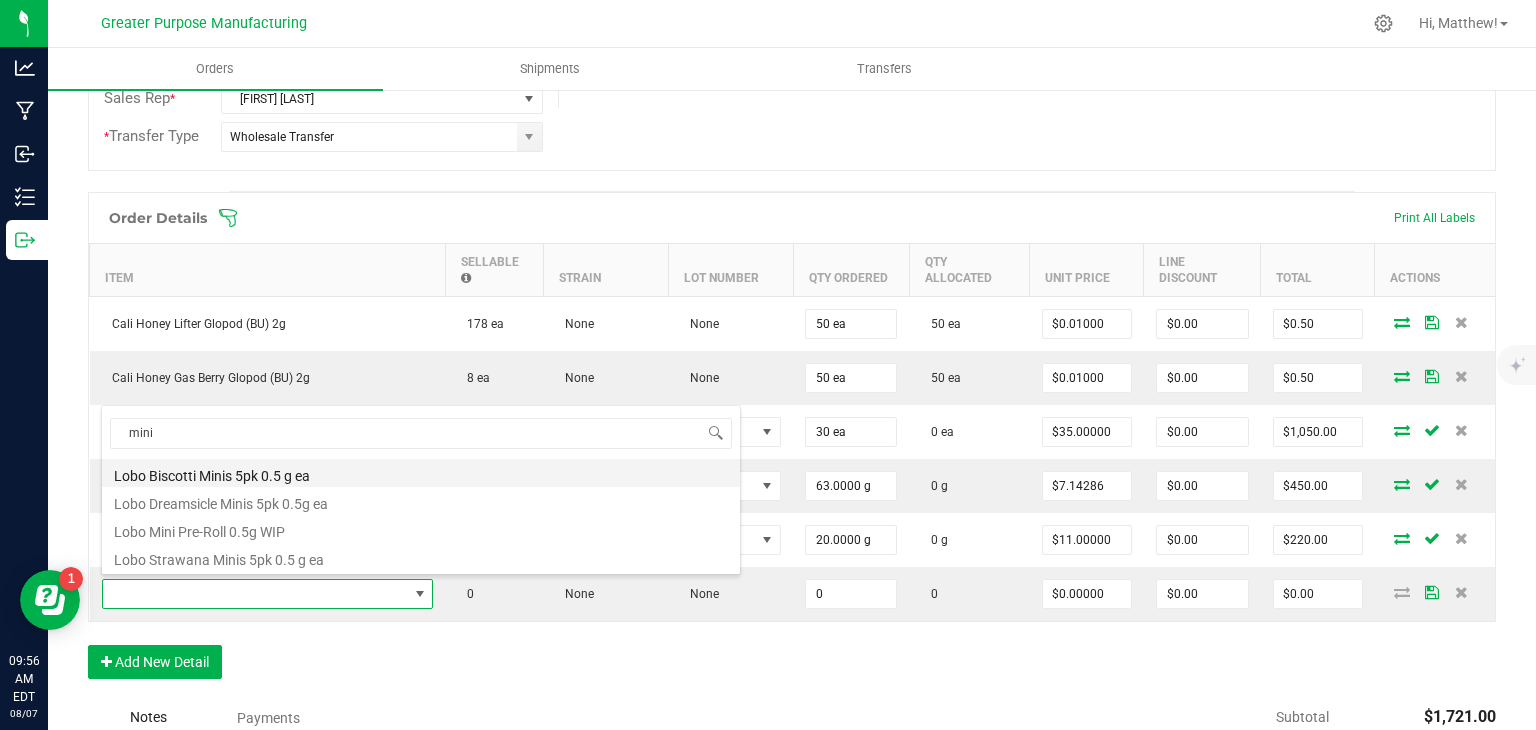 type on "0 ea" 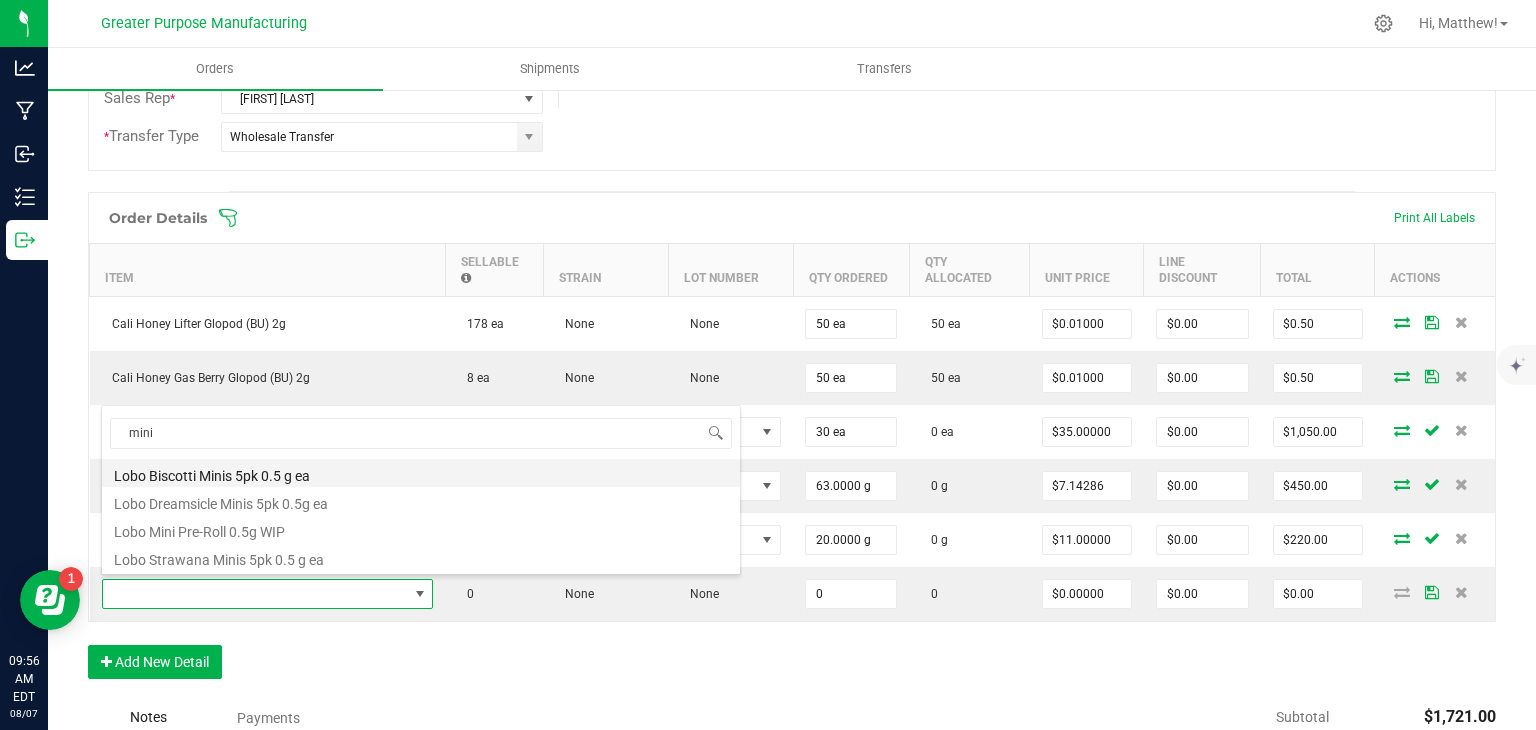 type on "$19.00000" 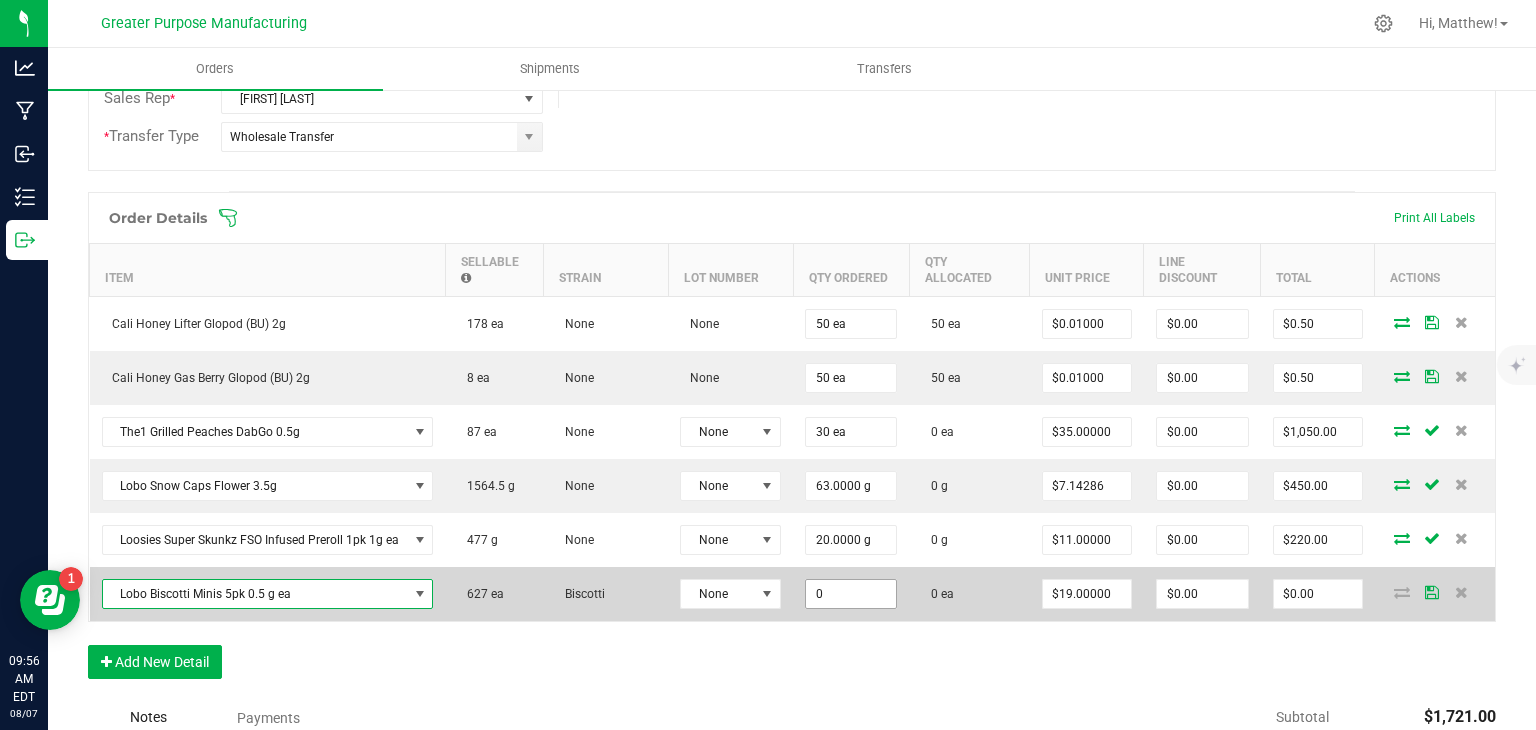click on "0" at bounding box center (851, 594) 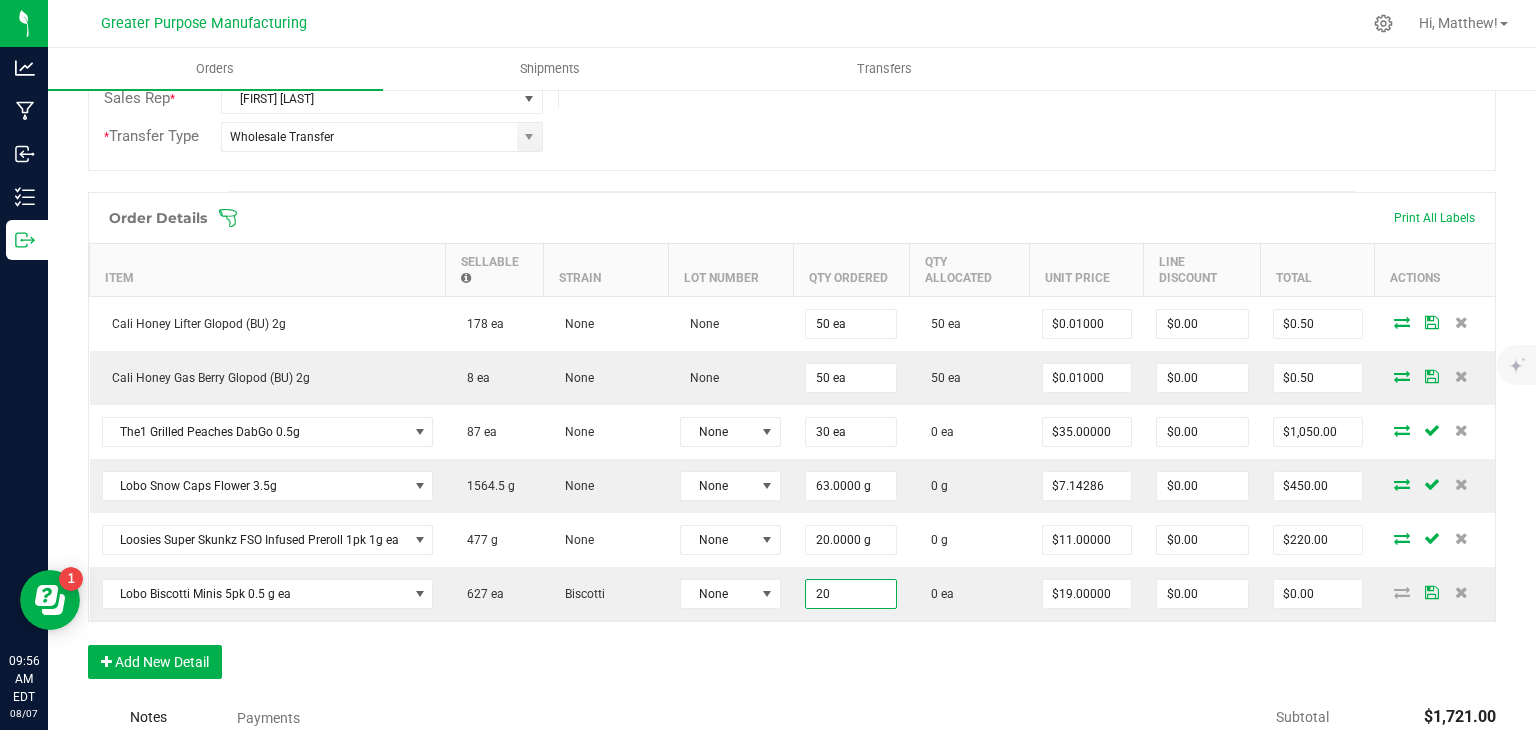 type on "20 ea" 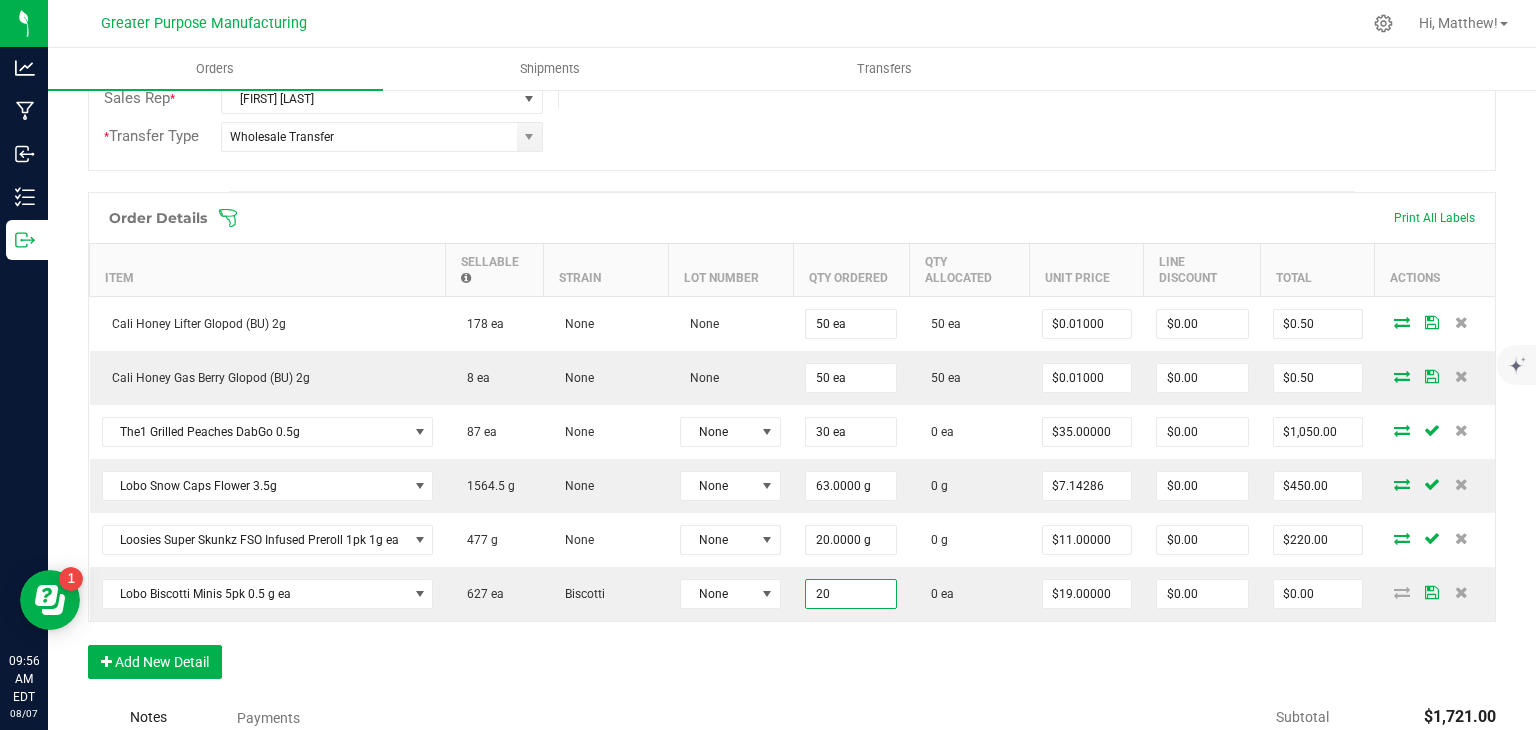 type on "$380.00" 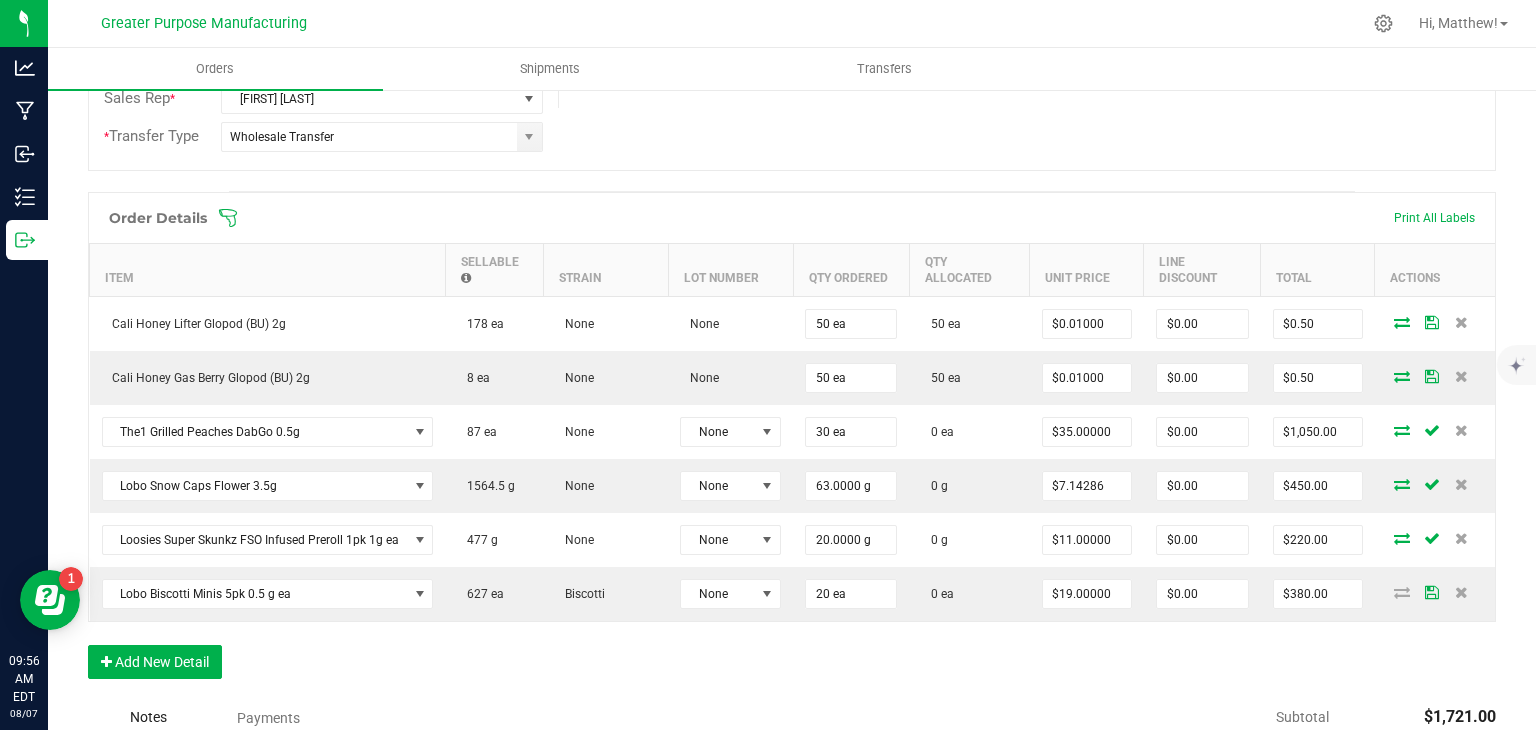 click on "Order Details Print All Labels Item  Sellable  Strain  Lot Number  Qty Ordered Qty Allocated Unit Price Line Discount Total Actions  Cali Honey Lifter Glopod (BU) 2g   178 ea   None   None  50 ea  50 ea  $0.01000 $0.00 $0.50  Cali Honey Gas Berry Glopod (BU) 2g   8 ea   None   None  50 ea  50 ea  $0.01000 $0.00 $0.50 The1 Grilled Peaches DabGo 0.5g  87 ea   None  None 30 ea  0 ea  $35.00000 $0.00 $1,050.00 Lobo Snow Caps Flower 3.5g  1564.5 g   None  None 63.0000 g  0 g  $7.14286 $0.00 $450.00 Loosies Super Skunkz FSO Infused Preroll 1pk 1g ea  477 g   None  None 20.0000 g  0 g  $11.00000 $0.00 $220.00 Lobo Biscotti Minis 5pk 0.5 g ea  627 ea   Biscotti  None 20 ea  0 ea  $19.00000 $0.00 $380.00
Add New Detail" at bounding box center (792, 445) 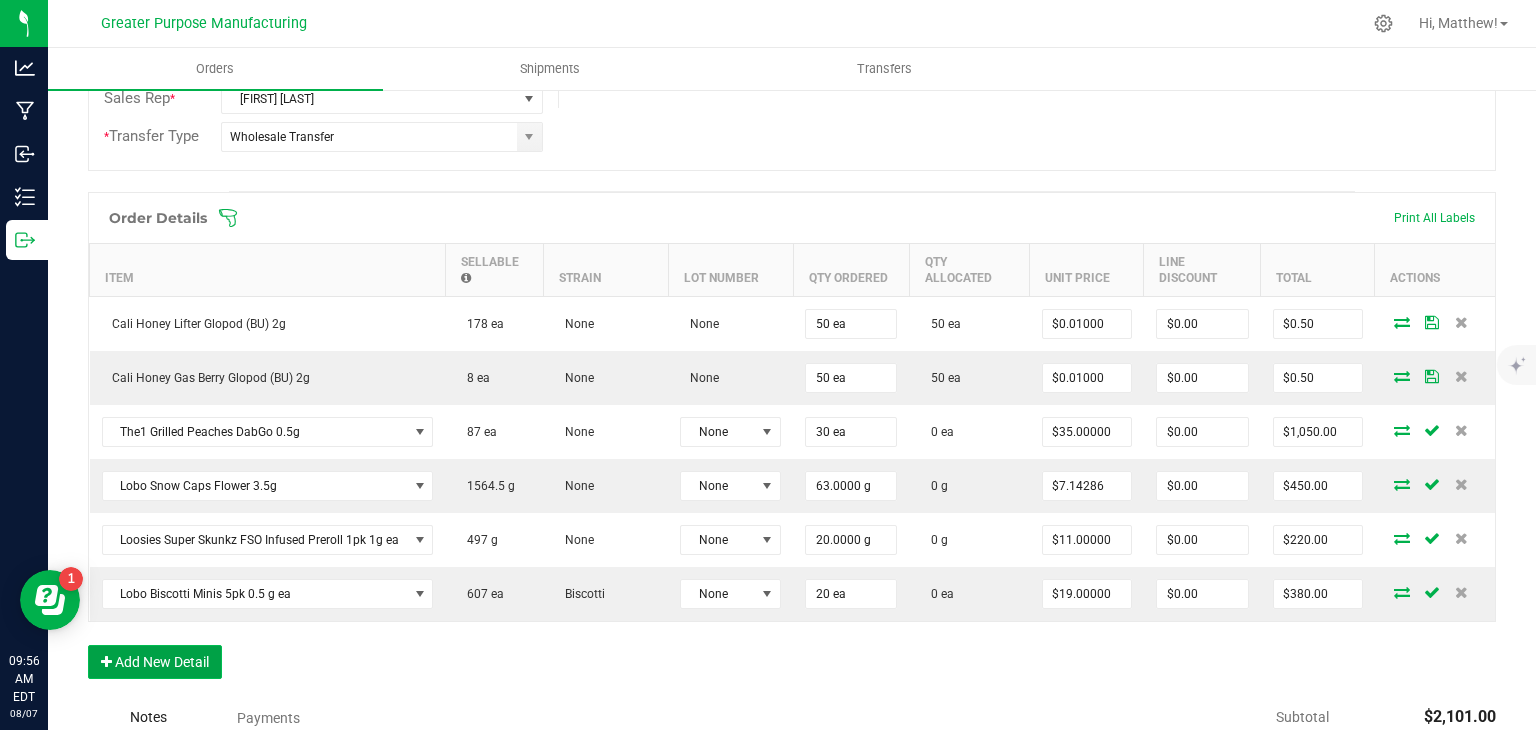 click on "Add New Detail" at bounding box center [155, 662] 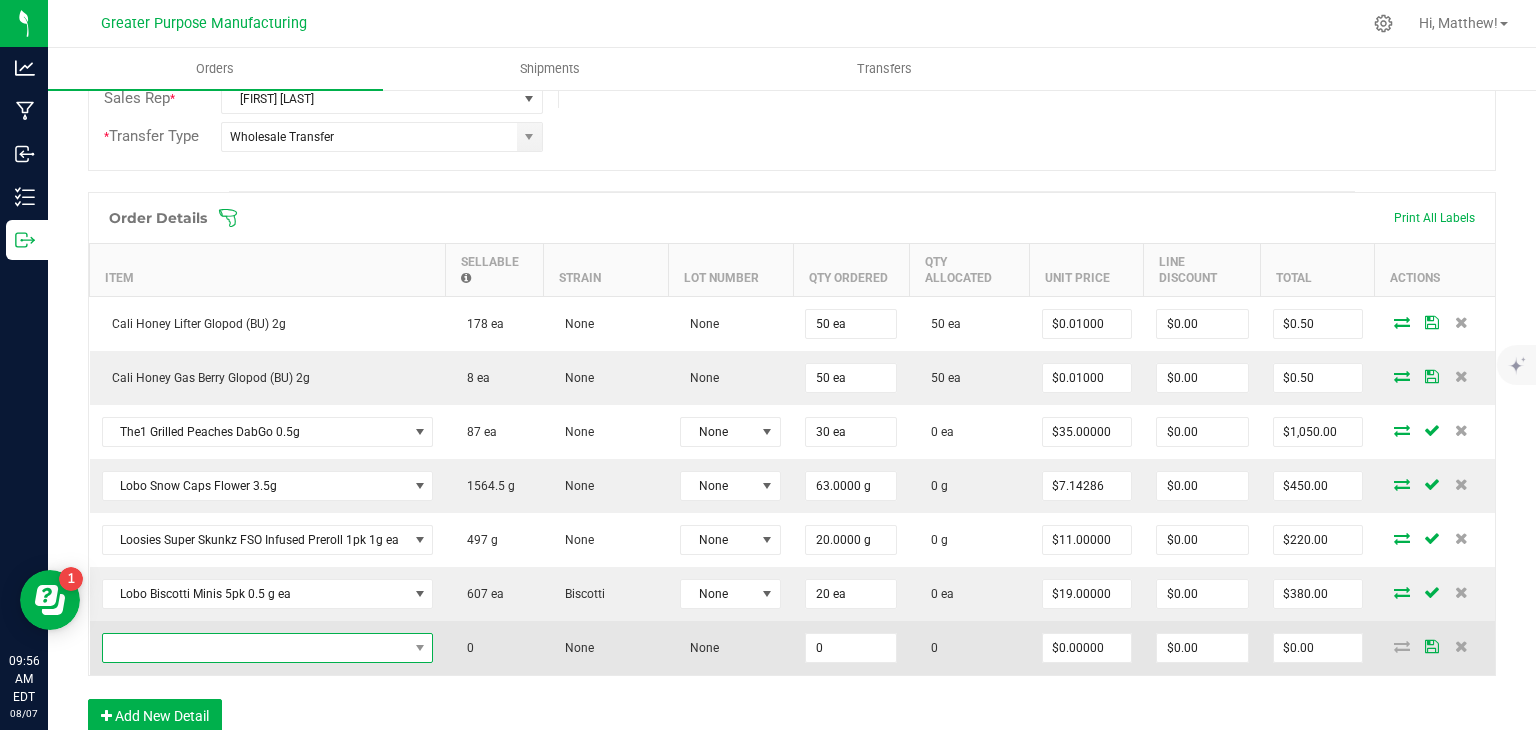 click at bounding box center (255, 648) 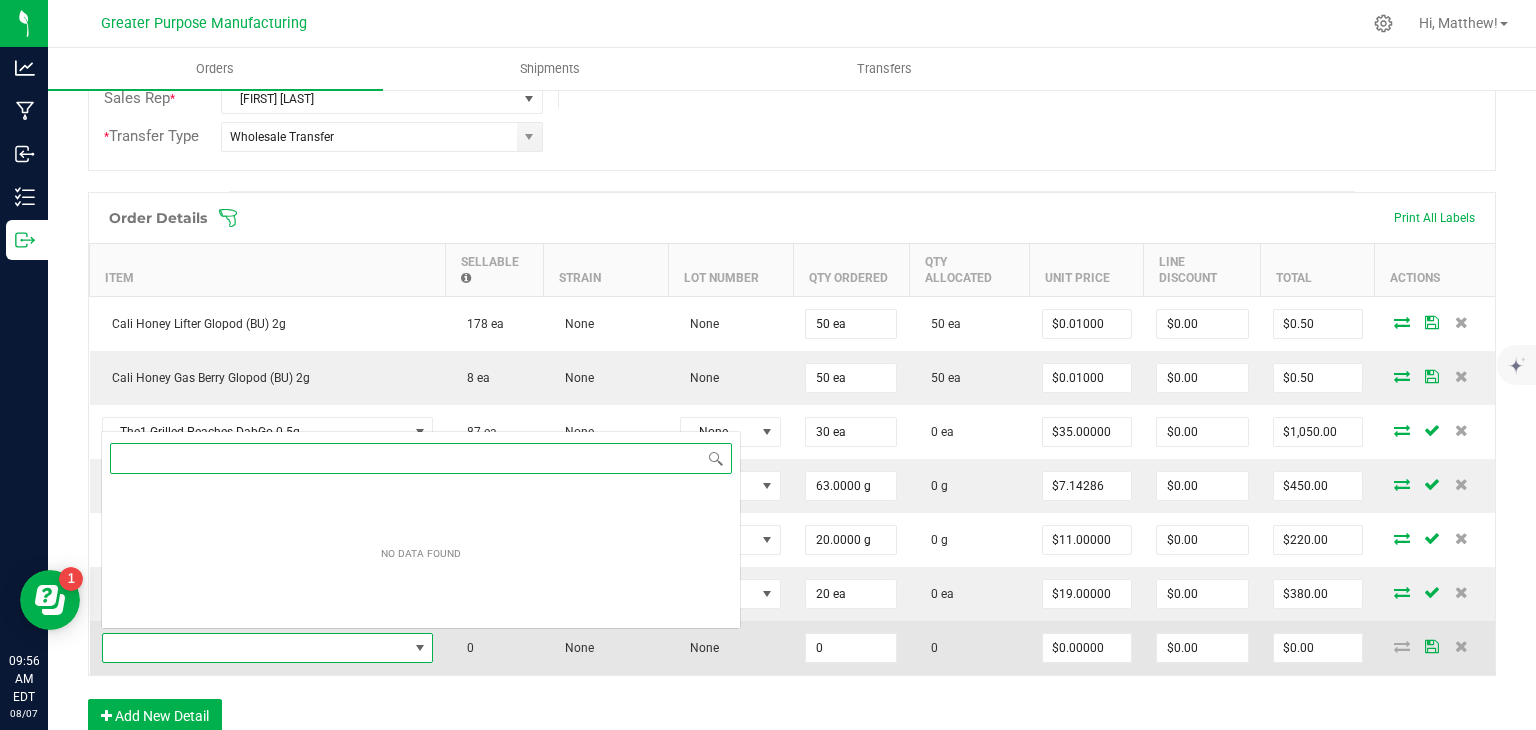 scroll, scrollTop: 0, scrollLeft: 0, axis: both 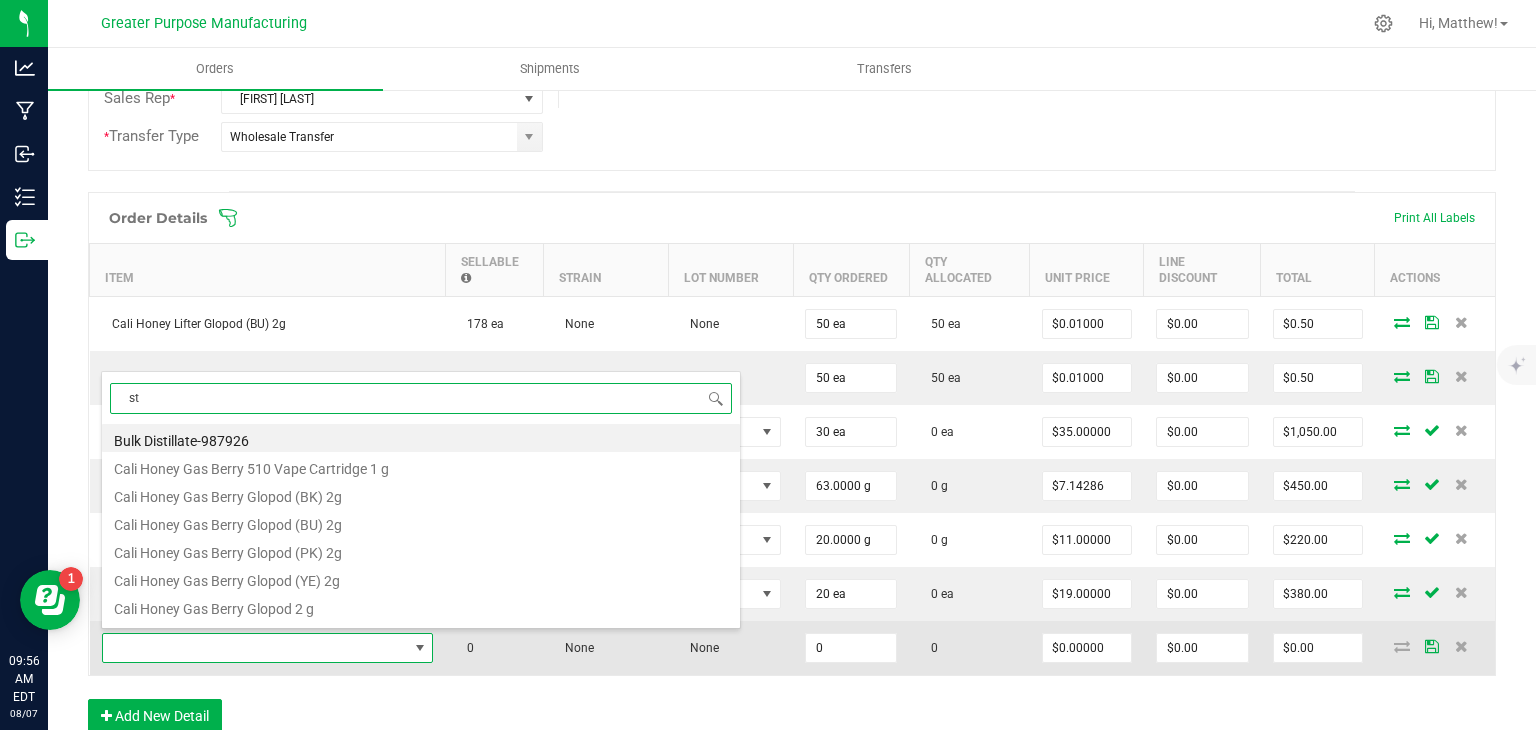 type on "s" 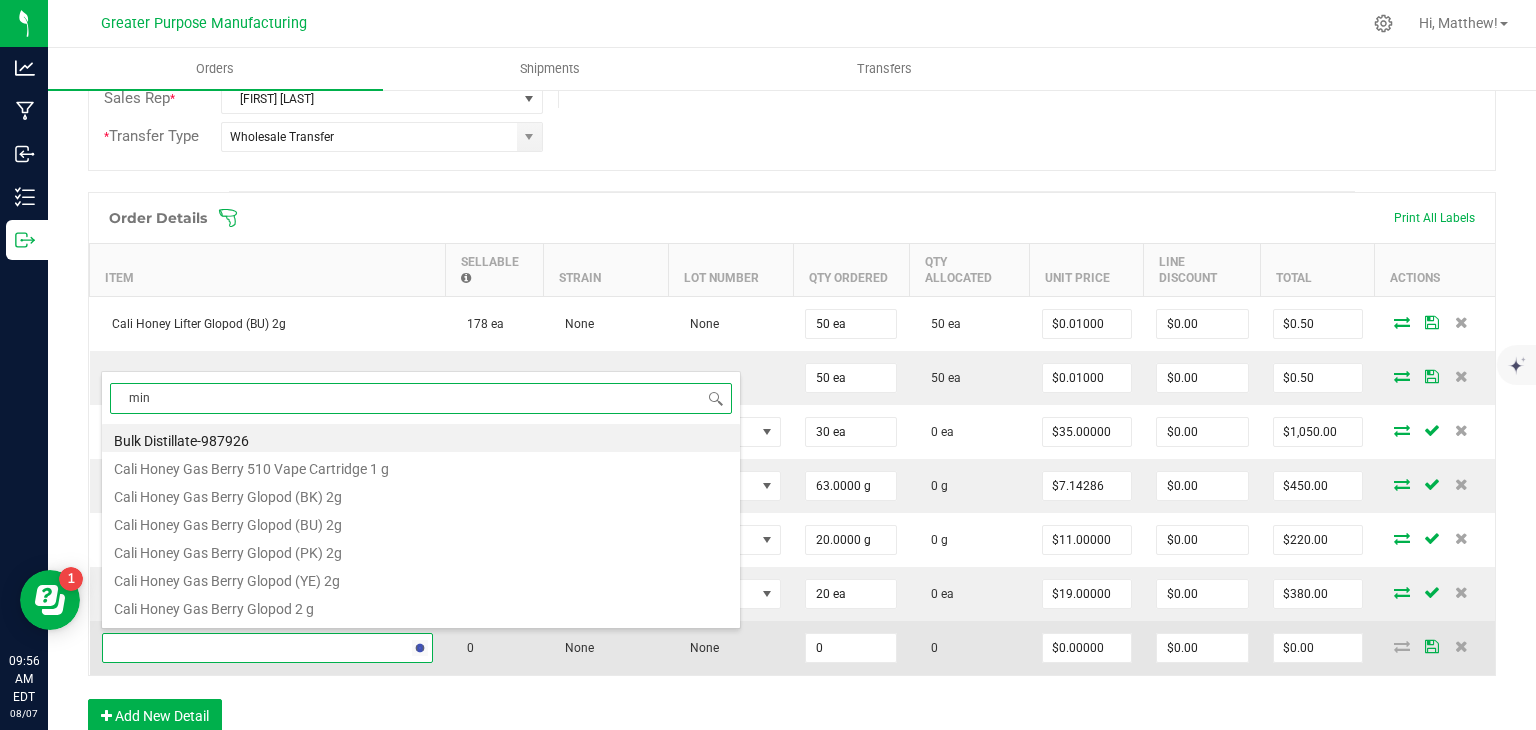 type on "mini" 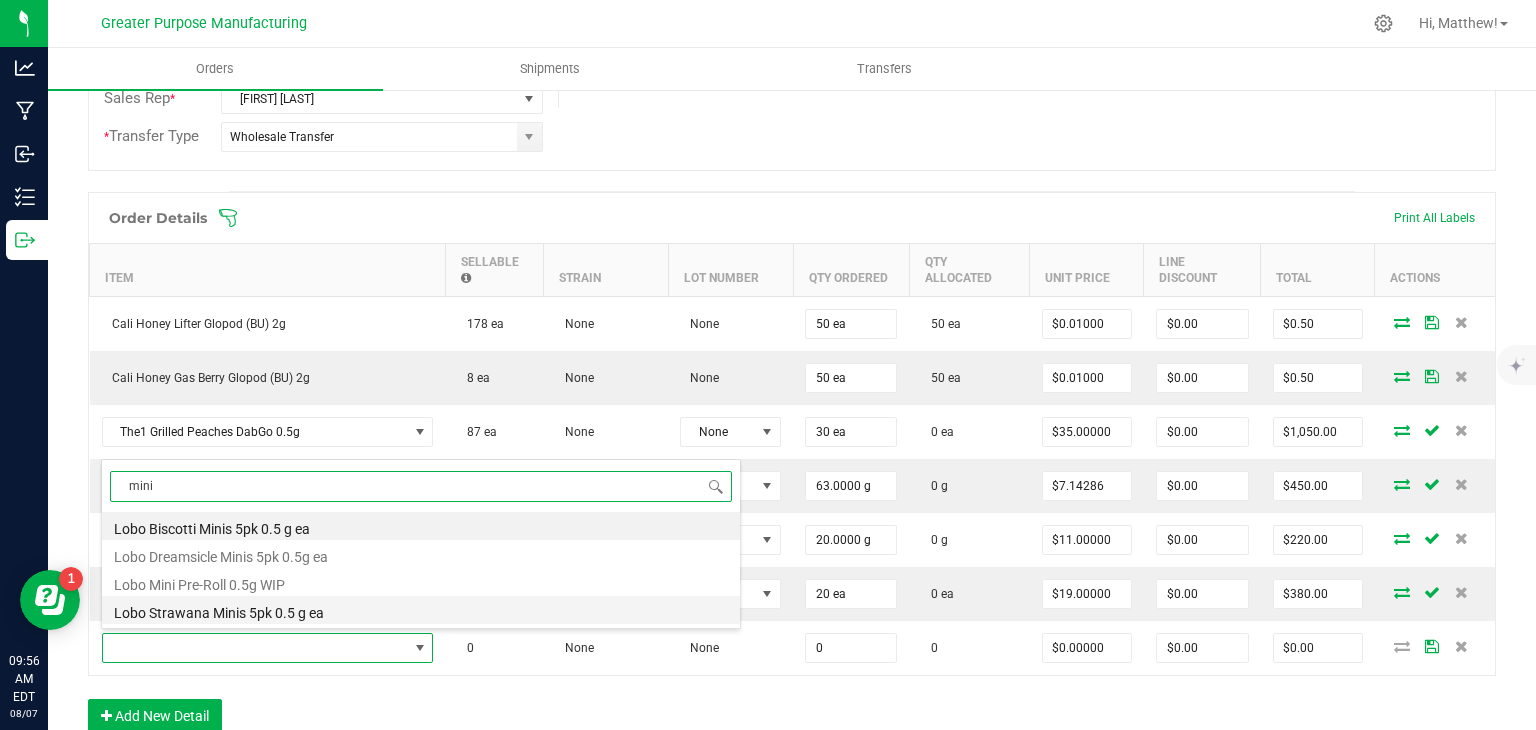 click on "Lobo Strawana Minis 5pk 0.5 g ea" at bounding box center (421, 610) 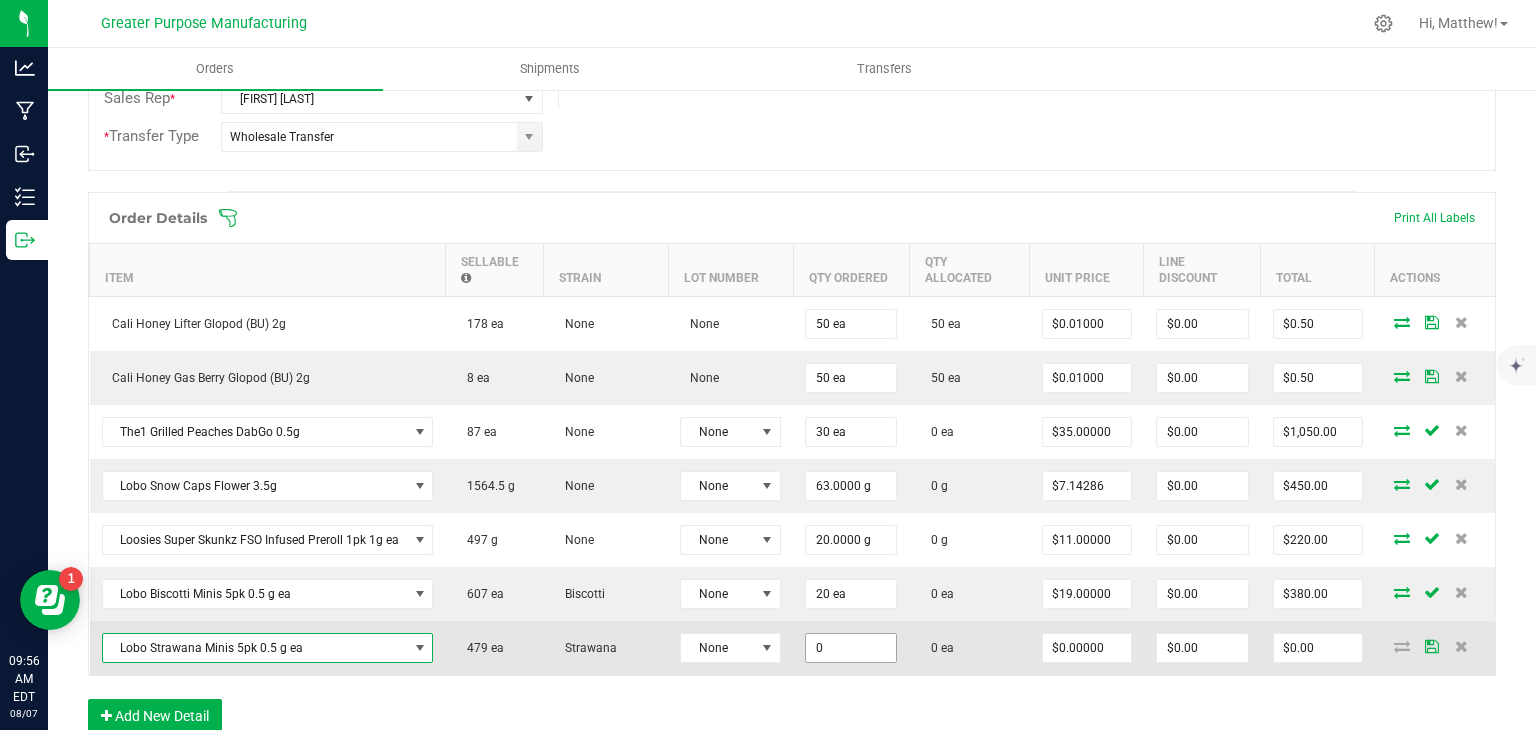 click on "0" at bounding box center [851, 648] 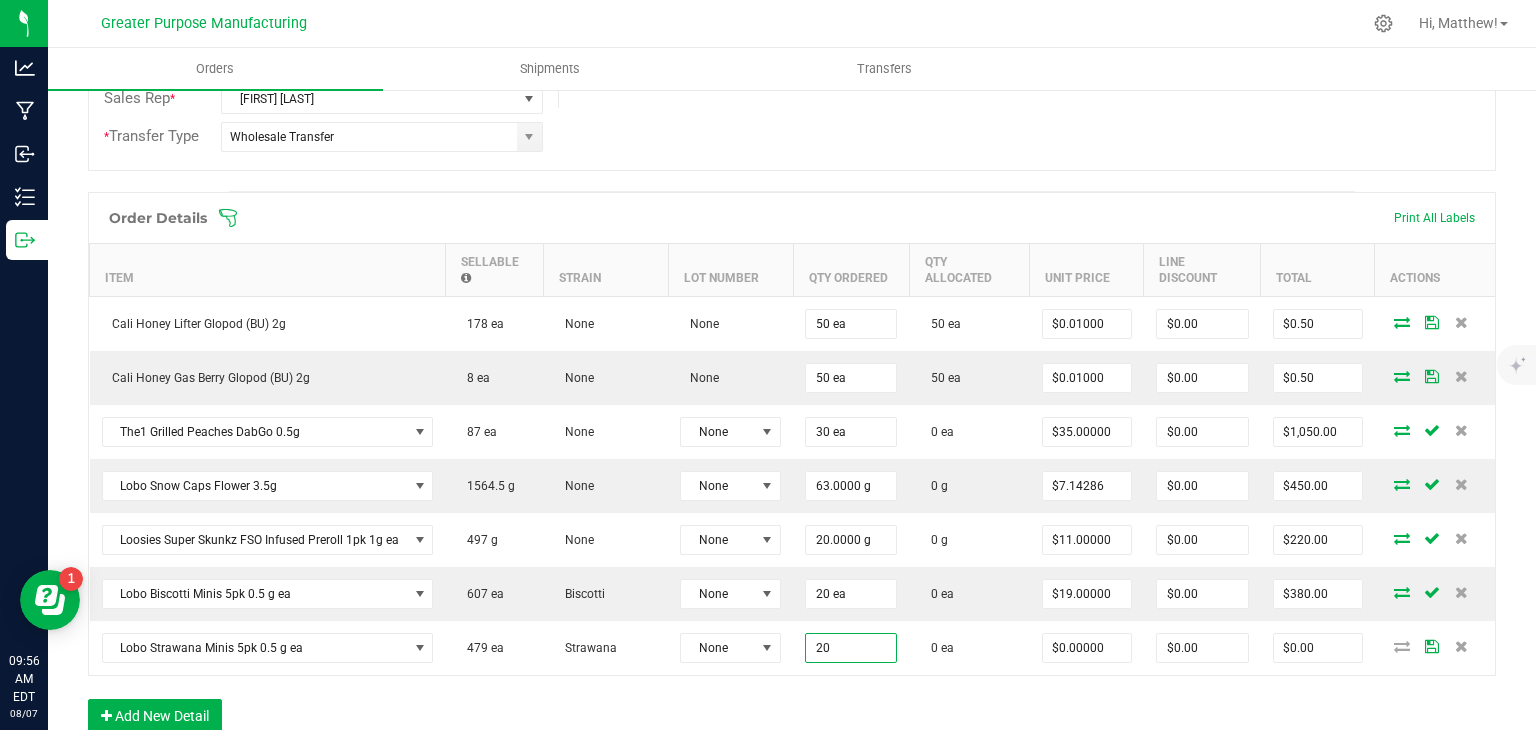 type on "20 ea" 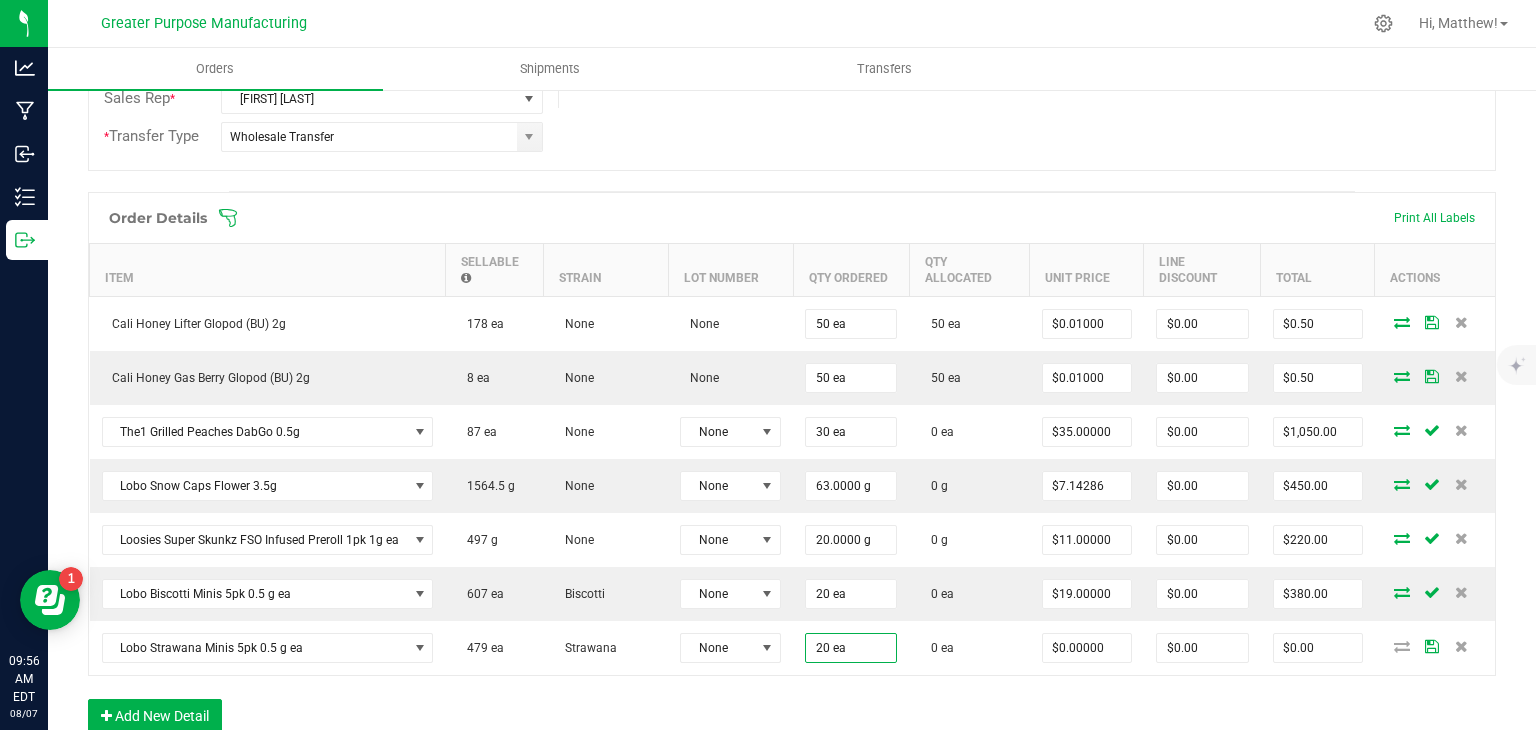 click on "Order Details Print All Labels Item  Sellable  Strain  Lot Number  Qty Ordered Qty Allocated Unit Price Line Discount Total Actions  Cali Honey Lifter Glopod (BU) 2g   178 ea   None   None  50 ea  50 ea  $0.01000 $0.00 $0.50  Cali Honey Gas Berry Glopod (BU) 2g   8 ea   None   None  50 ea  50 ea  $0.01000 $0.00 $0.50 The1 Grilled Peaches DabGo 0.5g  87 ea   None  None 30 ea  0 ea  $35.00000 $0.00 $1,050.00 Lobo Snow Caps Flower 3.5g  1564.5 g   None  None 63.0000 g  0 g  $7.14286 $0.00 $450.00 Loosies Super Skunkz FSO Infused Preroll 1pk 1g ea  497 g   None  None 20.0000 g  0 g  $11.00000 $0.00 $220.00 Lobo Biscotti Minis 5pk 0.5 g ea  607 ea   Biscotti  None 20 ea  0 ea  $19.00000 $0.00 $380.00 Lobo Strawana Minis 5pk 0.5 g ea  479 ea   Strawana  None 20 ea  0 ea  $0.00000 $0.00 $0.00
Add New Detail" at bounding box center (792, 472) 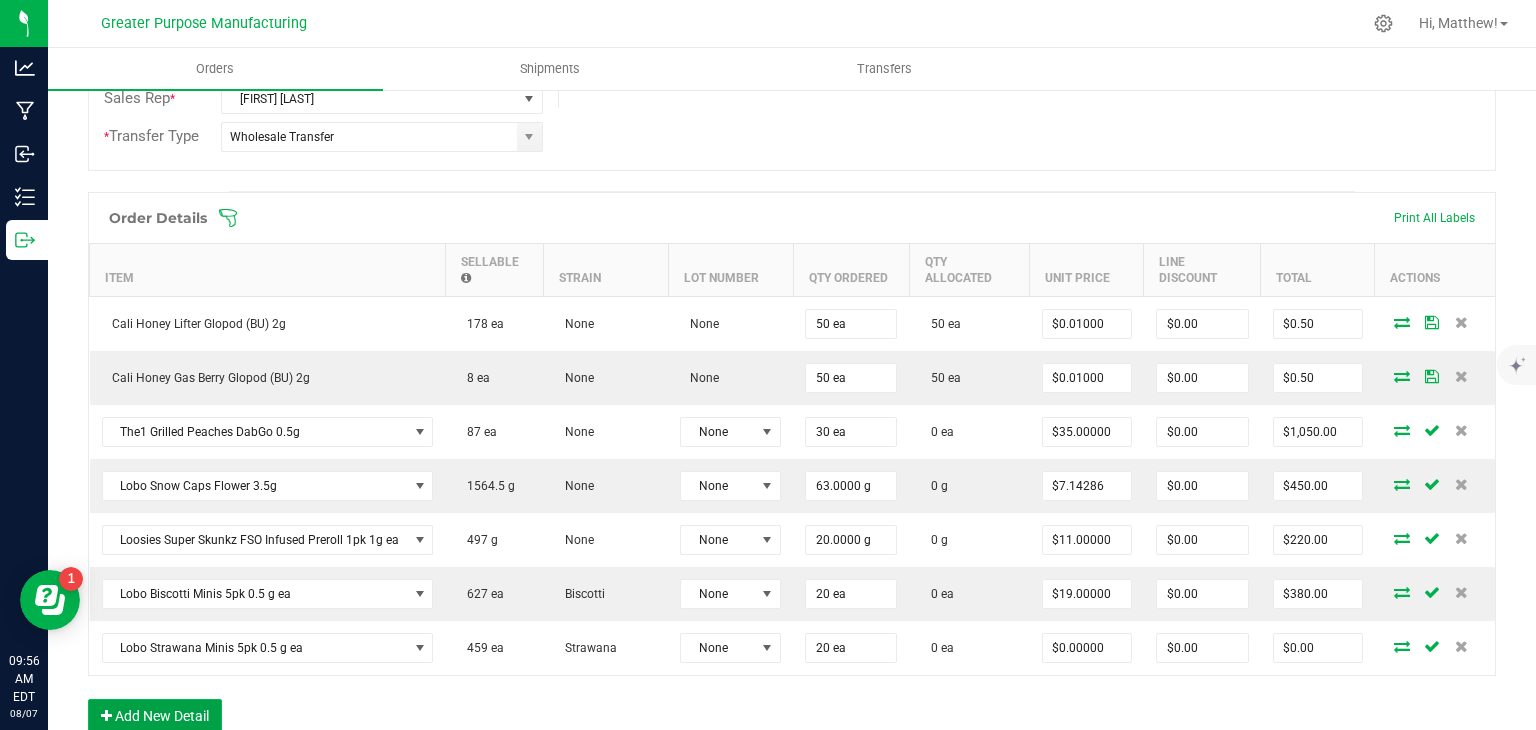 click on "Add New Detail" at bounding box center [155, 716] 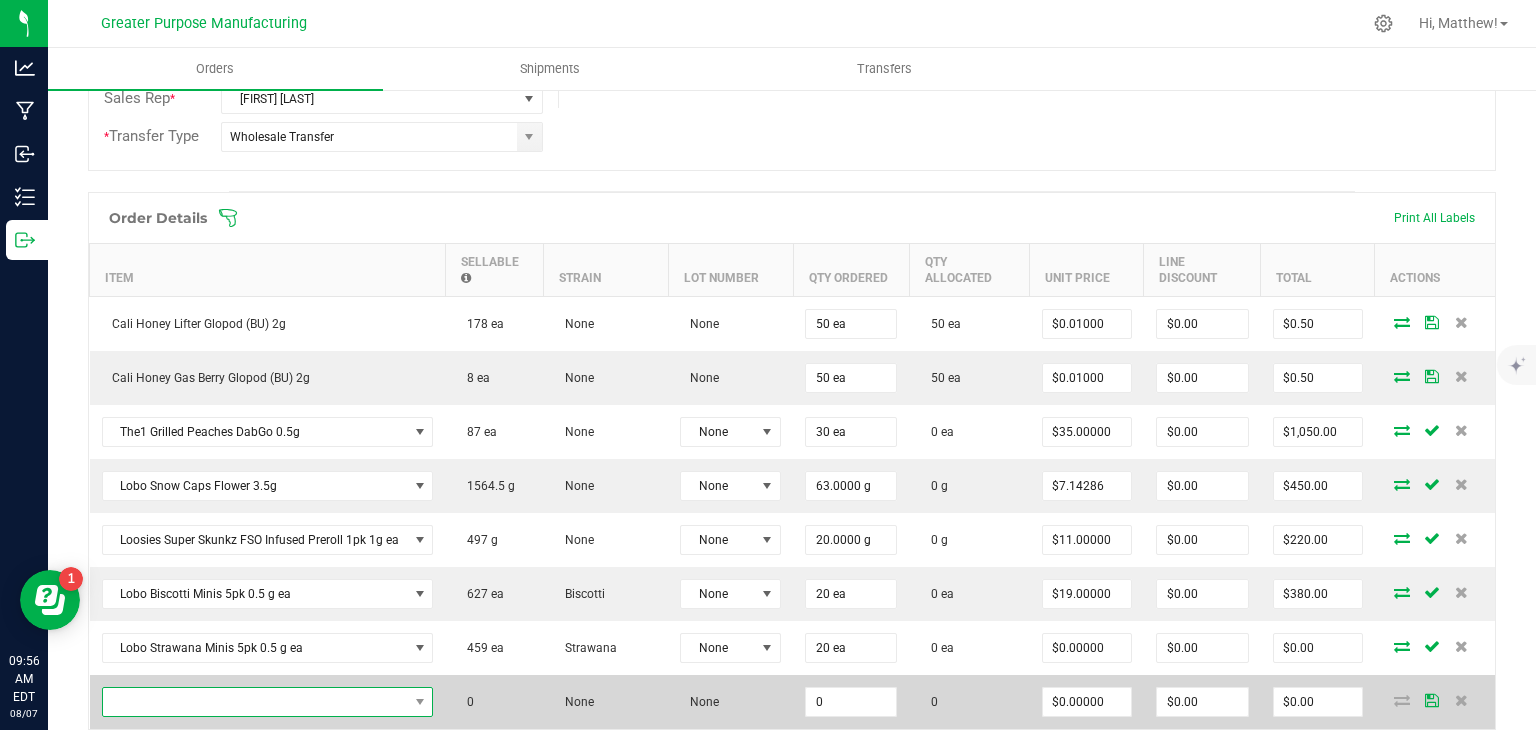 click at bounding box center (255, 702) 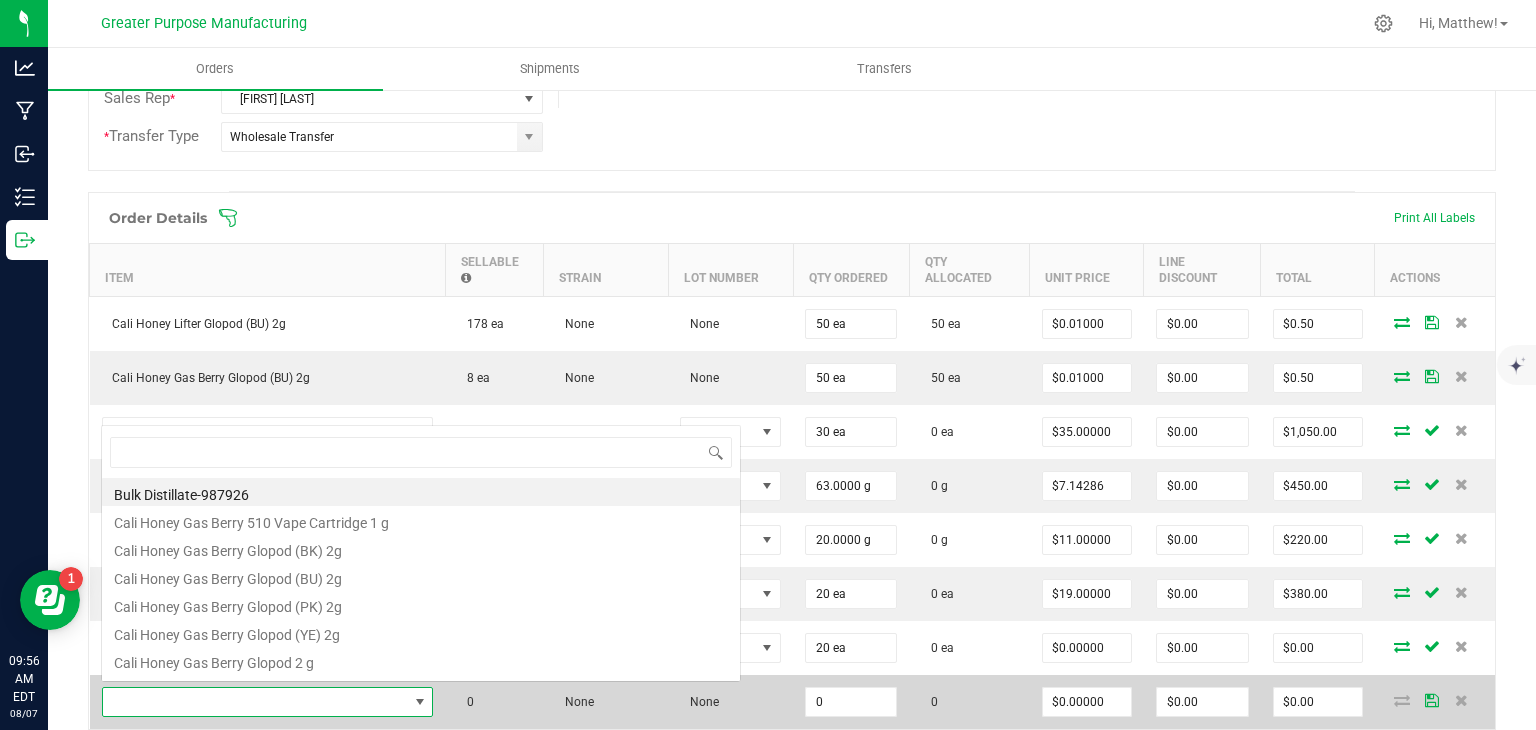 scroll, scrollTop: 0, scrollLeft: 0, axis: both 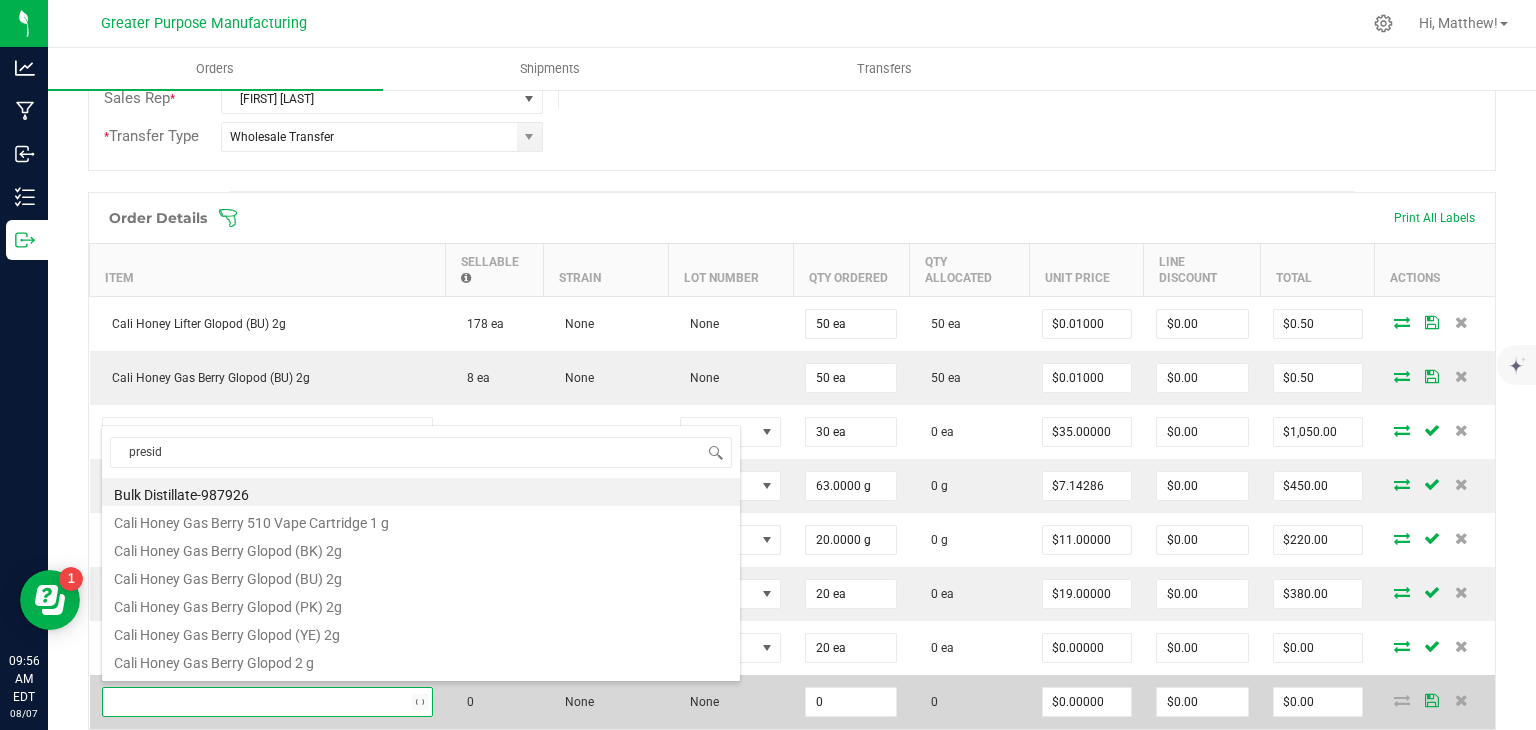 type on "preside" 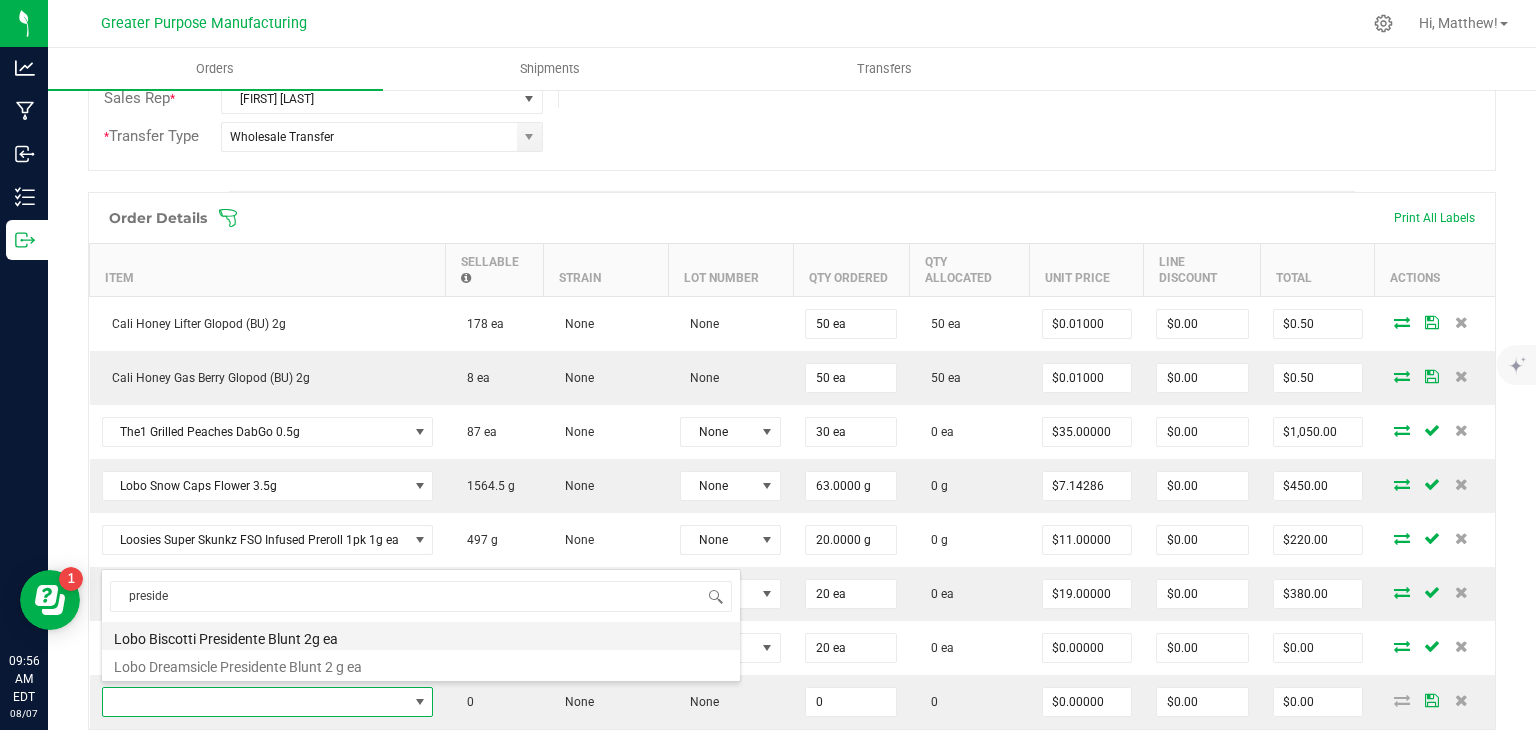click on "Lobo Biscotti Presidente Blunt 2g ea" at bounding box center (421, 636) 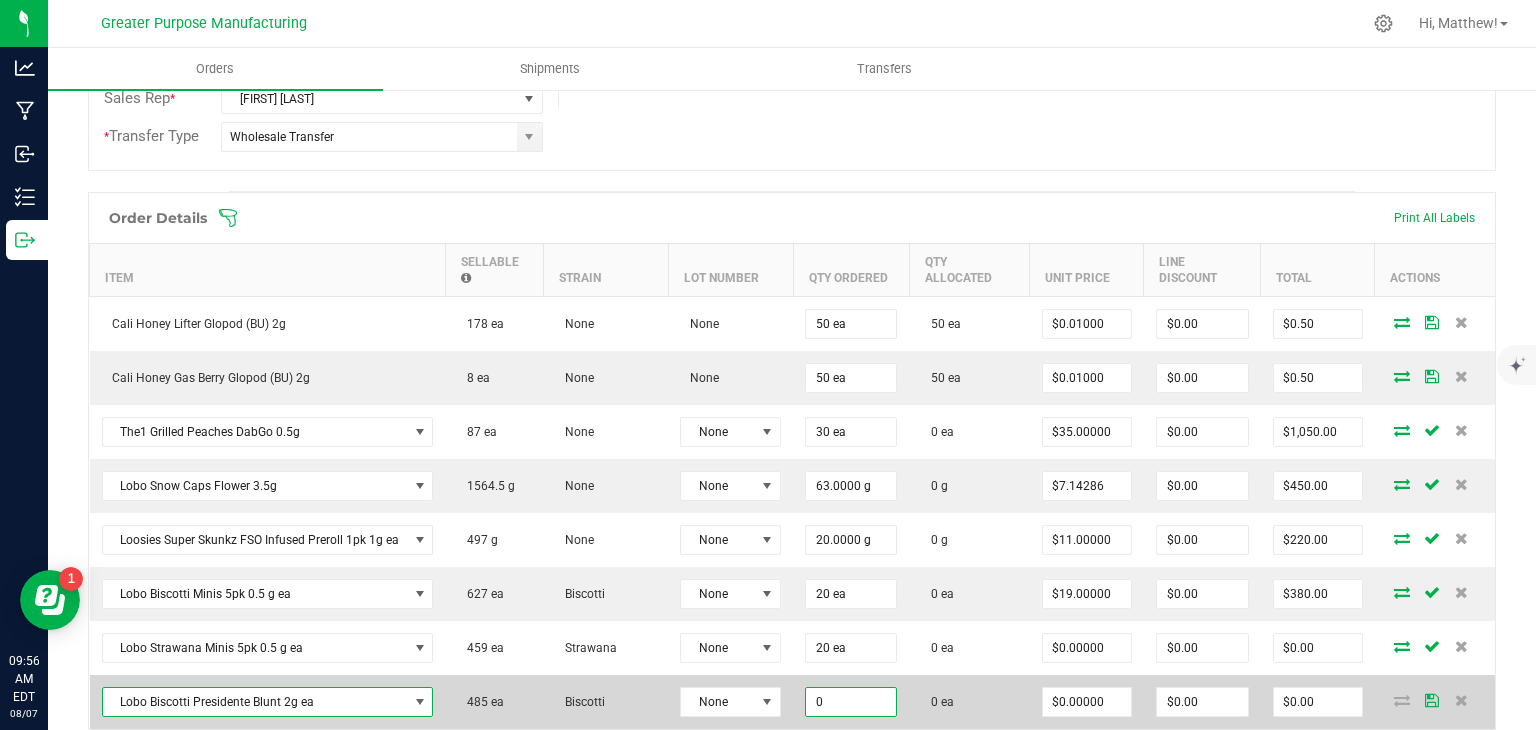 click on "0" at bounding box center [851, 702] 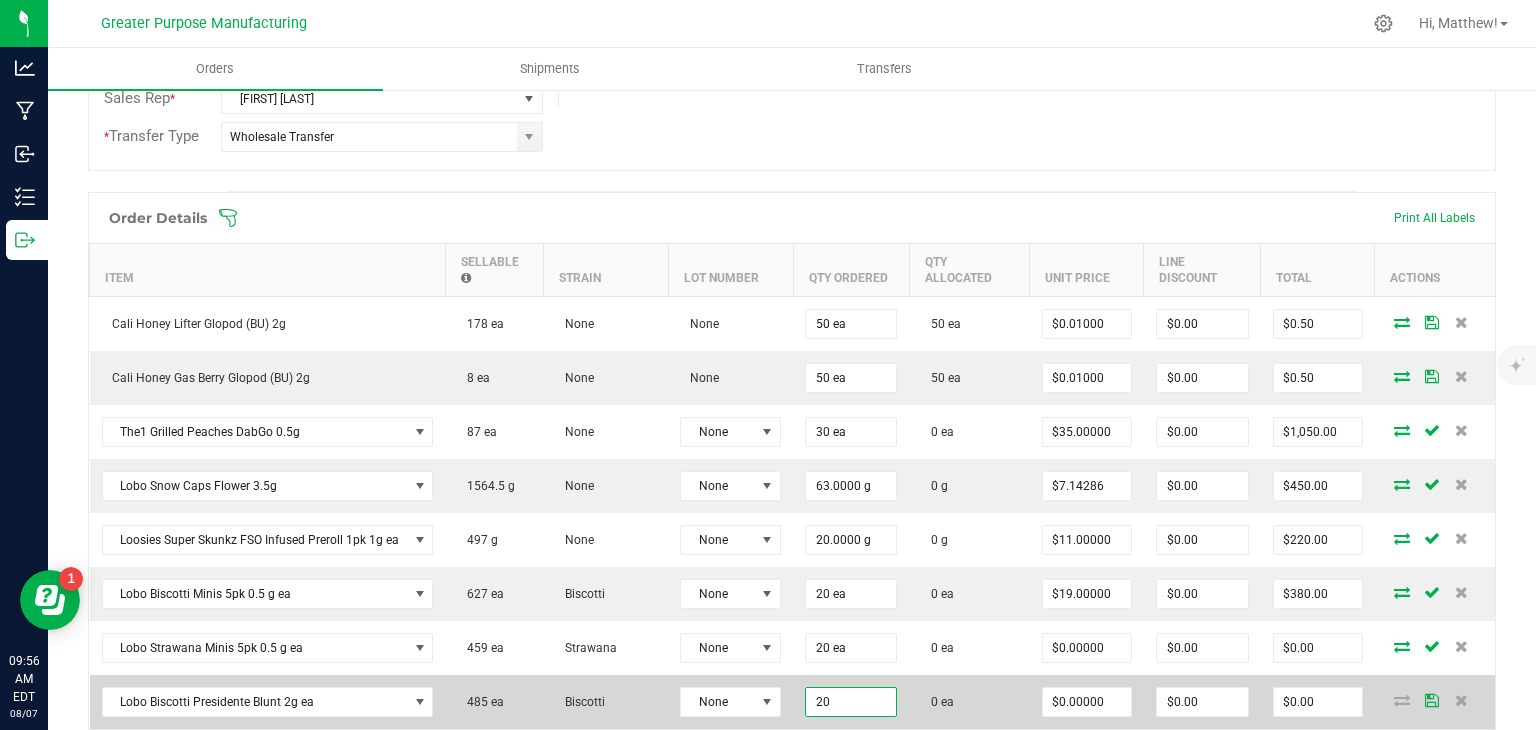 type on "20 ea" 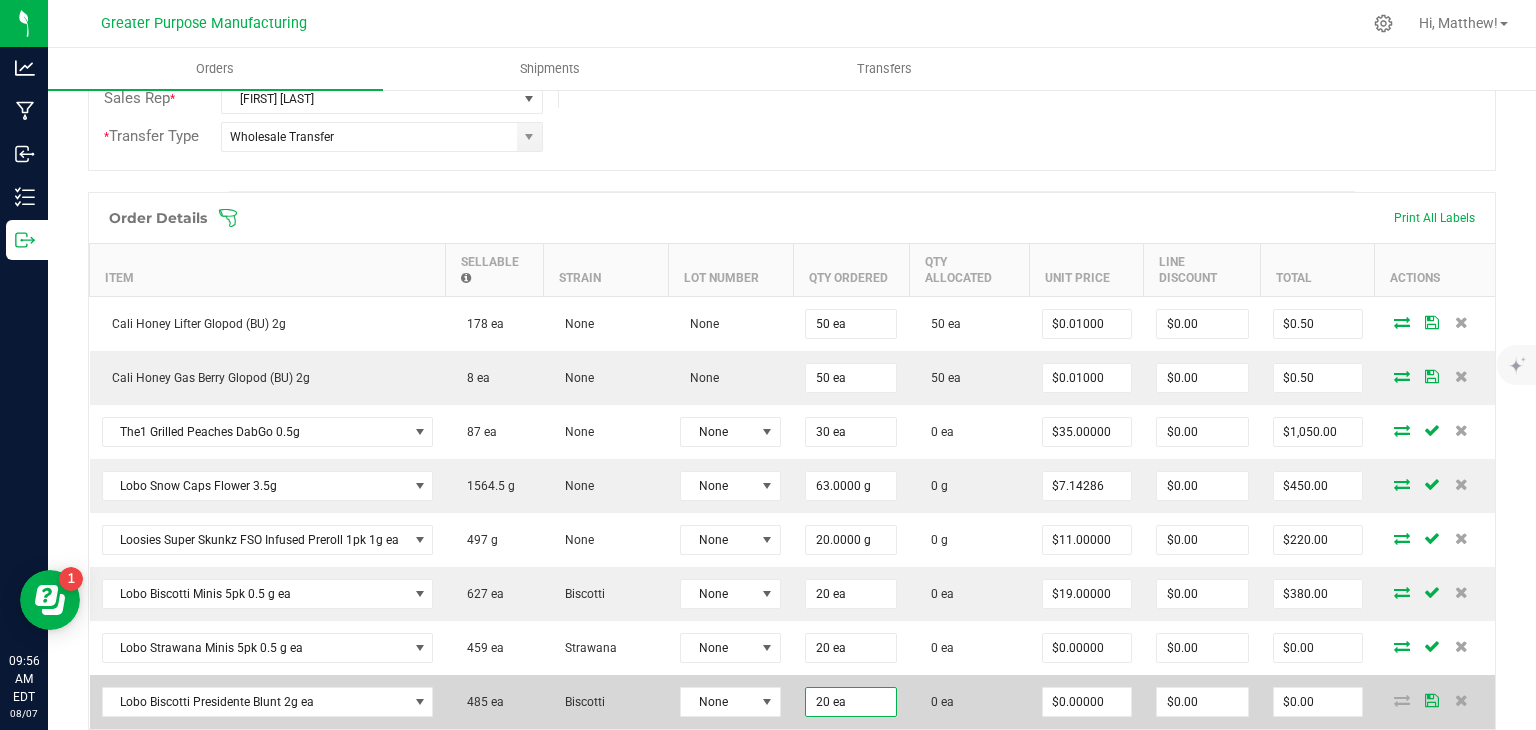 click on "0 ea" at bounding box center [969, 702] 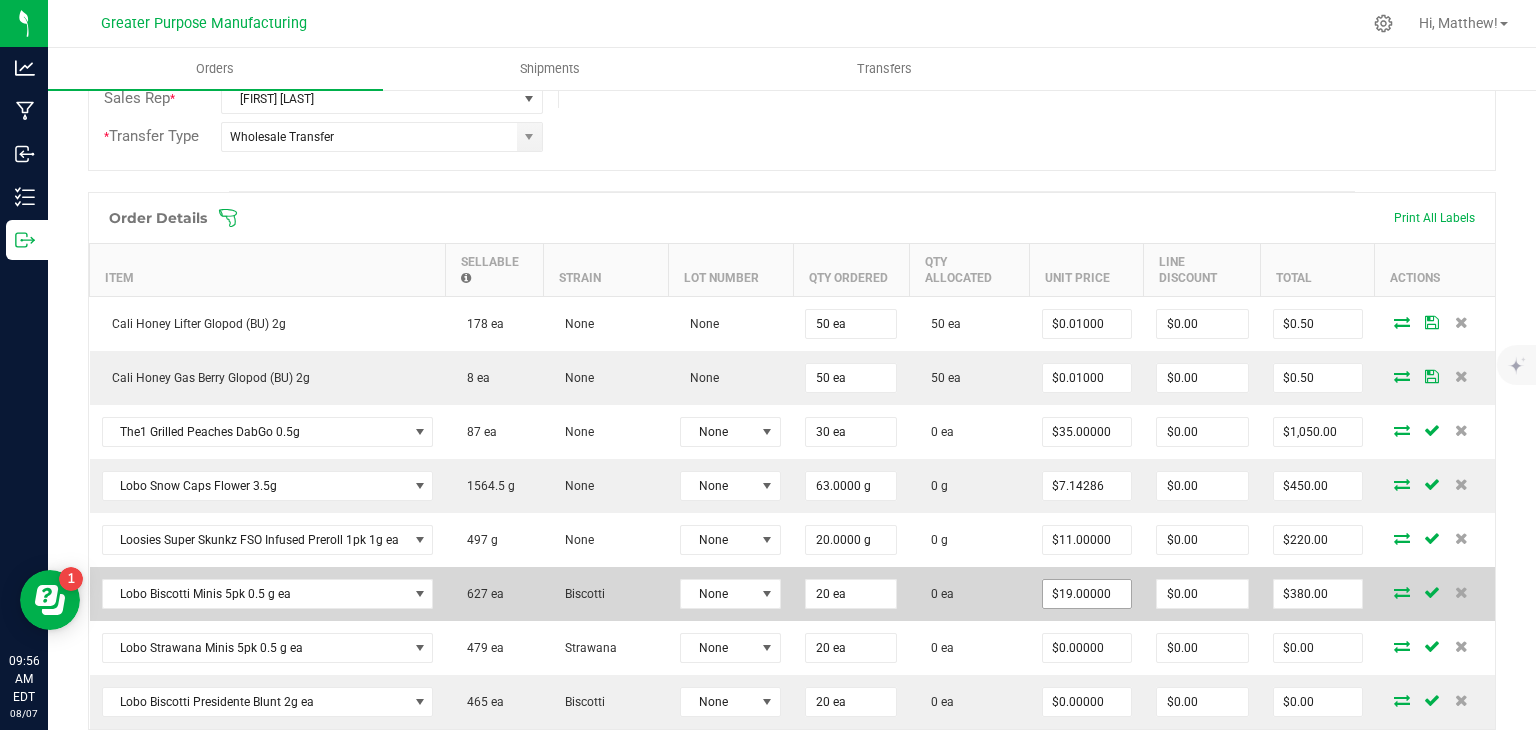 click on "$19.00000" at bounding box center [1087, 594] 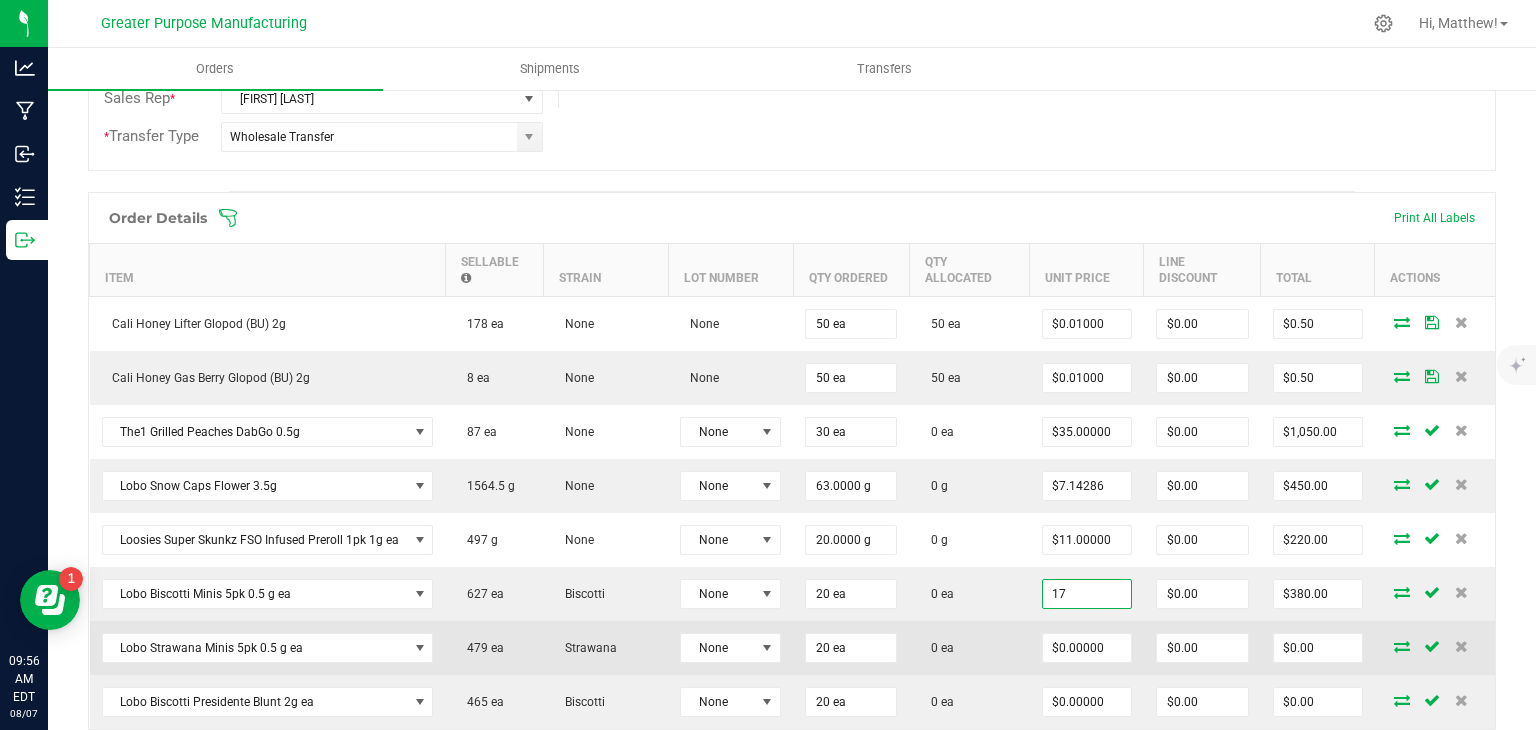 type on "$17.00000" 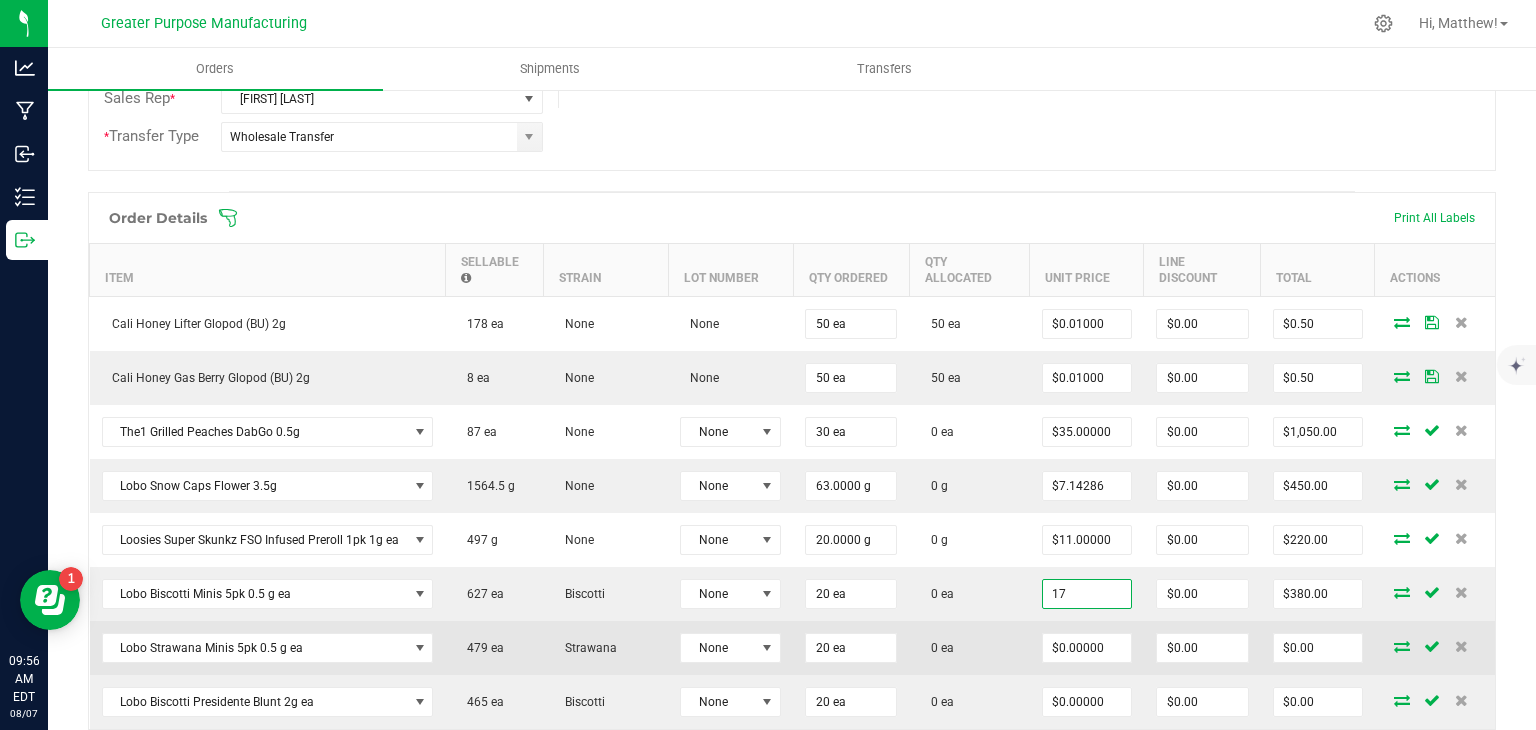 type on "$340.00" 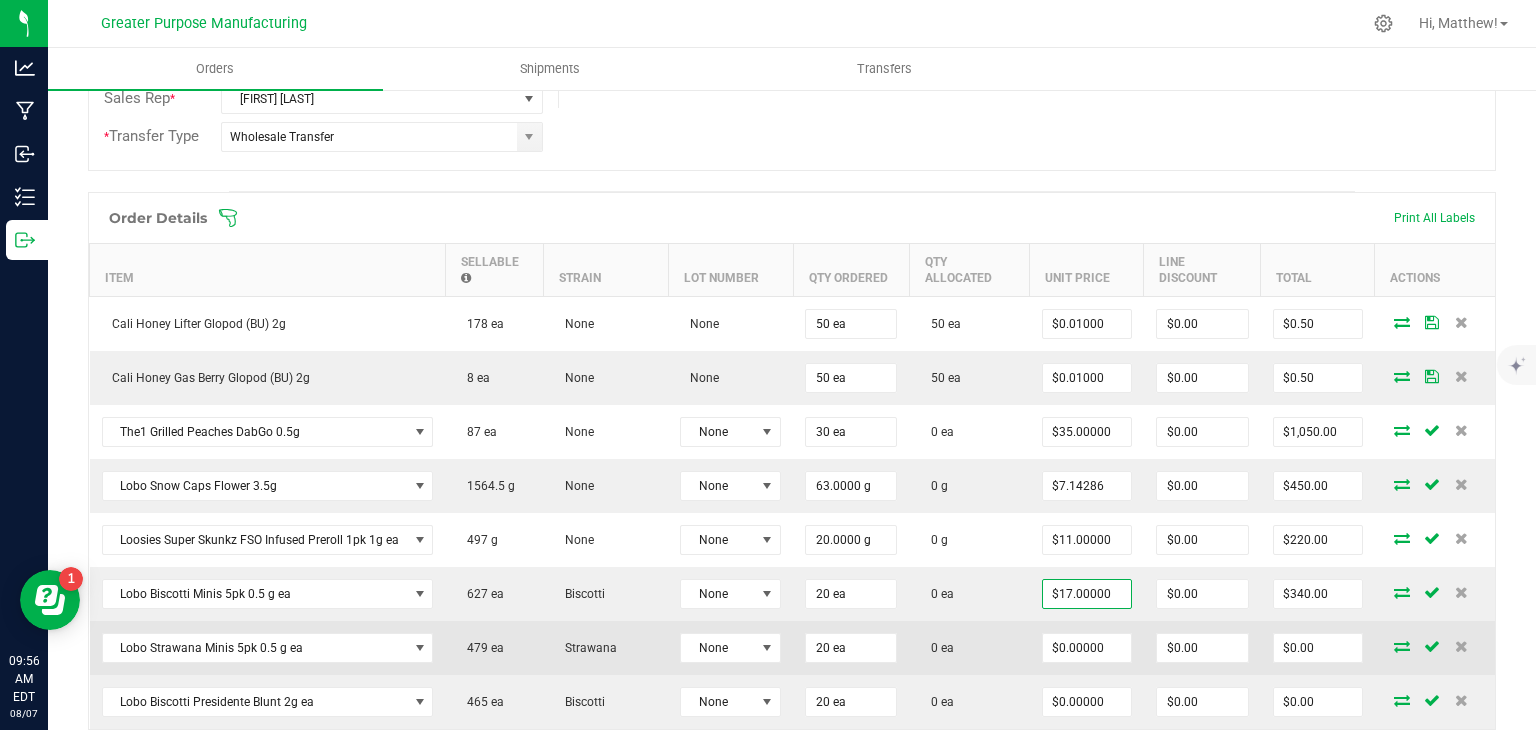 click on "0 ea" at bounding box center (969, 648) 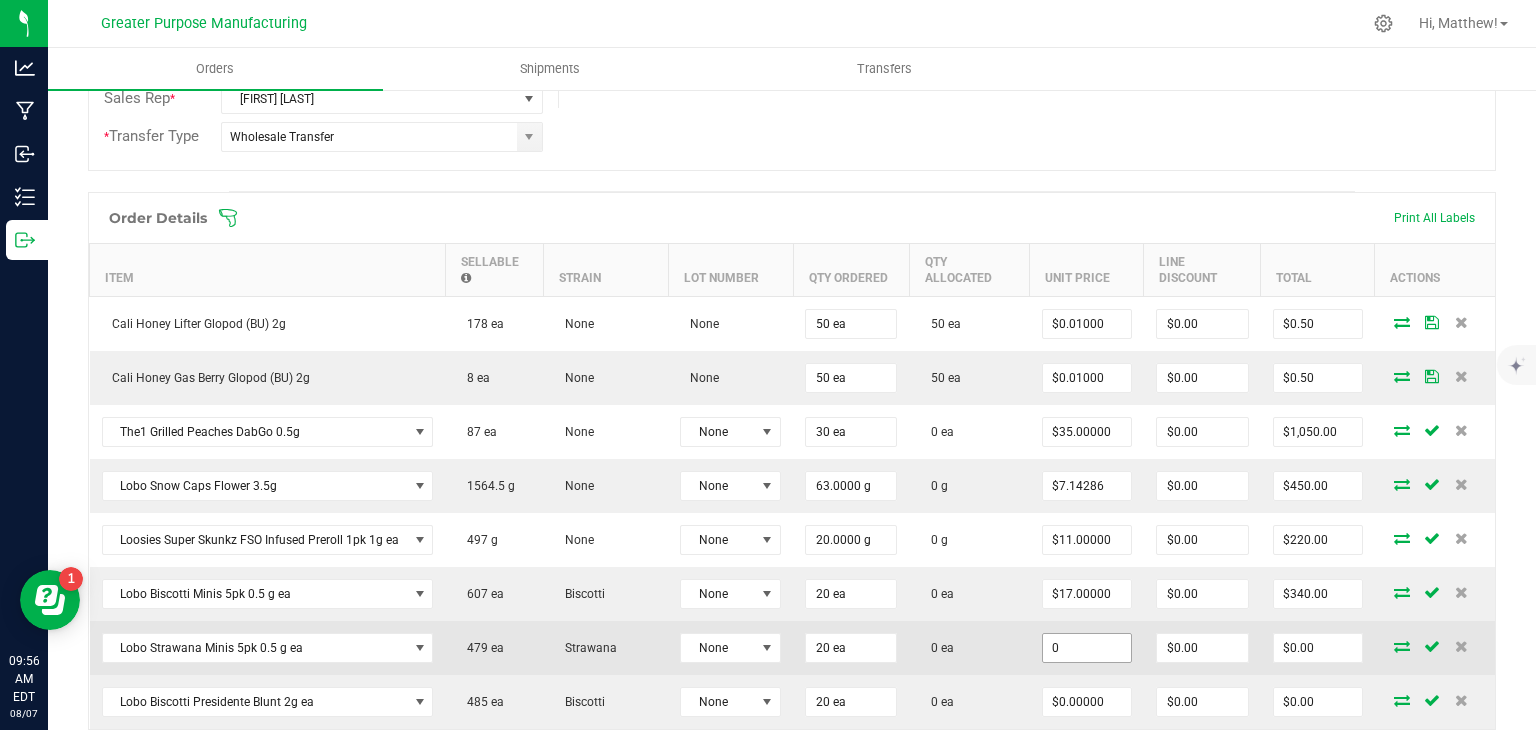 click on "0" at bounding box center [1087, 648] 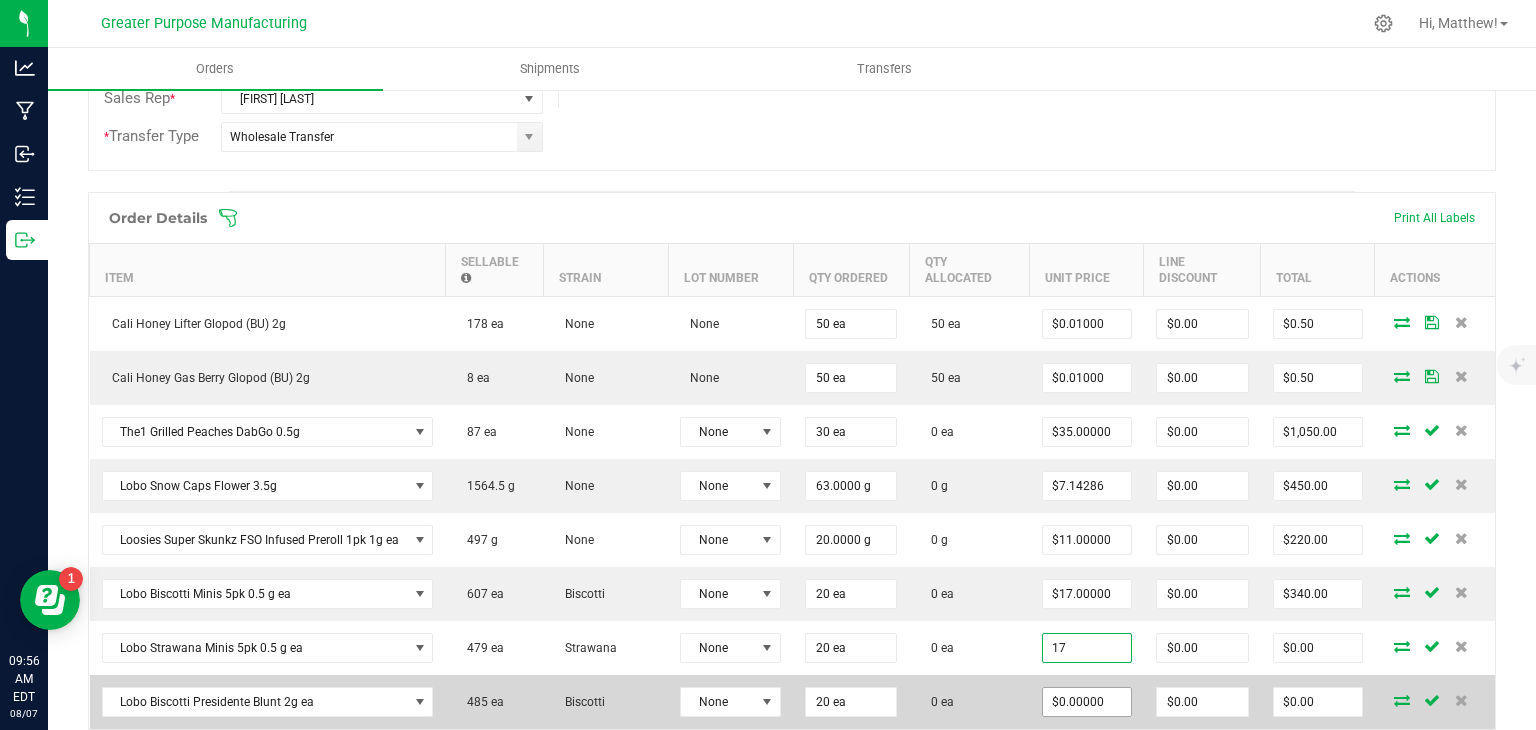 type on "$17.00000" 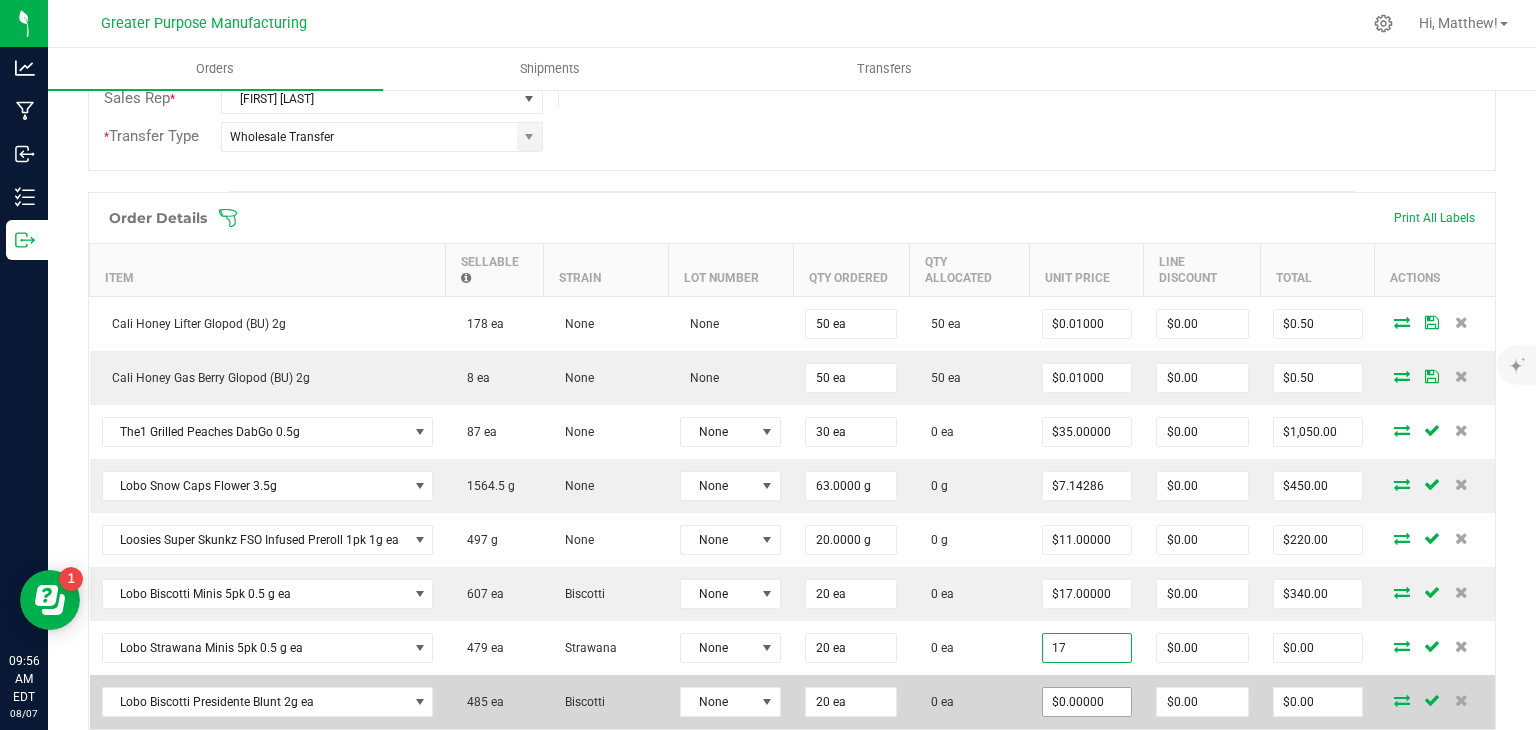 type on "$340.00" 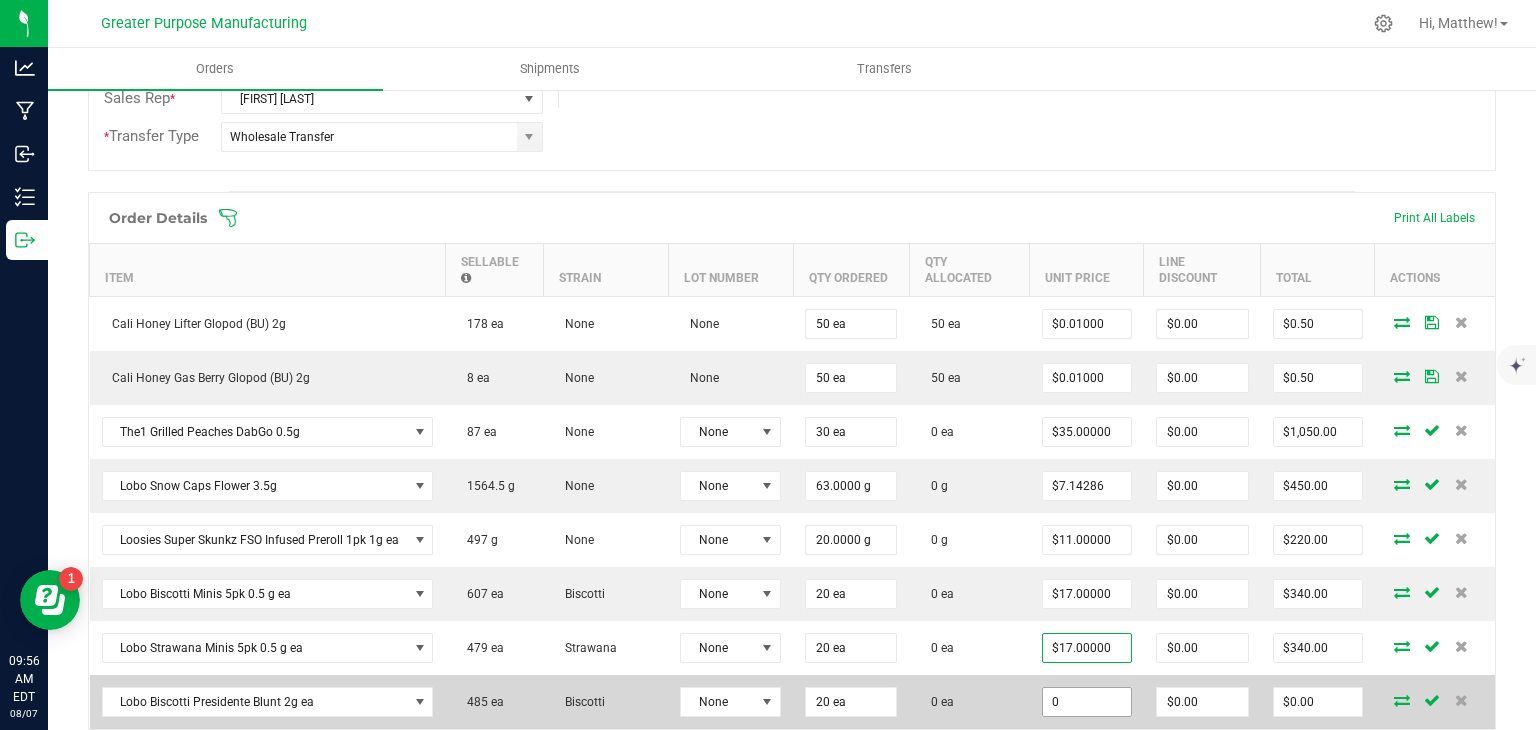 click on "0" at bounding box center [1087, 702] 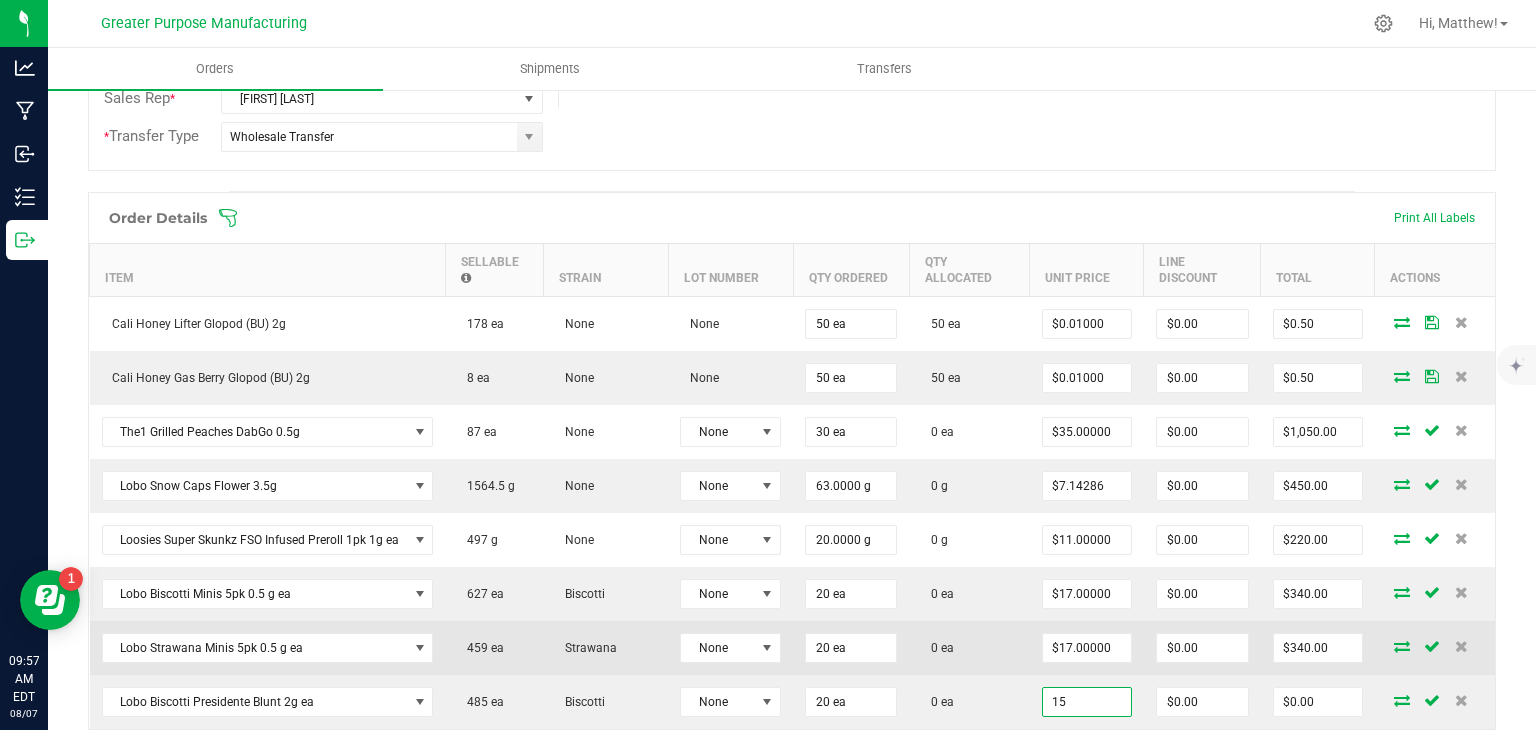 type on "$15.00000" 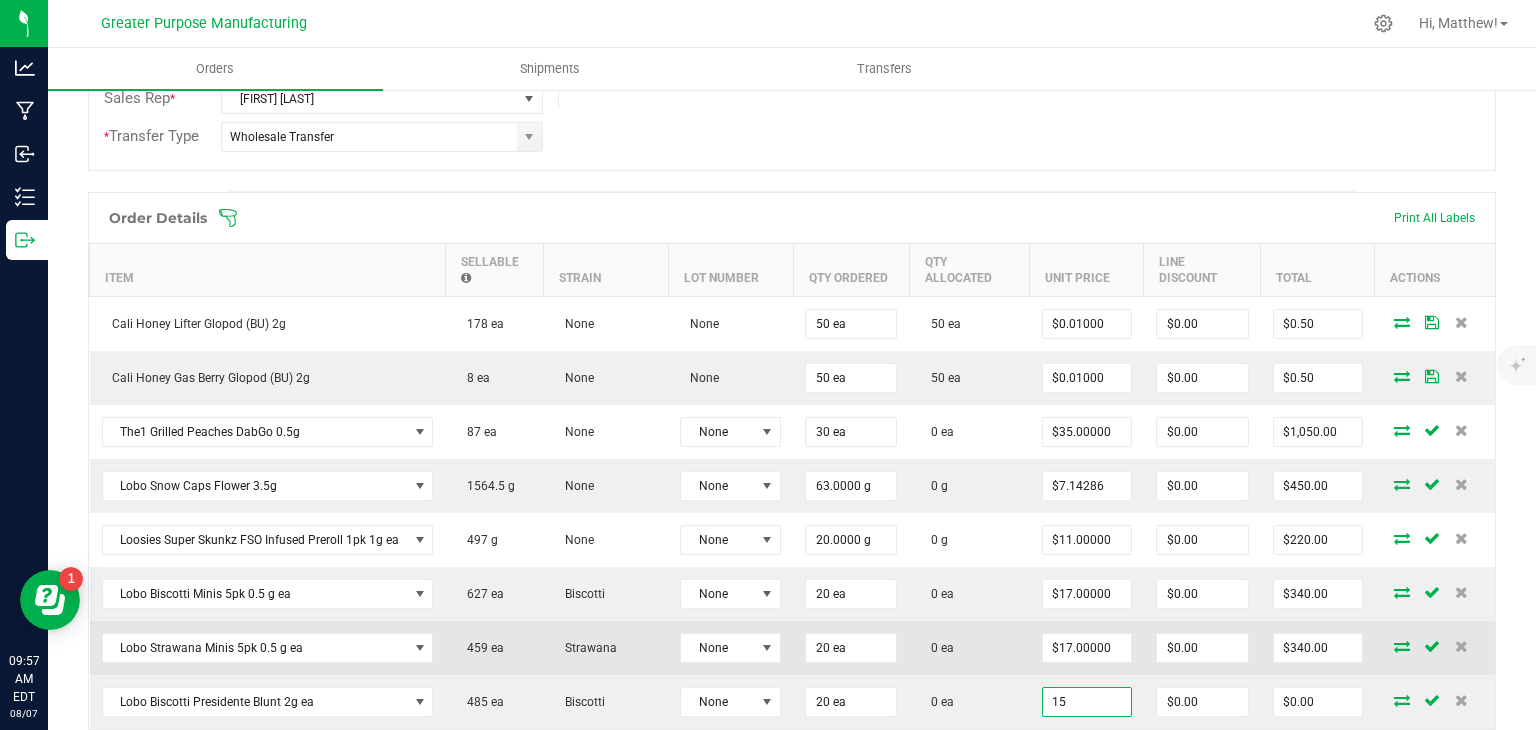 type on "$300.00" 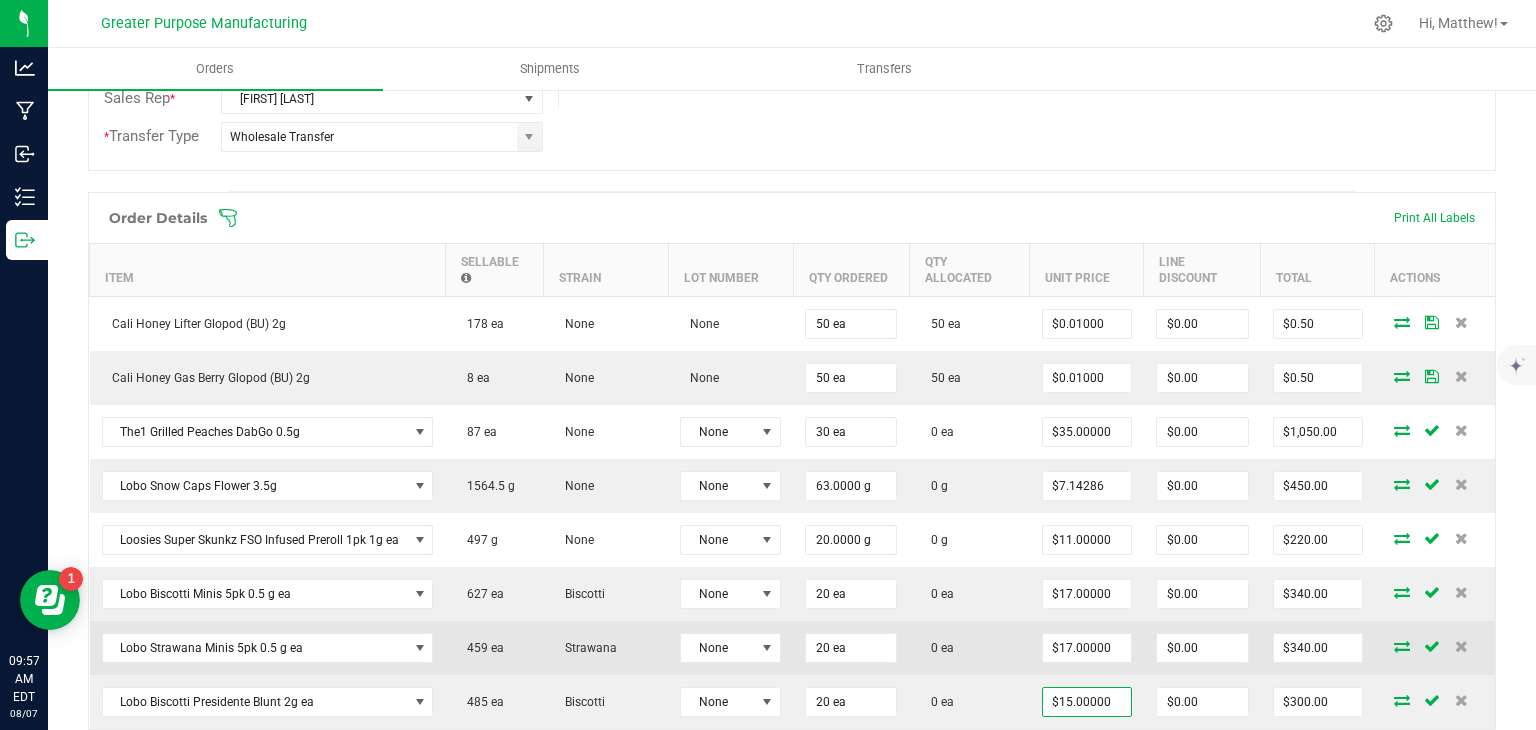 click on "$17.00000" at bounding box center [1087, 648] 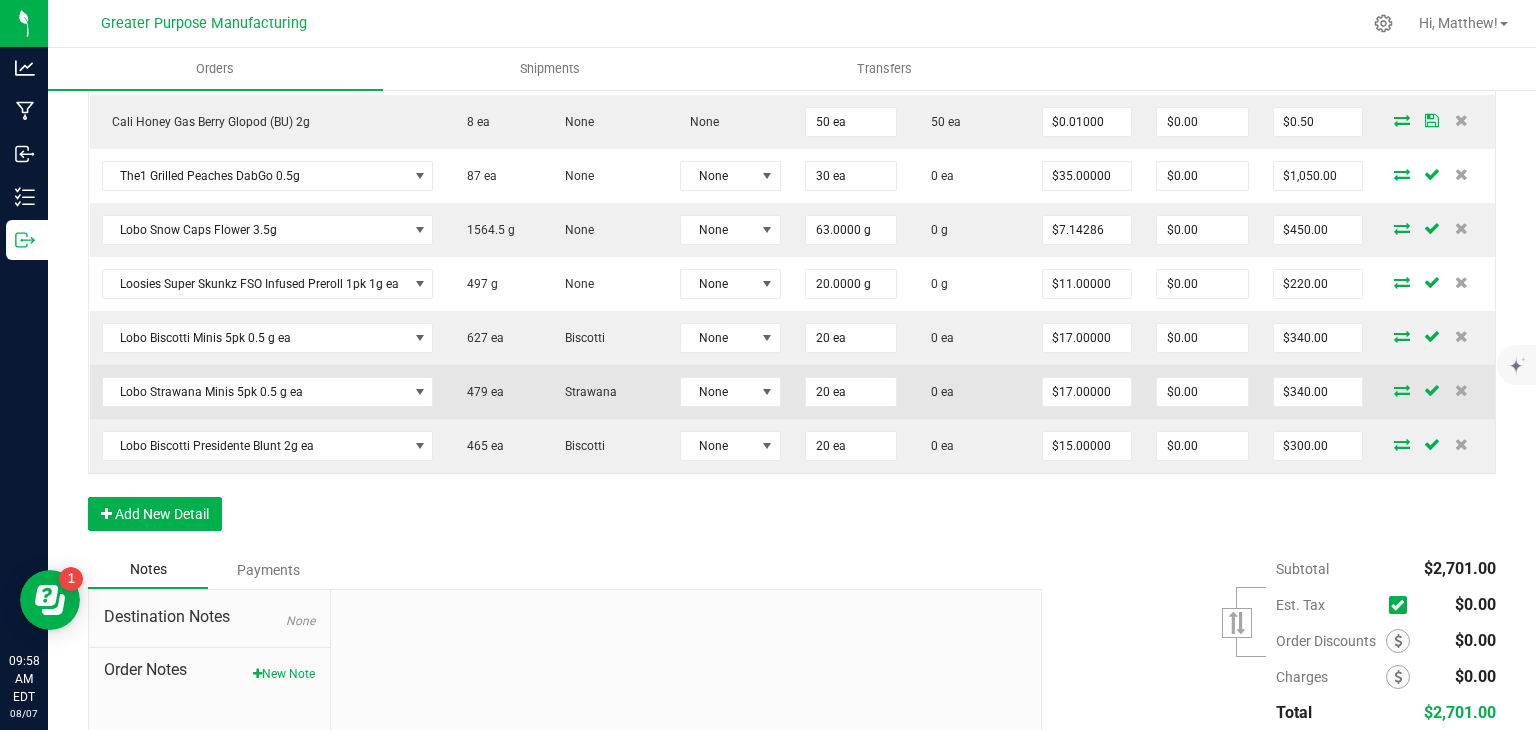 scroll, scrollTop: 618, scrollLeft: 0, axis: vertical 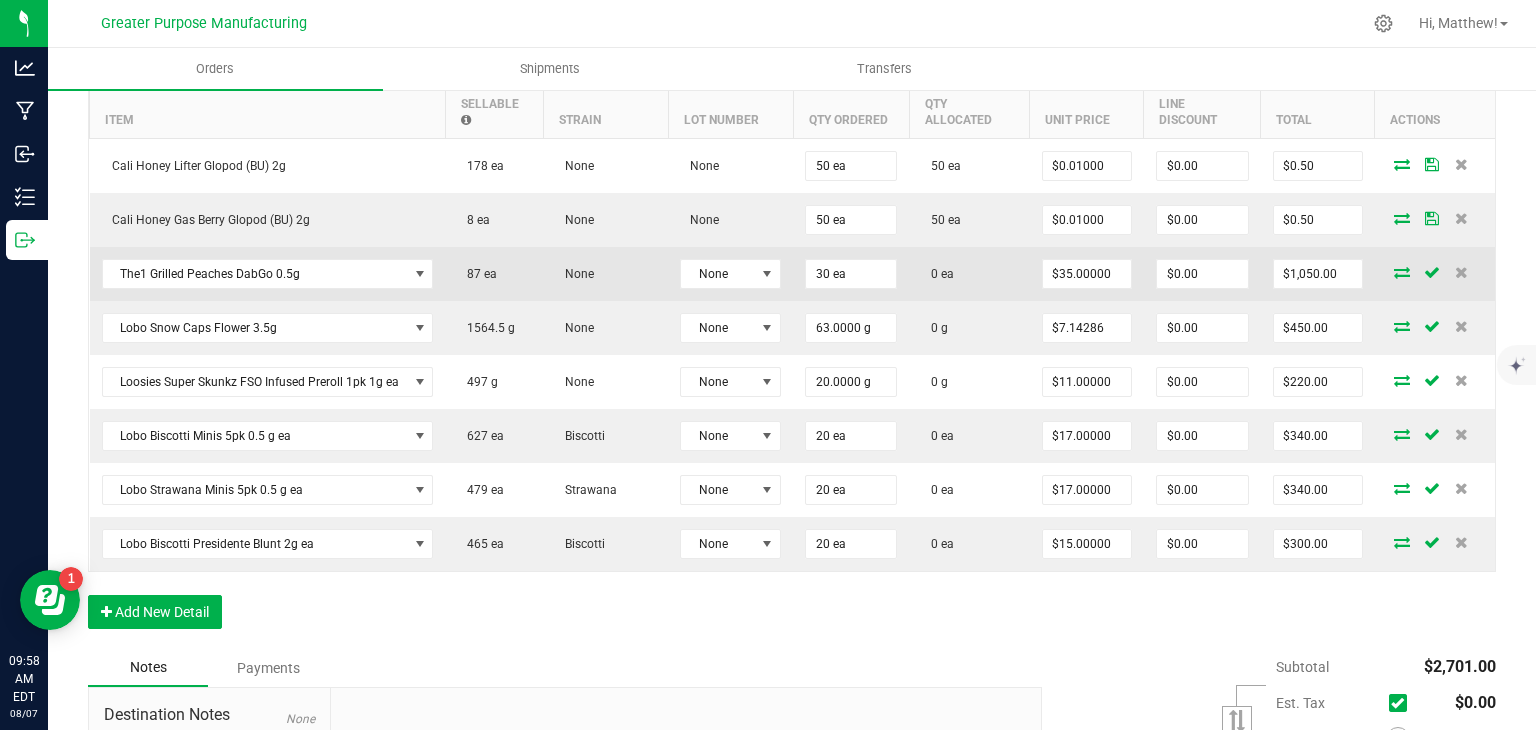 click at bounding box center (1402, 272) 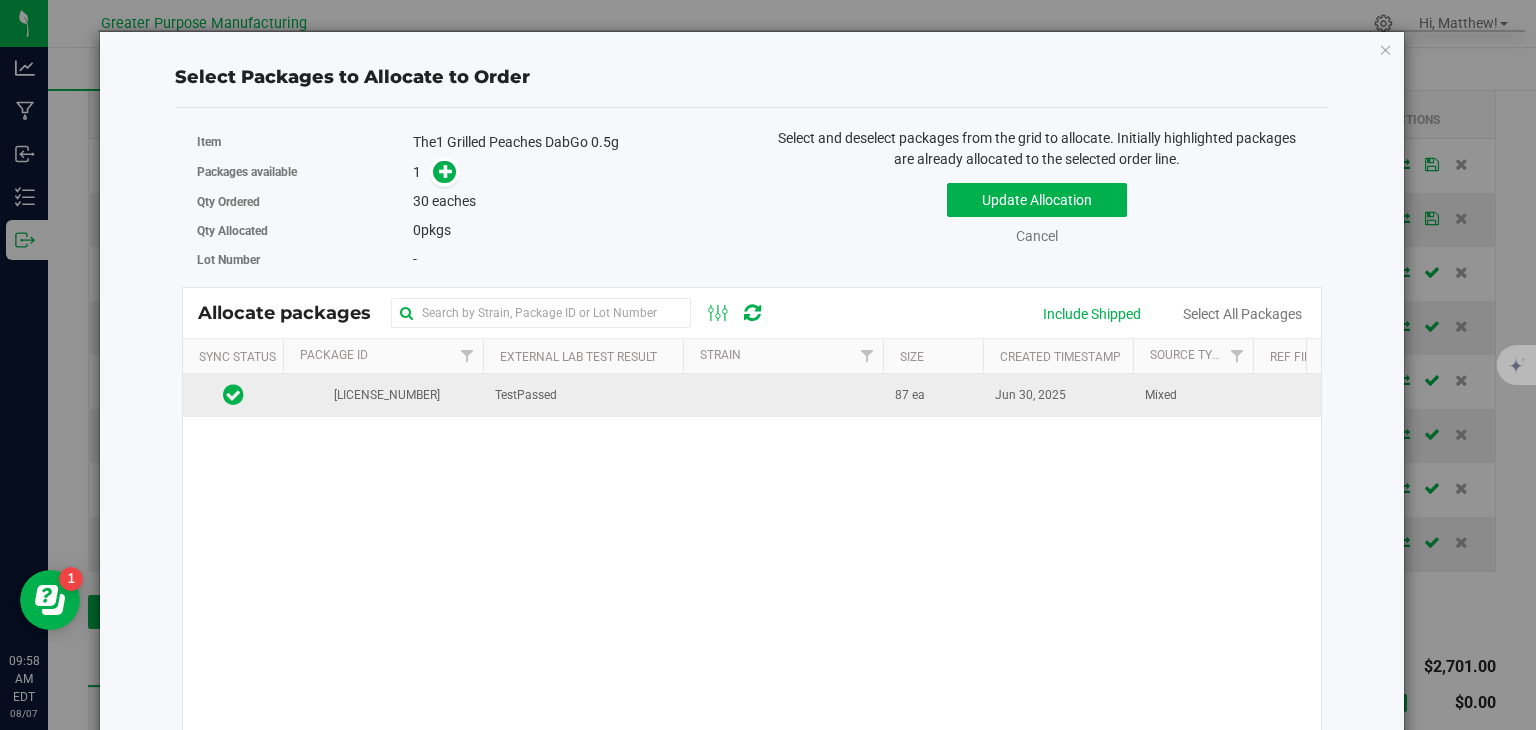 click at bounding box center [783, 395] 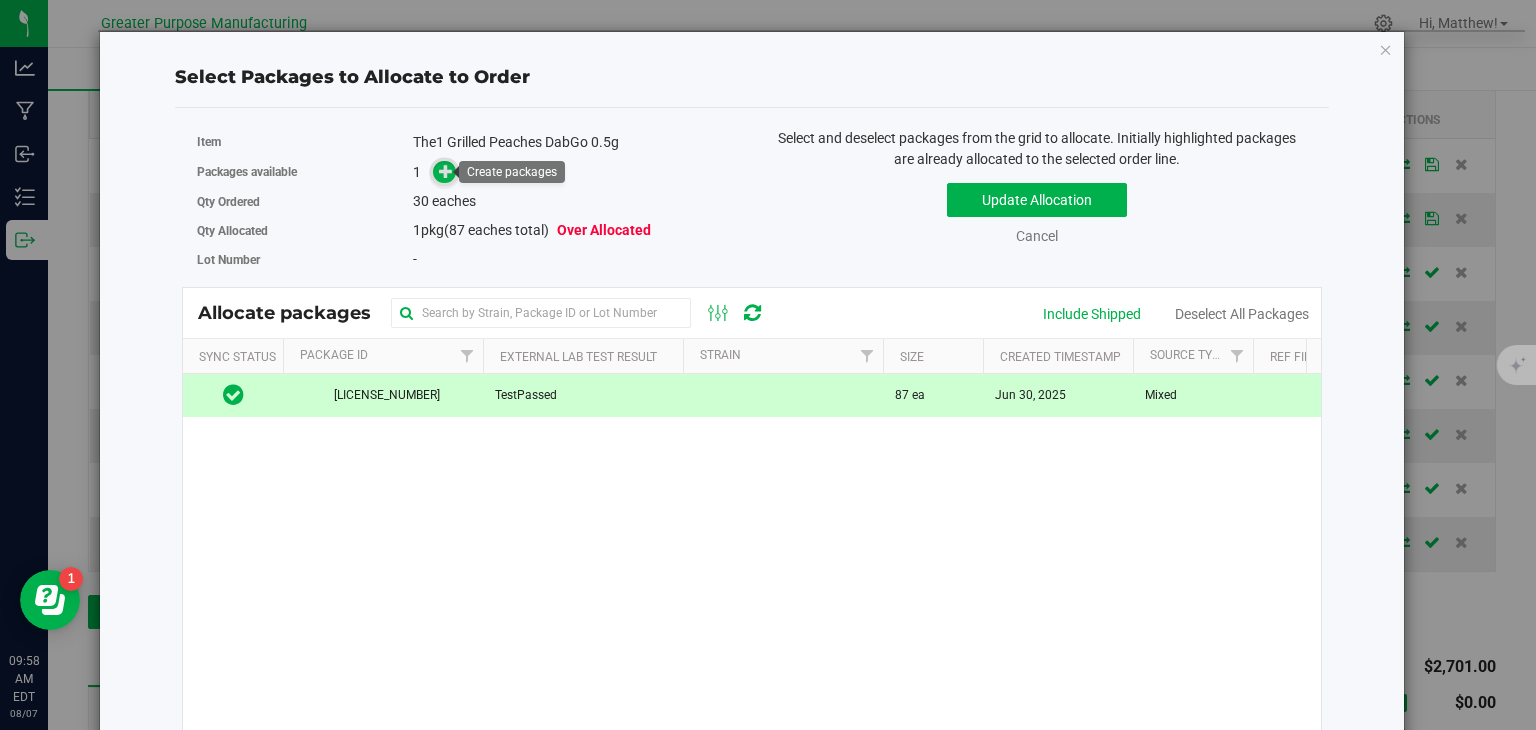 click at bounding box center (446, 171) 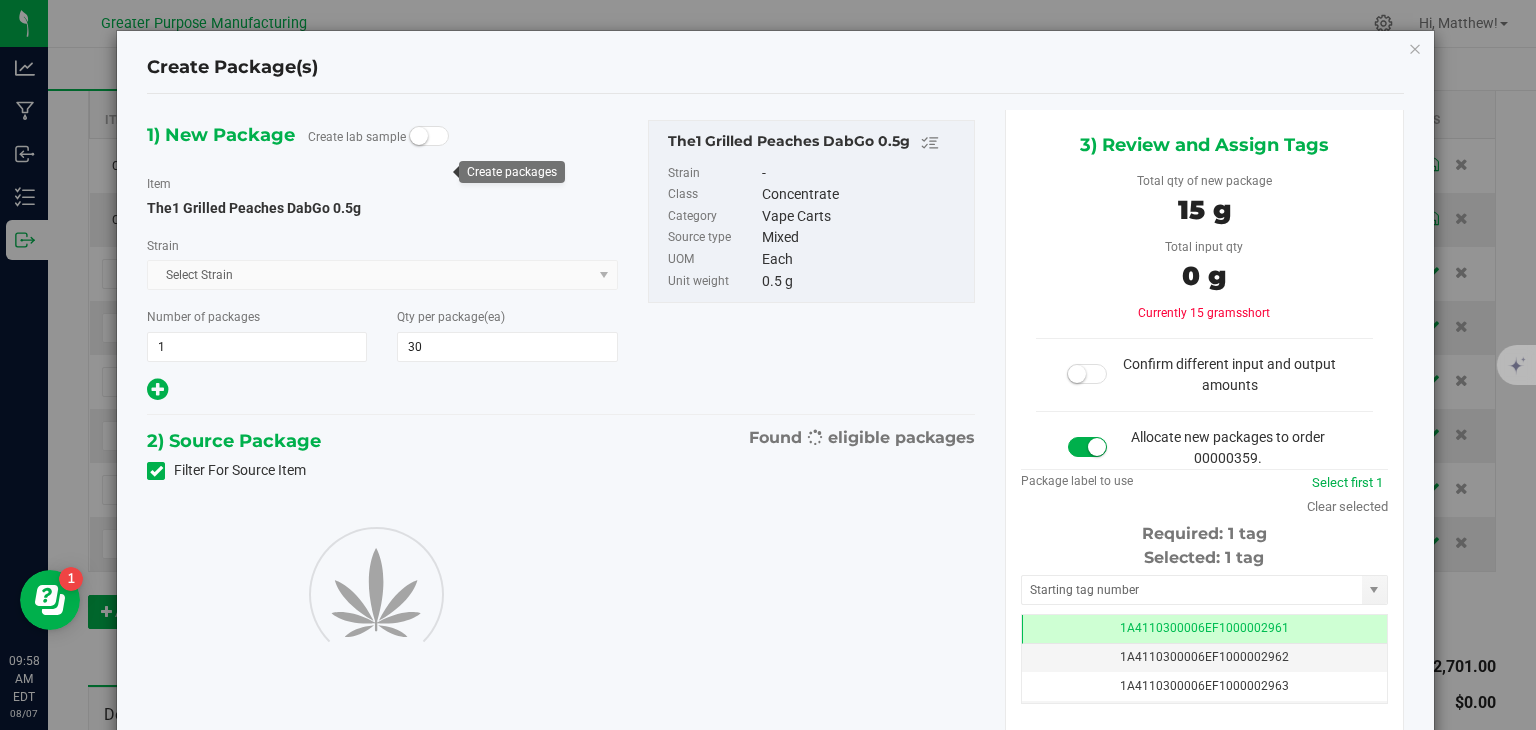 type on "30" 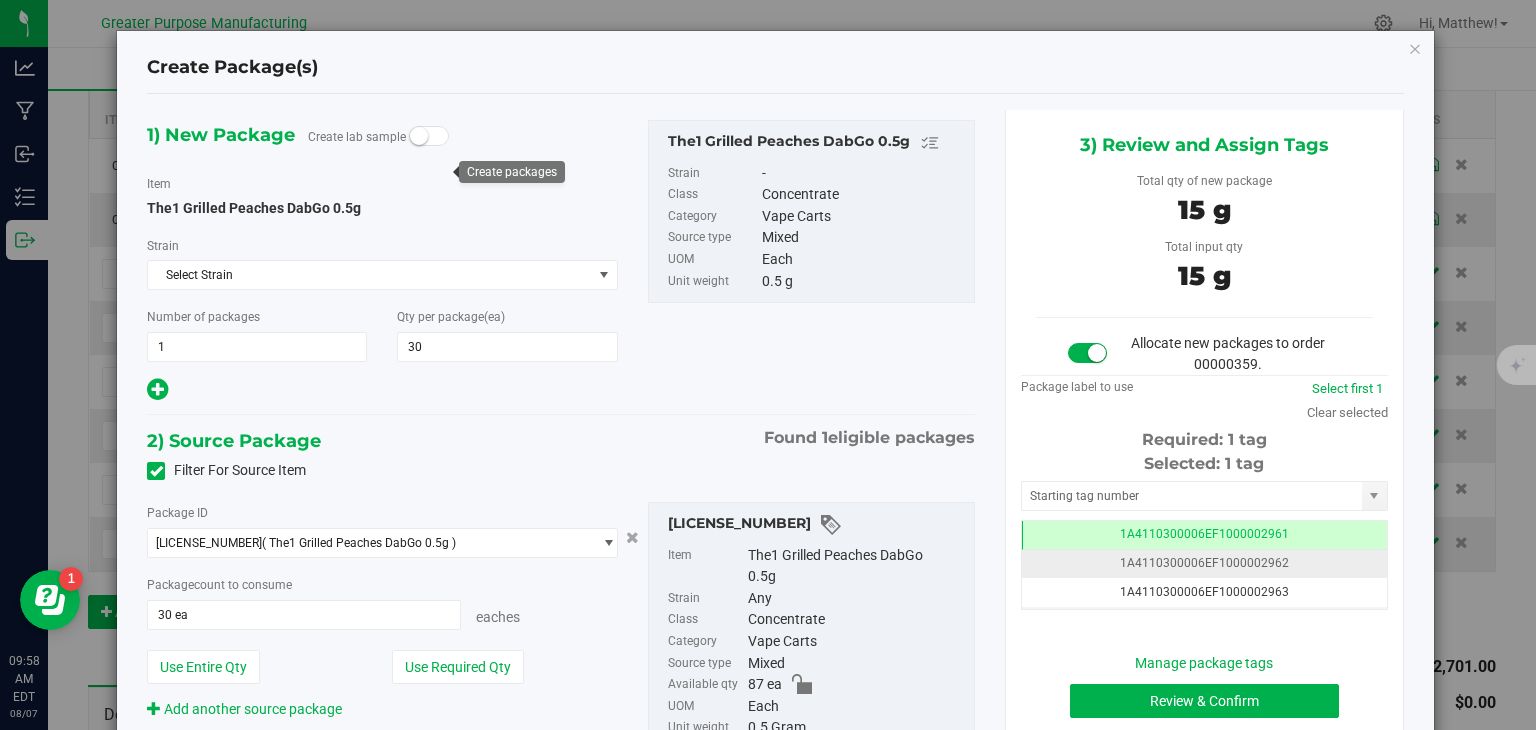 scroll, scrollTop: 0, scrollLeft: 0, axis: both 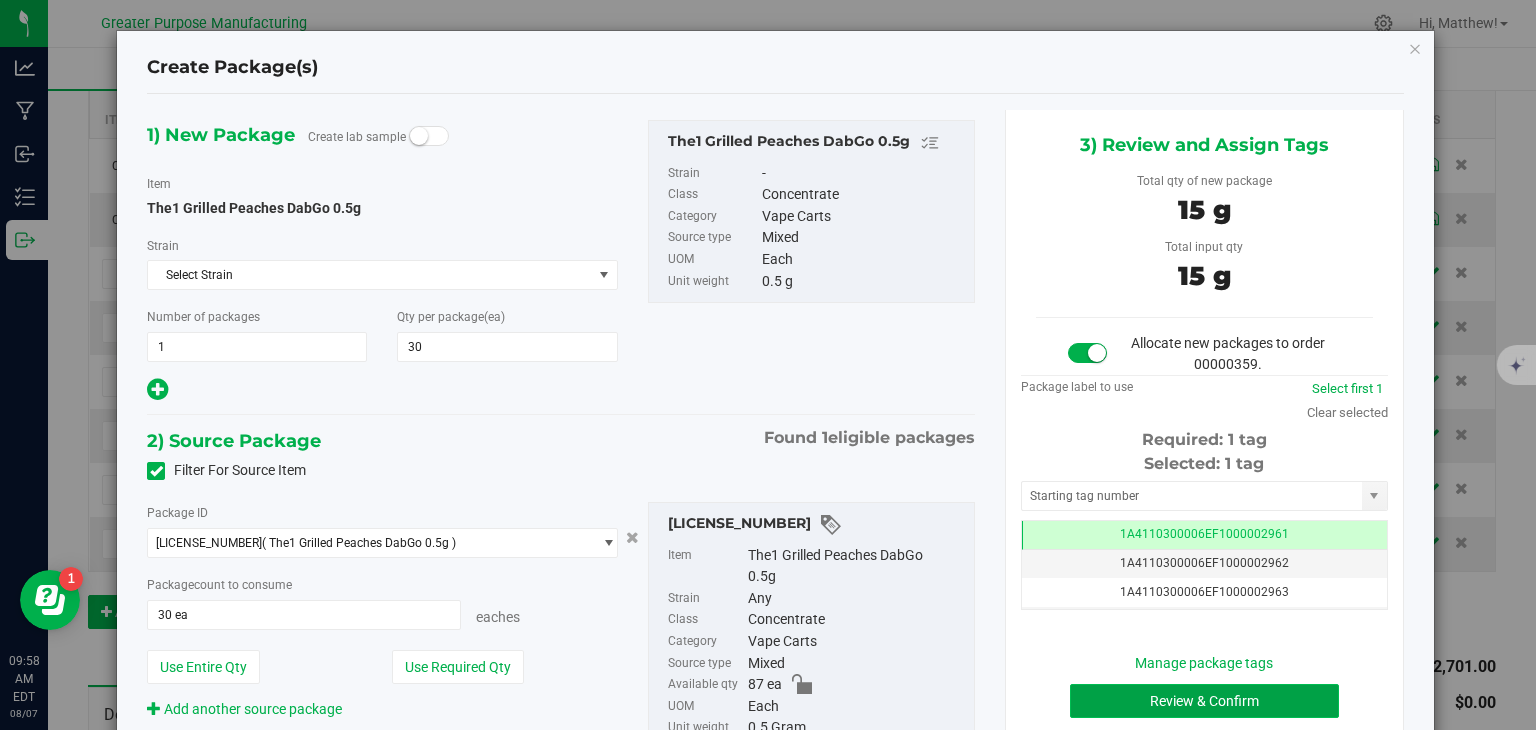 click on "Review & Confirm" at bounding box center (1204, 701) 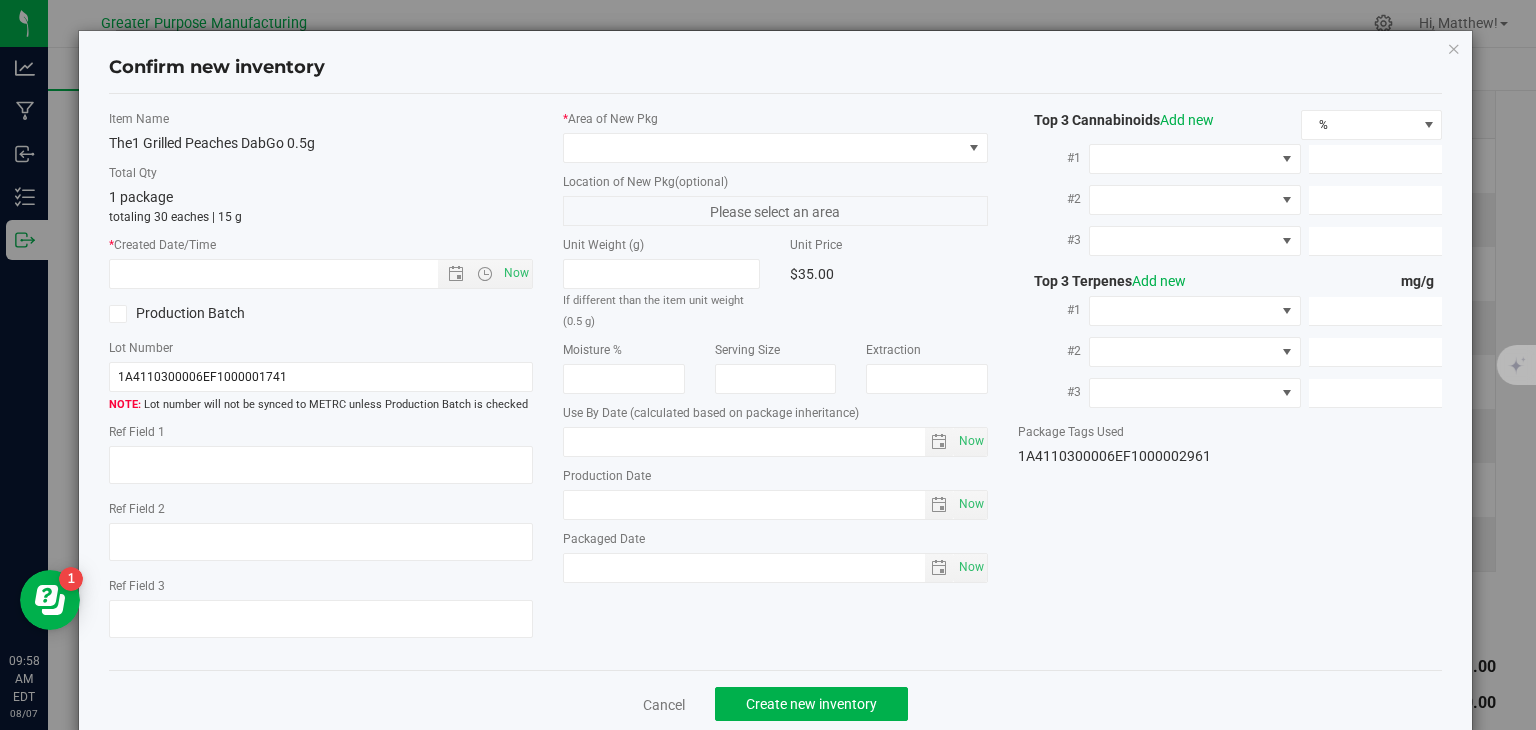 type on "2025-12-20" 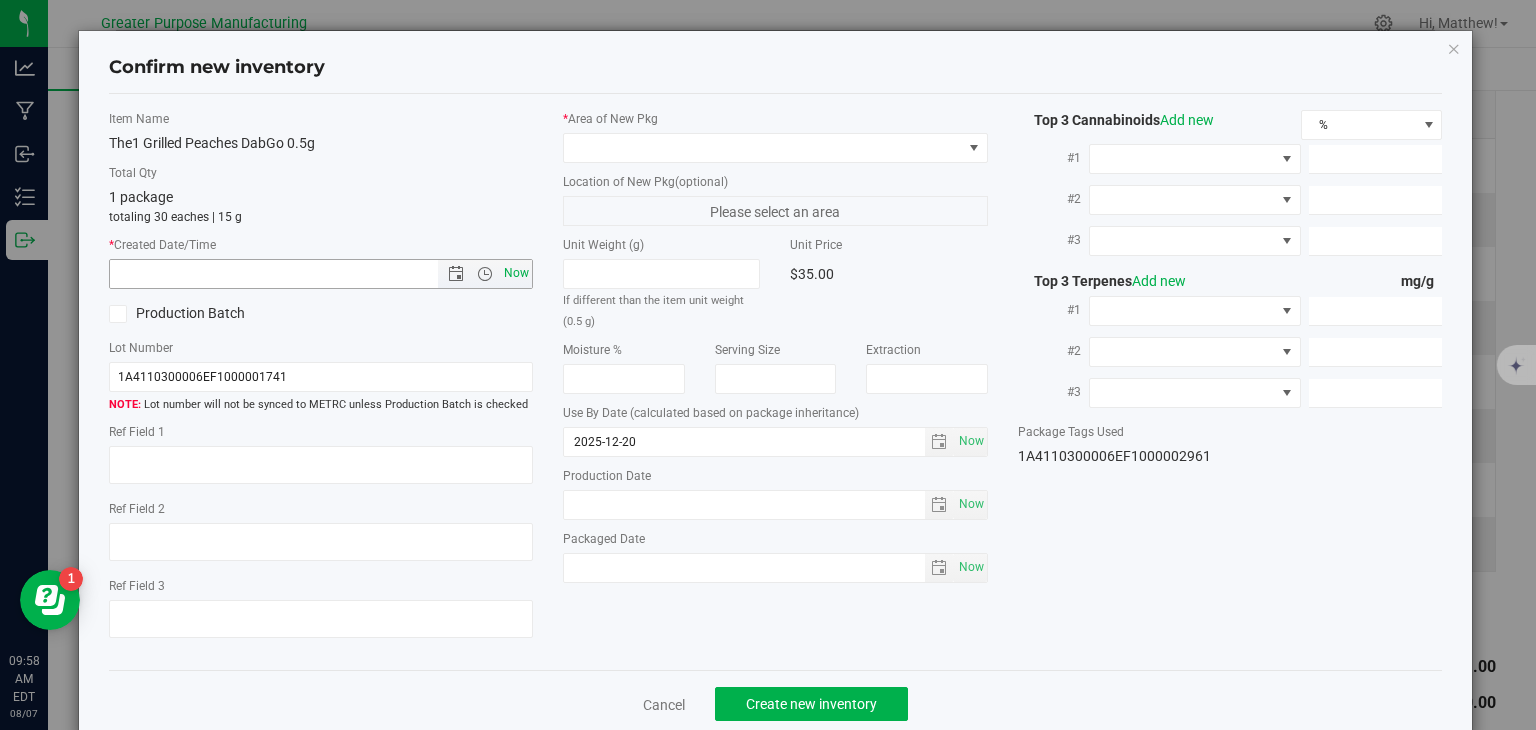 click on "Now" at bounding box center (517, 273) 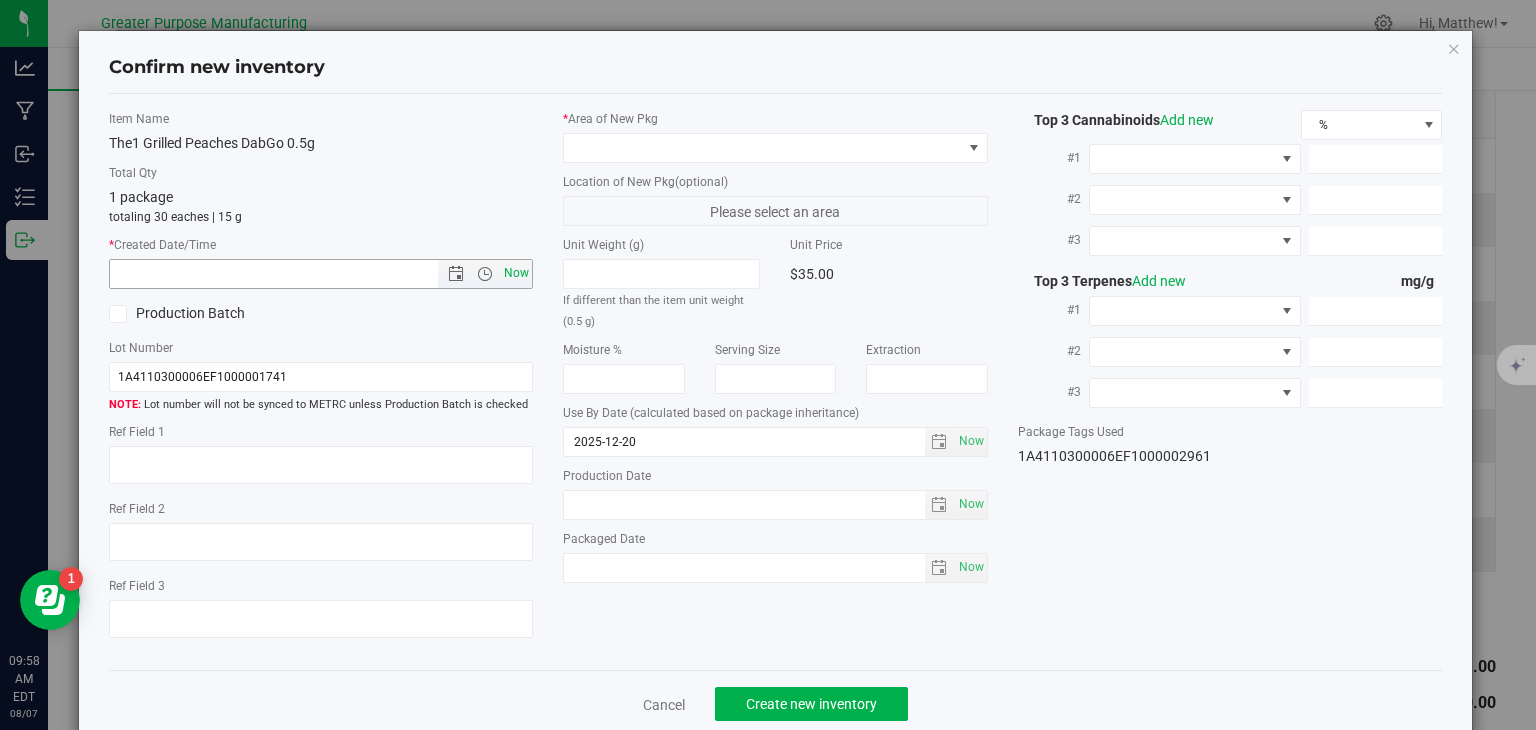 type on "8/7/2025 9:58 AM" 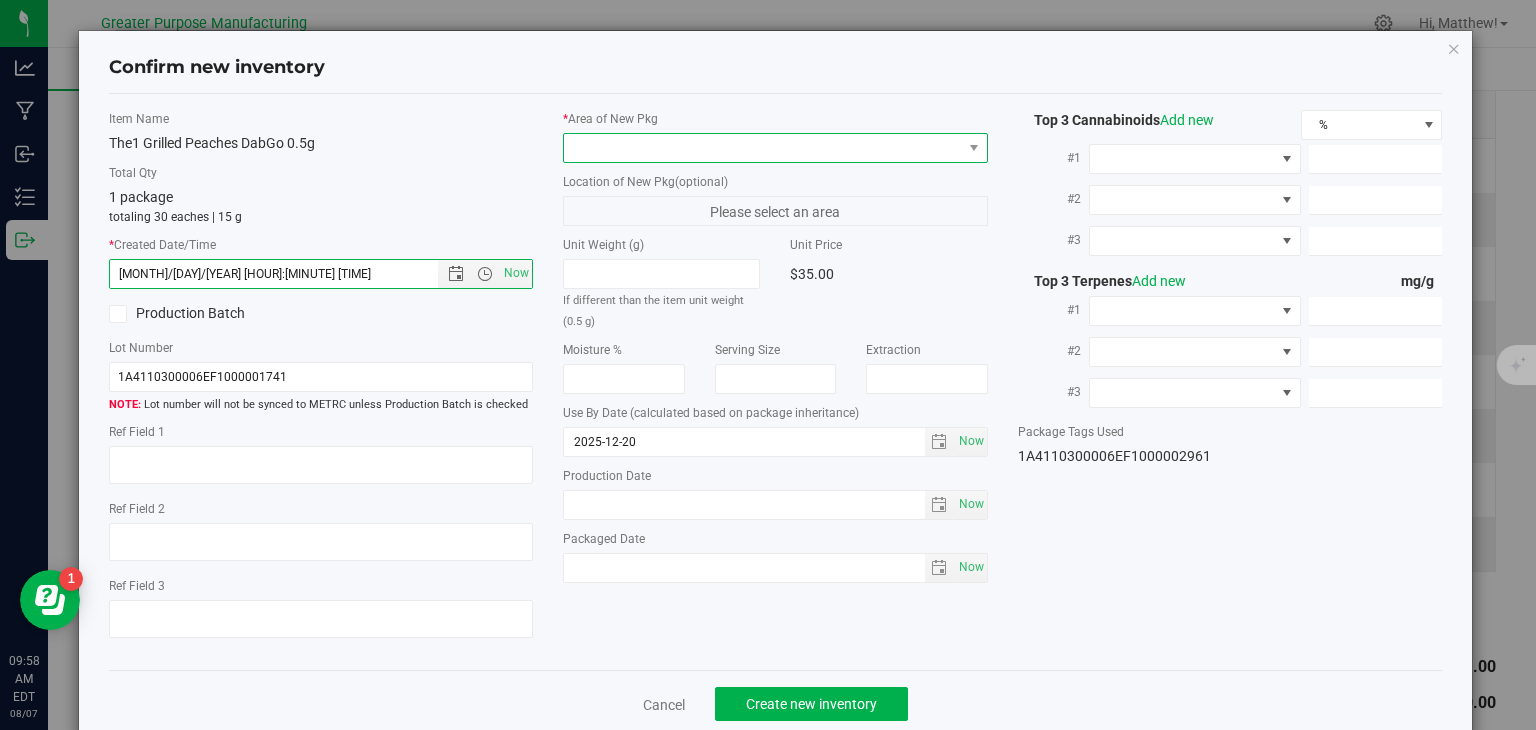 click at bounding box center [763, 148] 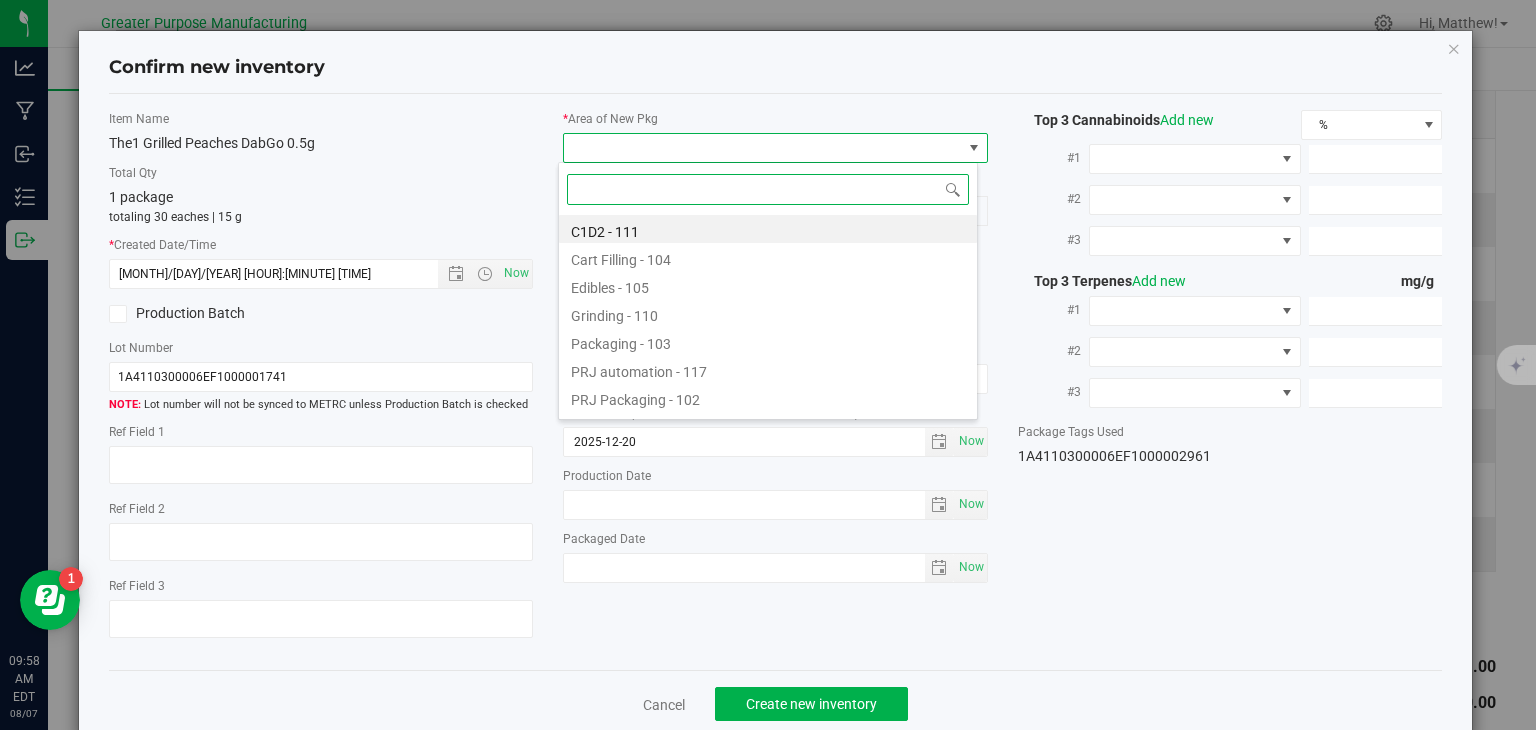 scroll, scrollTop: 99970, scrollLeft: 99580, axis: both 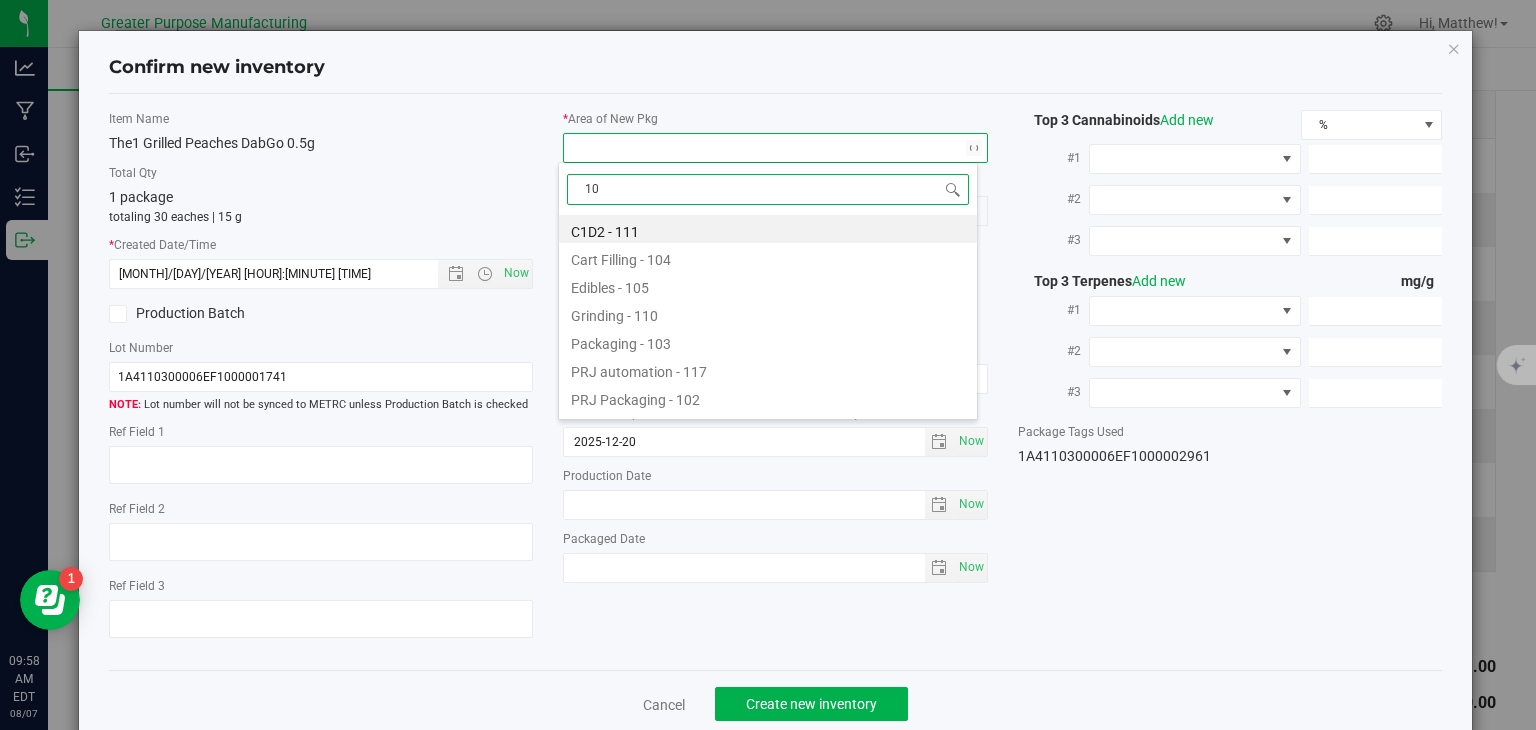 type on "108" 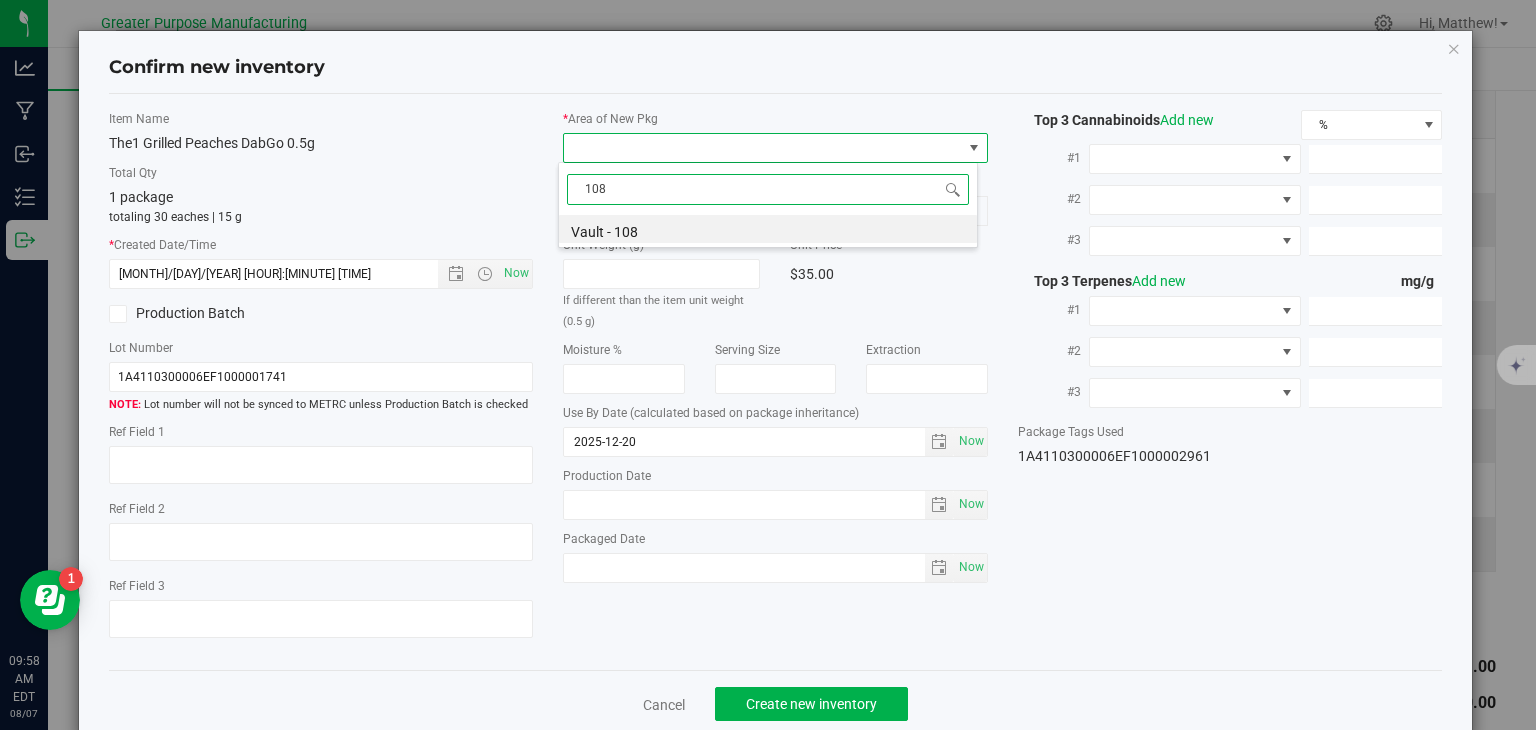 drag, startPoint x: 626, startPoint y: 202, endPoint x: 512, endPoint y: 198, distance: 114.07015 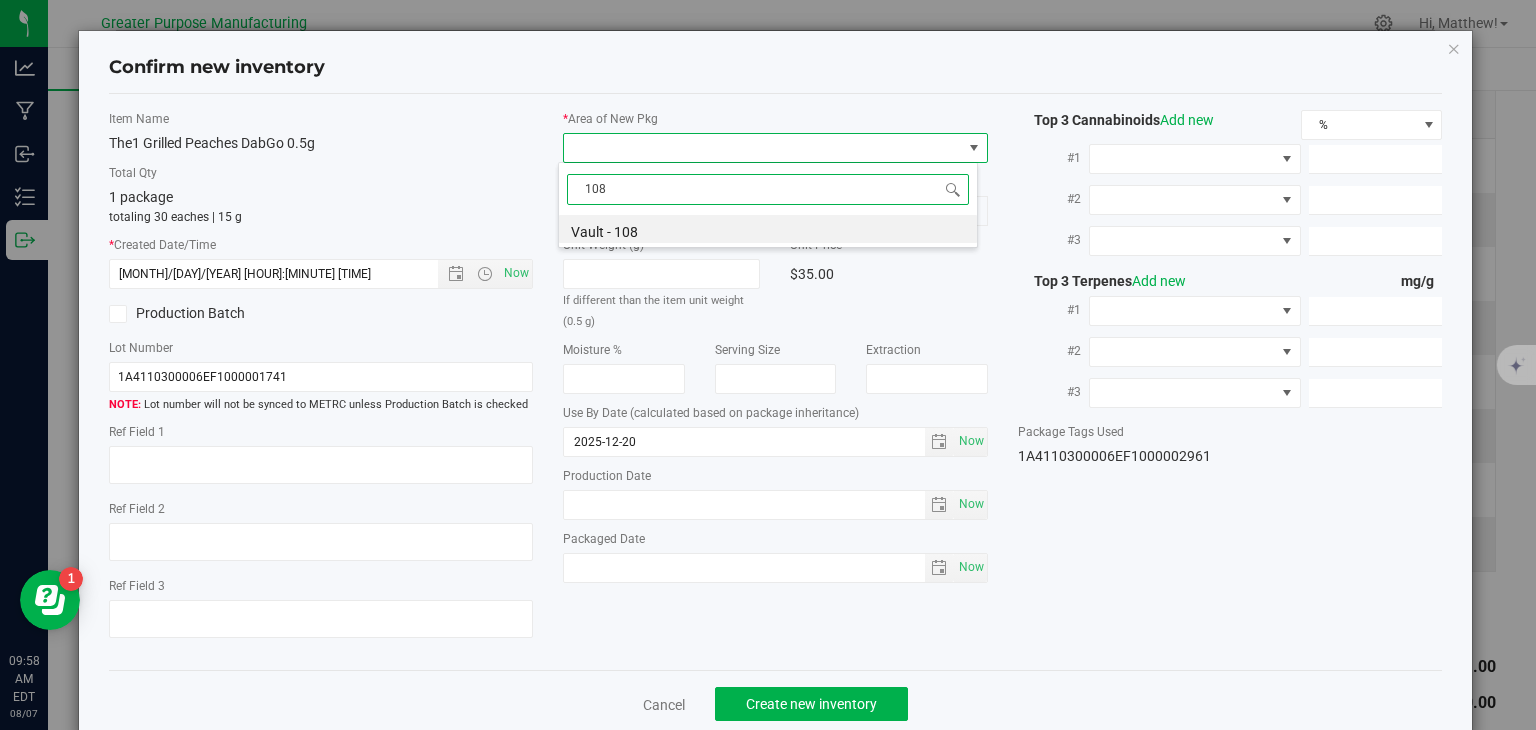 click on "Confirm new inventory
Item Name
The1 Grilled Peaches DabGo 0.5g
Total Qty
1 package  totaling 30 eaches | 15 g
*
Created Date/Time
8/7/2025 9:58 AM
Now
Production Batch" at bounding box center (768, 365) 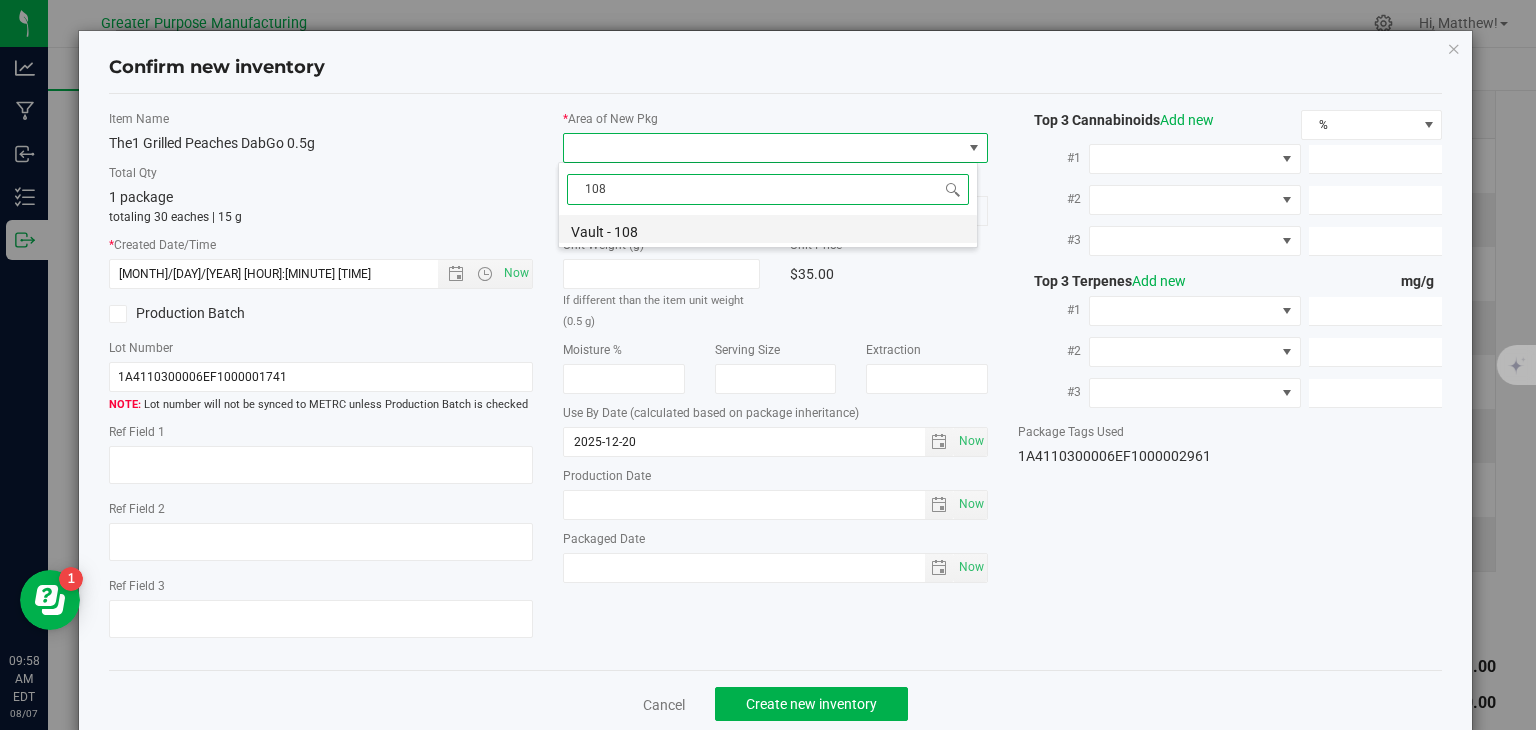 click on "Vault - 108" at bounding box center [768, 229] 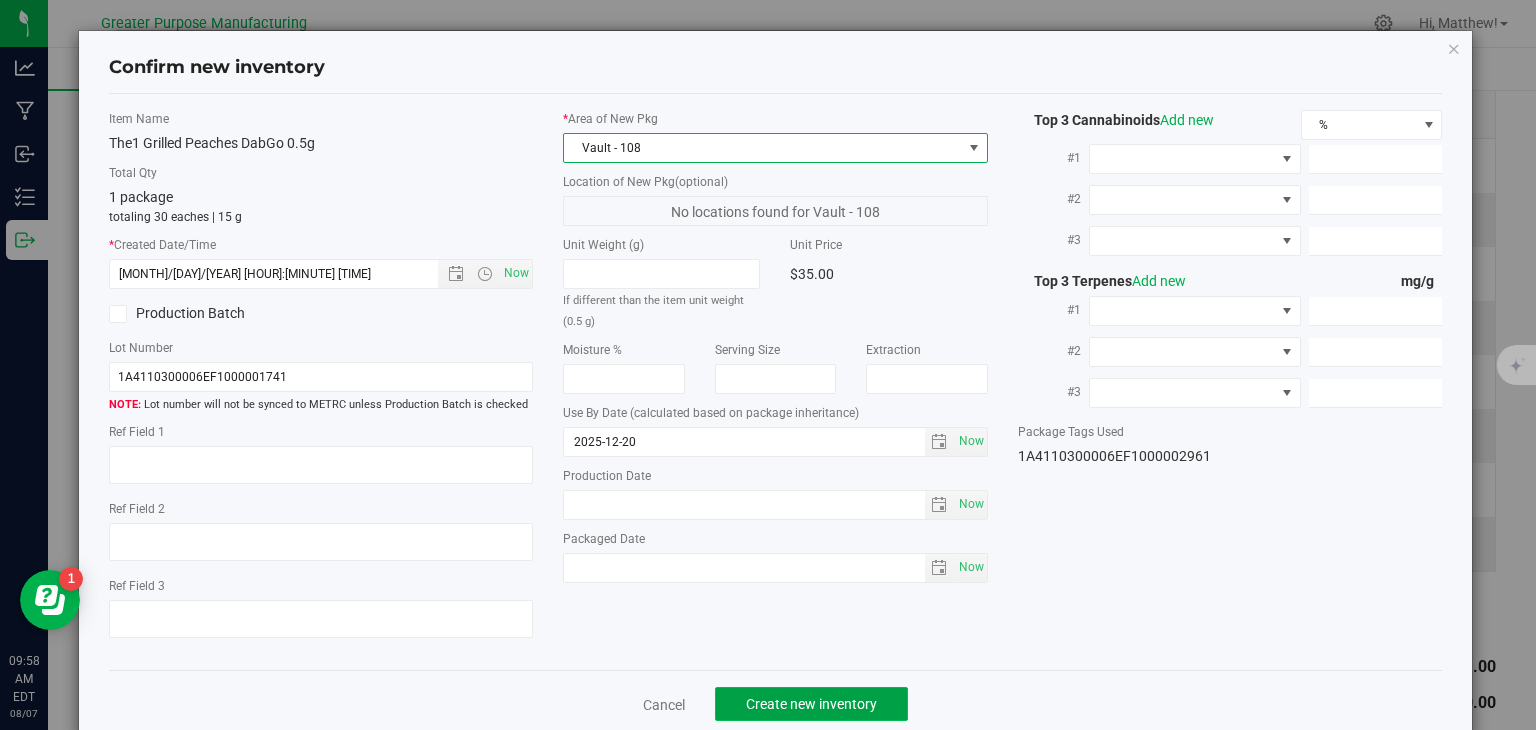 click on "Create new inventory" 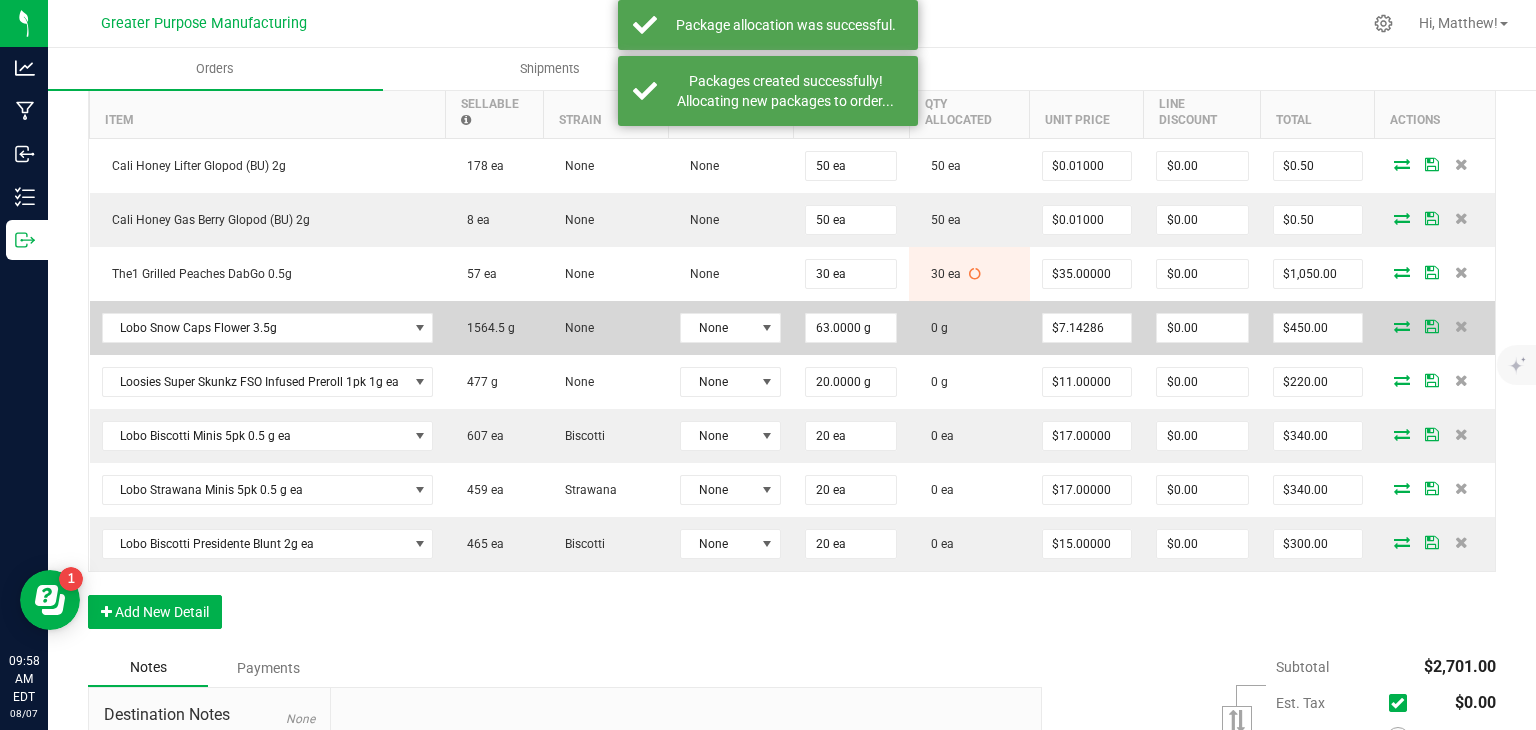 click at bounding box center (1402, 326) 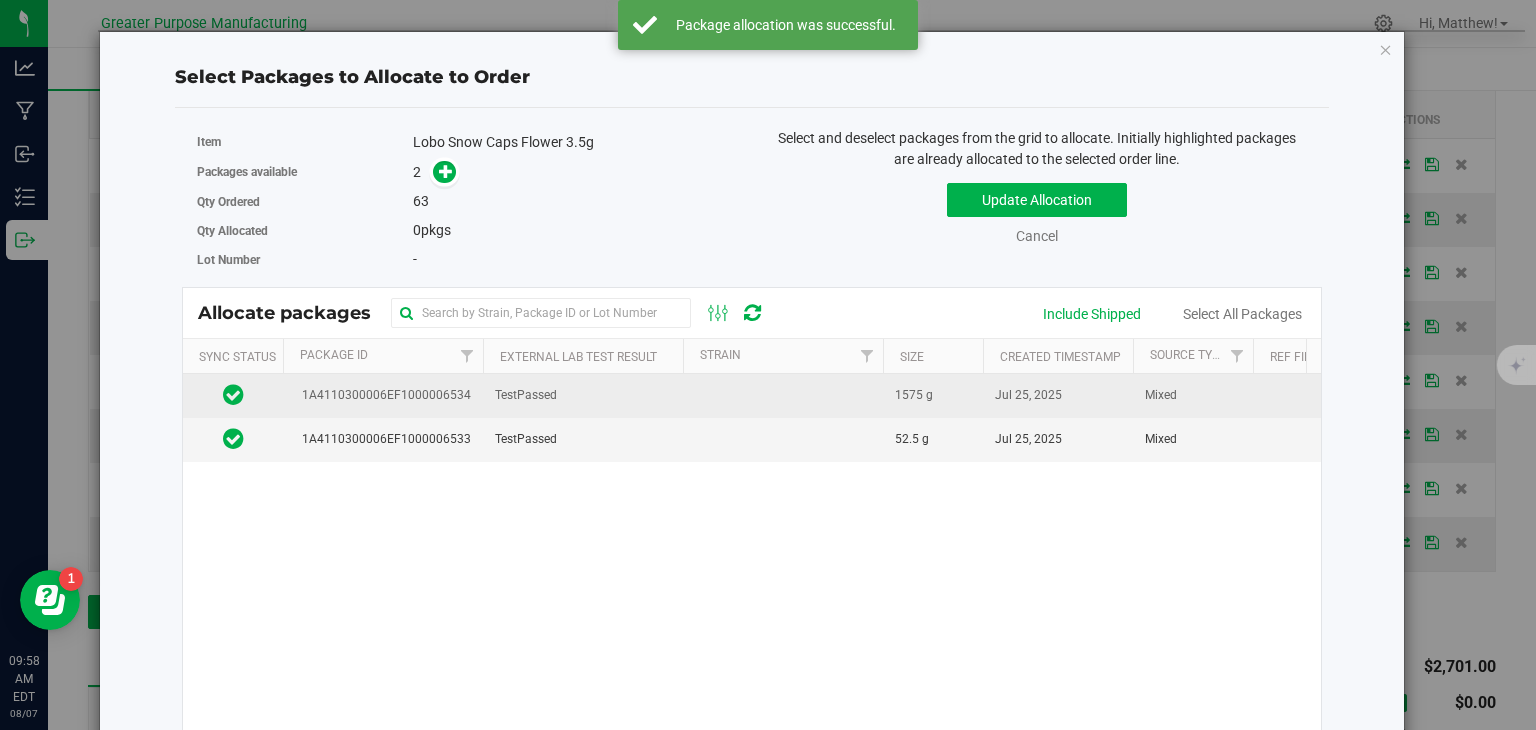click on "TestPassed" at bounding box center [583, 396] 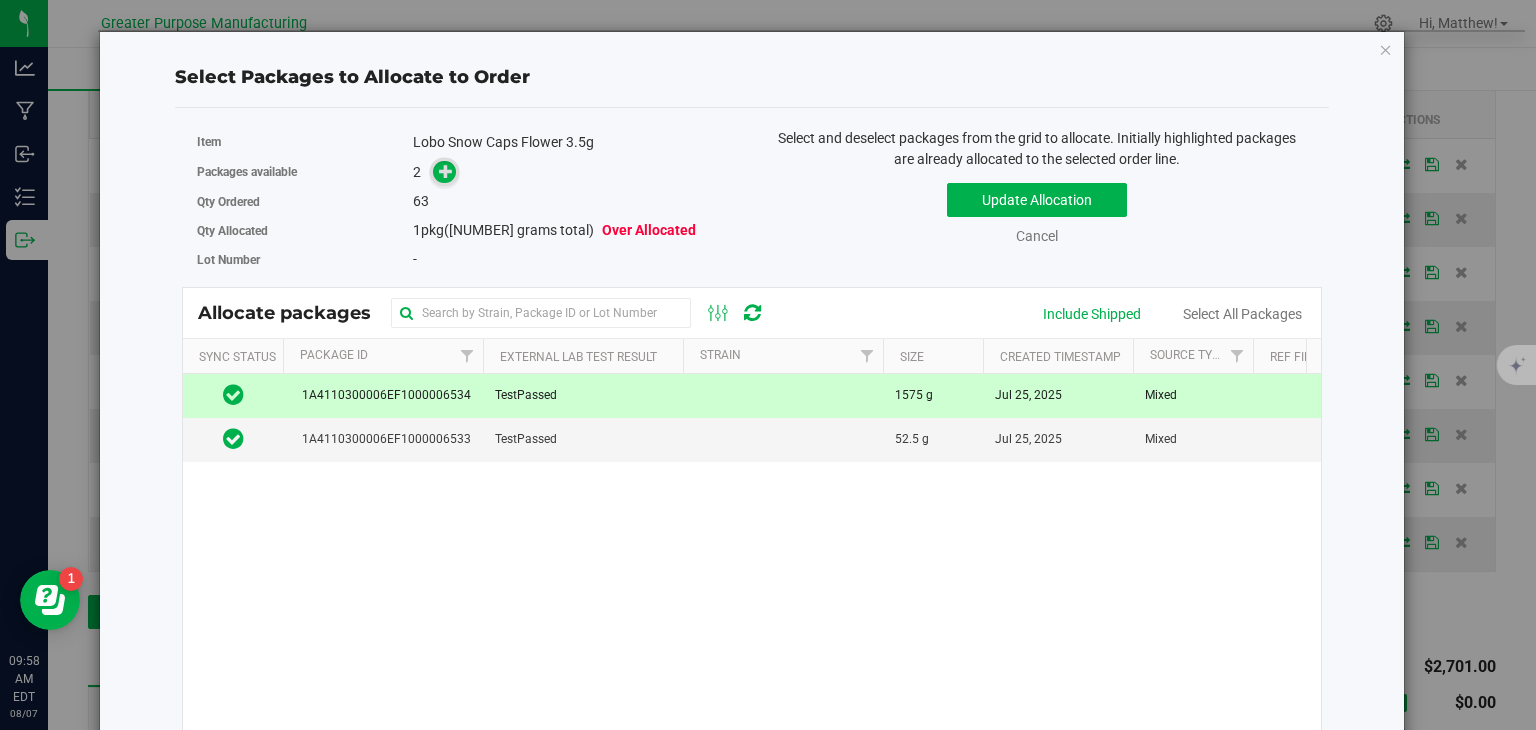 click at bounding box center [446, 171] 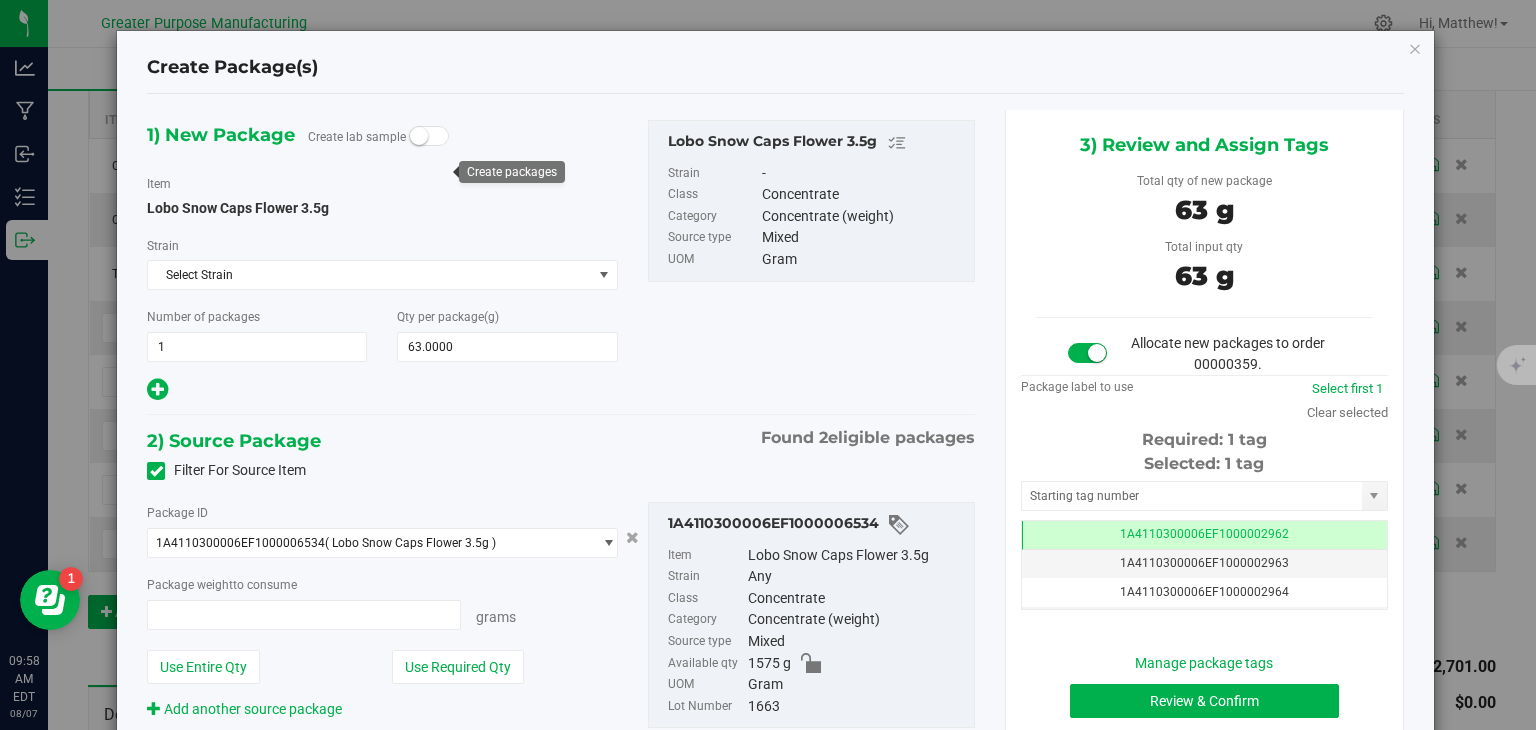 type on "63.0000 g" 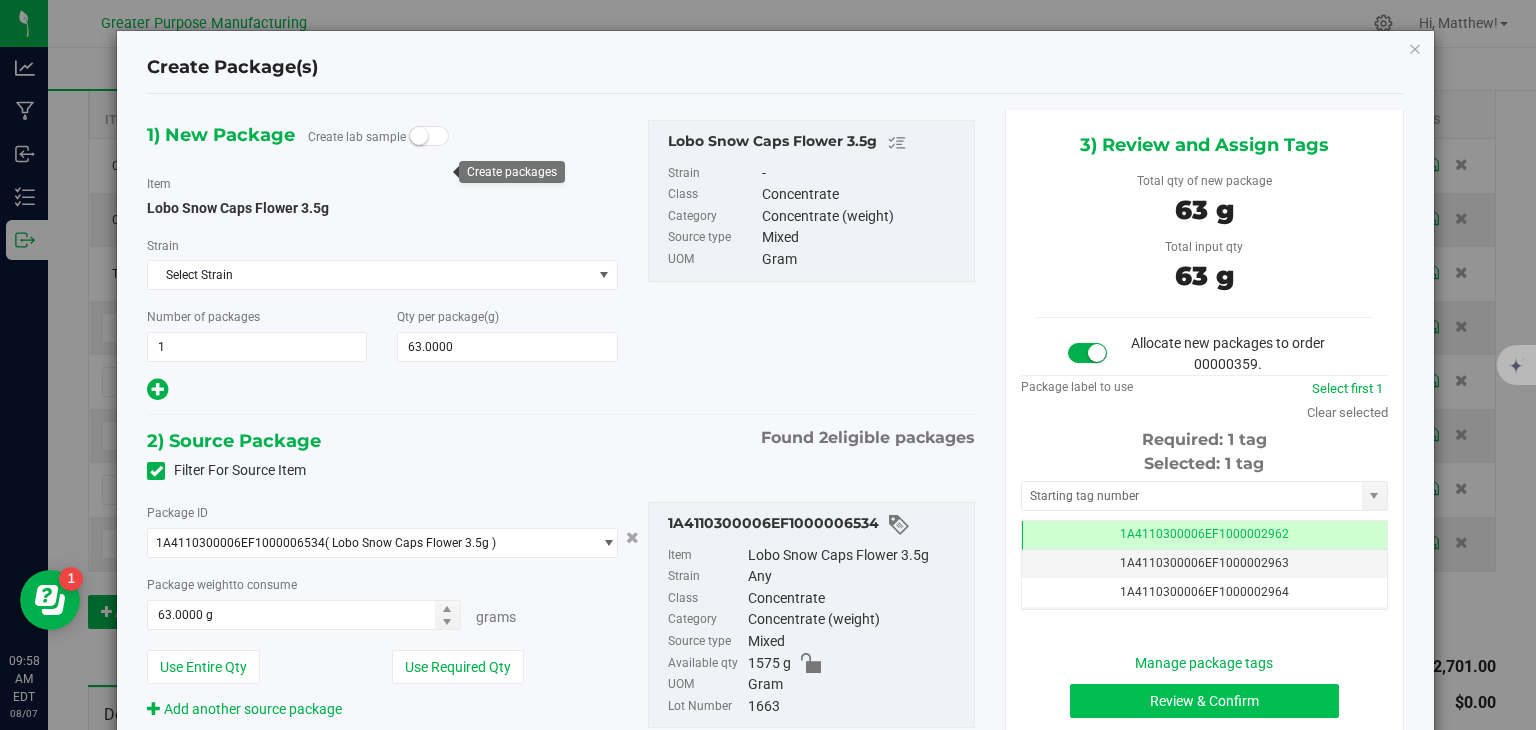 scroll, scrollTop: 0, scrollLeft: 0, axis: both 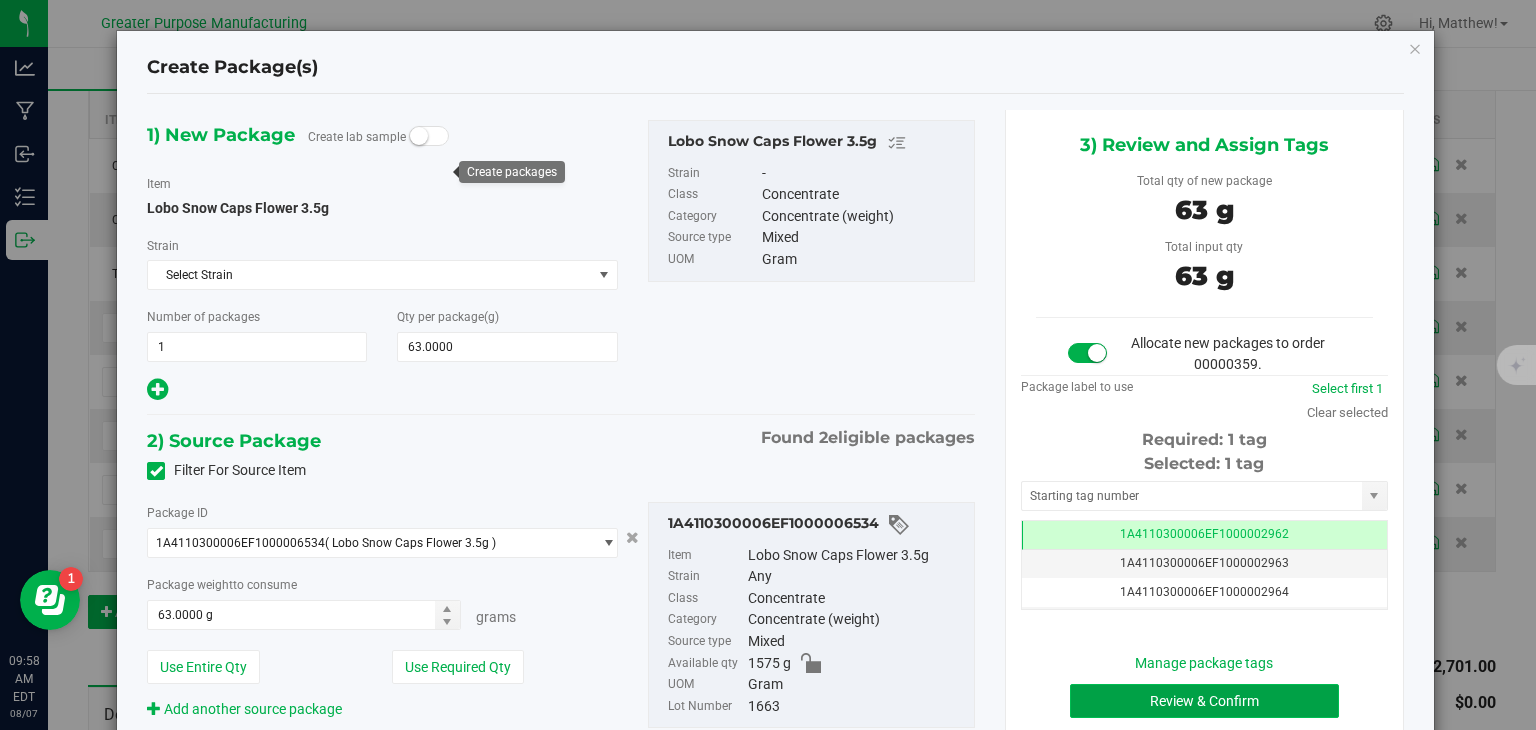 click on "Review & Confirm" at bounding box center [1204, 701] 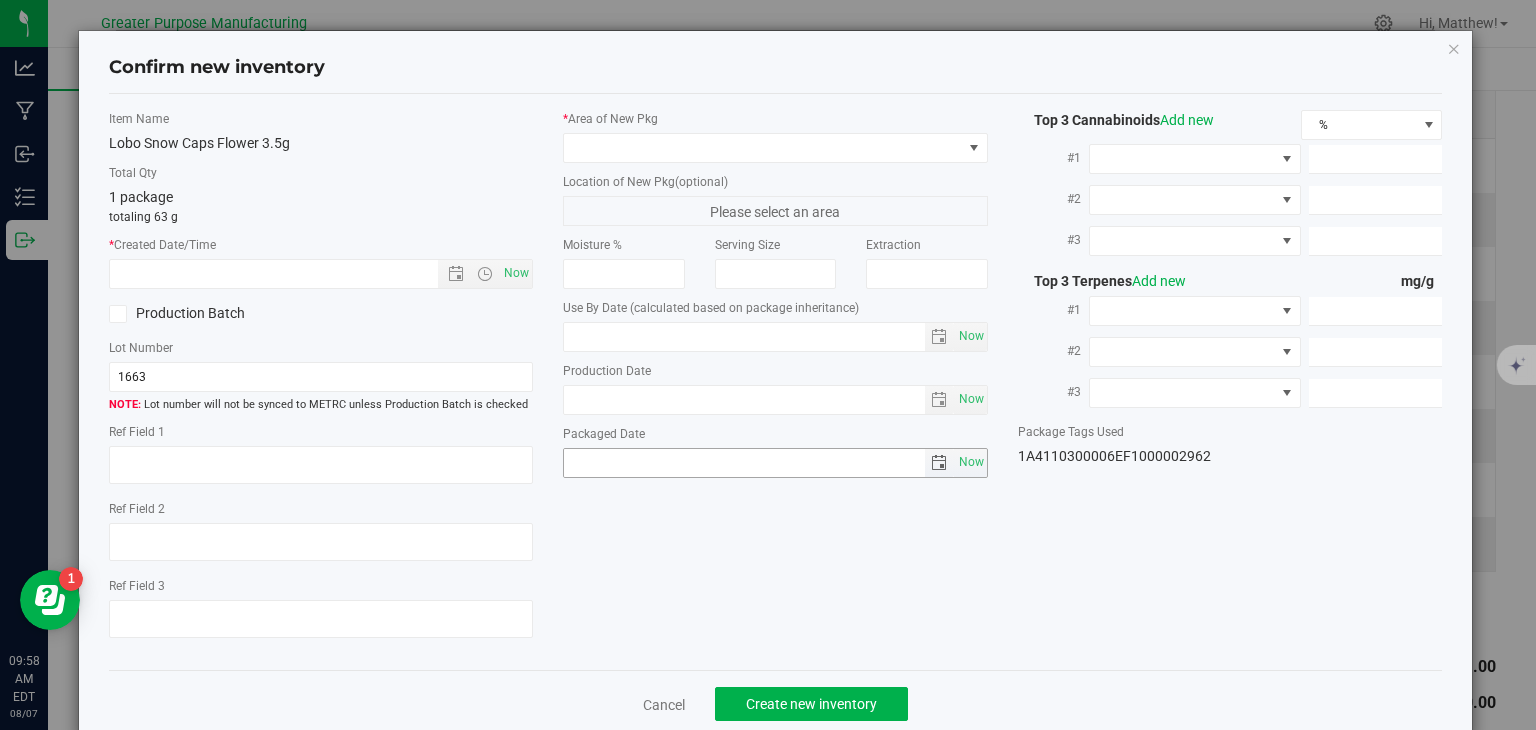 type on "2025-11-30" 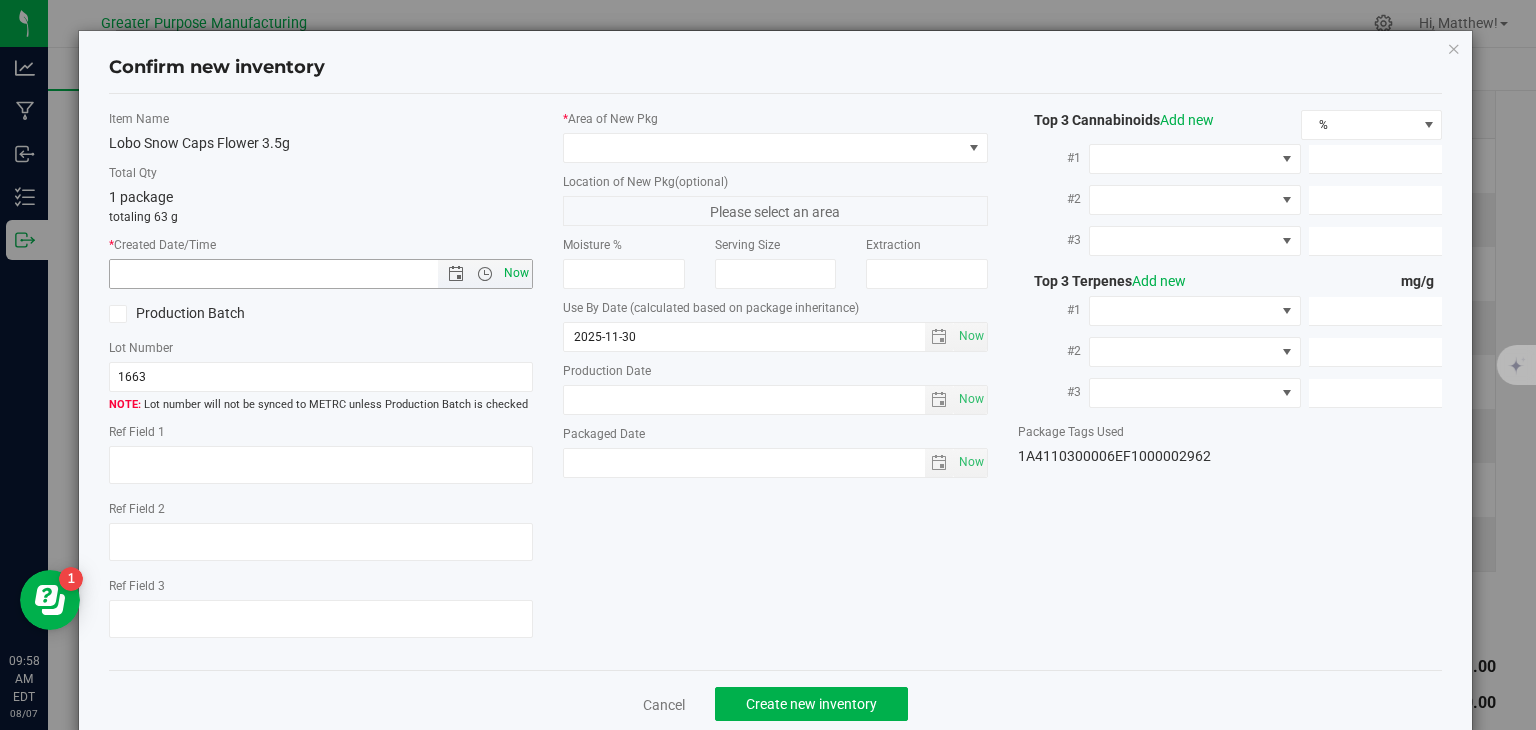 click on "Now" at bounding box center (517, 273) 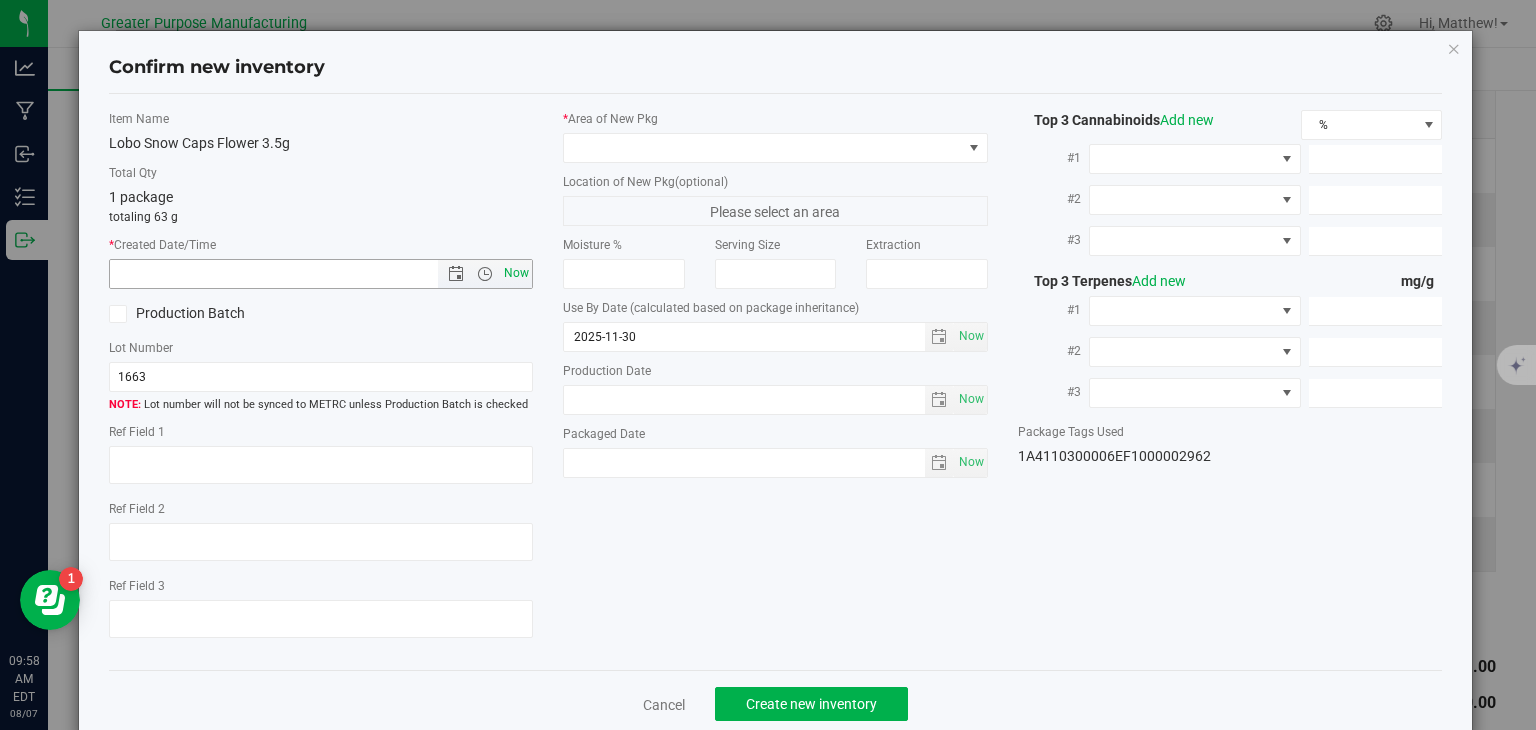 type on "8/7/2025 9:58 AM" 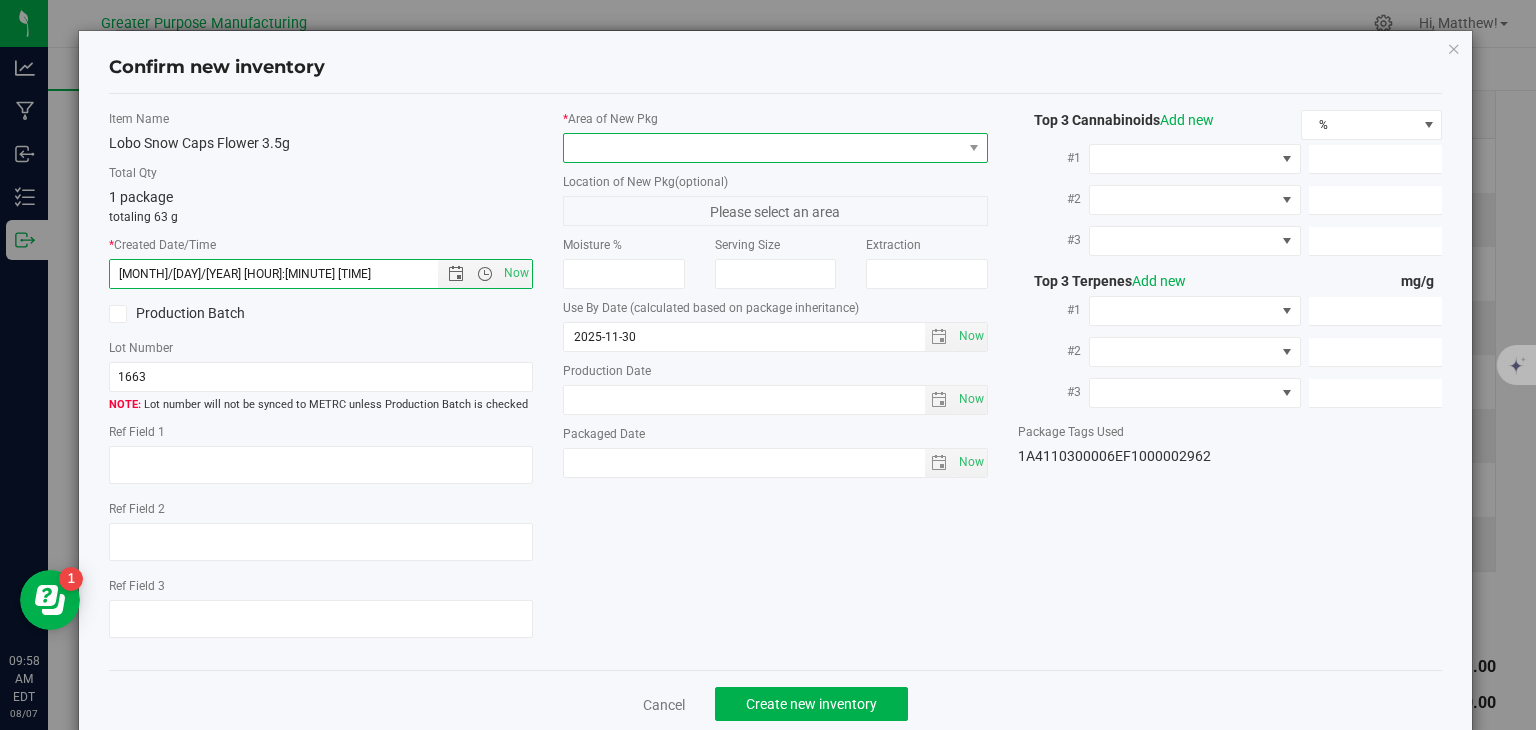 click at bounding box center [763, 148] 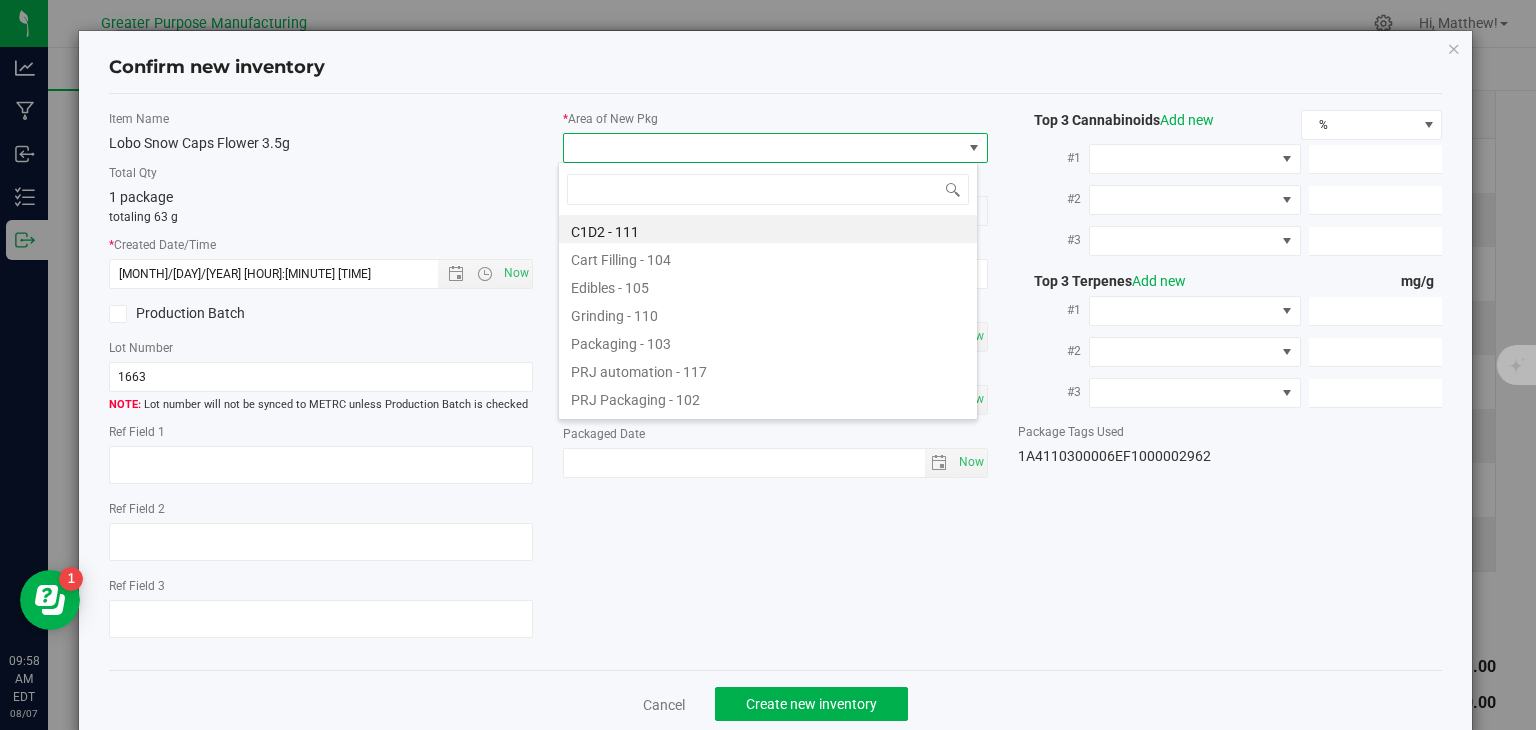 type on "108" 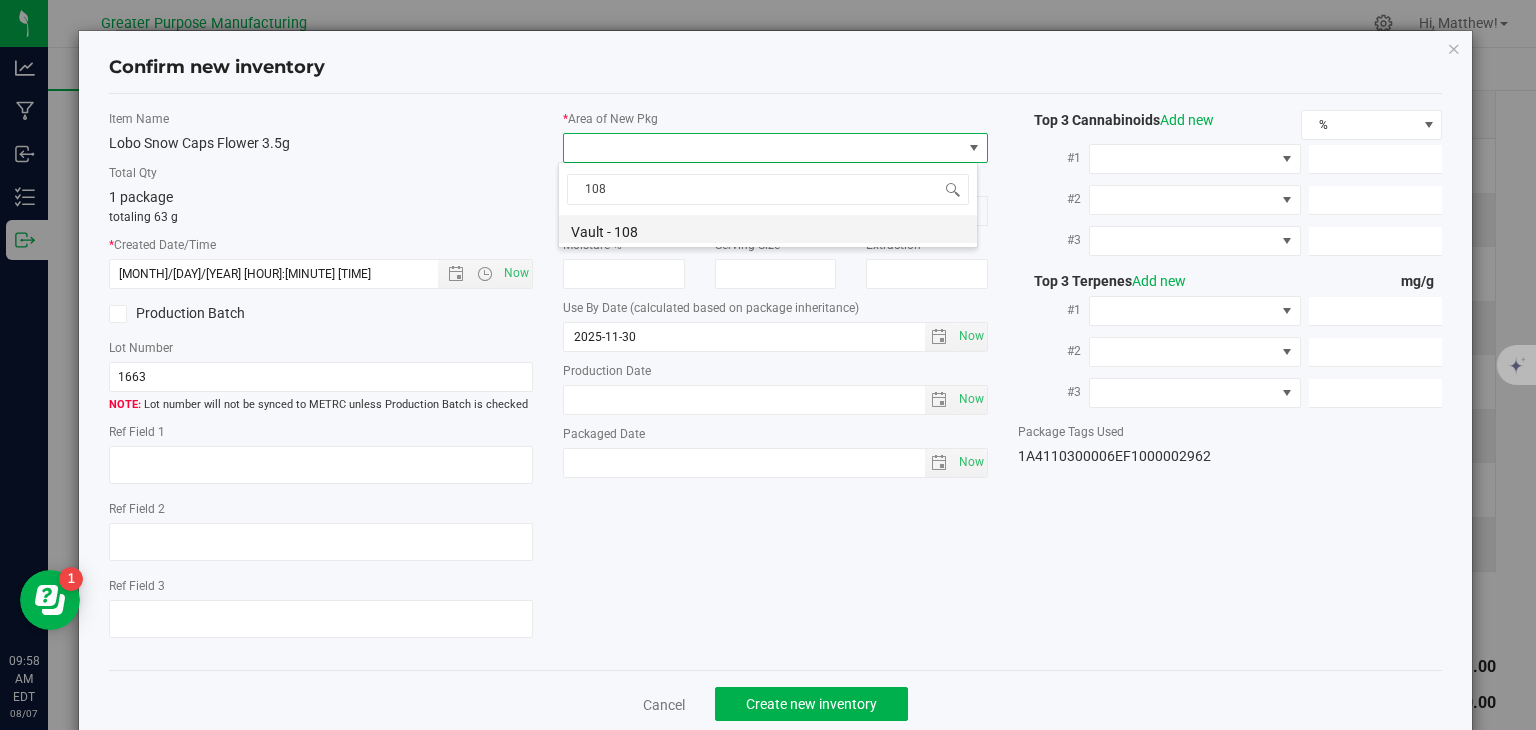 click on "Vault - 108" at bounding box center [768, 229] 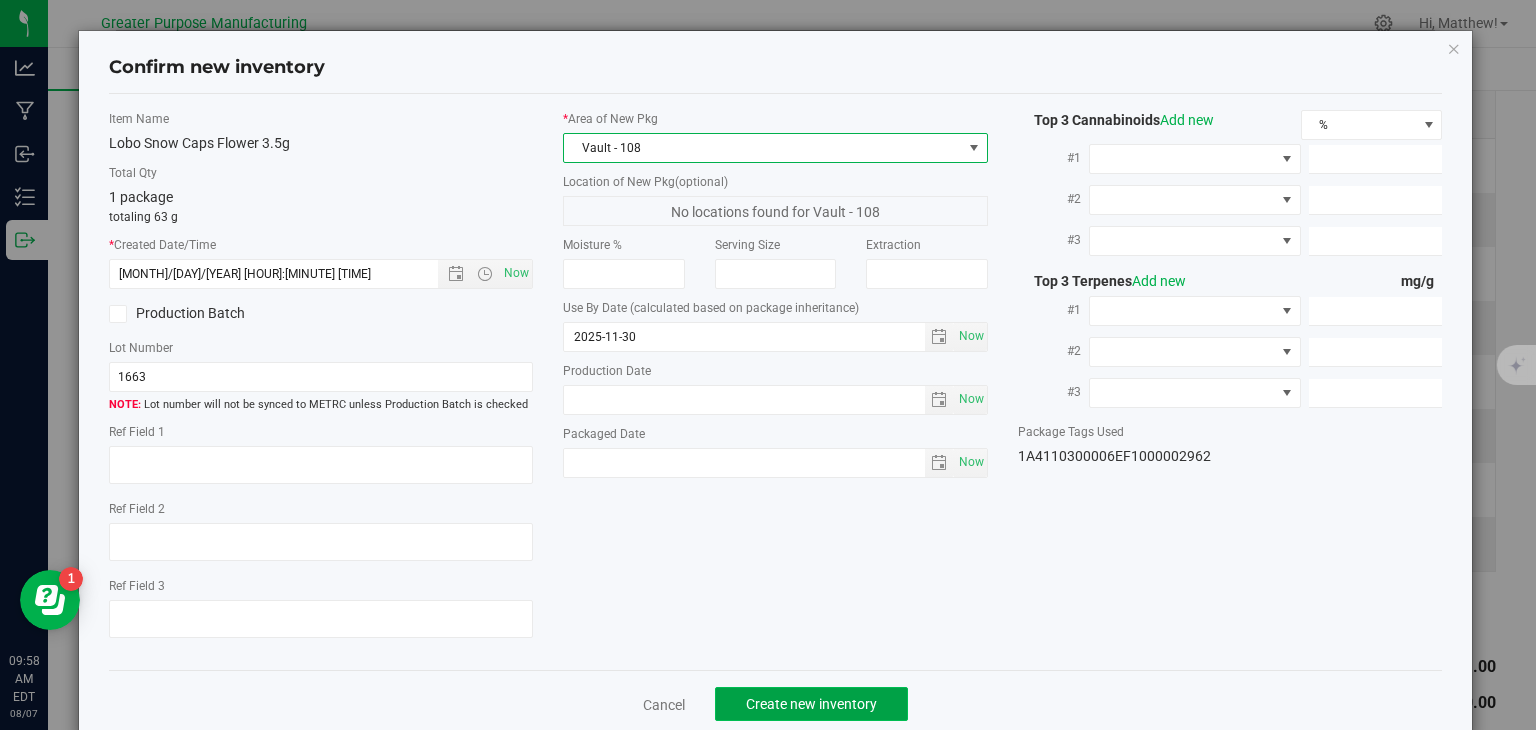 click on "Create new inventory" 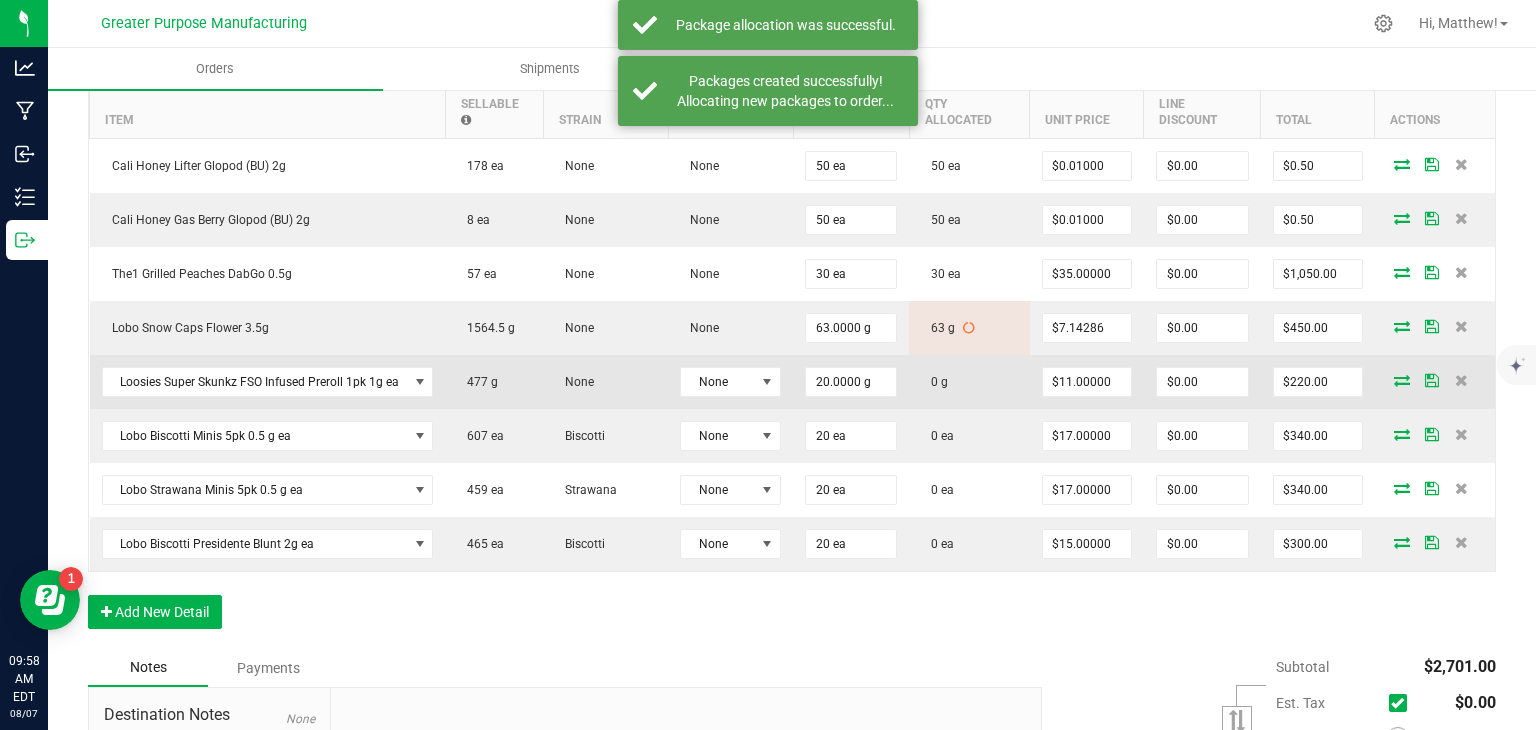 click at bounding box center [1402, 380] 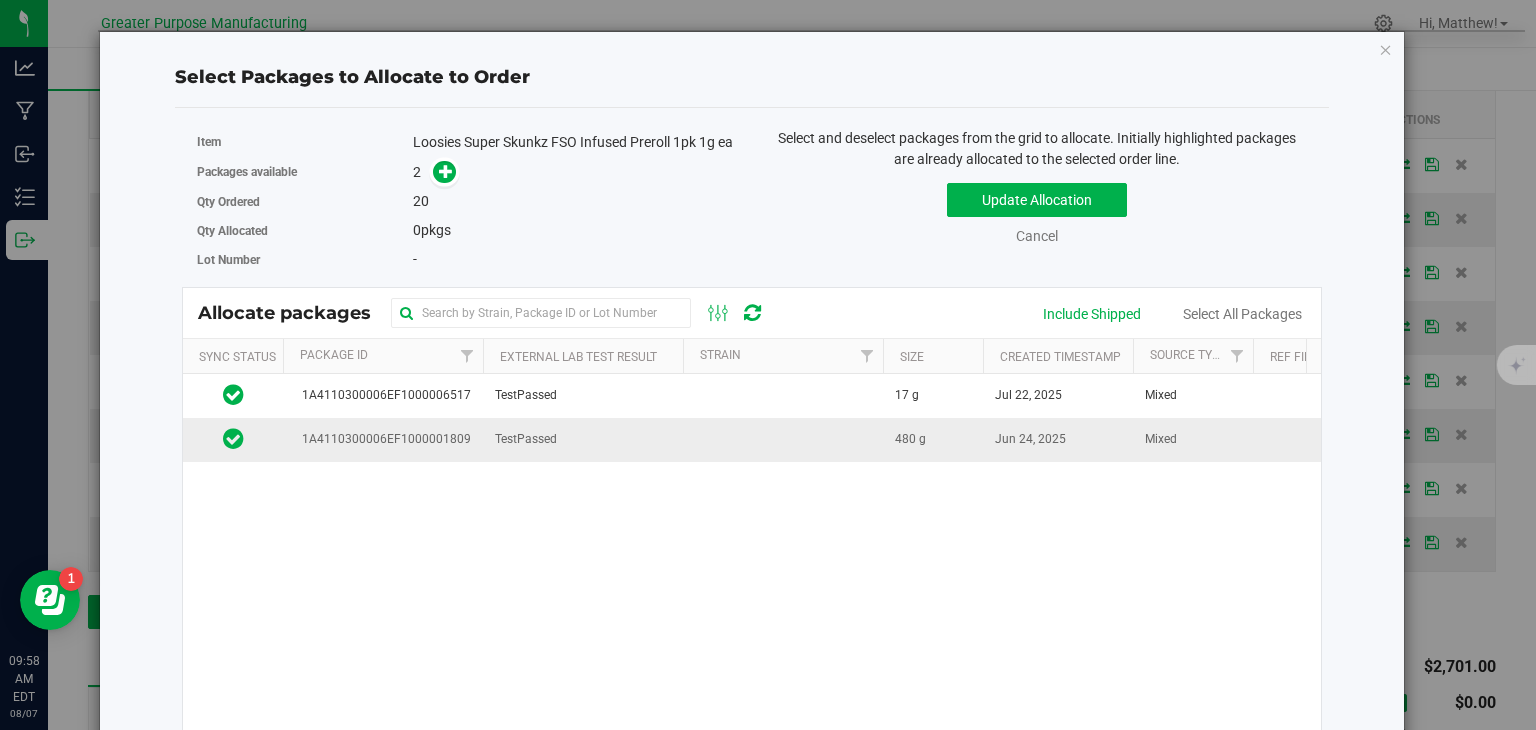 click on "TestPassed" at bounding box center (583, 439) 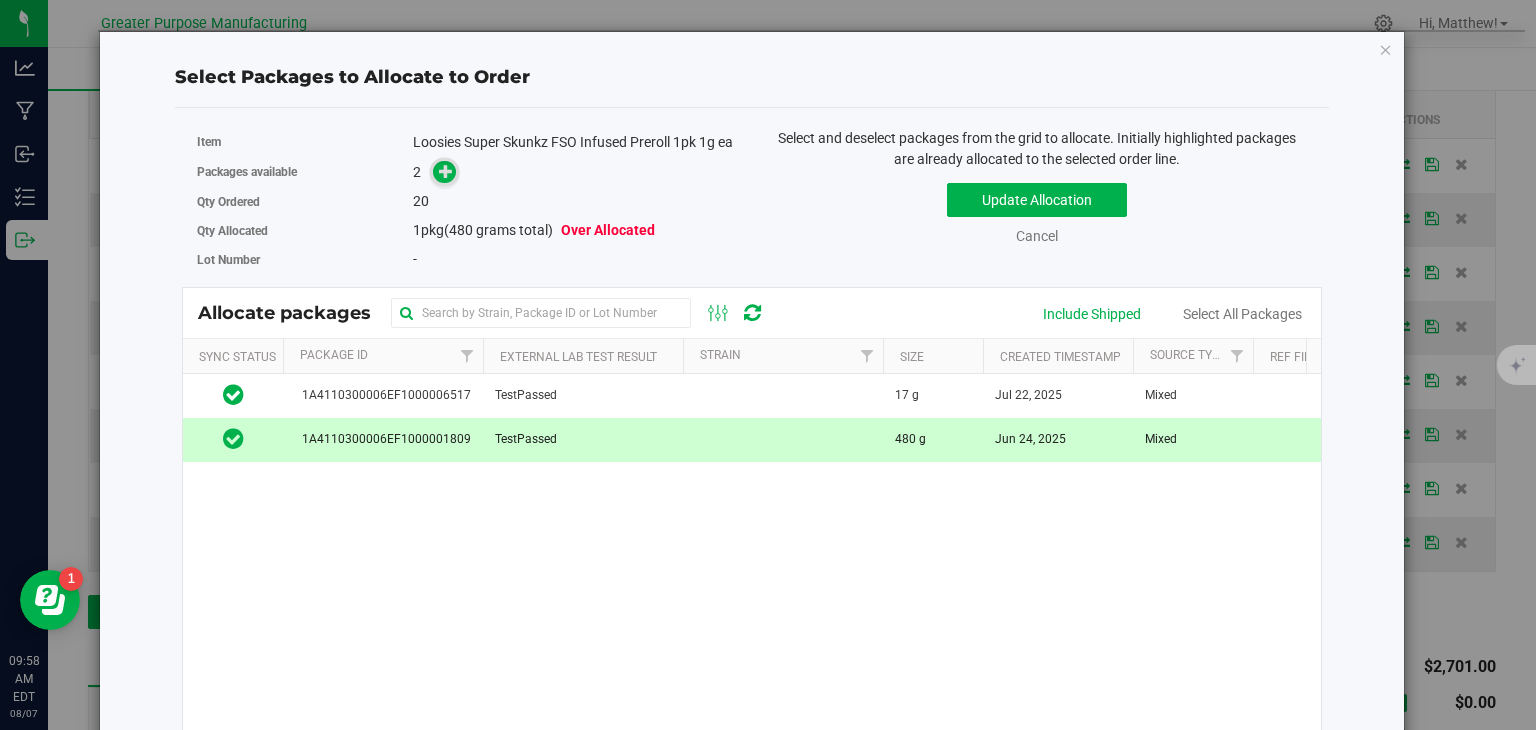 click at bounding box center [446, 171] 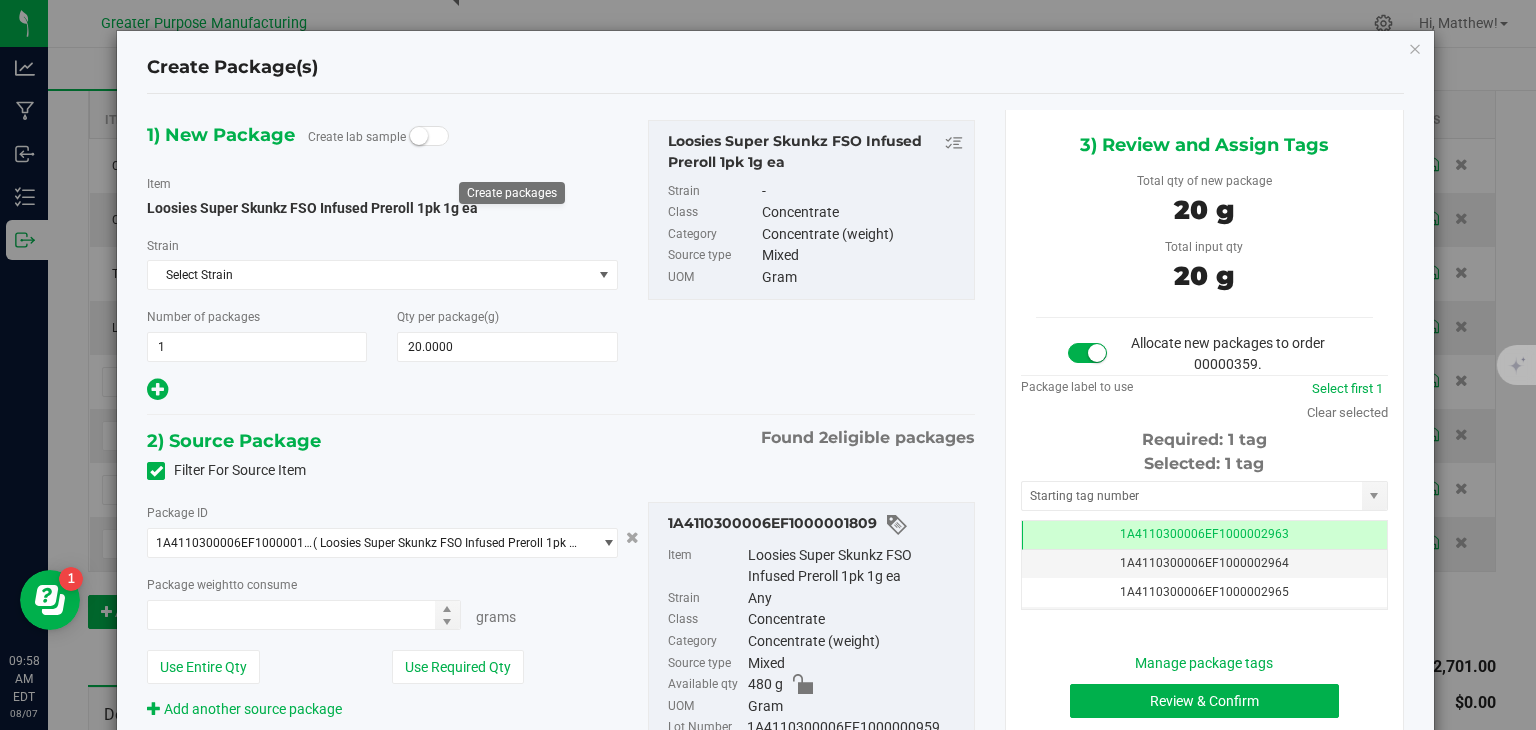 type on "20.0000 g" 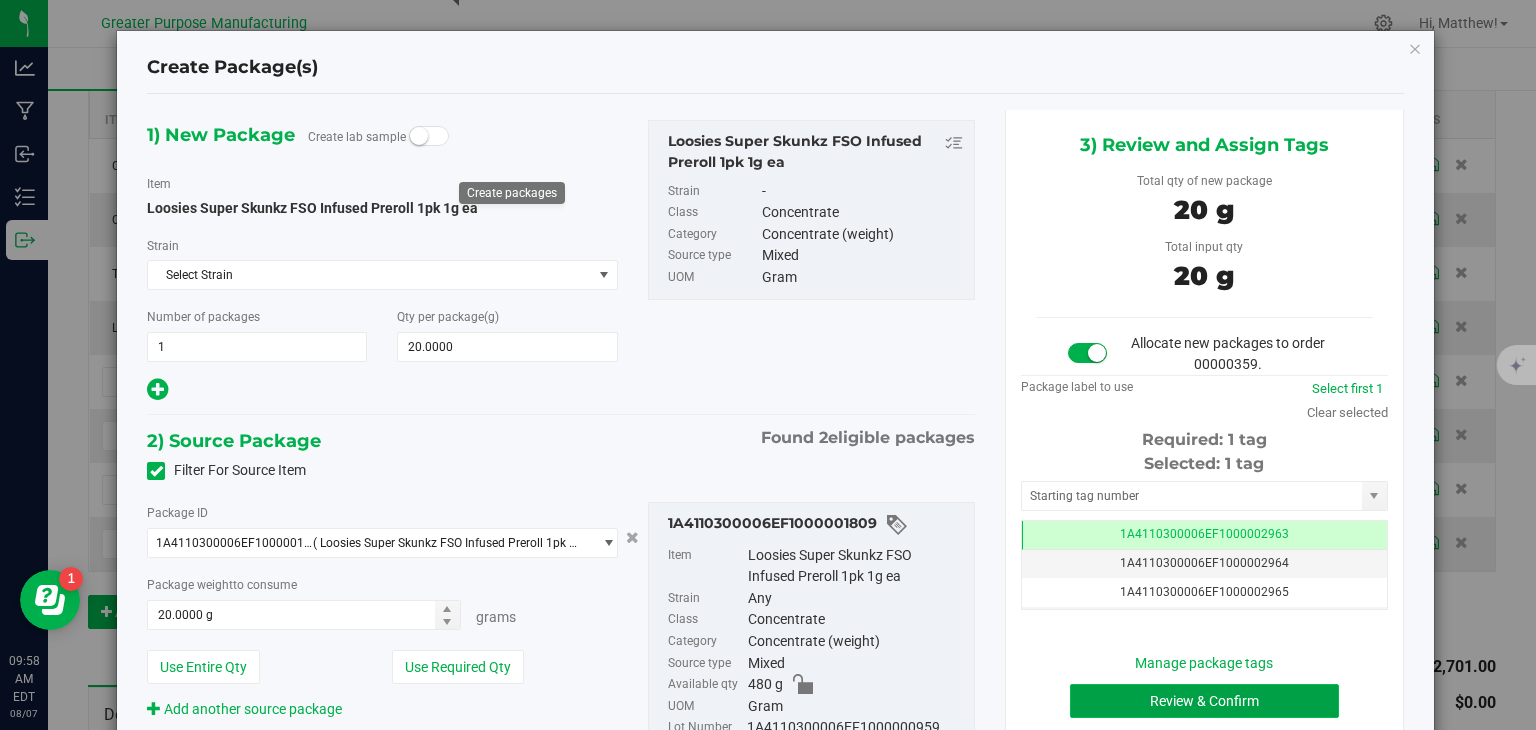 click on "Review & Confirm" at bounding box center (1204, 701) 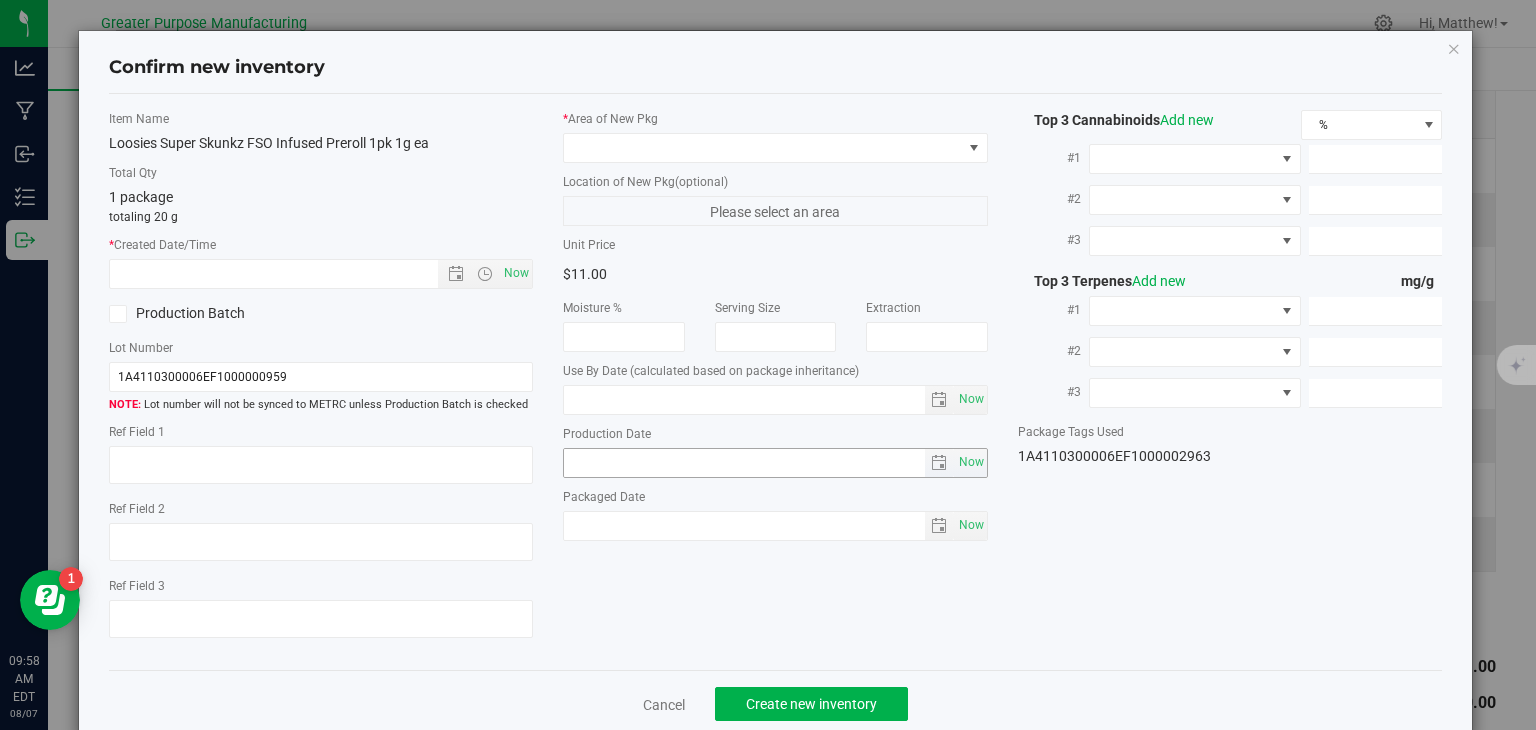 type on "2025-12-22" 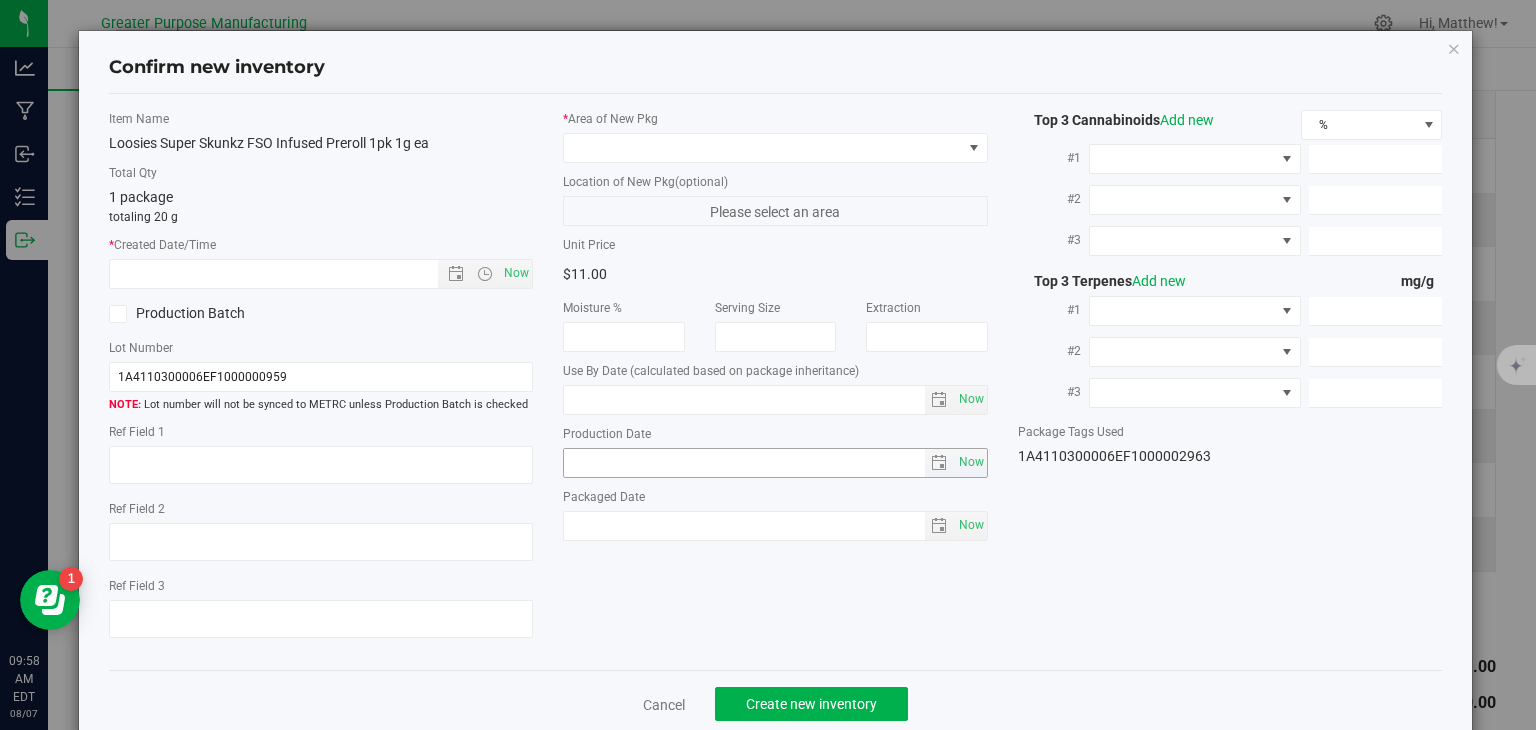 type on "2025-06-24" 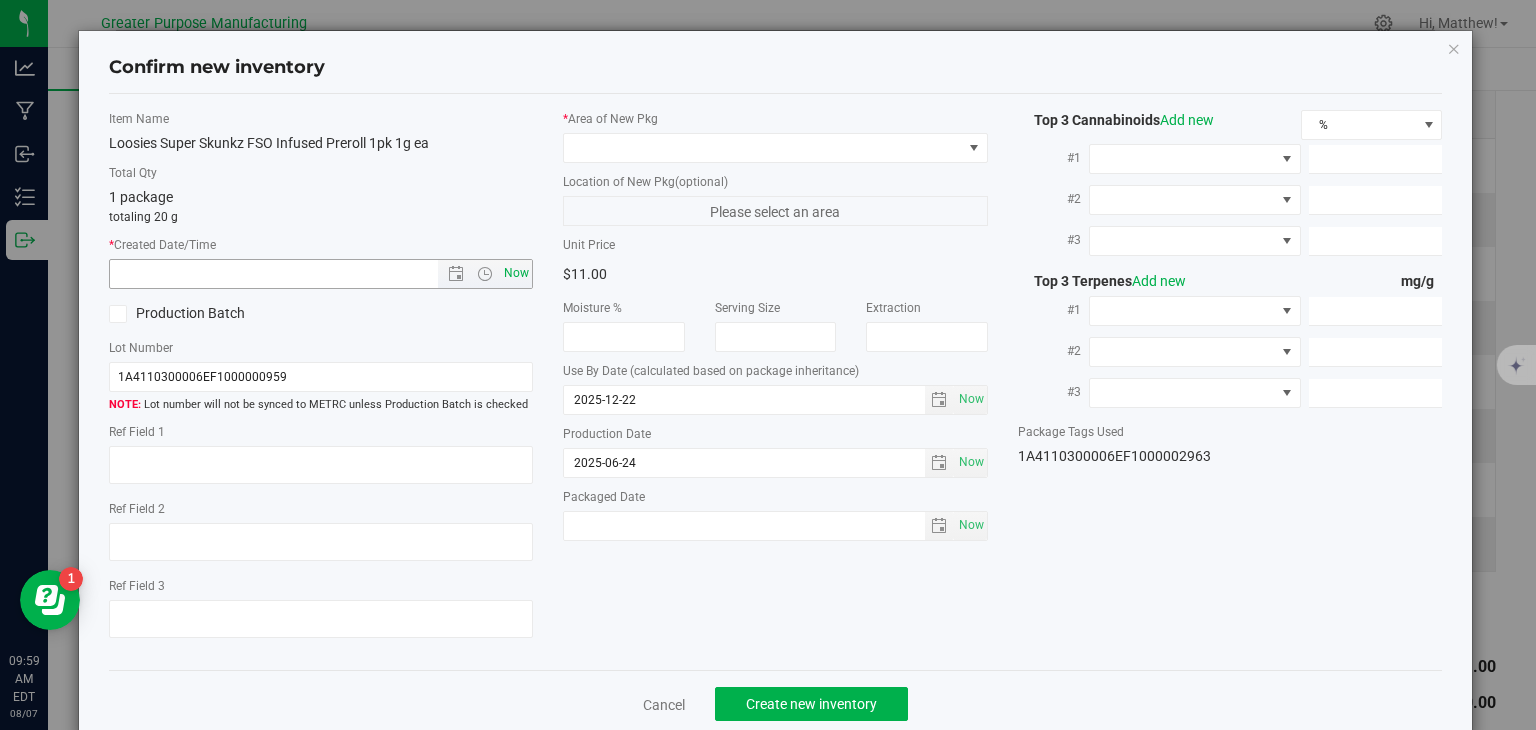 click on "Now" at bounding box center [517, 273] 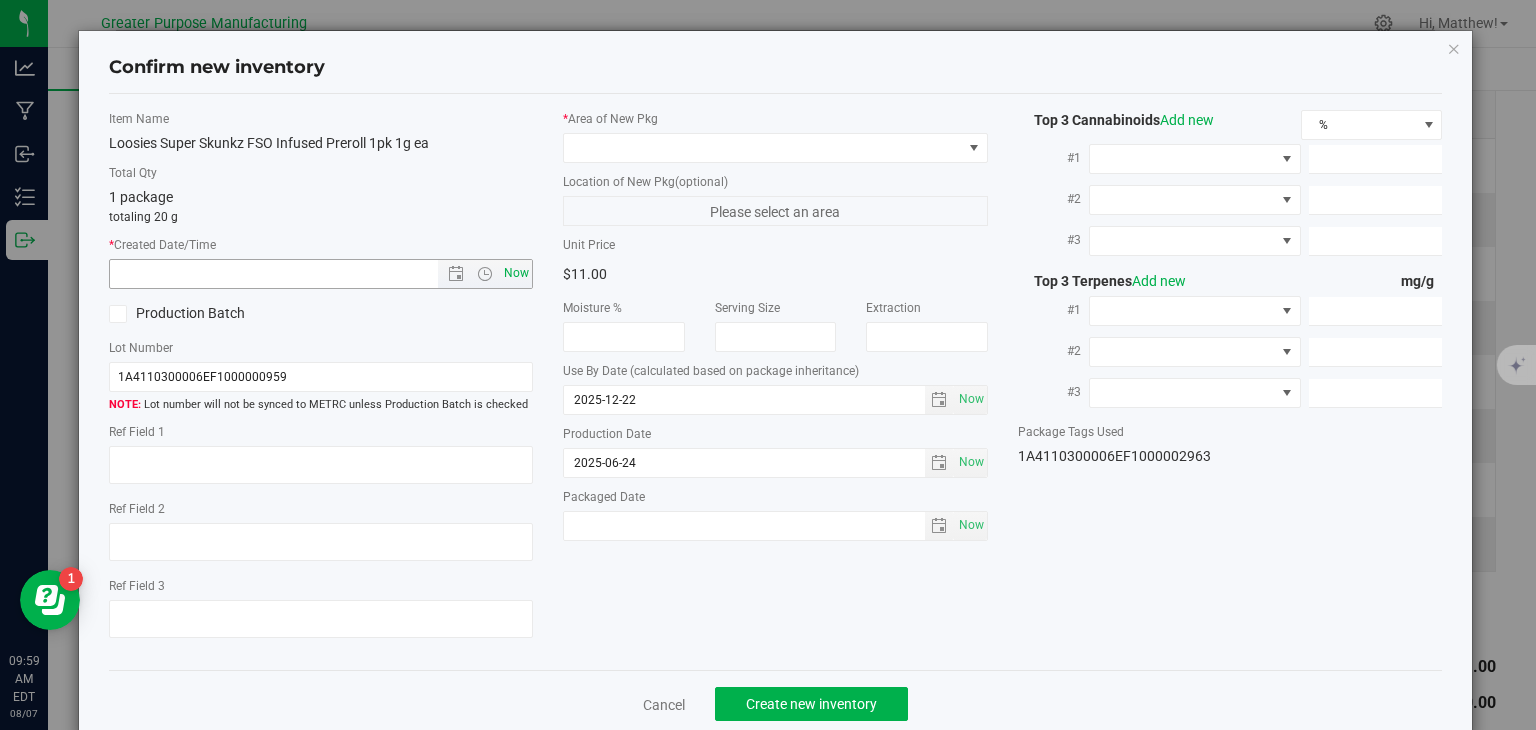 type on "8/7/2025 9:59 AM" 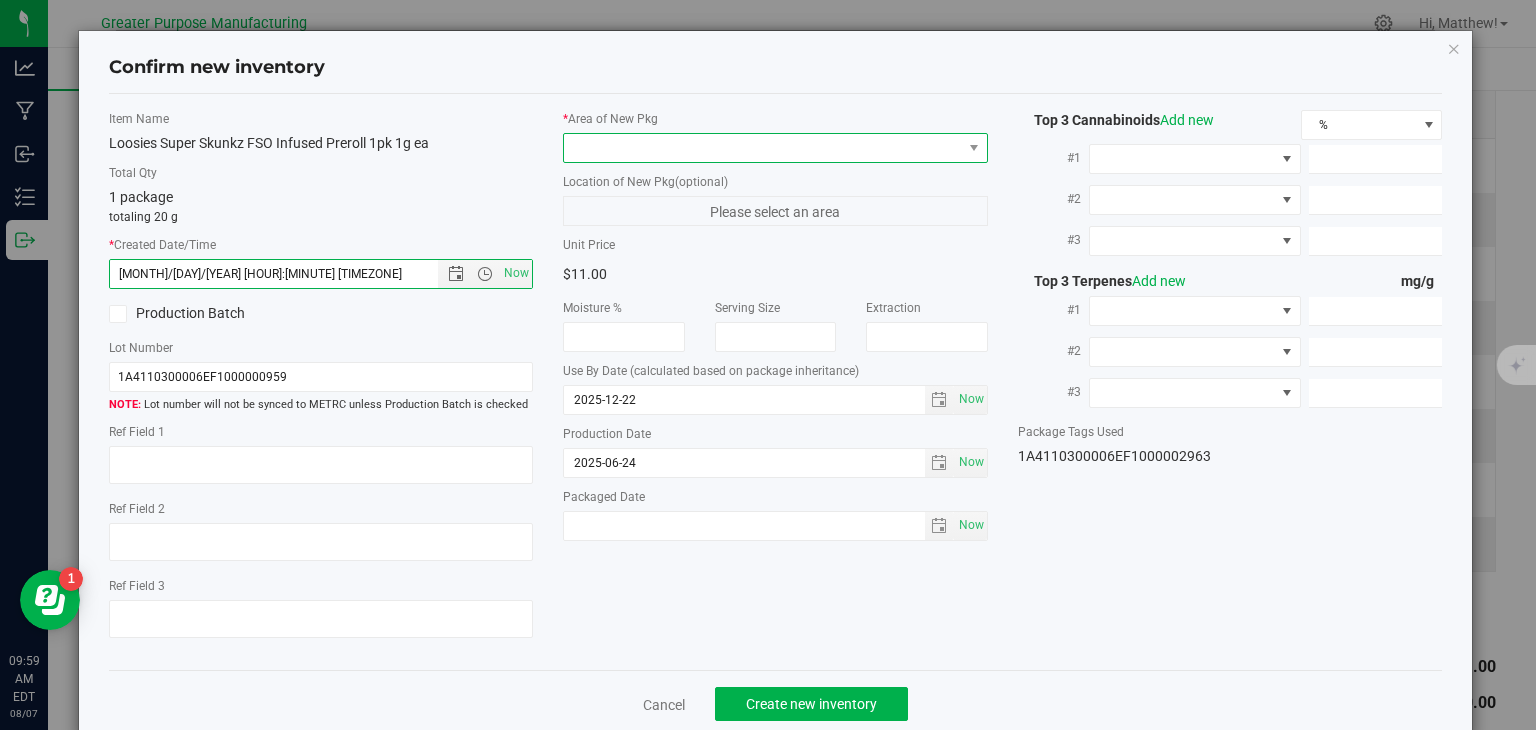click at bounding box center [763, 148] 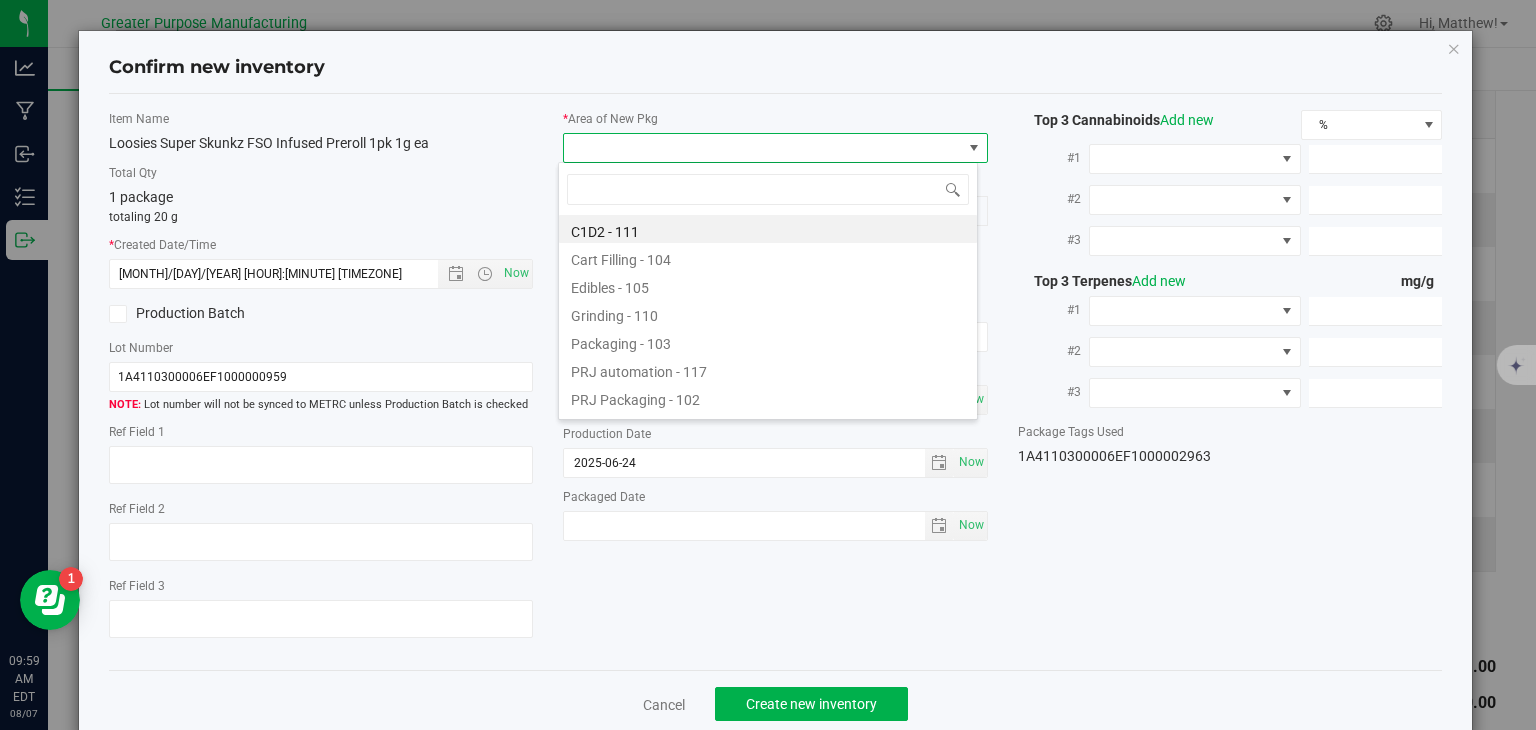 type on "108" 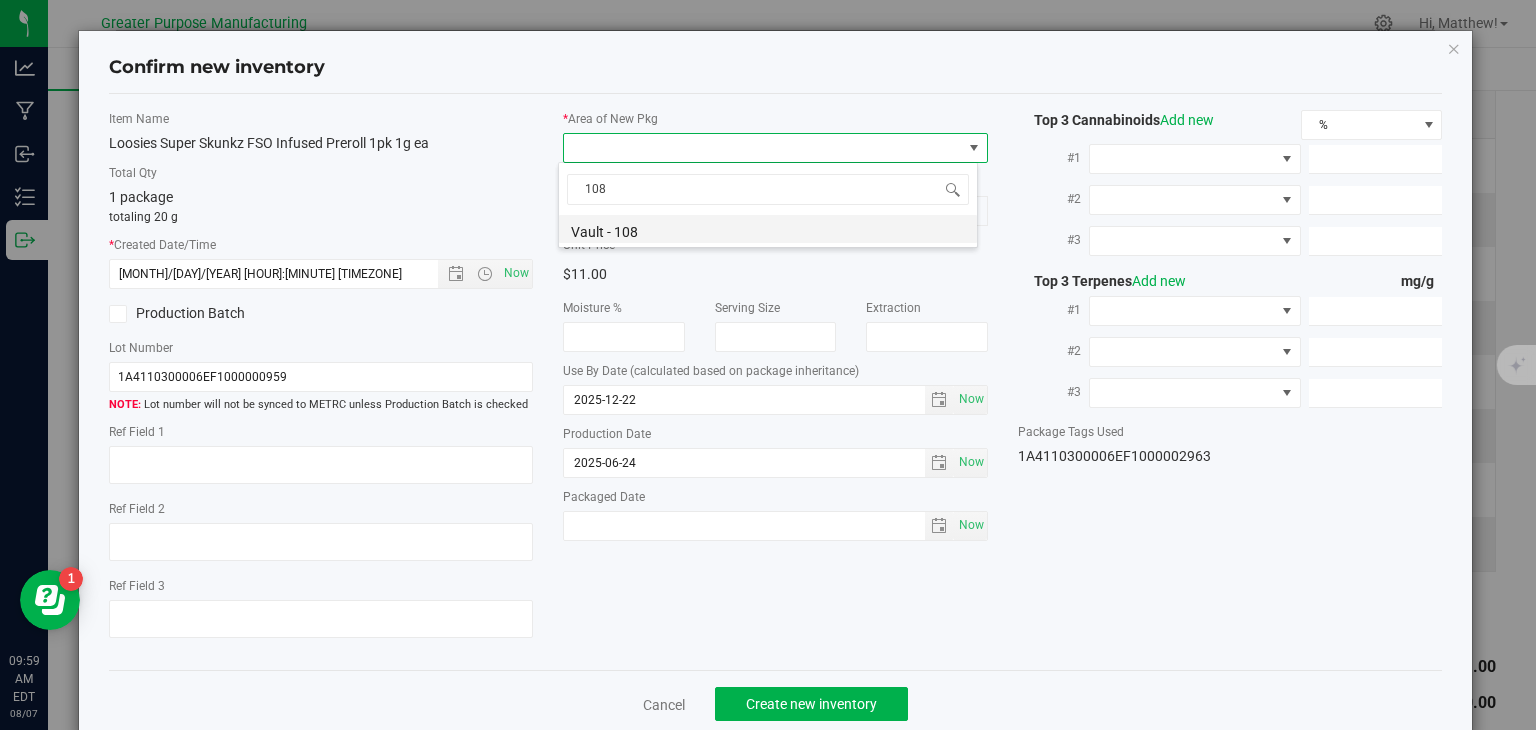 click on "Vault - 108" at bounding box center [768, 229] 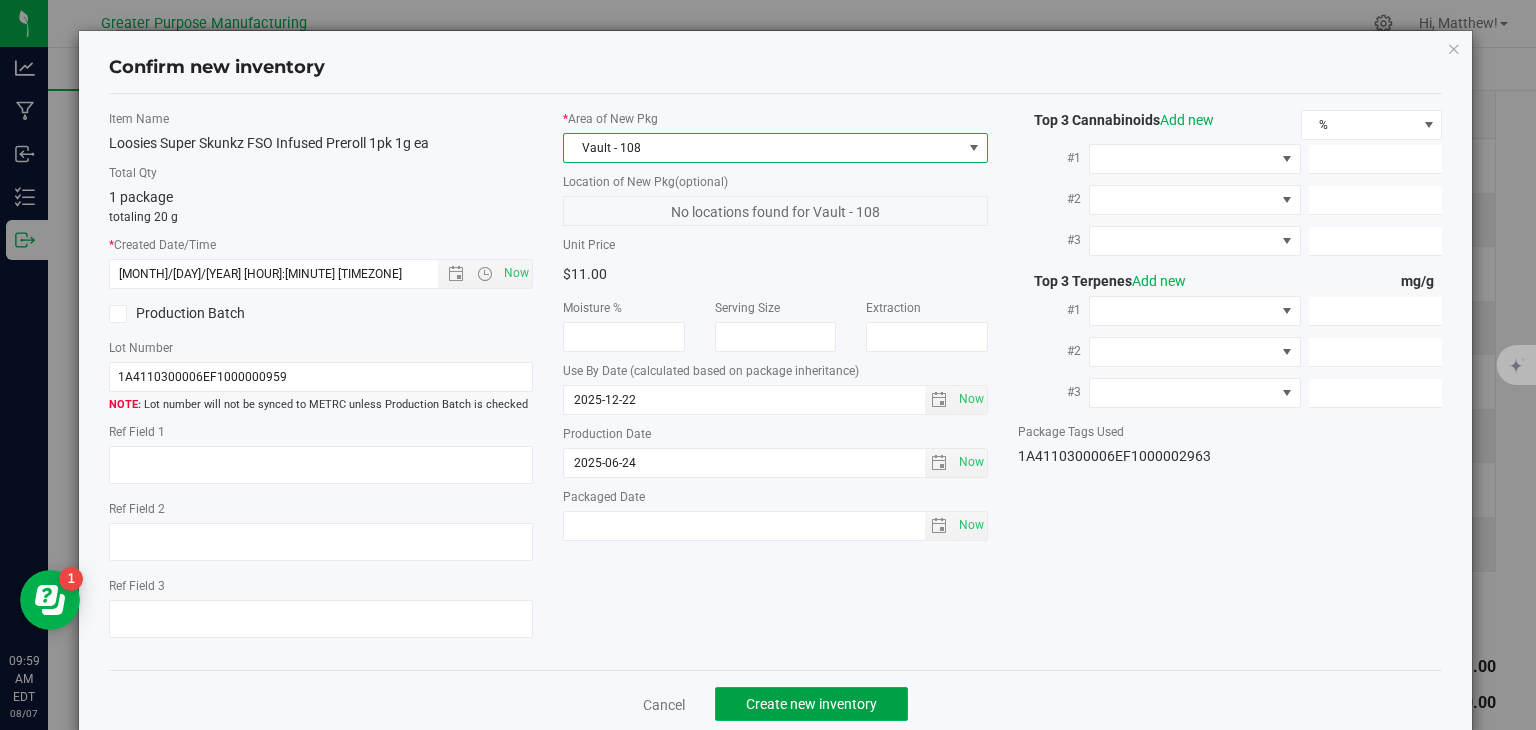 click on "Create new inventory" 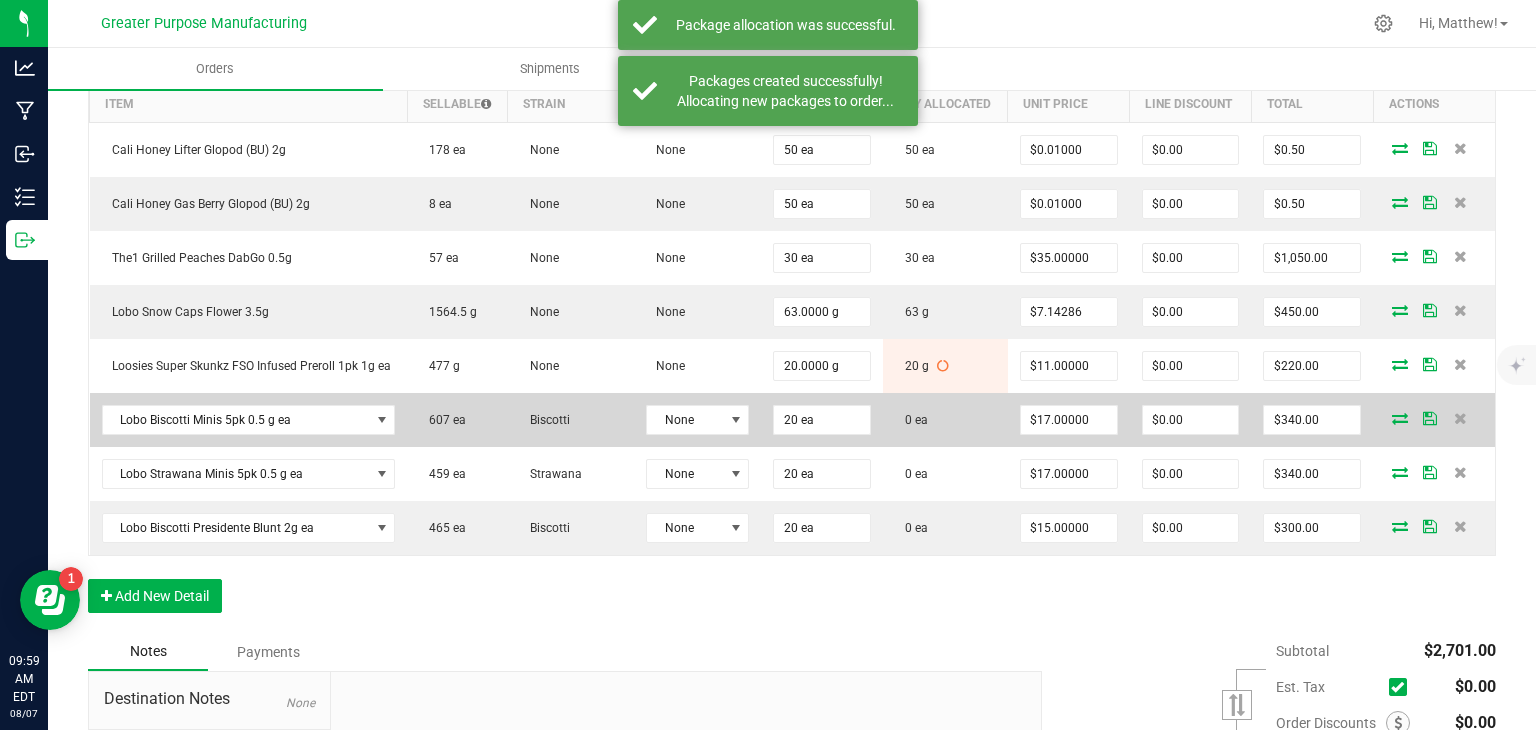 click at bounding box center [1400, 418] 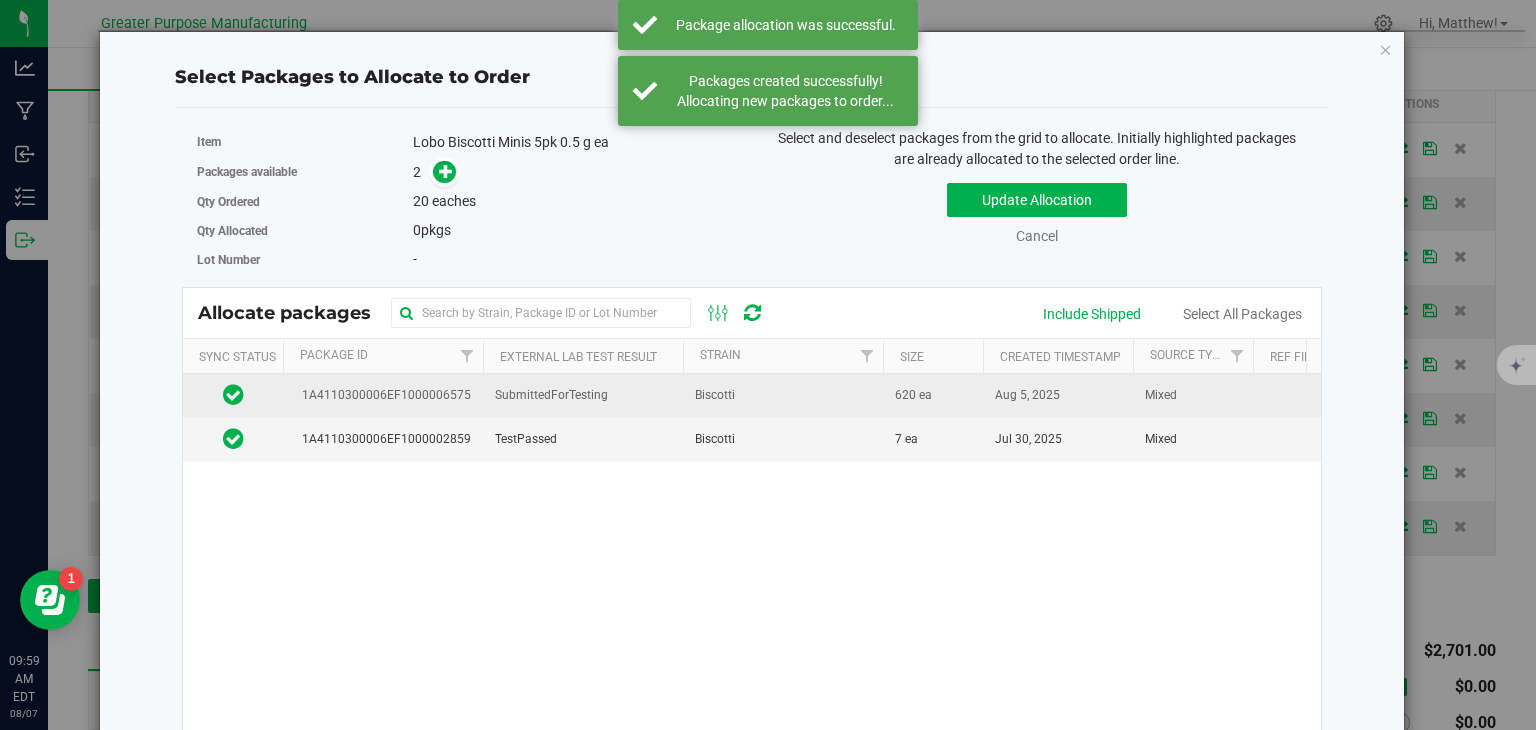 click on "SubmittedForTesting" at bounding box center [583, 396] 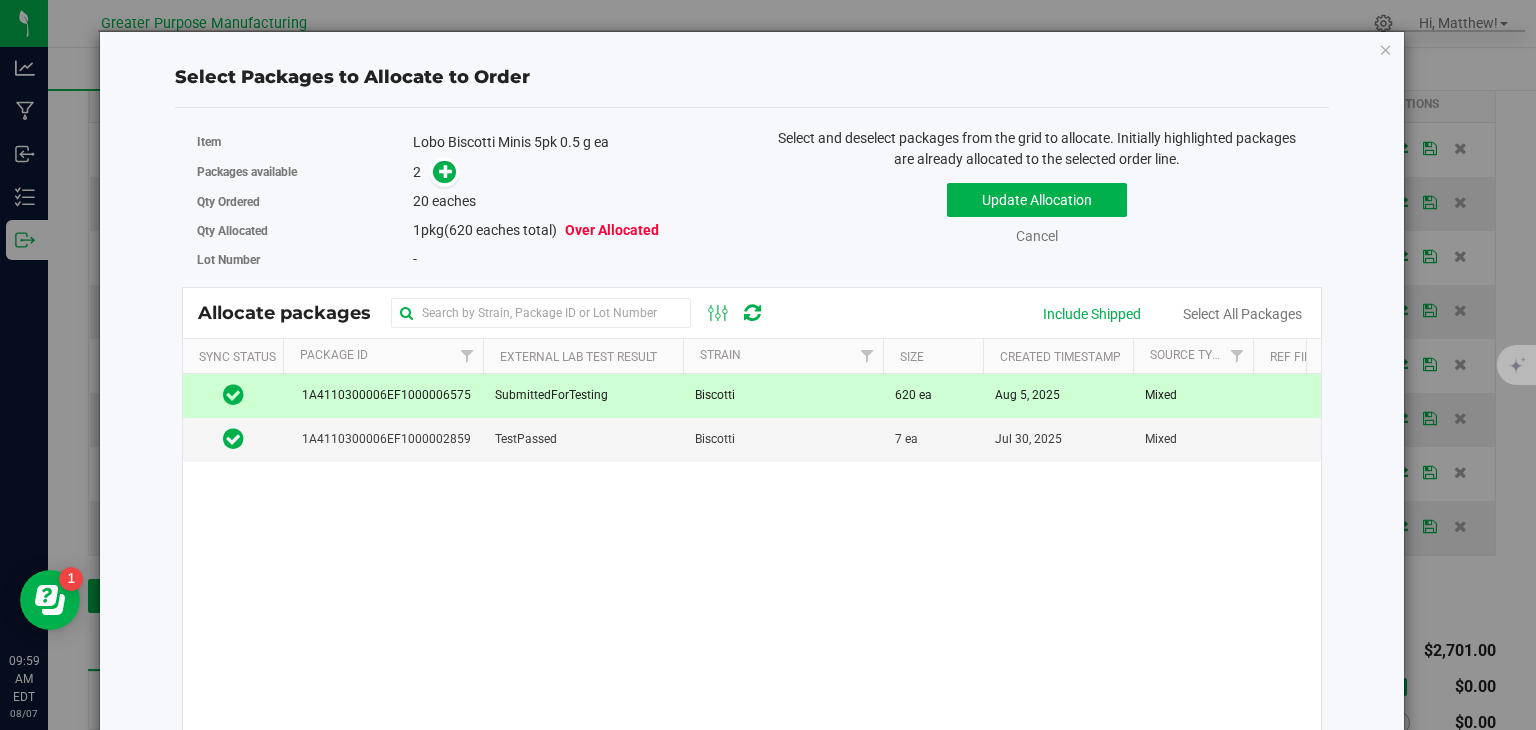 click on "1A4110300006EF1000006575  SubmittedForTesting   Biscotti
620 ea
Aug 5, 2025  Mixed            1A4110300006EF1000000800   Vault - 108     Aug 05, 2025 $9.10374 $5,644.32
1A4110300006EF1000002859  TestPassed   Biscotti
7 ea
Jul 30, 2025  Mixed               Vault - 108     Feb 26, 2025 $11.98793 $83.92" at bounding box center (752, 624) 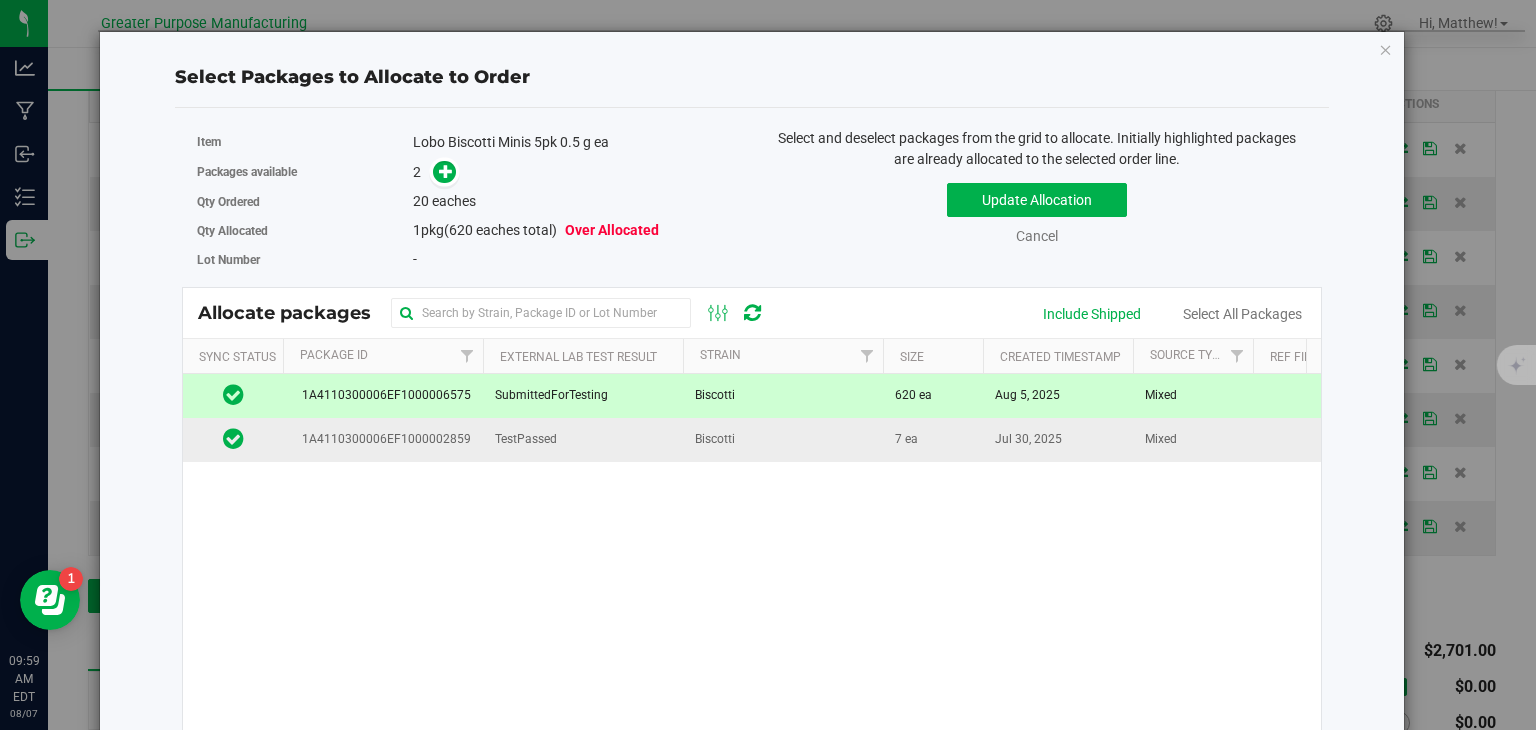 click on "TestPassed" at bounding box center [526, 439] 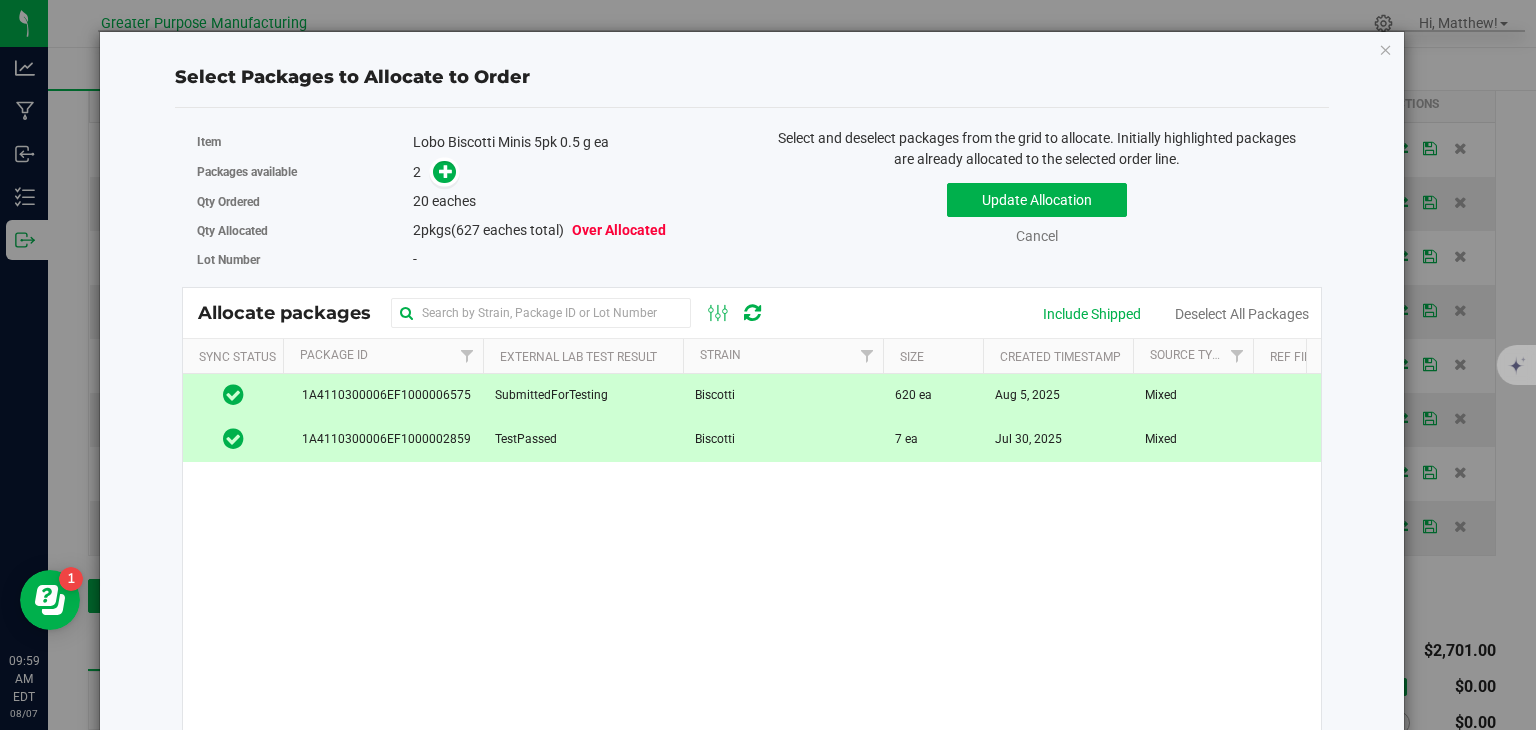 drag, startPoint x: 546, startPoint y: 430, endPoint x: 517, endPoint y: 393, distance: 47.010635 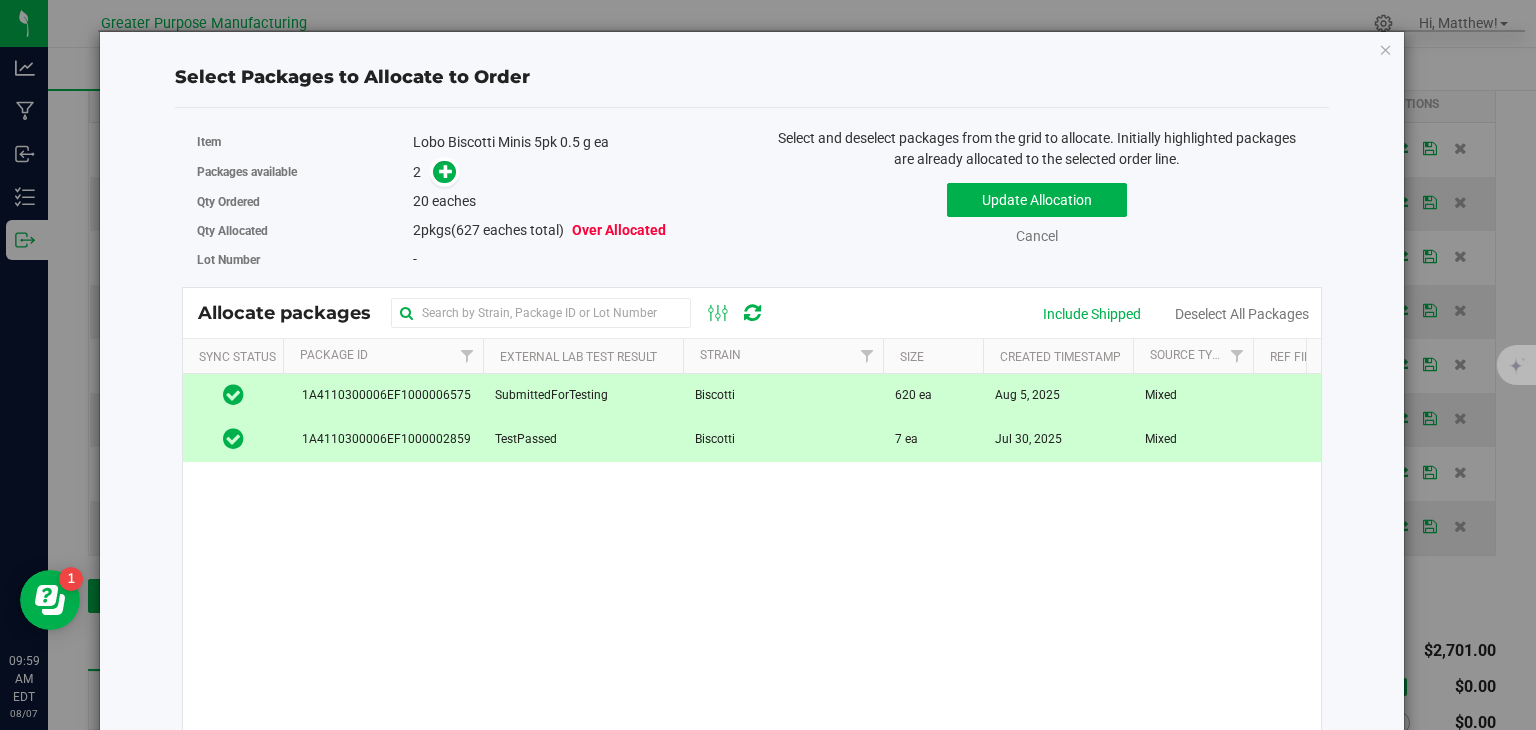click on "SubmittedForTesting" at bounding box center [551, 395] 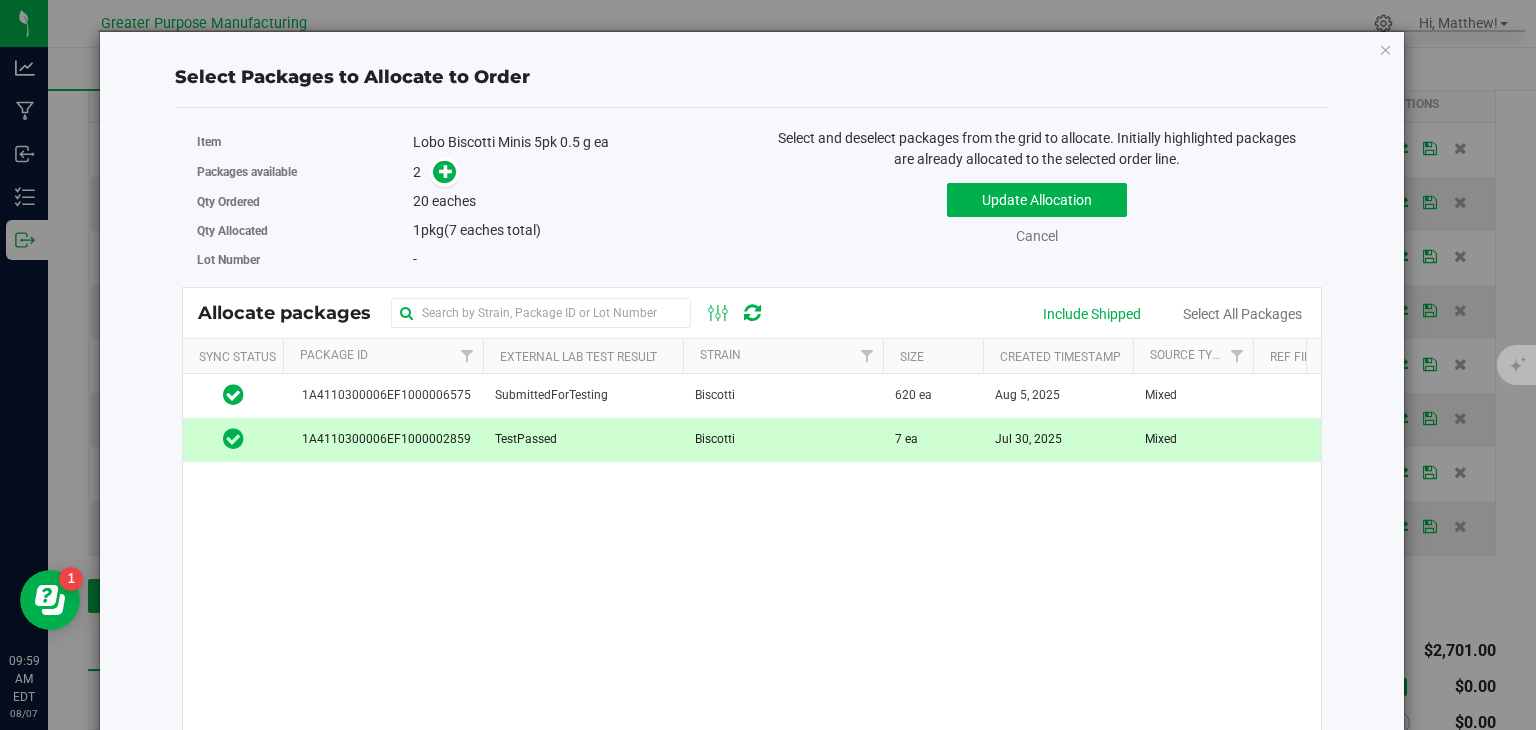 click on "TestPassed" at bounding box center [583, 439] 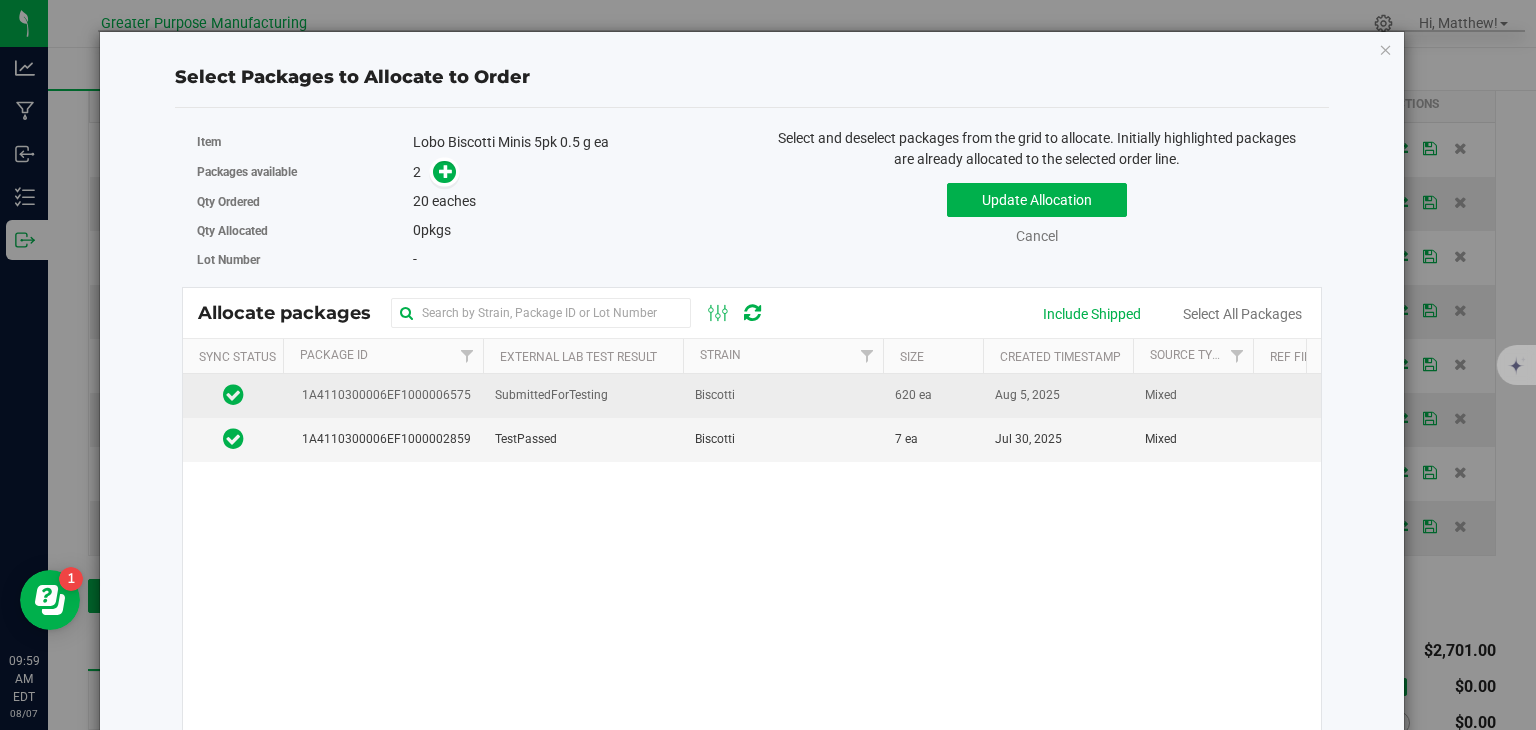 click on "SubmittedForTesting" at bounding box center [551, 395] 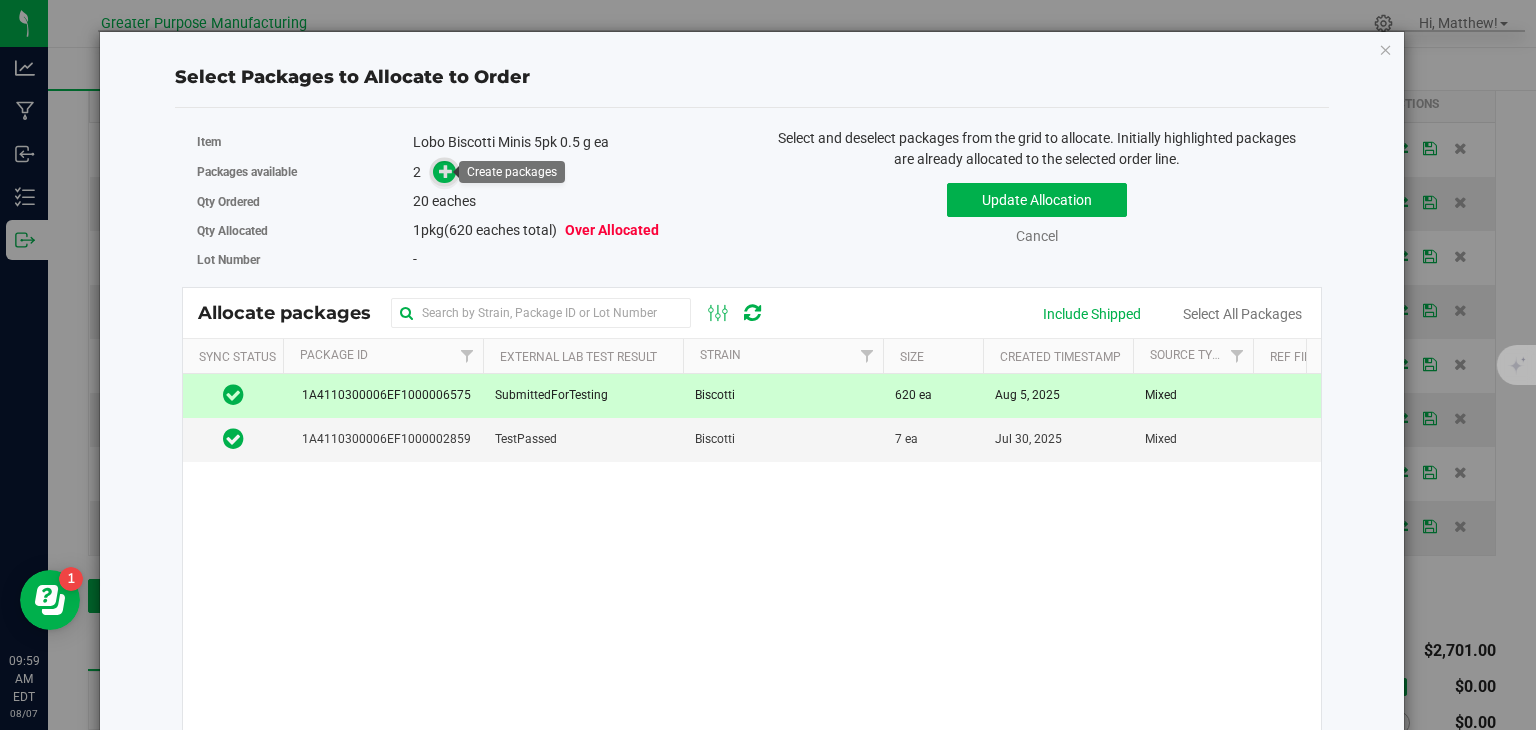 click at bounding box center (446, 171) 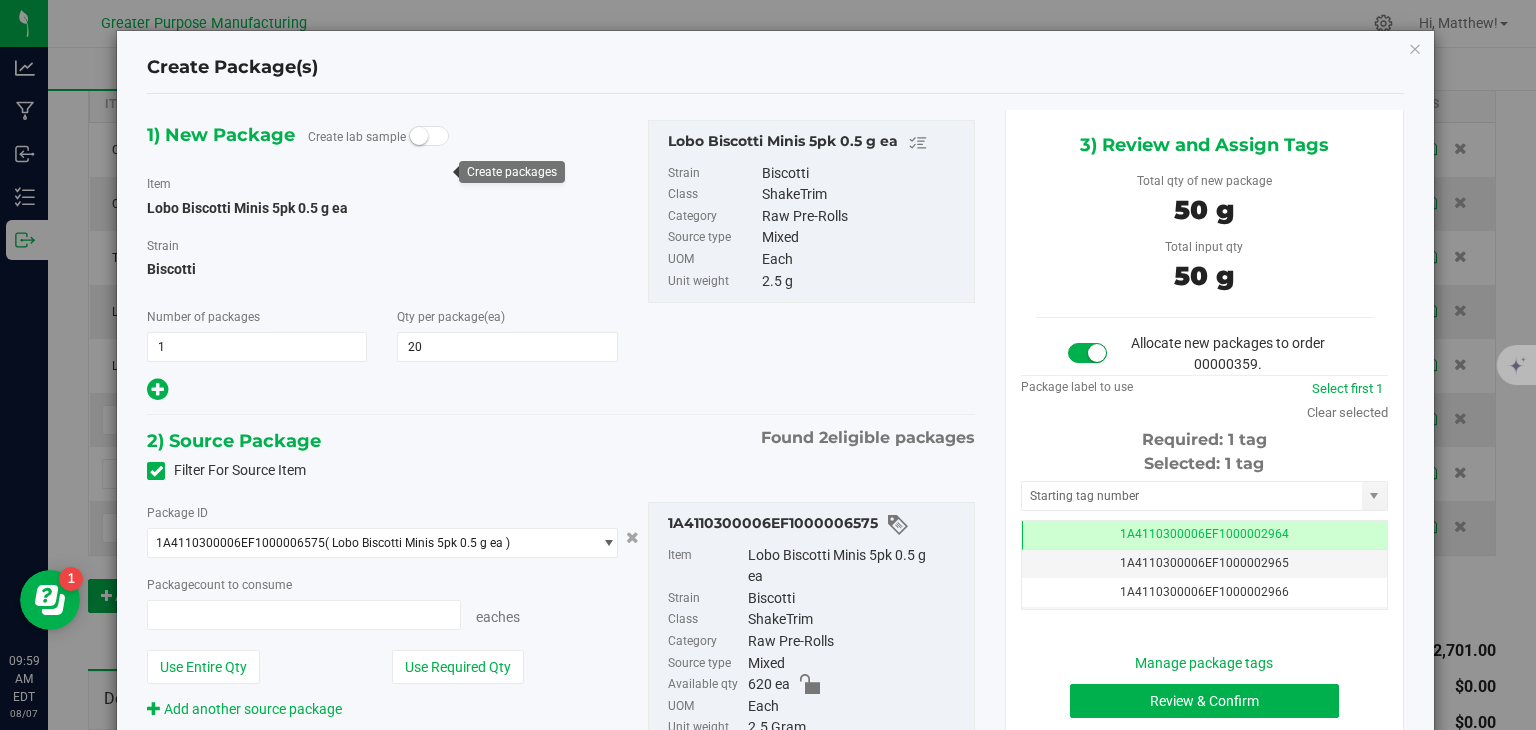 type on "20" 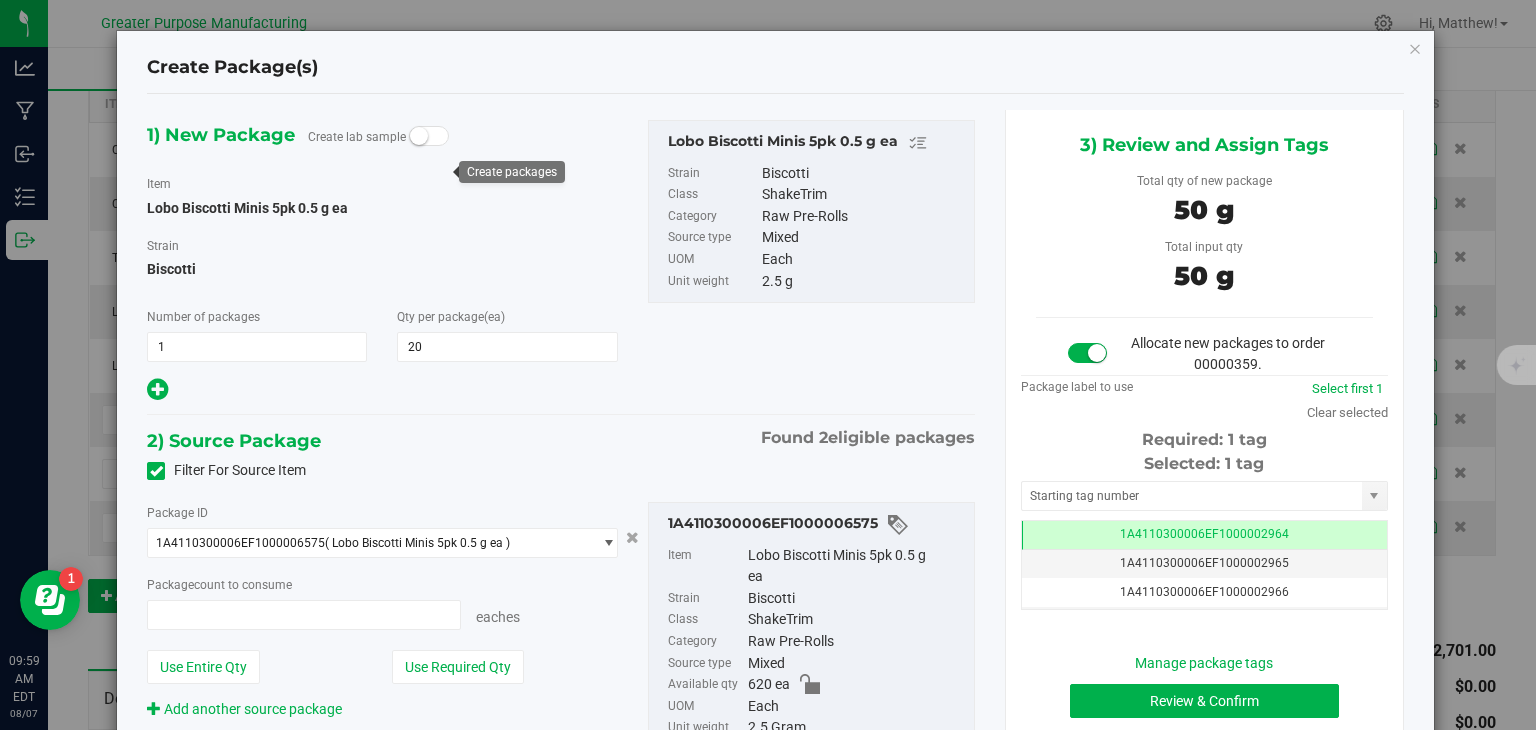 type on "20 ea" 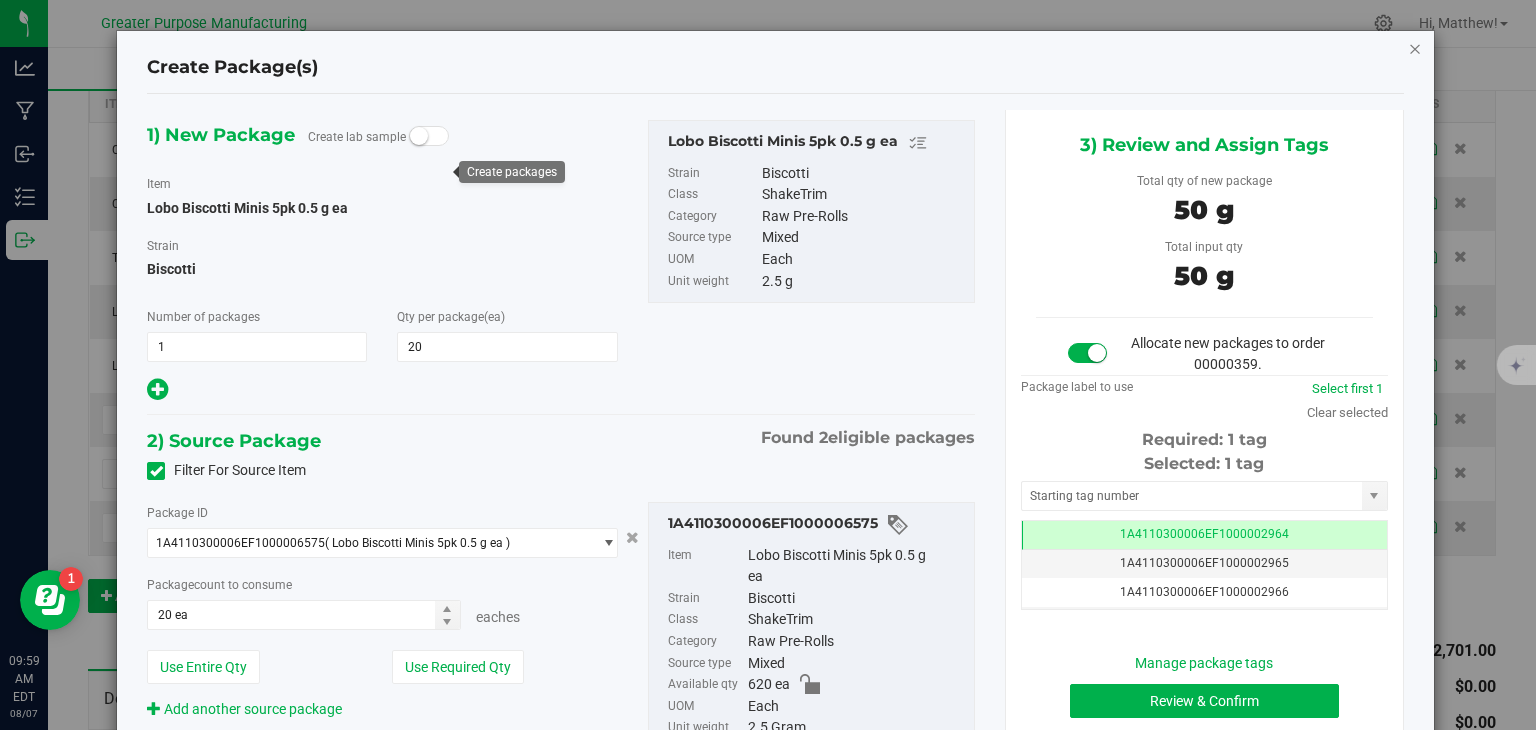click at bounding box center [1415, 48] 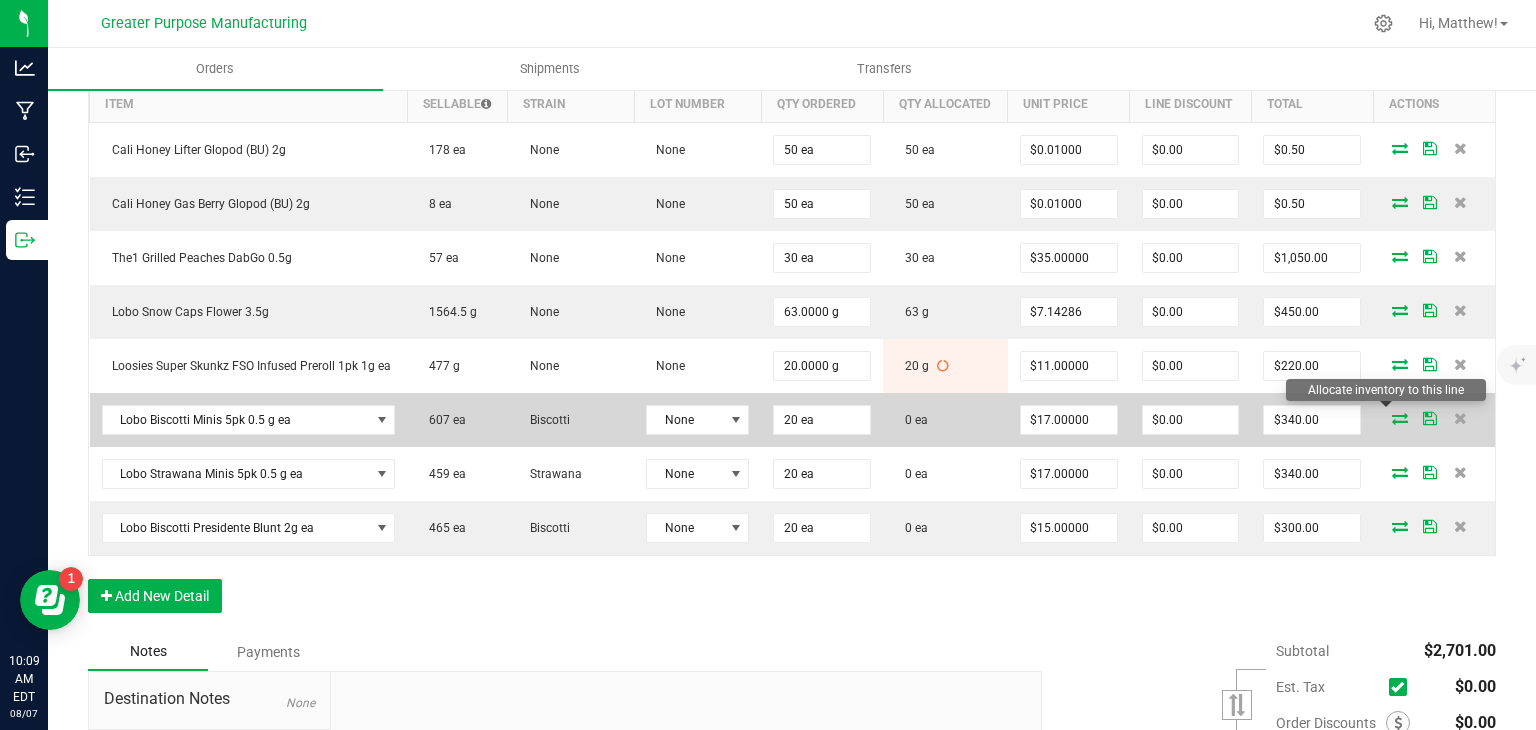 click at bounding box center [1400, 418] 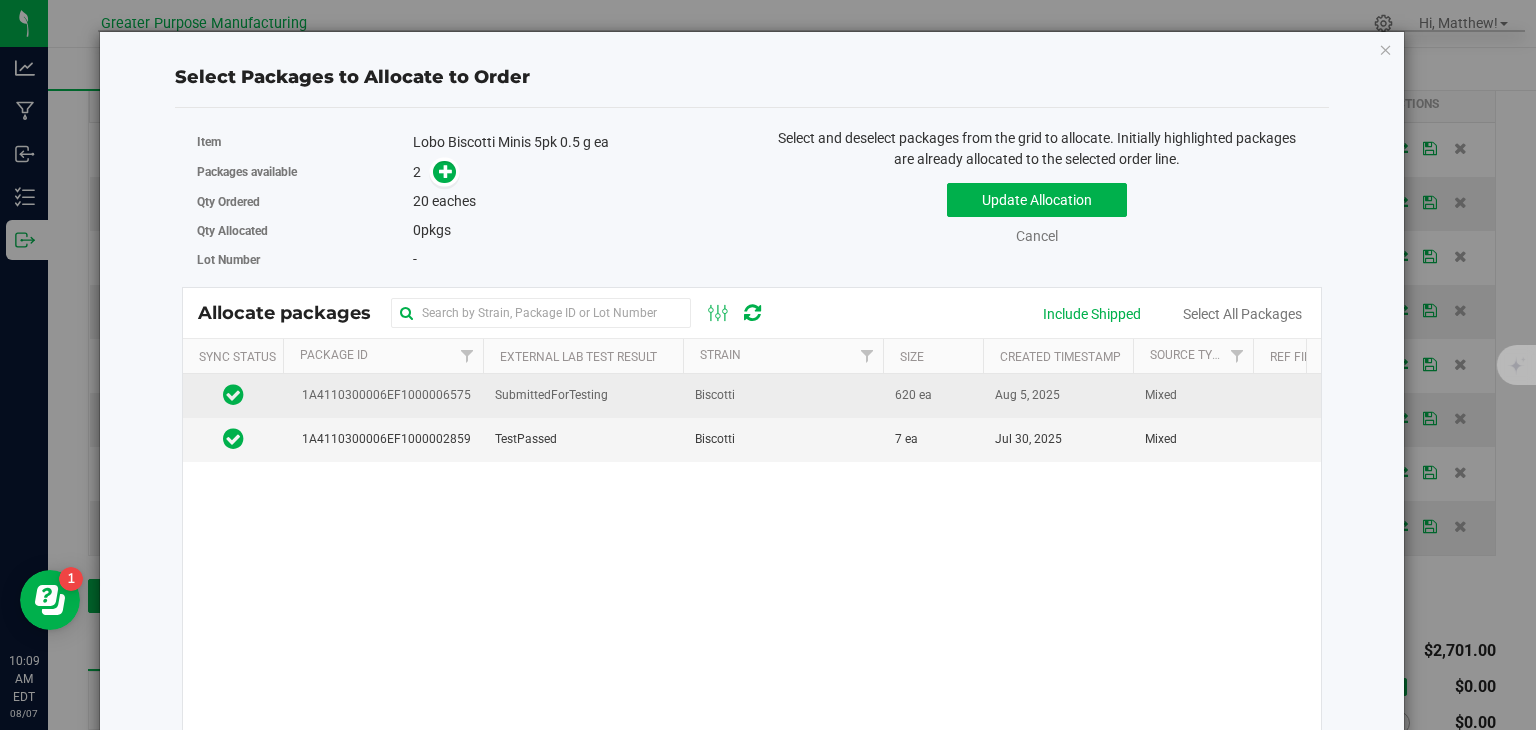 click on "Biscotti" at bounding box center [715, 395] 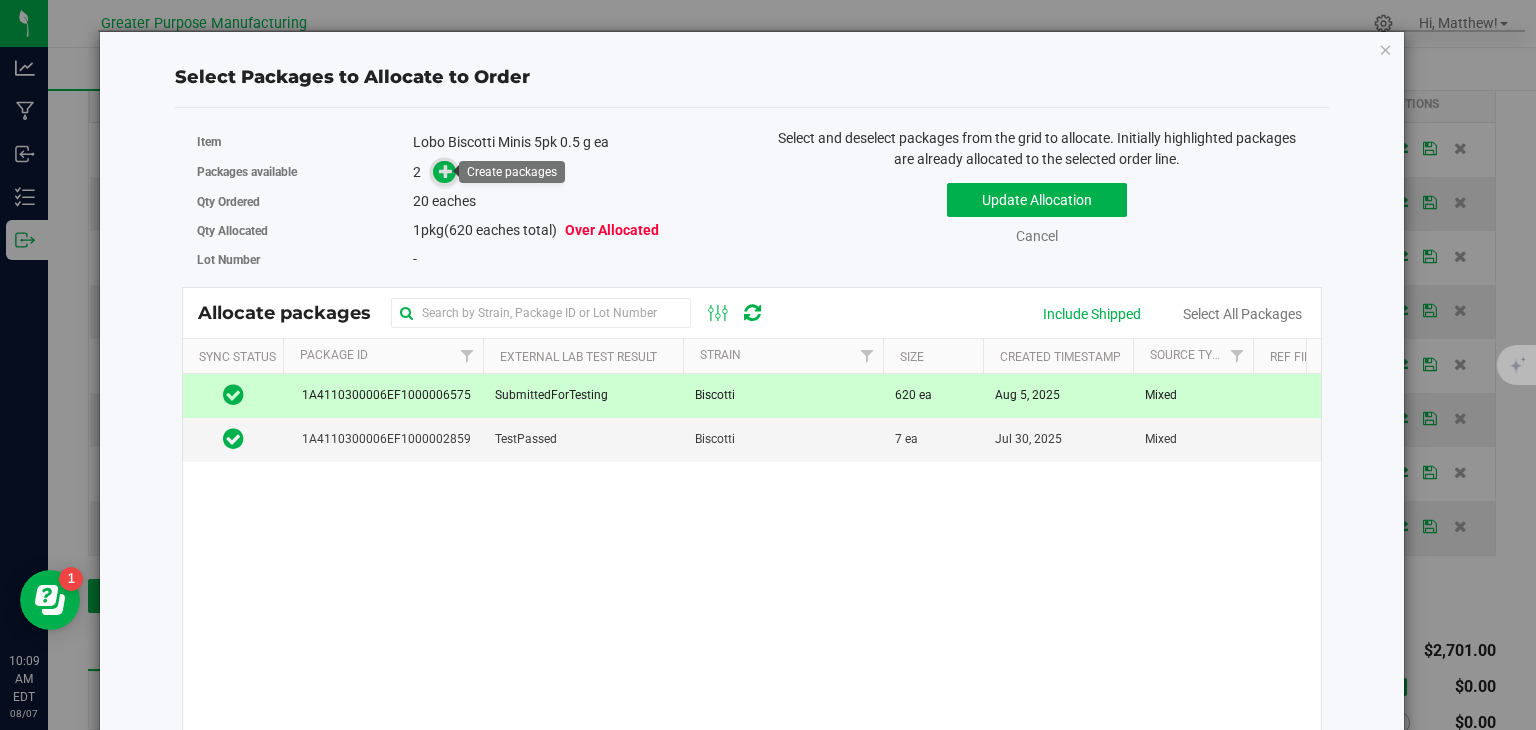 click at bounding box center (446, 171) 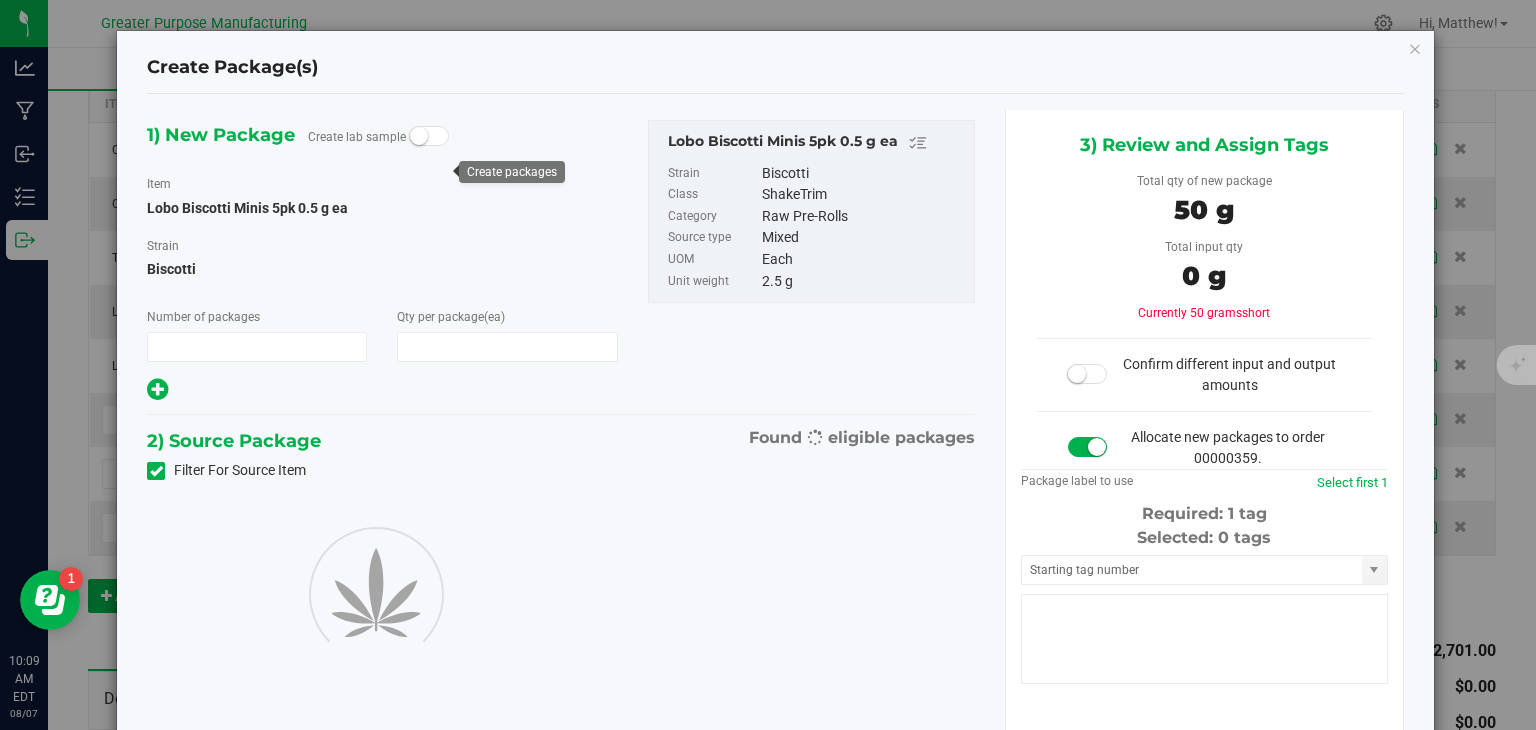 type on "1" 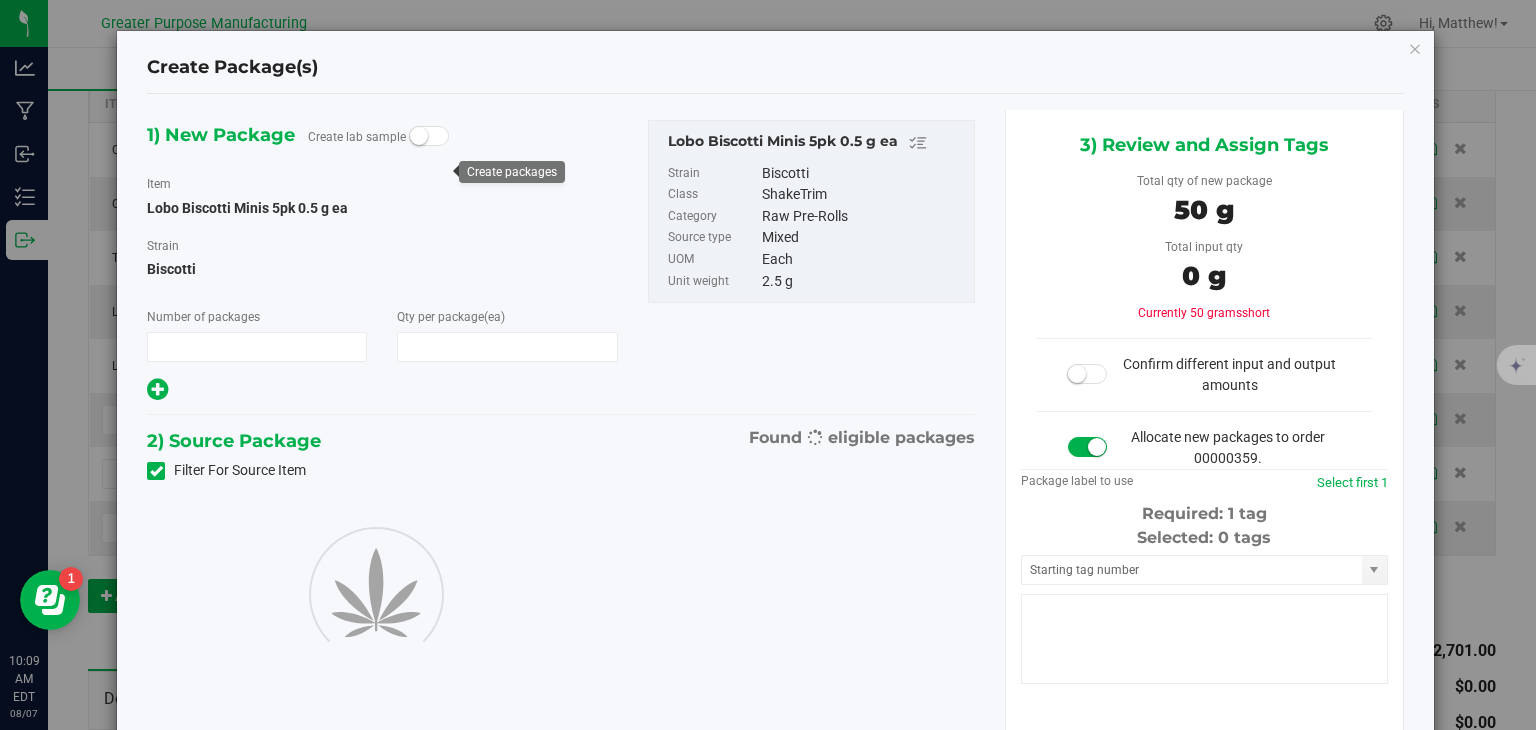 type on "20" 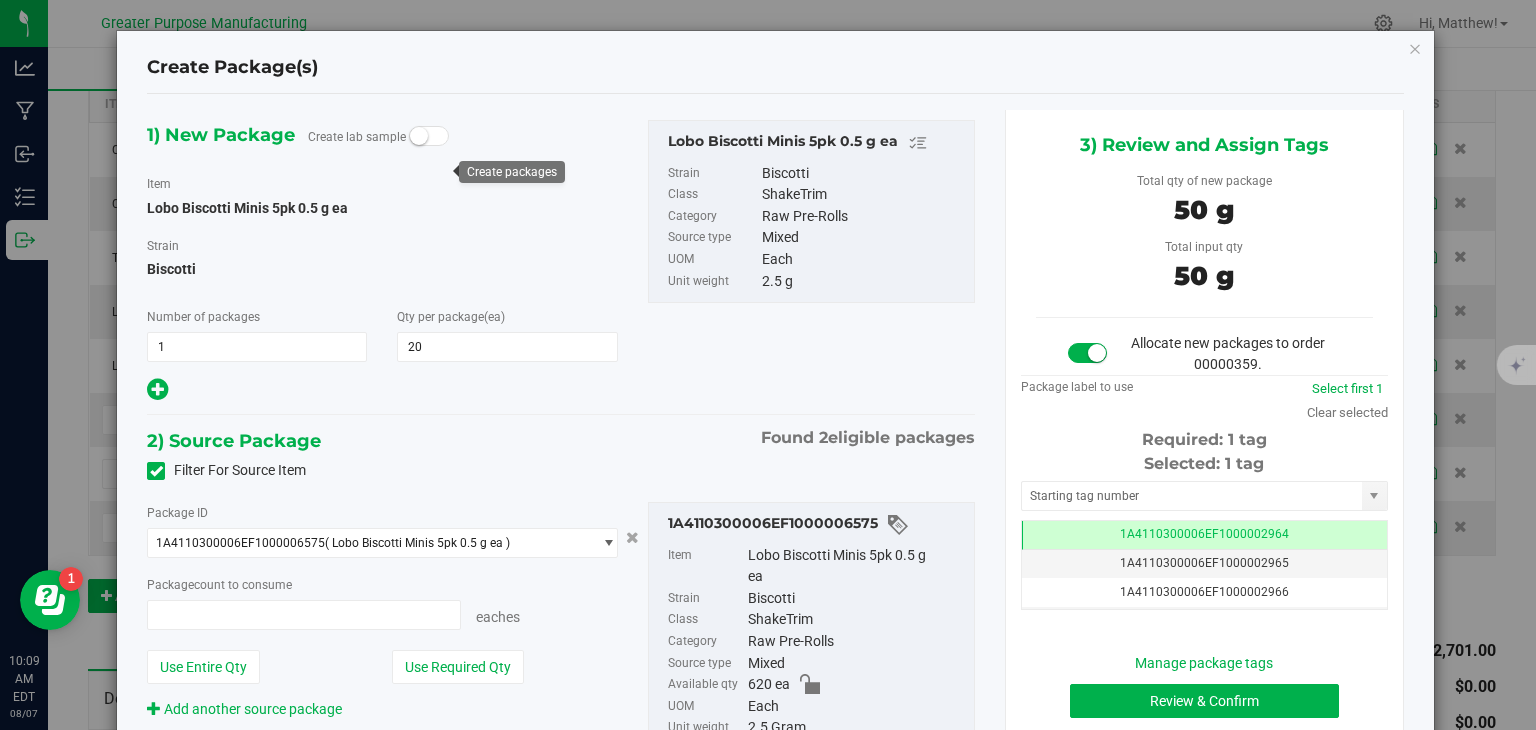 type on "20 ea" 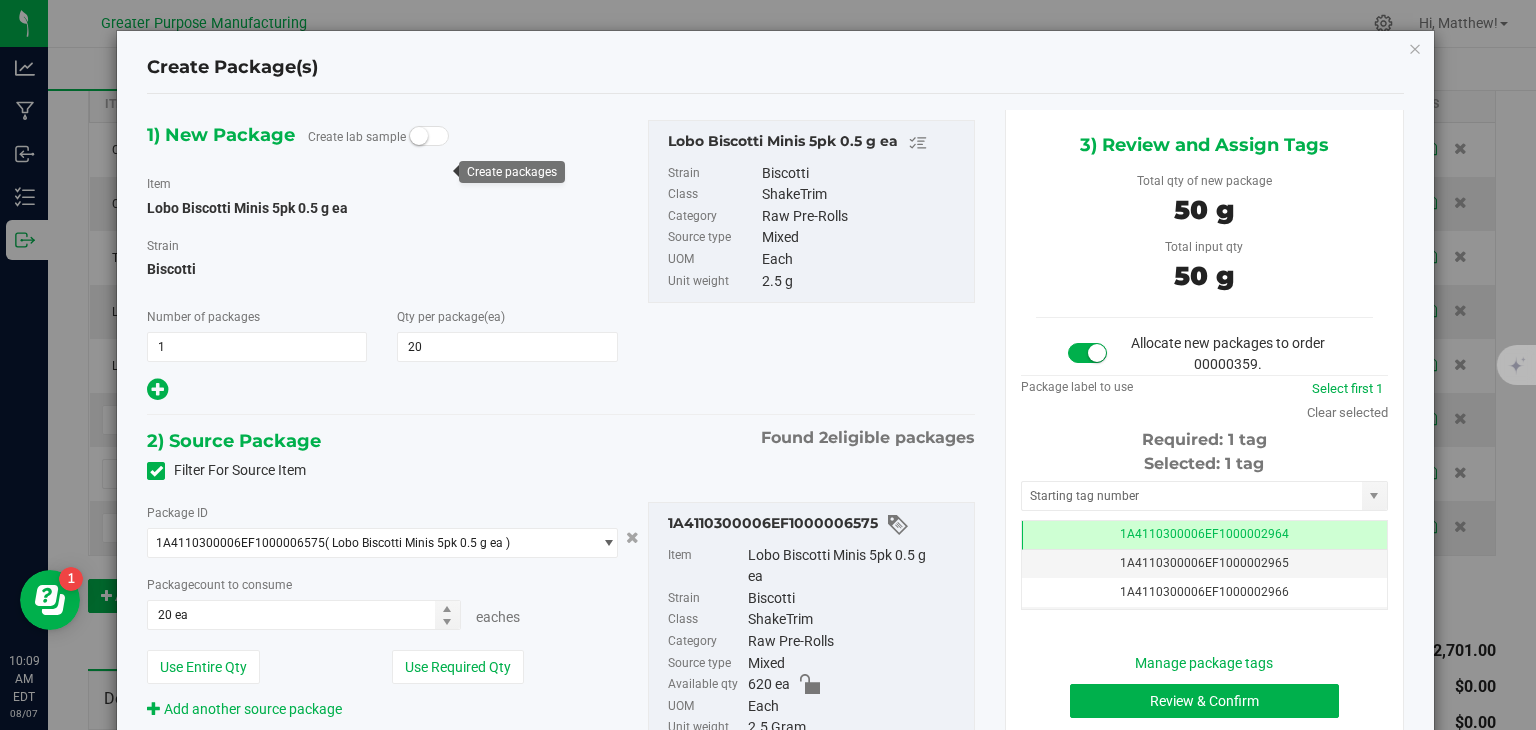scroll, scrollTop: 0, scrollLeft: 0, axis: both 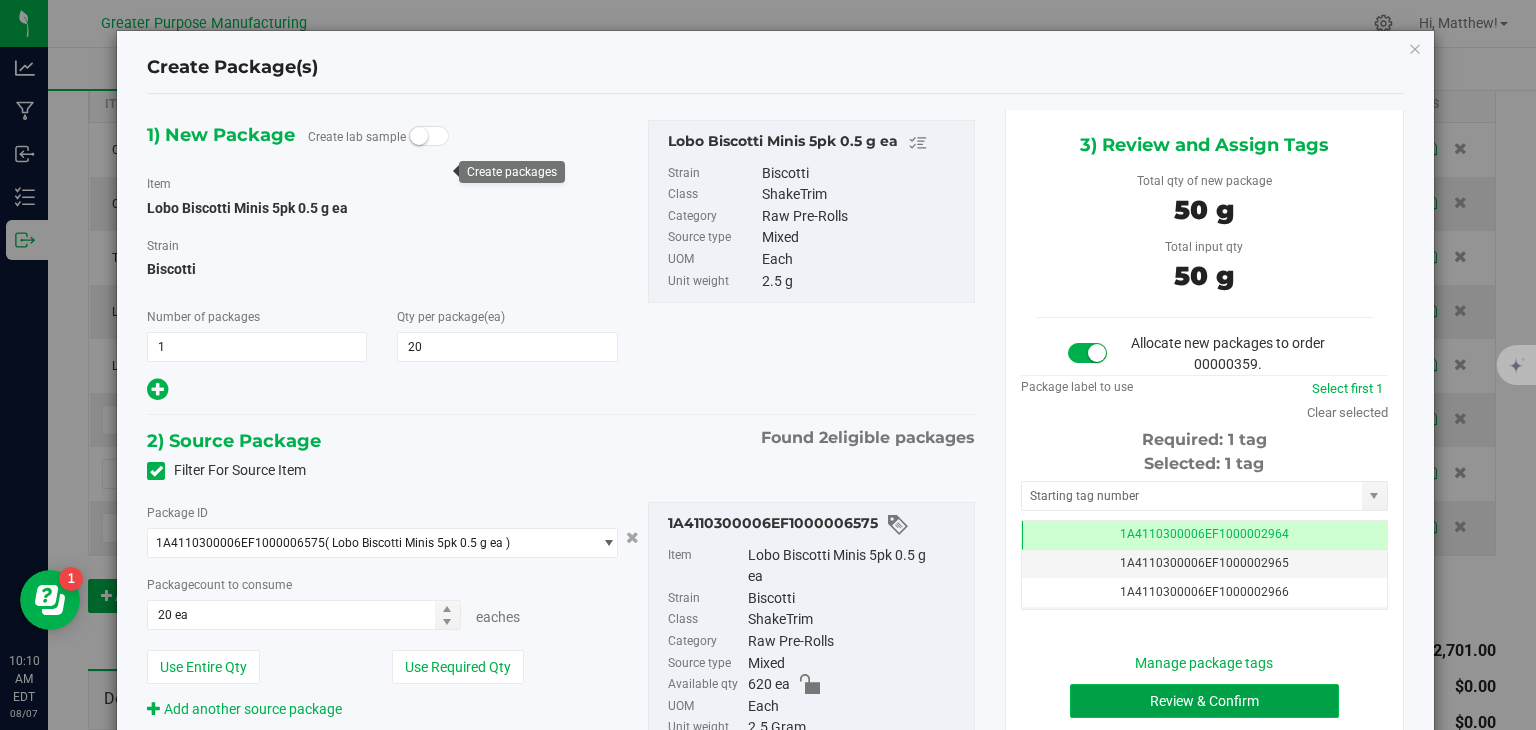 click on "Review & Confirm" at bounding box center [1204, 701] 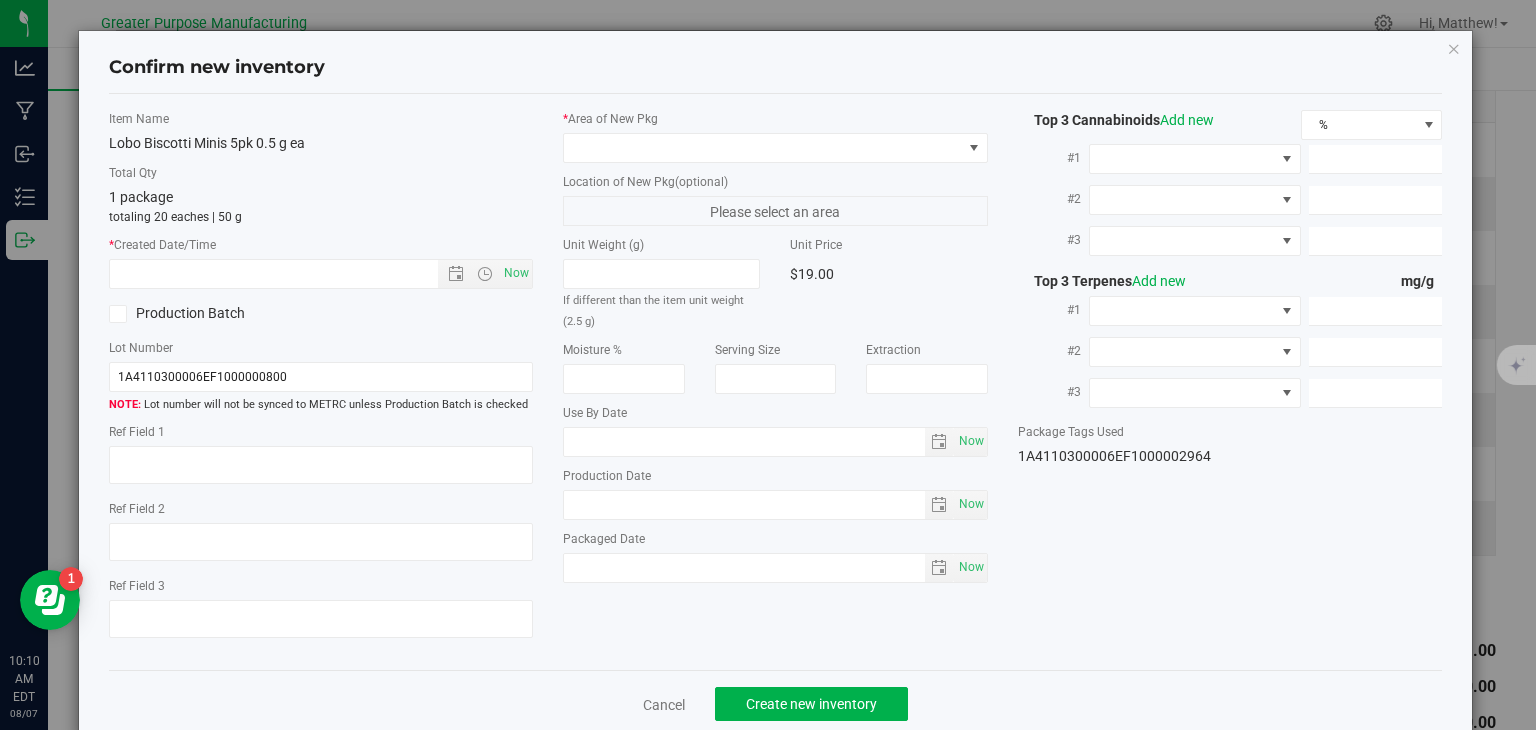 type on "2026-02-05" 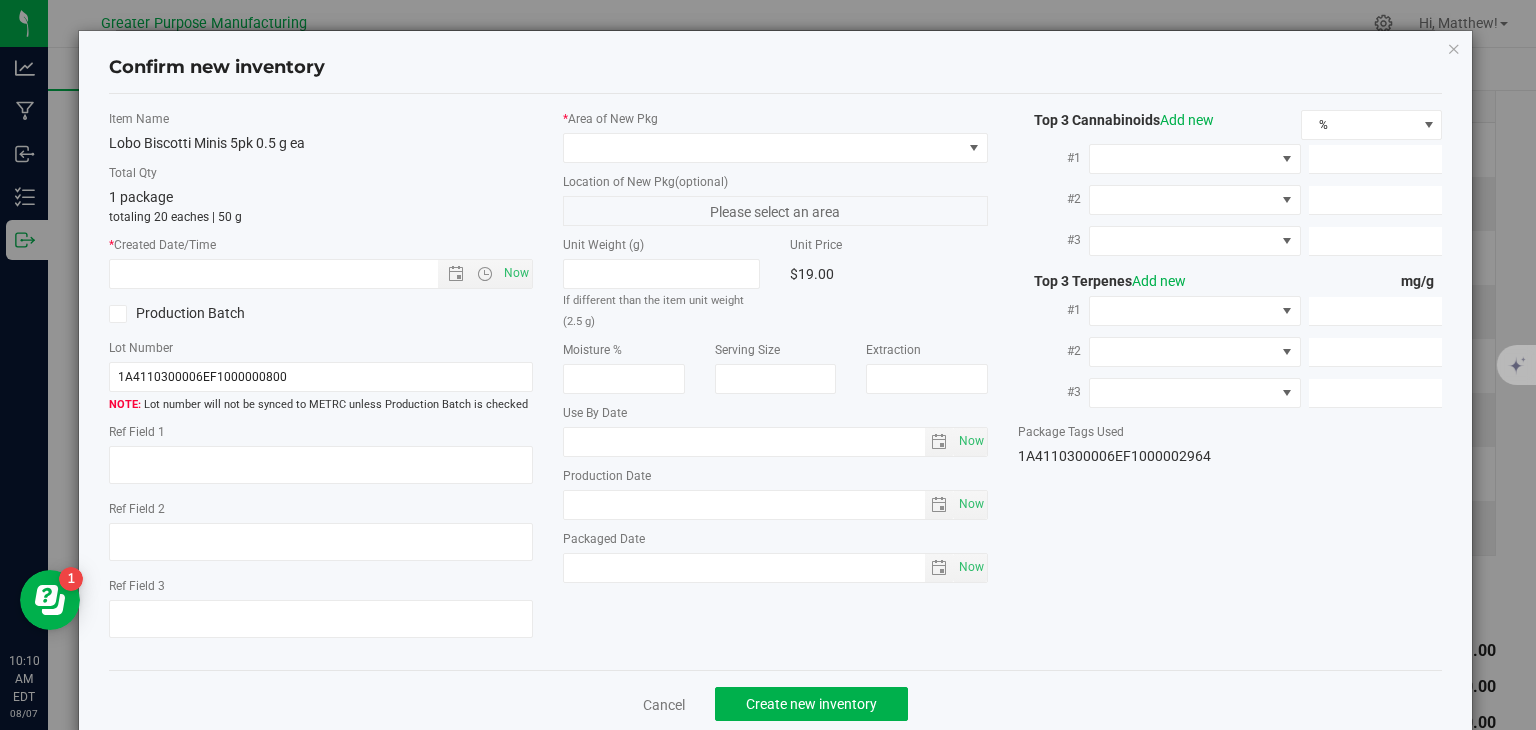 type on "2025-08-05" 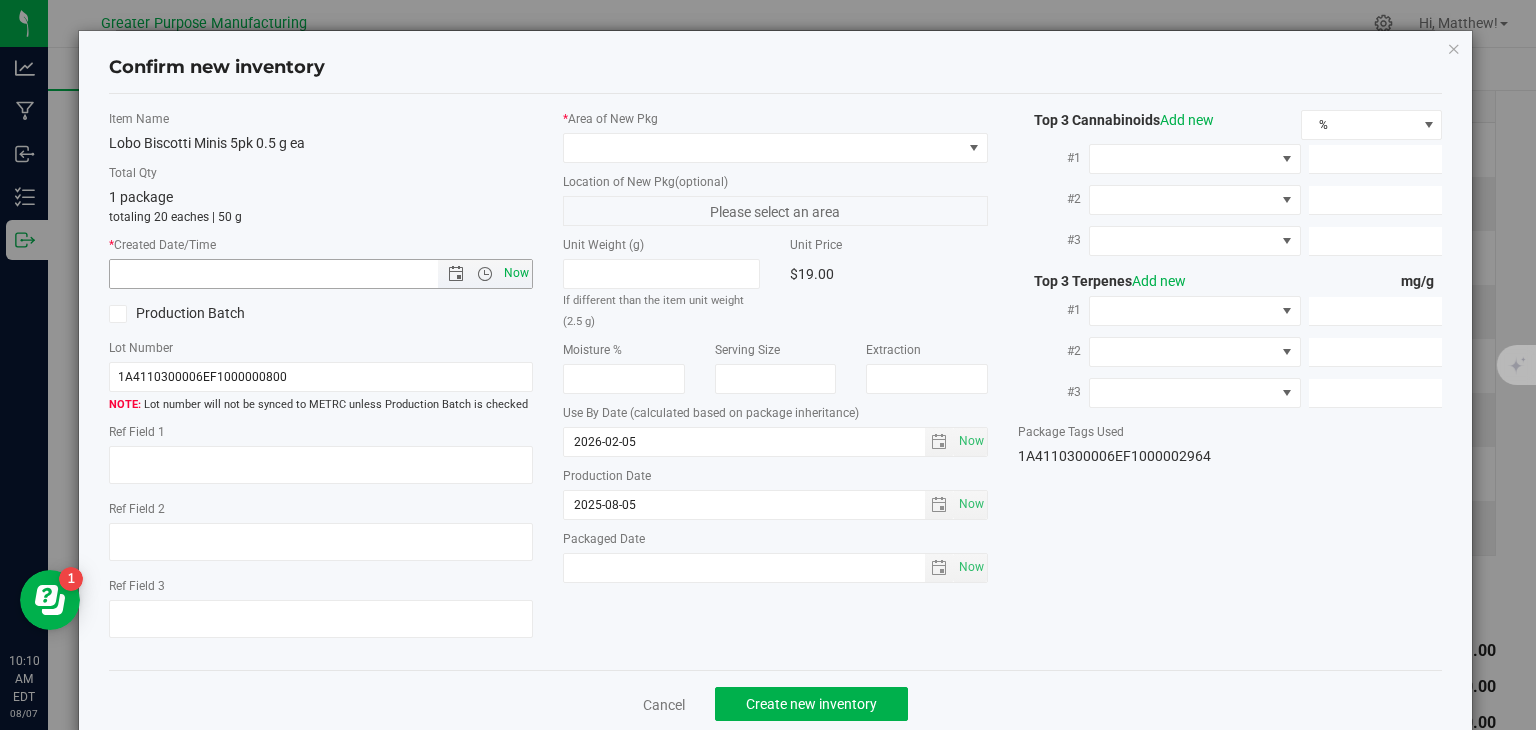 click on "Now" at bounding box center [517, 273] 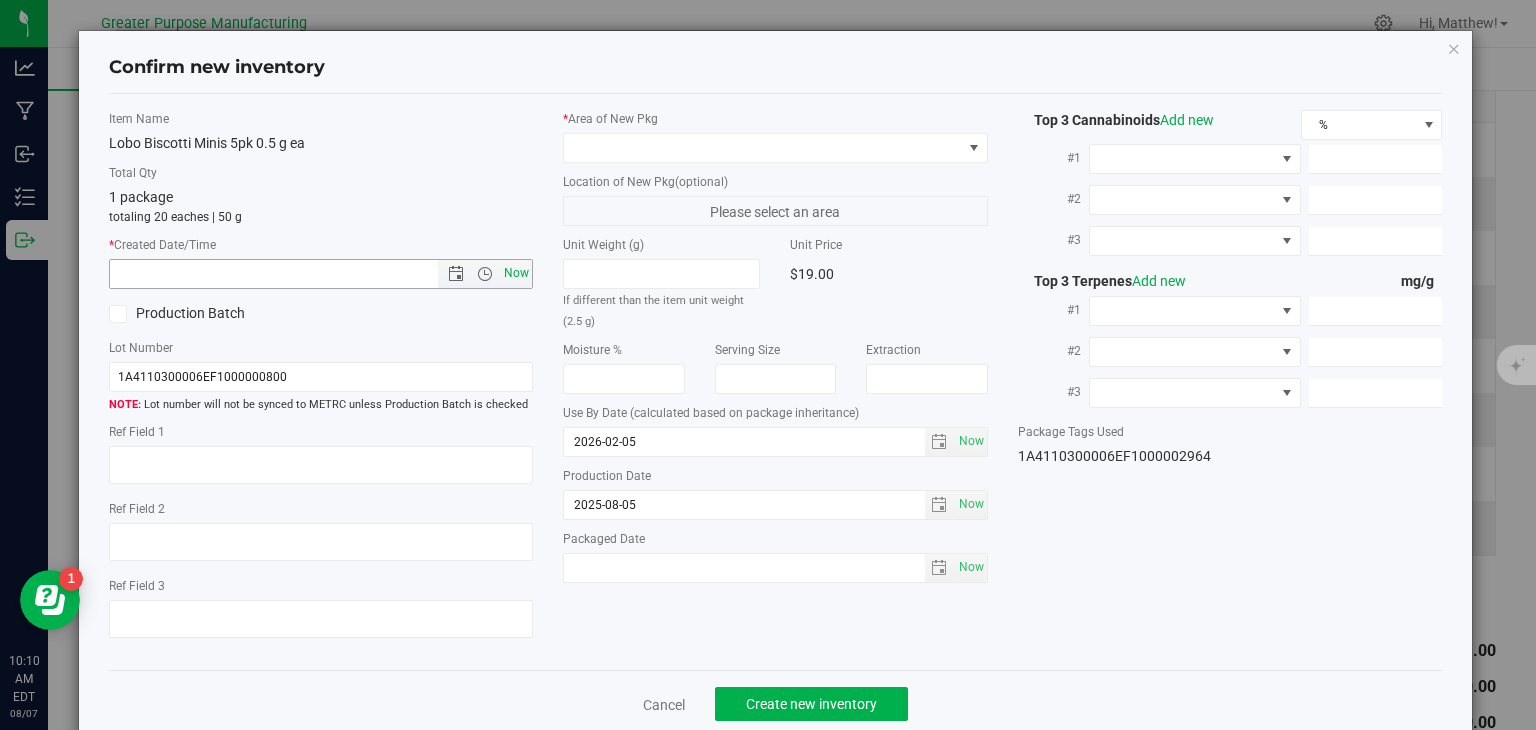 type on "8/7/2025 10:10 AM" 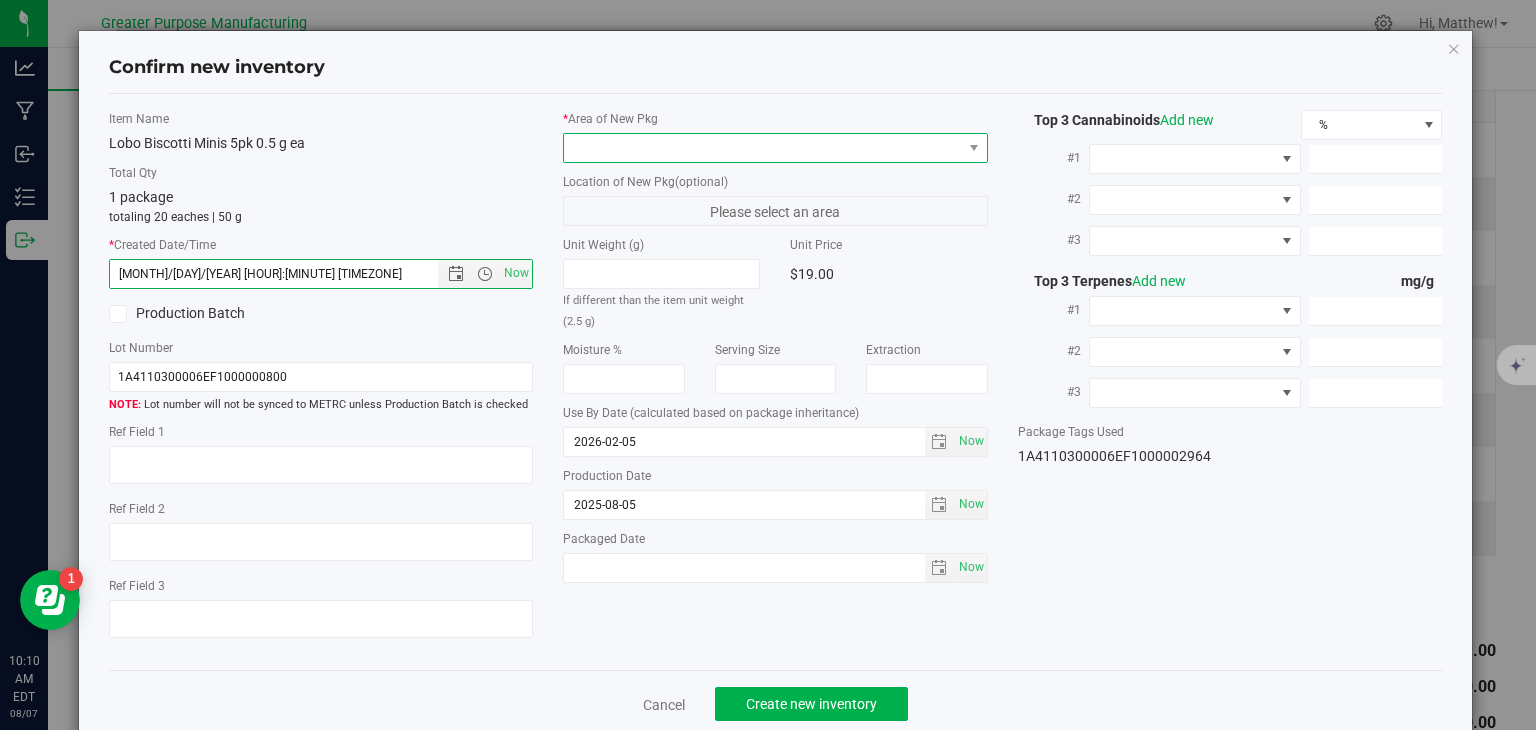 click at bounding box center [763, 148] 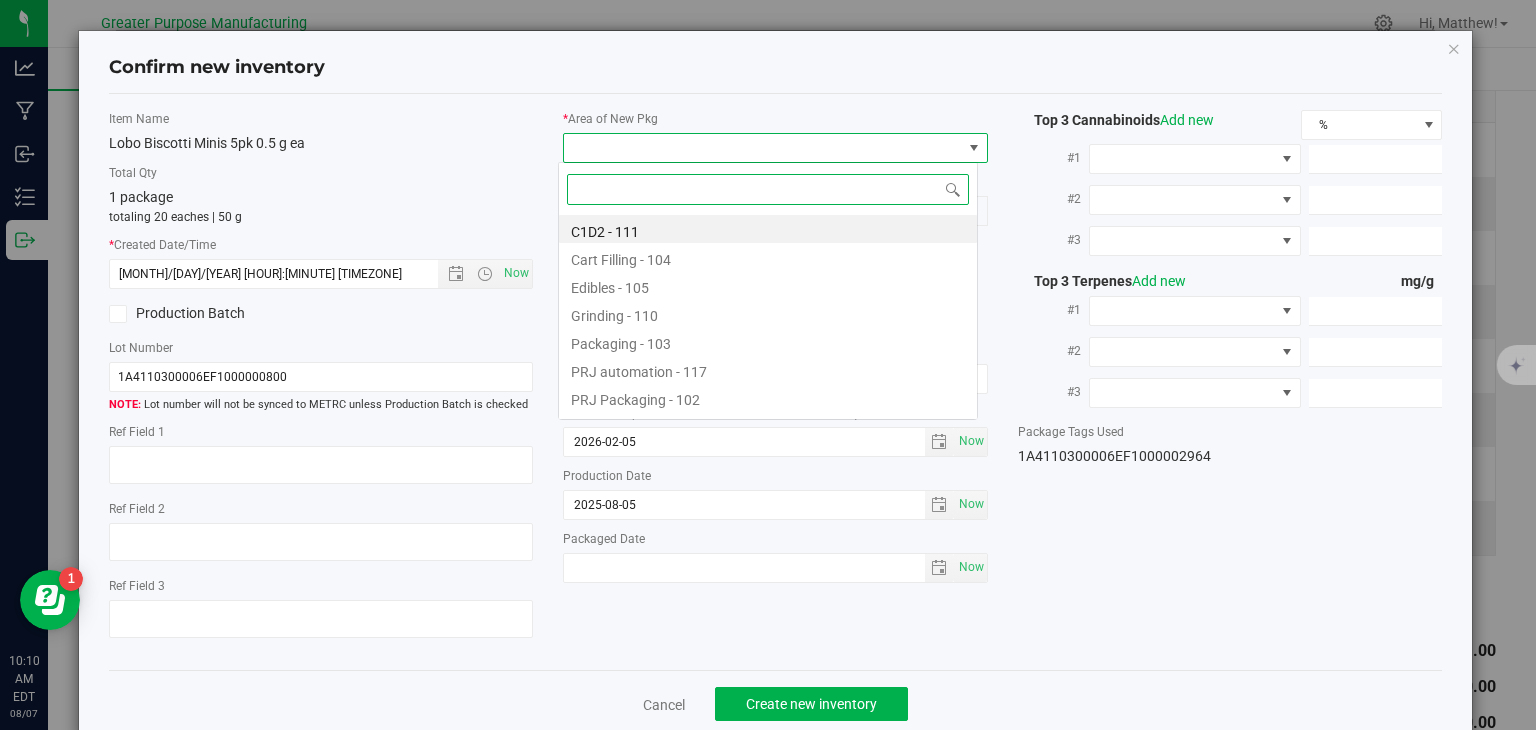 scroll, scrollTop: 99970, scrollLeft: 99580, axis: both 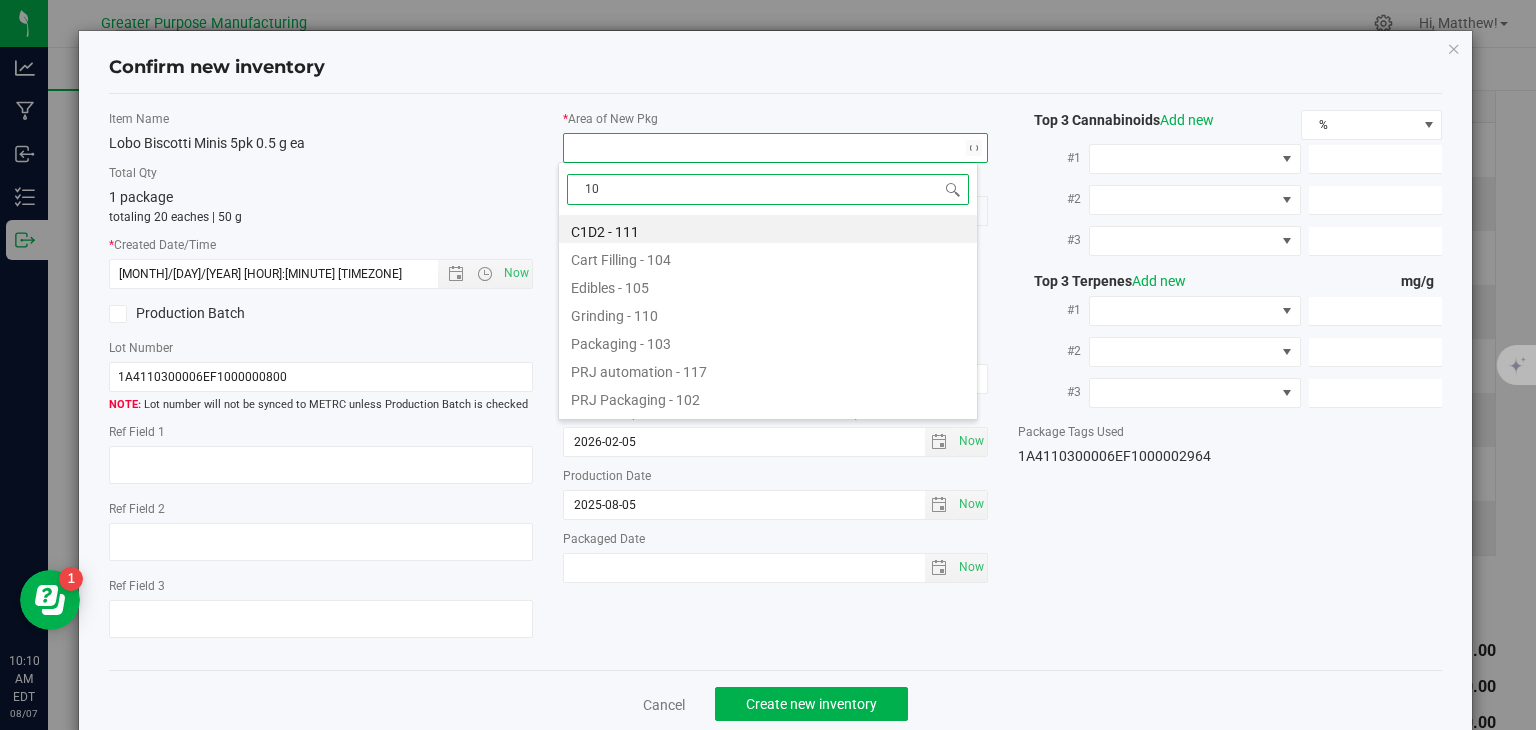 type on "108" 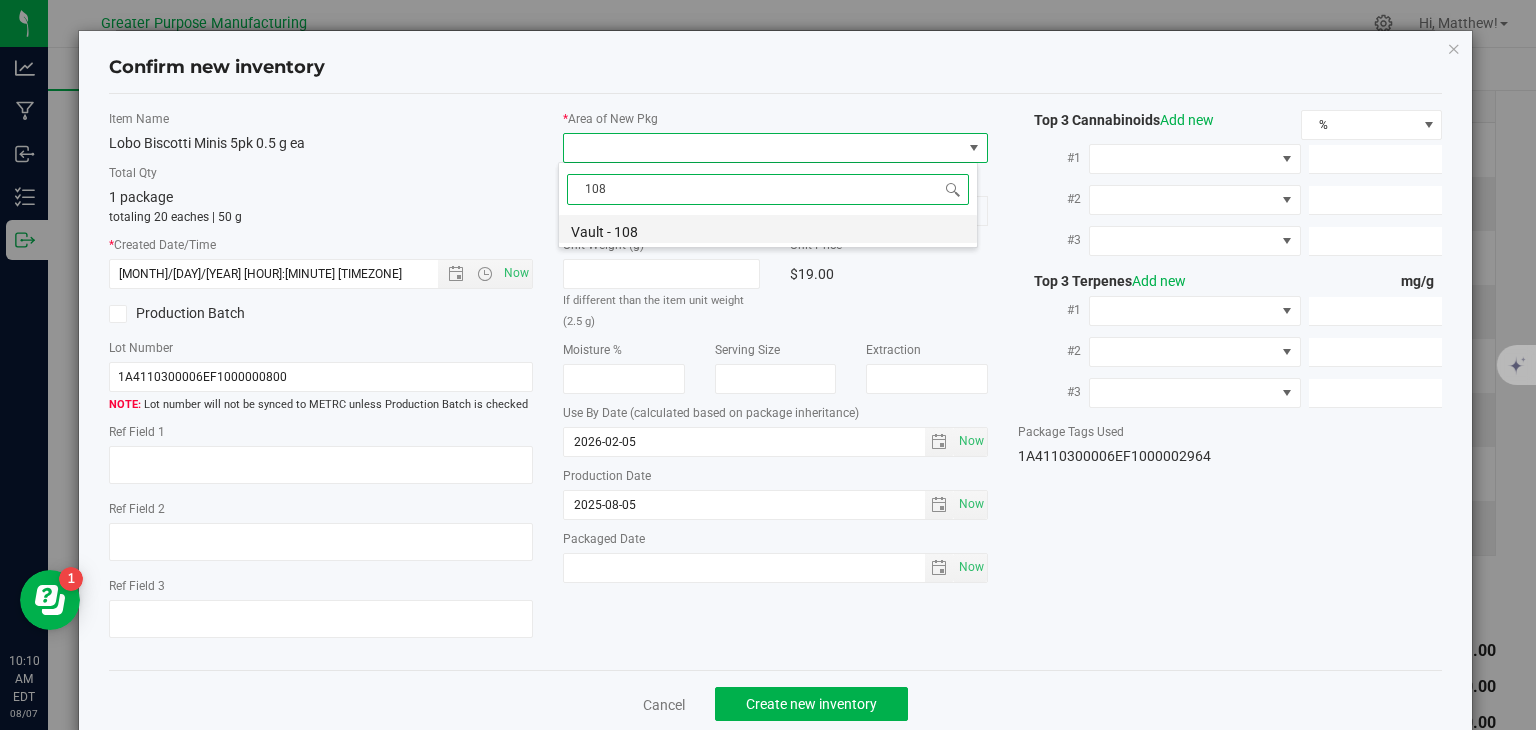 click on "Vault - 108" at bounding box center (768, 229) 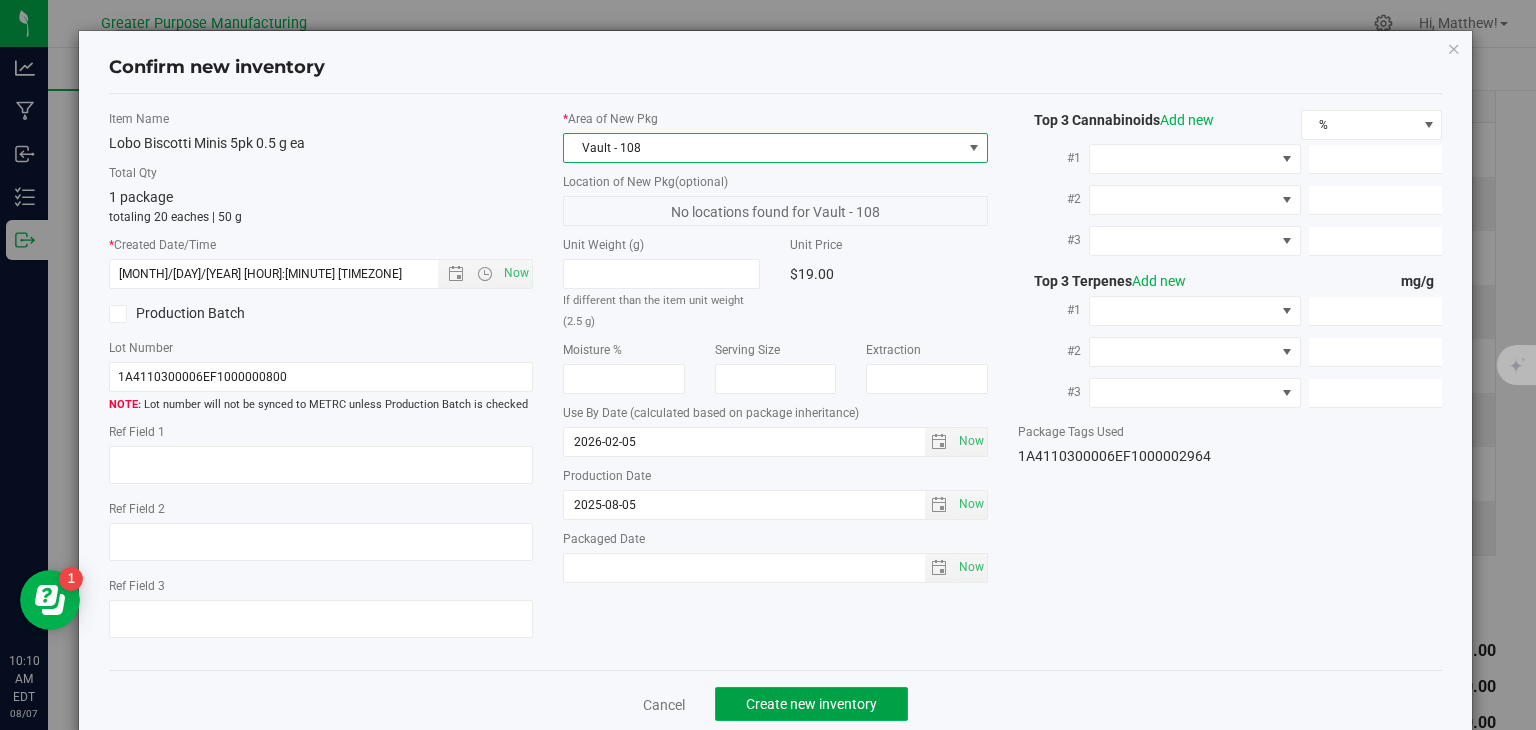 click on "Create new inventory" 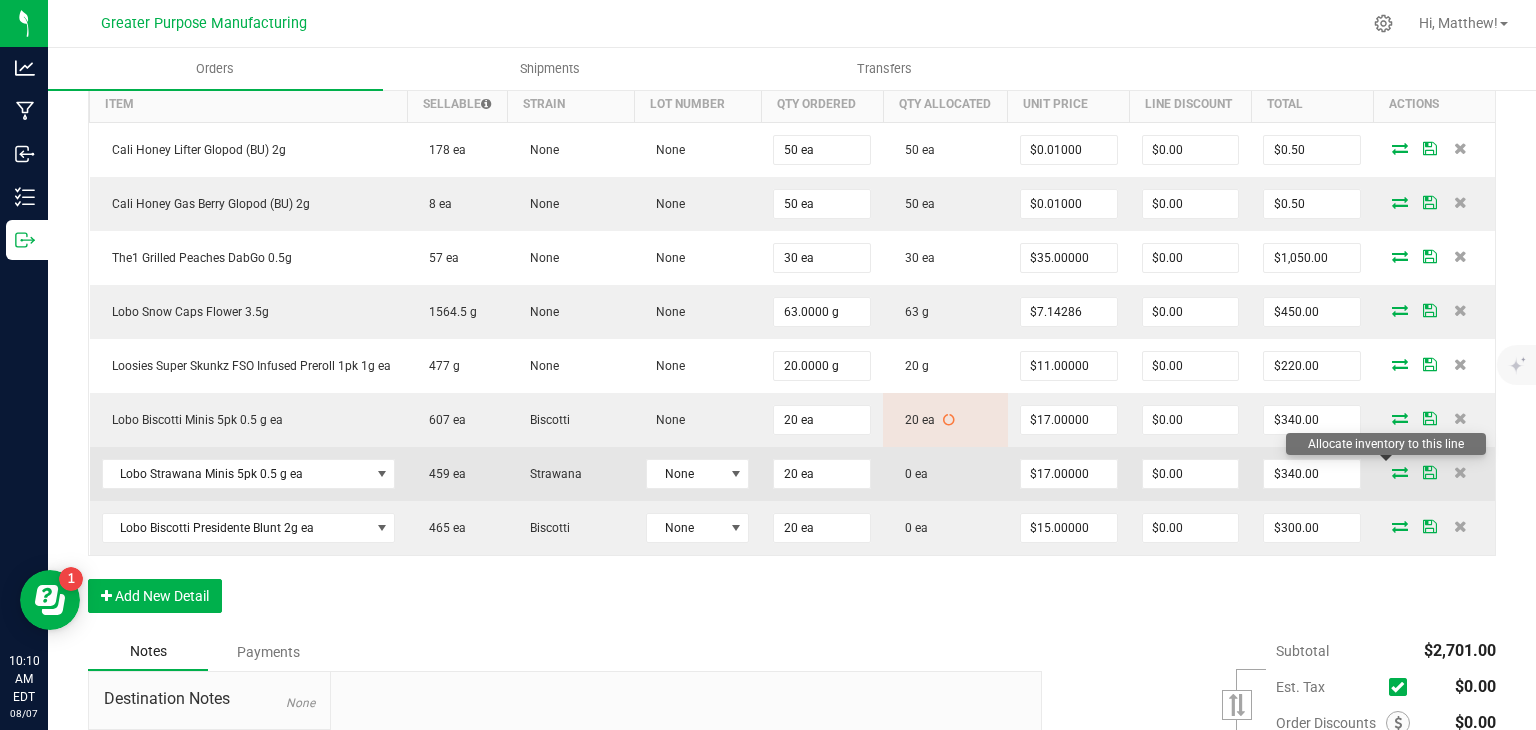 click at bounding box center [1400, 472] 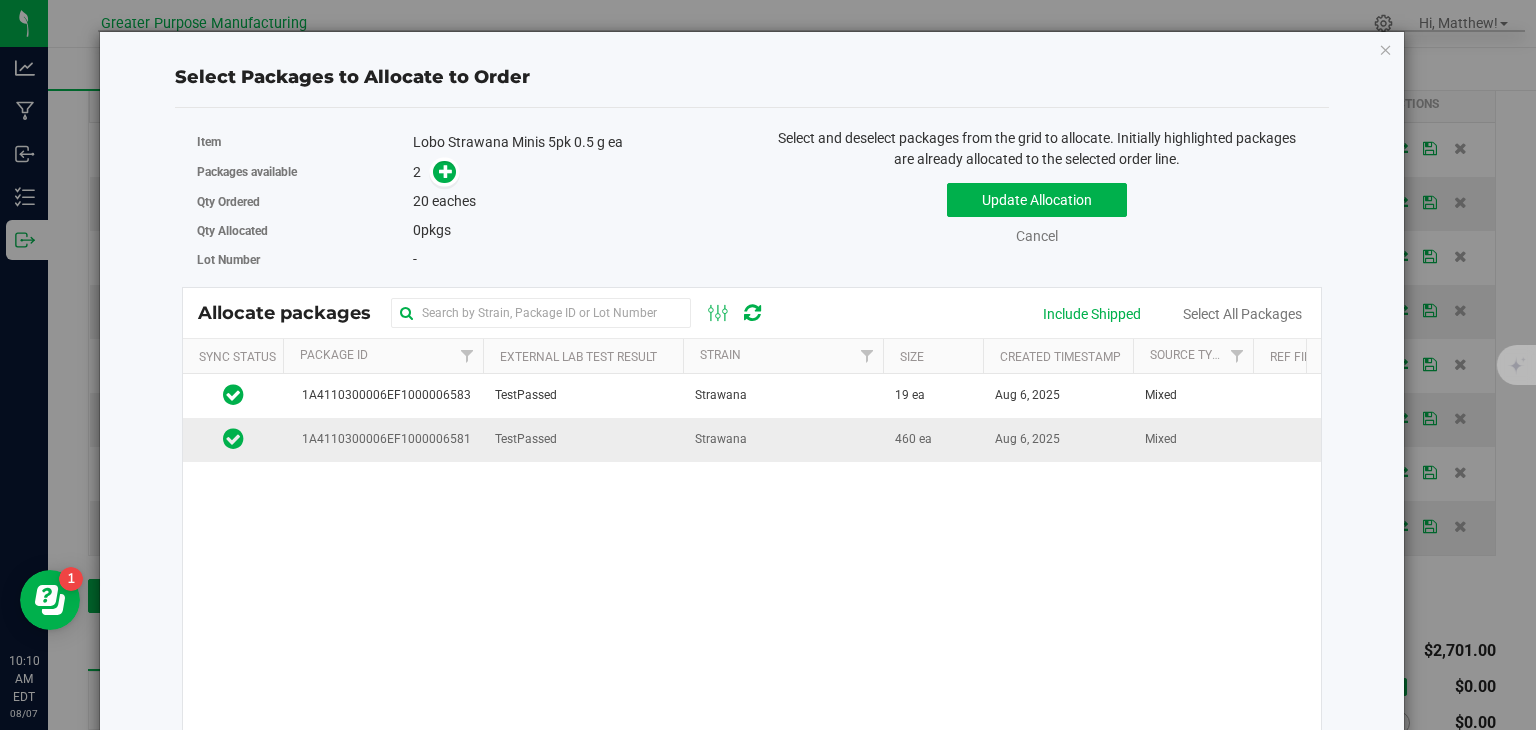 click on "TestPassed" at bounding box center (583, 439) 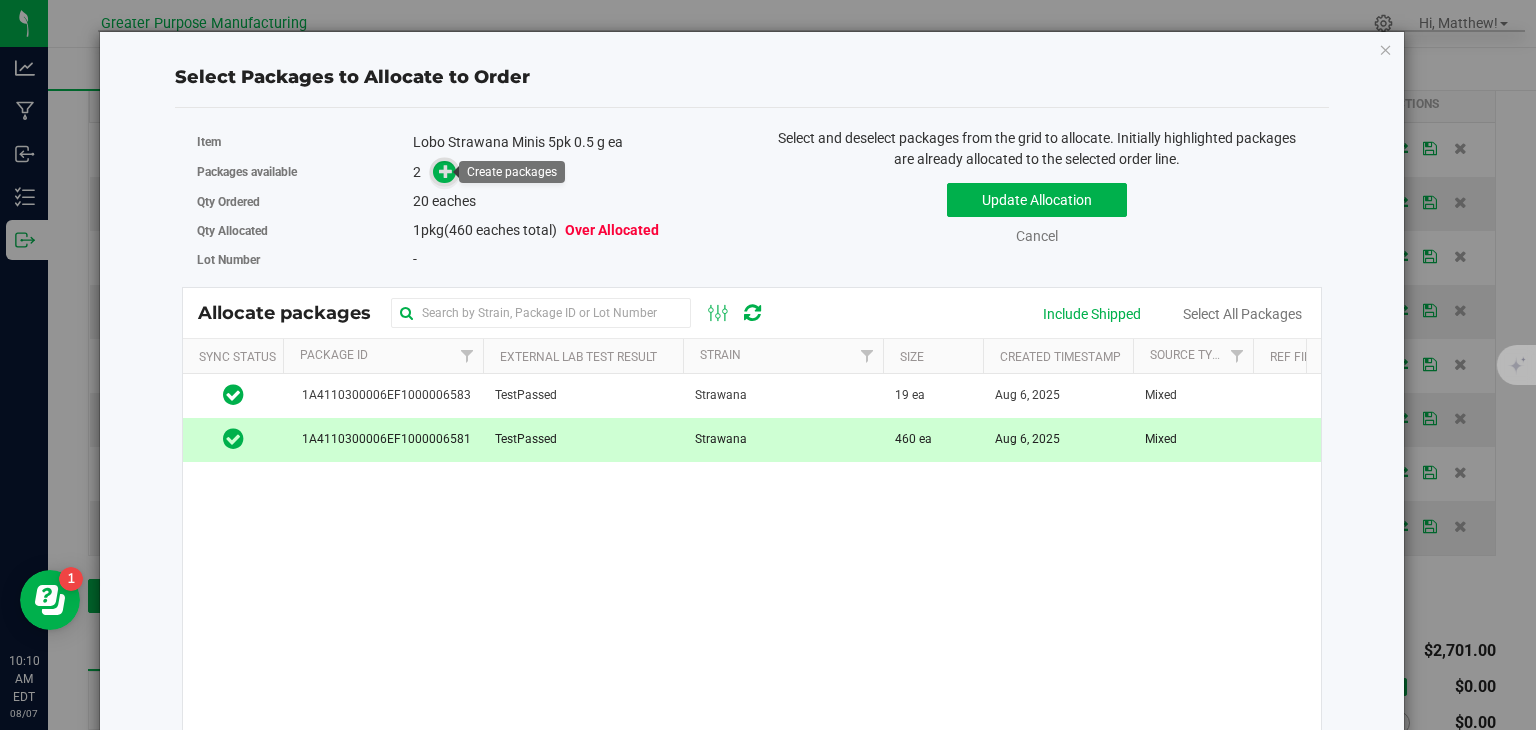 click at bounding box center (446, 171) 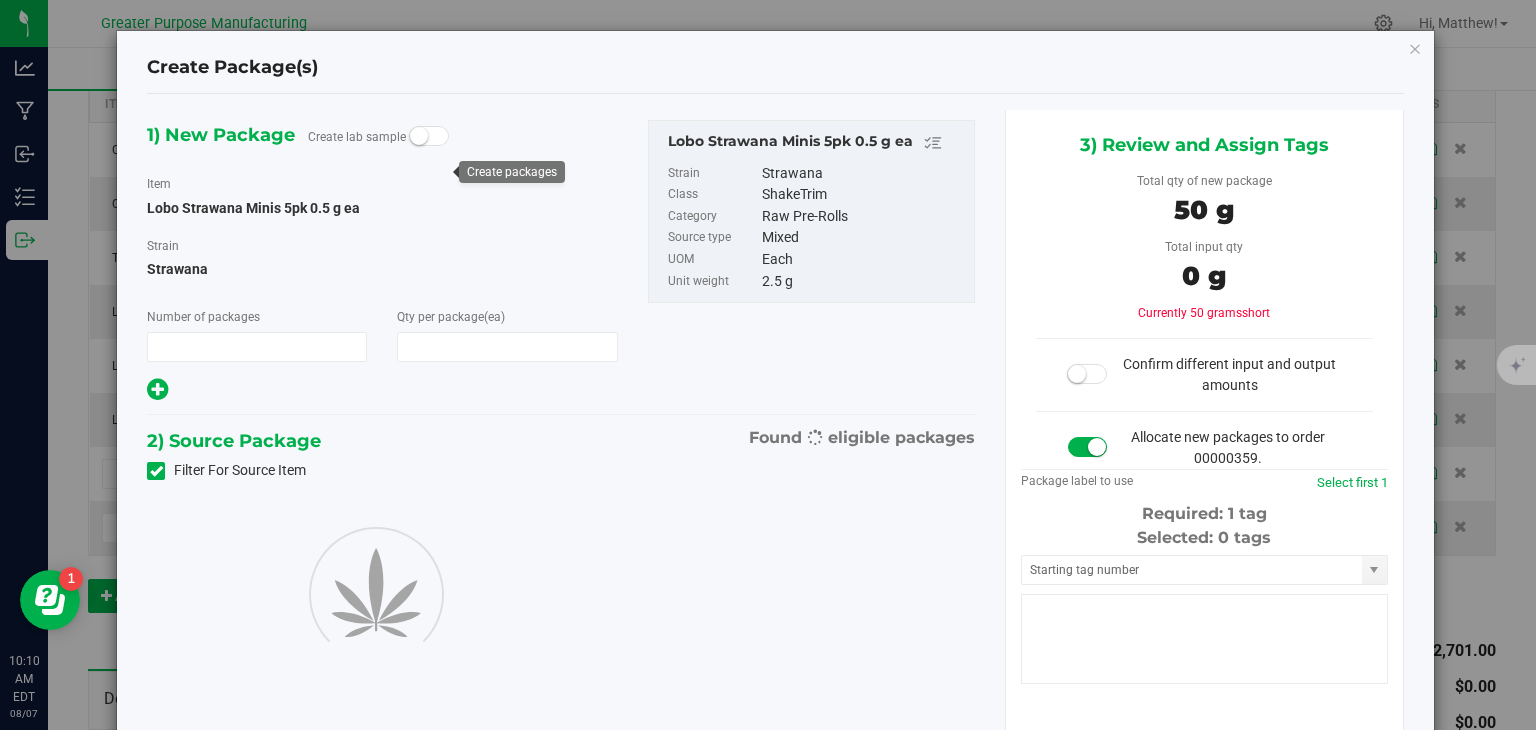 type on "1" 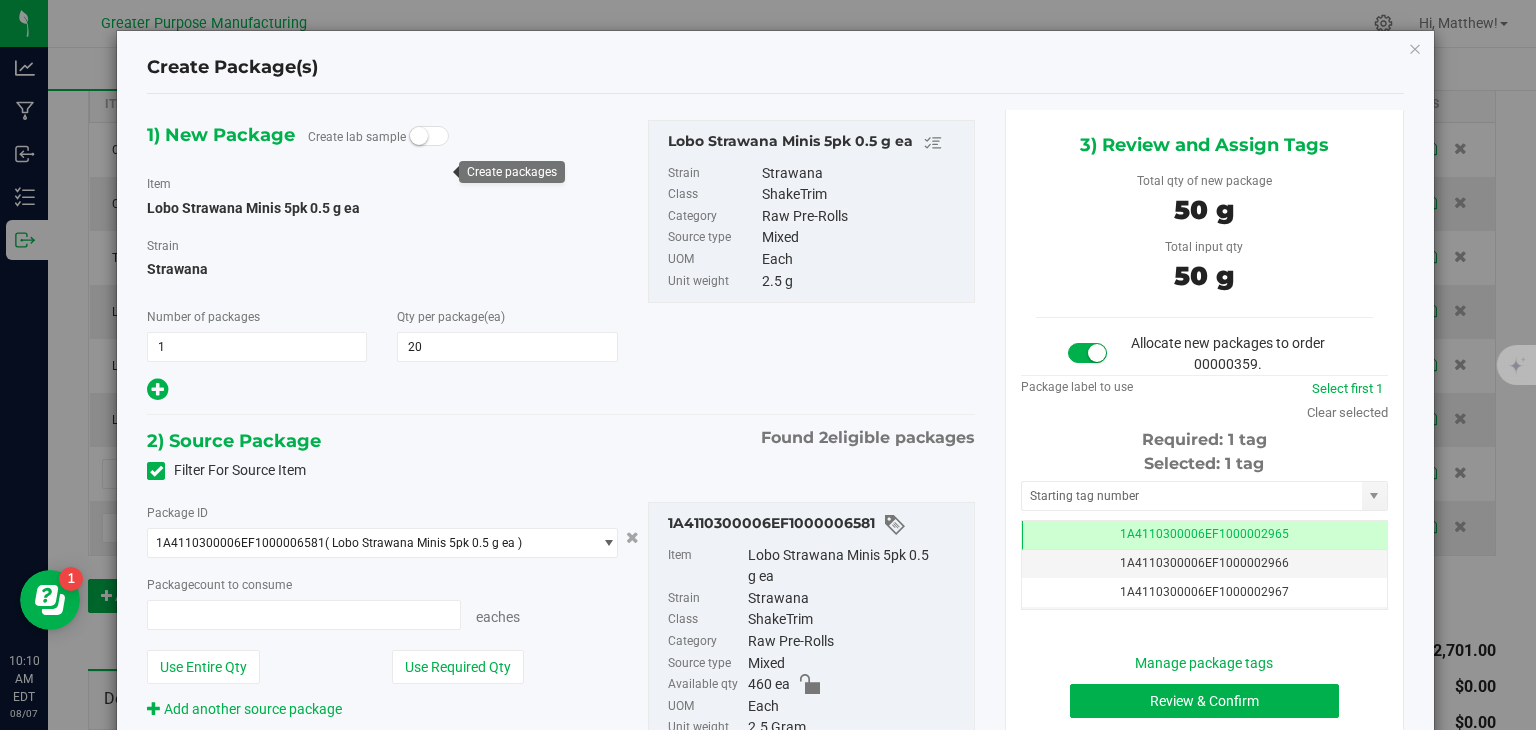 type on "20" 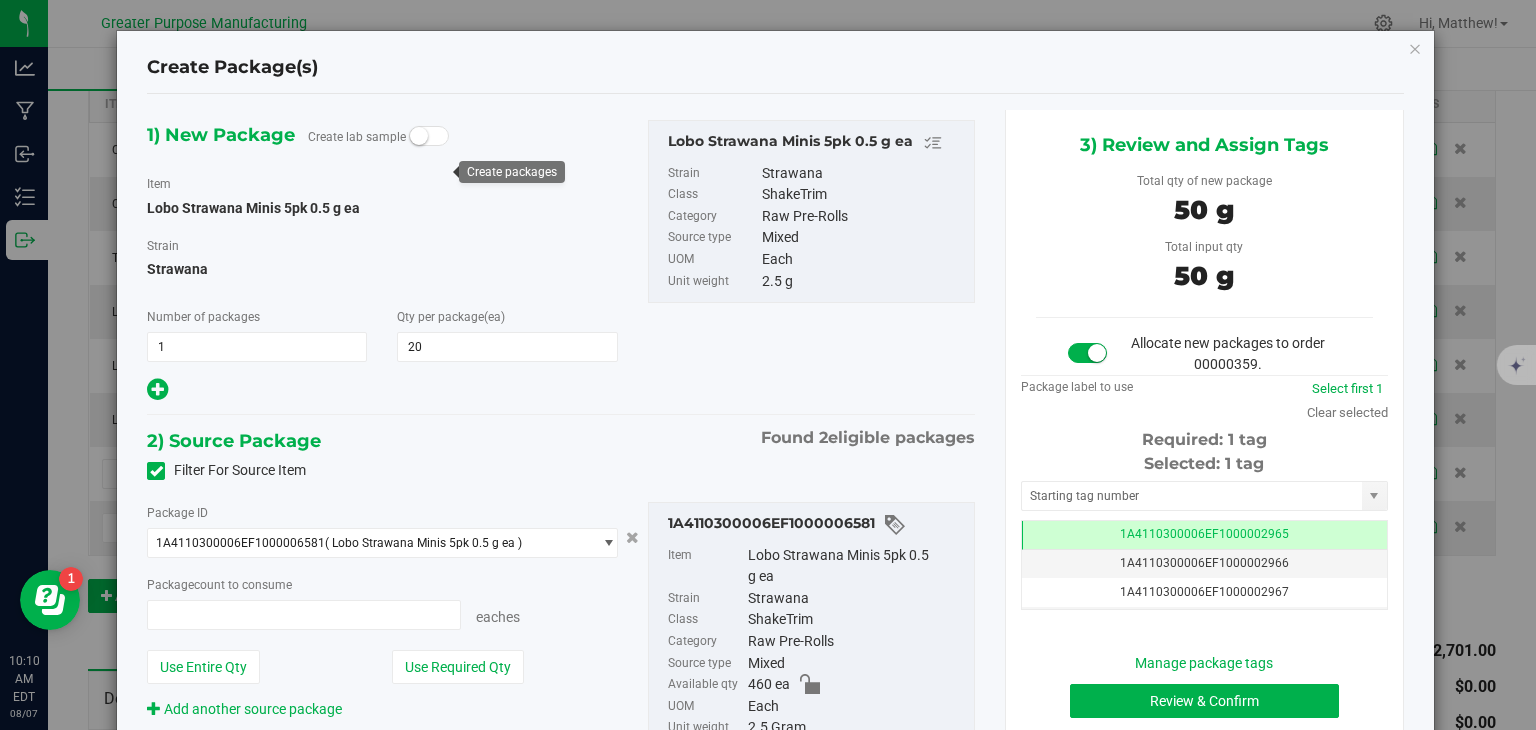 type on "20 ea" 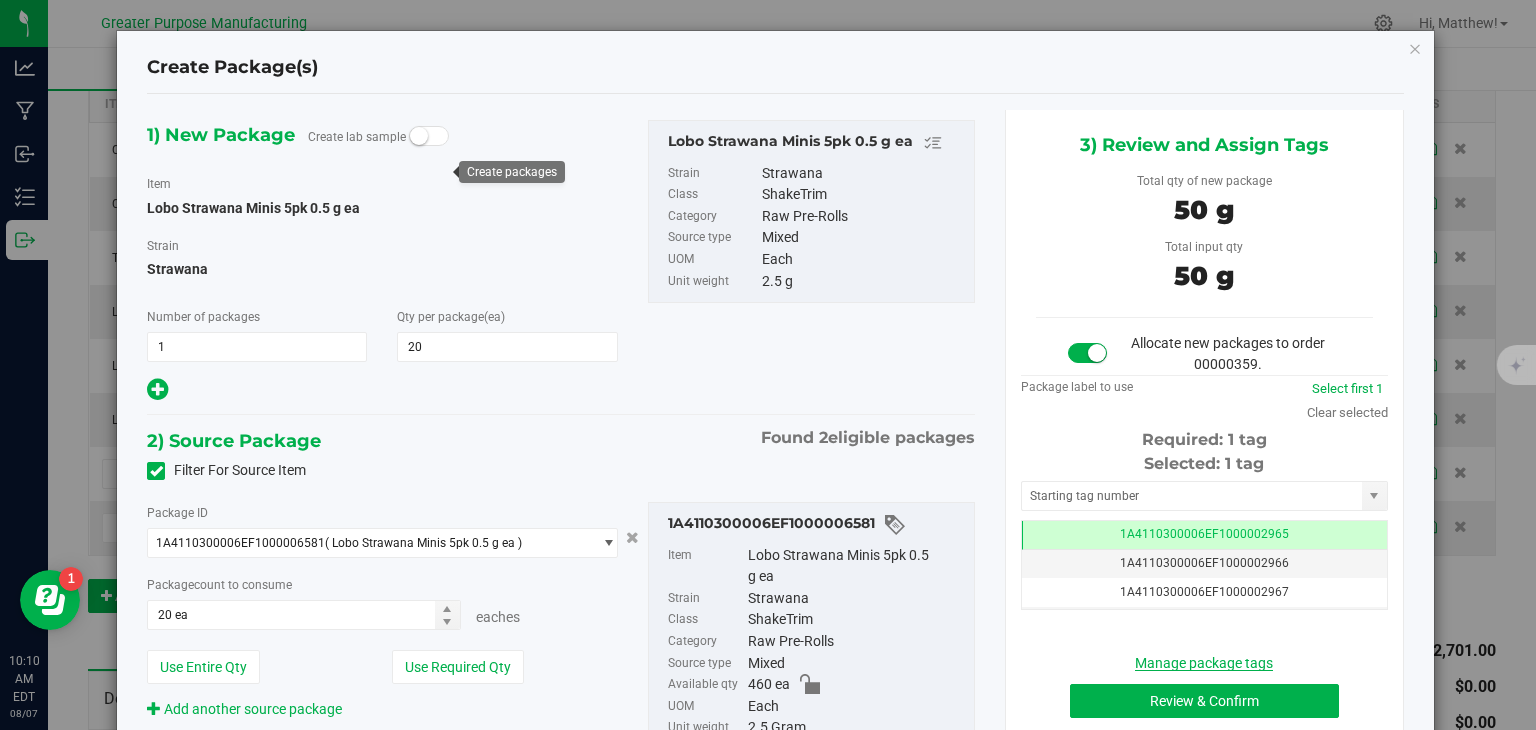 scroll, scrollTop: 0, scrollLeft: 0, axis: both 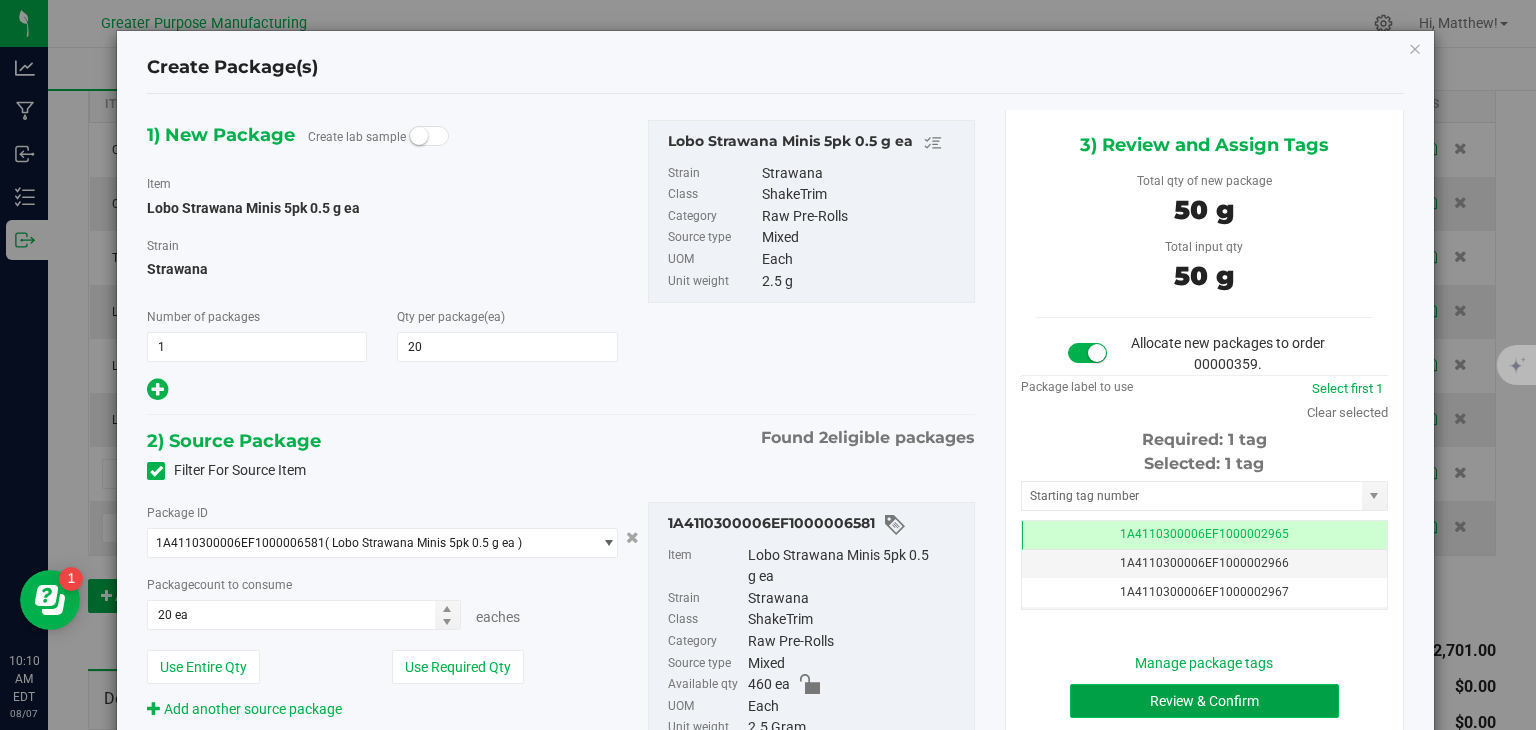 click on "Review & Confirm" at bounding box center [1204, 701] 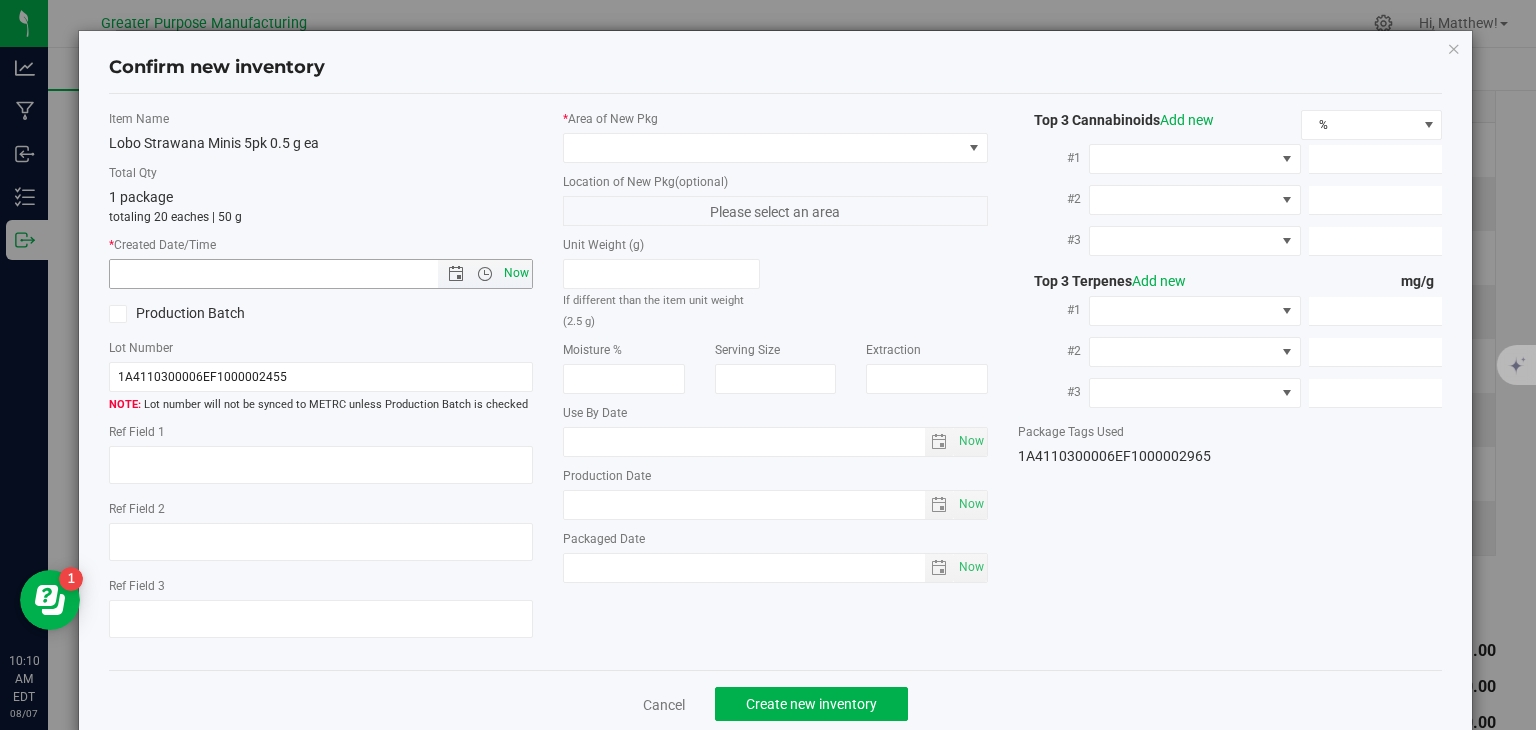 click on "Now" at bounding box center [517, 273] 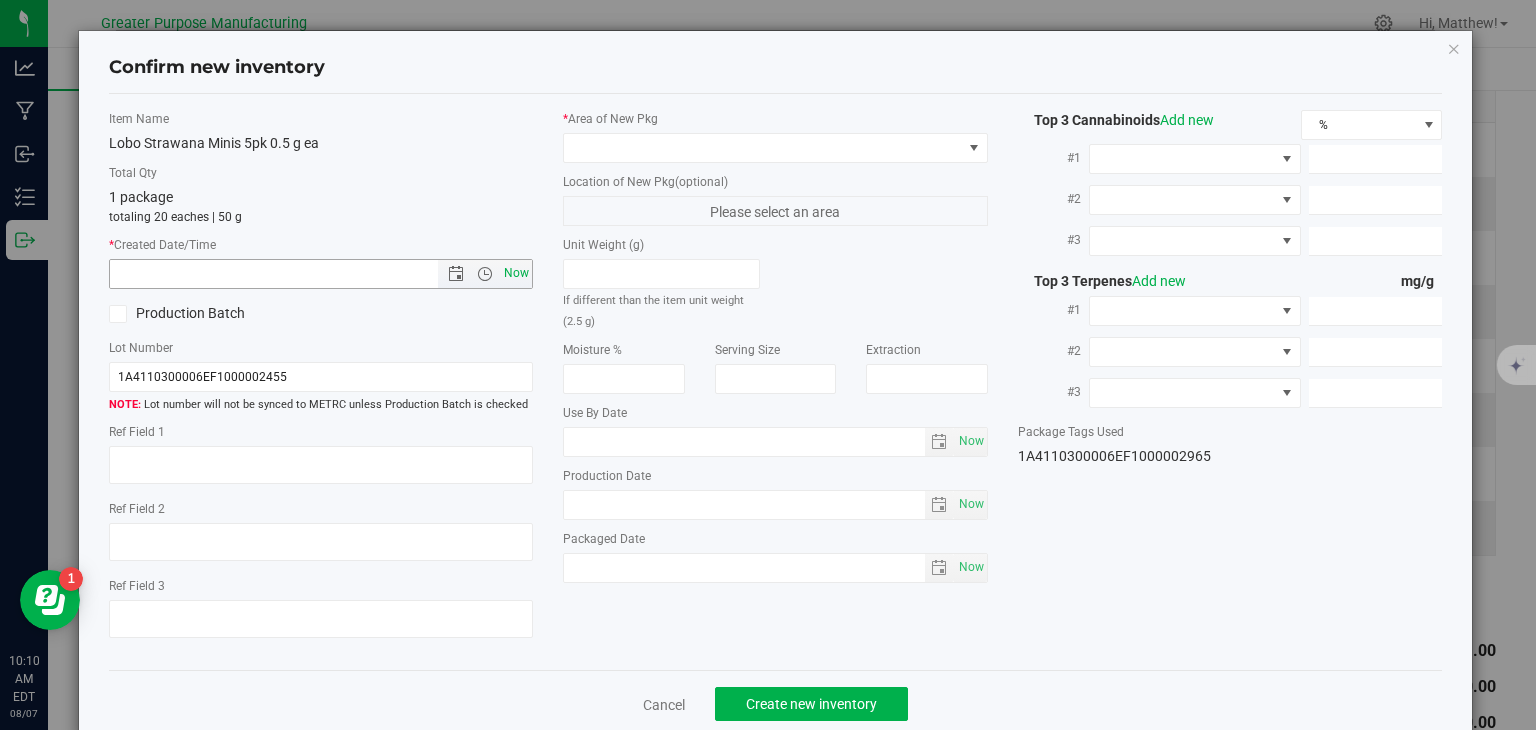 type on "8/7/2025 10:10 AM" 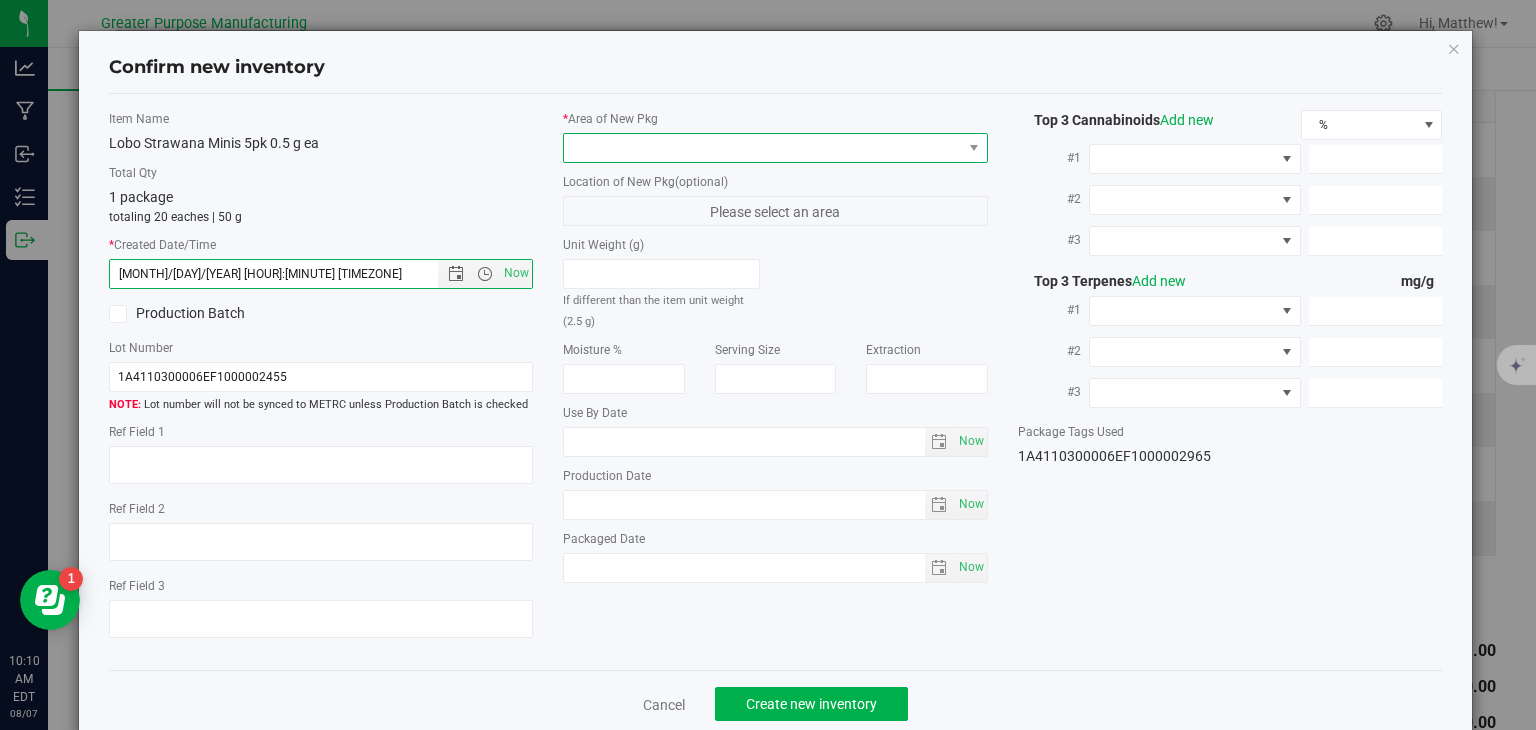click at bounding box center [763, 148] 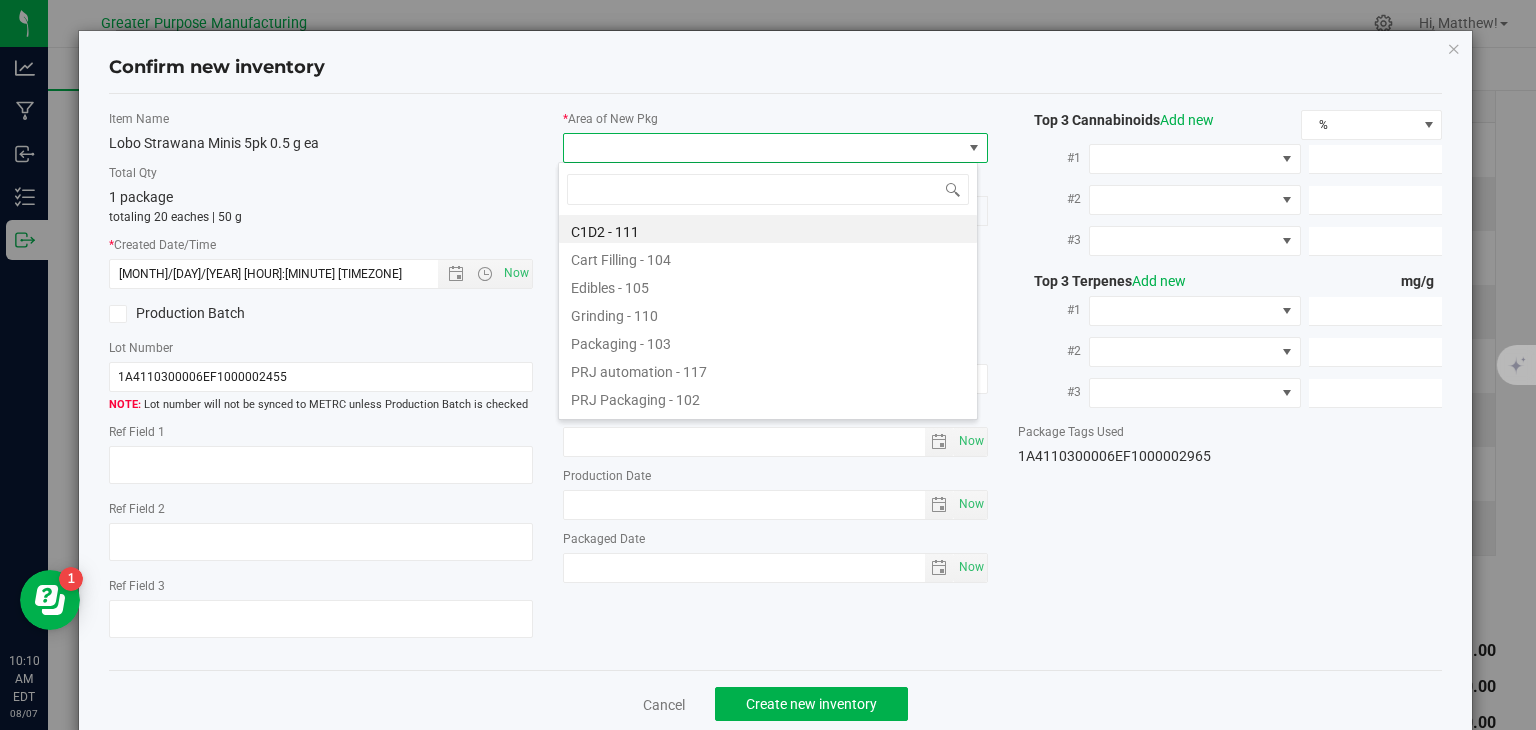 type on "108" 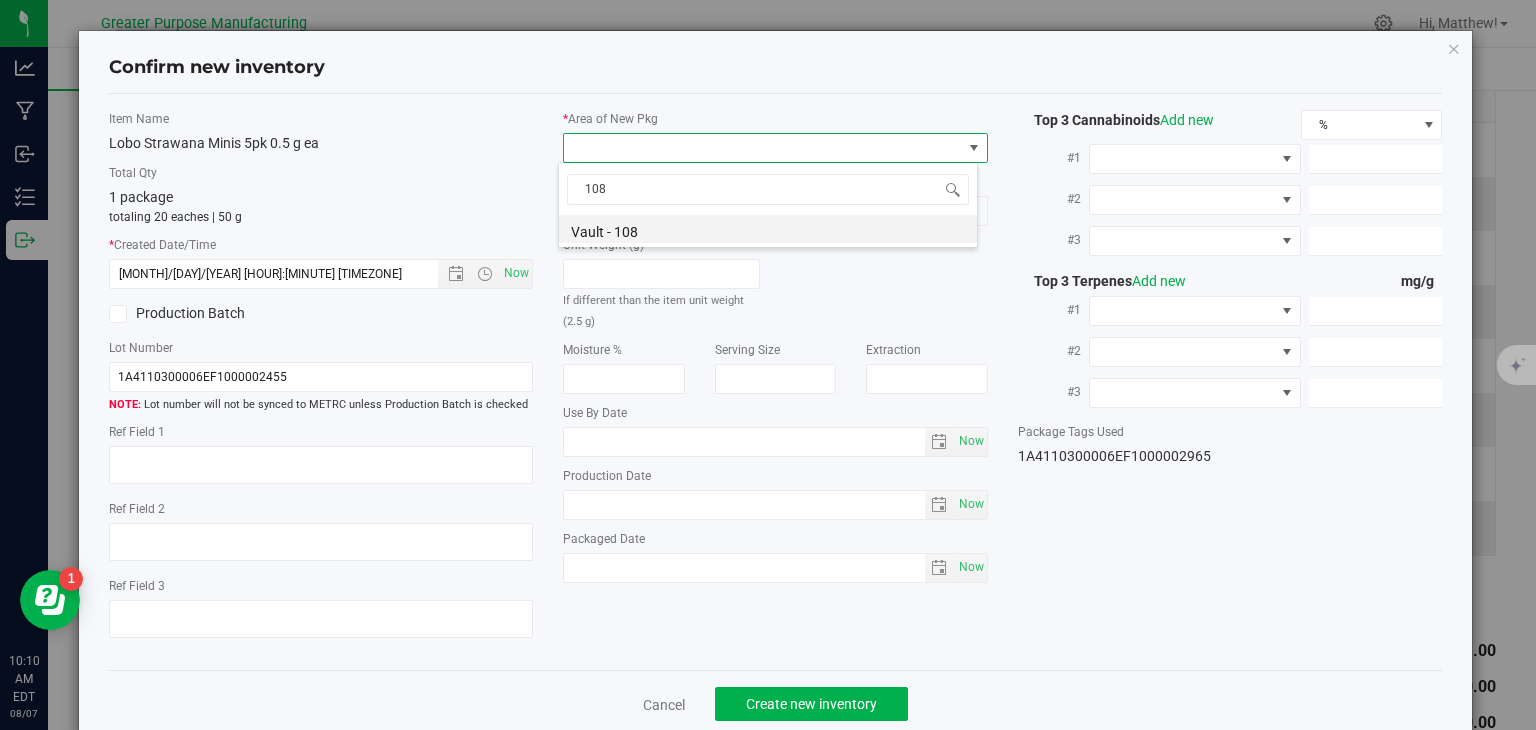 click on "Vault - 108" at bounding box center [768, 229] 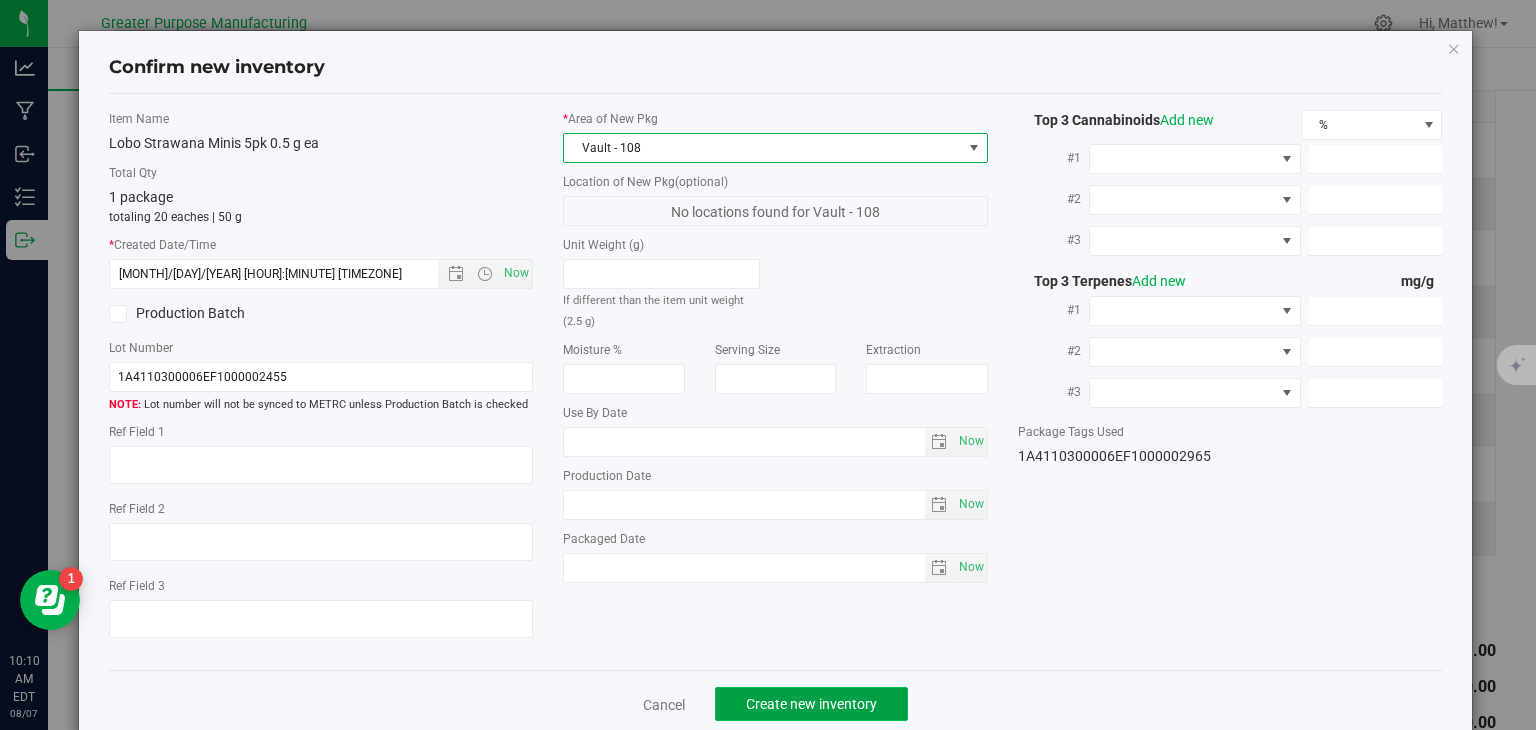 click on "Create new inventory" 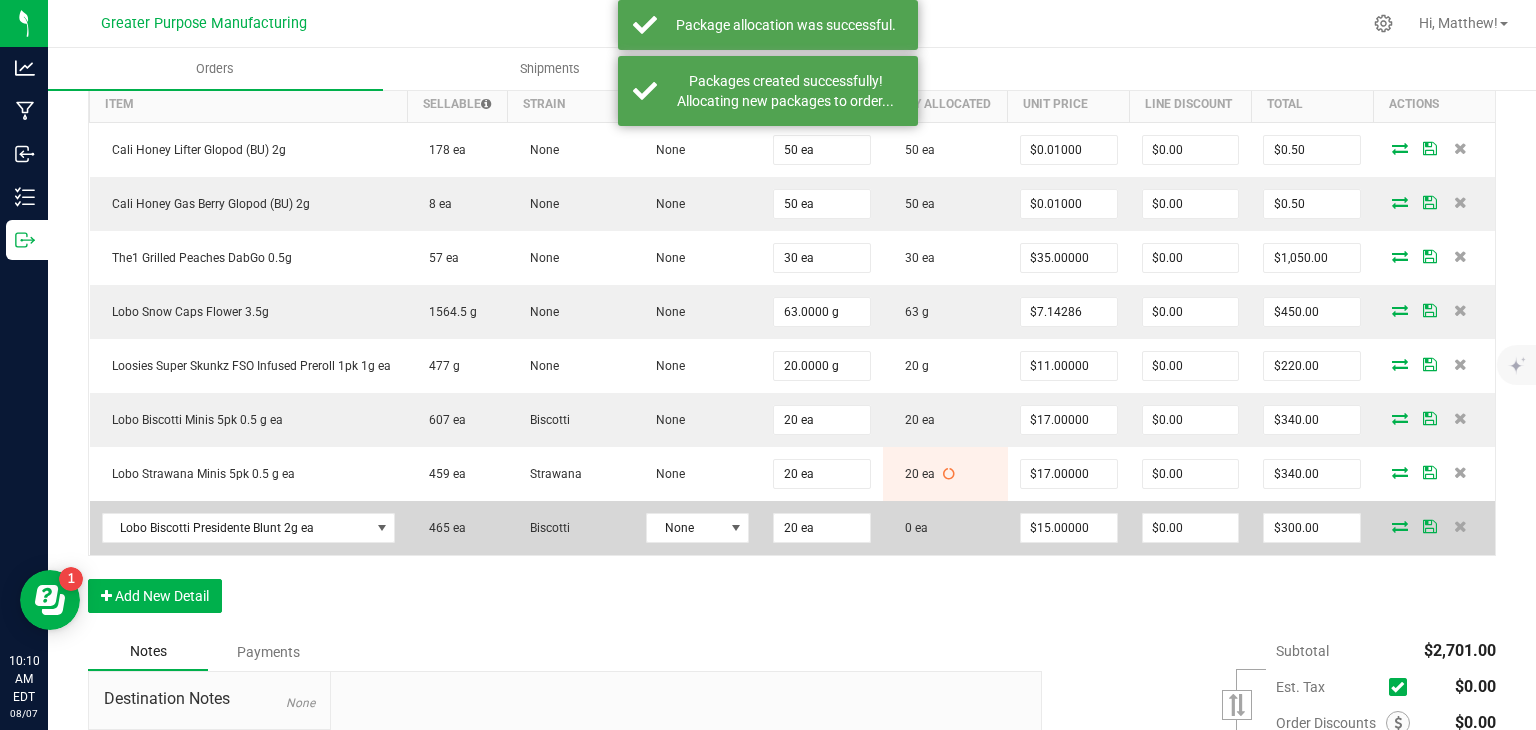 click at bounding box center (1400, 526) 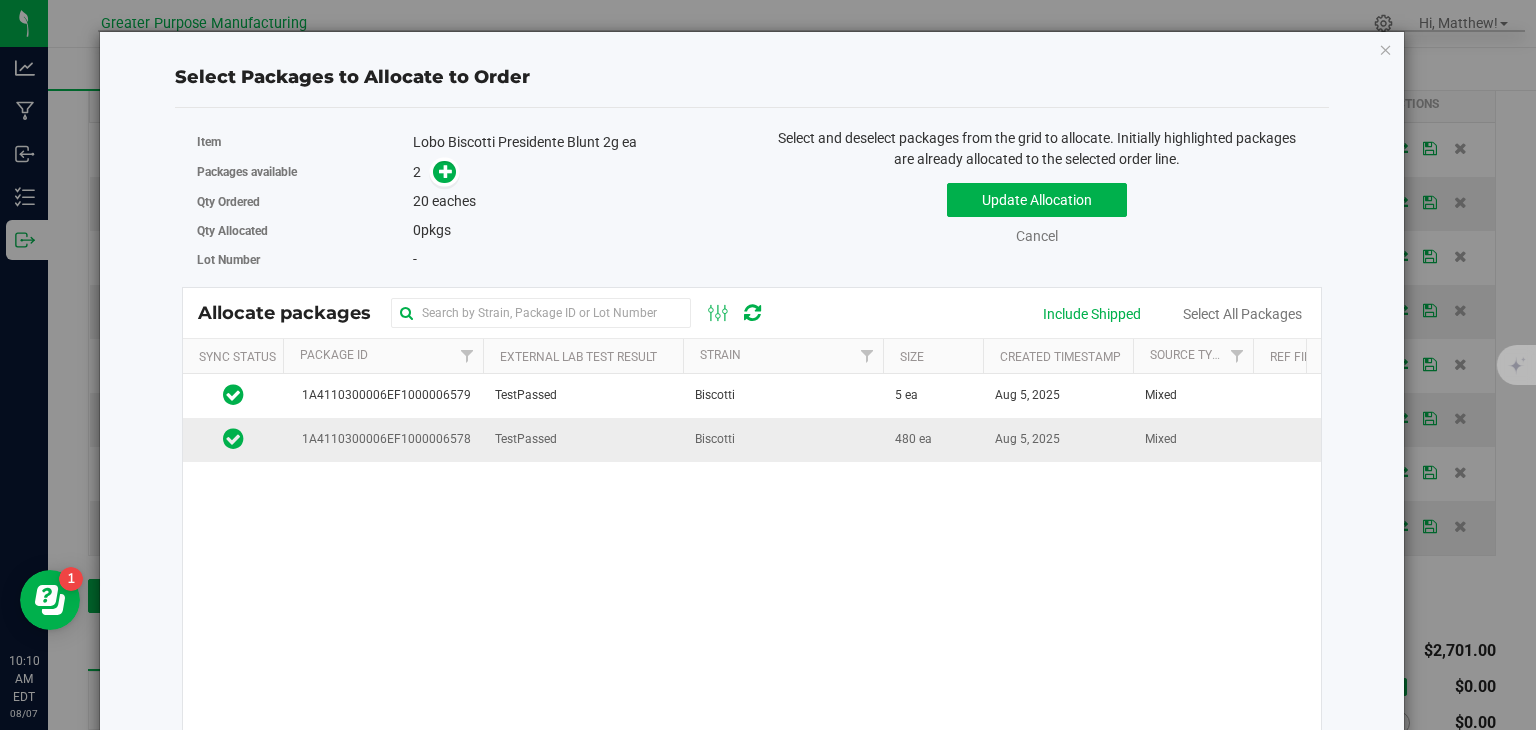 click on "TestPassed" at bounding box center [583, 439] 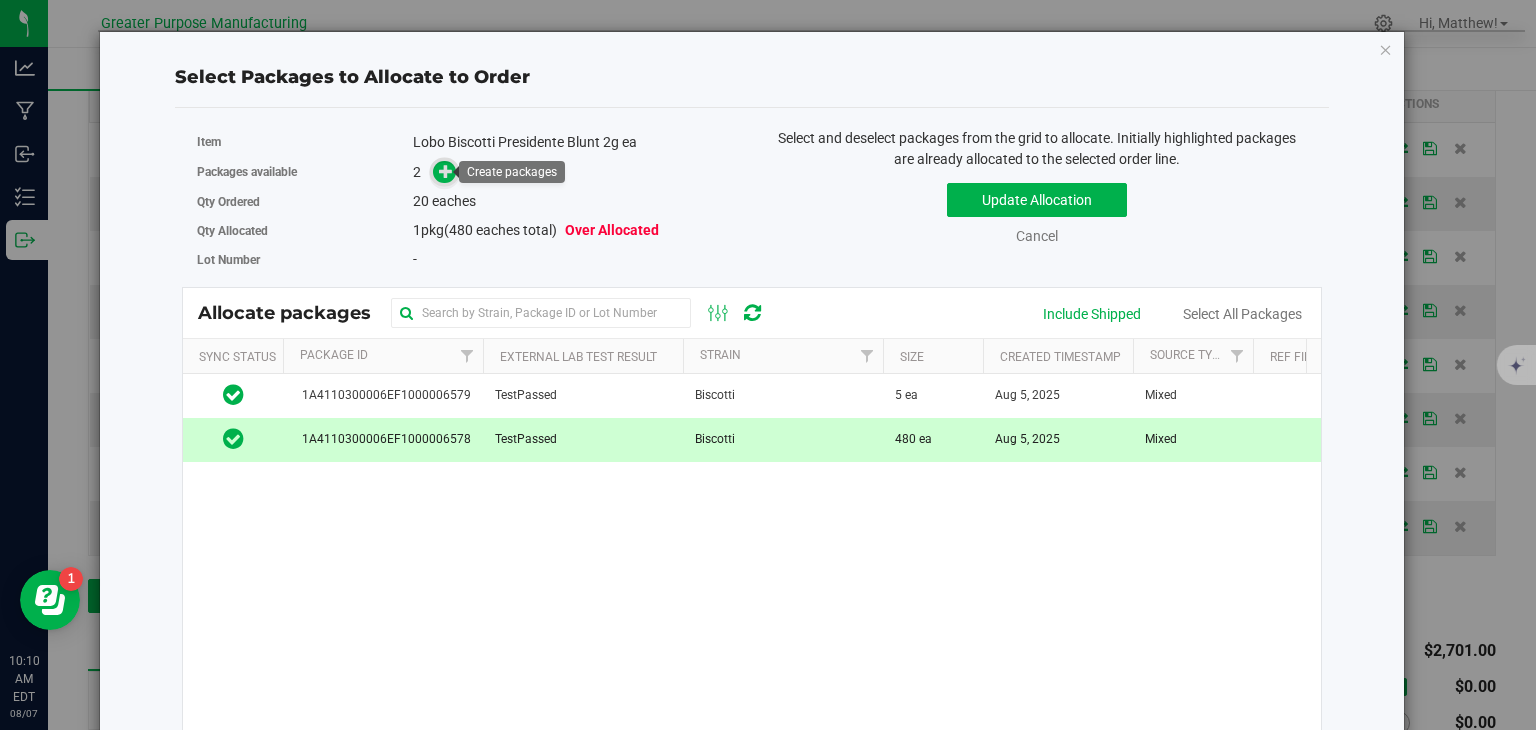 click at bounding box center (444, 172) 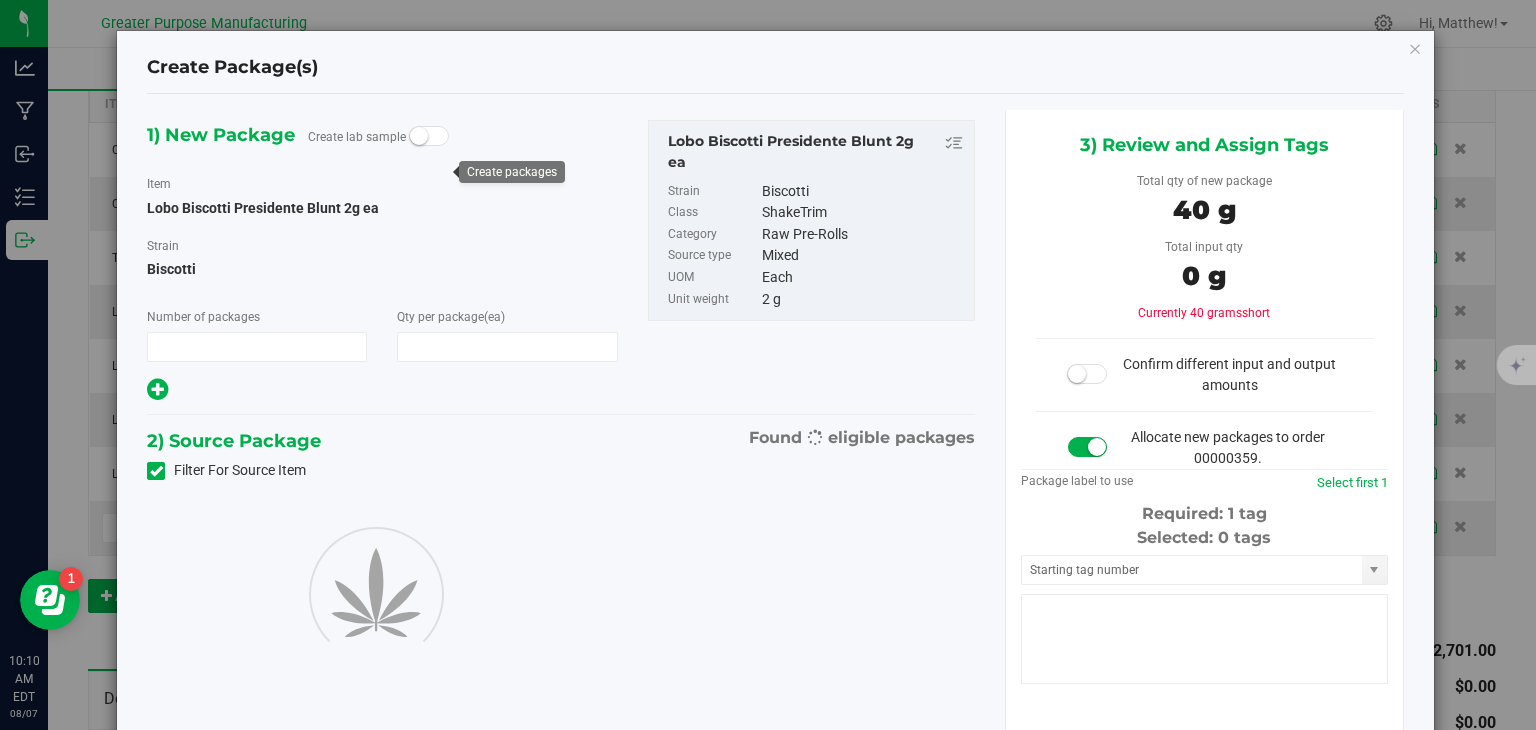 type on "1" 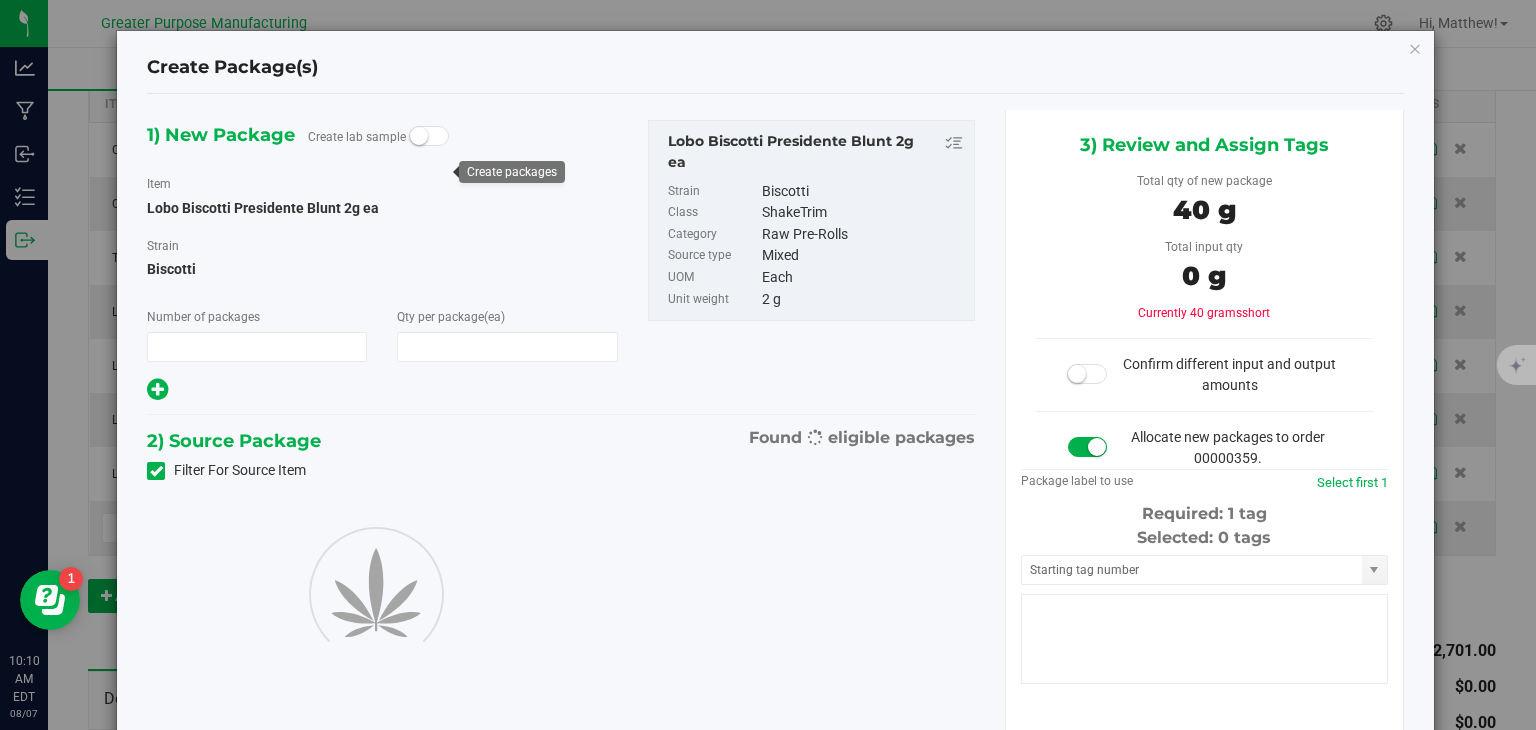 type on "20" 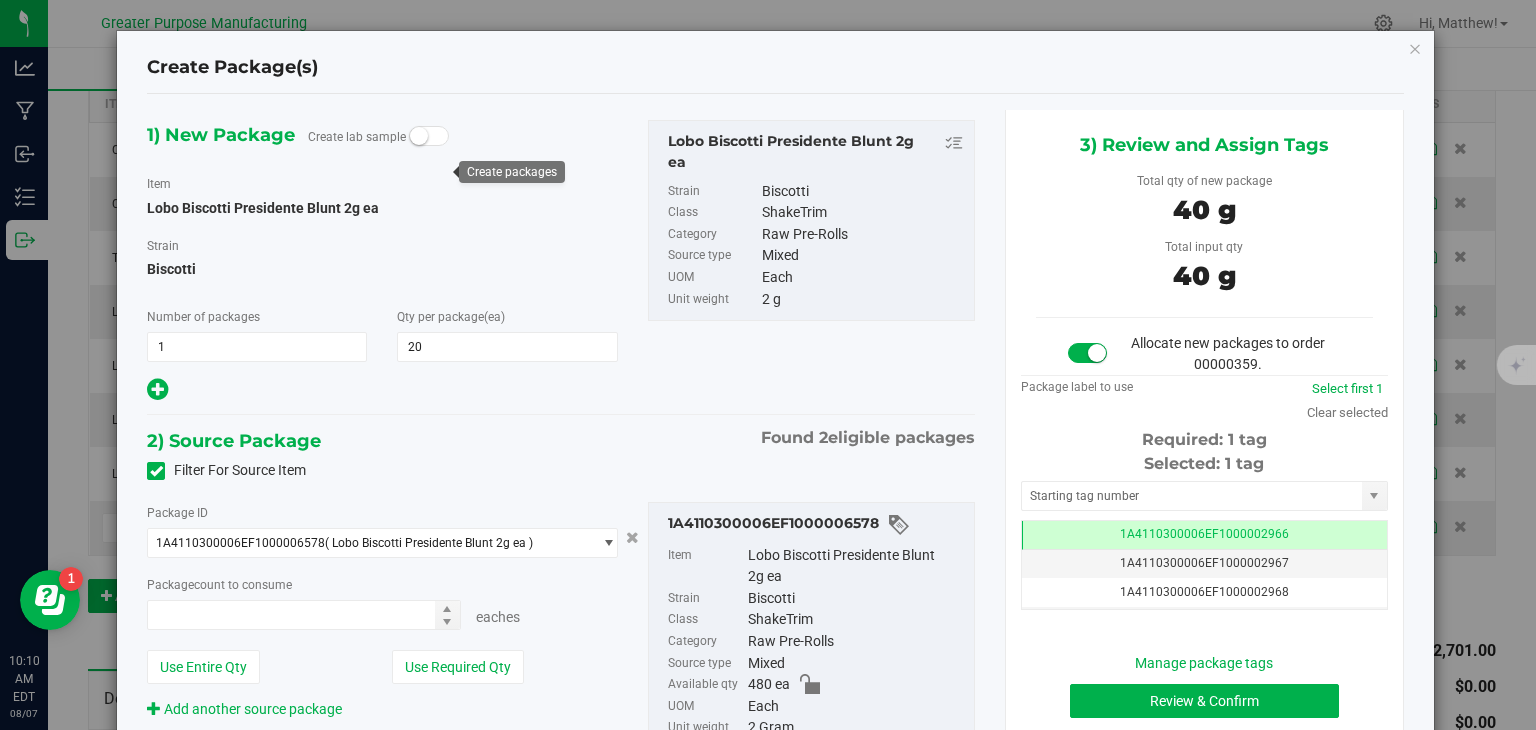 type on "20 ea" 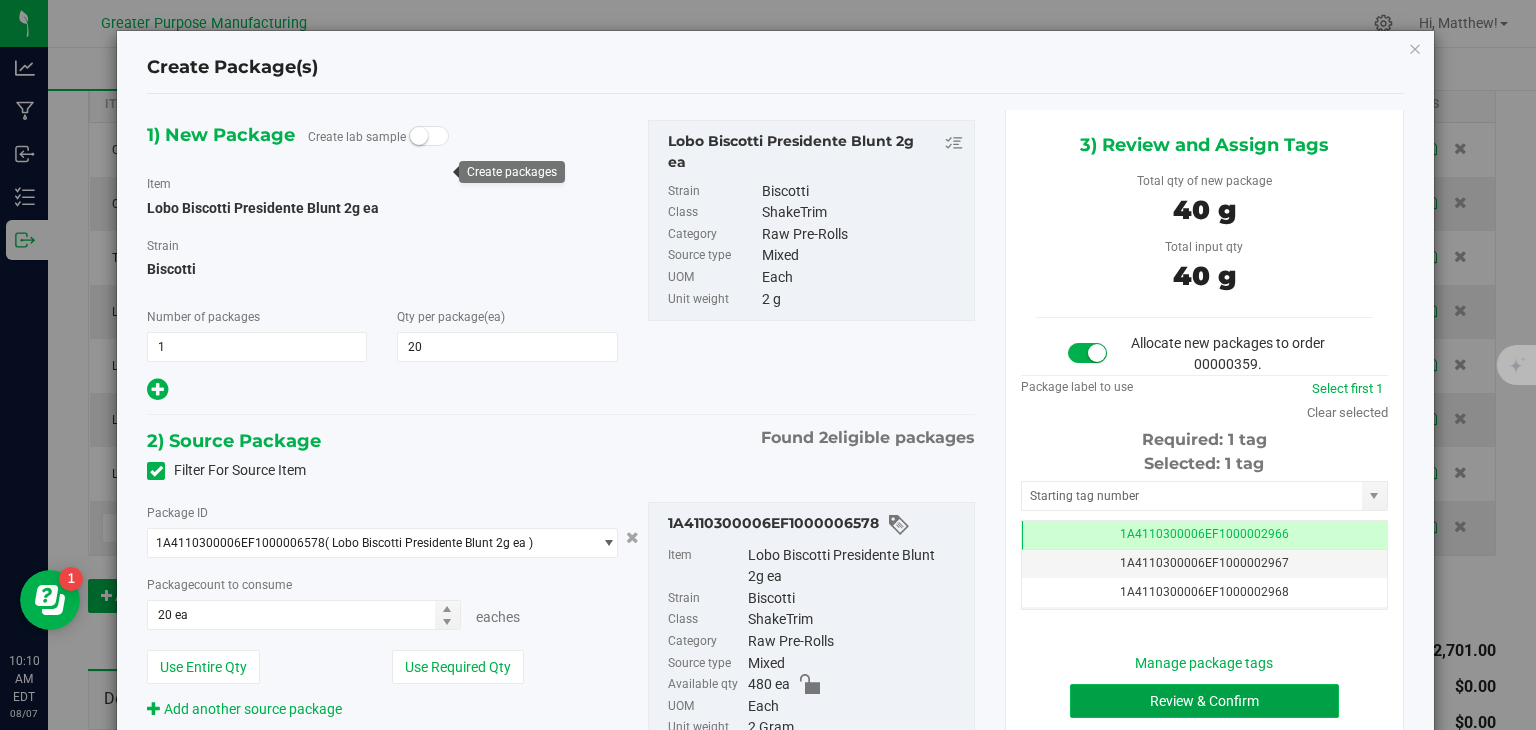 click on "Review & Confirm" at bounding box center [1204, 701] 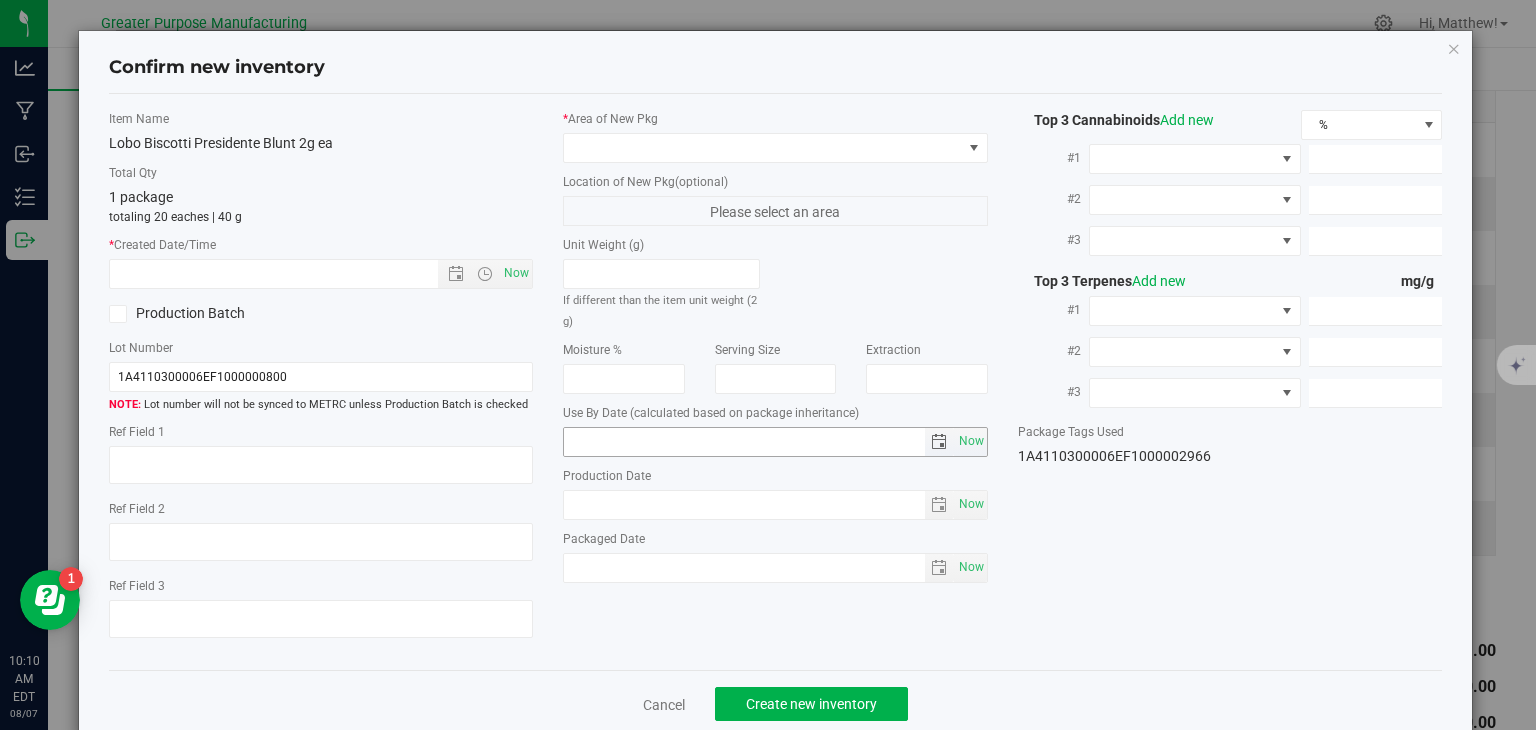 type on "2026-01-05" 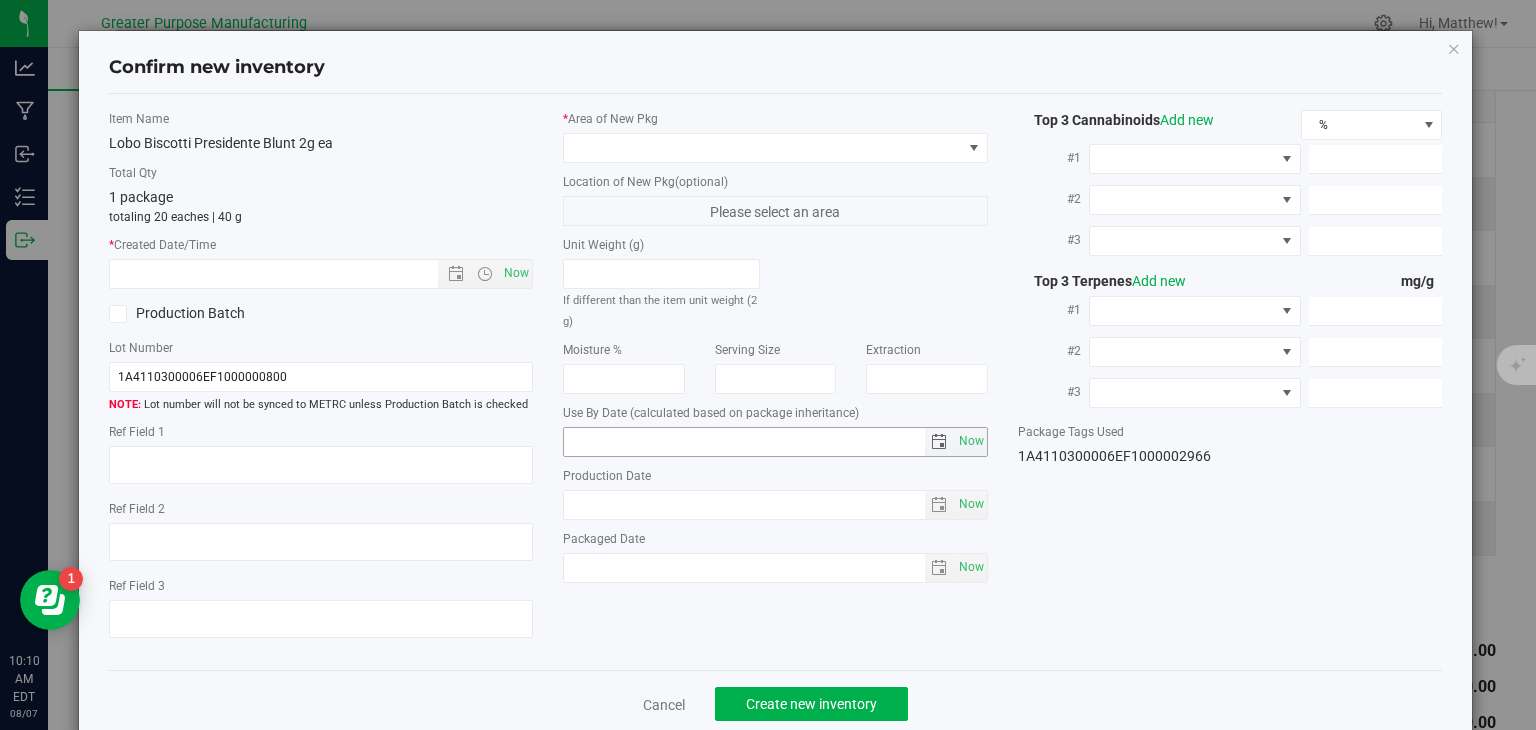 type on "2025-08-05" 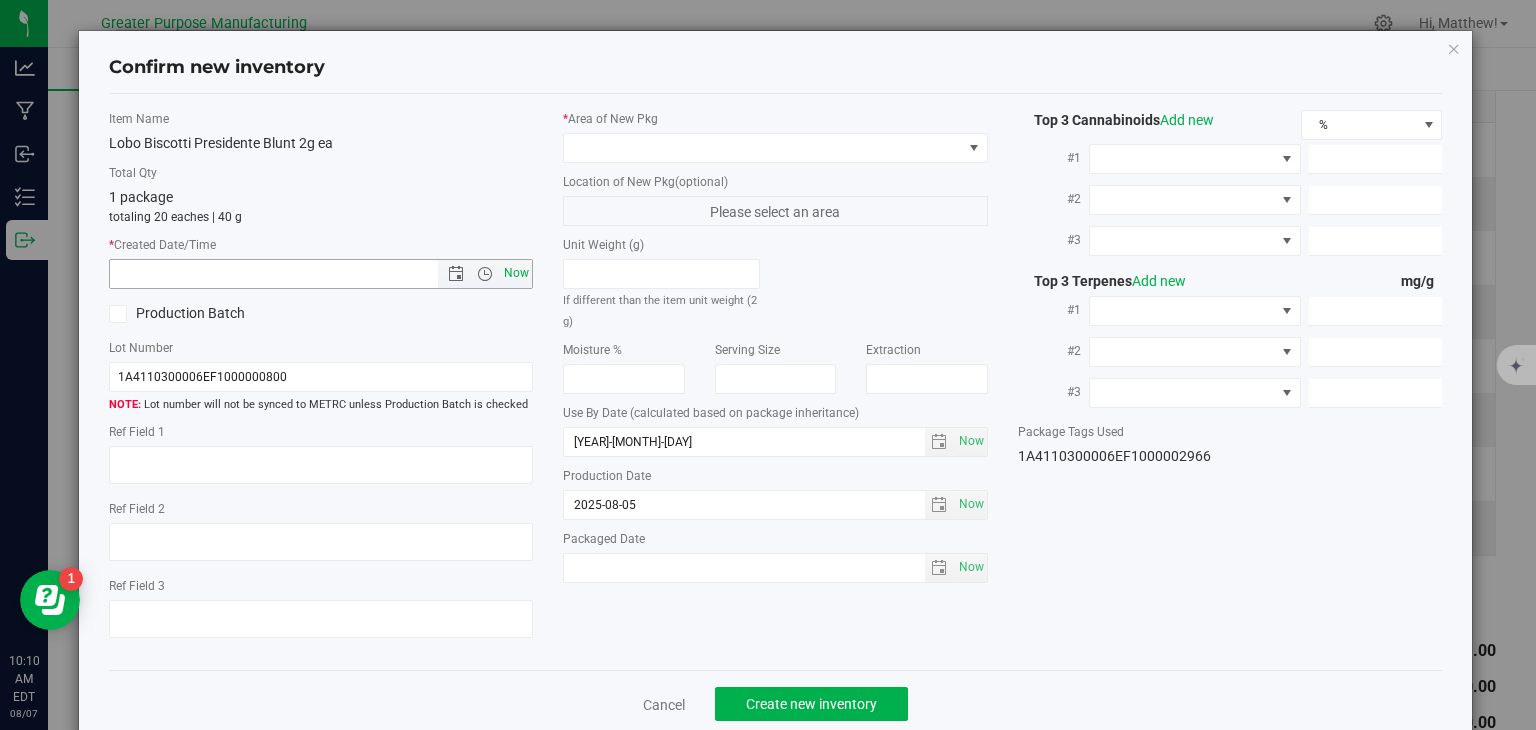 click on "Now" at bounding box center [517, 273] 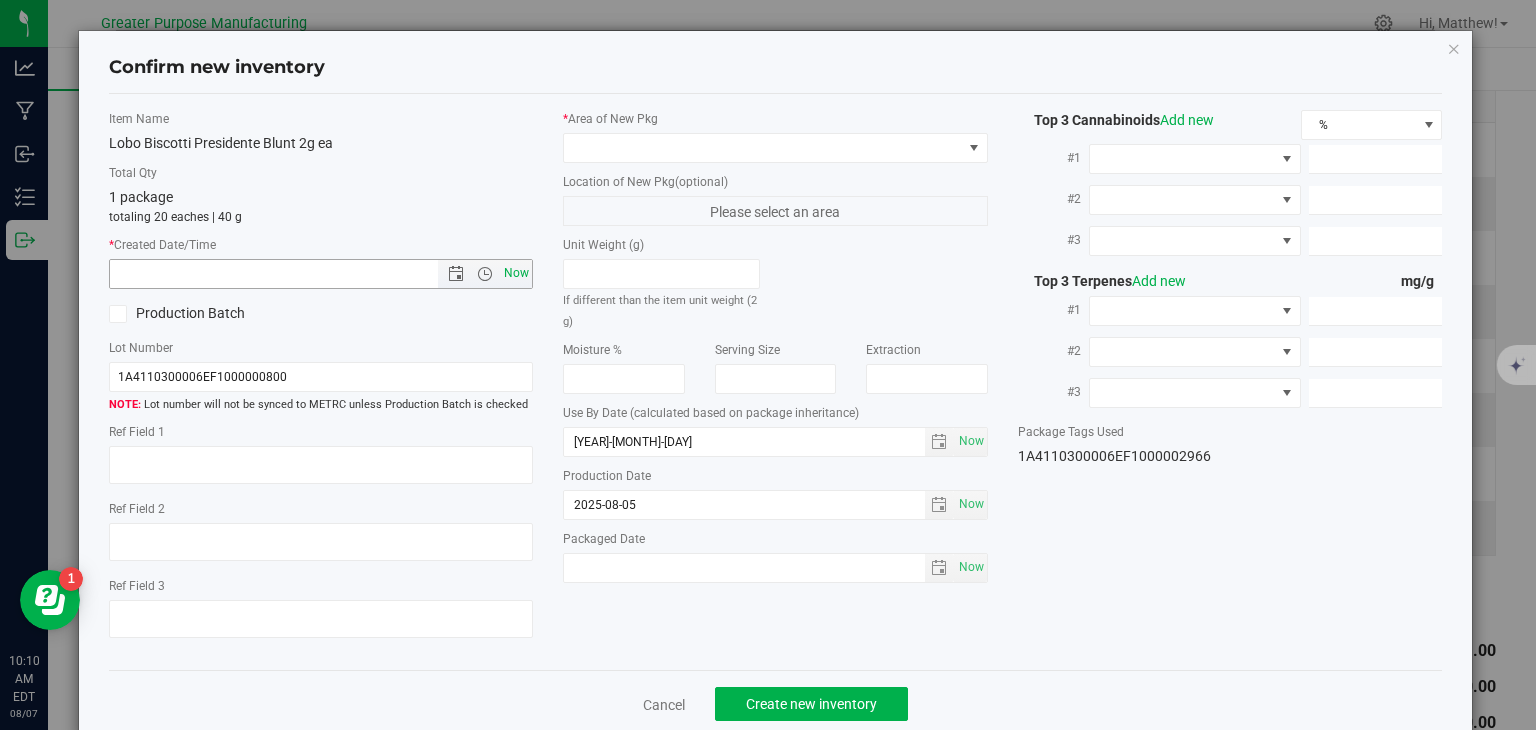 type on "8/7/2025 10:10 AM" 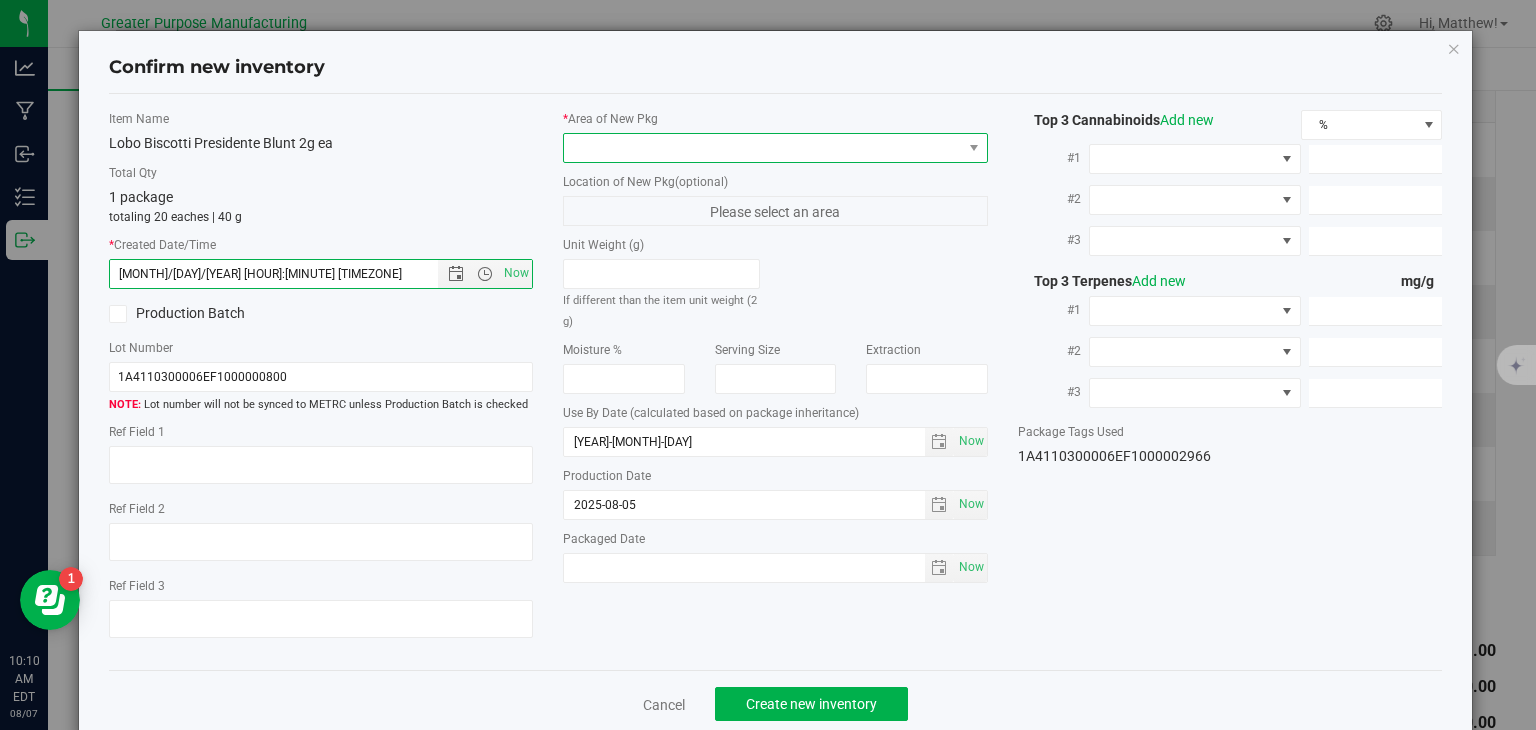 click at bounding box center (763, 148) 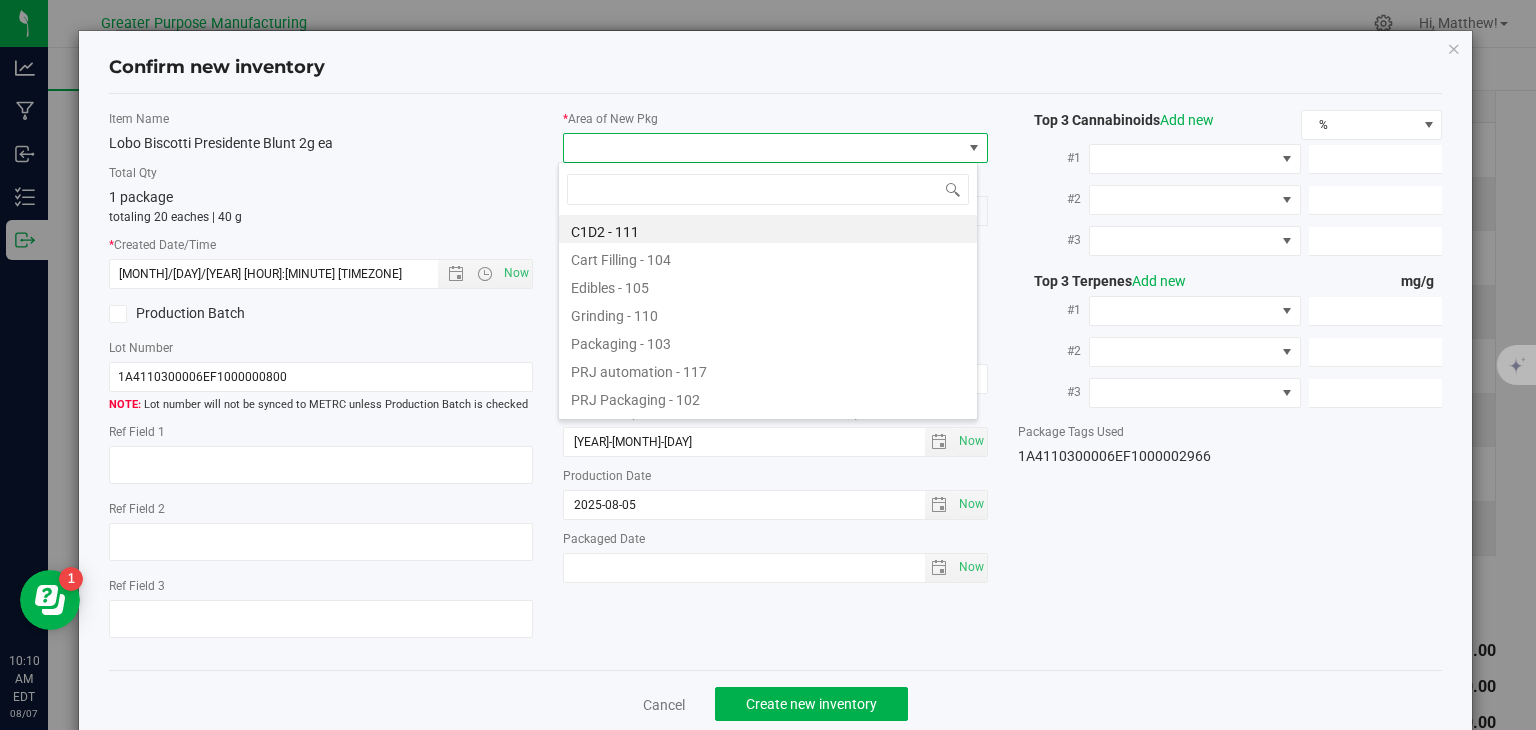 type on "108" 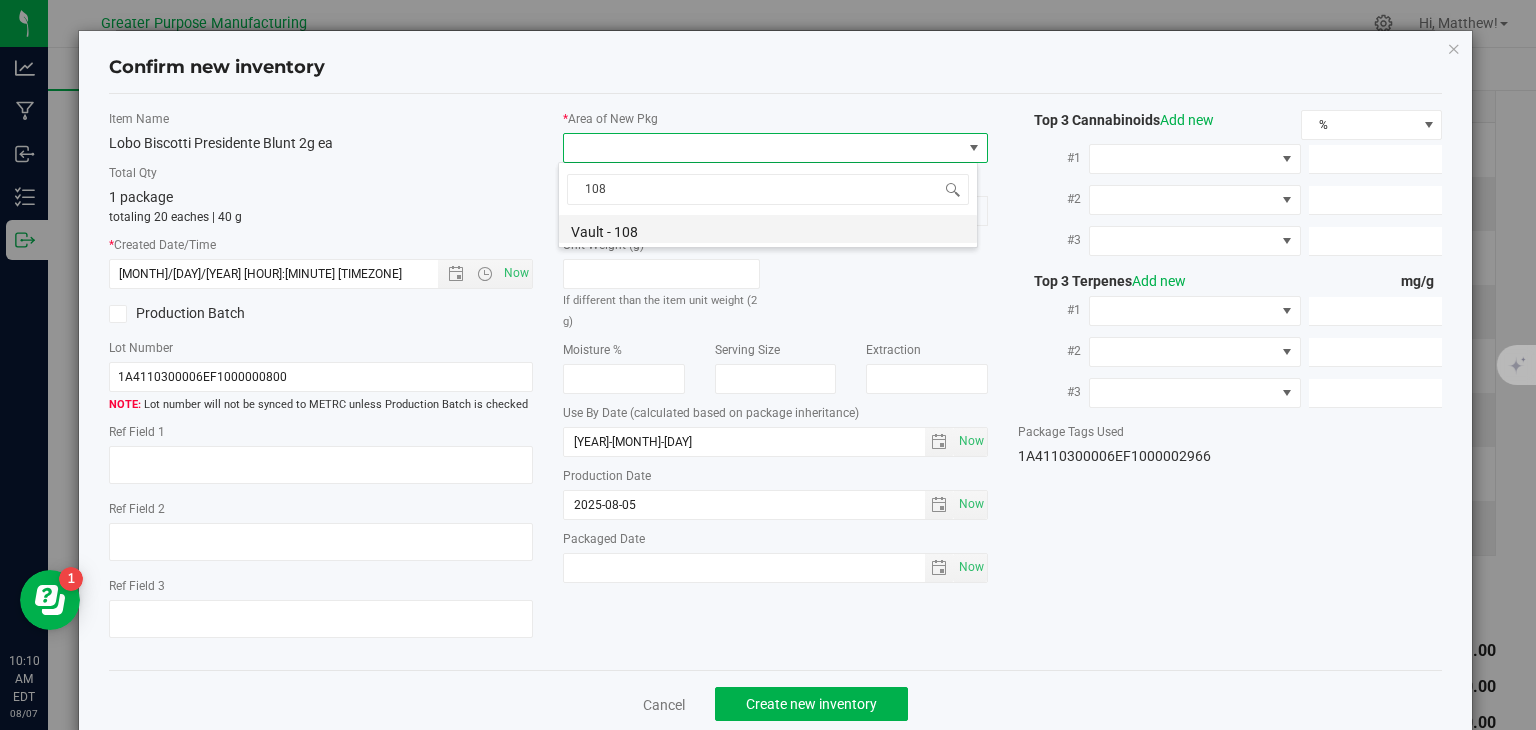 click on "Vault - 108" at bounding box center (768, 229) 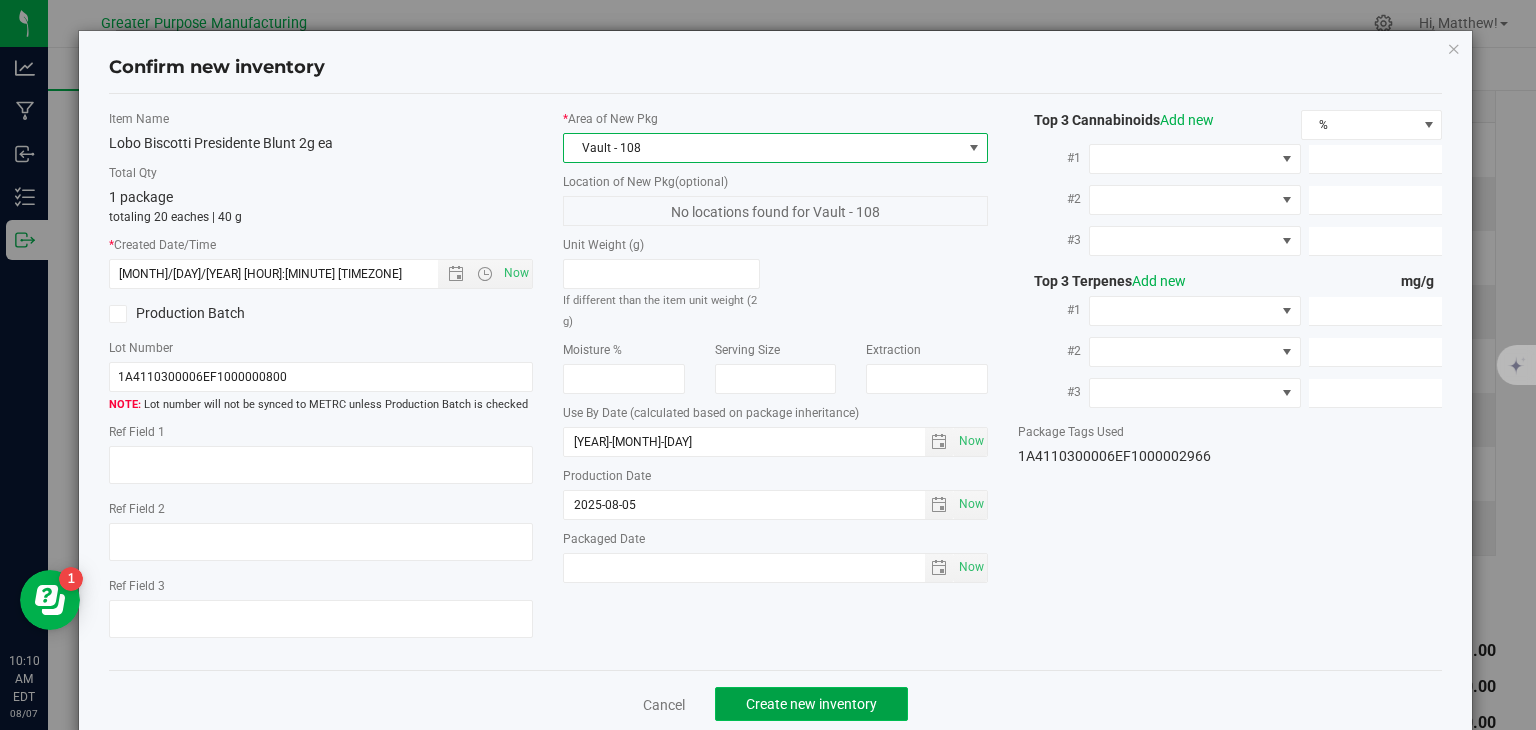 click on "Create new inventory" 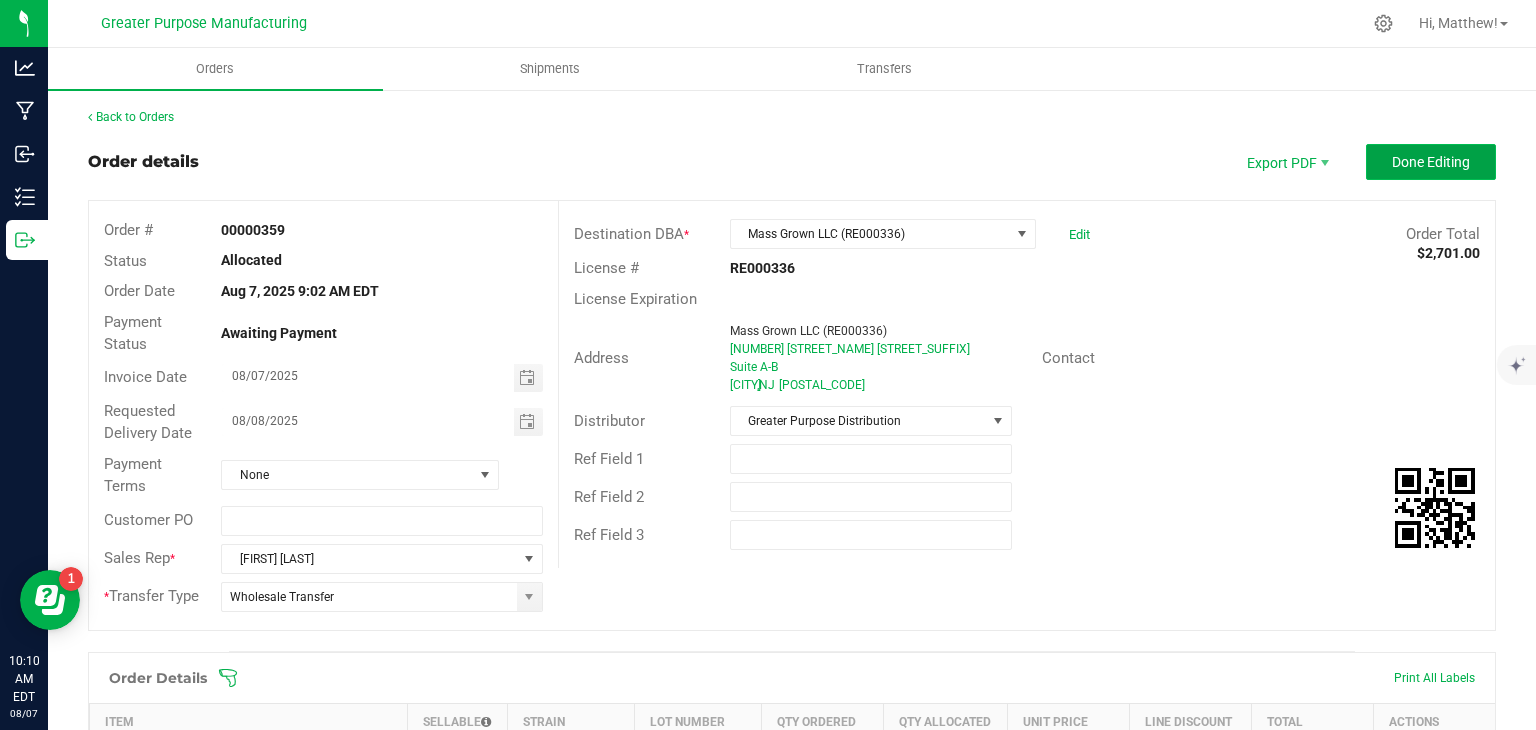 click on "Done Editing" at bounding box center (1431, 162) 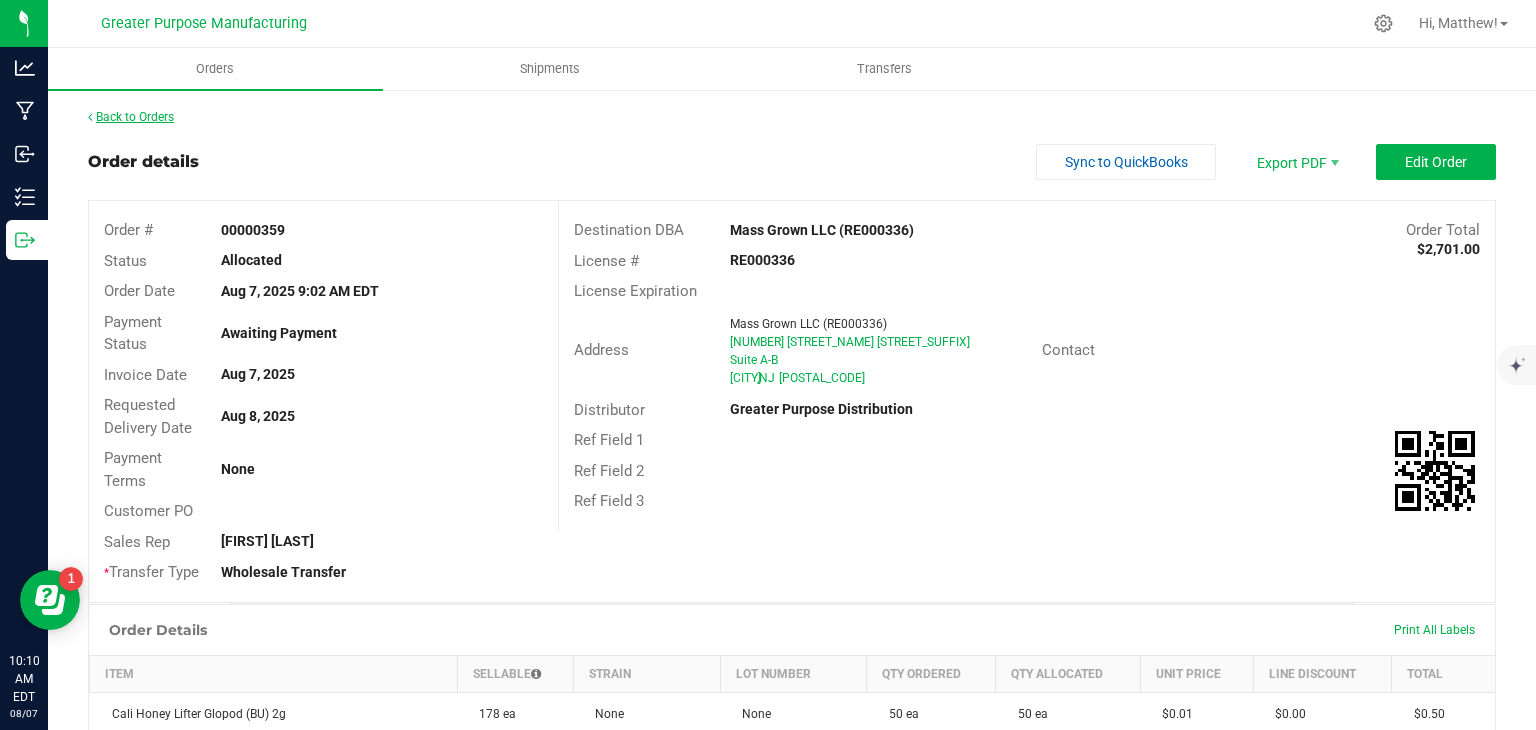 click on "Back to Orders" at bounding box center [131, 117] 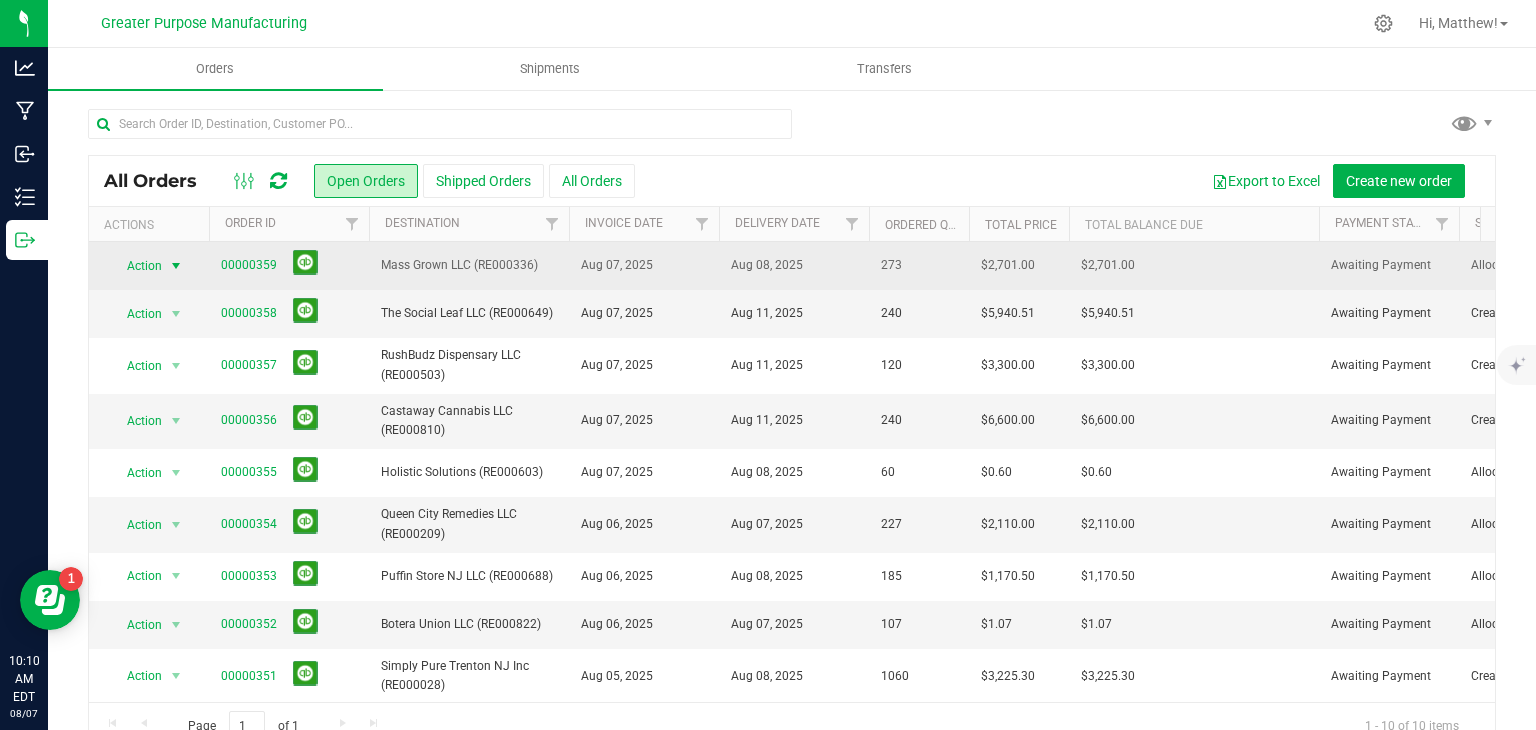 click at bounding box center [176, 266] 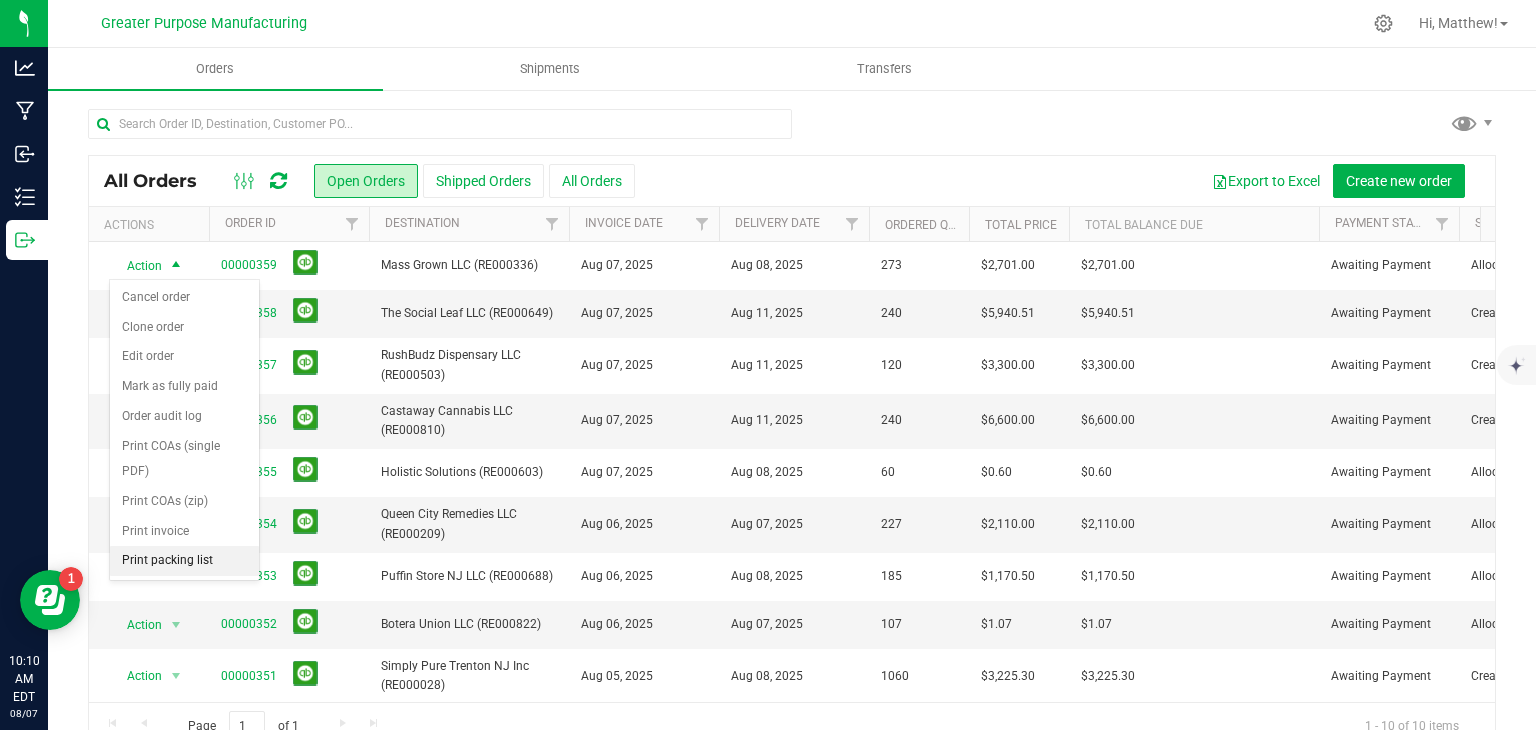 click on "Print packing list" at bounding box center (184, 561) 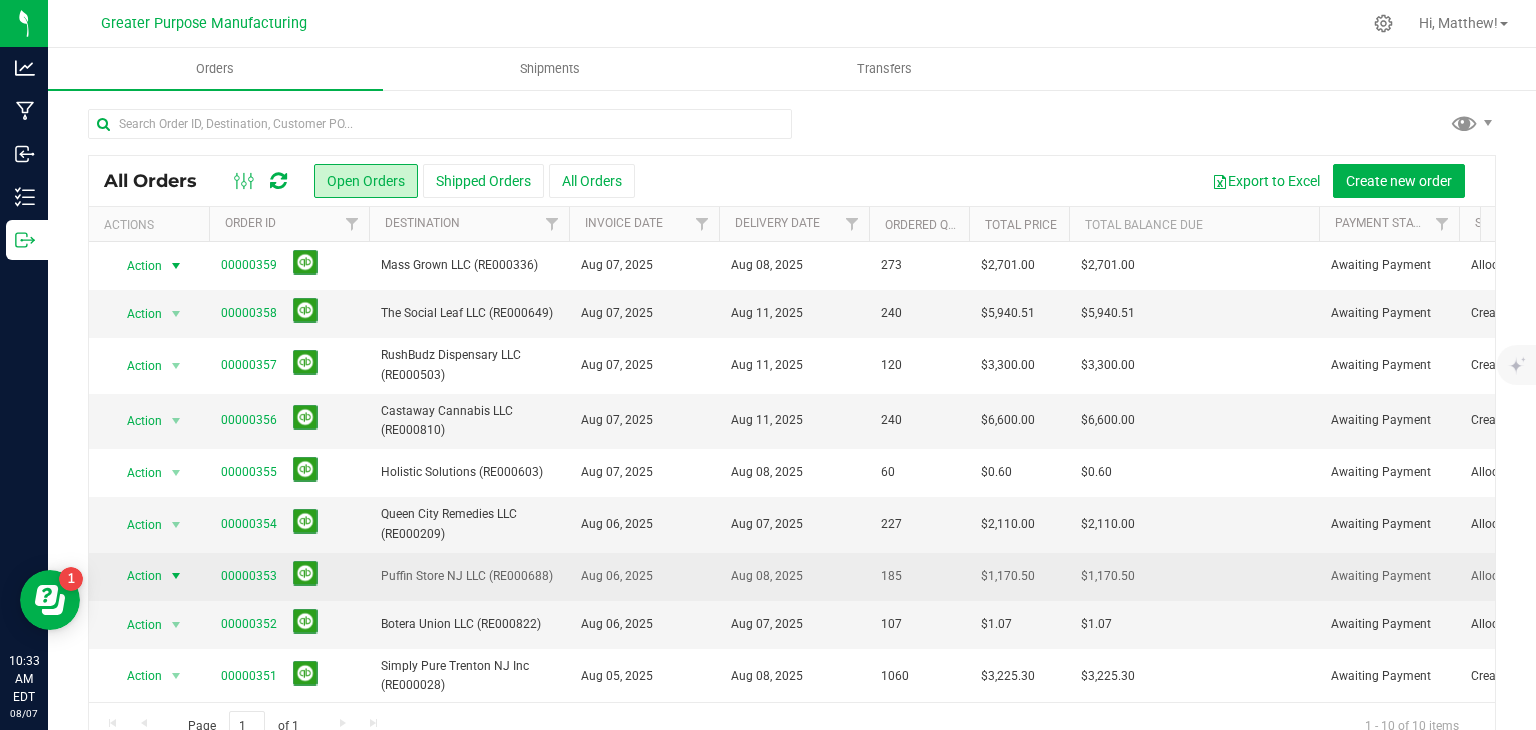 click at bounding box center [176, 576] 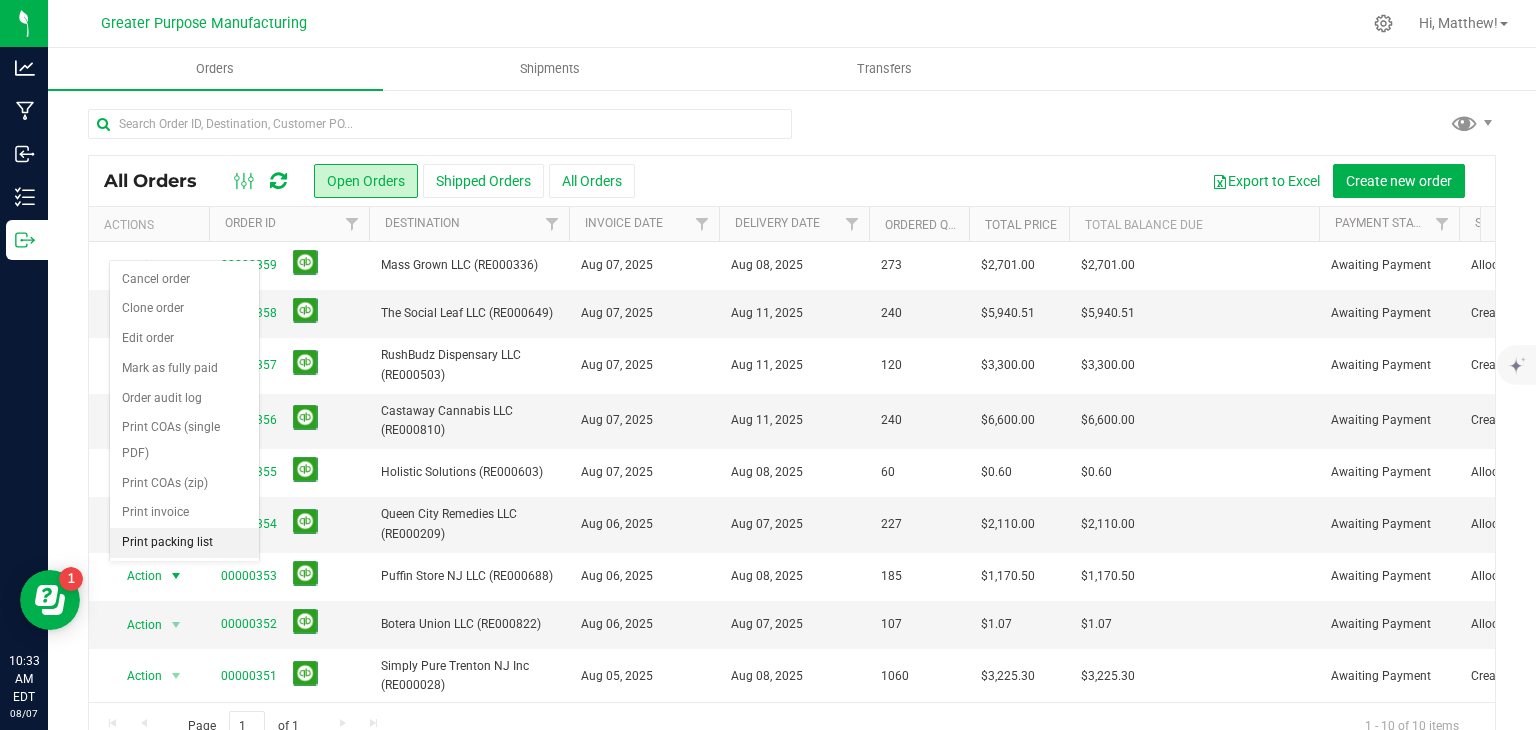 click on "Print packing list" at bounding box center [184, 543] 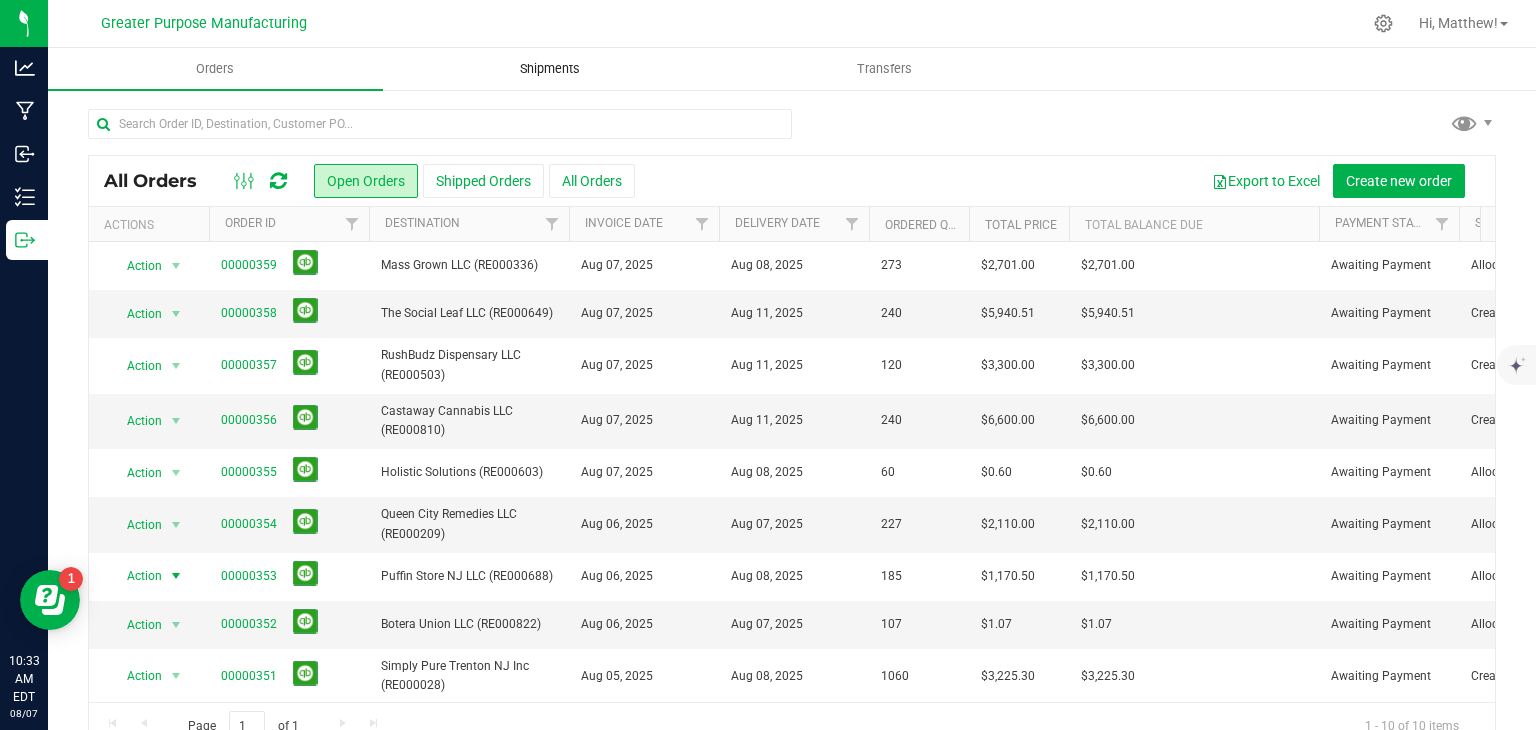 click on "Shipments" at bounding box center (550, 69) 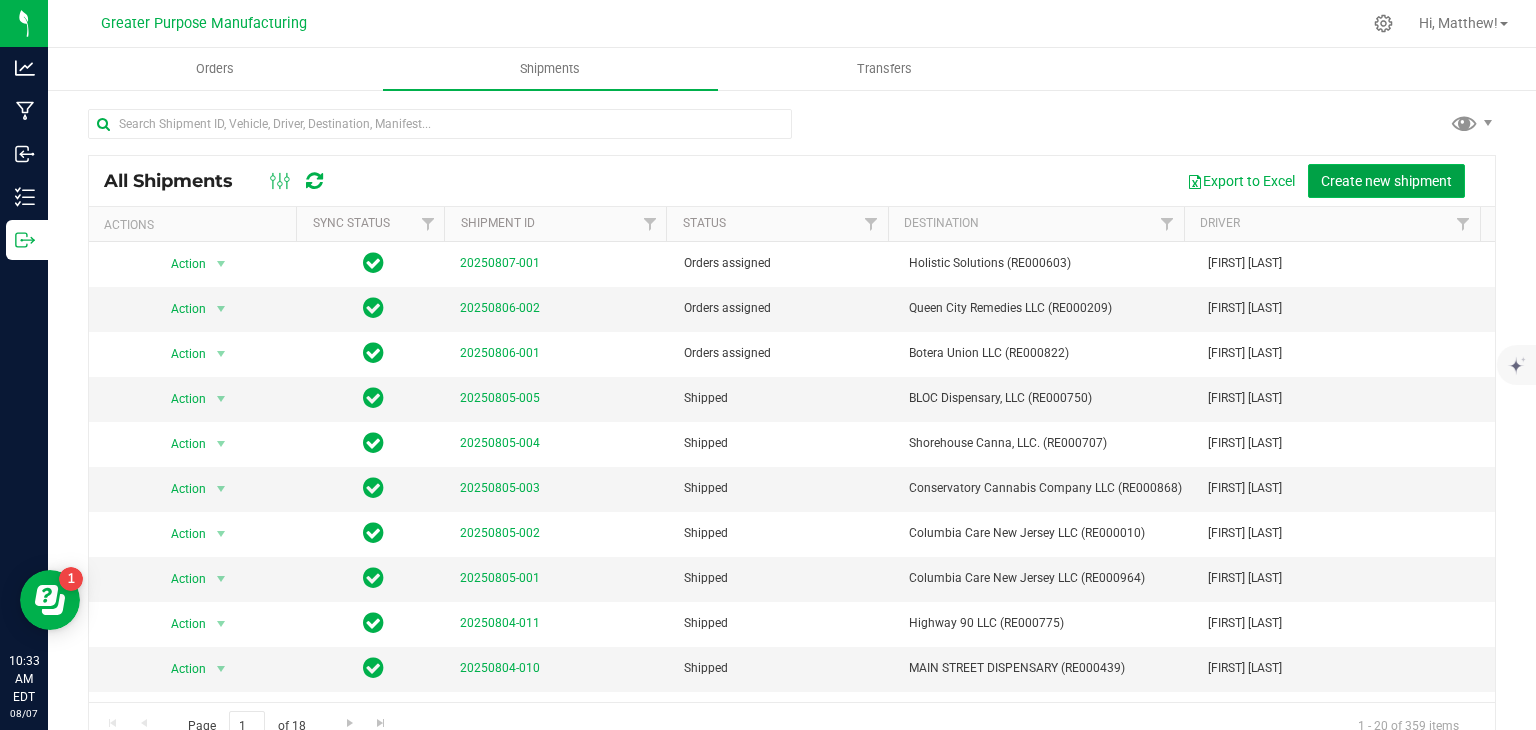 click on "Create new shipment" at bounding box center (1386, 181) 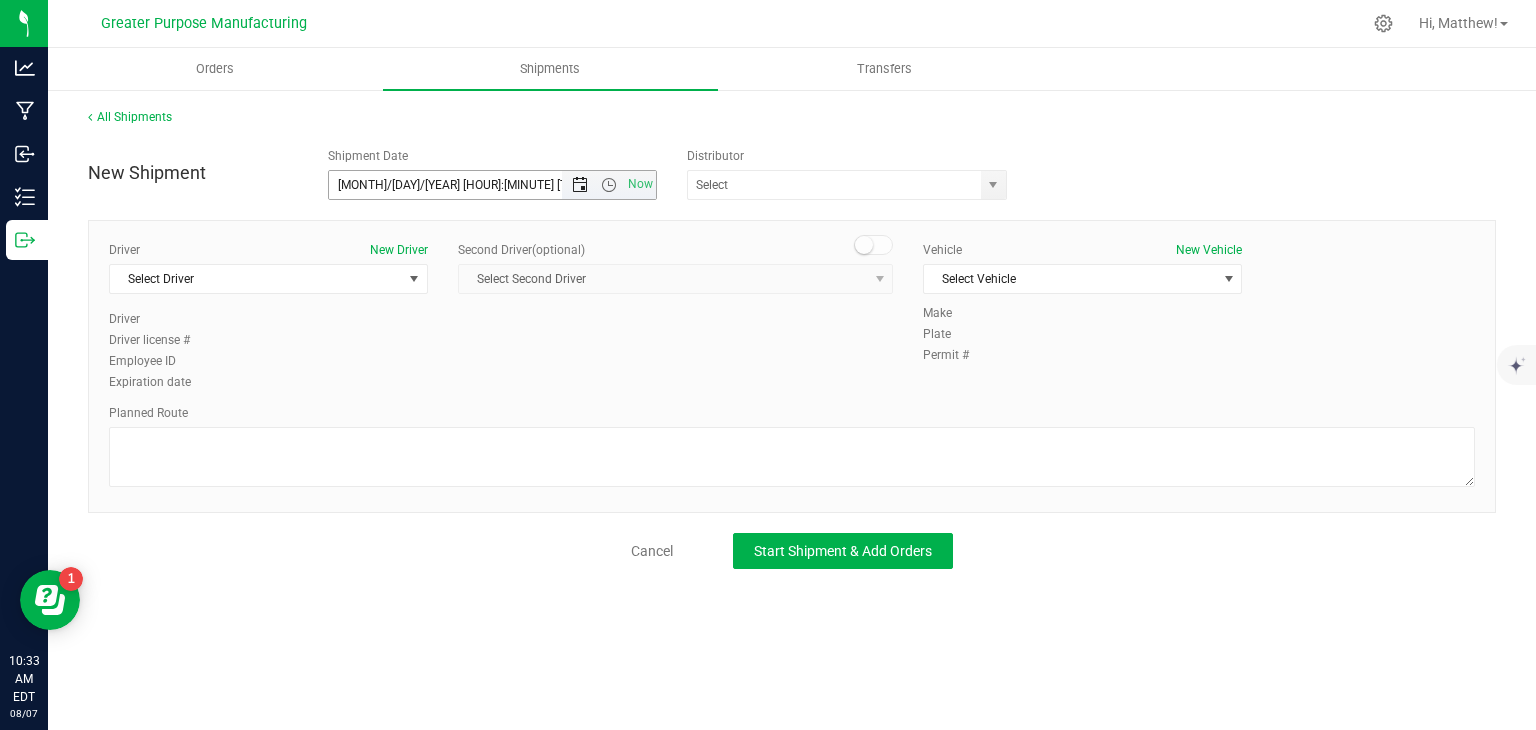 click at bounding box center (580, 185) 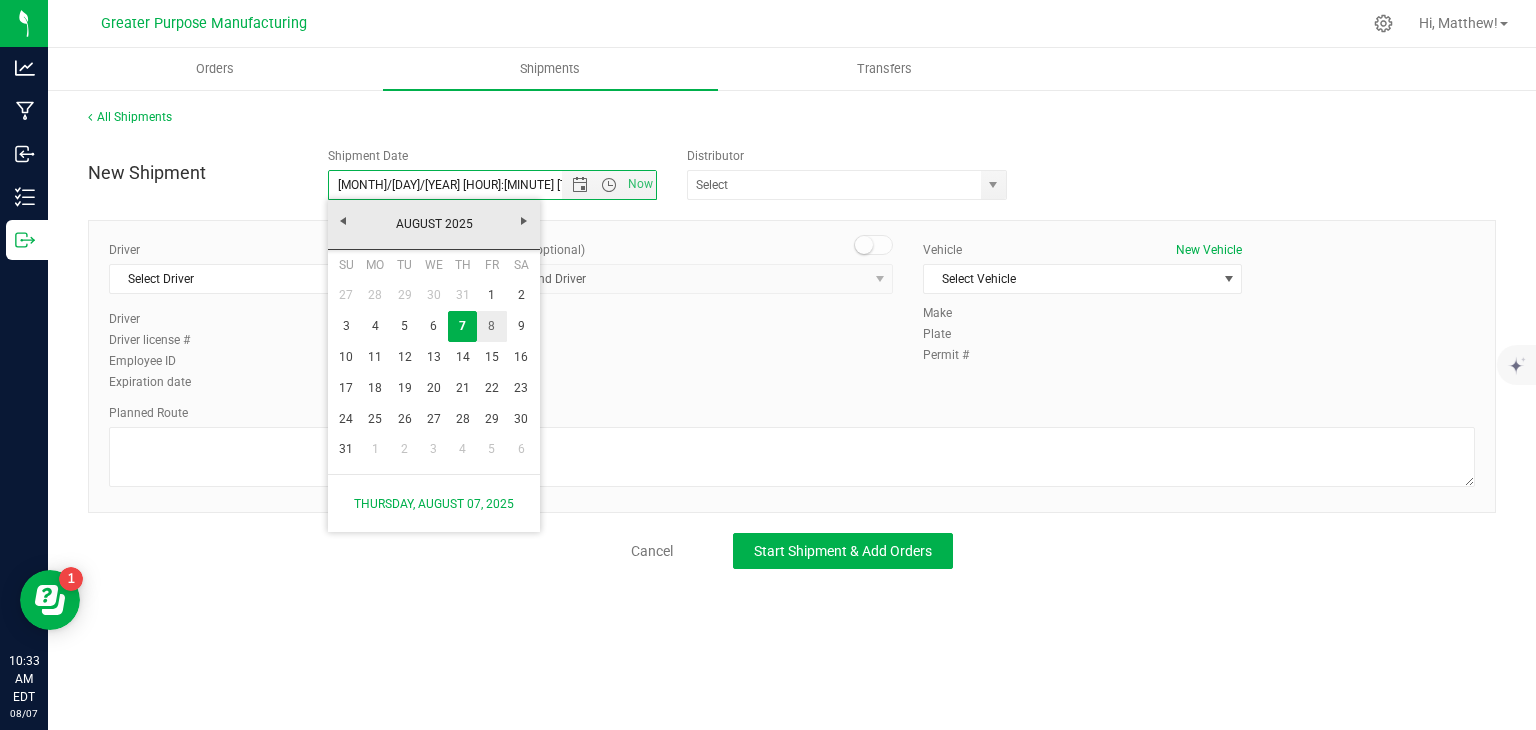 click on "8" at bounding box center [491, 326] 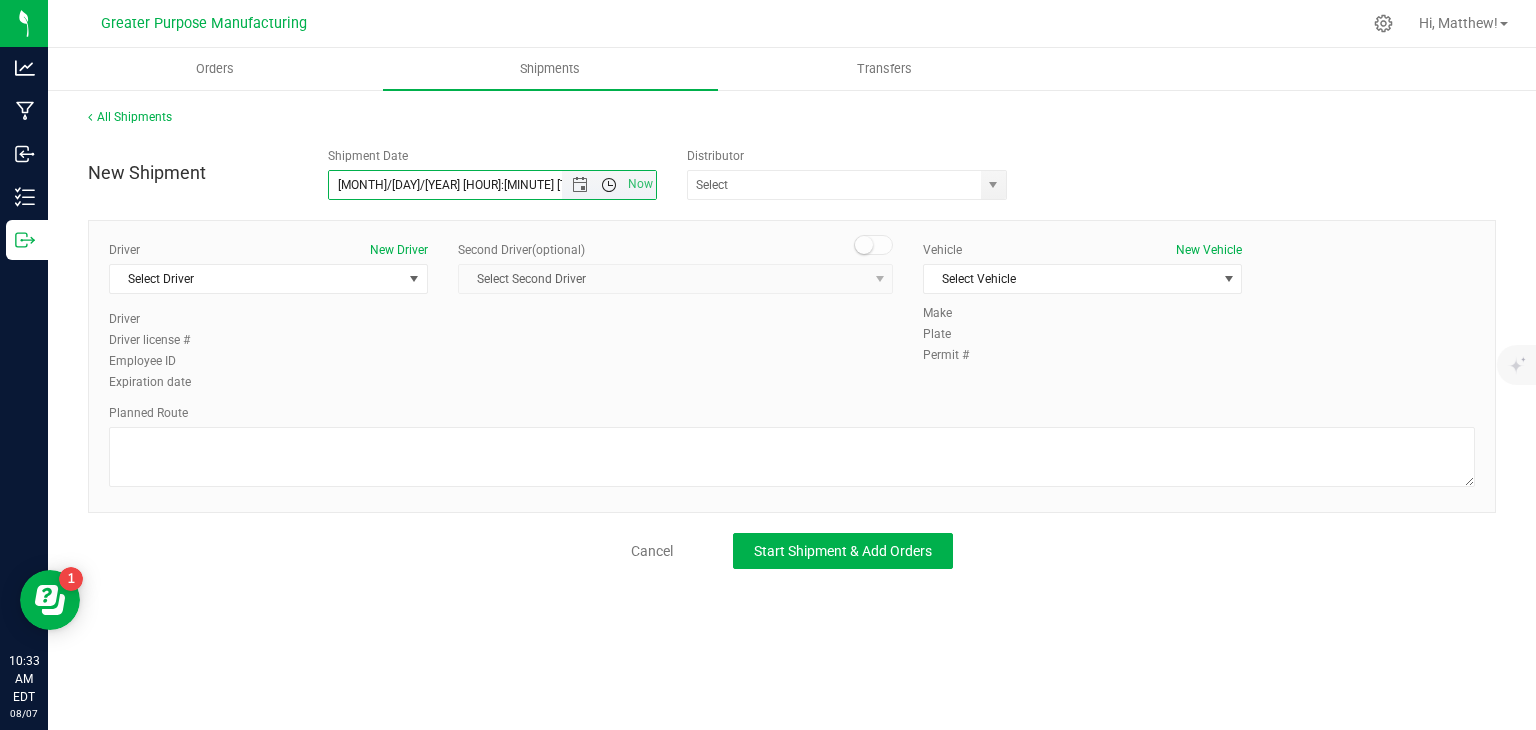 click at bounding box center [609, 185] 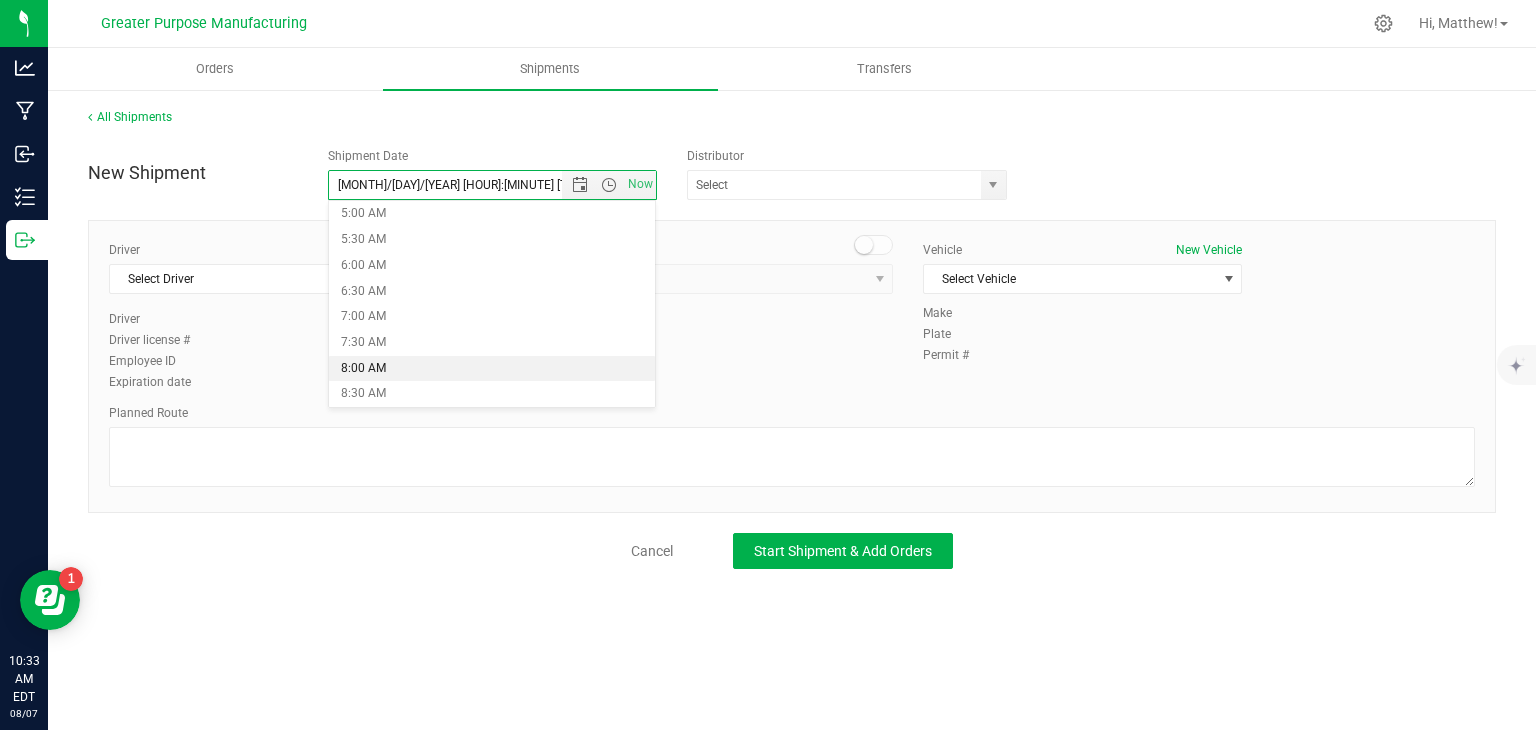 scroll, scrollTop: 303, scrollLeft: 0, axis: vertical 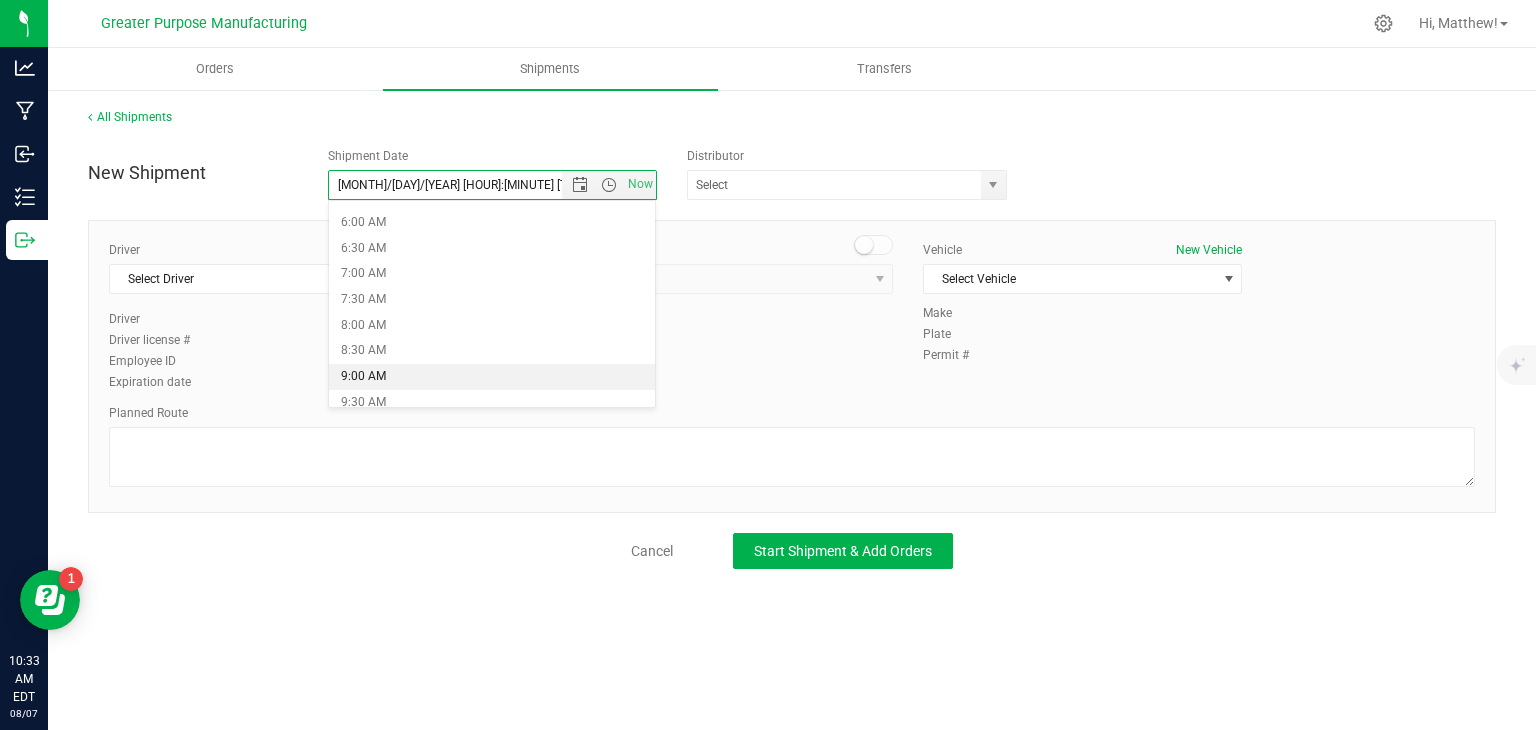 click on "9:00 AM" at bounding box center [492, 377] 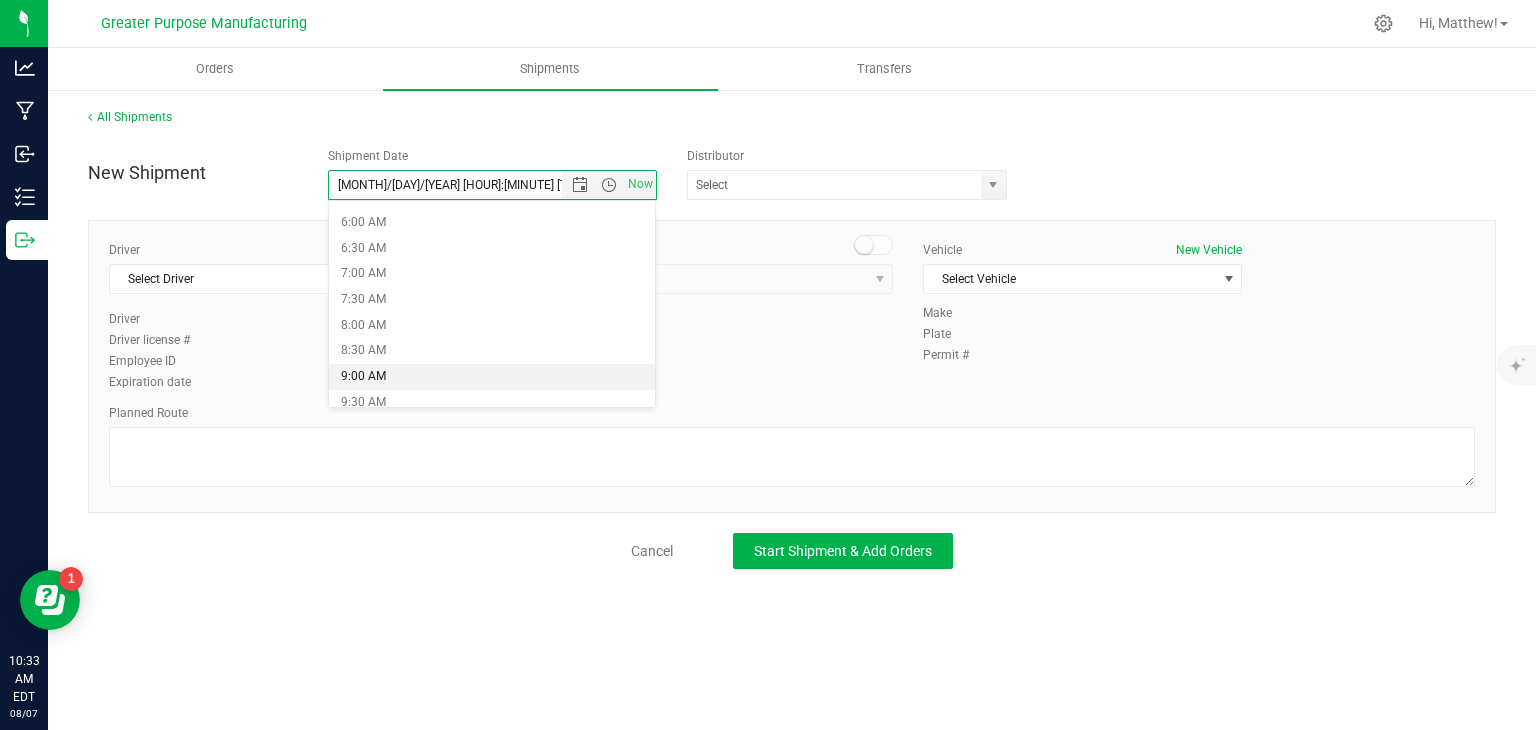 type on "8/8/2025 9:00 AM" 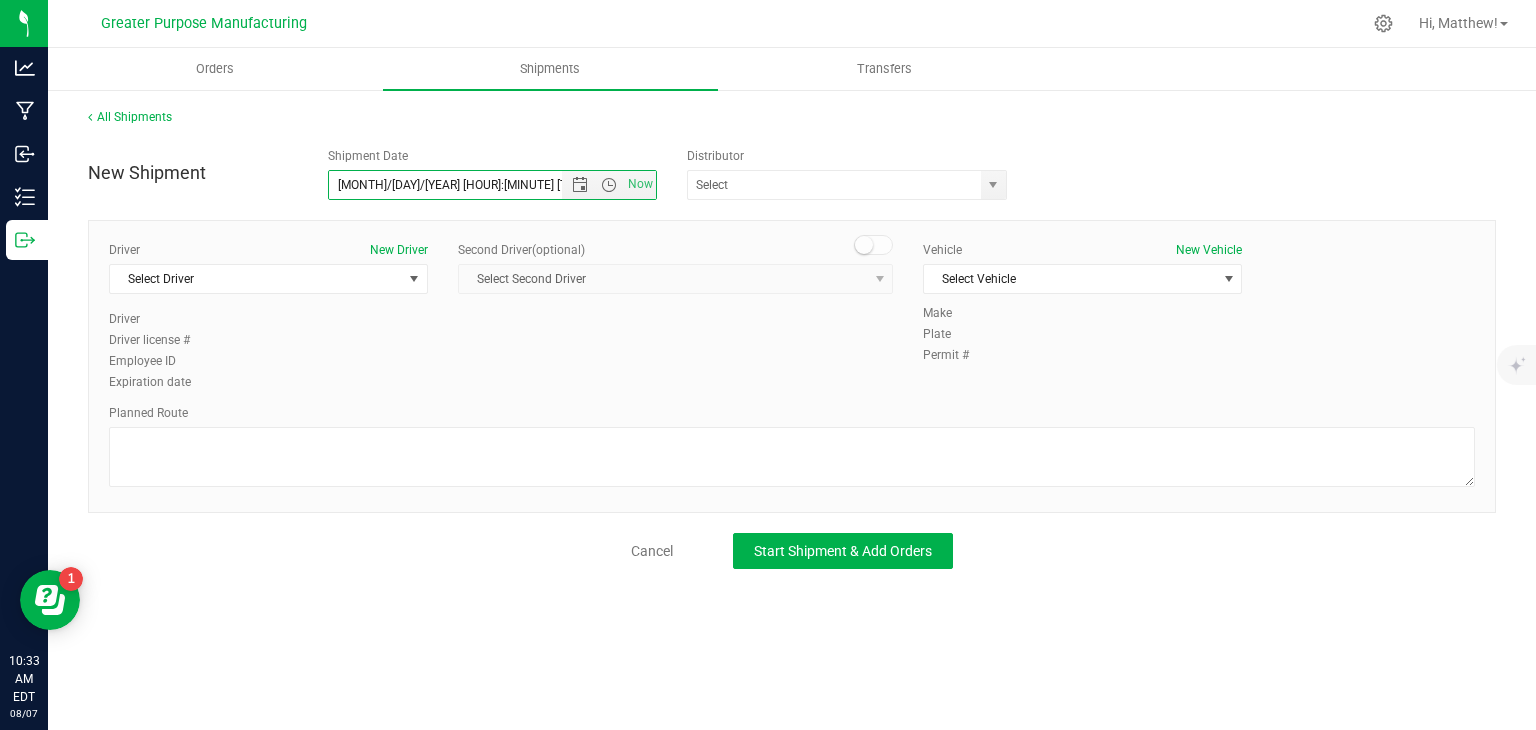 click on "Driver
New Driver
Select Driver Select Driver Gianni Failla Matthew Ferker Veronica Figueroa Brianna Heller Jeremy Justice Hrishikesh Vimadalal Eduuardo Whittington" at bounding box center [268, 275] 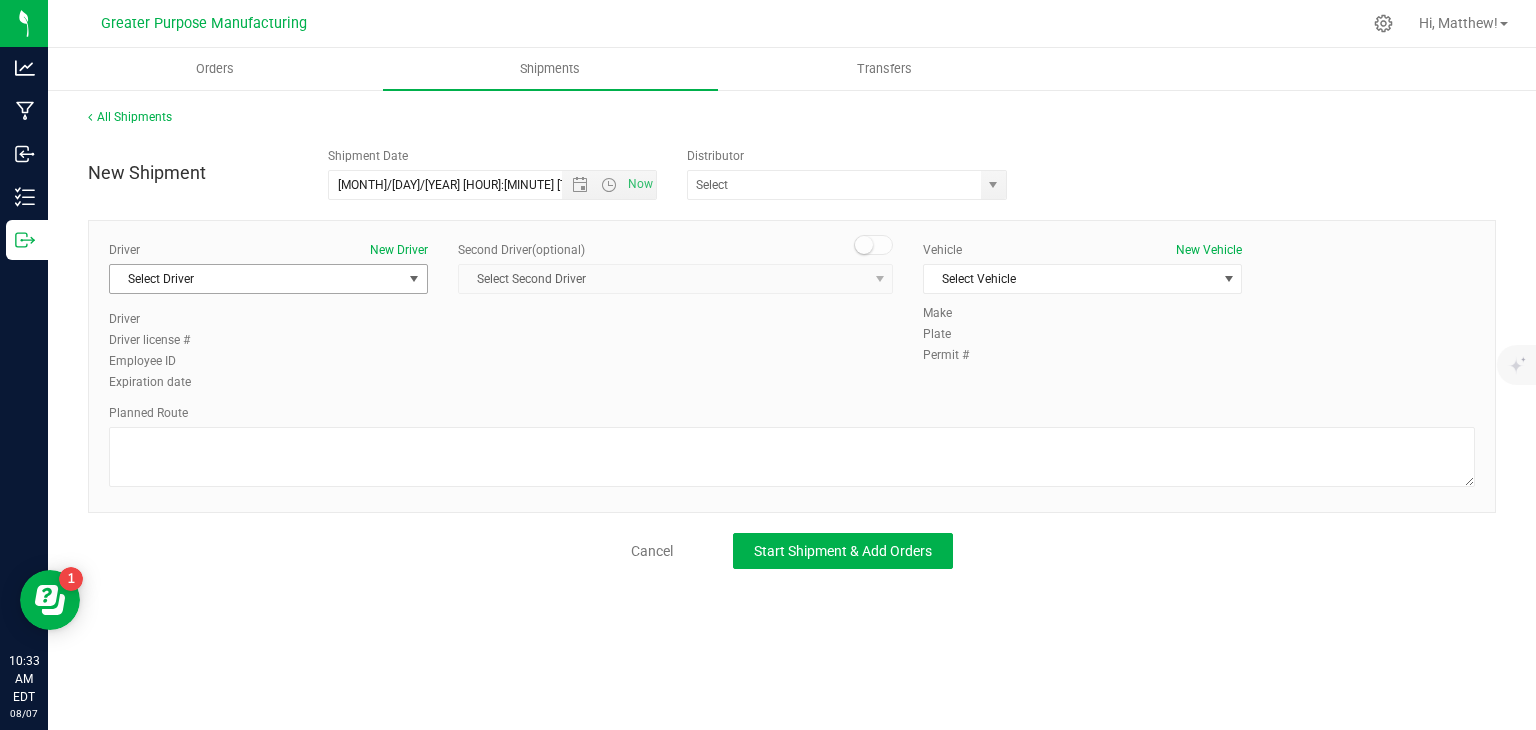 click on "Select Driver" at bounding box center (256, 279) 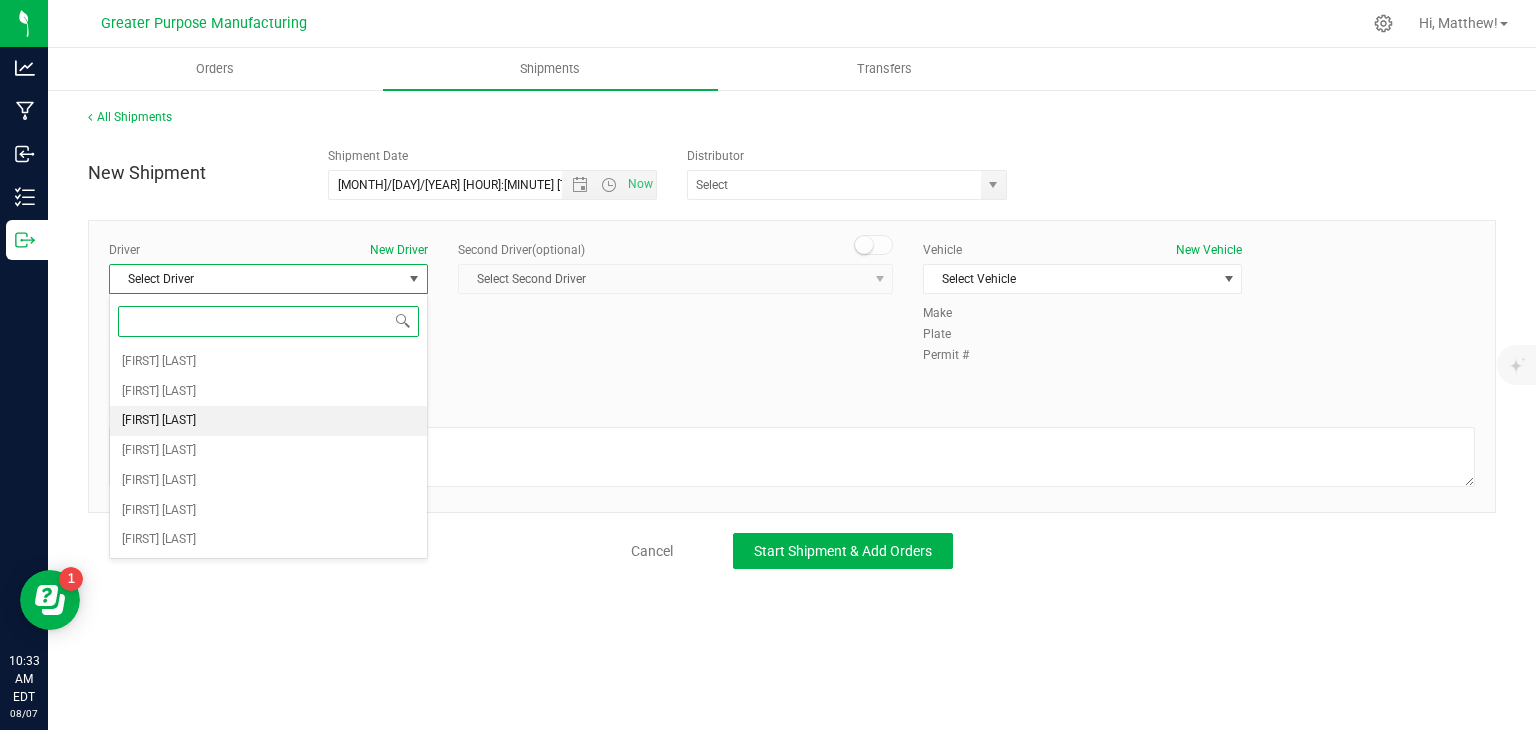 click on "Veronica Figueroa" at bounding box center [268, 421] 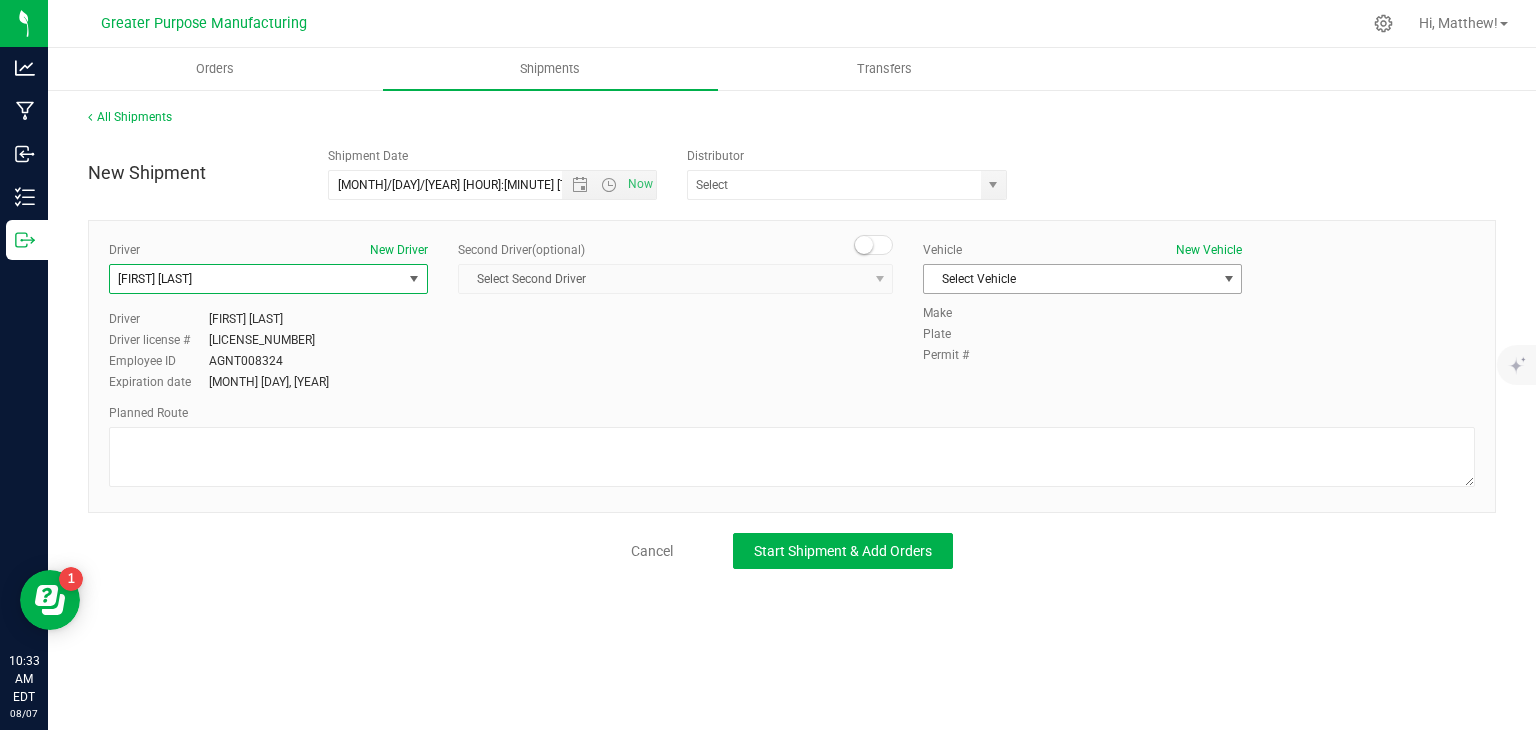 click on "Select Vehicle" at bounding box center [1070, 279] 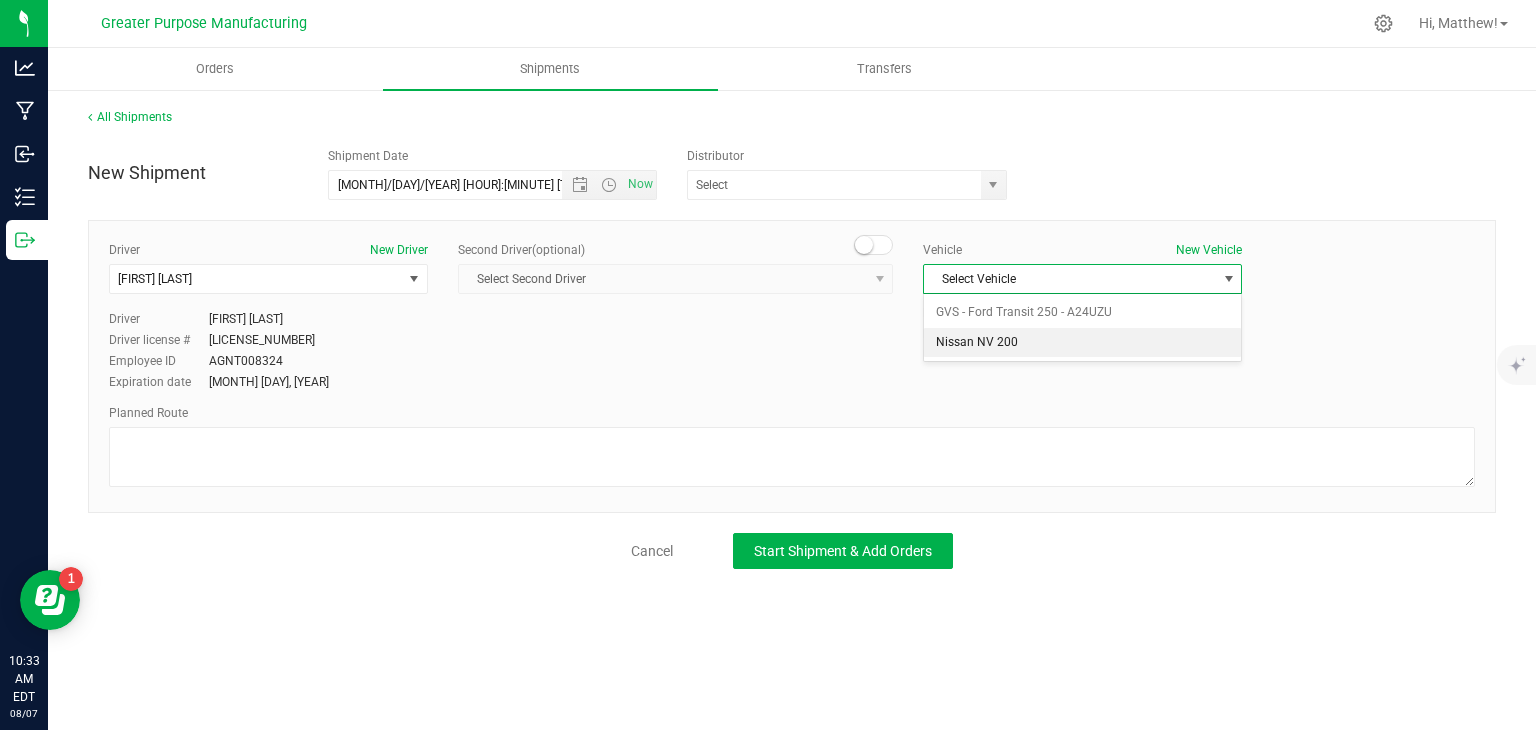 click on "Nissan NV 200" at bounding box center (1082, 343) 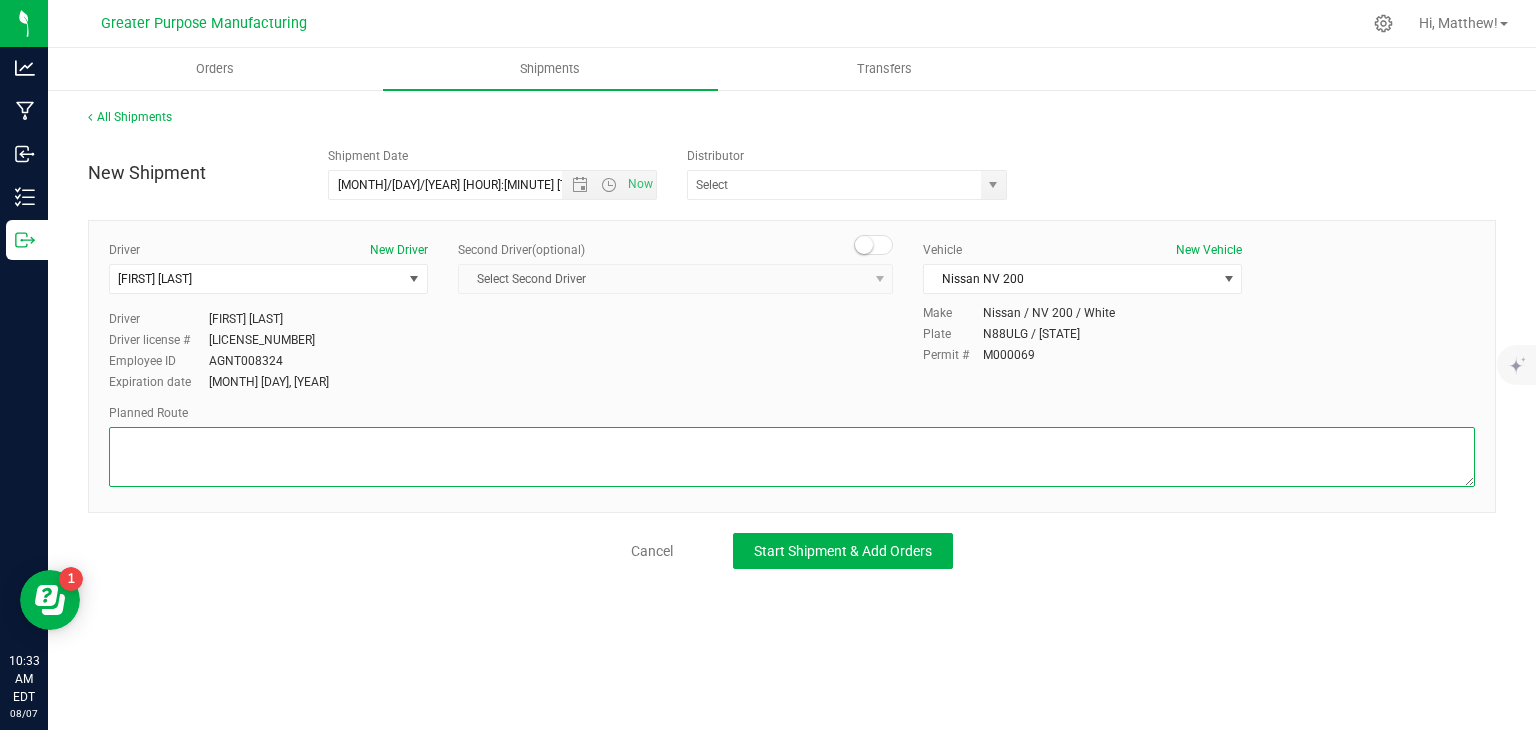 click at bounding box center (792, 457) 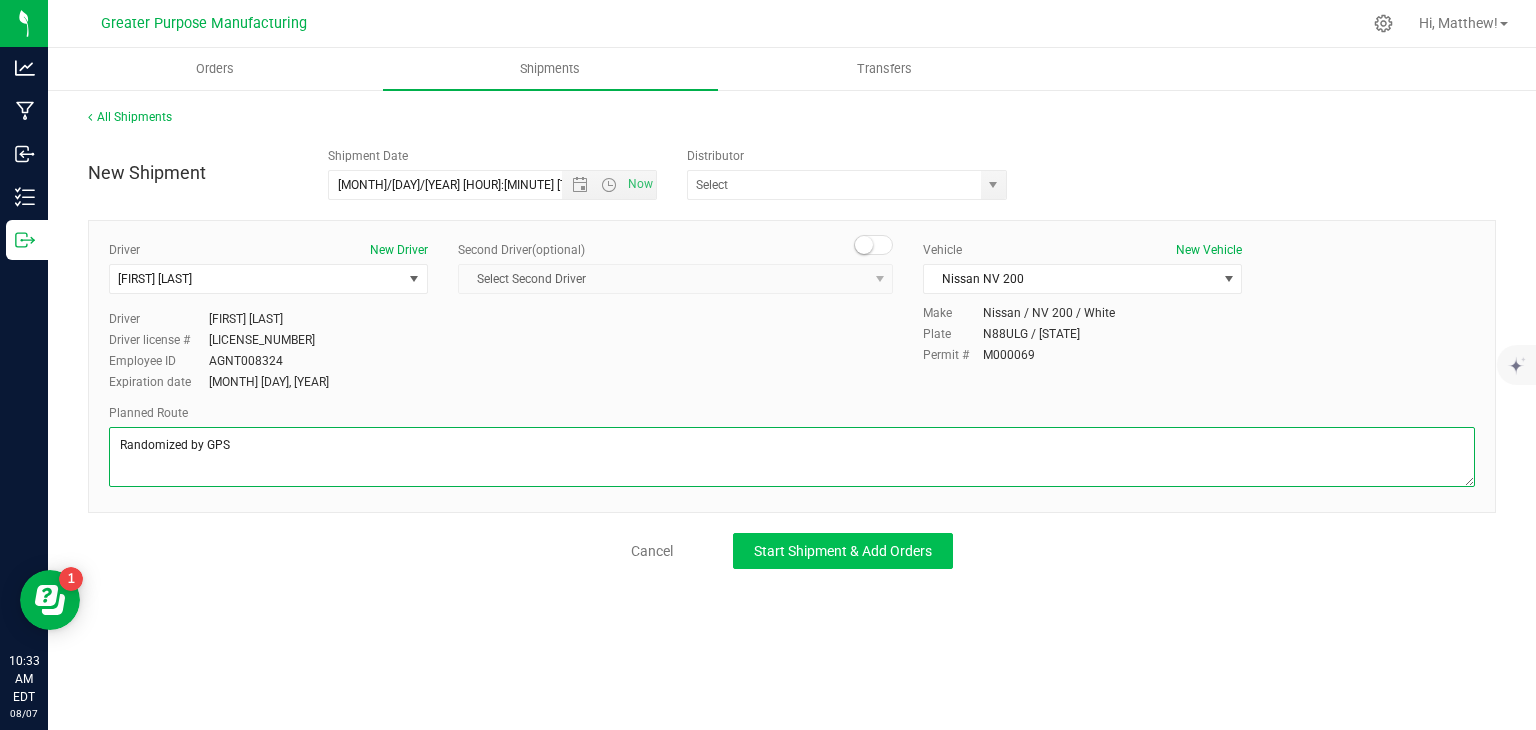 type on "Randomized by GPS" 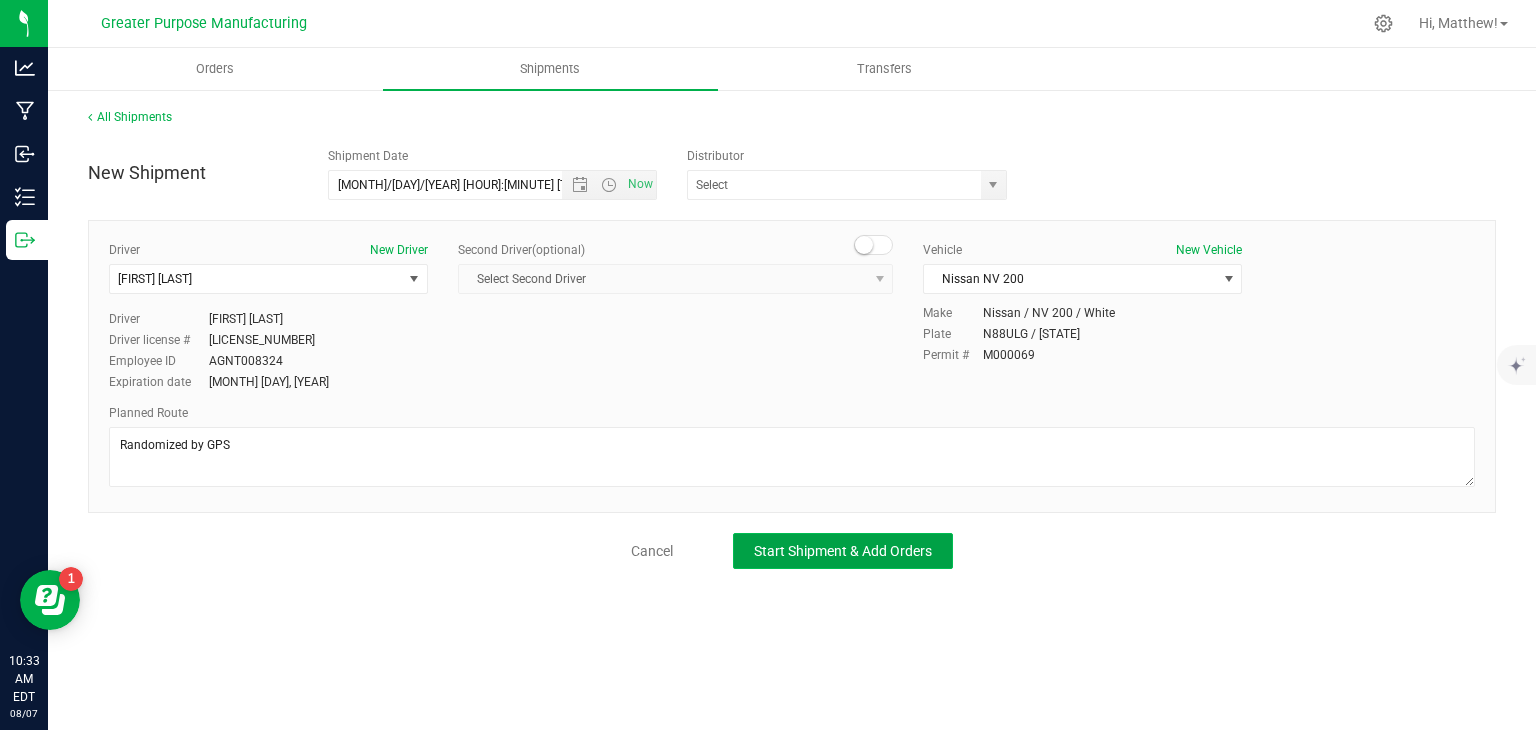 click on "Start Shipment & Add Orders" 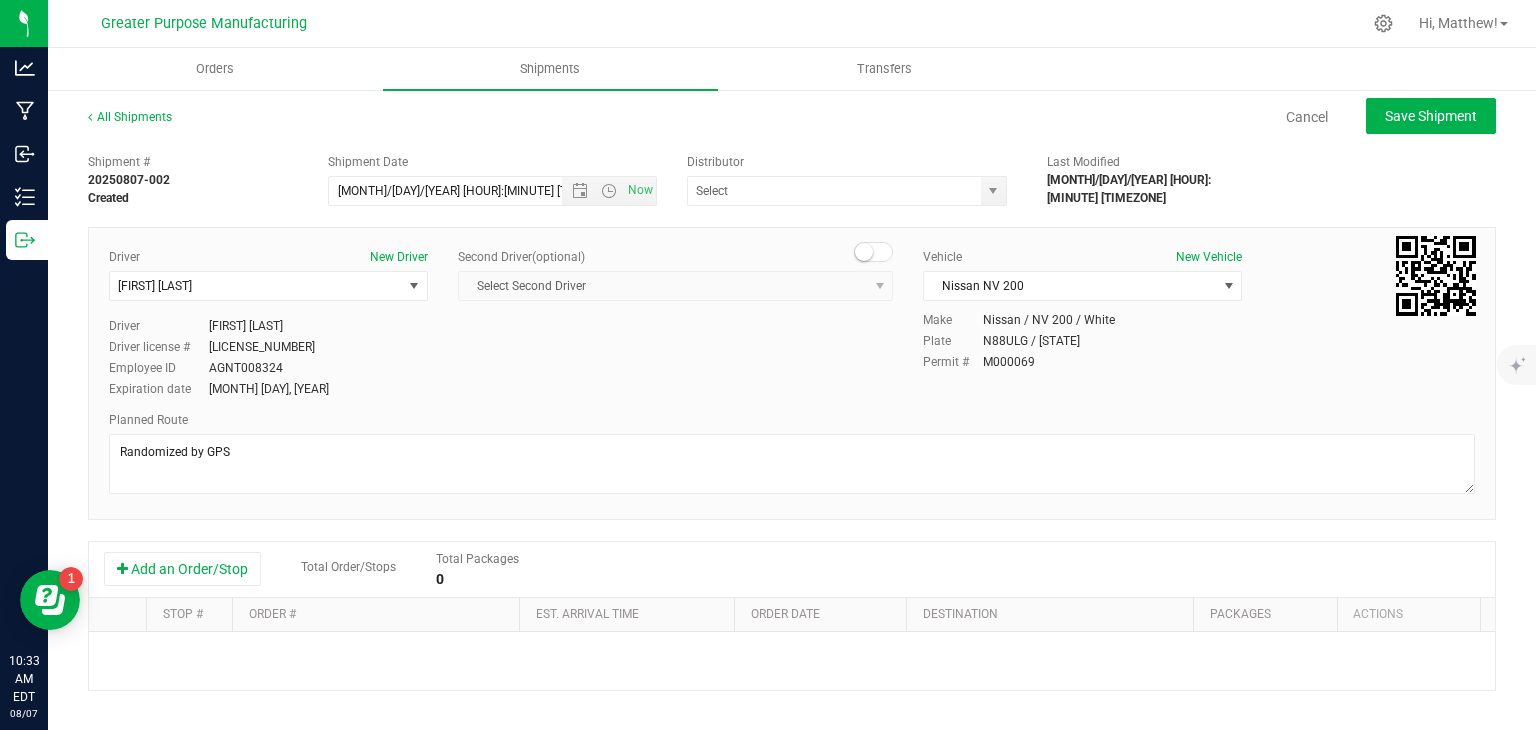 scroll, scrollTop: 139, scrollLeft: 0, axis: vertical 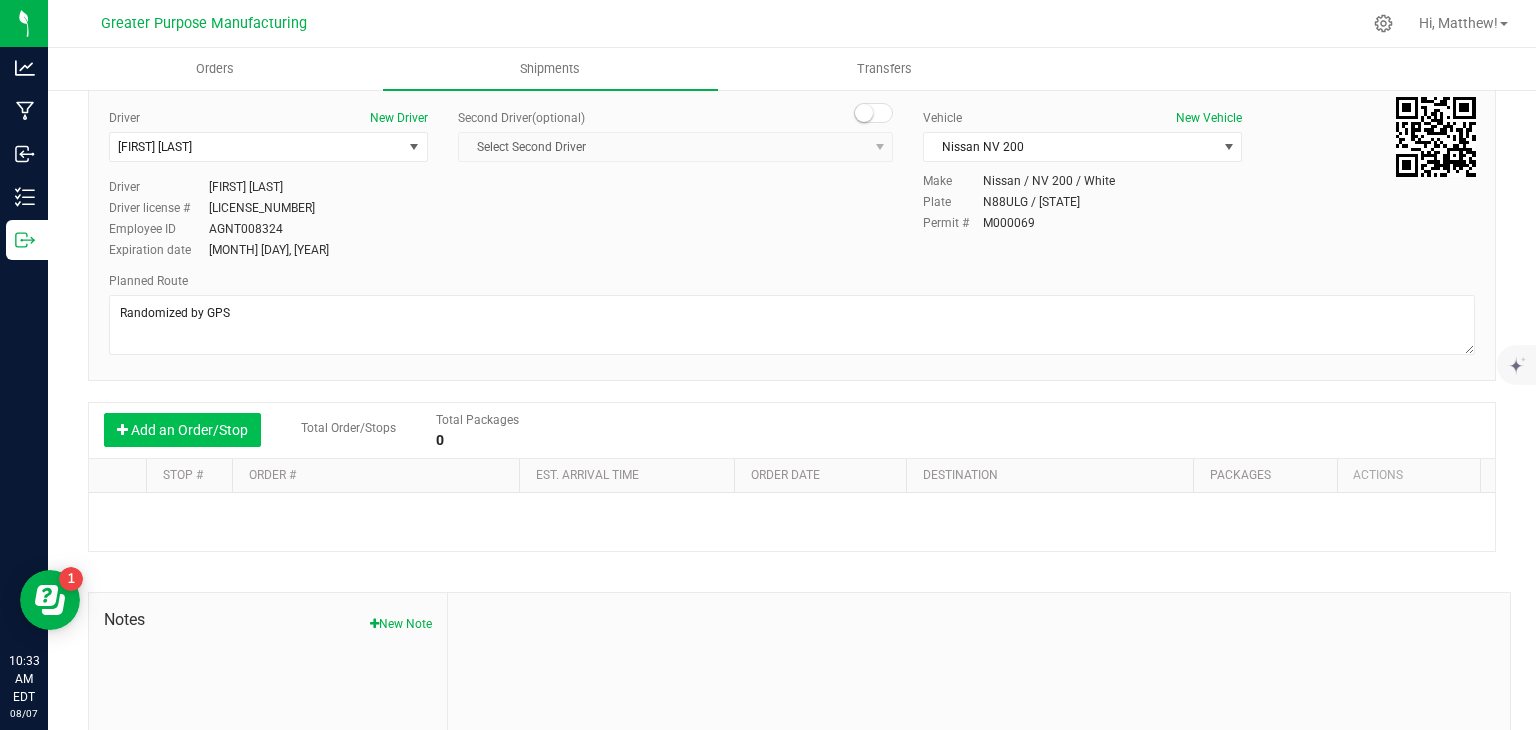 click on "Add an Order/Stop" at bounding box center (182, 430) 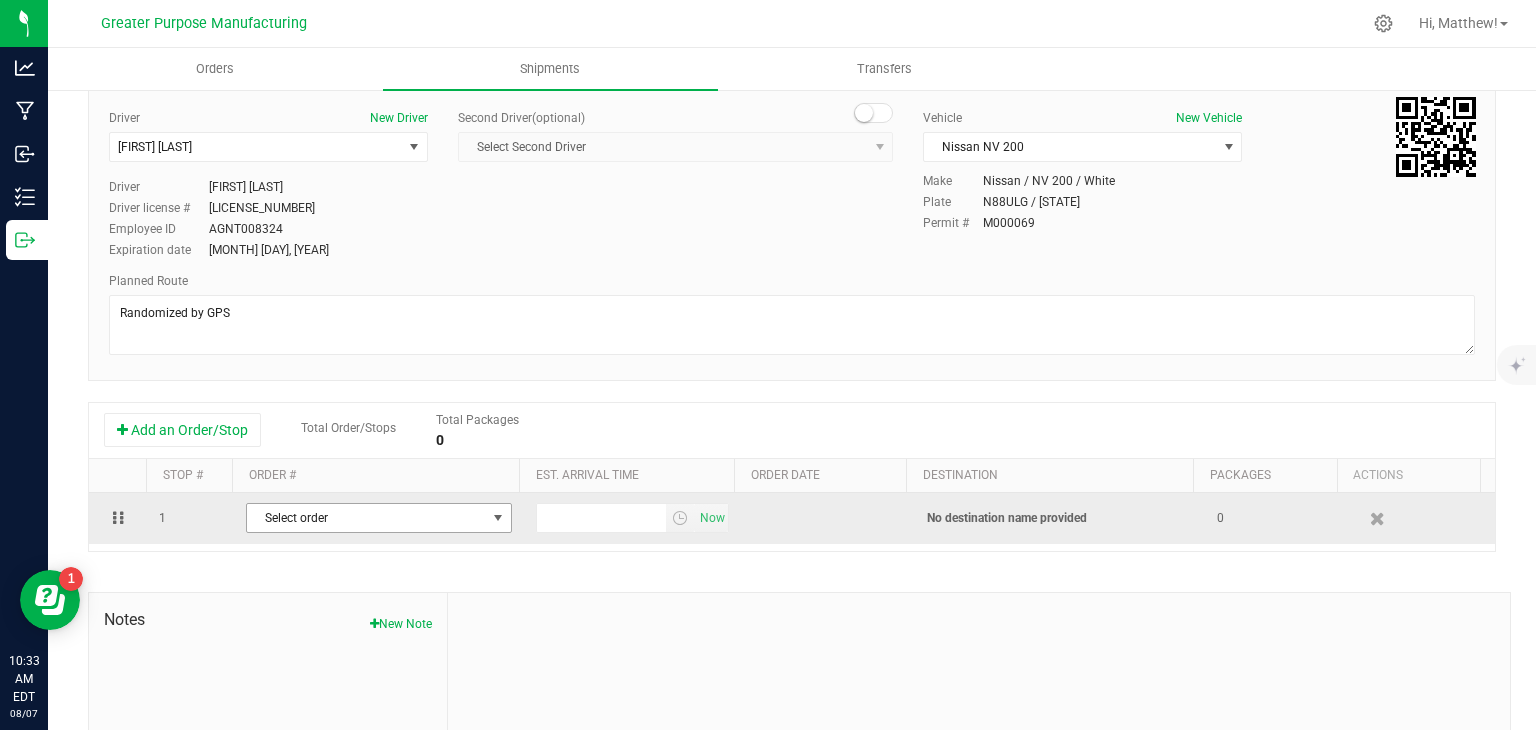 click on "Select order" at bounding box center [366, 518] 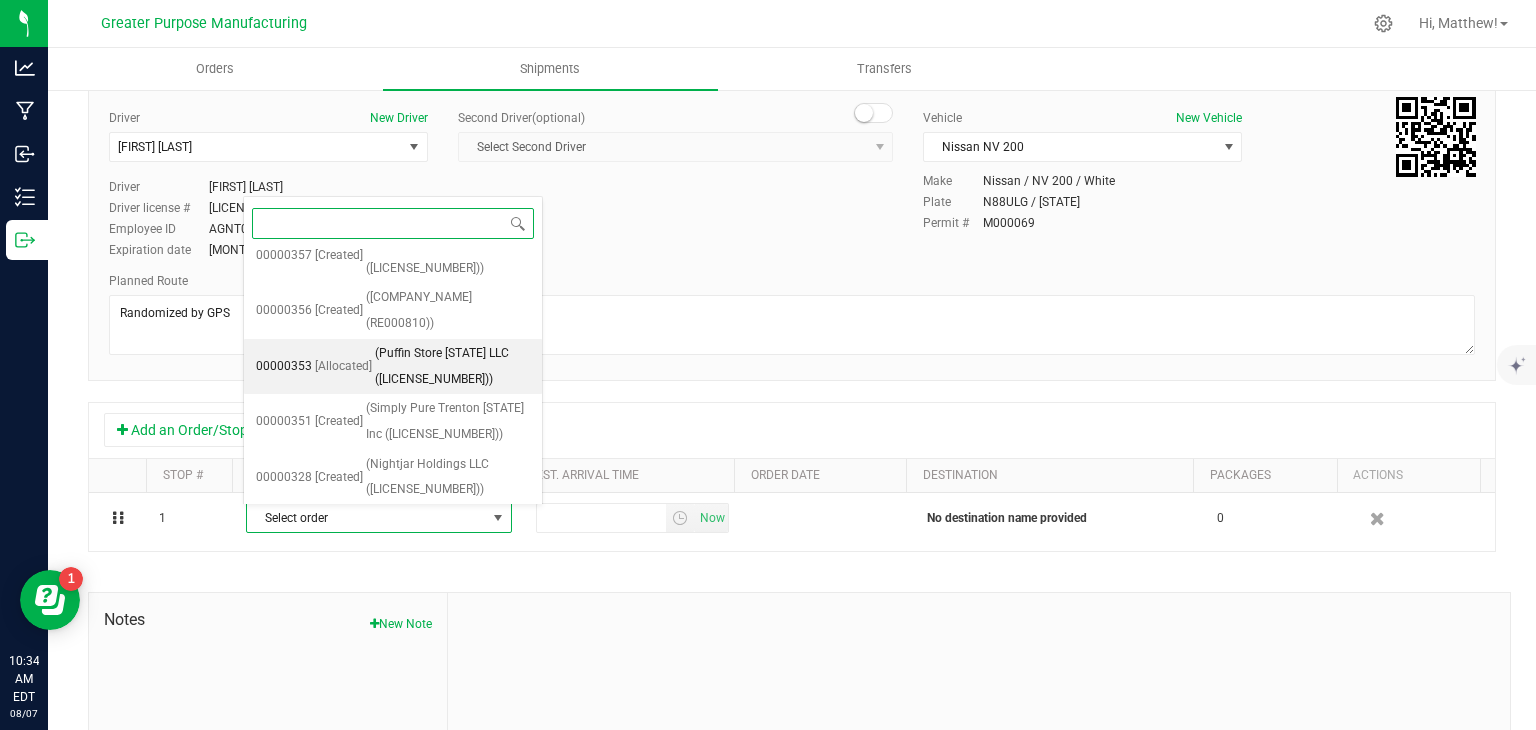 scroll, scrollTop: 133, scrollLeft: 0, axis: vertical 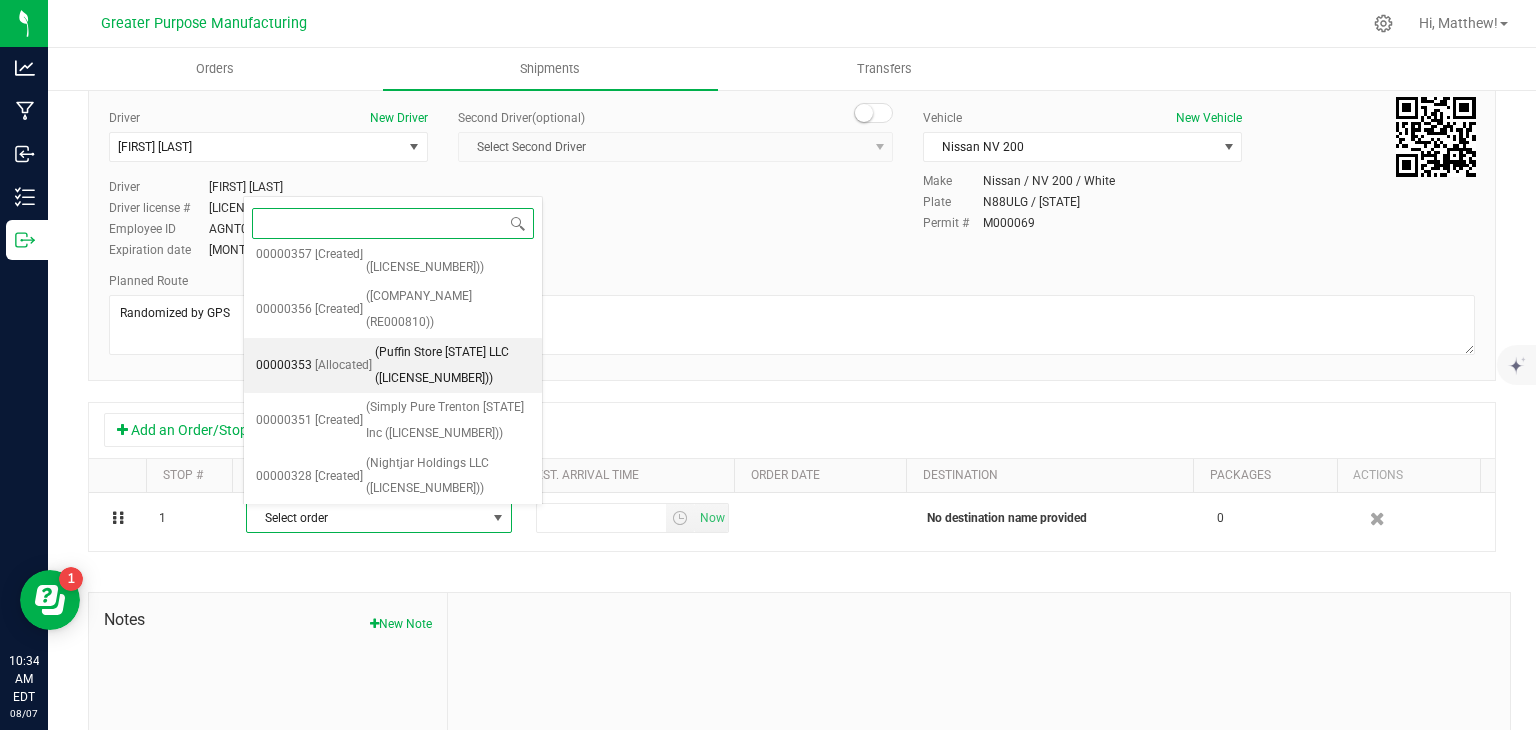 click on "(Puffin Store NJ LLC (RE000688))" at bounding box center [452, 365] 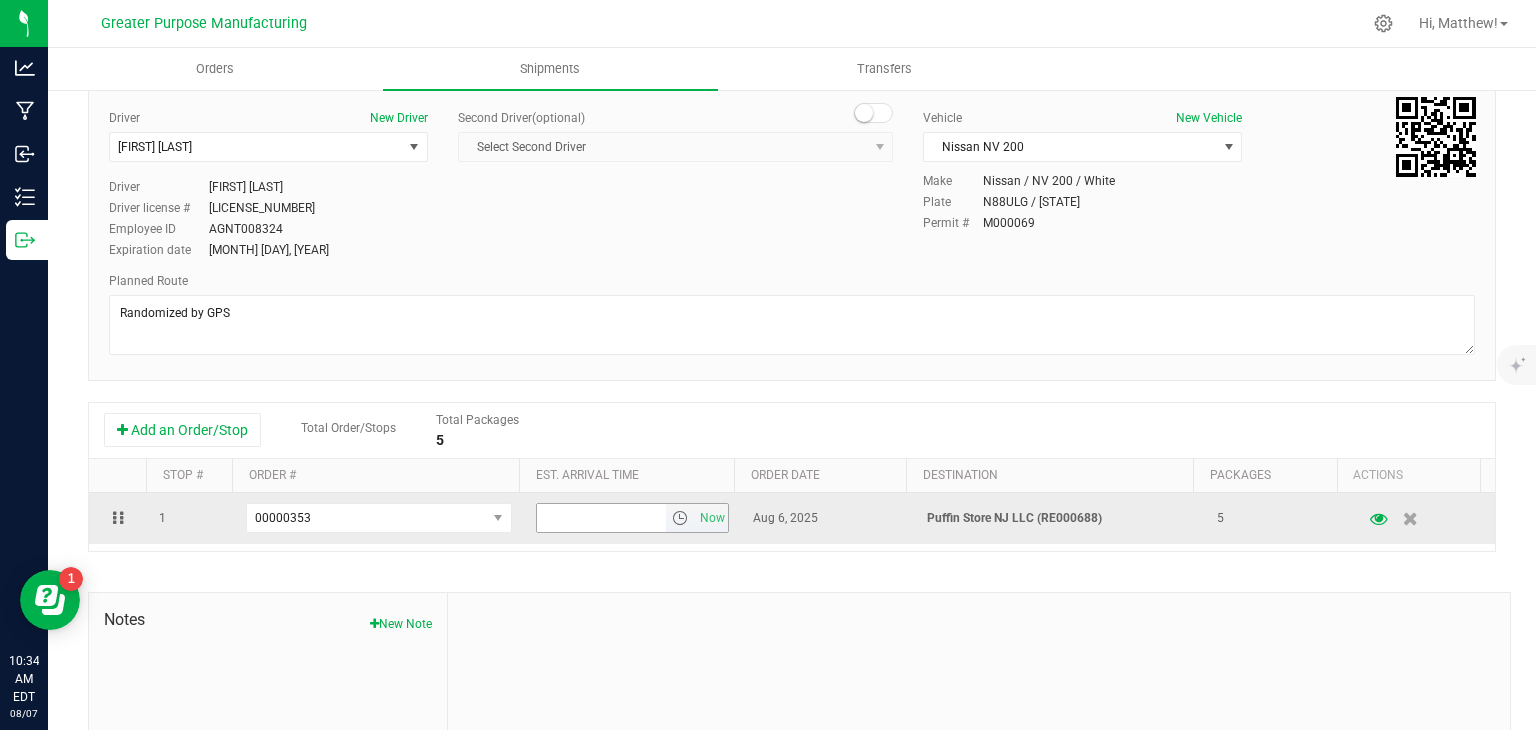 click at bounding box center [680, 518] 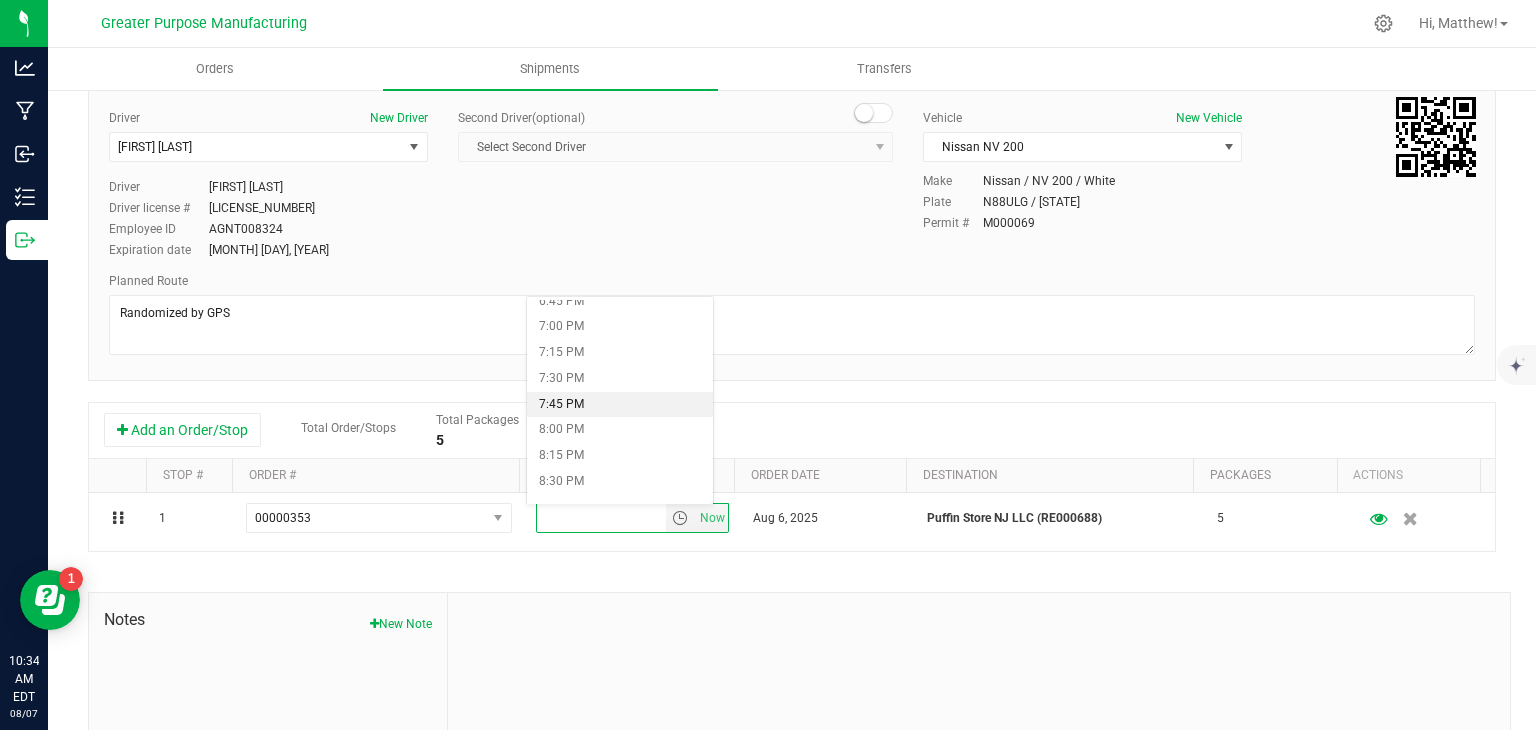 scroll, scrollTop: 1938, scrollLeft: 0, axis: vertical 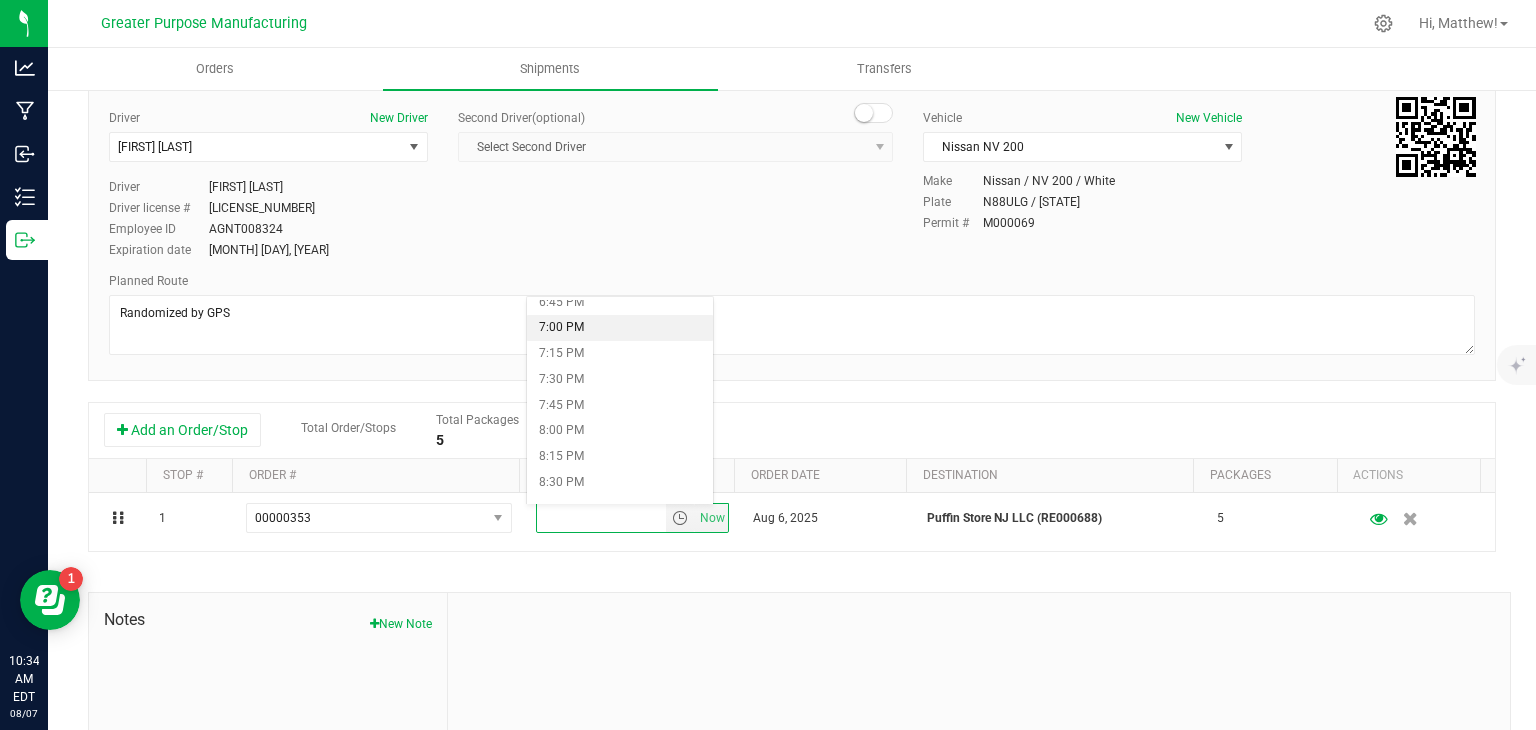 click on "7:00 PM" at bounding box center [619, 328] 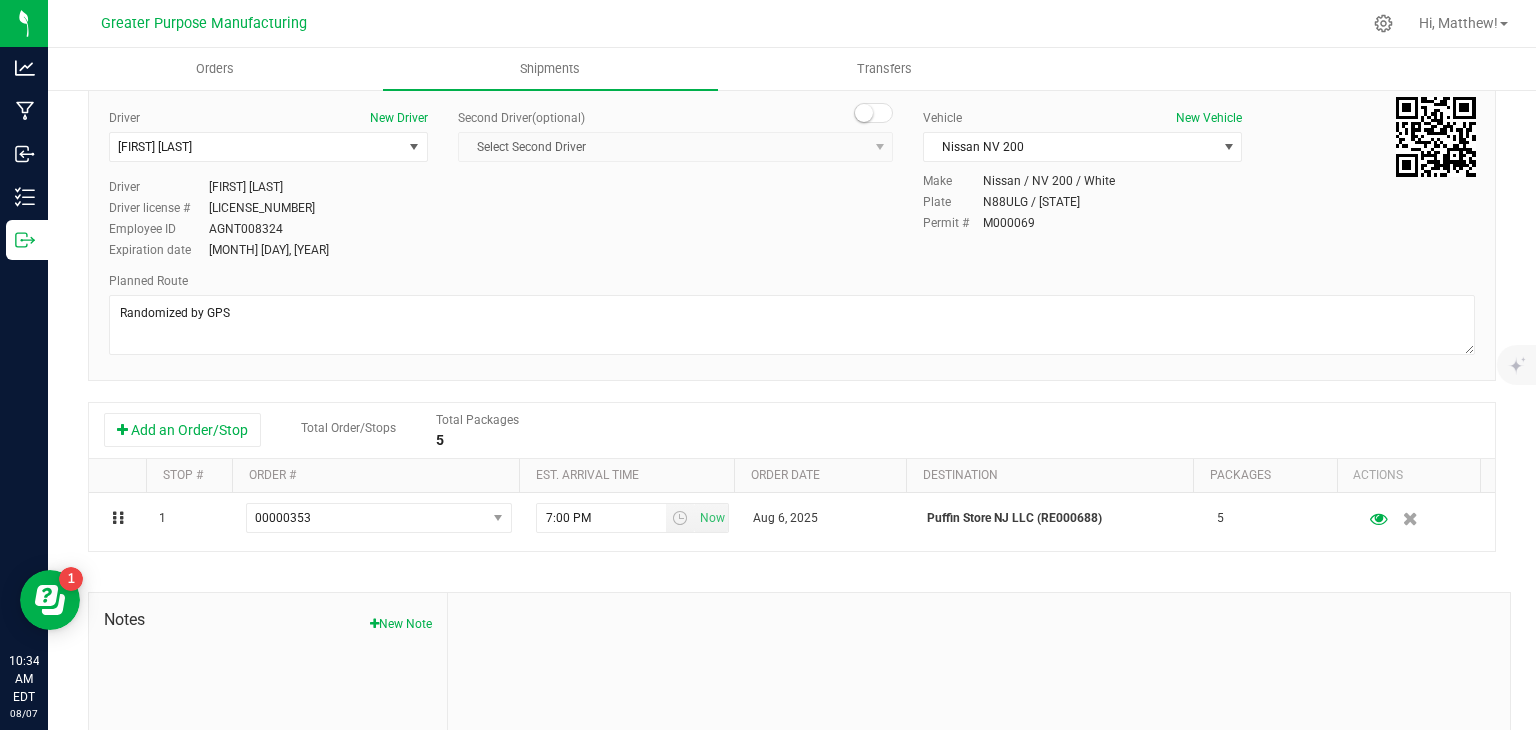 scroll, scrollTop: 0, scrollLeft: 0, axis: both 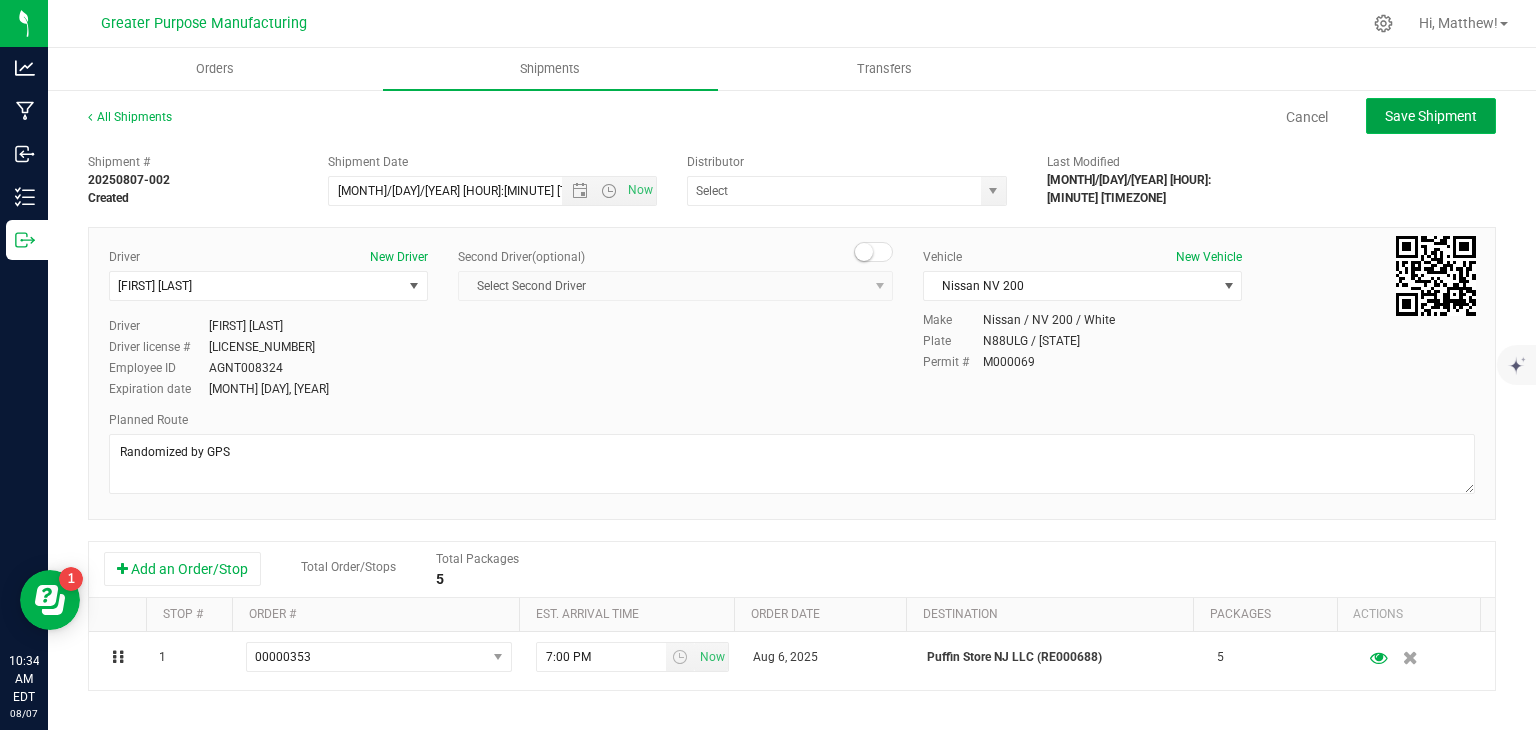 click on "Save Shipment" 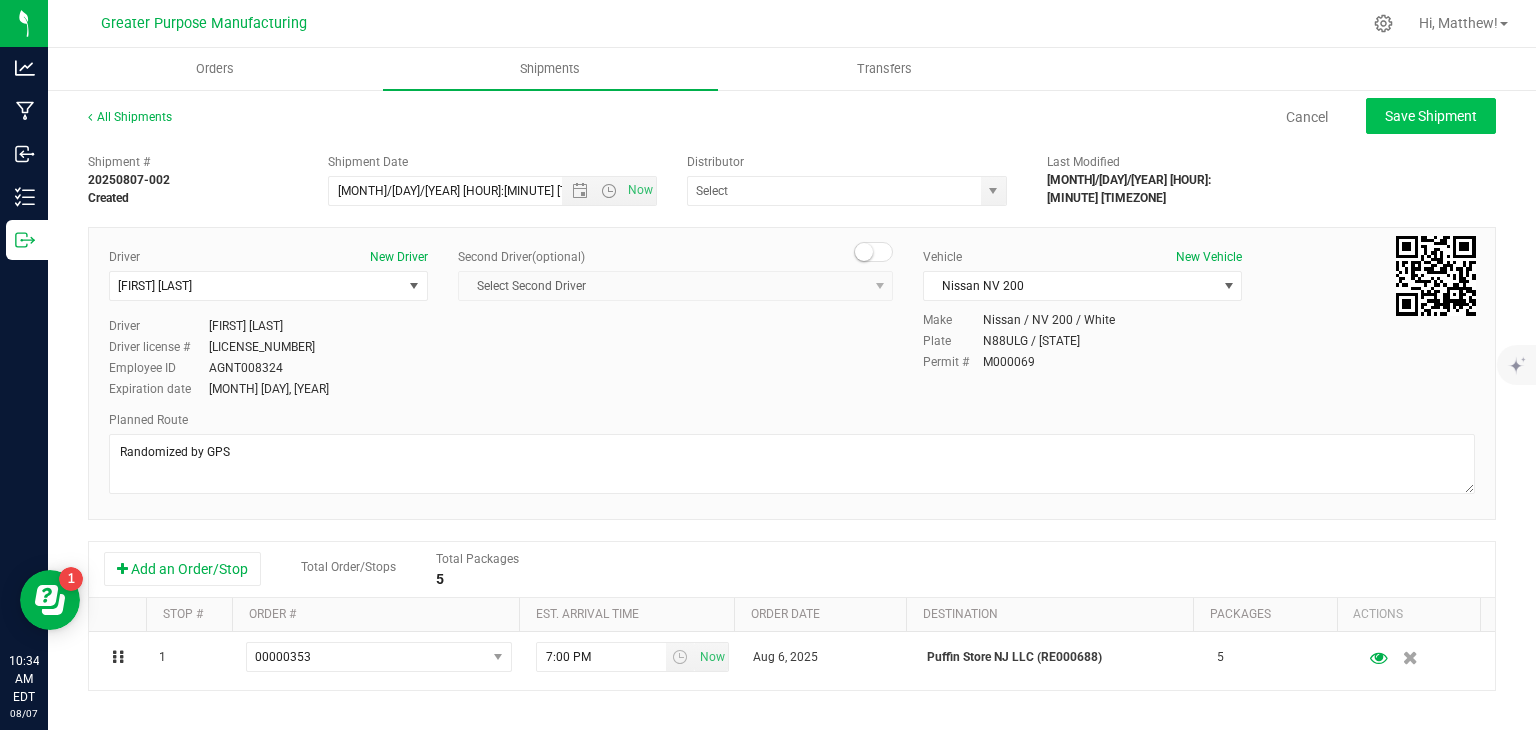 type on "8/8/2025 1:00 PM" 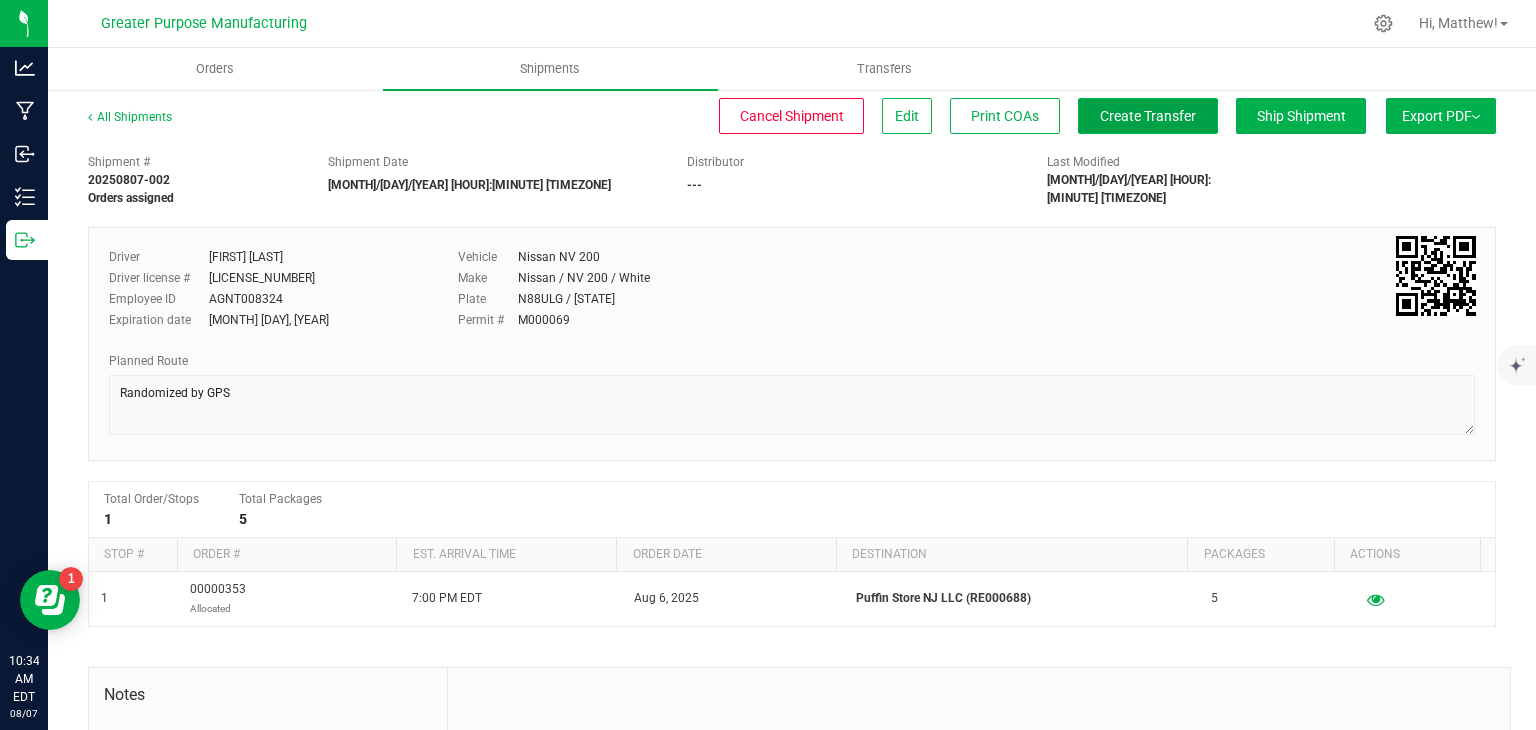 click on "Create Transfer" at bounding box center (1148, 116) 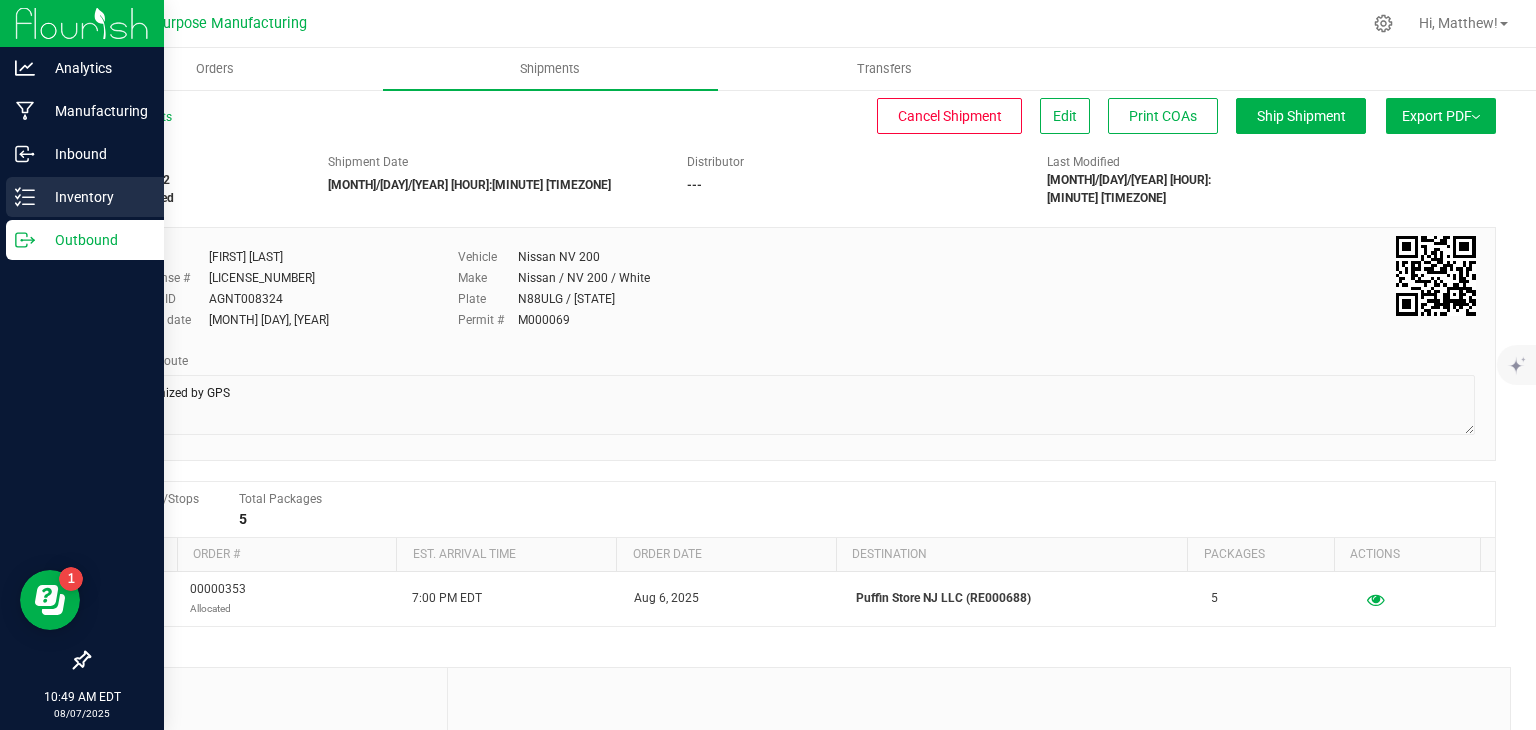 click on "Inventory" at bounding box center (95, 197) 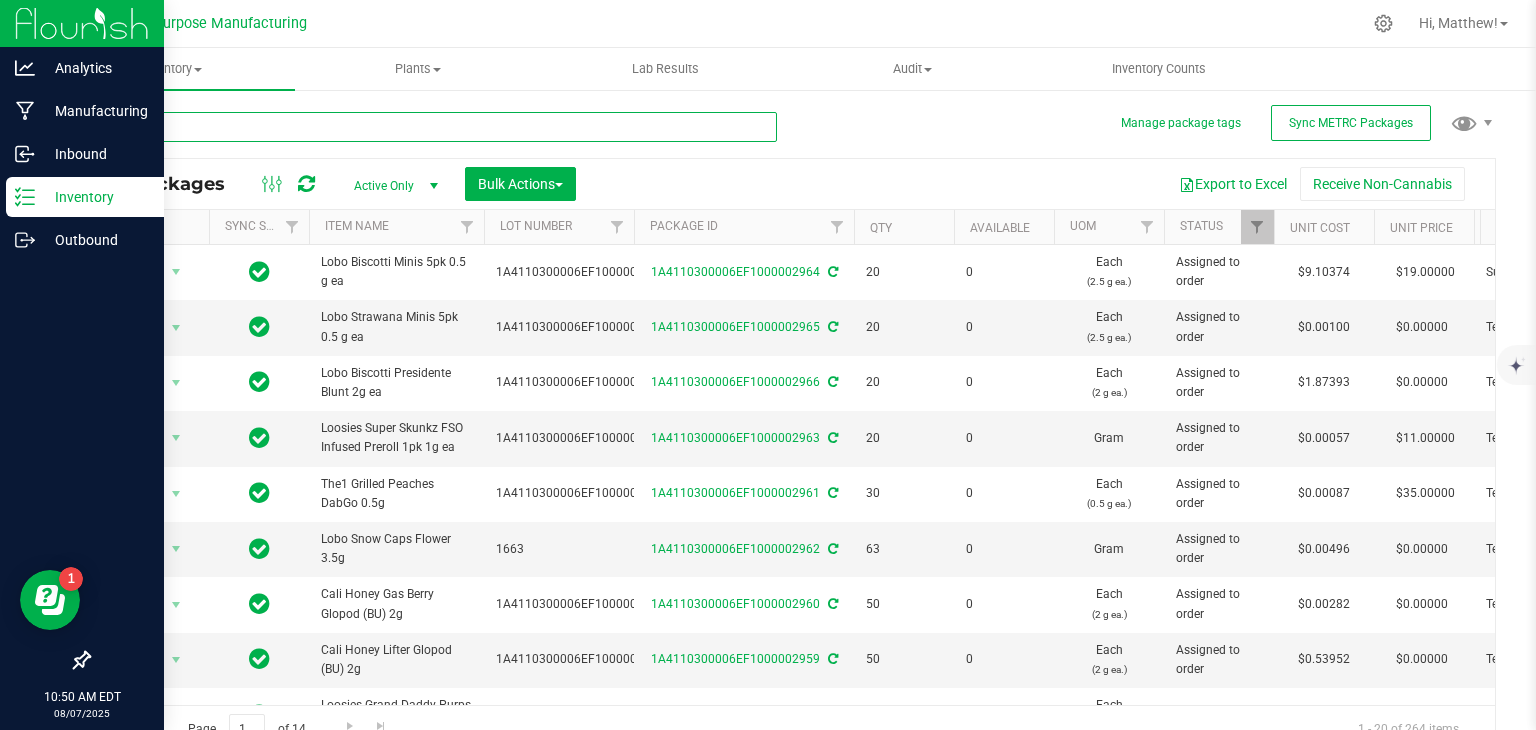 click at bounding box center (432, 127) 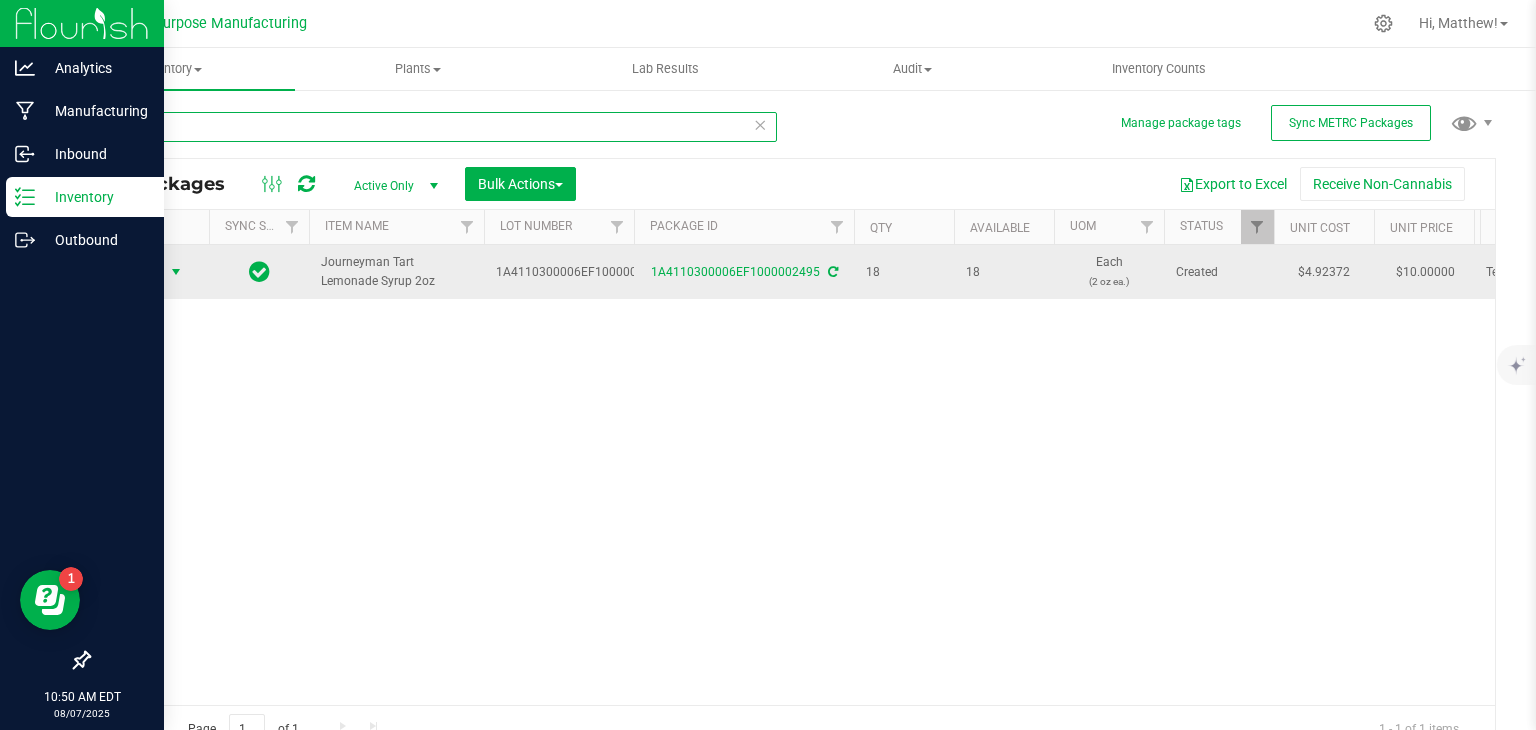 type on "2495" 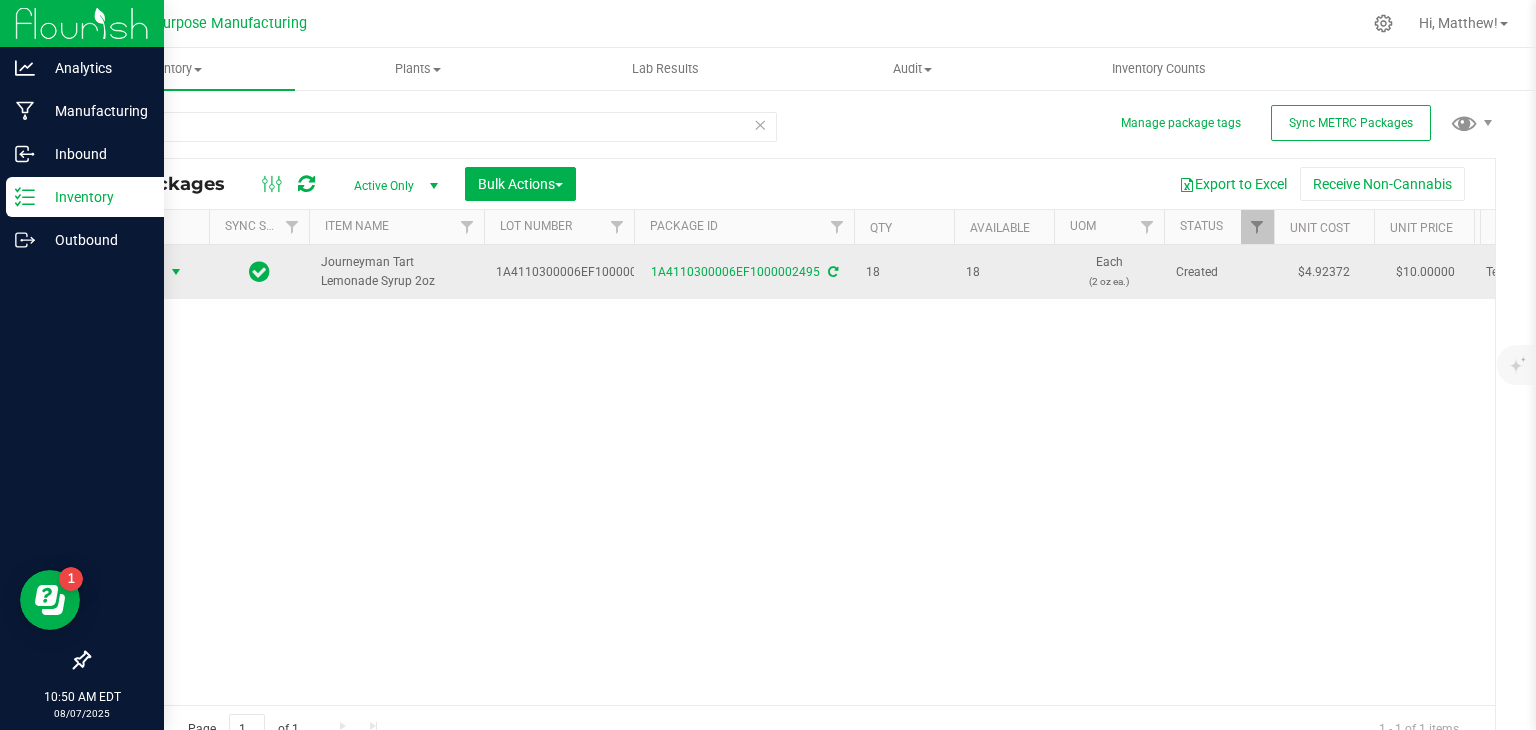 click at bounding box center [176, 272] 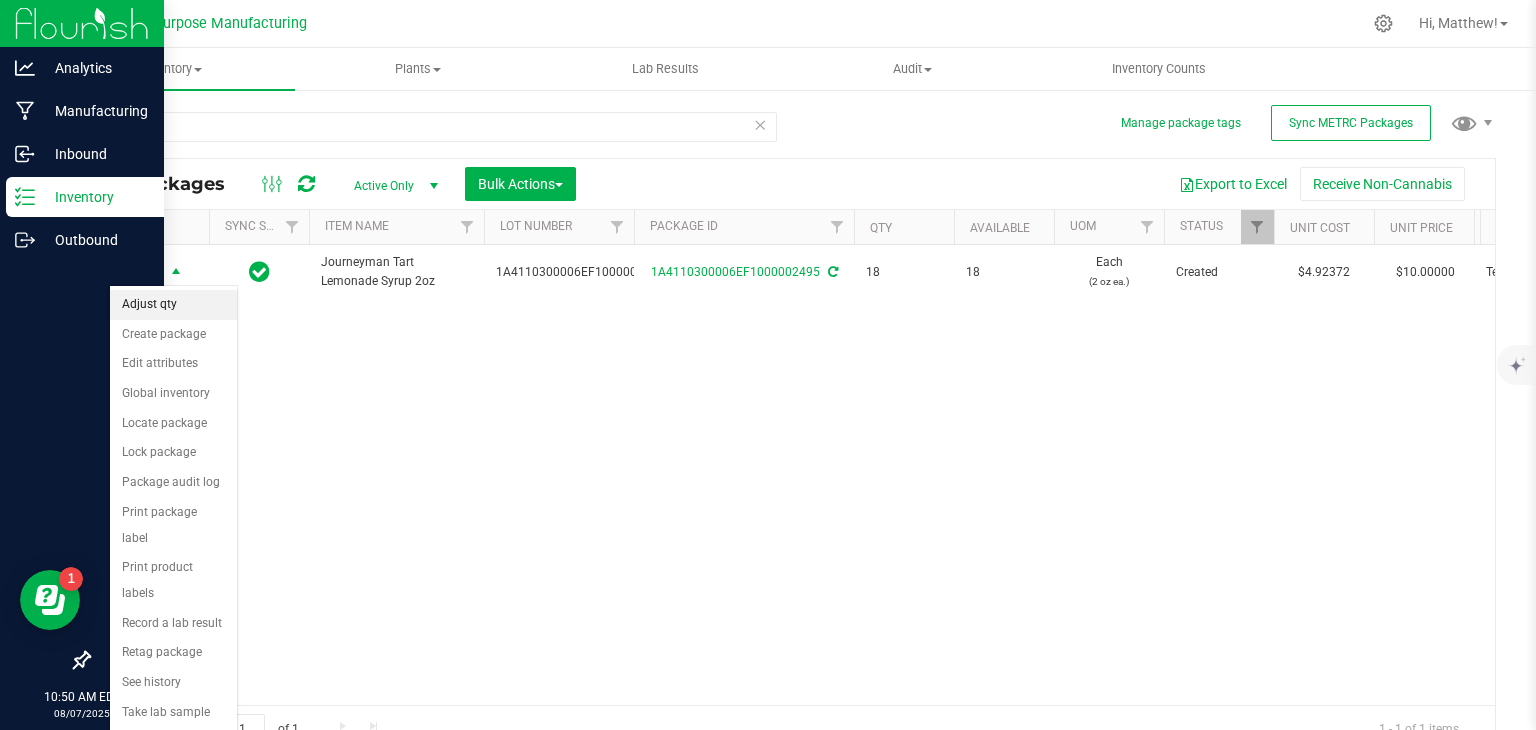 click on "Adjust qty" at bounding box center (173, 305) 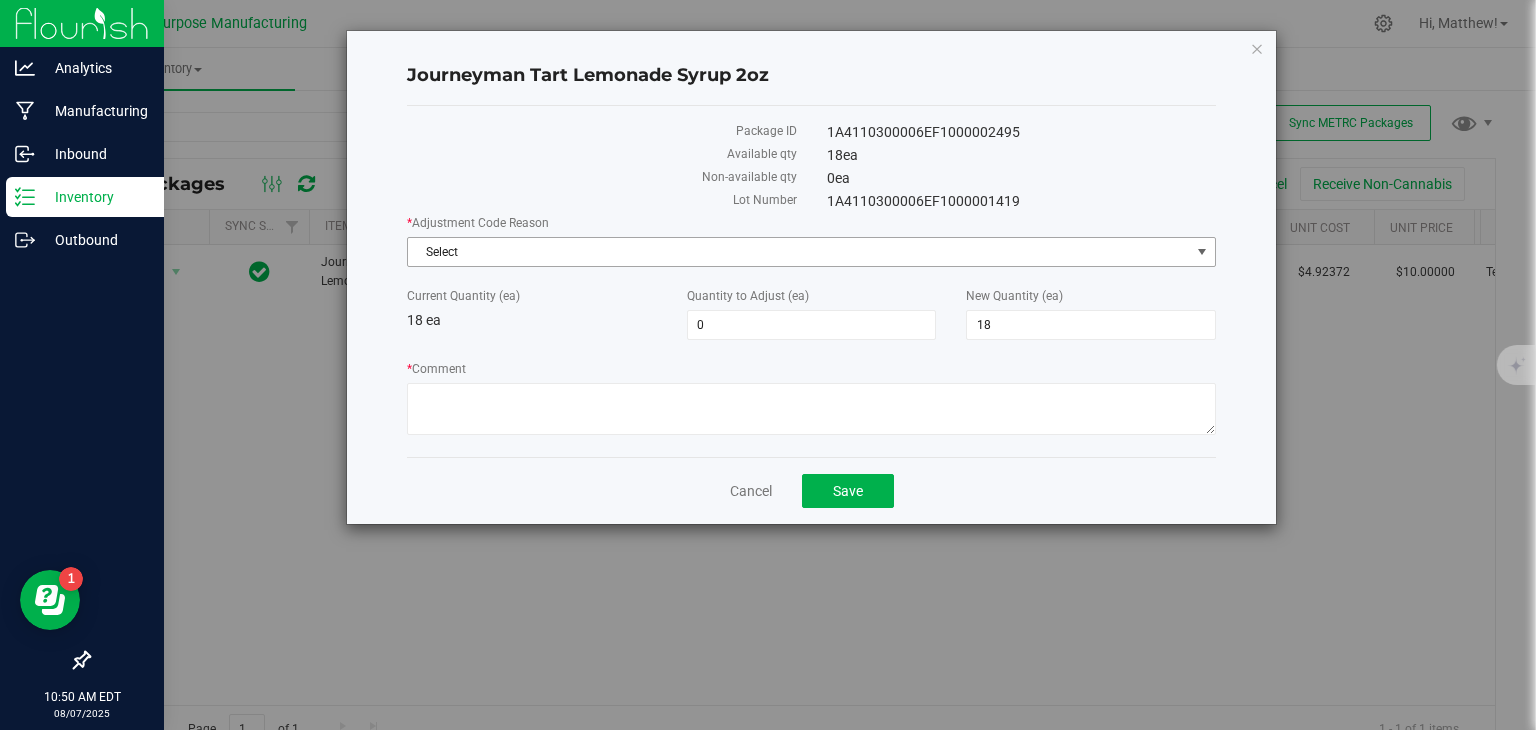 click on "Select" at bounding box center [799, 252] 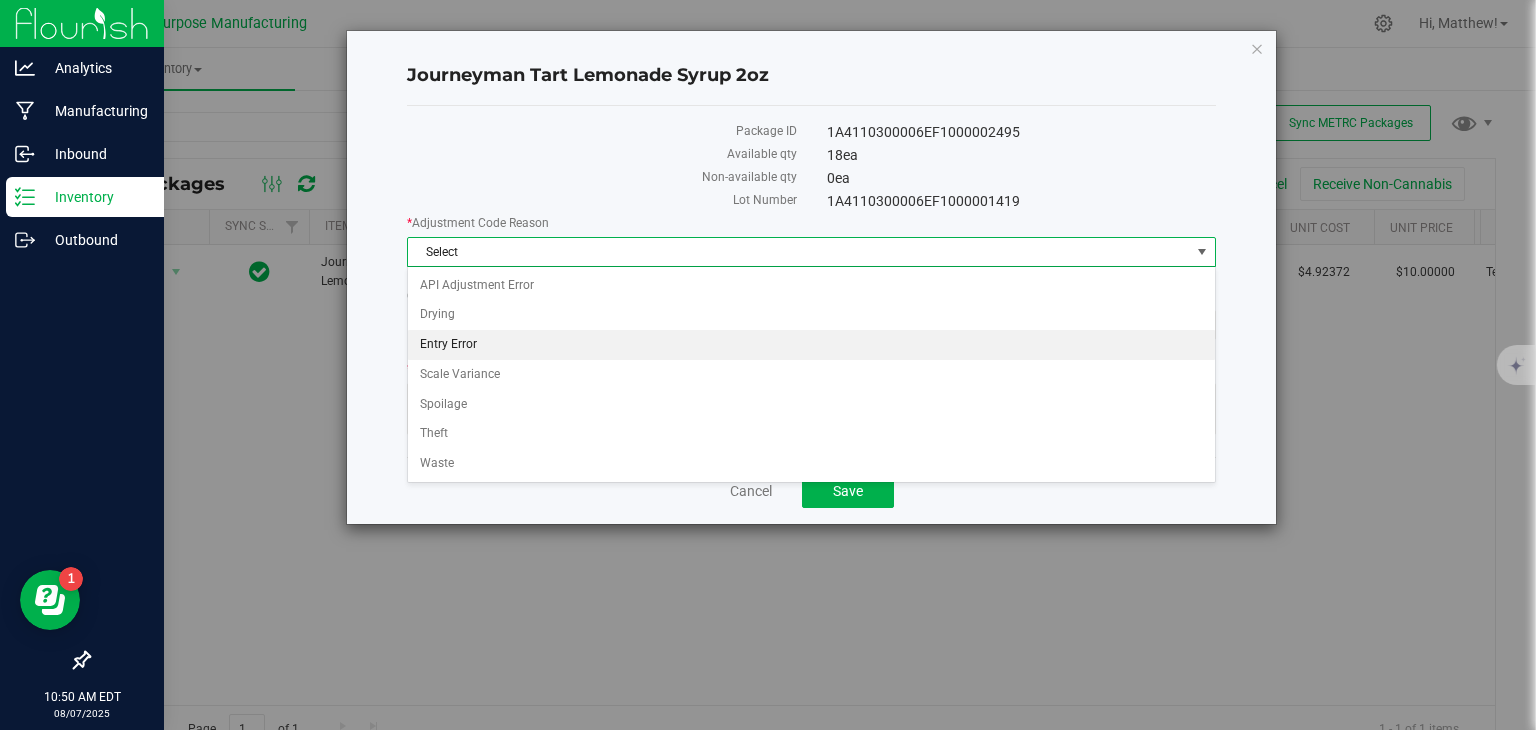 click on "Entry Error" at bounding box center [811, 345] 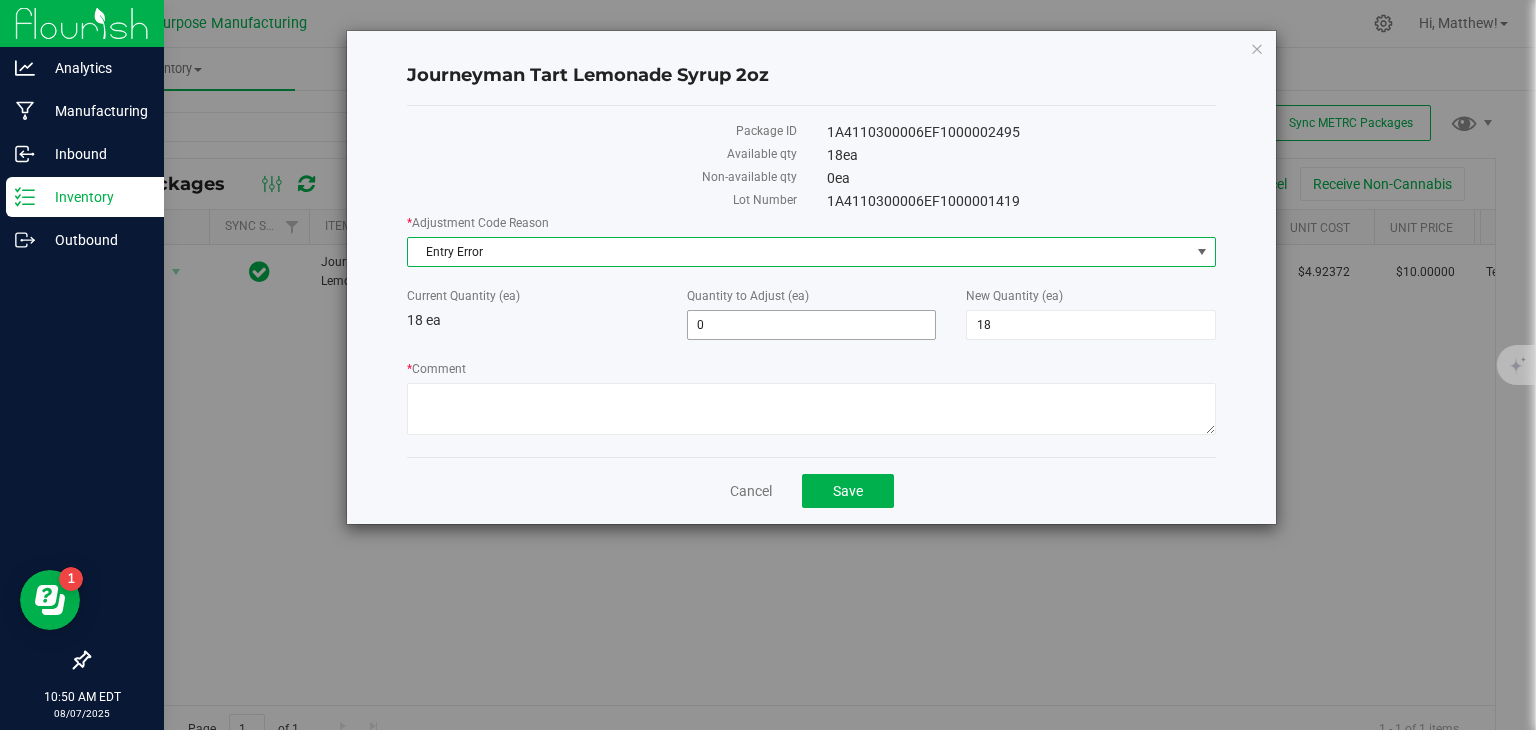 click on "0 0" at bounding box center [812, 325] 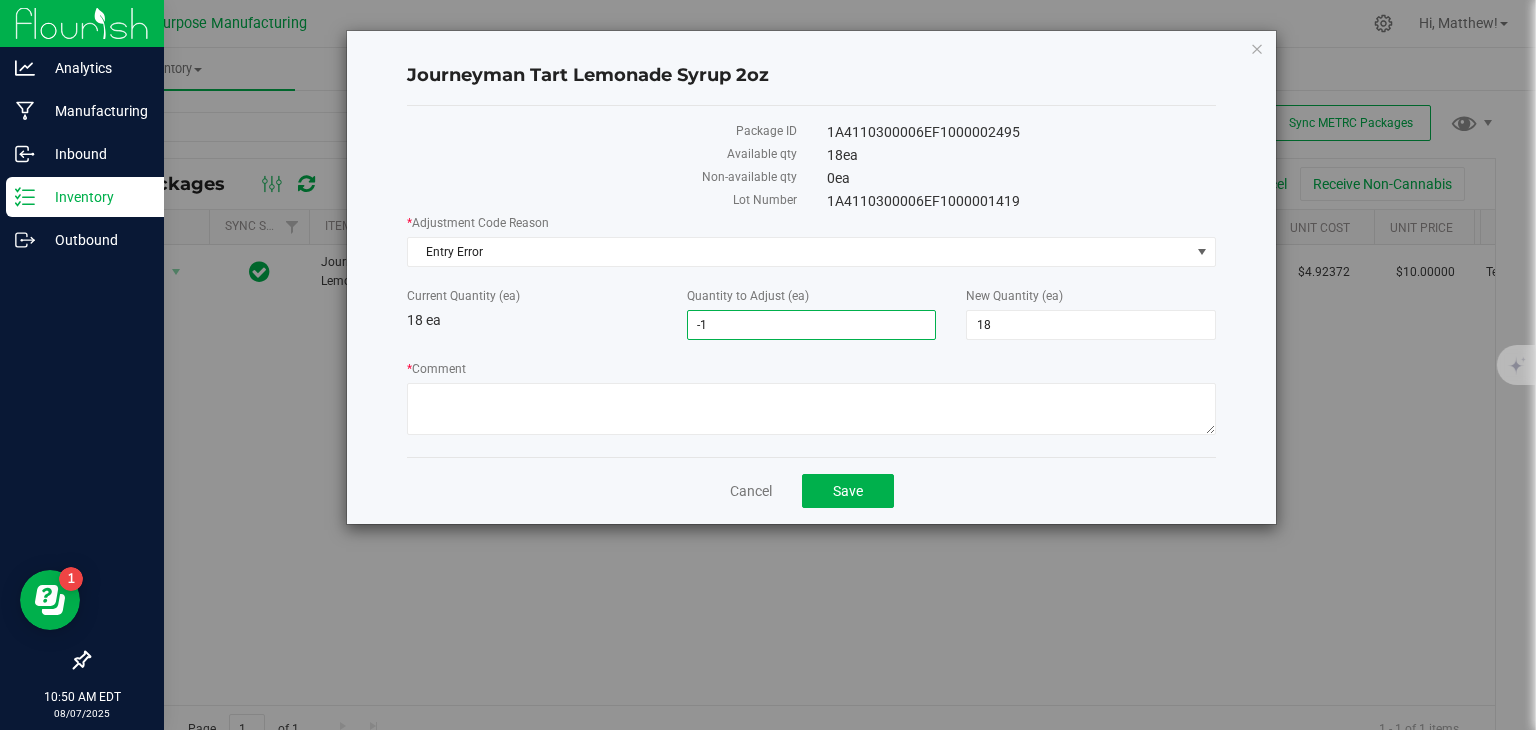type on "-10" 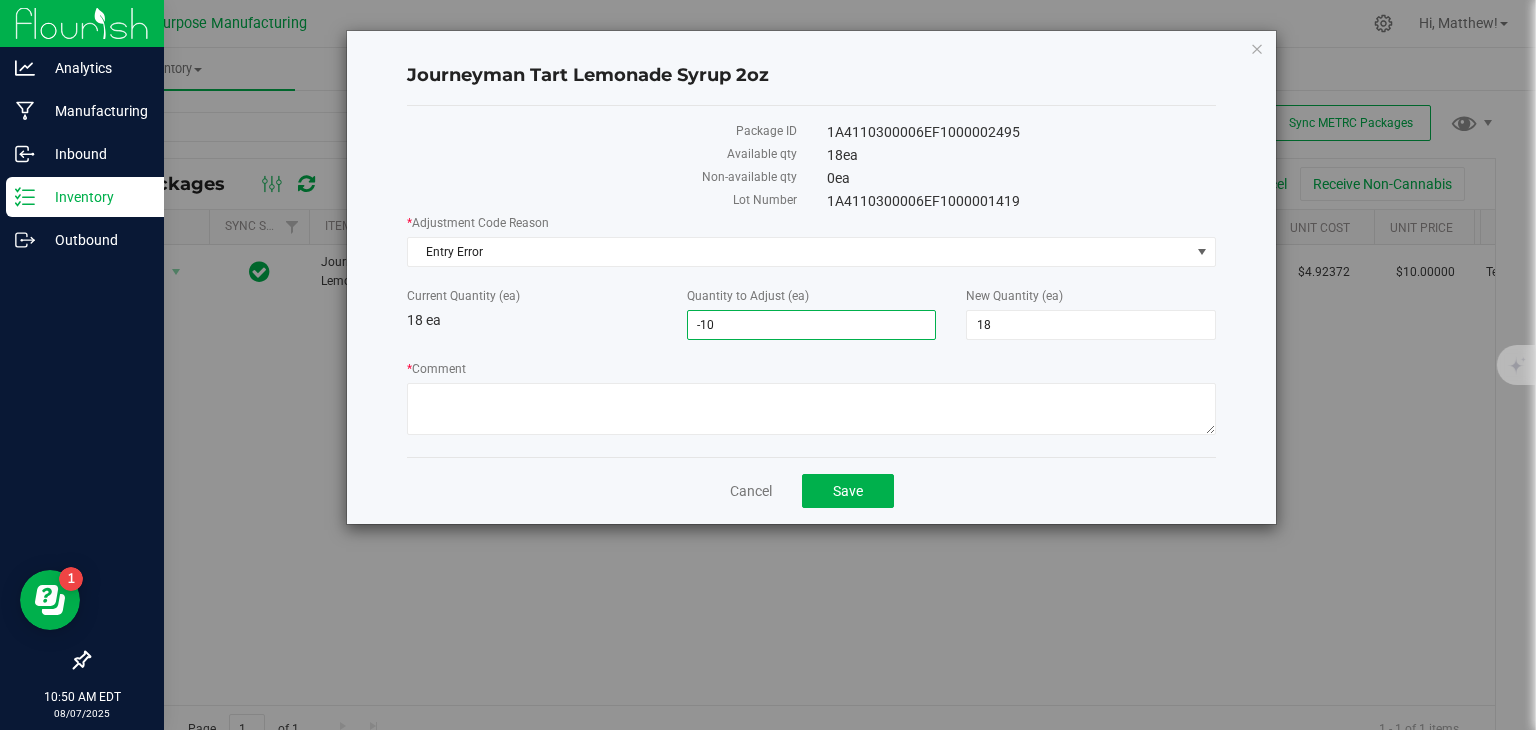 type on "-10" 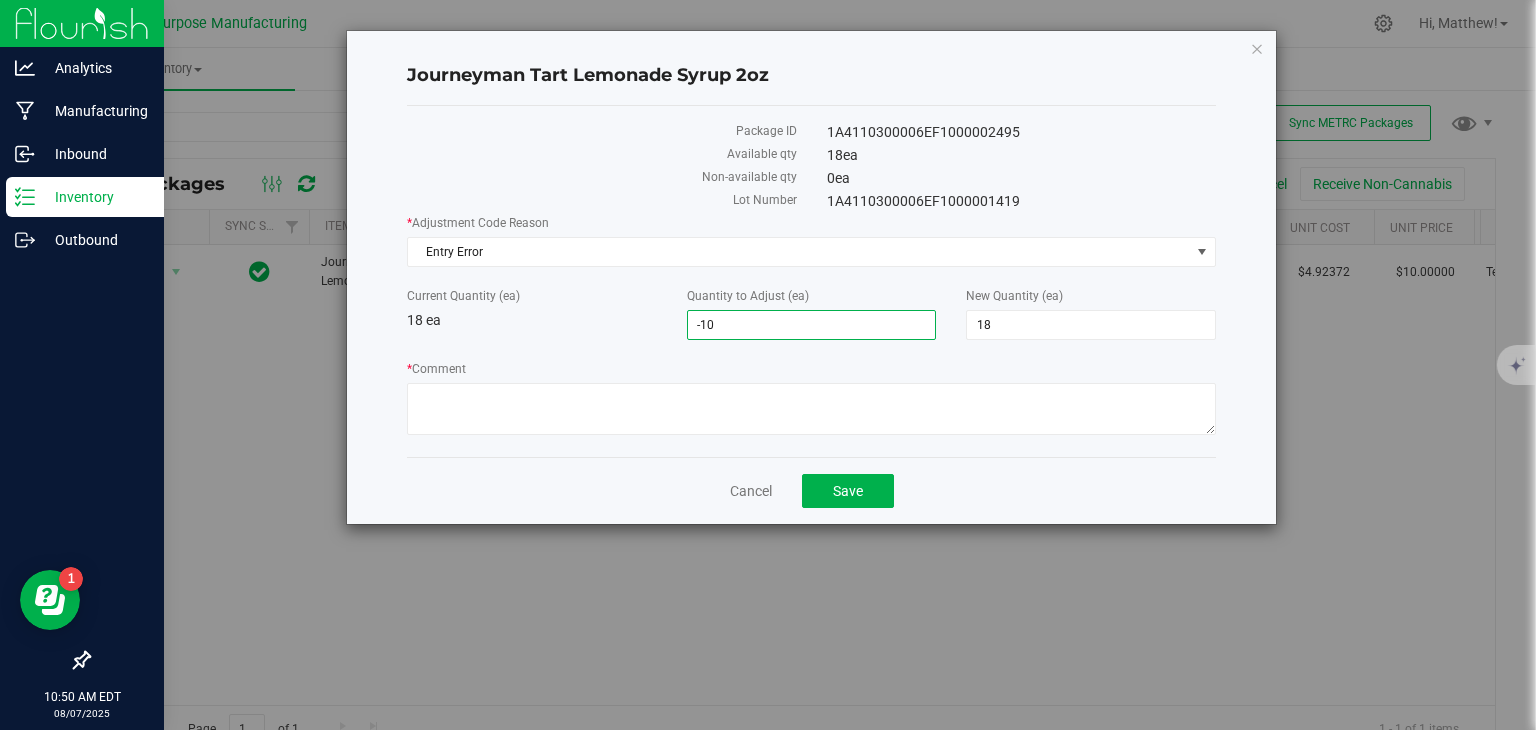 type on "8" 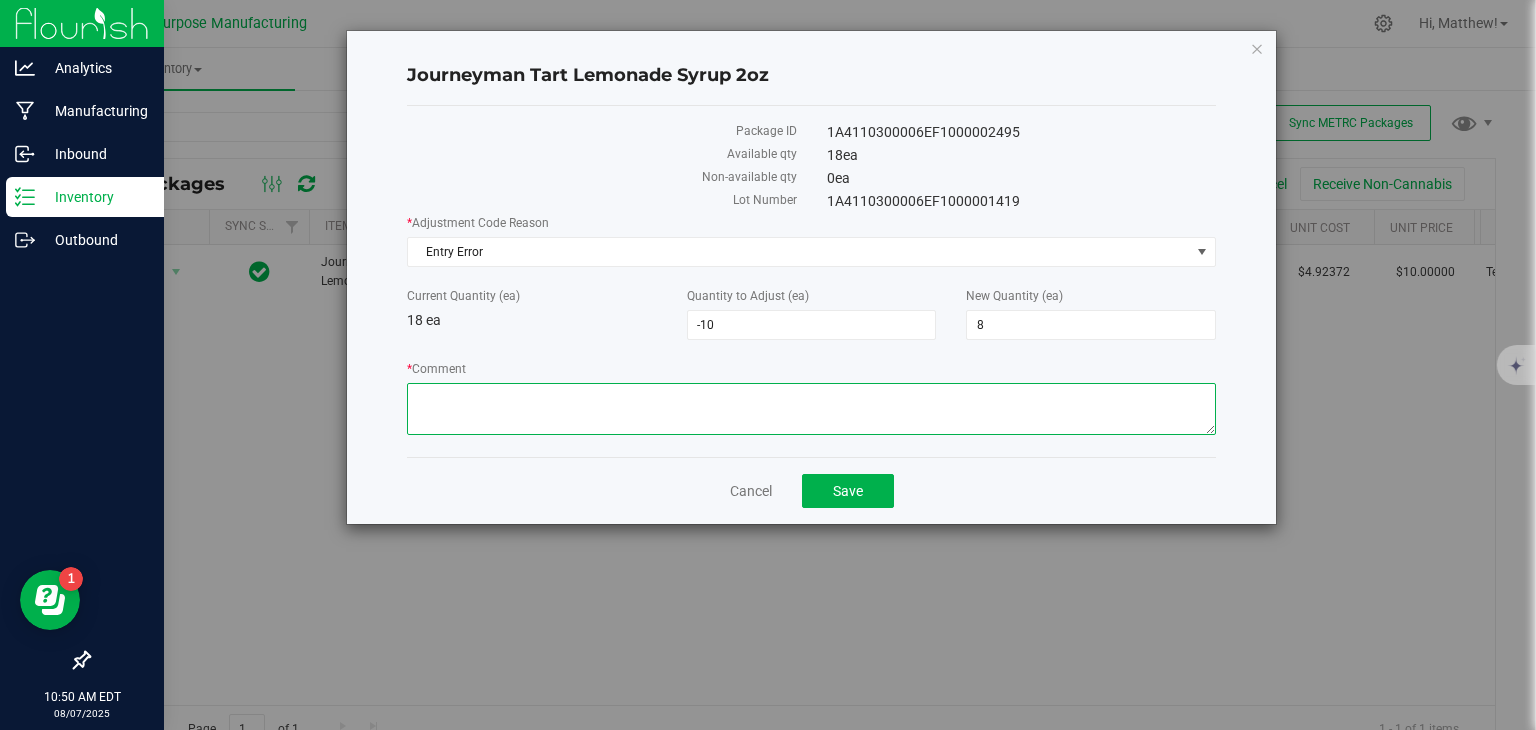 drag, startPoint x: 712, startPoint y: 357, endPoint x: 683, endPoint y: 391, distance: 44.687805 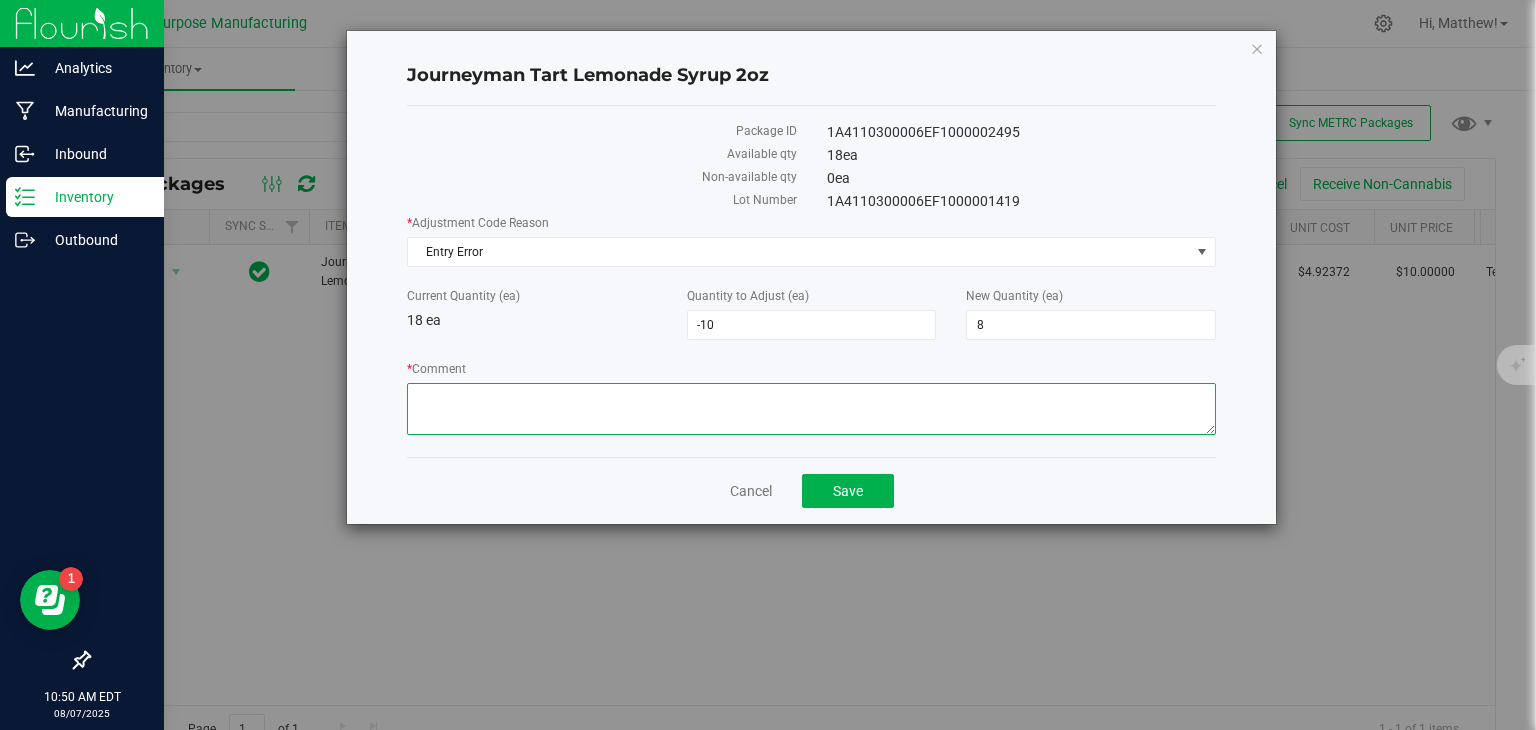 click on "*
Comment" at bounding box center [811, 409] 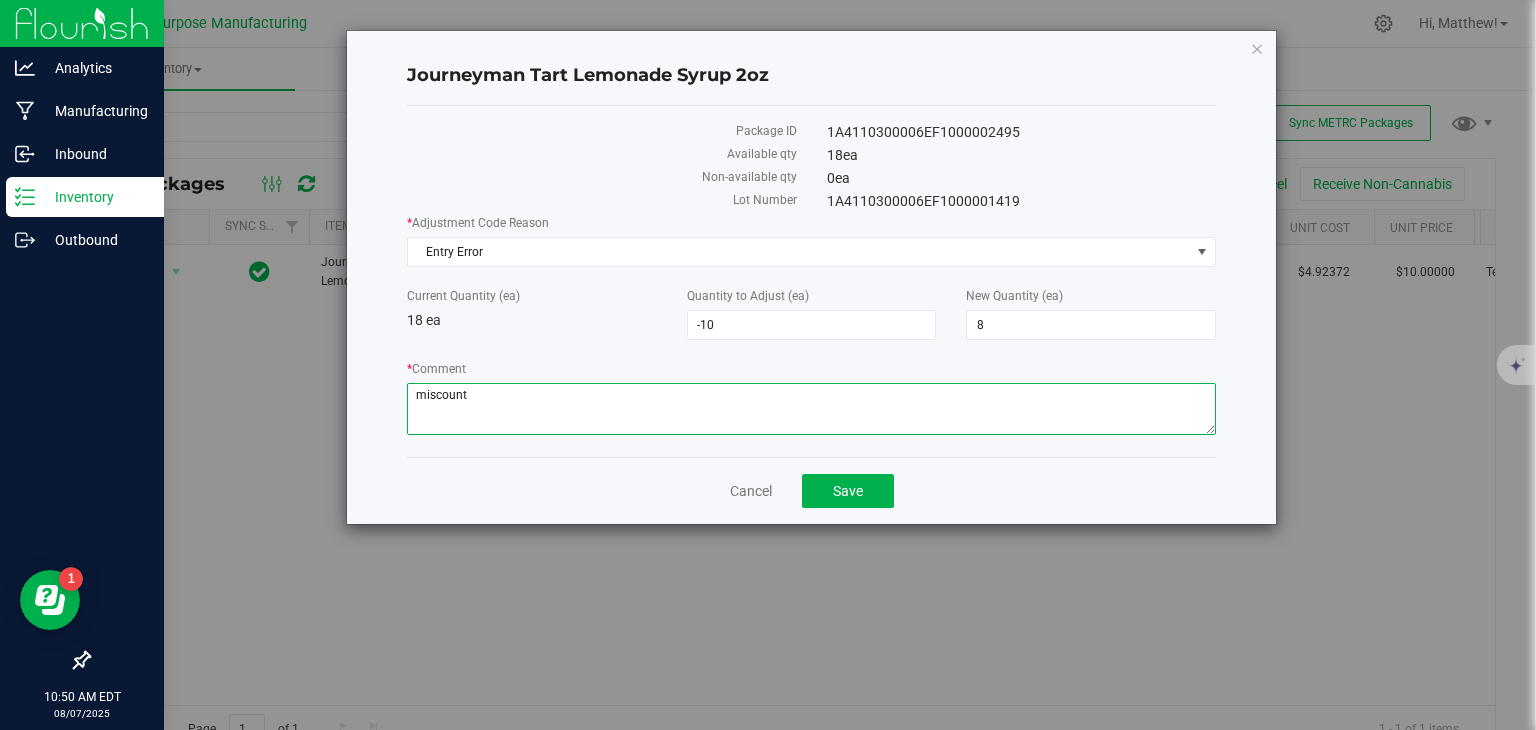 type on "miscount" 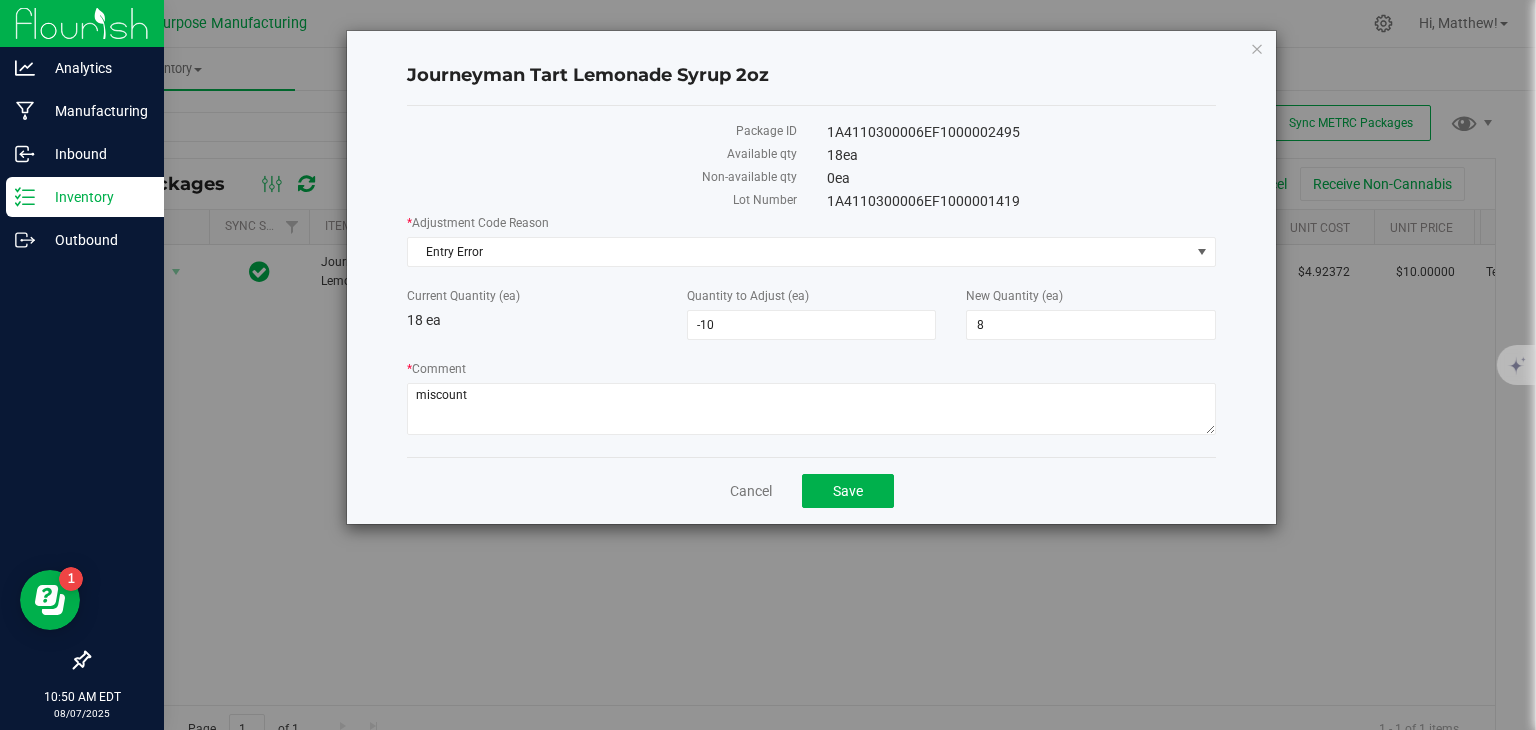 click on "*
Comment" at bounding box center (811, 369) 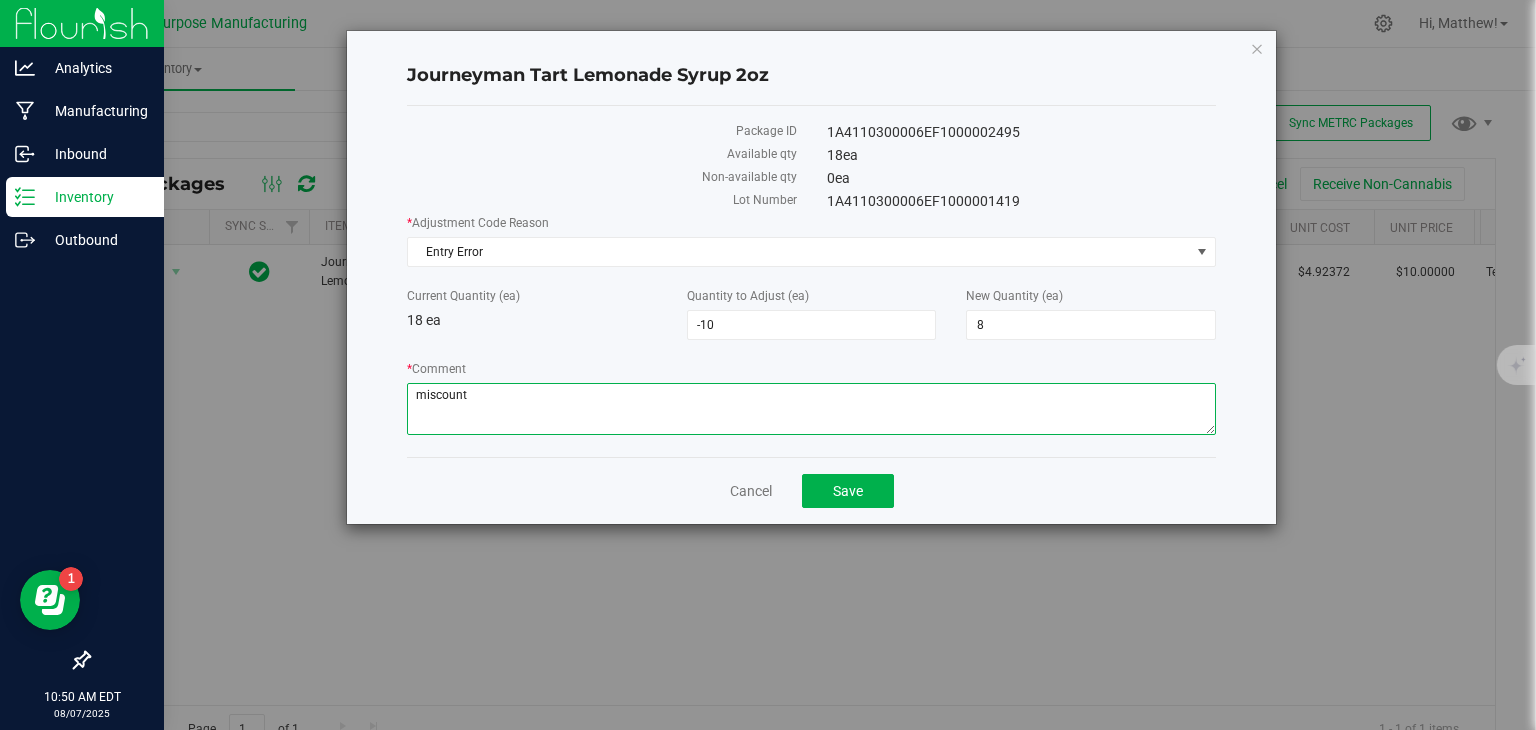 click on "*
Comment" at bounding box center (811, 409) 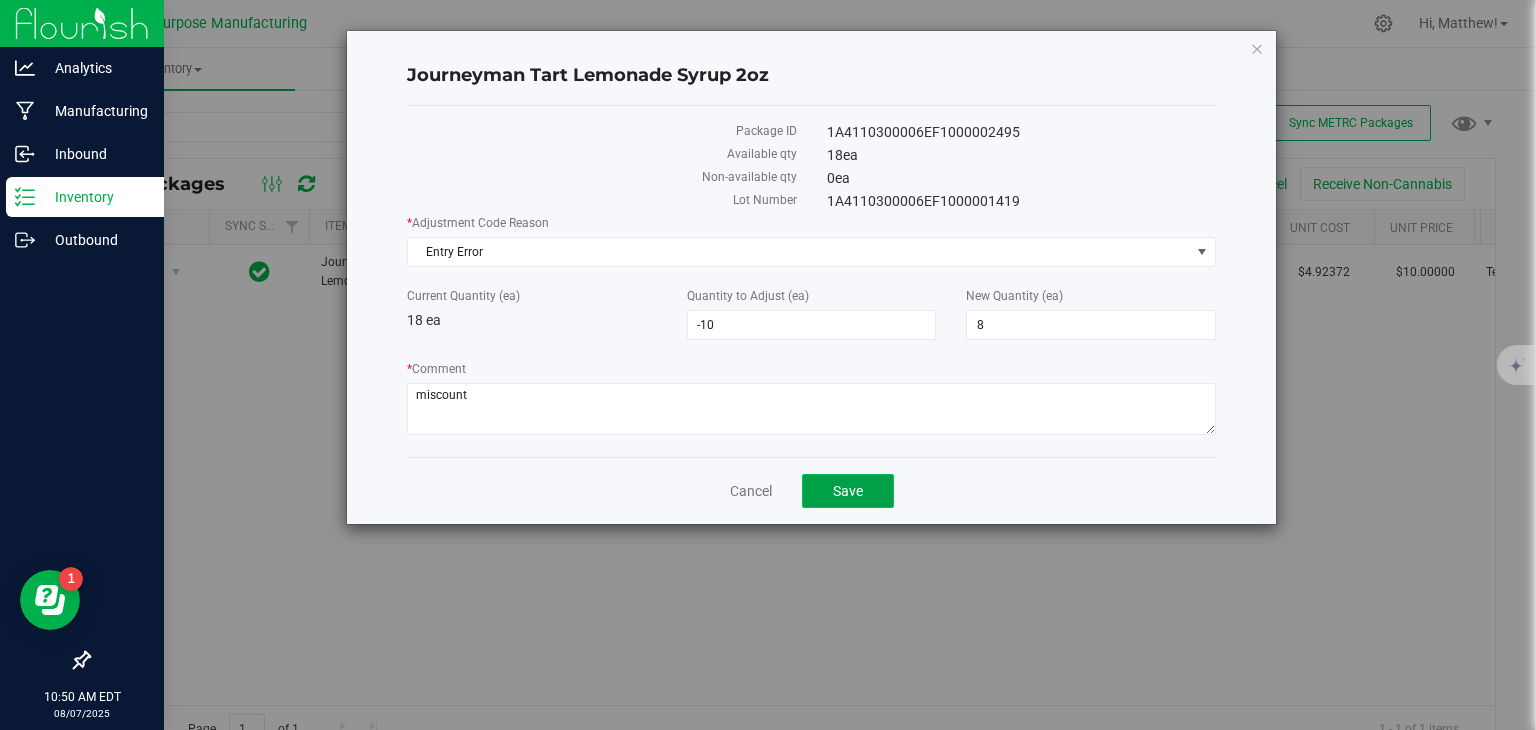 click on "Save" 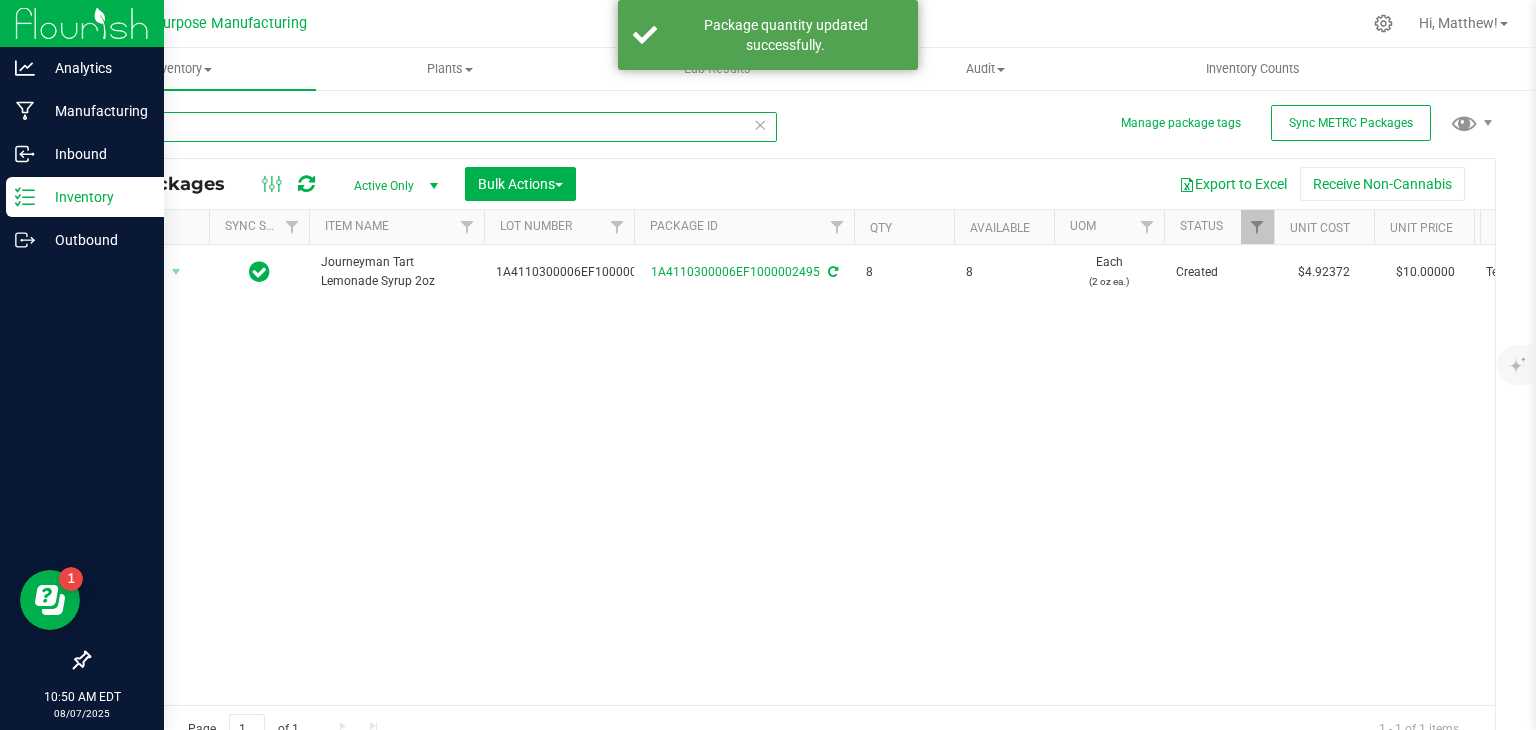 drag, startPoint x: 168, startPoint y: 129, endPoint x: 112, endPoint y: 131, distance: 56.0357 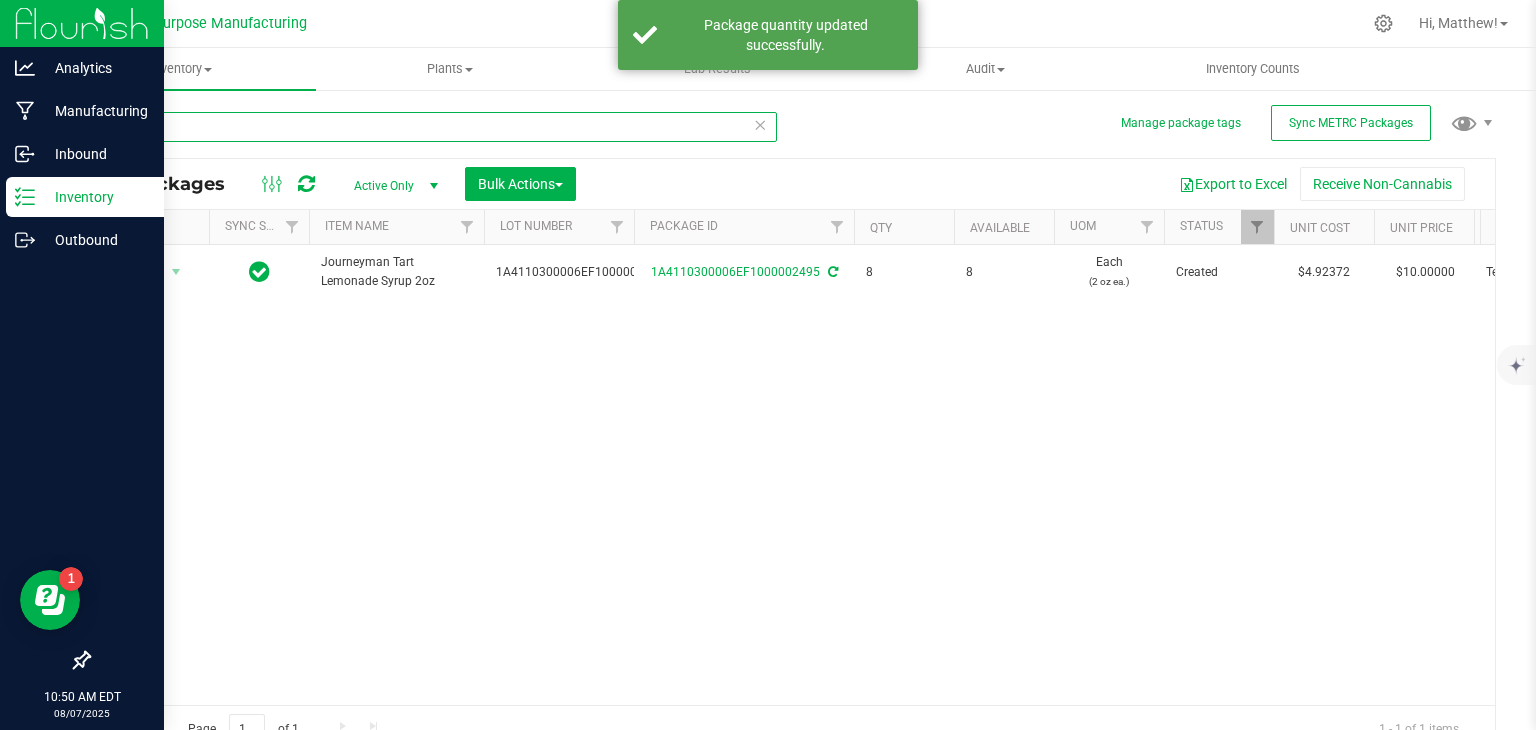 click on "2495" at bounding box center (432, 127) 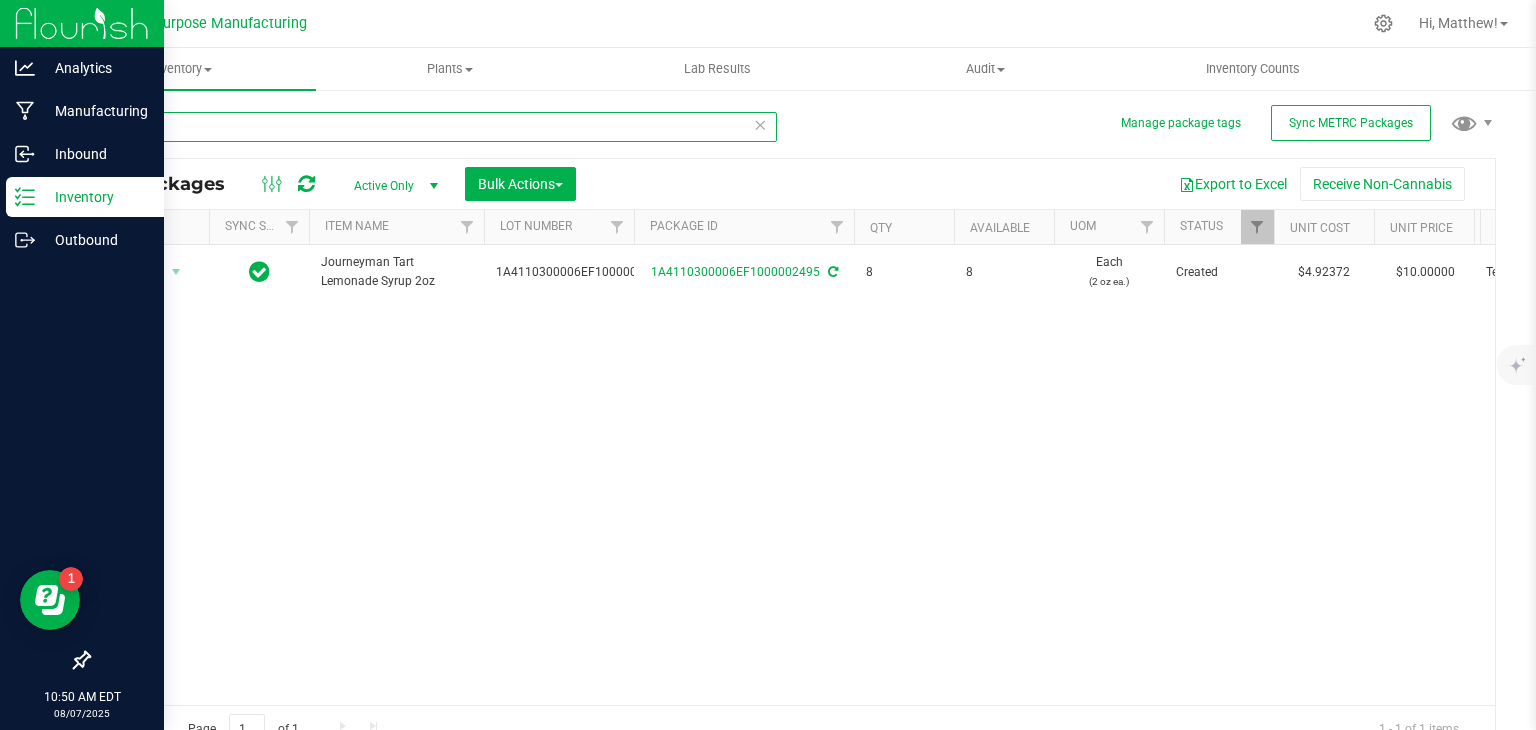 type 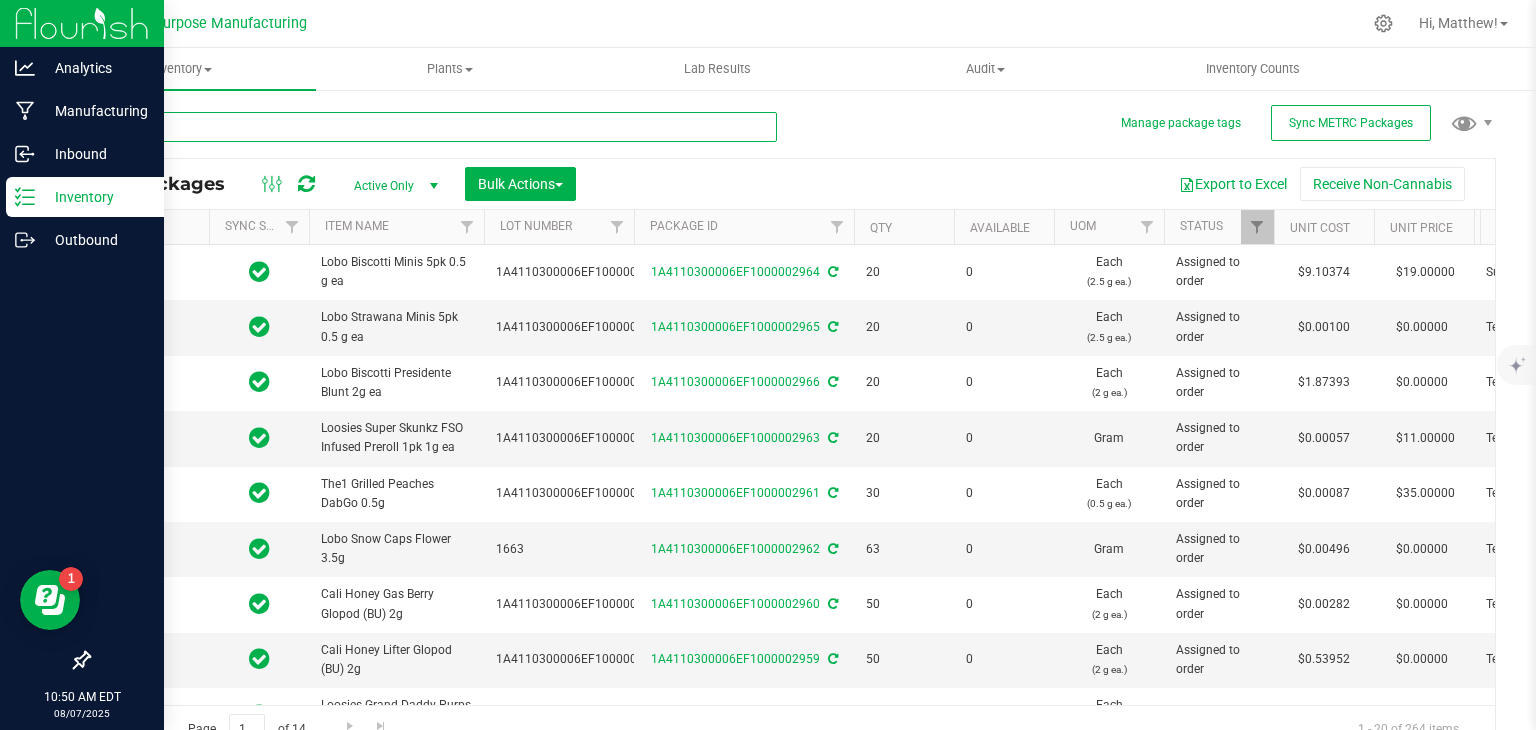 type on "2025-08-05" 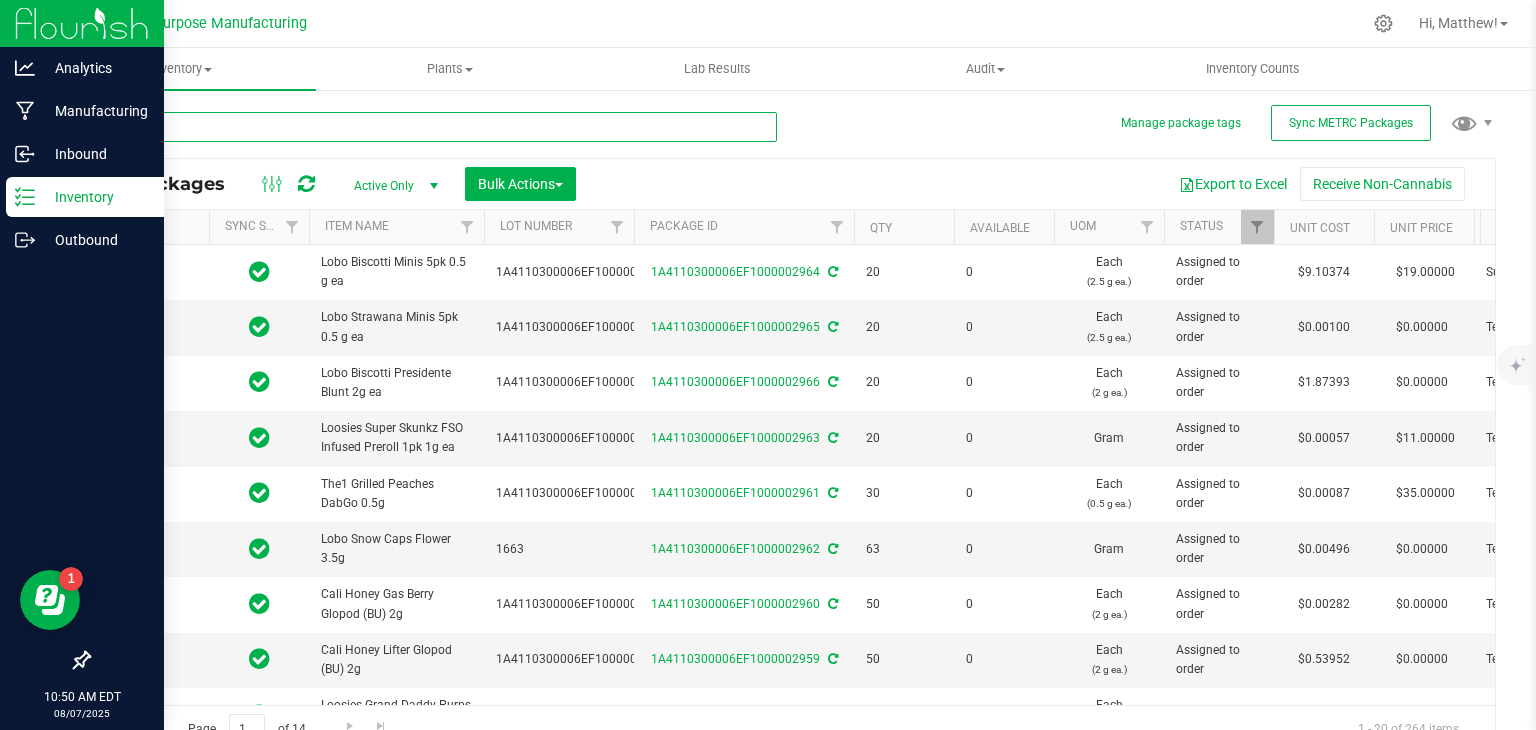type on "2025-08-05" 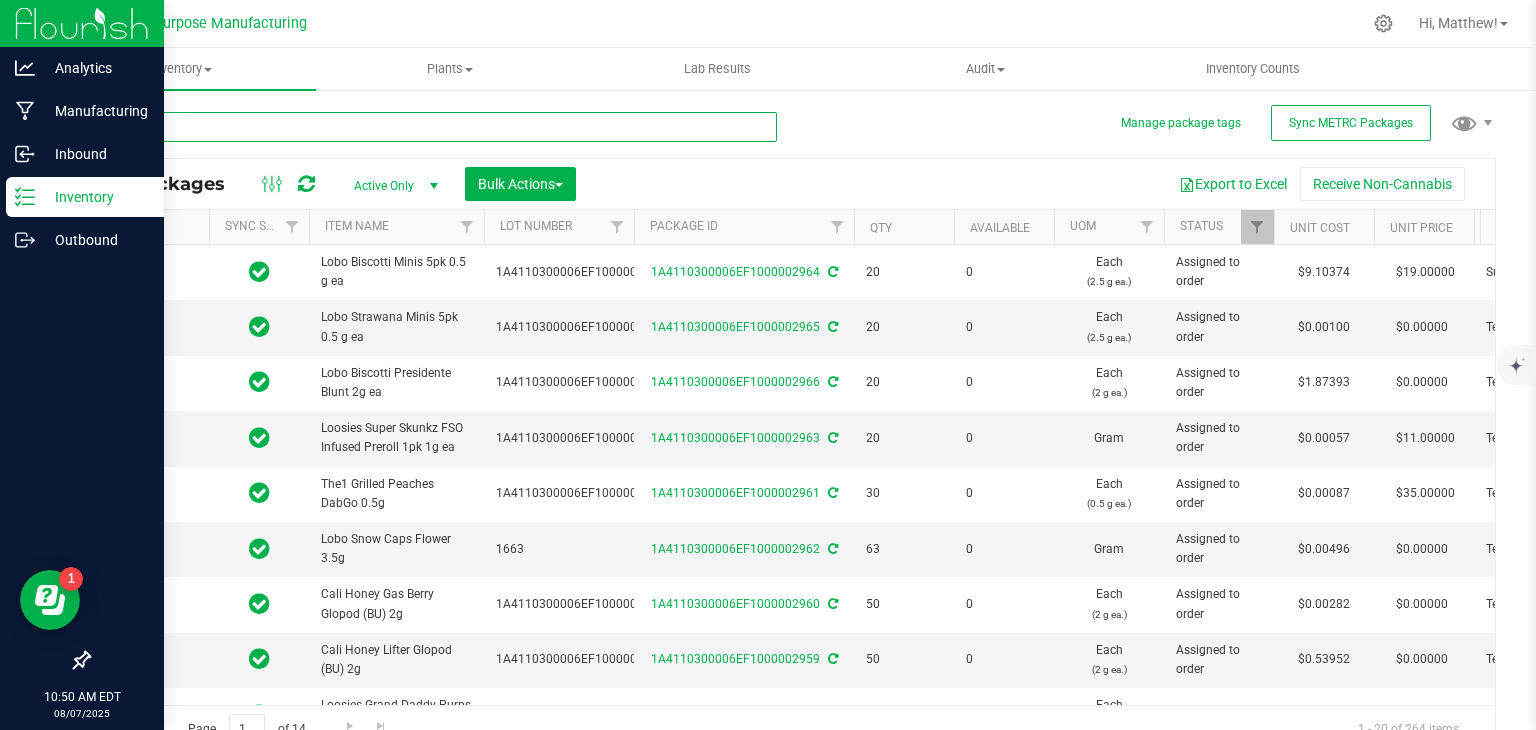 type on "2025-06-24" 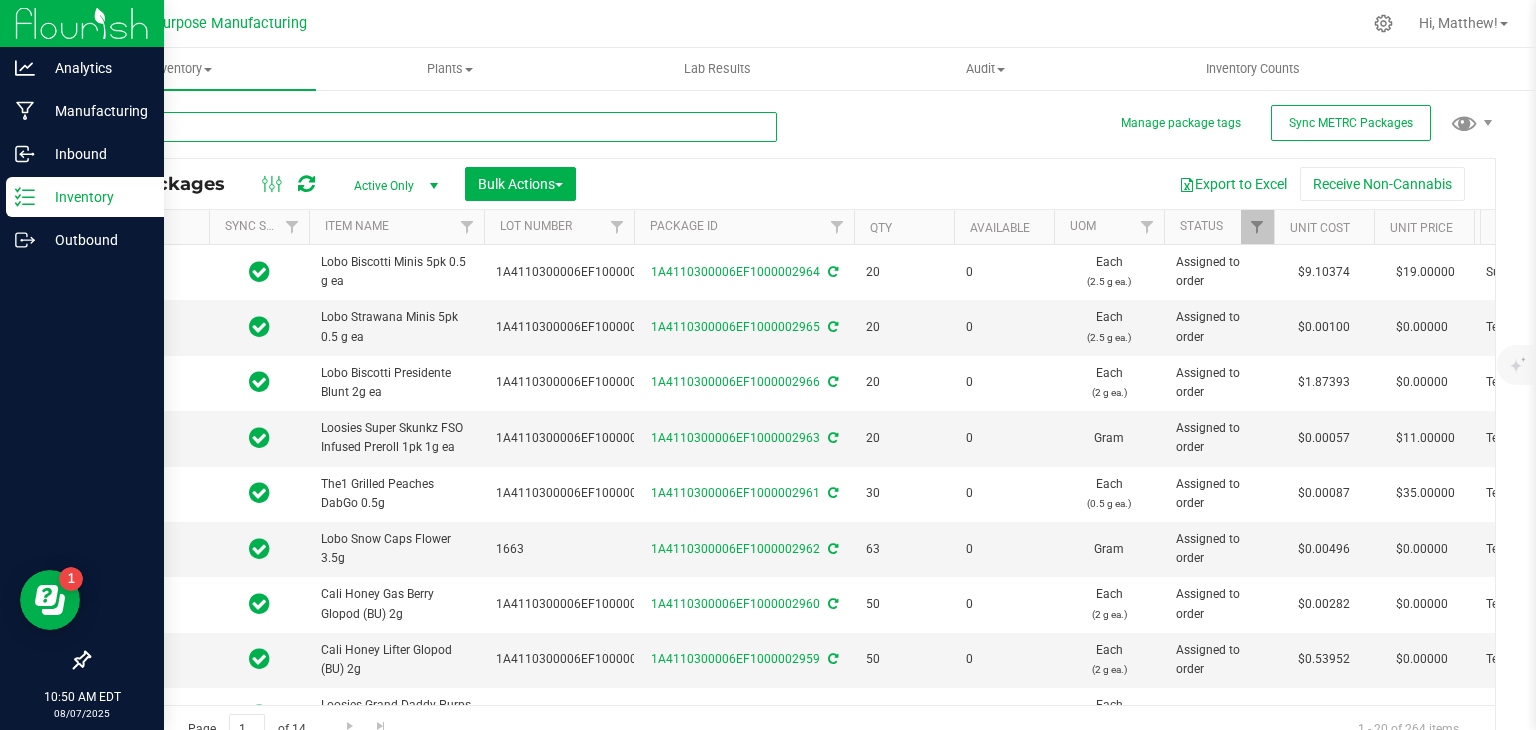 type on "2025-07-10" 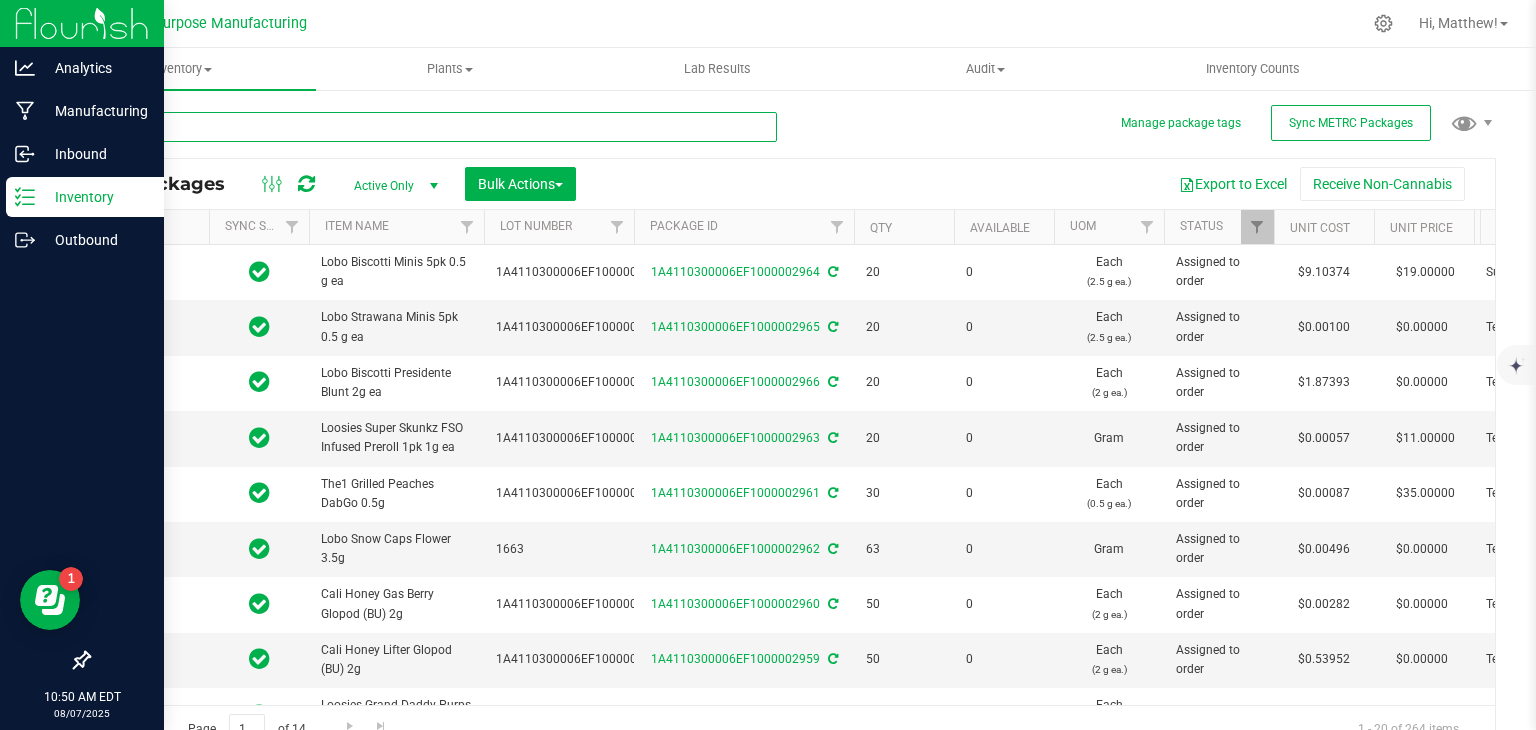 type on "2025-07-10" 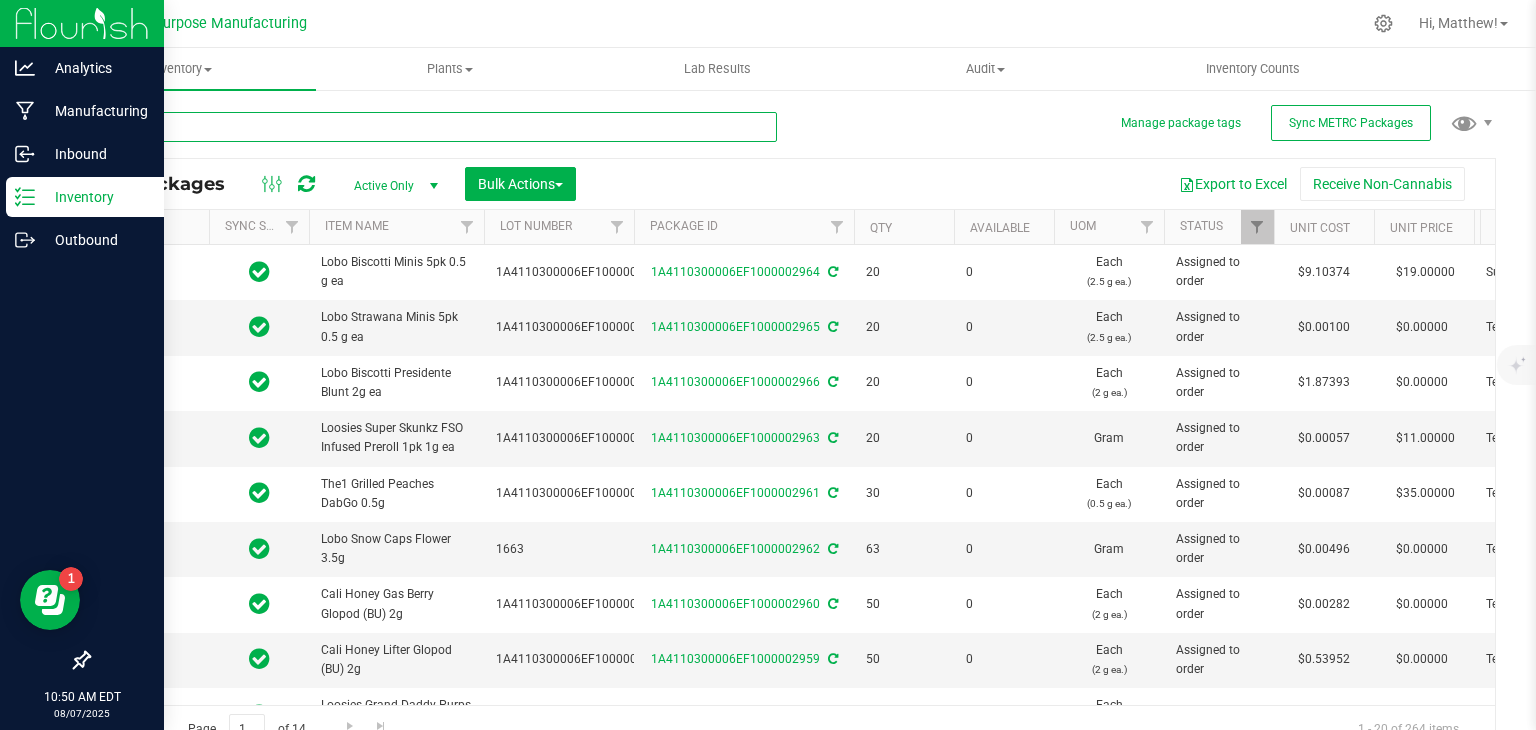 type on "2025-08-06" 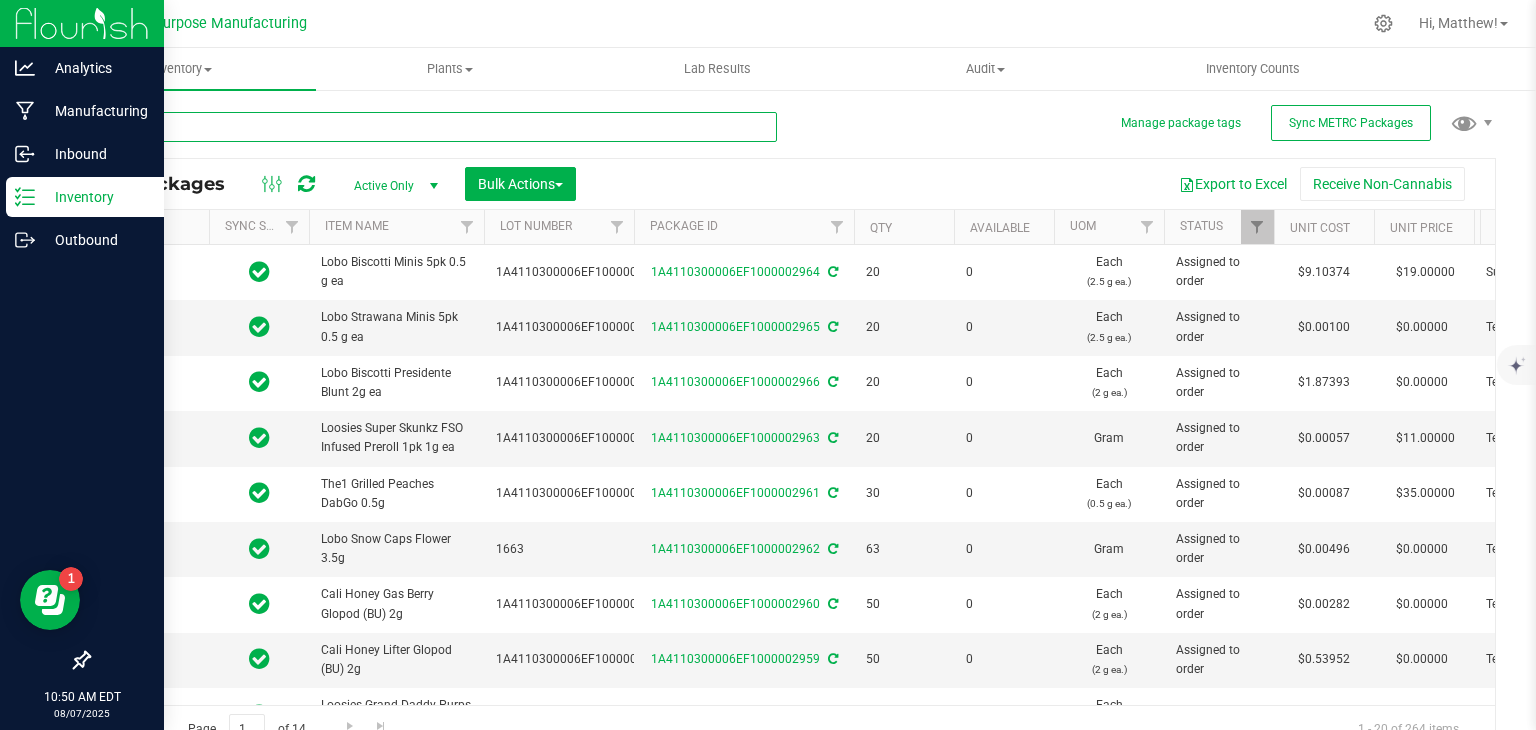 type on "2025-08-06" 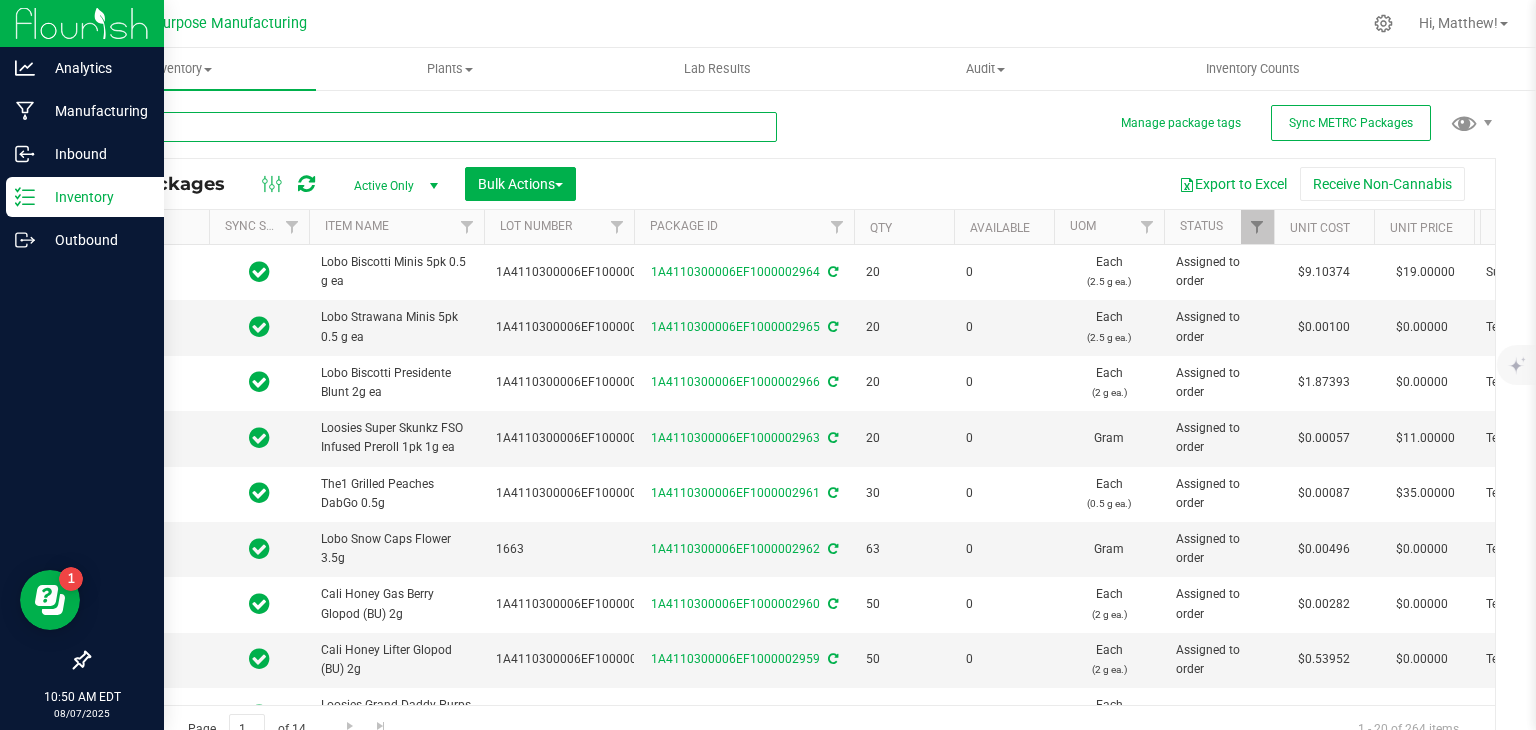 type on "2025-08-06" 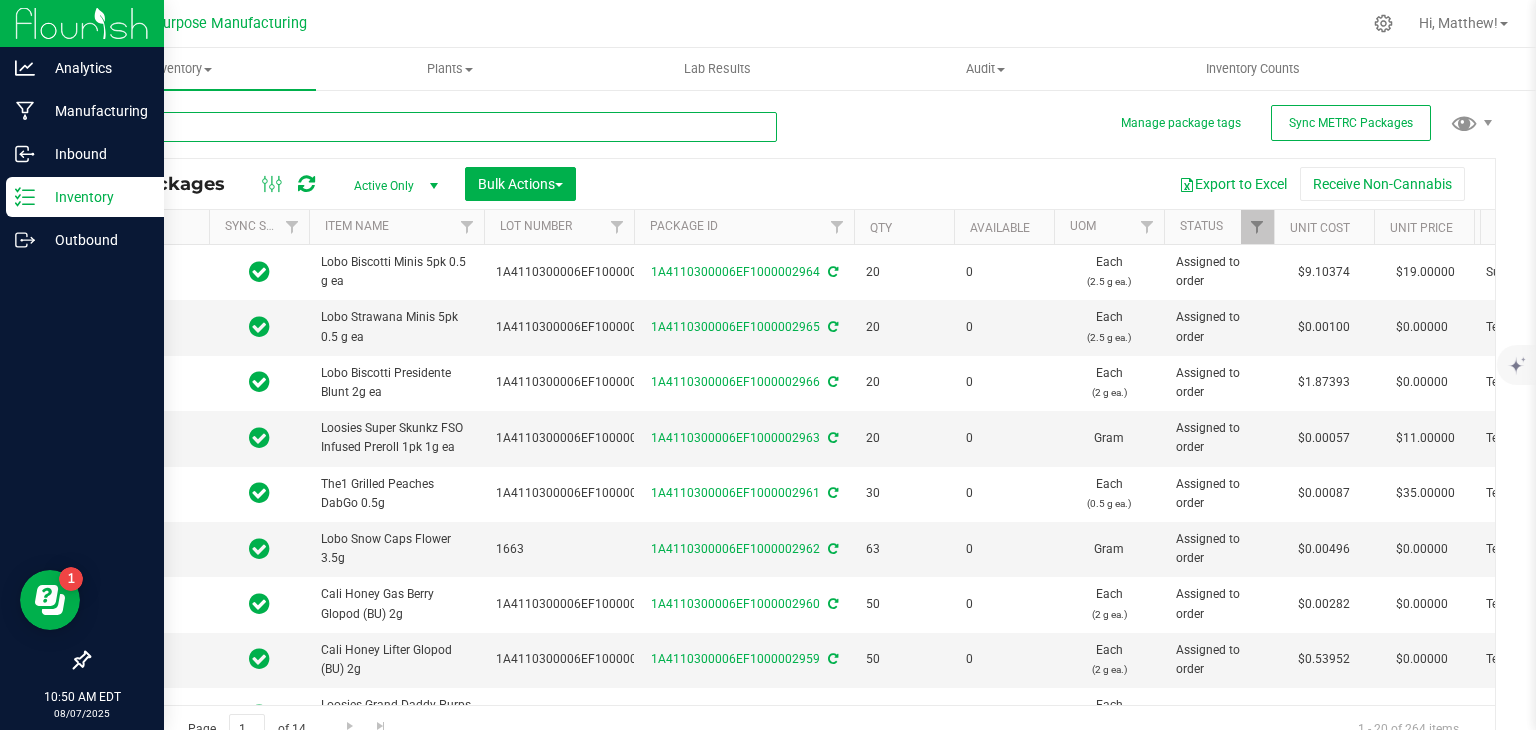 type on "2025-06-23" 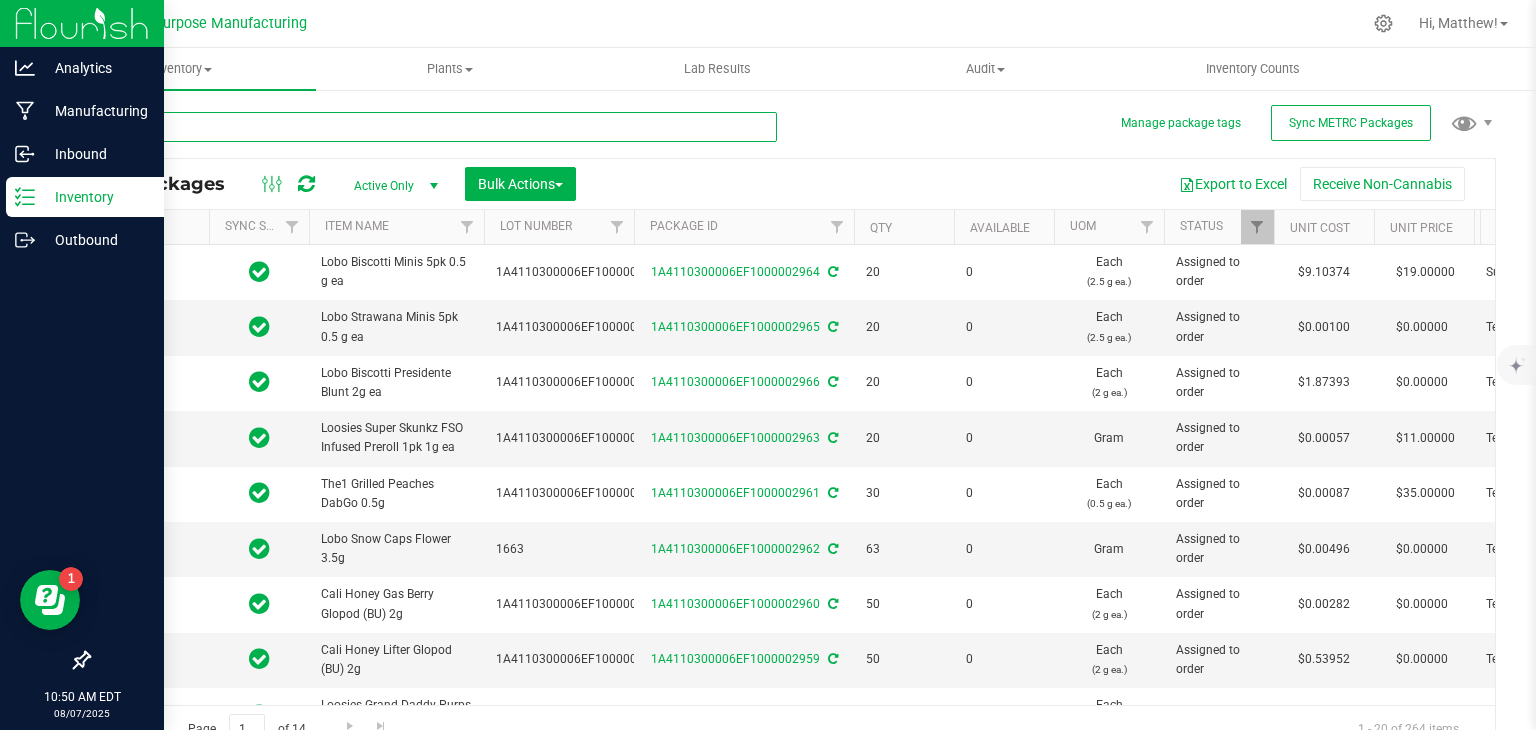 type on "2025-06-21" 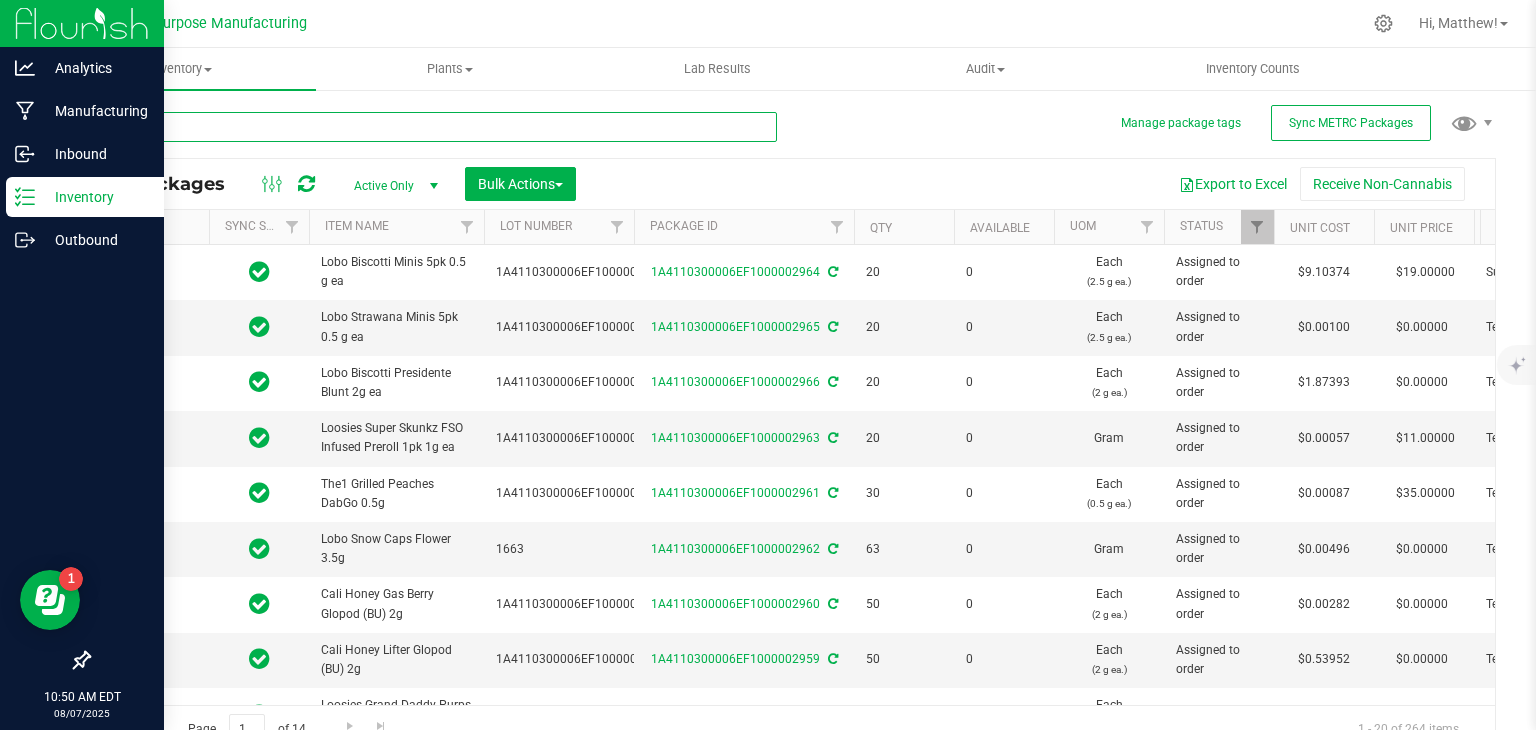 type on "2025-07-10" 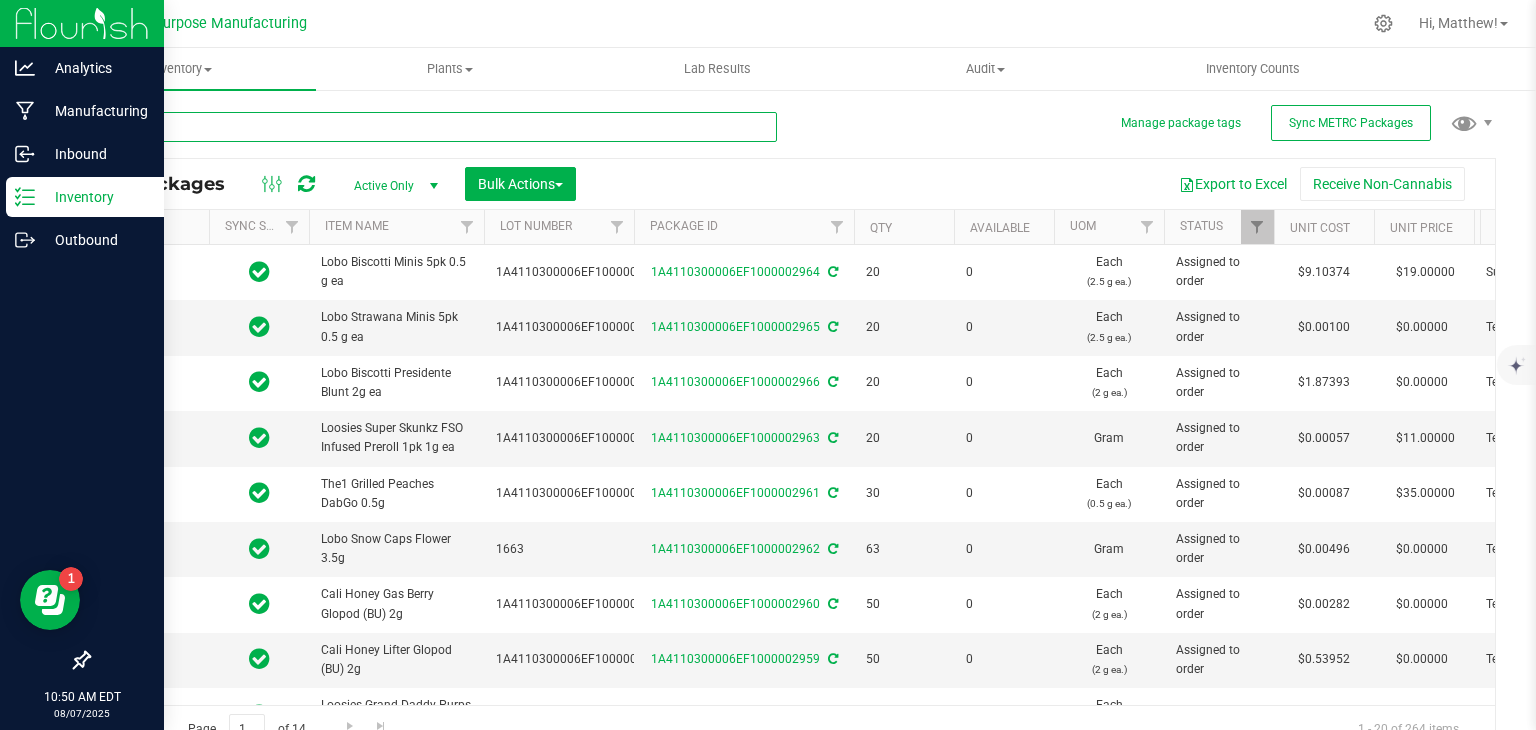 type on "2025-08-06" 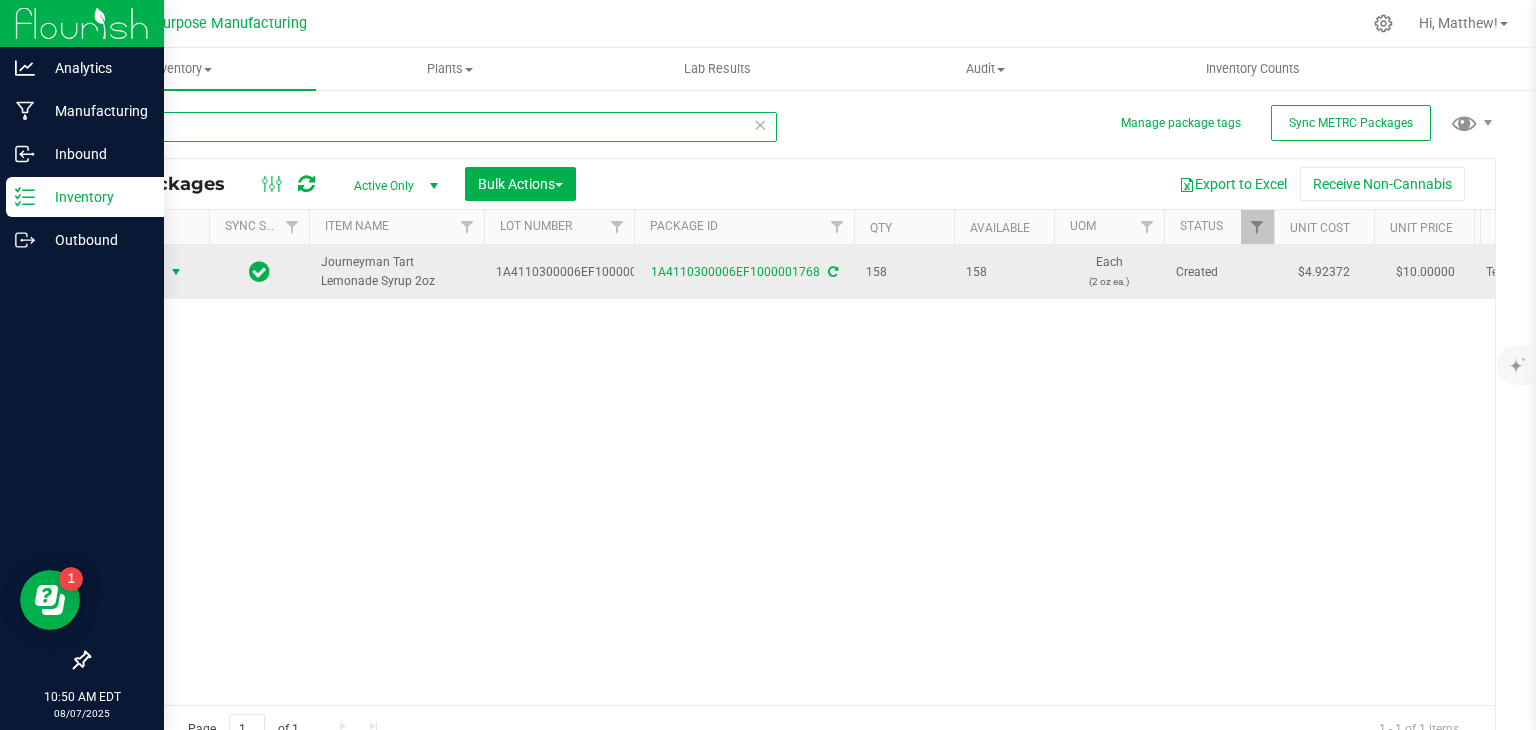 type on "1768" 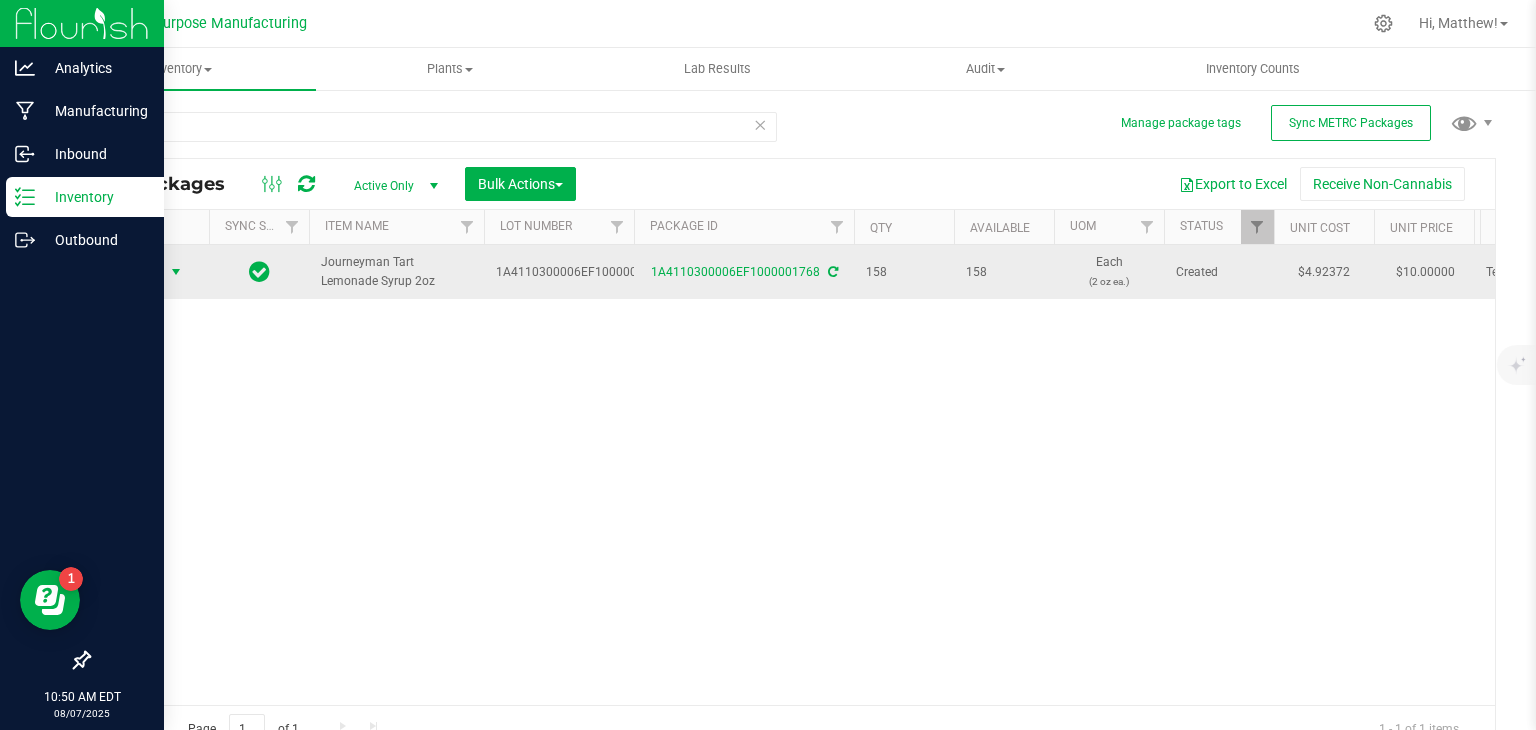 click at bounding box center [176, 272] 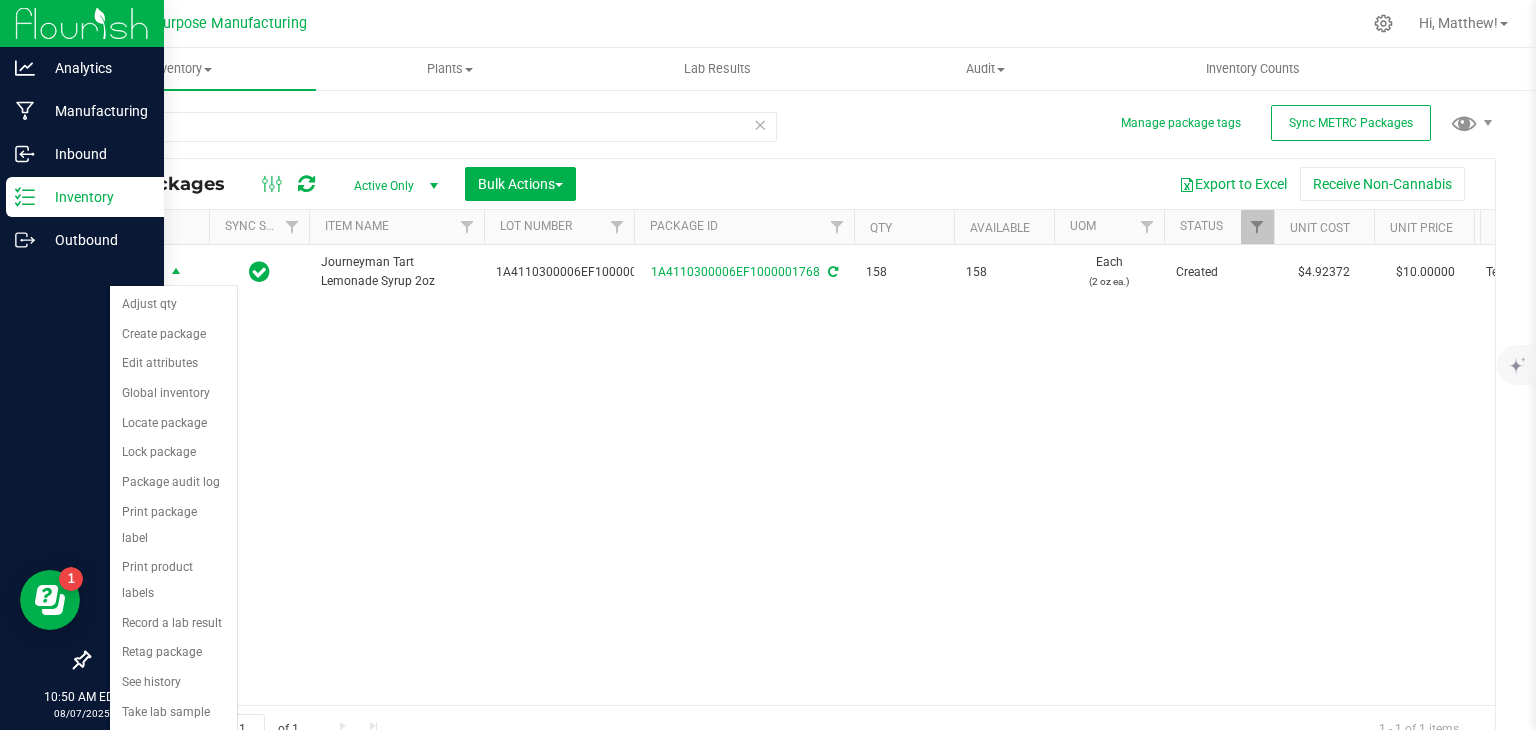 click on "Action Action Adjust qty Create package Edit attributes Global inventory Locate package Lock package Package audit log Print package label Print product labels Record a lab result Retag package See history Take lab sample
Journeyman Tart Lemonade Syrup 2oz
1A4110300006EF1000001419
1A4110300006EF1000001768
158
158
Each
(2 oz ea.)
Created
$4.92372 $10.00000
TestPassed
1.37.61.471.0
$777.95 $1,580.00
2025-06-23
Now" at bounding box center (792, 475) 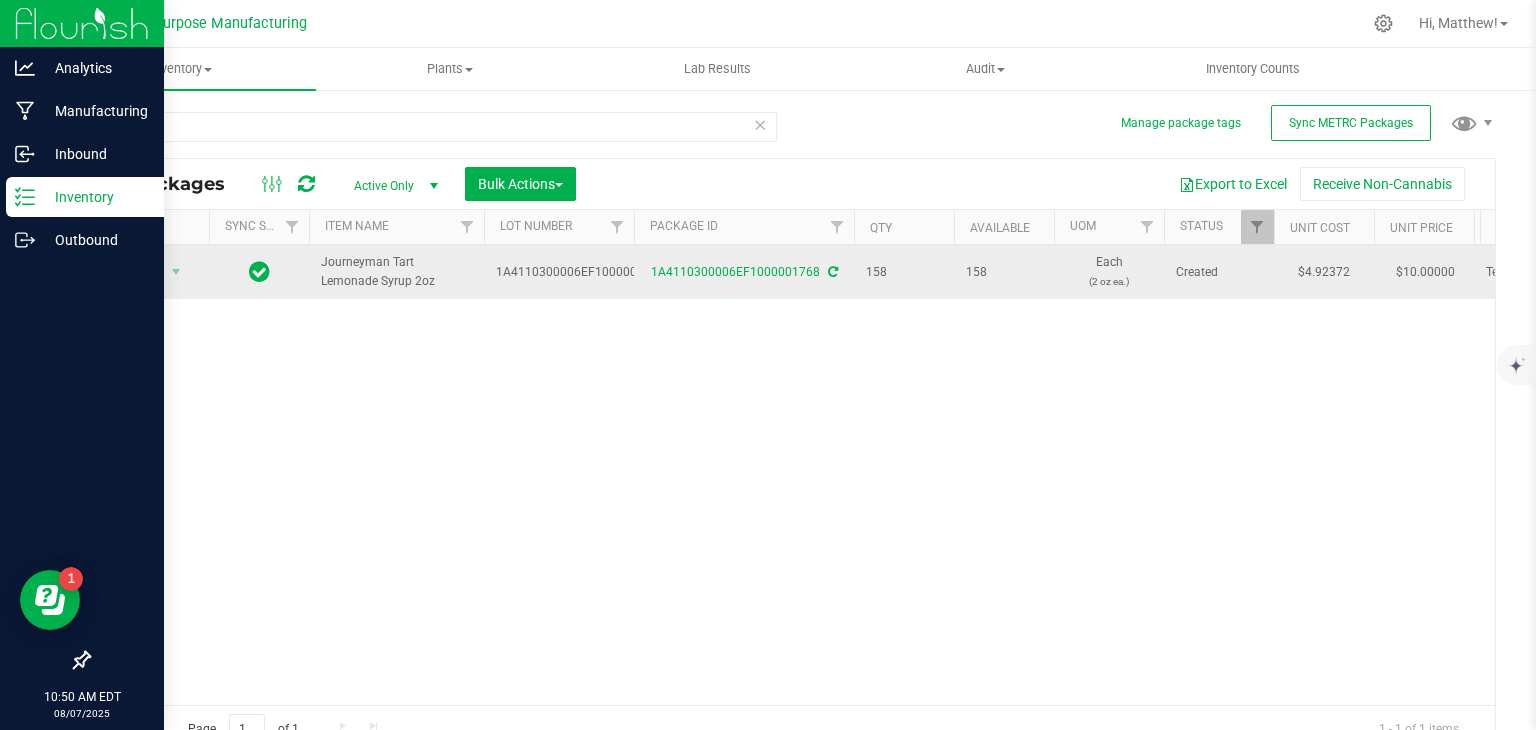 click on "Journeyman Tart Lemonade Syrup 2oz" at bounding box center [396, 272] 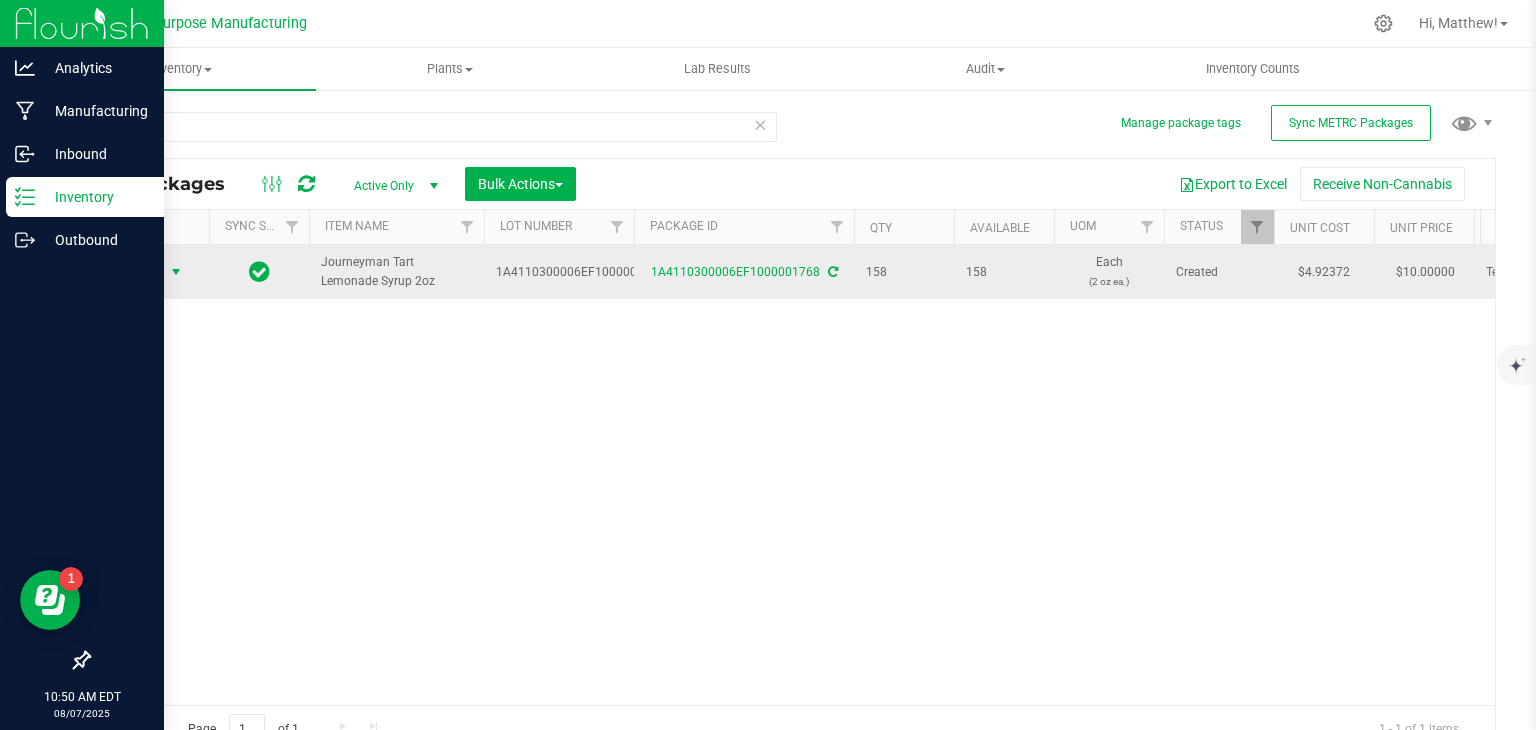 click at bounding box center [176, 272] 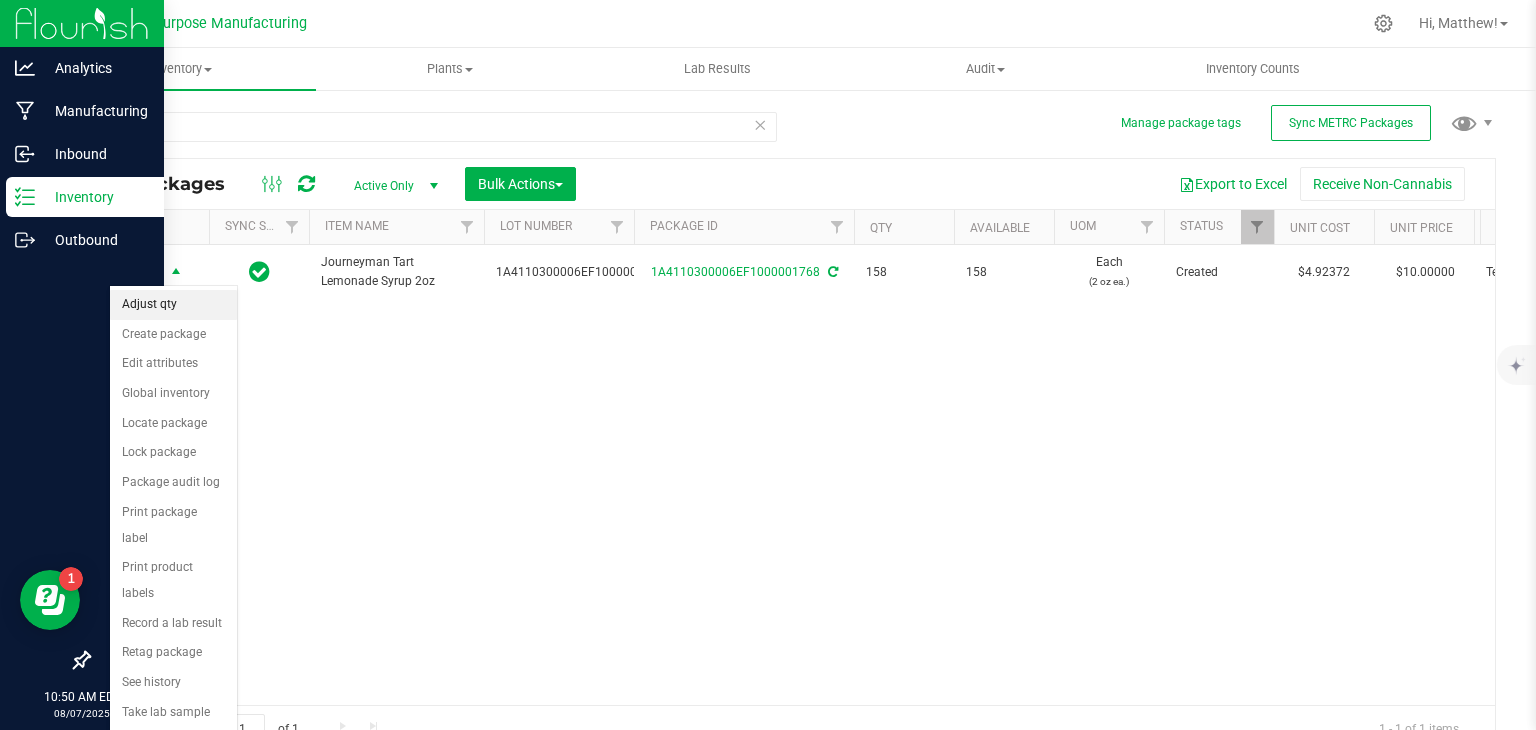 click on "Adjust qty" at bounding box center [173, 305] 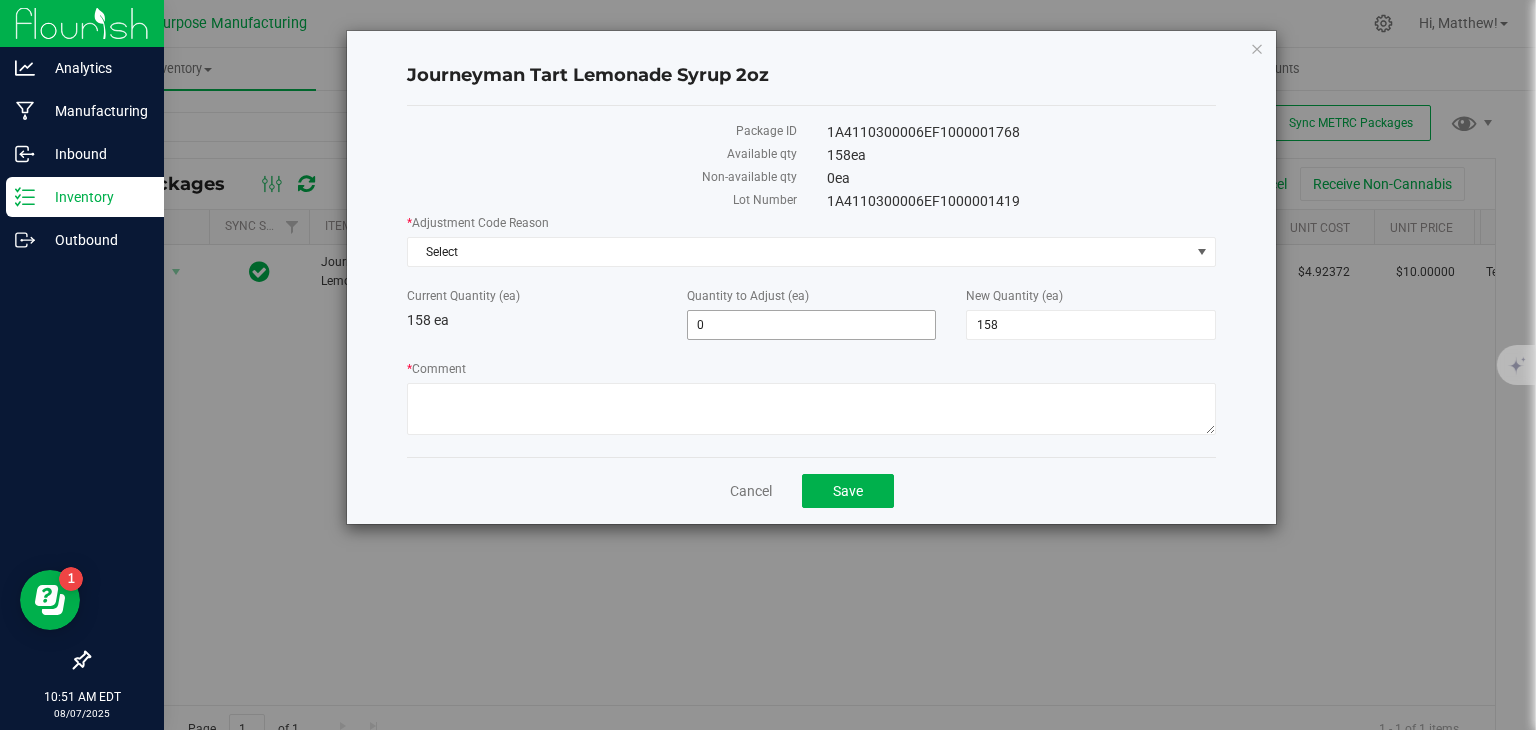 click on "0 0" at bounding box center (812, 325) 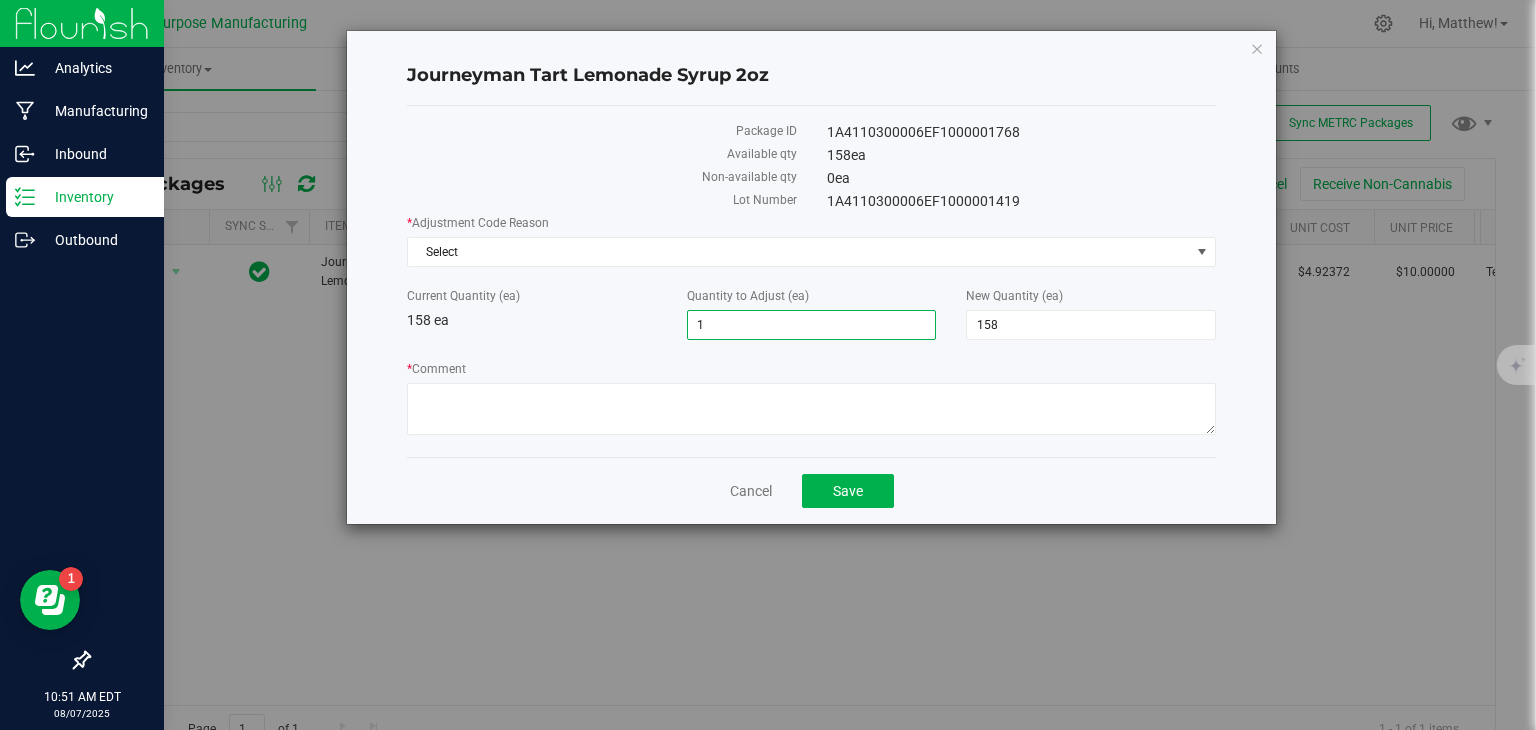 type on "10" 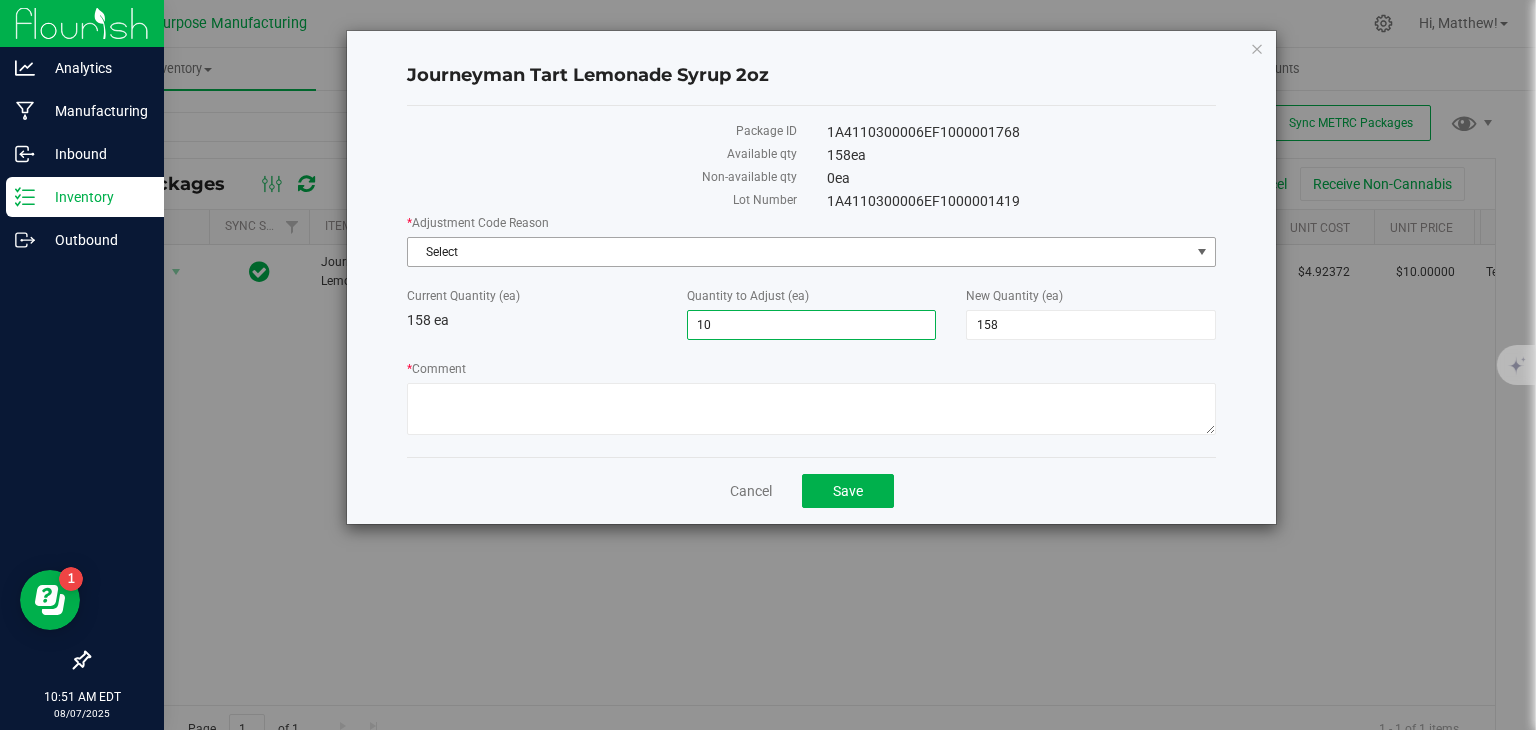 type on "10" 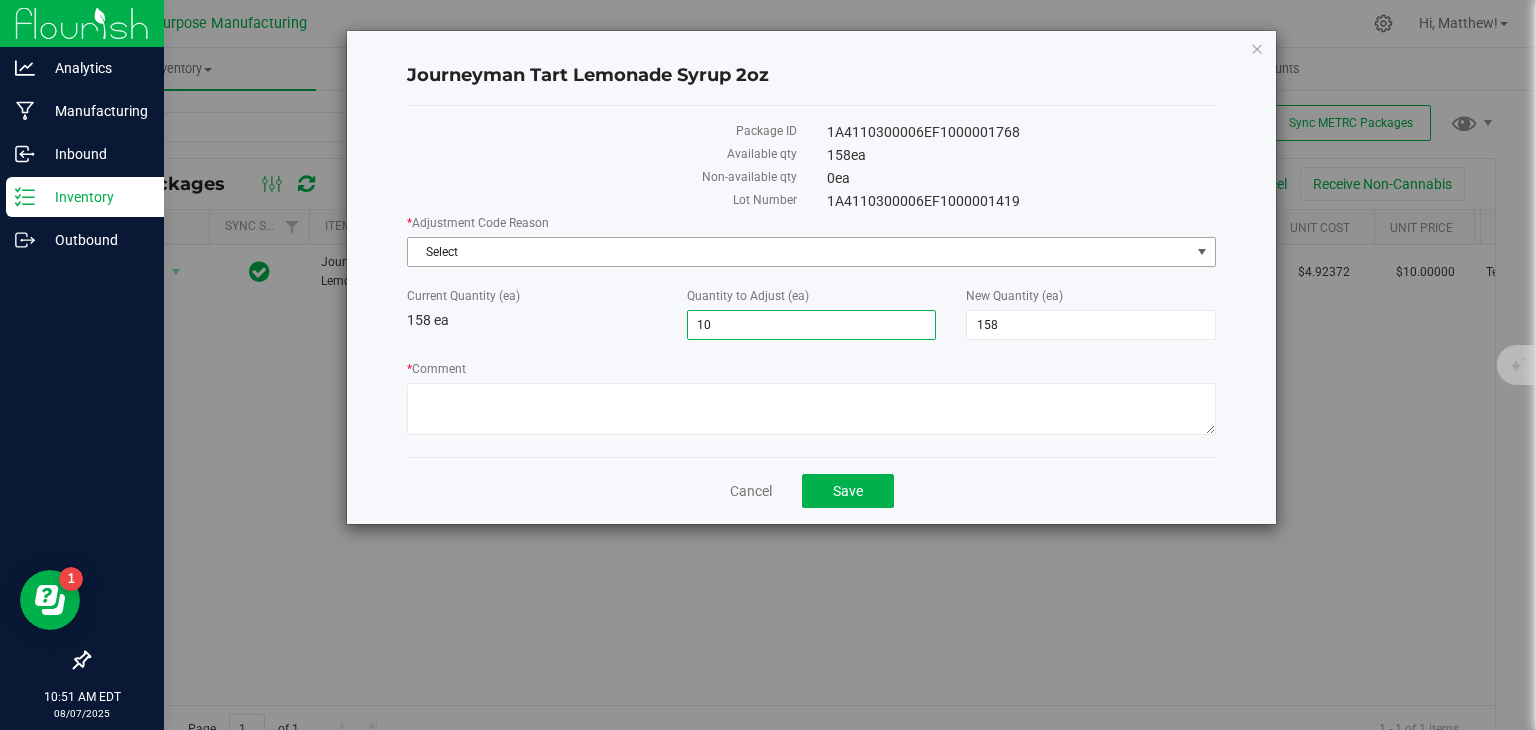 type on "168" 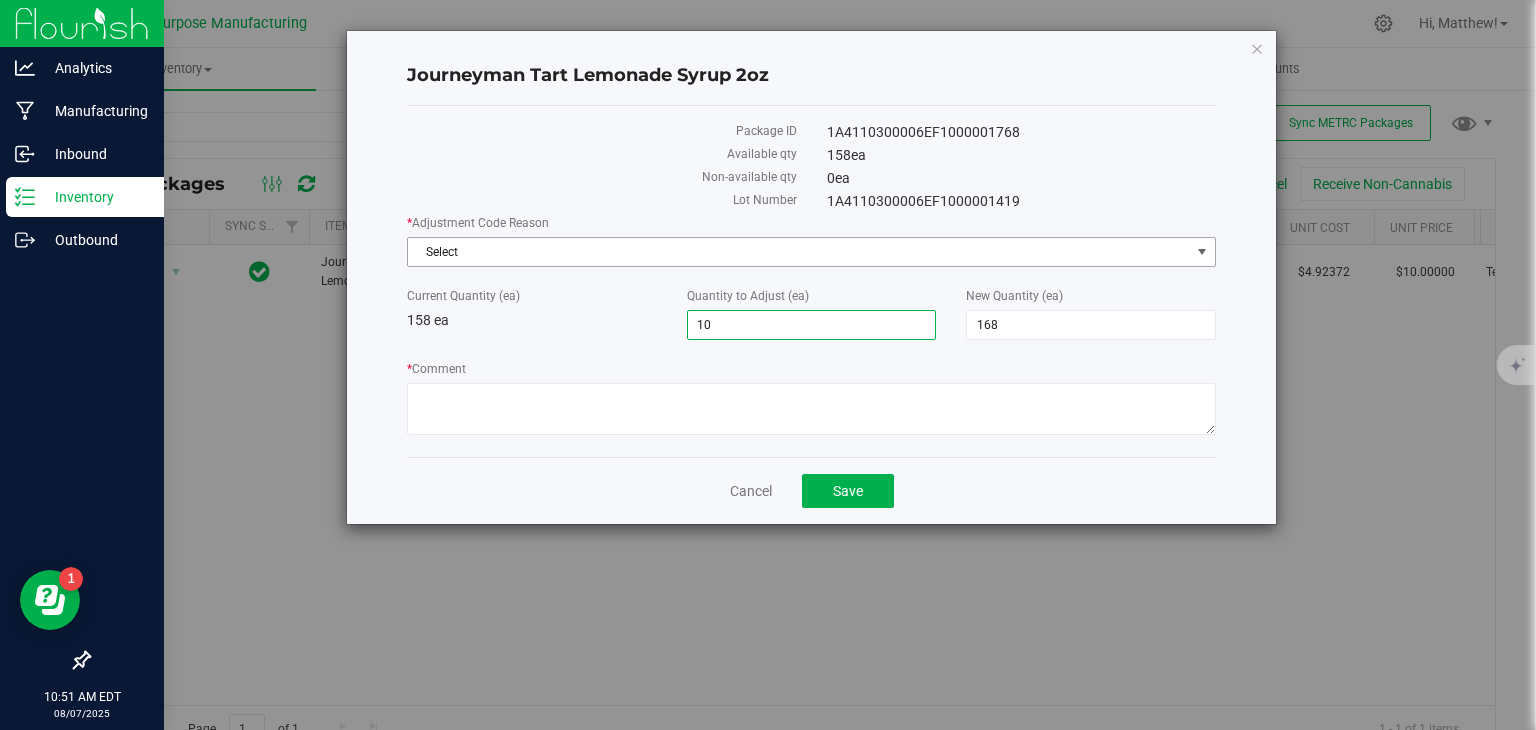 click on "Select" at bounding box center (799, 252) 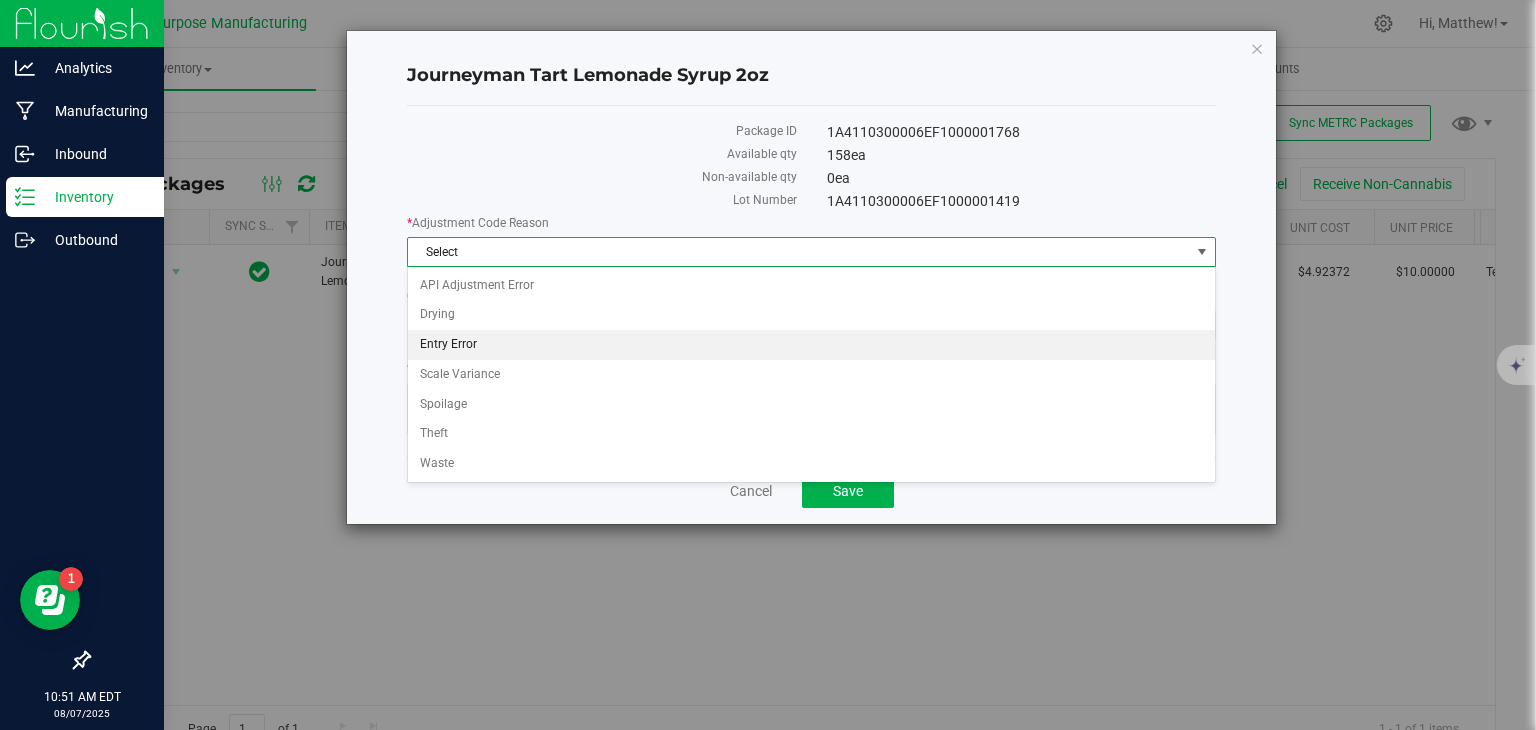 click on "Entry Error" at bounding box center (811, 345) 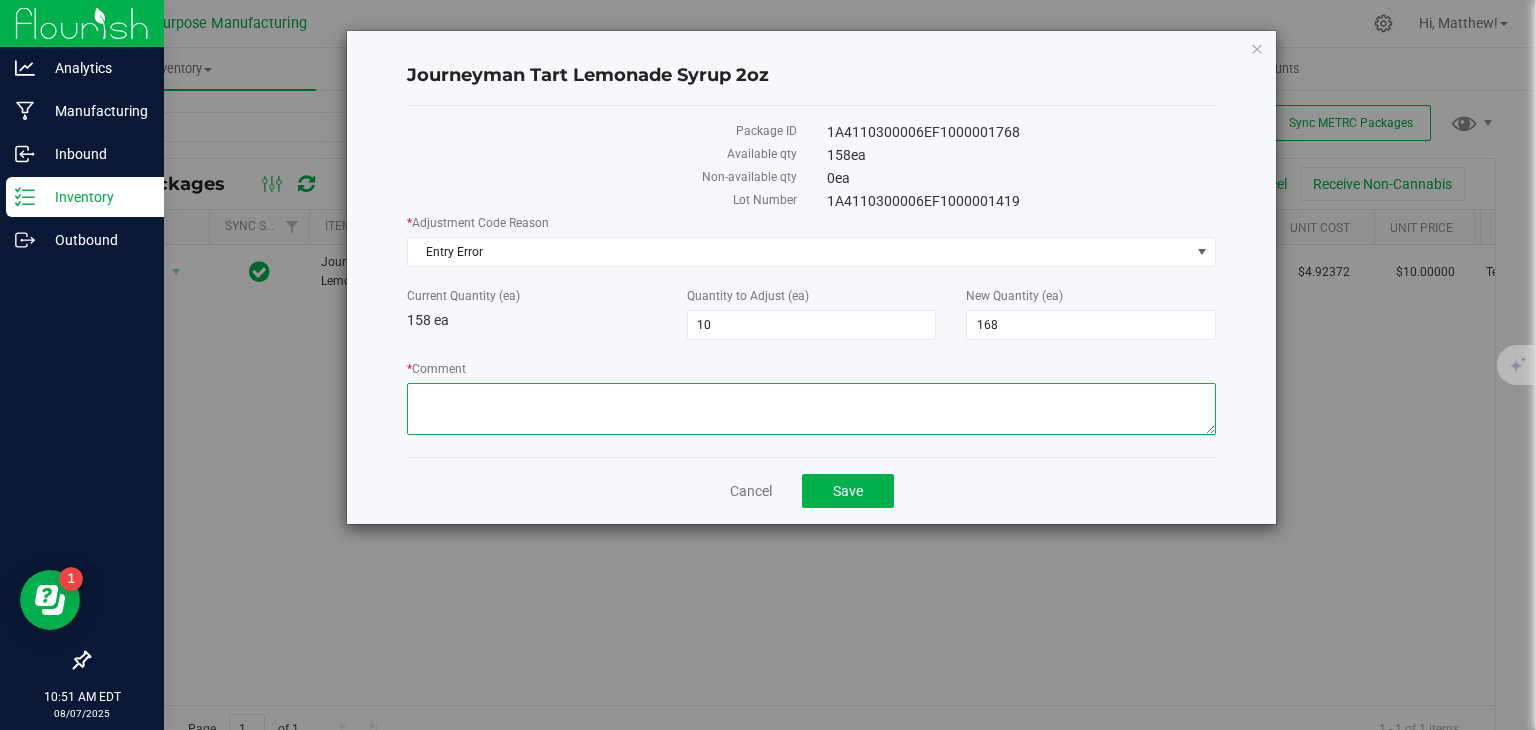 click on "*
Comment" at bounding box center (811, 409) 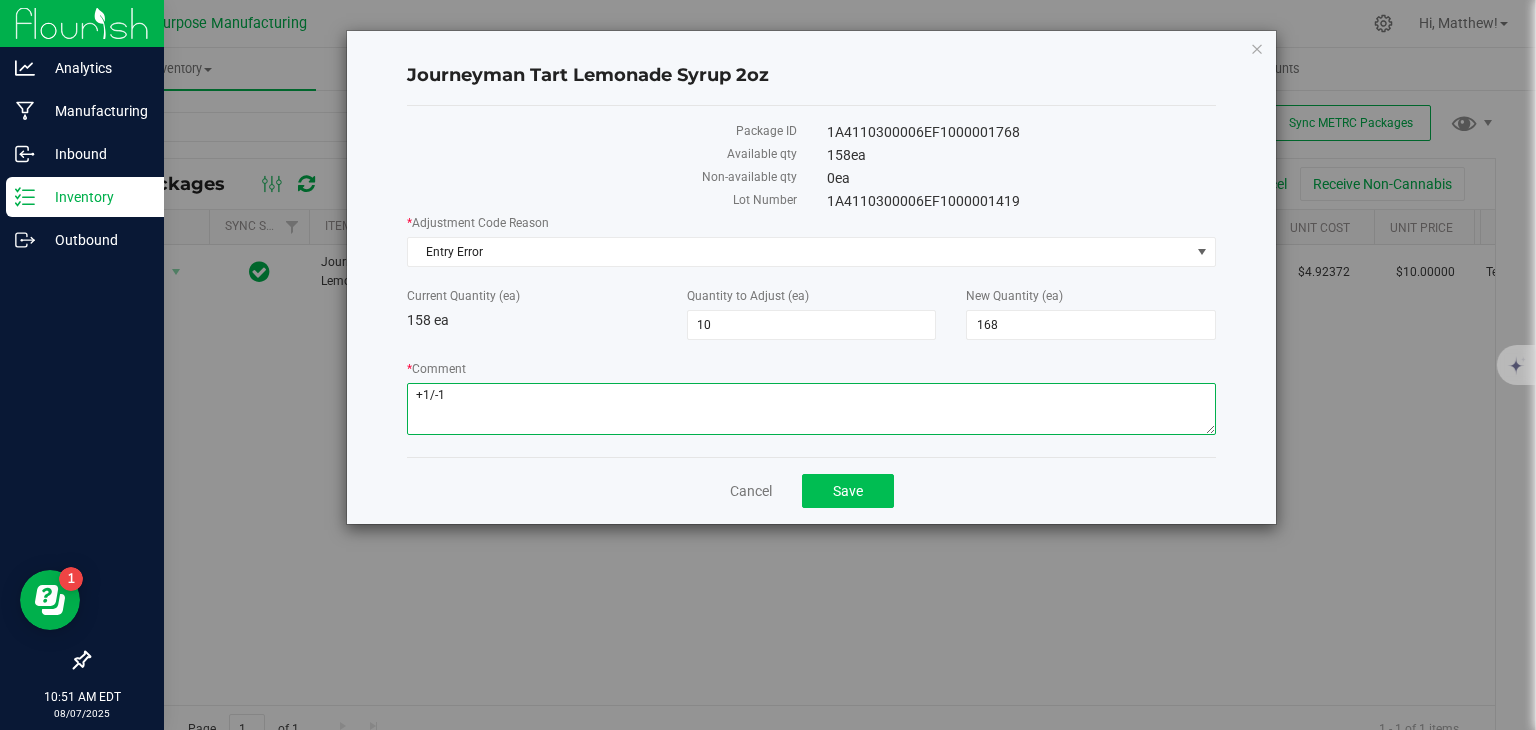 type on "+1/-1" 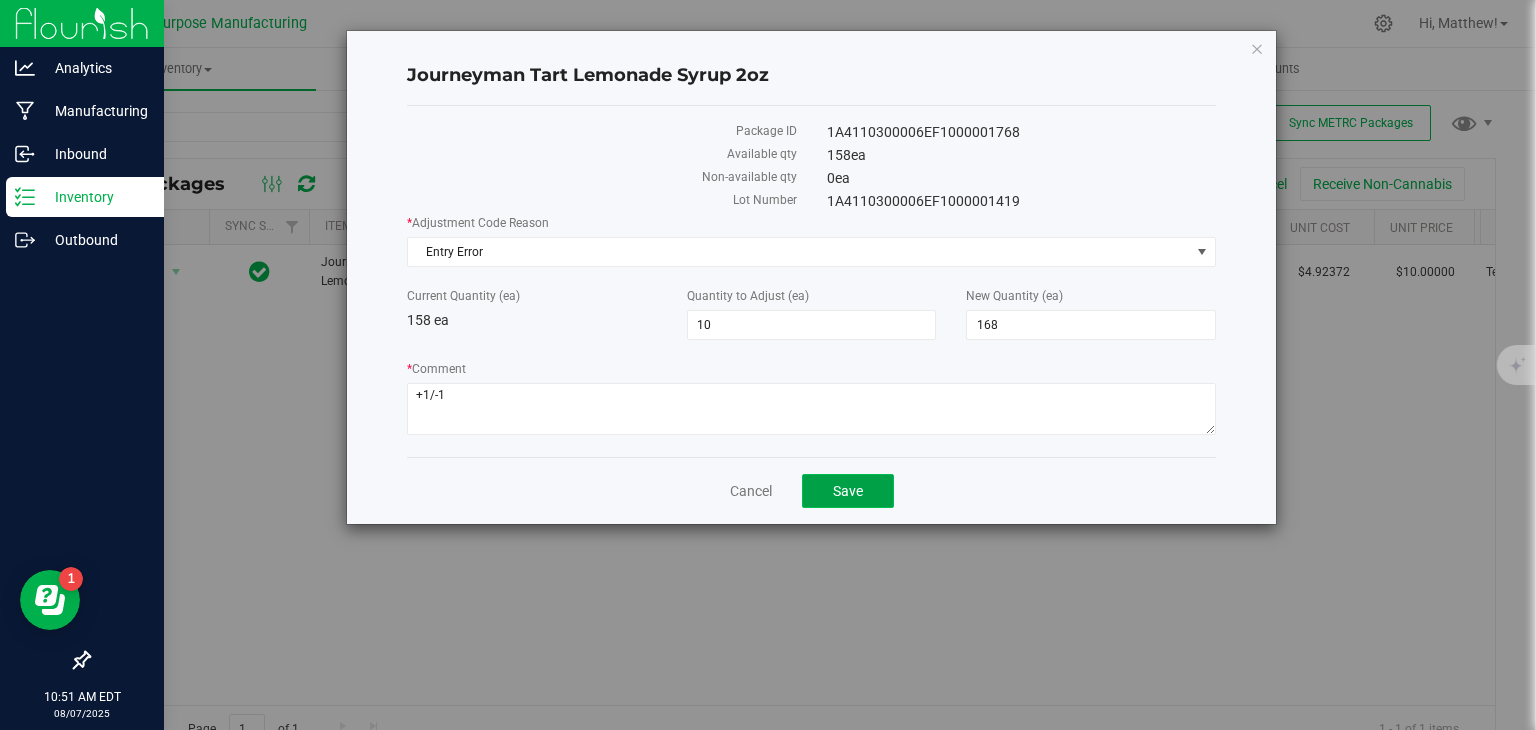 click on "Save" 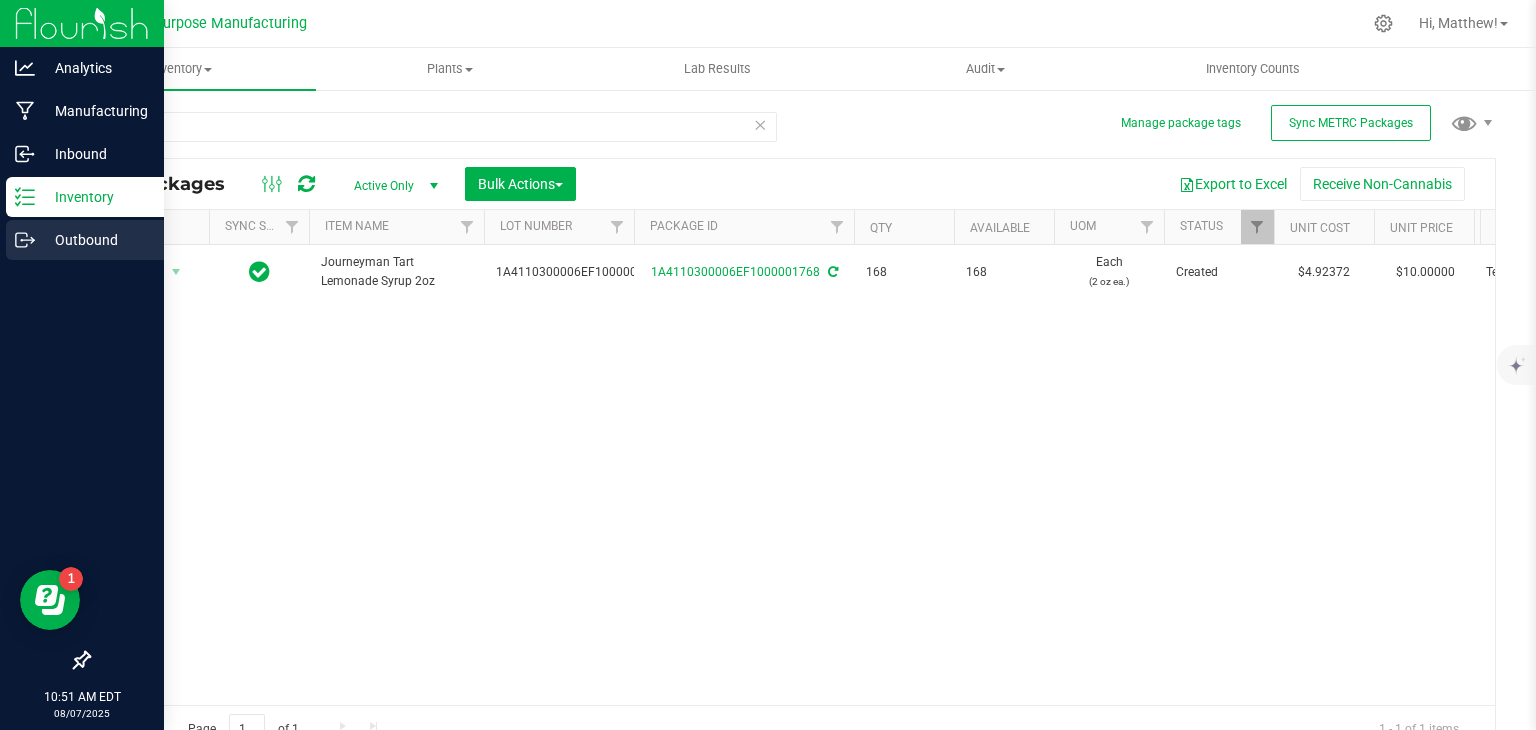 click 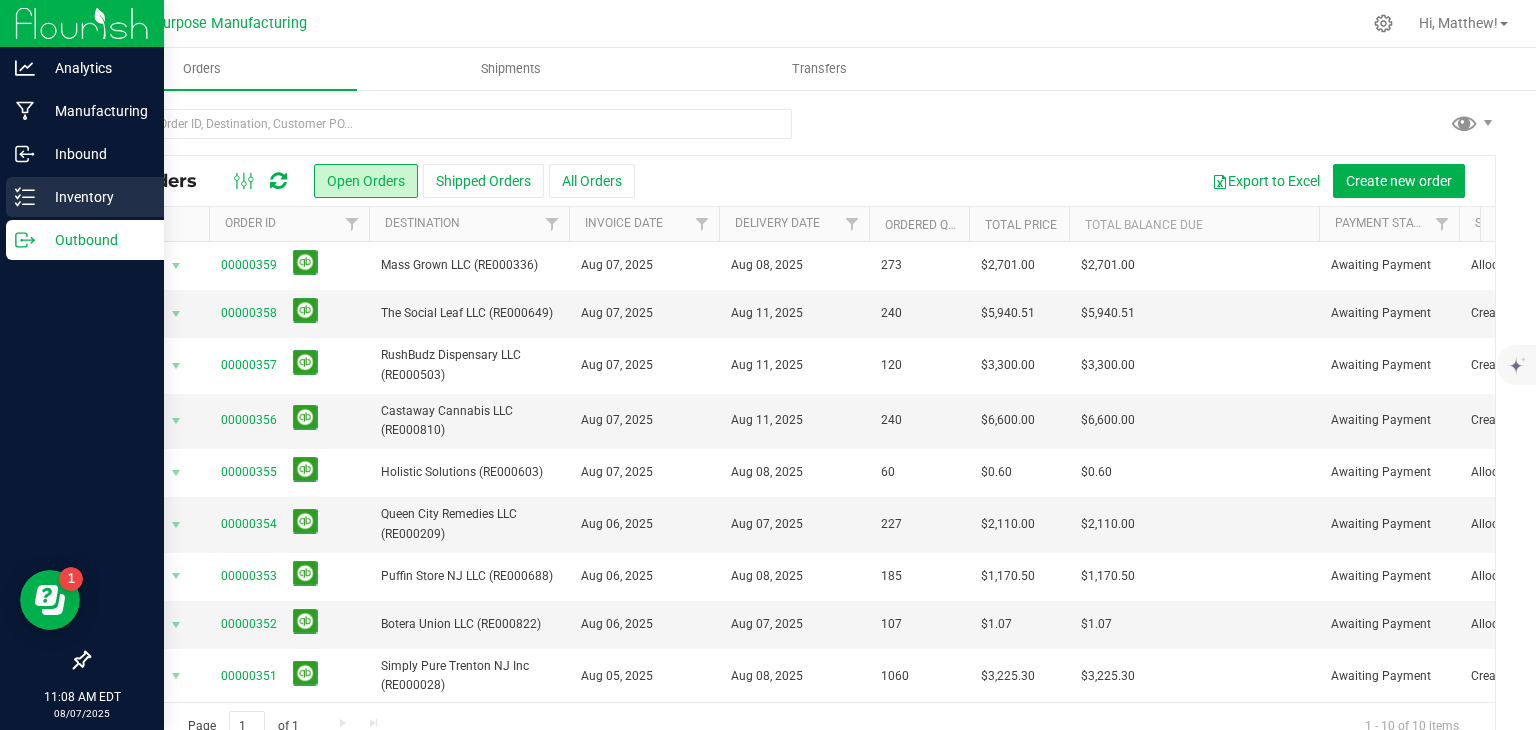 click on "Inventory" at bounding box center (95, 197) 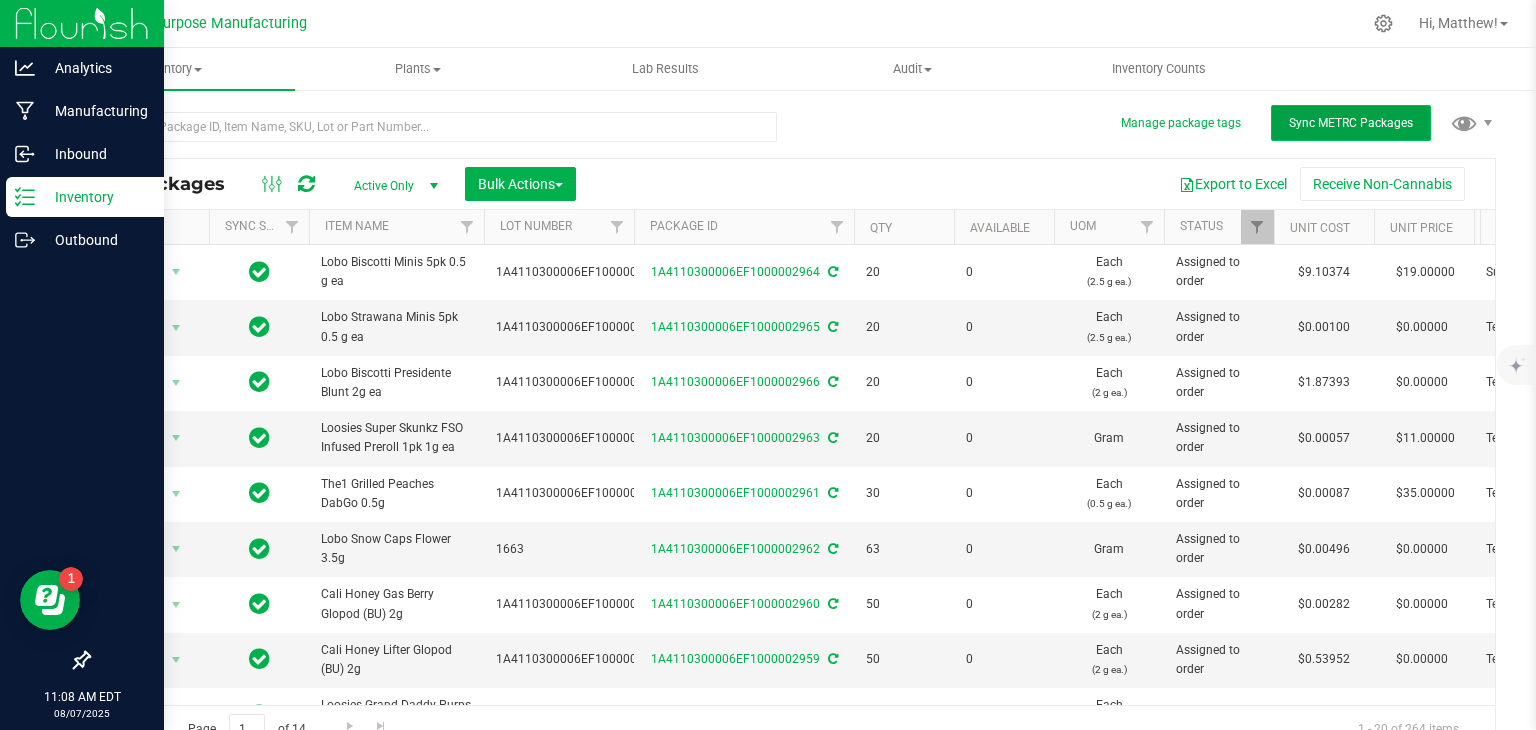 click on "Sync METRC Packages" at bounding box center [1351, 123] 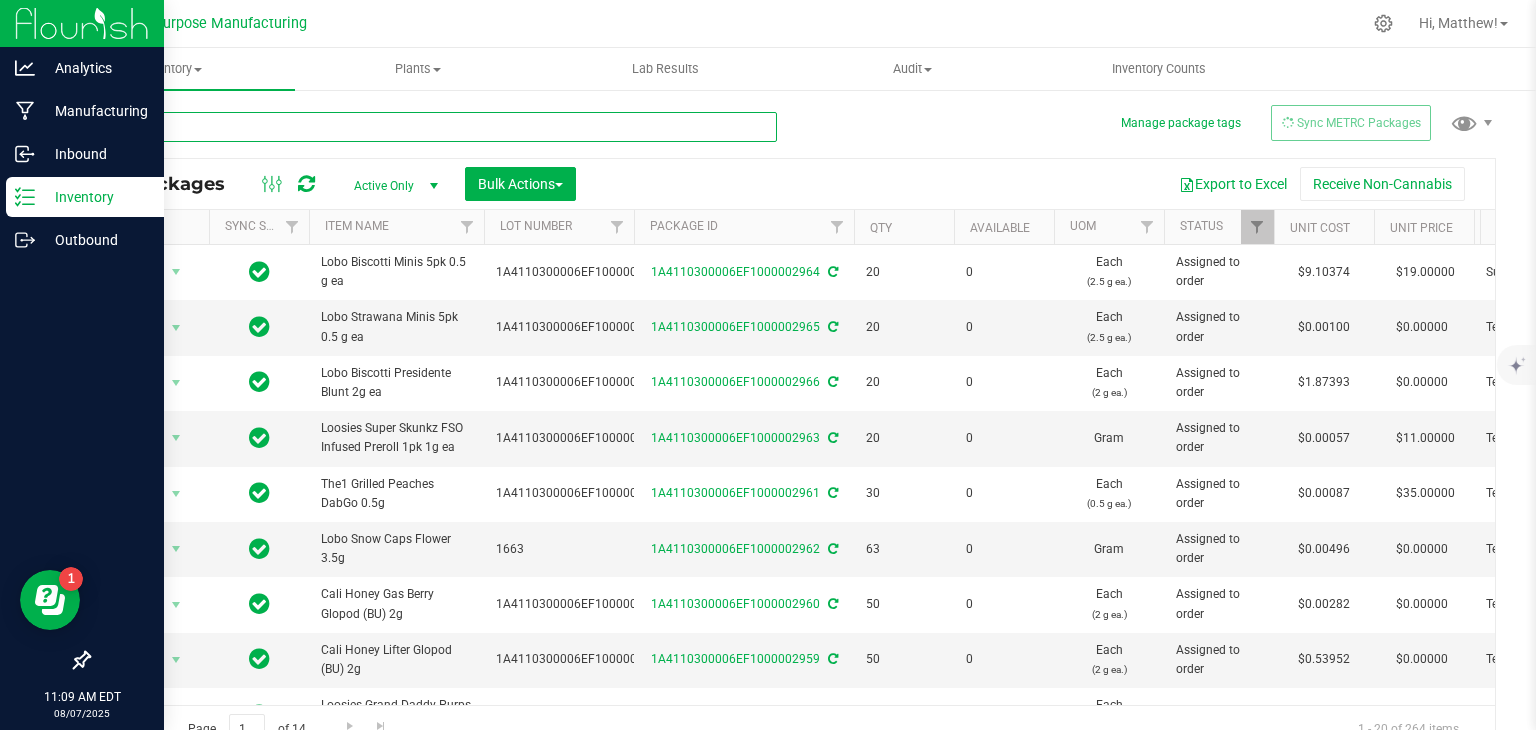 click at bounding box center (432, 127) 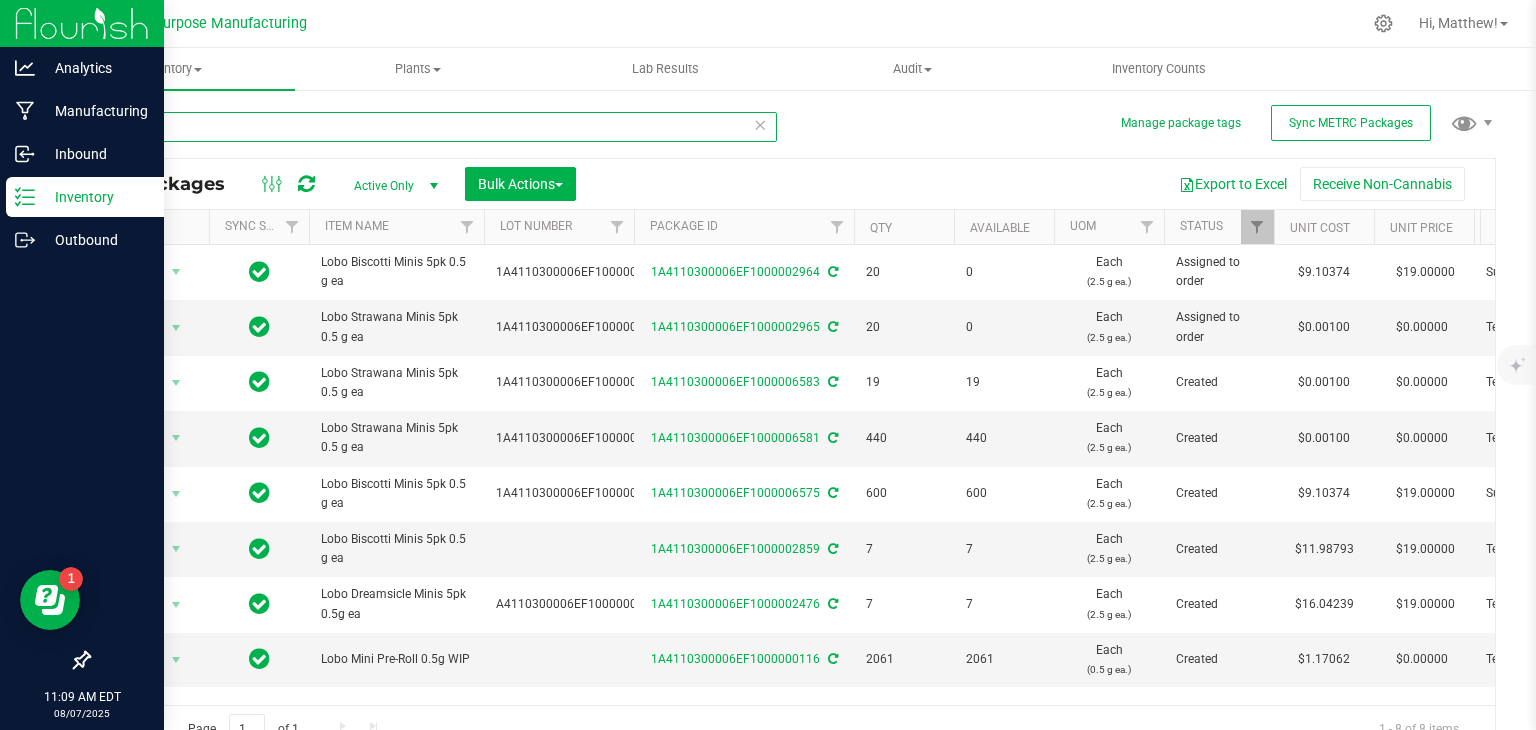 scroll, scrollTop: 0, scrollLeft: 60, axis: horizontal 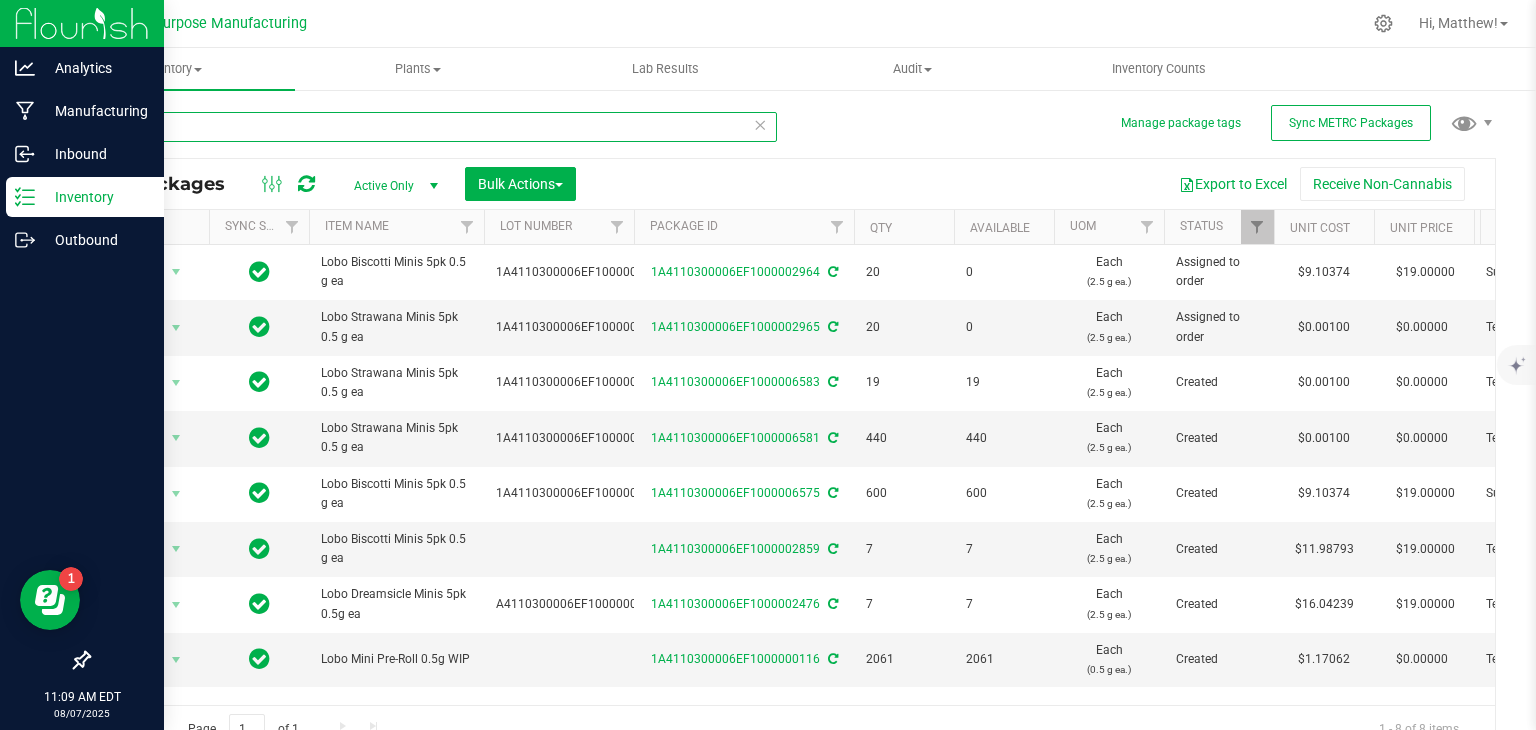 type on "mini" 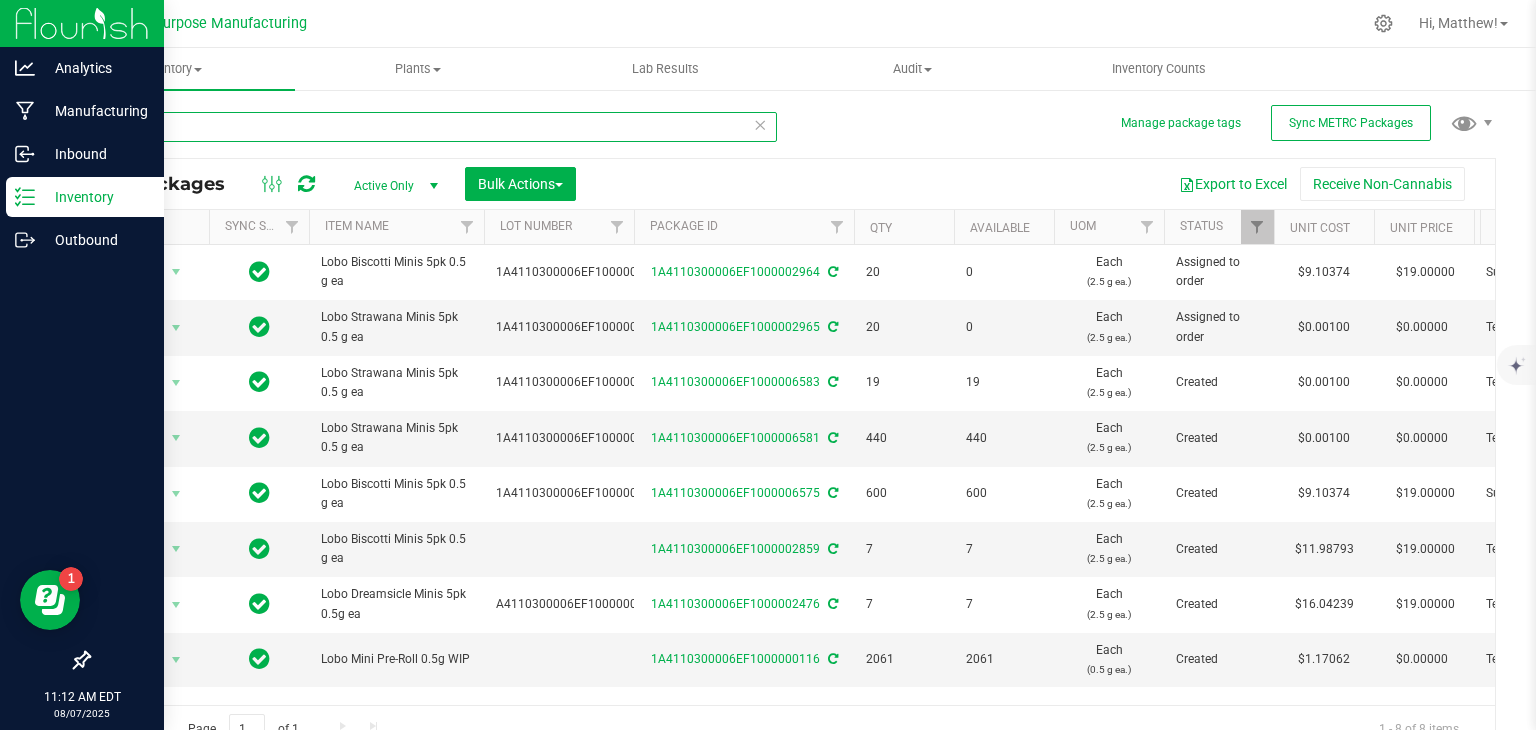 drag, startPoint x: 164, startPoint y: 124, endPoint x: 51, endPoint y: 135, distance: 113.534134 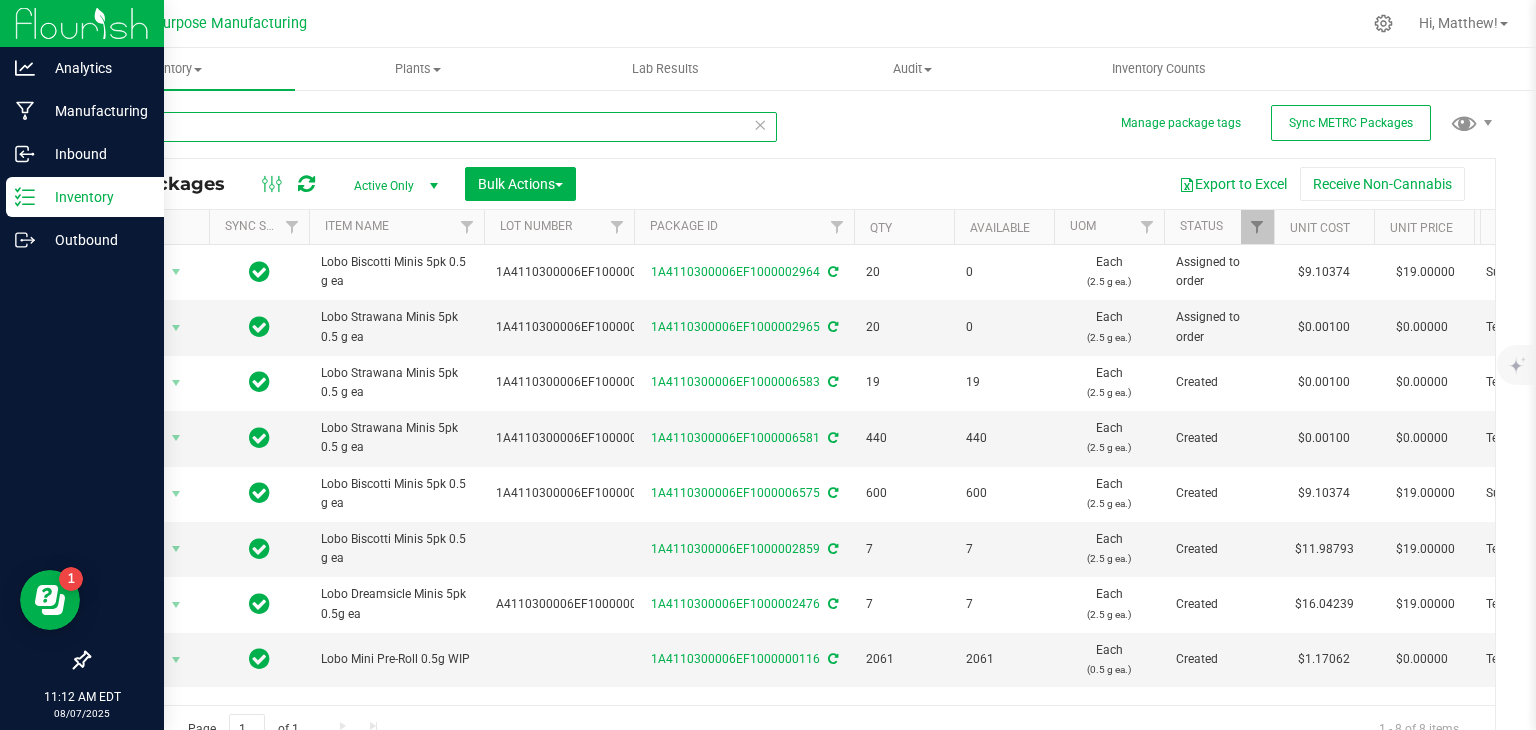 click on "Manage package tags
Sync METRC Packages
mini
All Packages
Active Only Active Only Lab Samples Locked All External Internal
Bulk Actions
Add to manufacturing run" at bounding box center [792, 393] 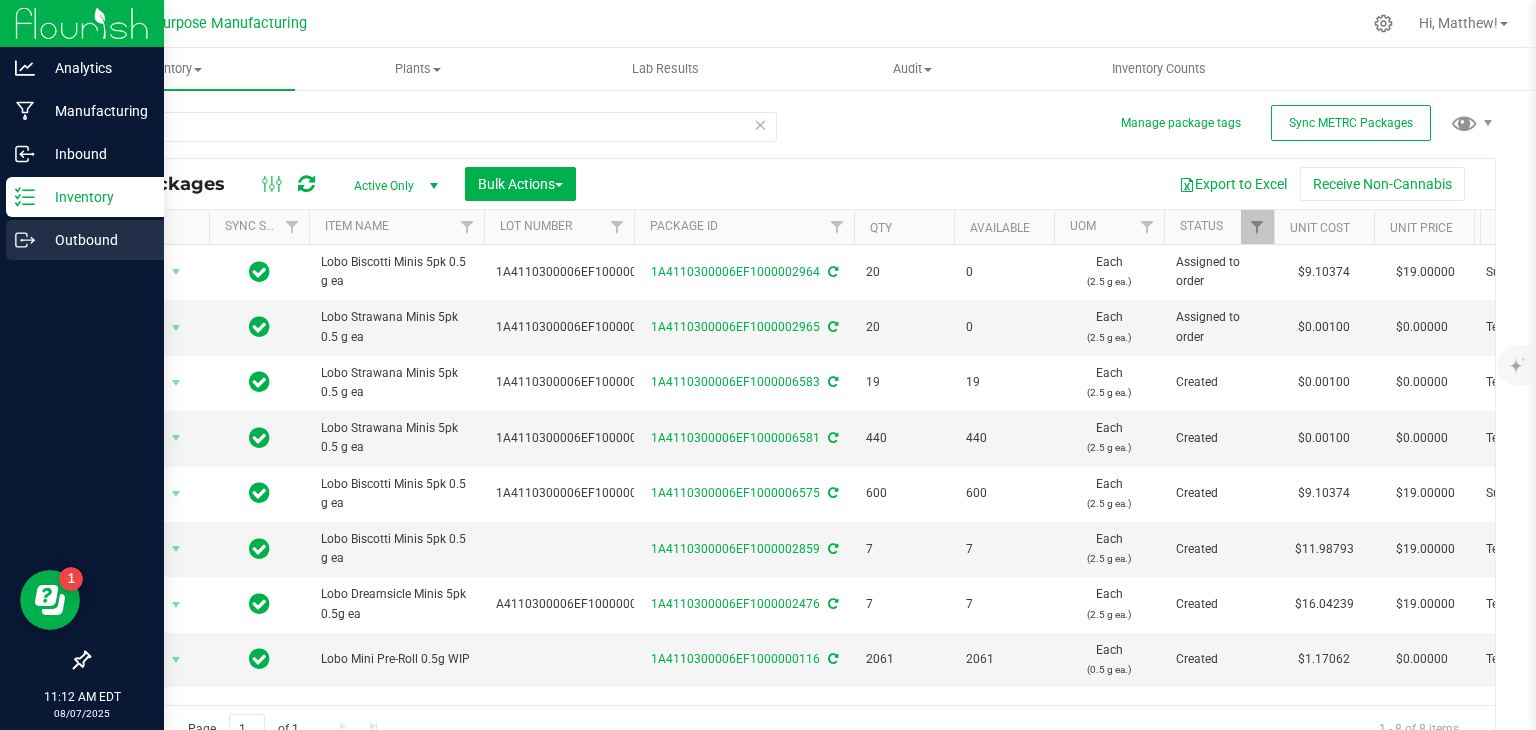 click on "Outbound" at bounding box center (95, 240) 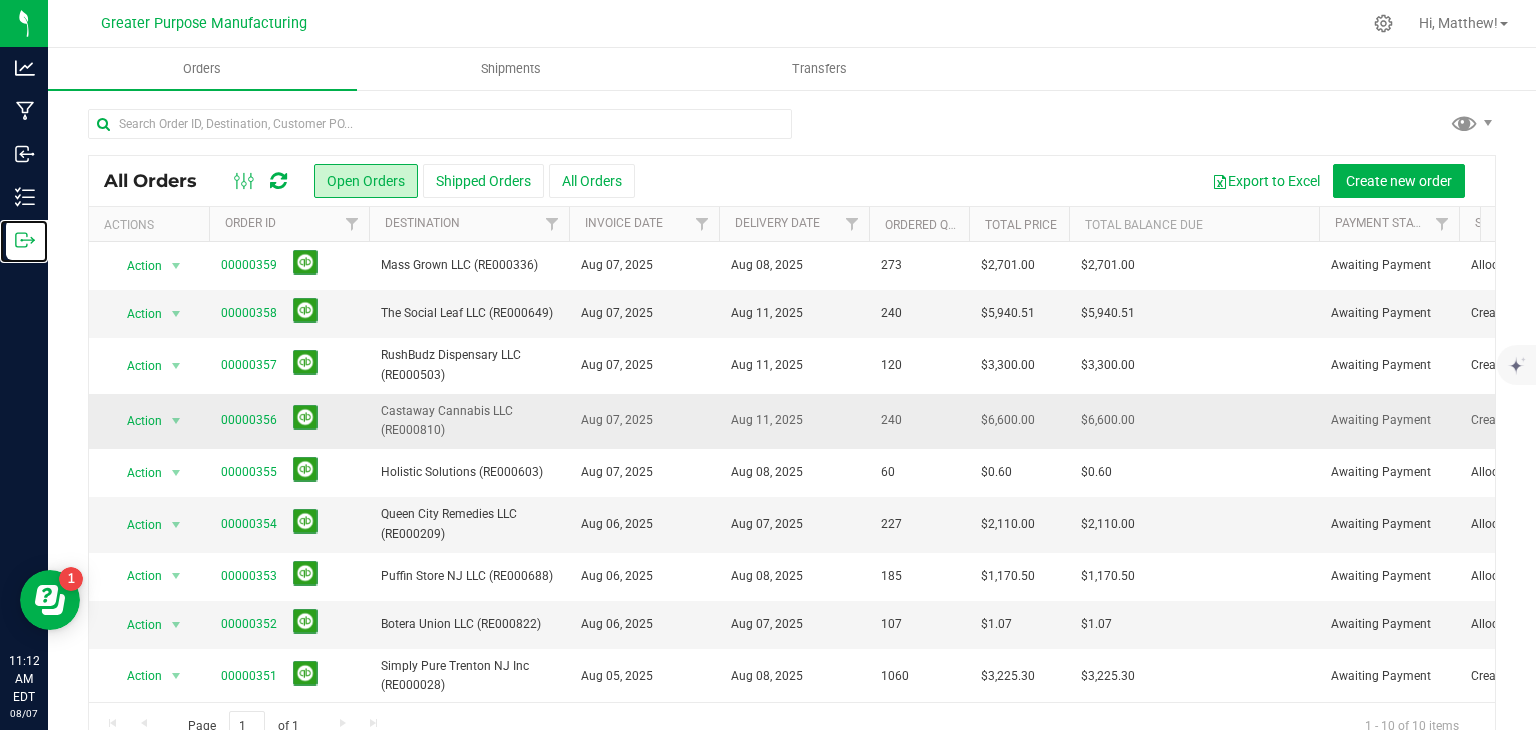 scroll, scrollTop: 67, scrollLeft: 0, axis: vertical 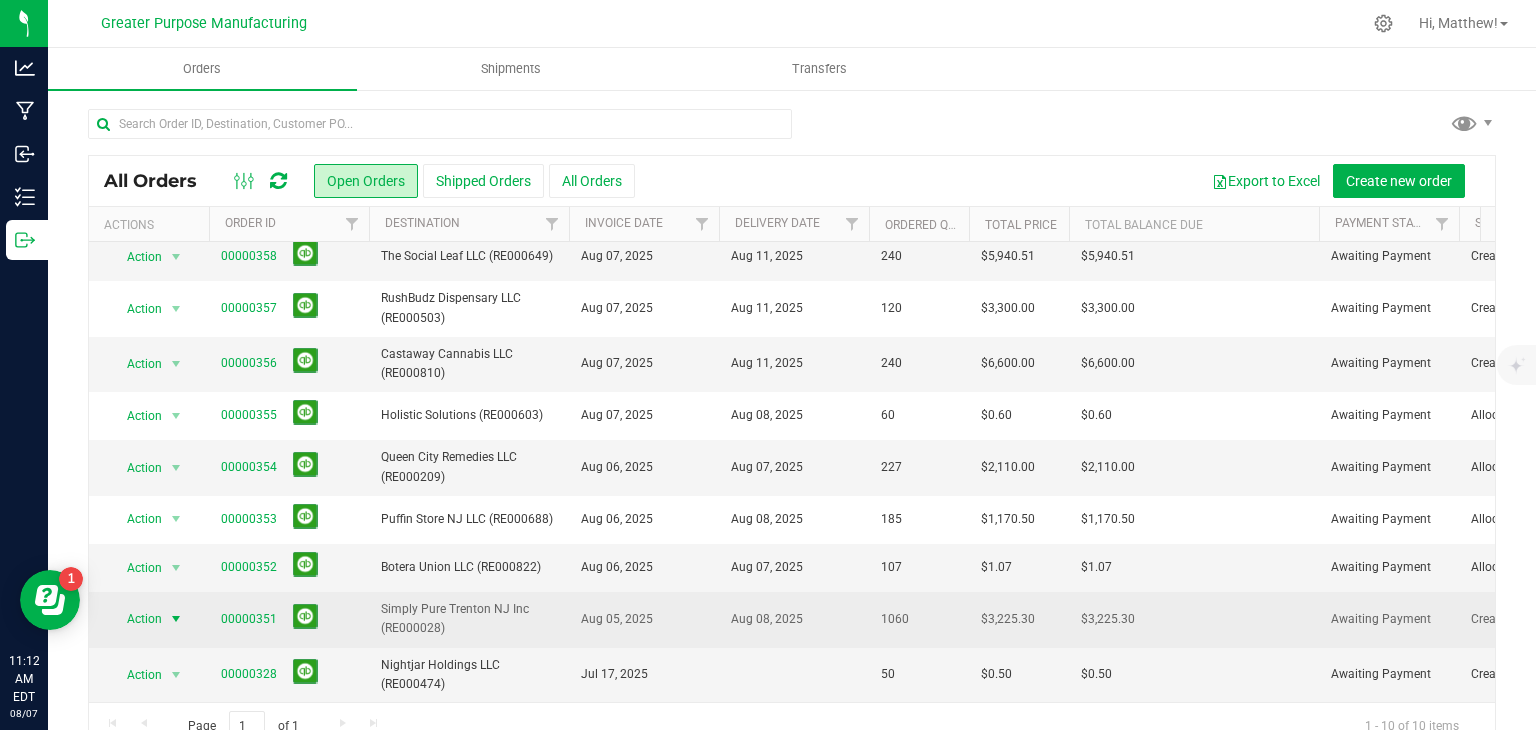 click at bounding box center [176, 619] 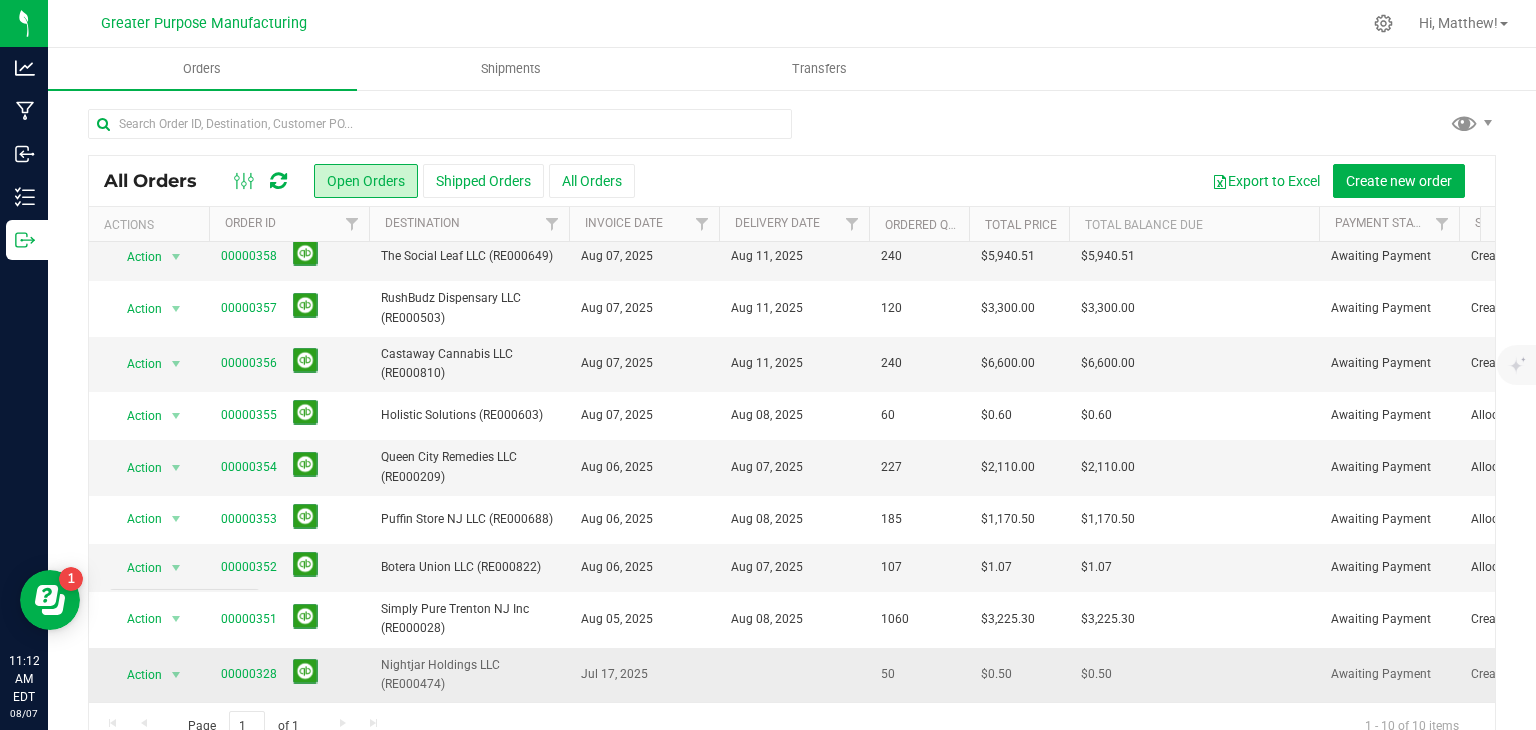 click at bounding box center (794, 675) 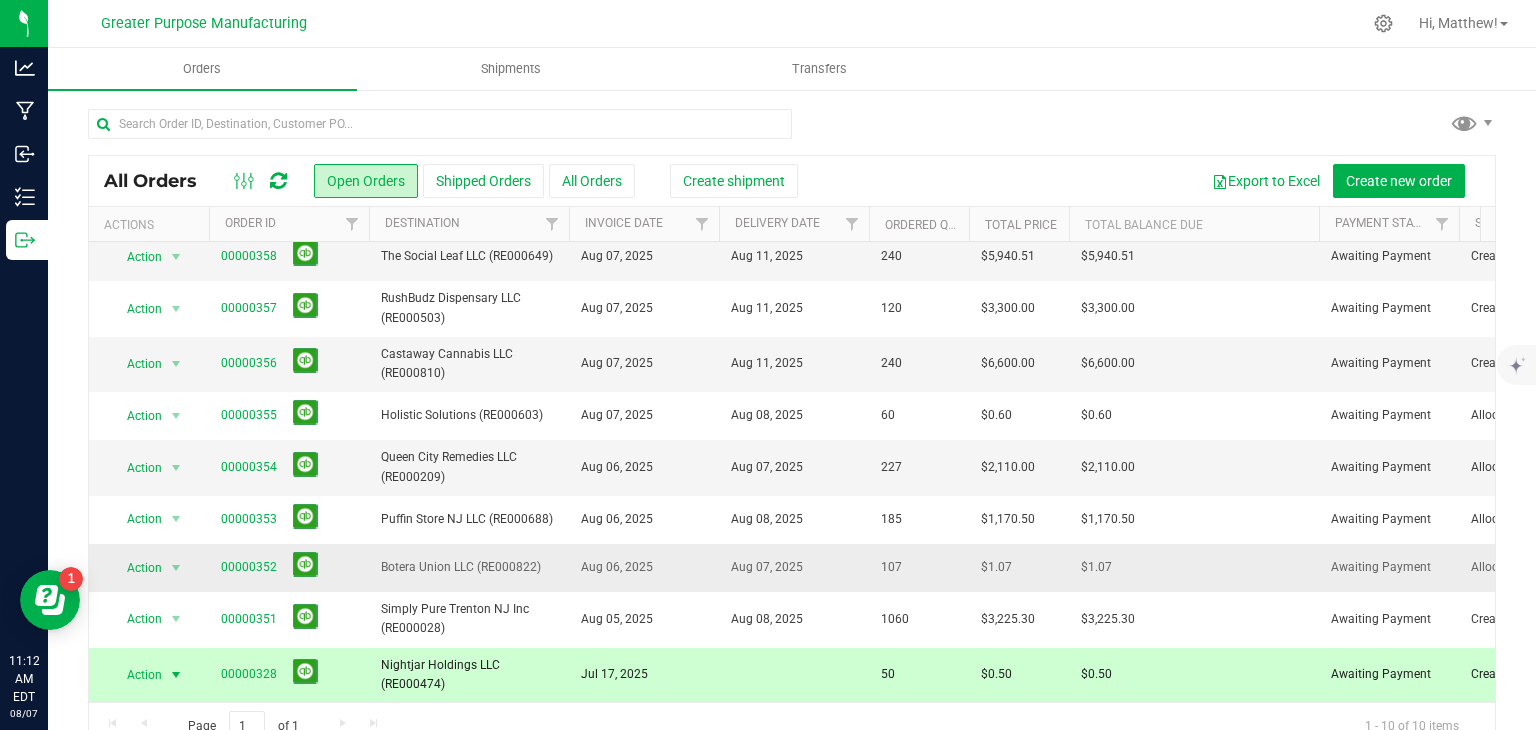 scroll, scrollTop: 0, scrollLeft: 0, axis: both 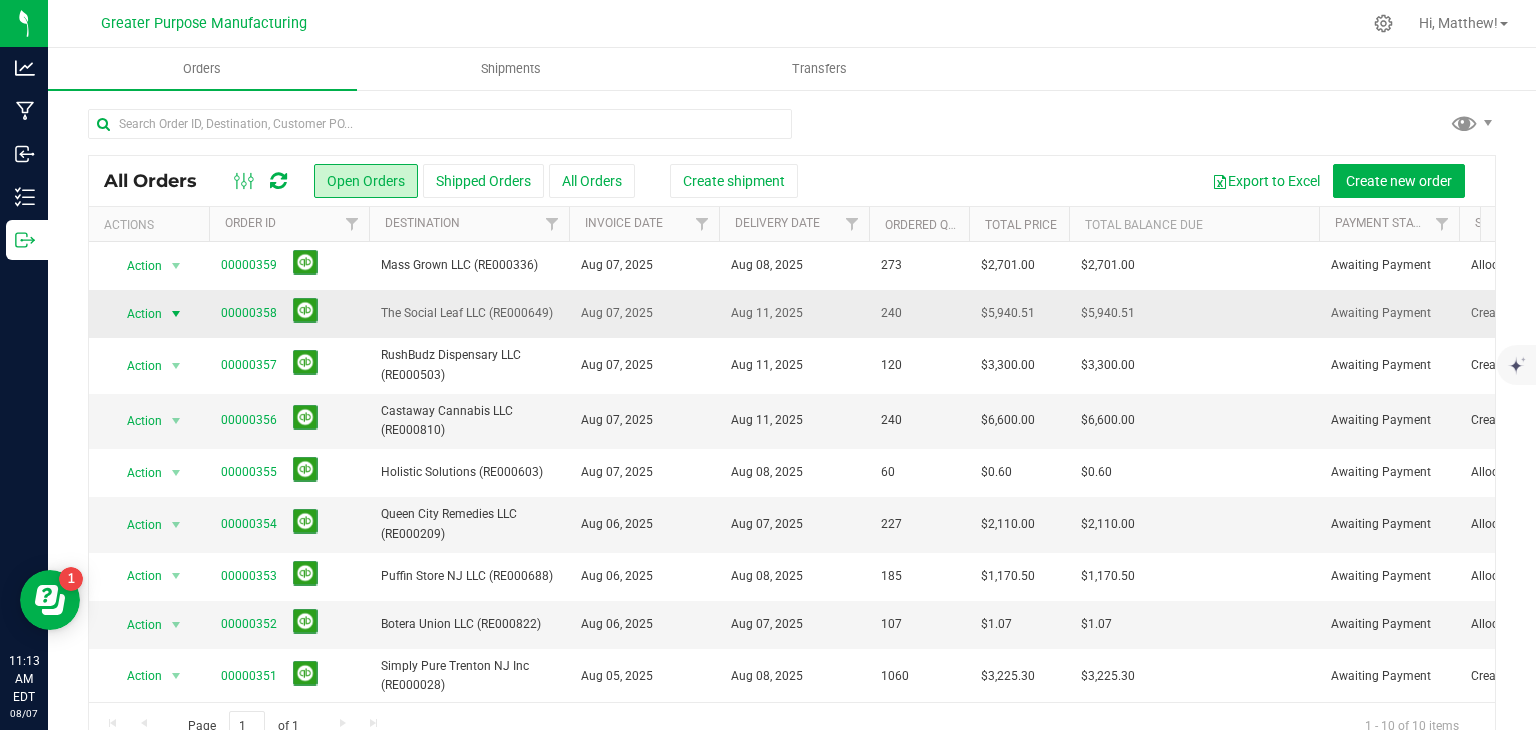 click at bounding box center [176, 314] 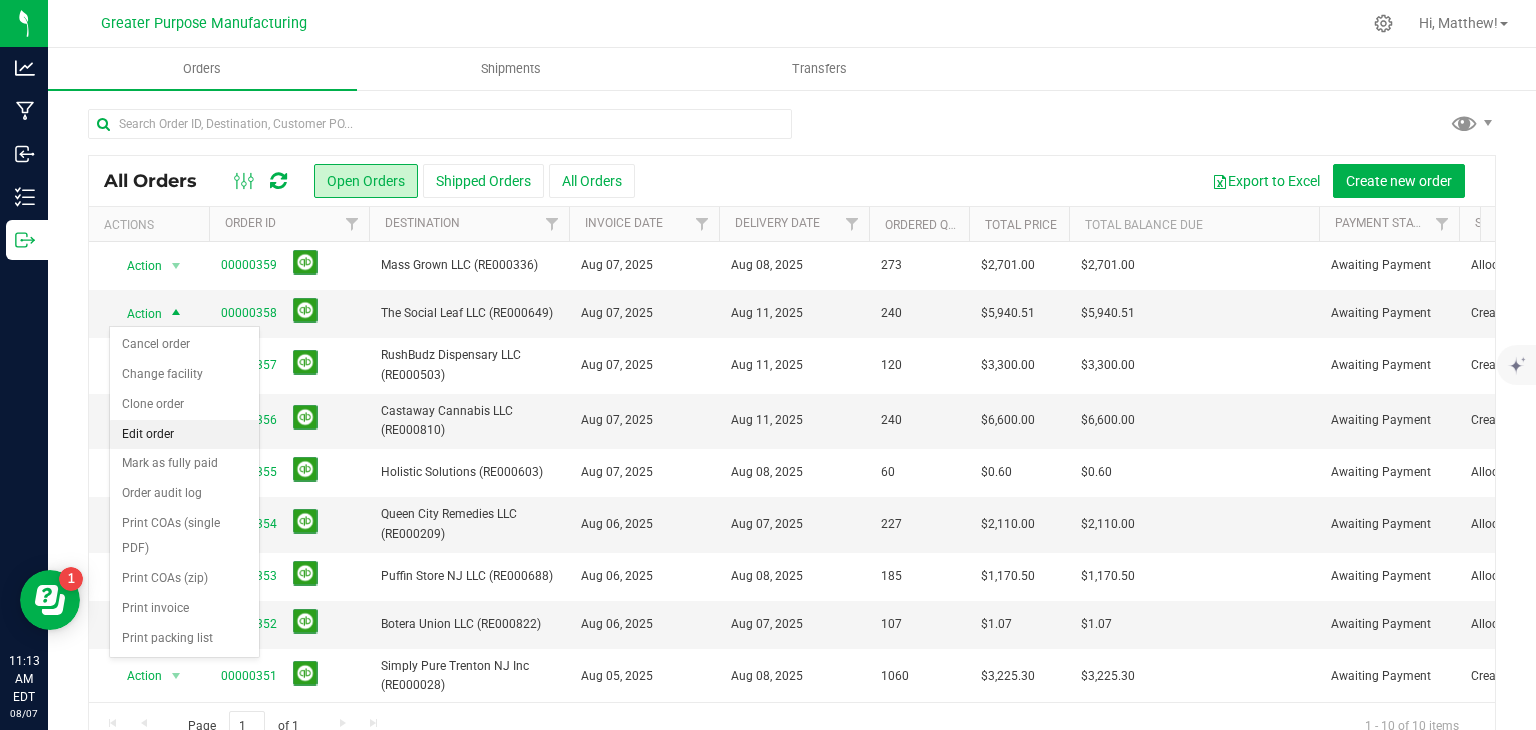 click on "Edit order" at bounding box center [184, 435] 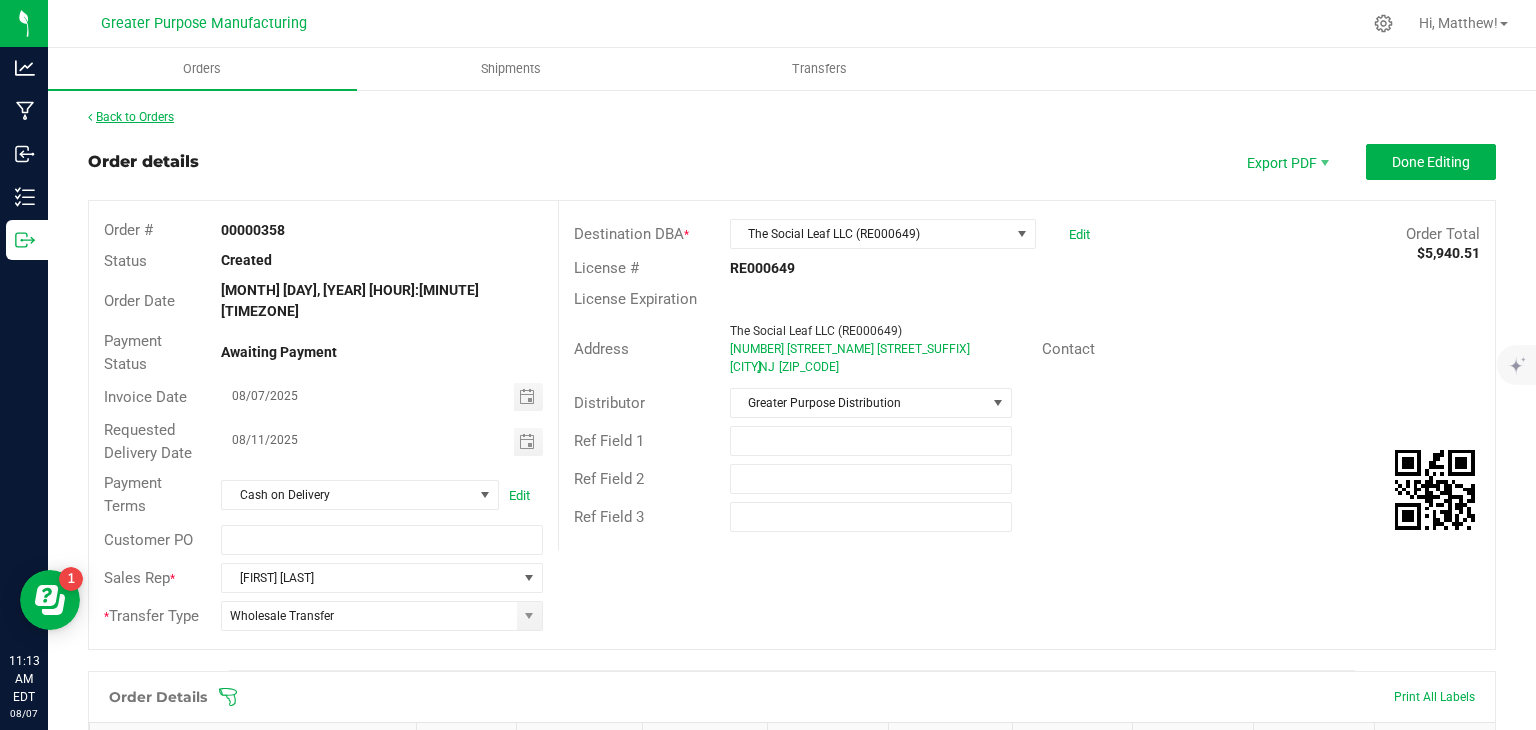 click on "Back to Orders" at bounding box center (131, 117) 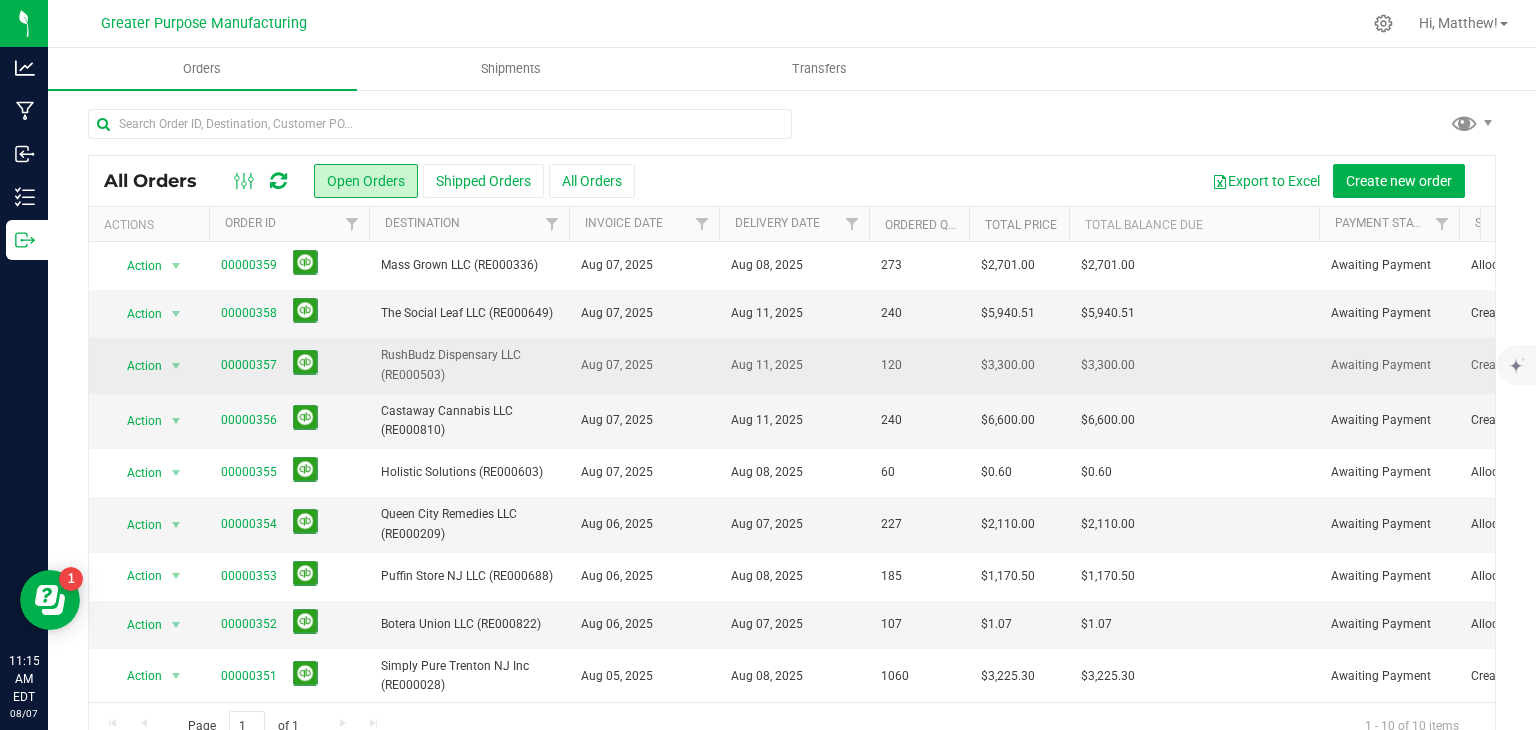 scroll, scrollTop: 67, scrollLeft: 0, axis: vertical 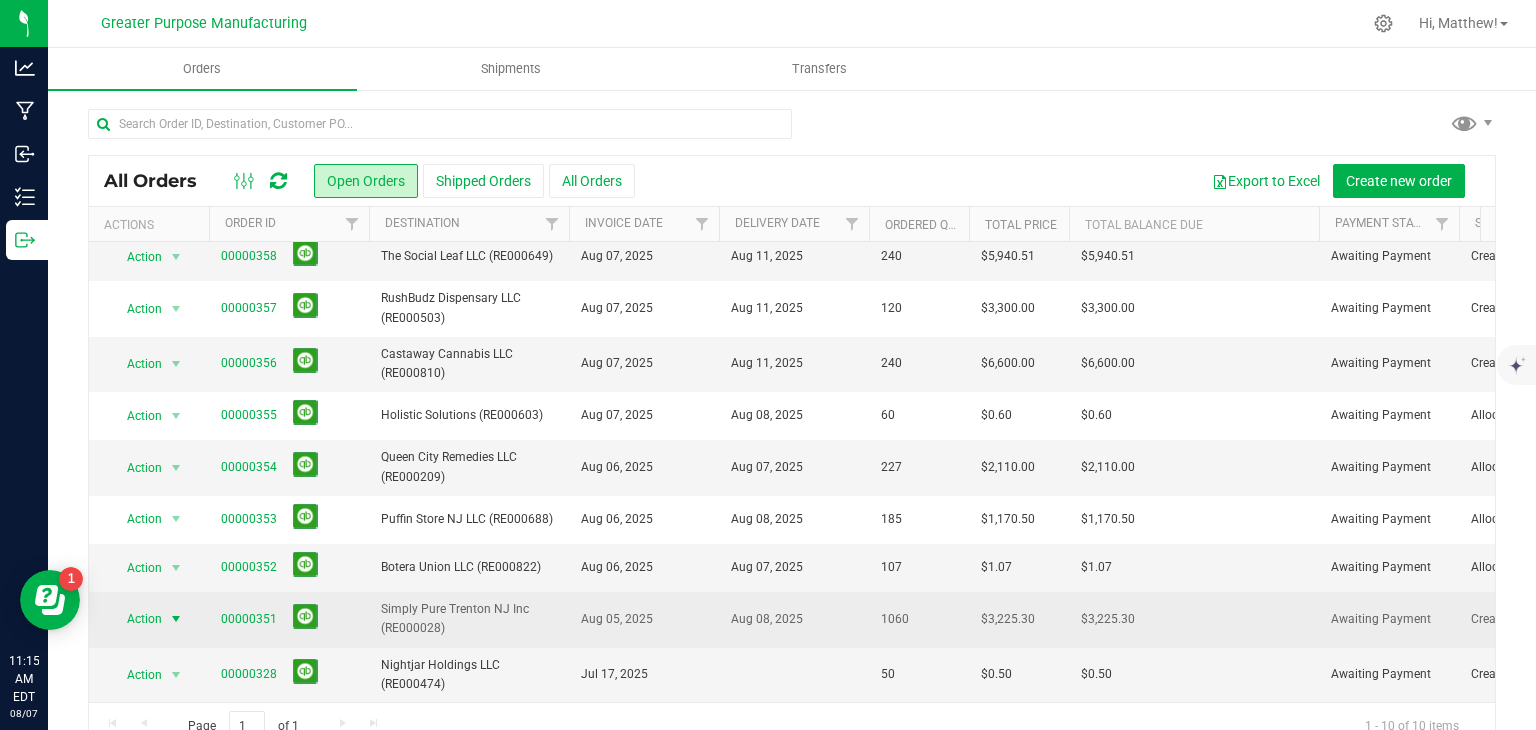 click at bounding box center (176, 619) 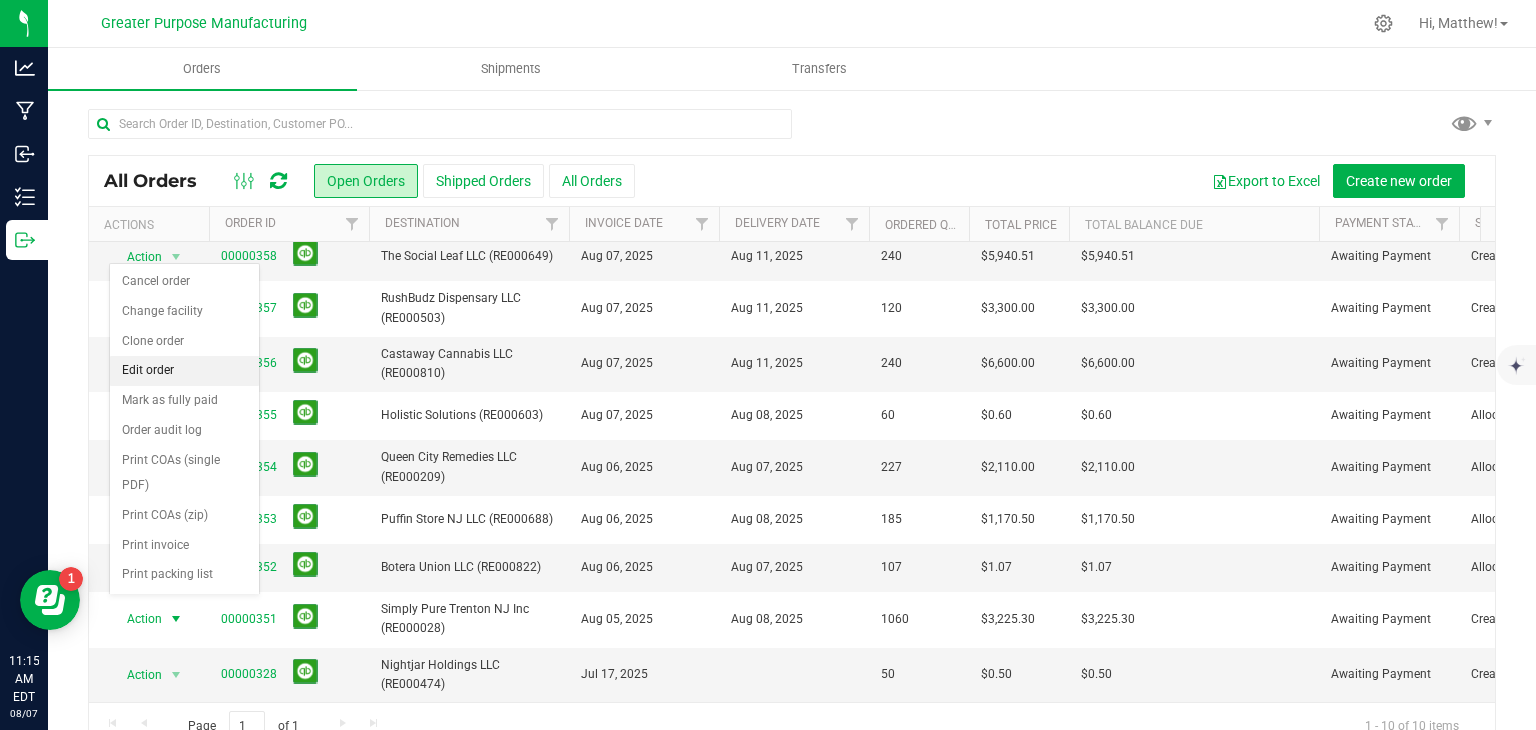click on "Edit order" at bounding box center [184, 371] 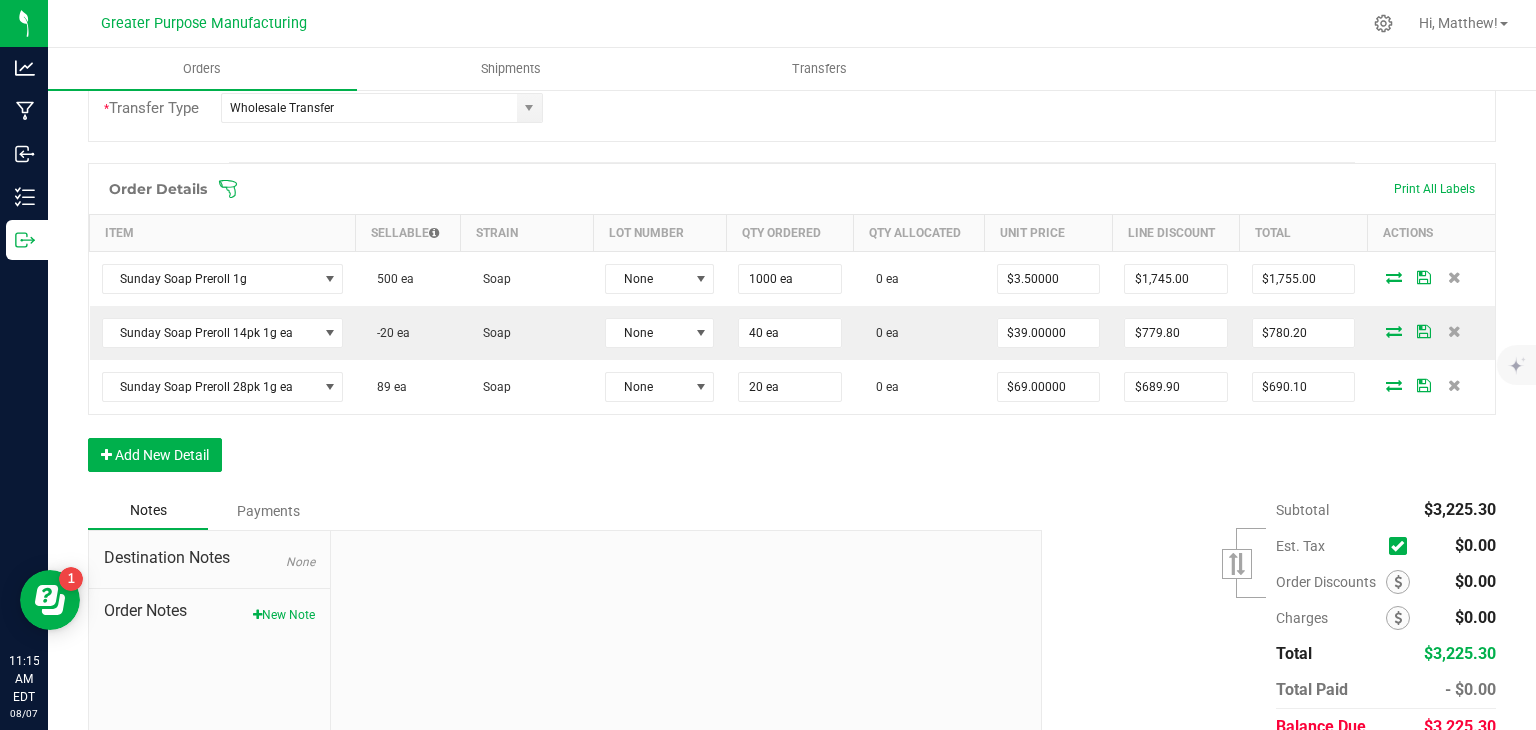 scroll, scrollTop: 507, scrollLeft: 0, axis: vertical 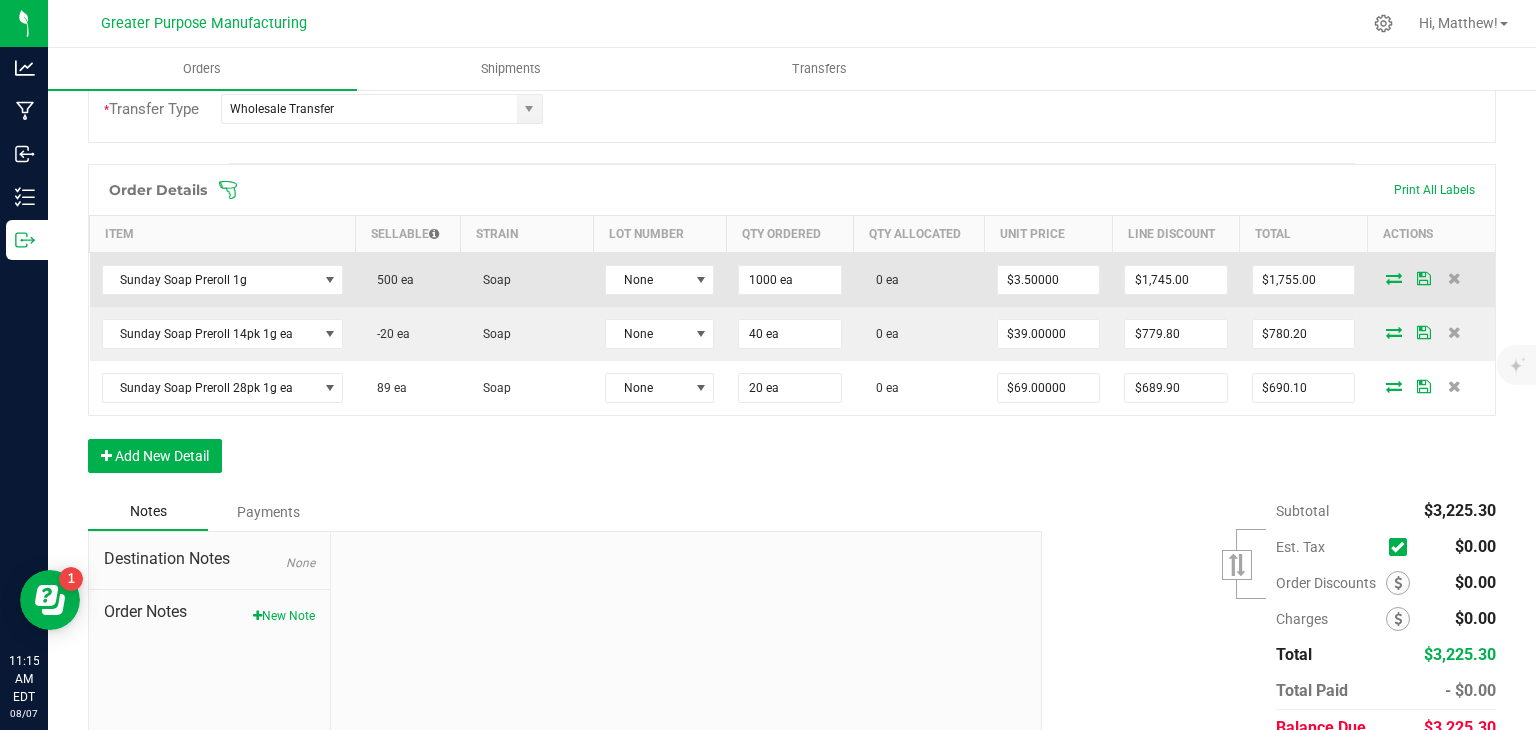 click at bounding box center (1394, 278) 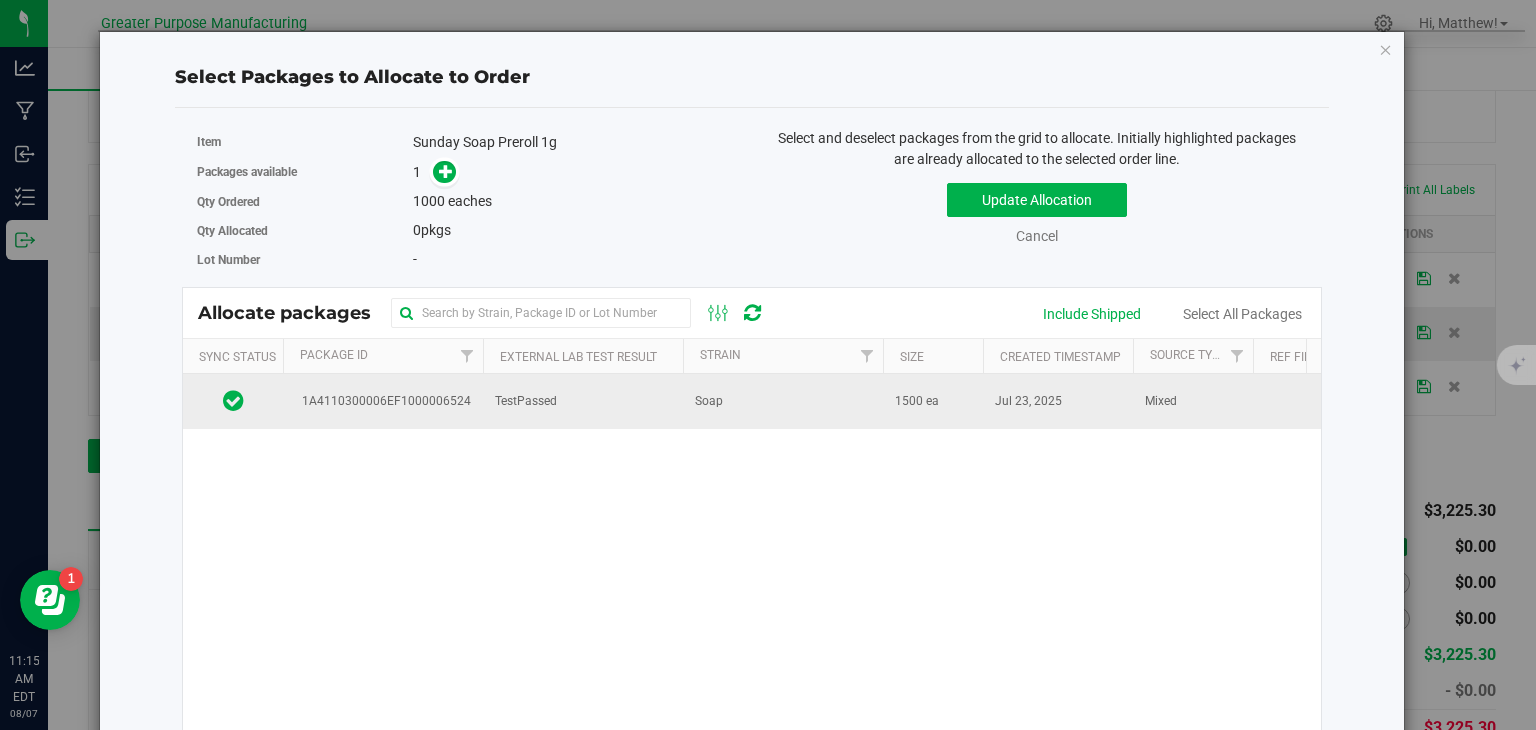 click on "Soap" at bounding box center (783, 401) 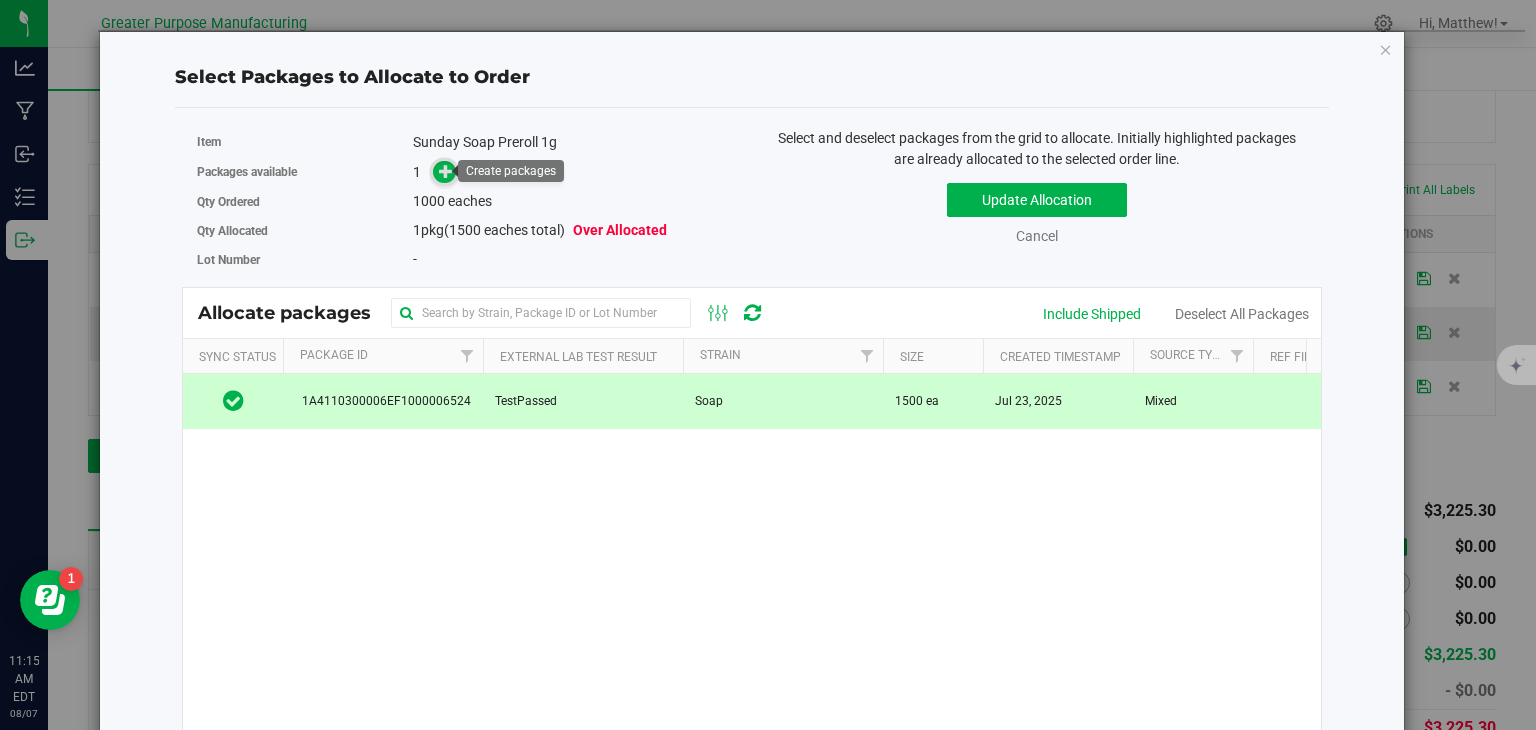 click at bounding box center [446, 171] 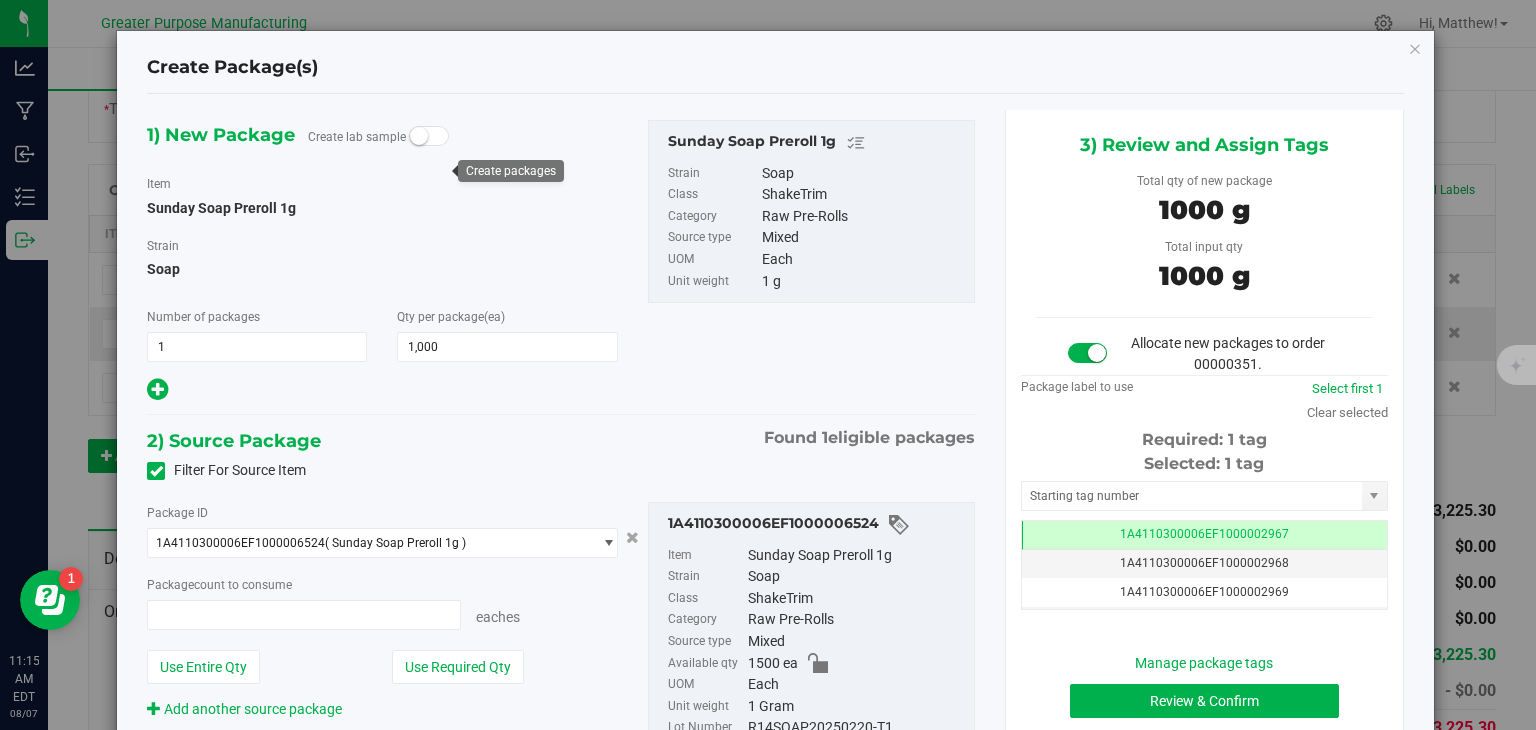 type on "1,000" 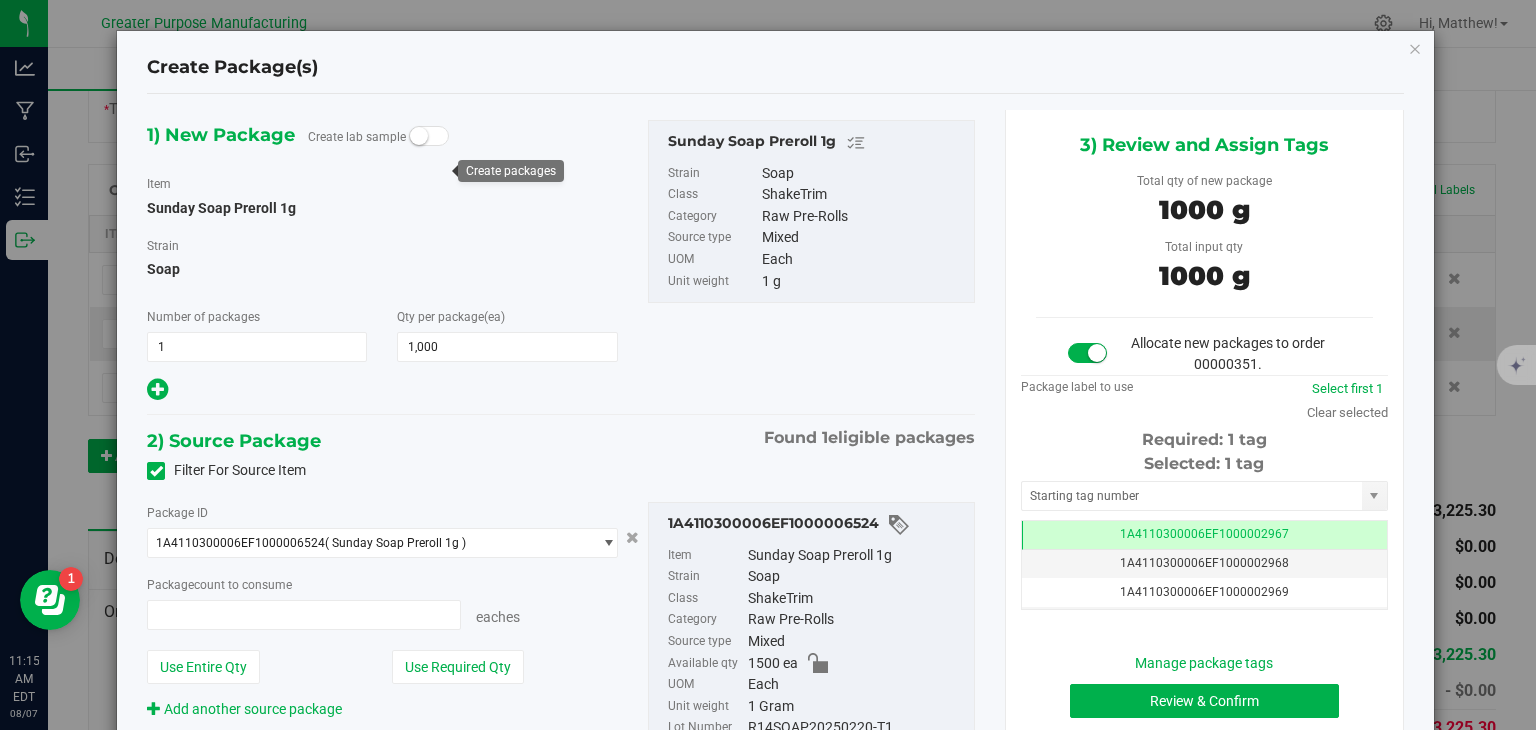 type on "1000 ea" 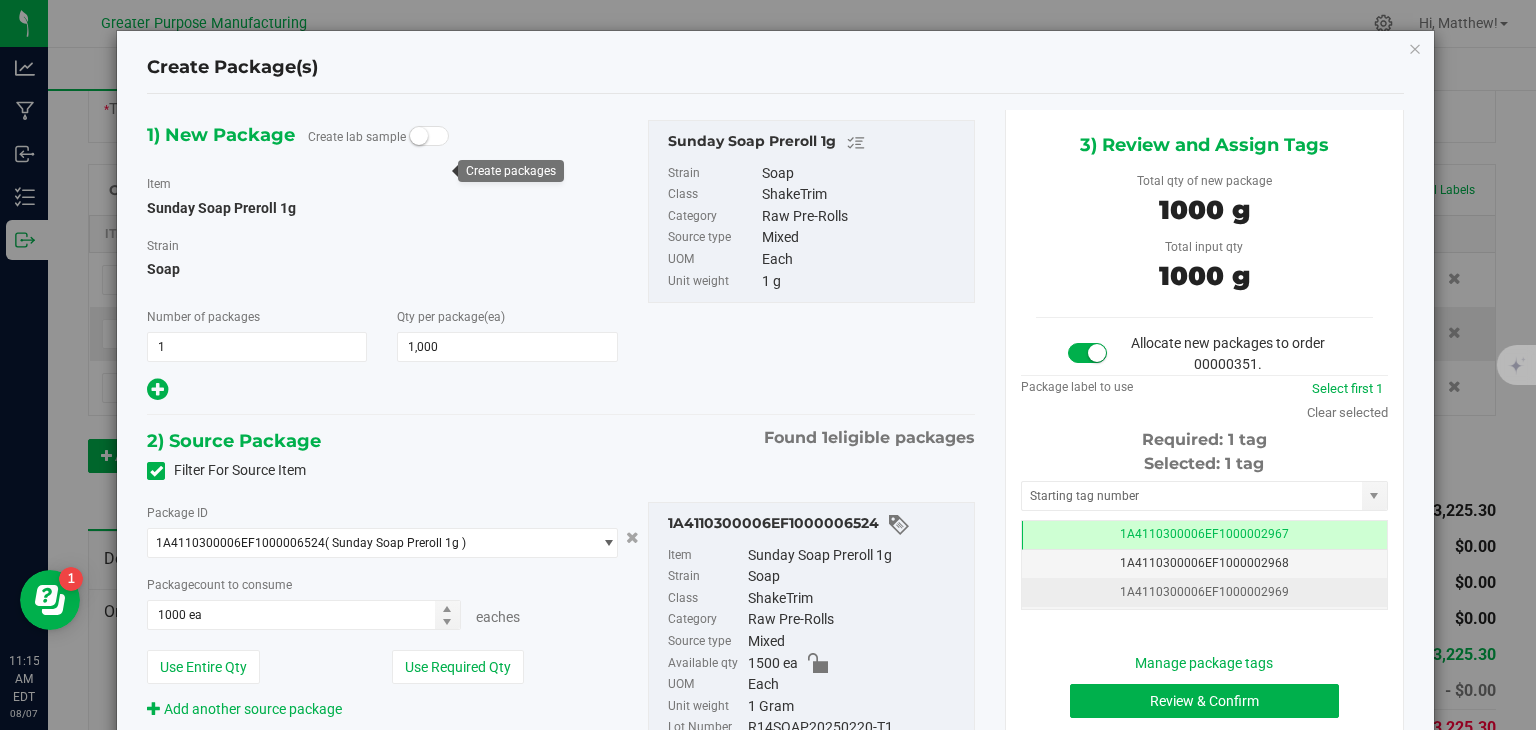 scroll, scrollTop: 0, scrollLeft: 0, axis: both 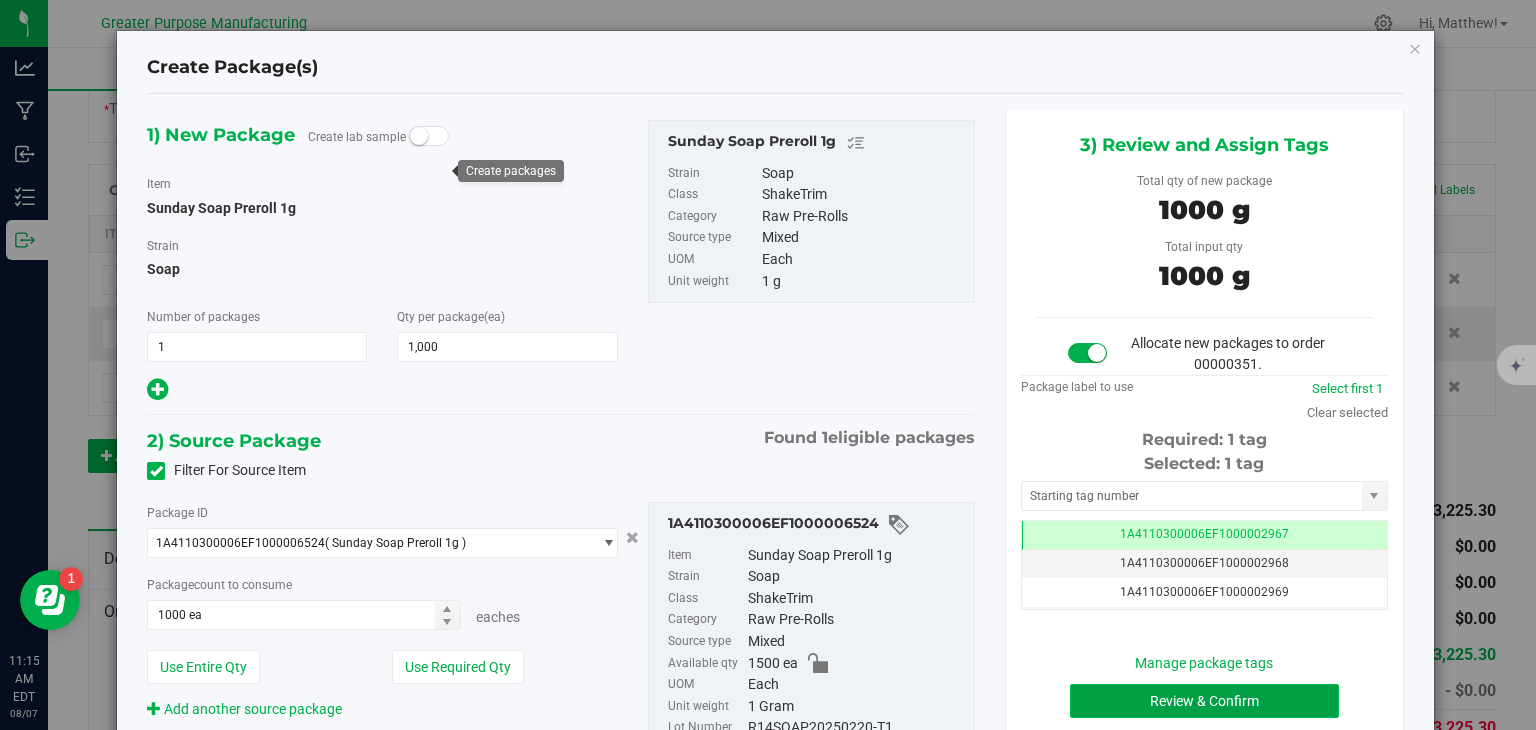 click on "Review & Confirm" at bounding box center [1204, 701] 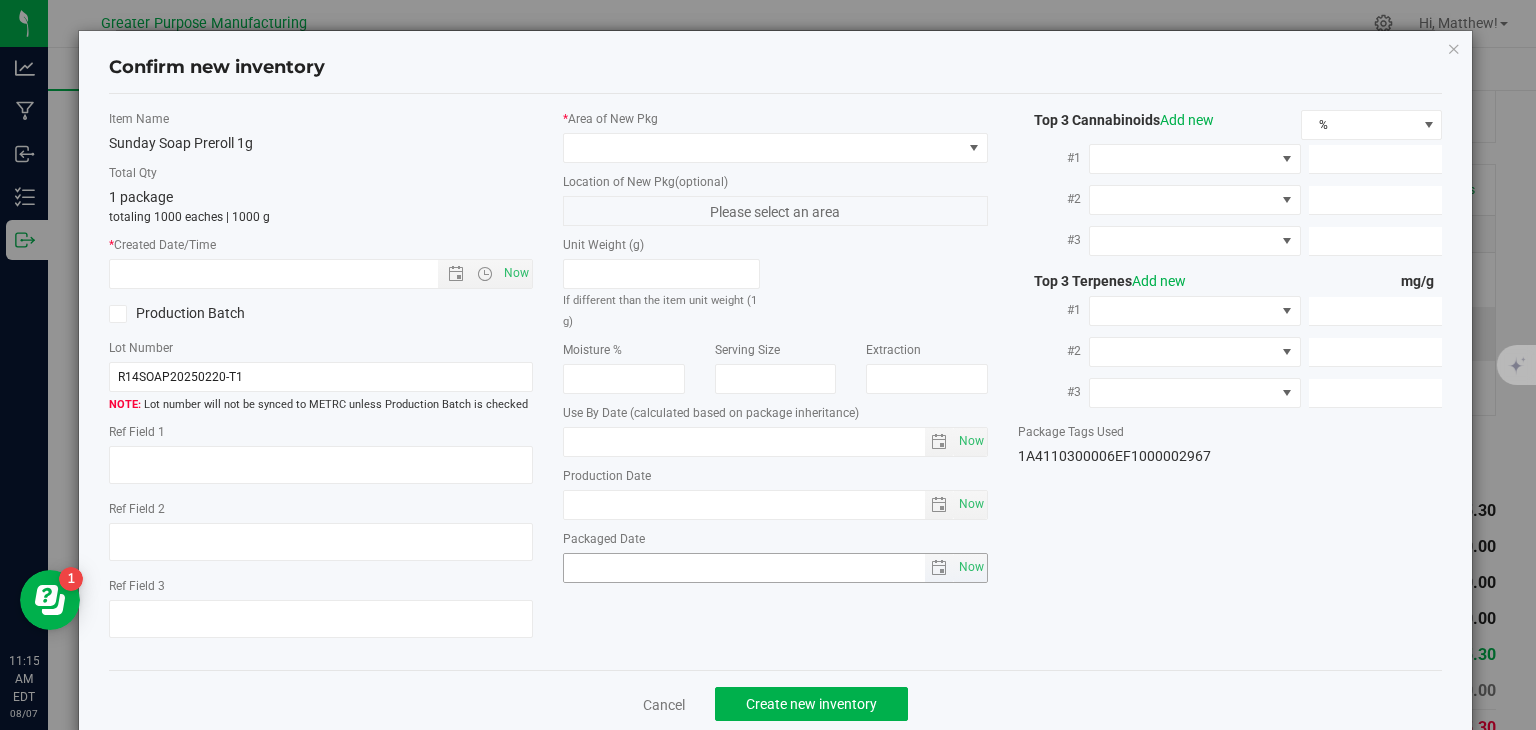 type on "2006-01-02" 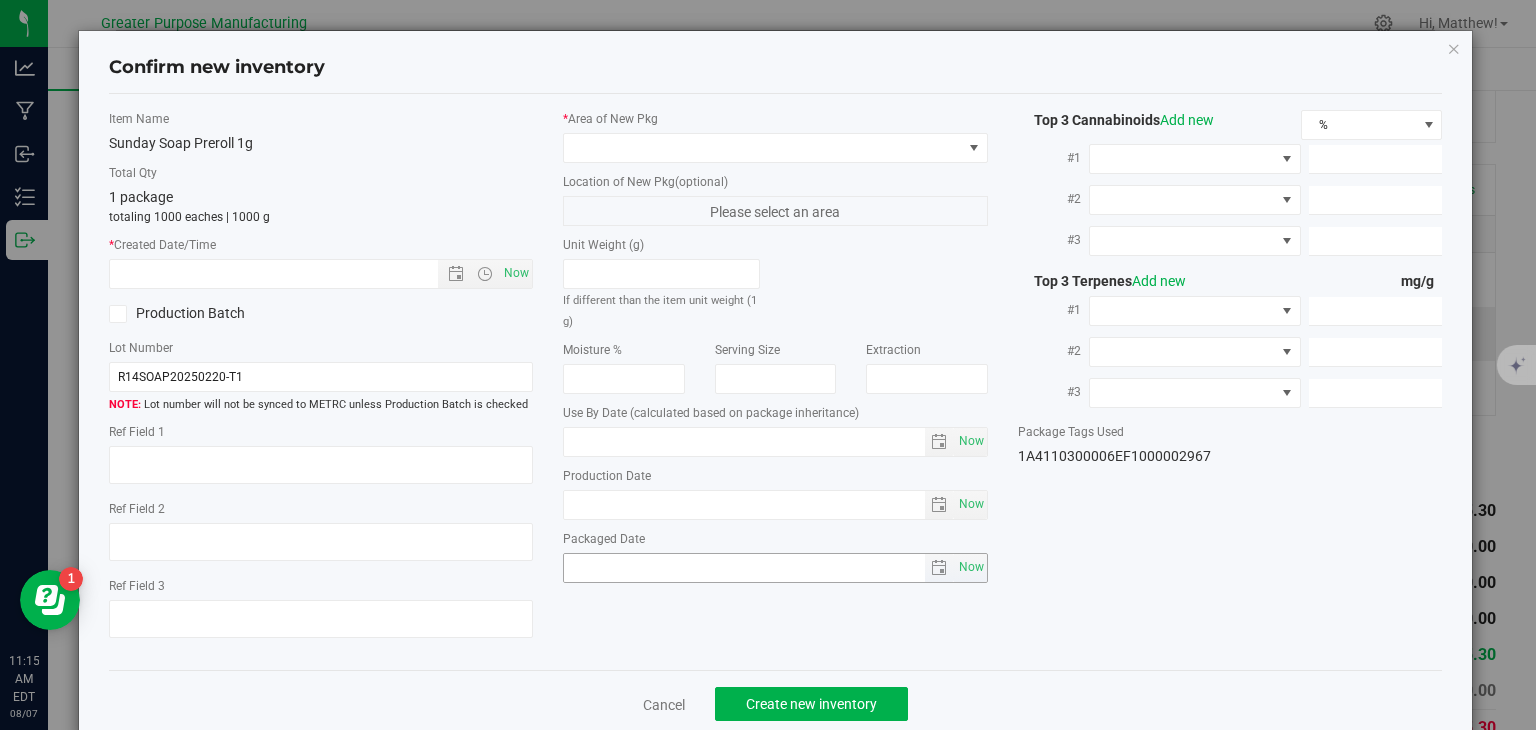 type on "2025-07-23" 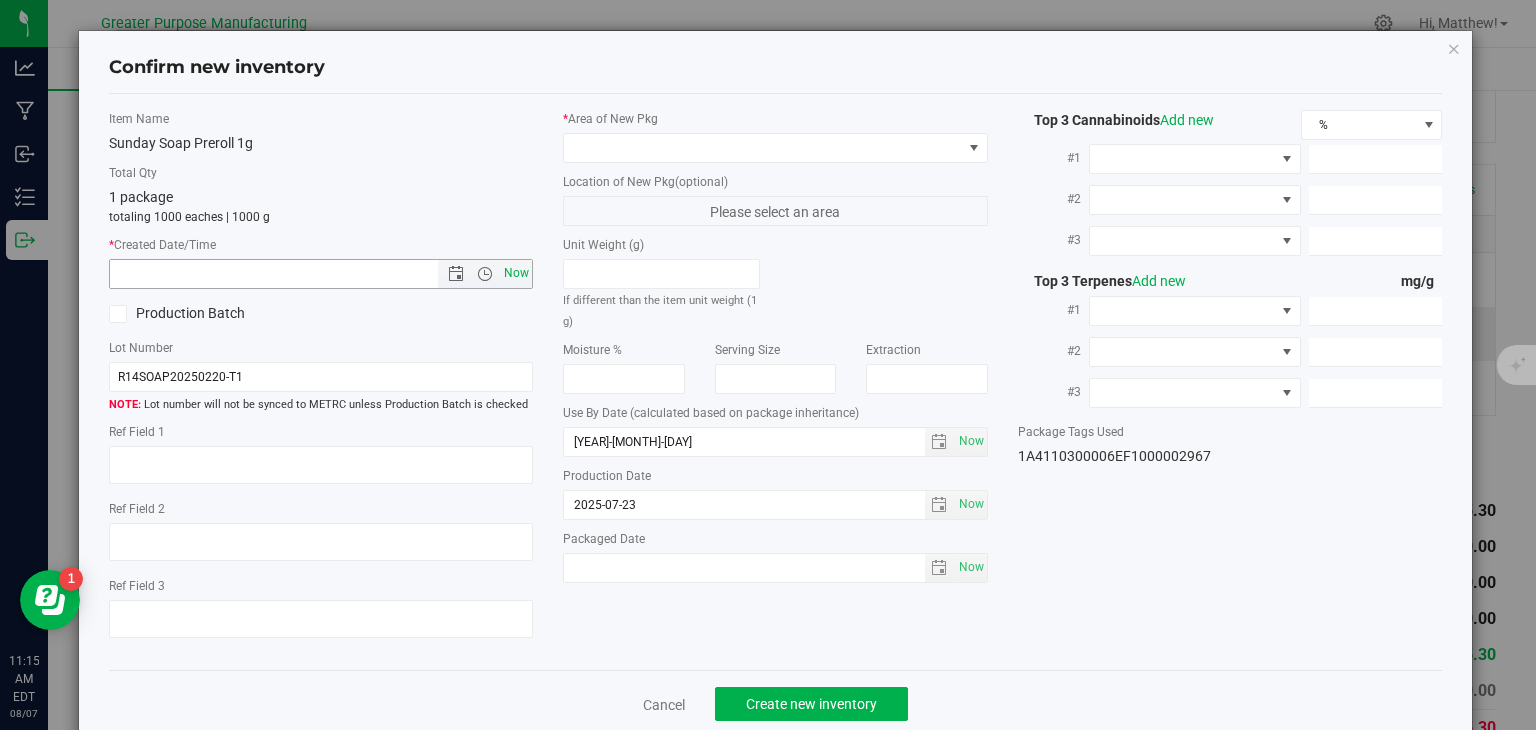 click on "Now" at bounding box center [517, 273] 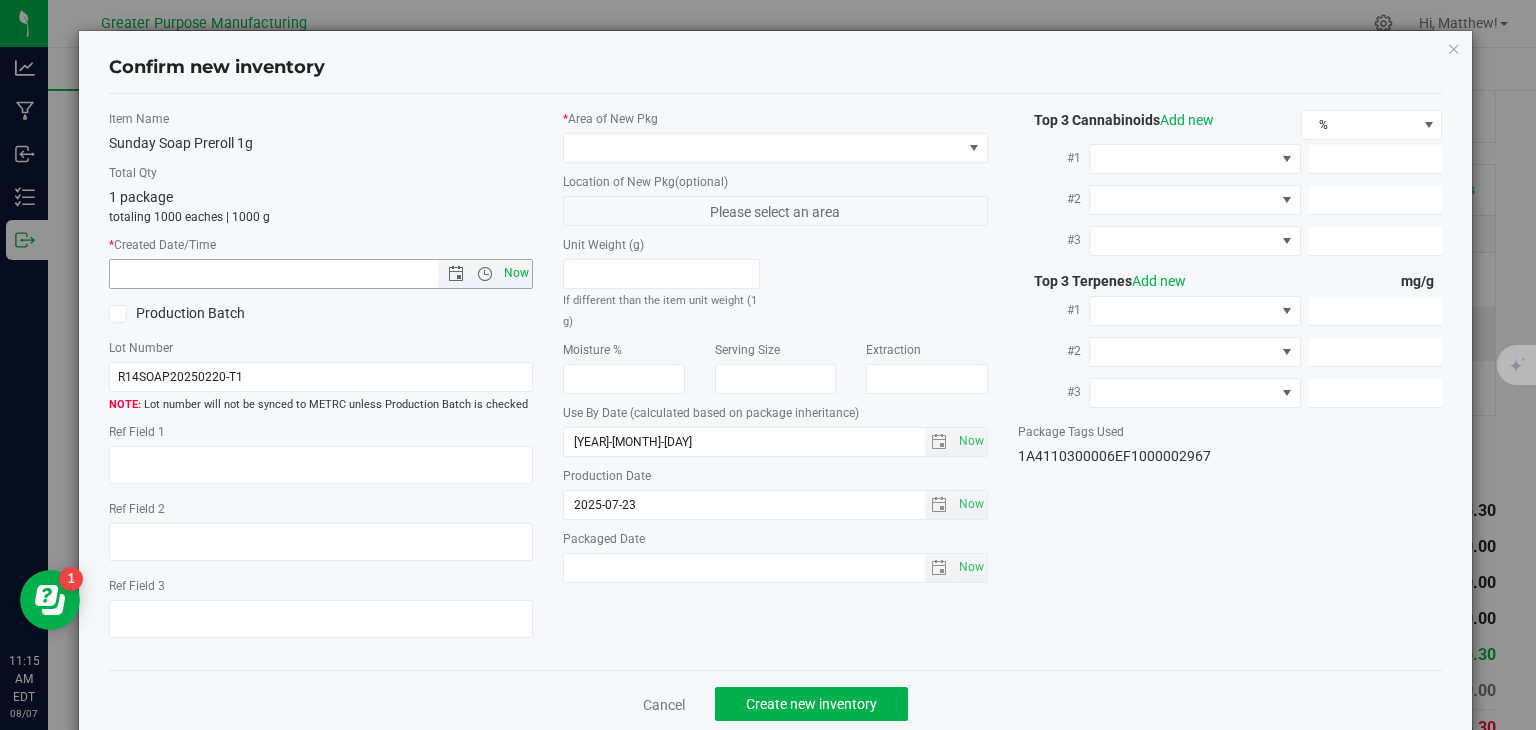 type on "8/7/2025 11:15 AM" 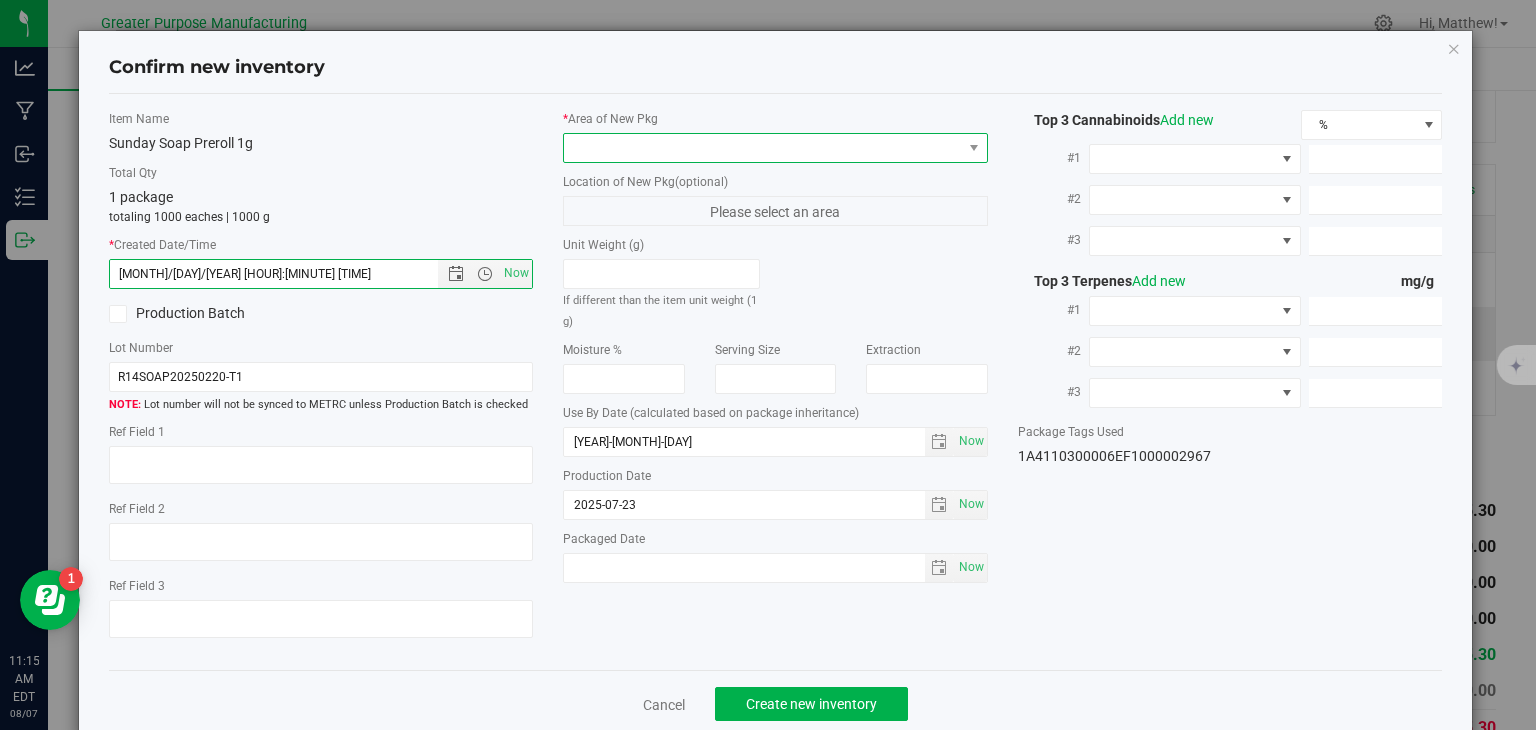 click at bounding box center [763, 148] 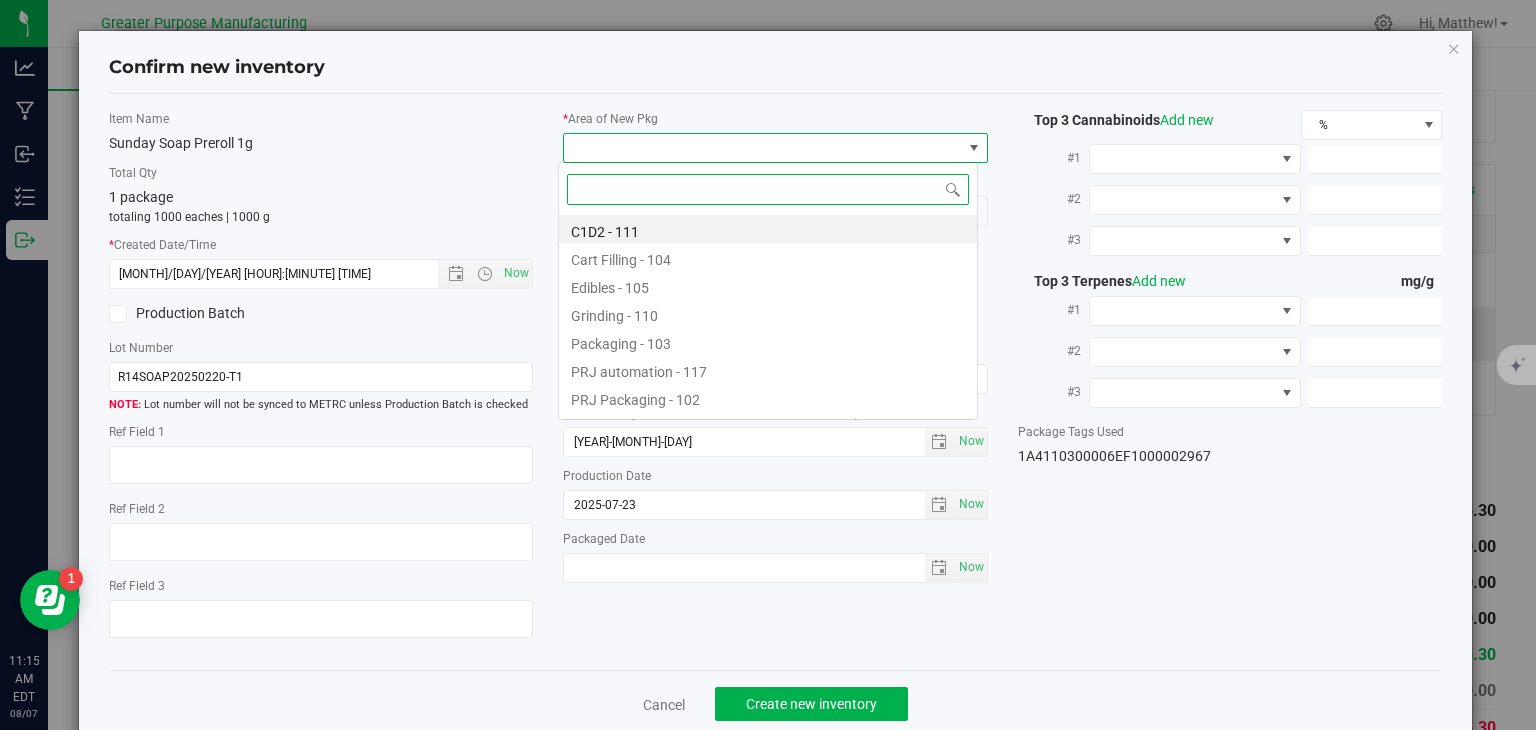 scroll, scrollTop: 99970, scrollLeft: 99580, axis: both 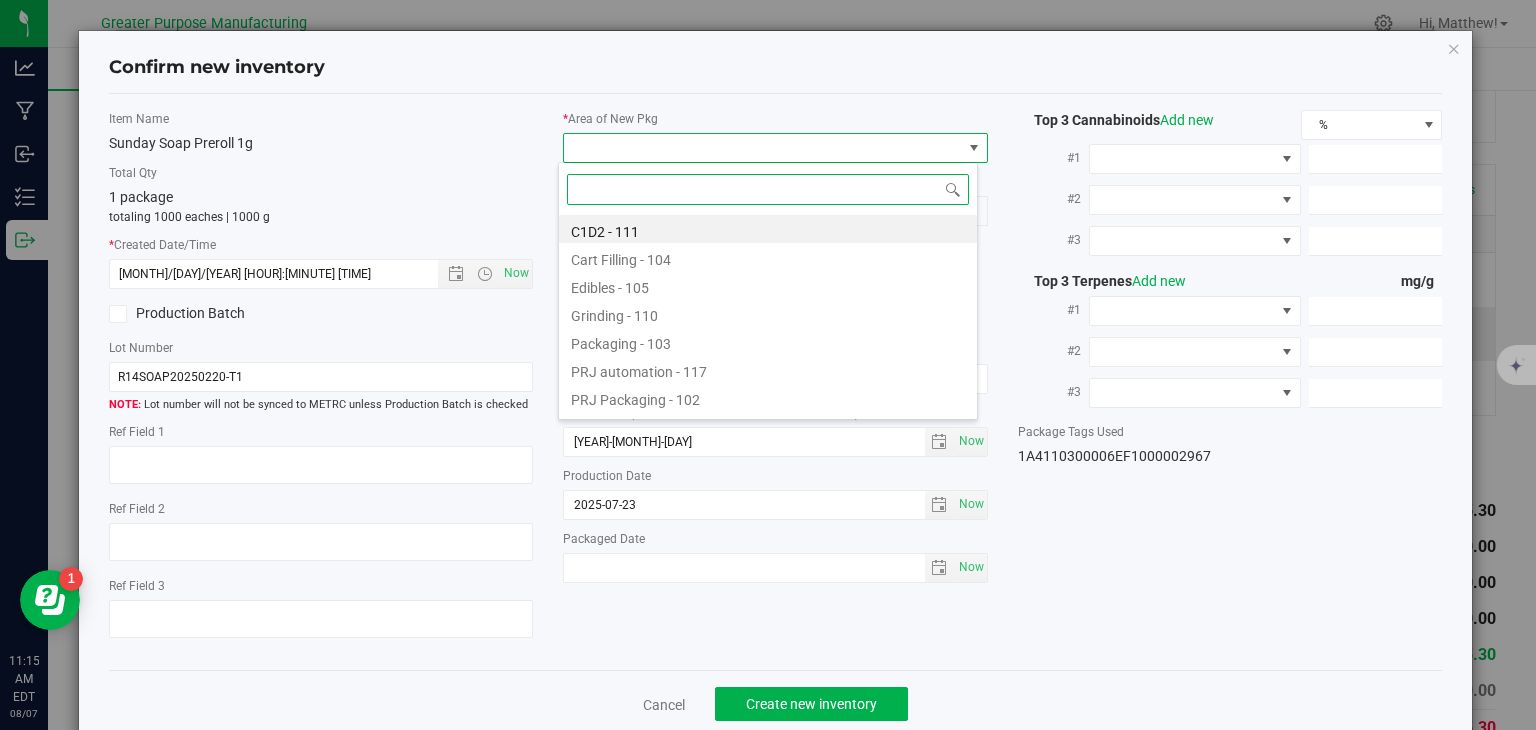 paste on "Elianna" 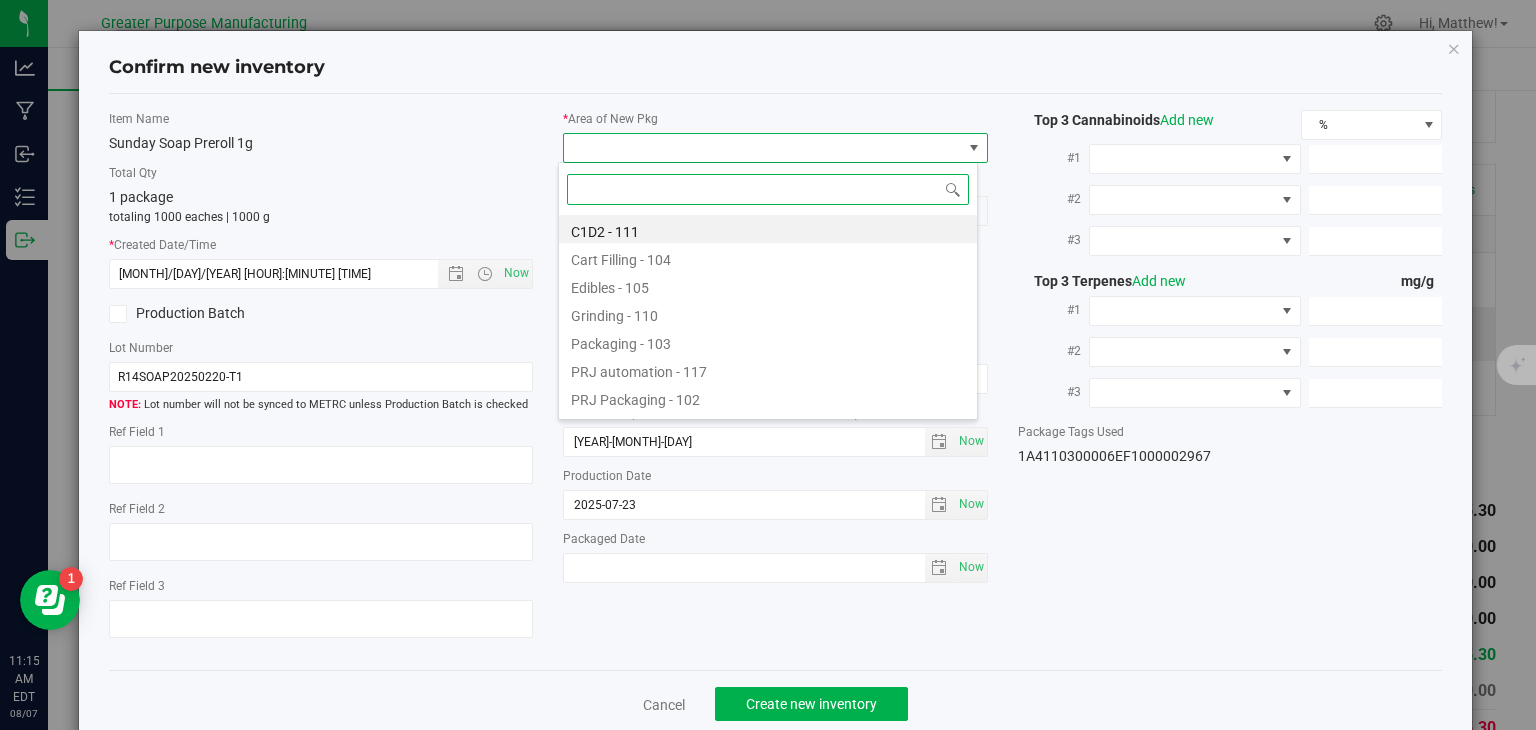 type on "Elianna" 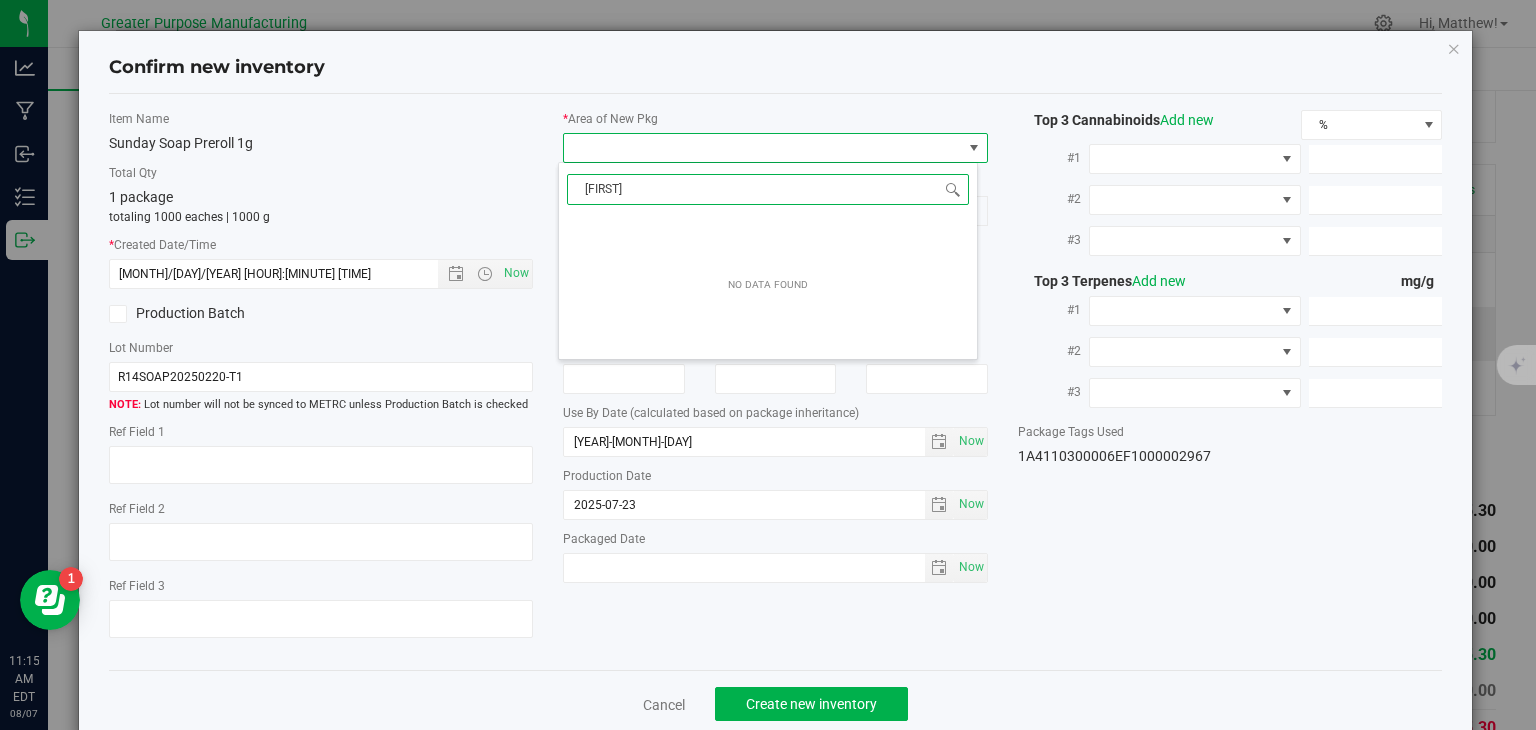 drag, startPoint x: 642, startPoint y: 191, endPoint x: 532, endPoint y: 192, distance: 110.00455 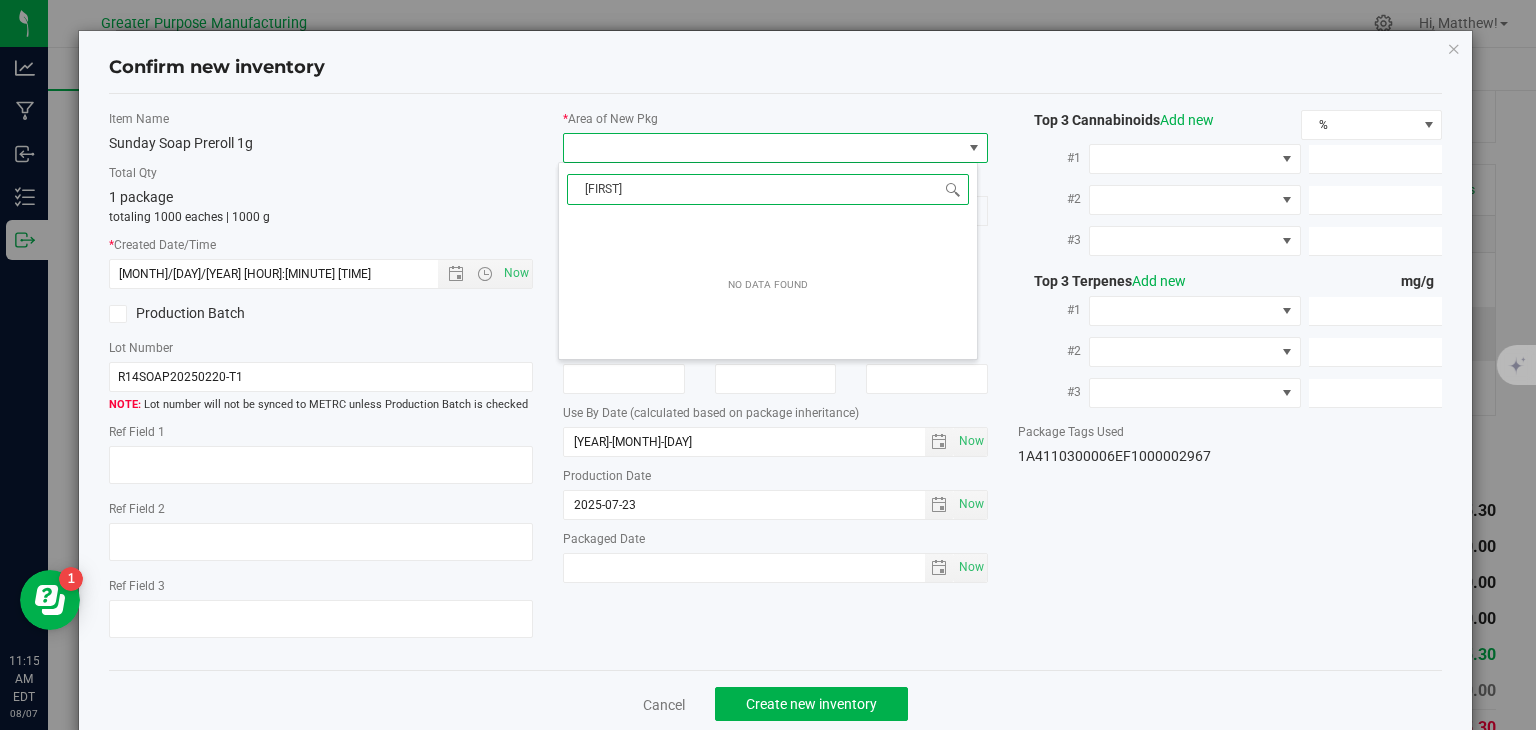 click on "Confirm new inventory
Item Name
Sunday Soap Preroll 1g
Total Qty
1 package  totaling 1000 eaches | 1000 g
*
Created Date/Time
8/7/2025 11:15 AM
Now
Production Batch" at bounding box center (768, 365) 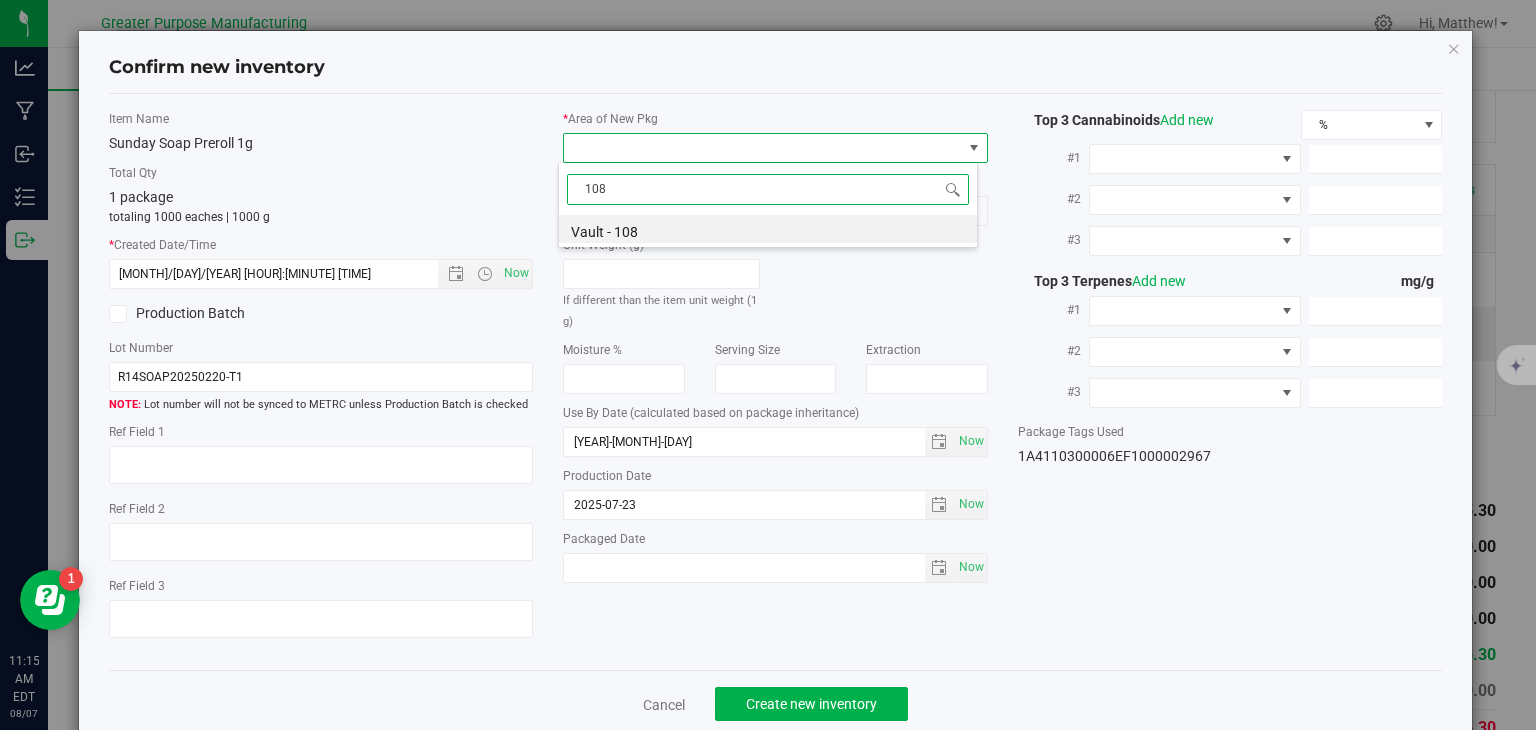 drag, startPoint x: 618, startPoint y: 193, endPoint x: 495, endPoint y: 195, distance: 123.01626 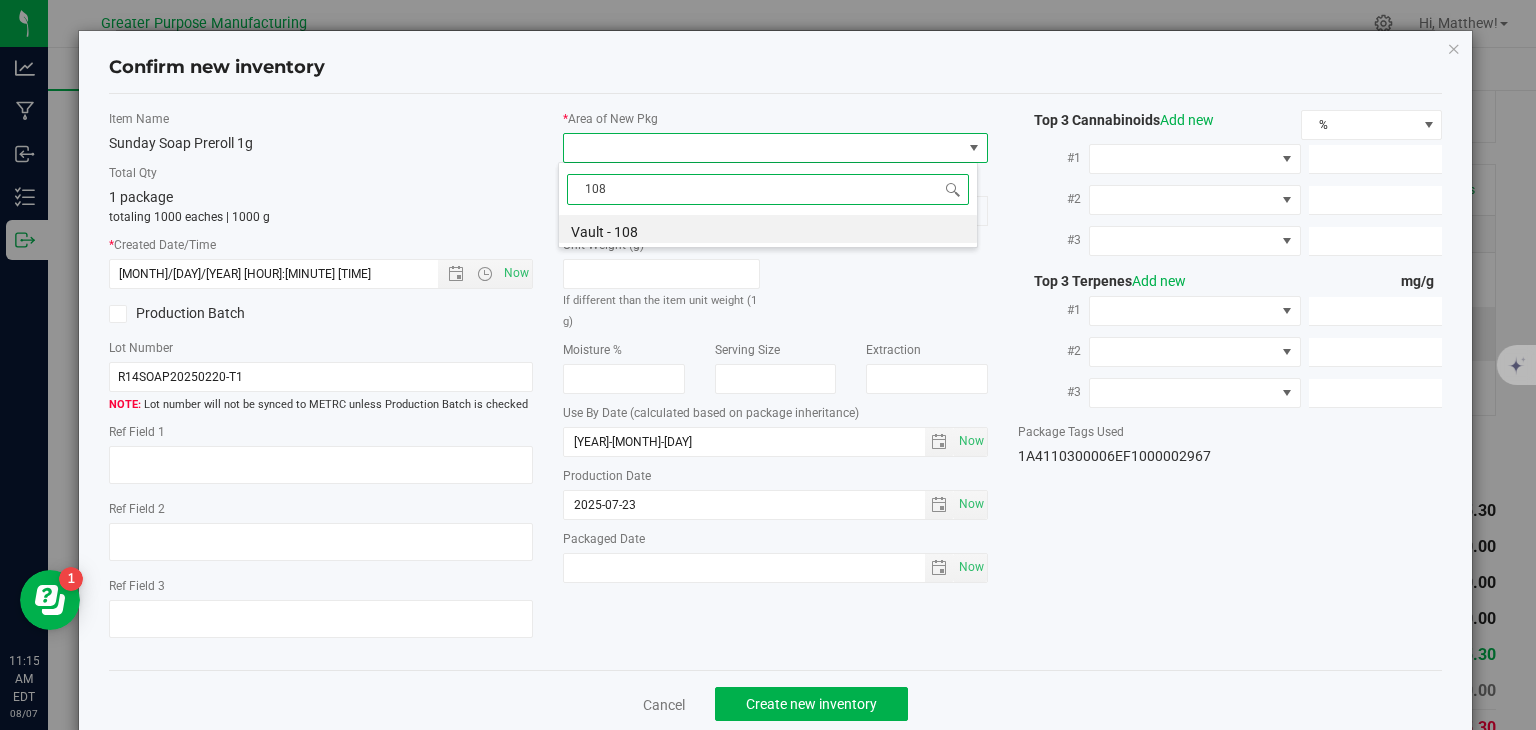 click on "Confirm new inventory
Item Name
Sunday Soap Preroll 1g
Total Qty
1 package  totaling 1000 eaches | 1000 g
*
Created Date/Time
8/7/2025 11:15 AM
Now
Production Batch" at bounding box center (768, 365) 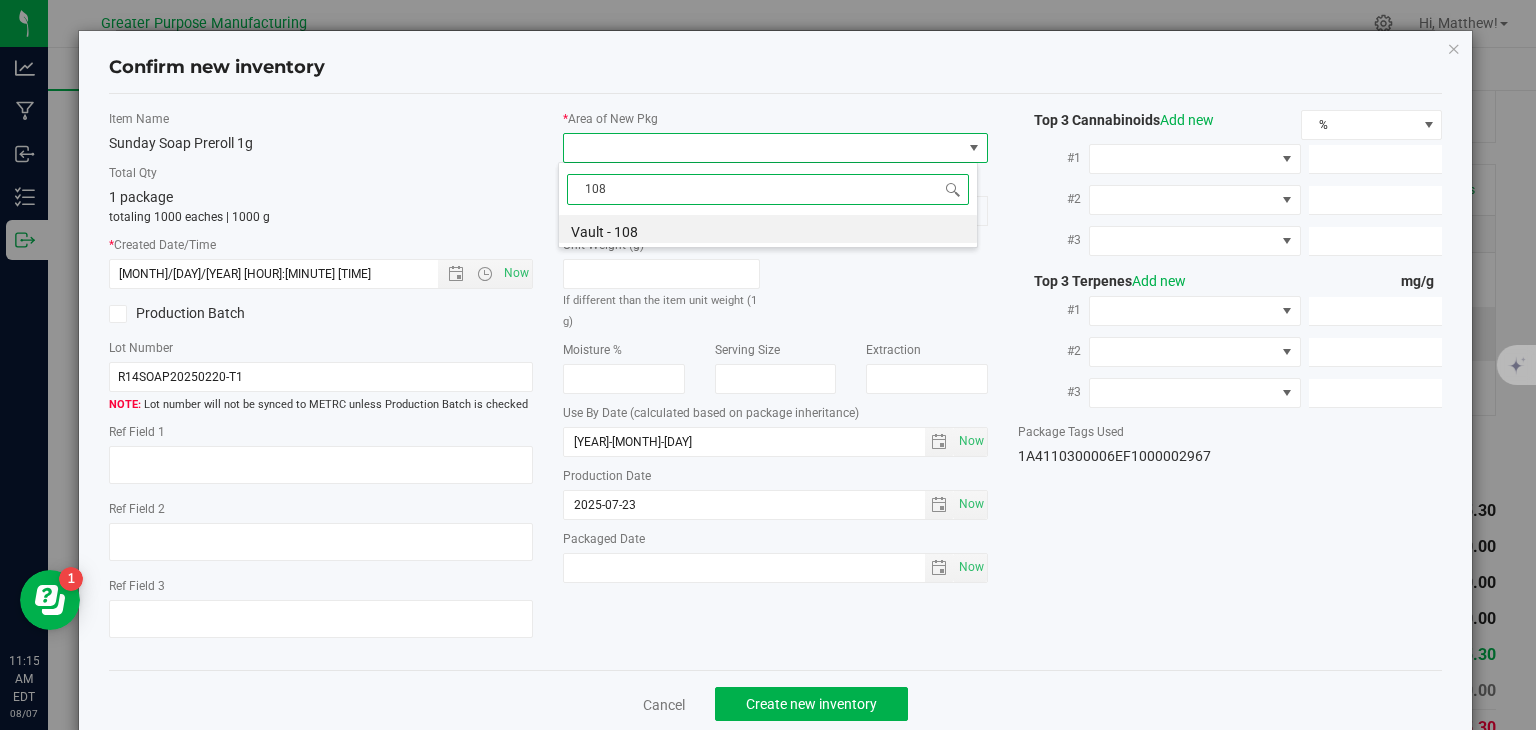 type on "108" 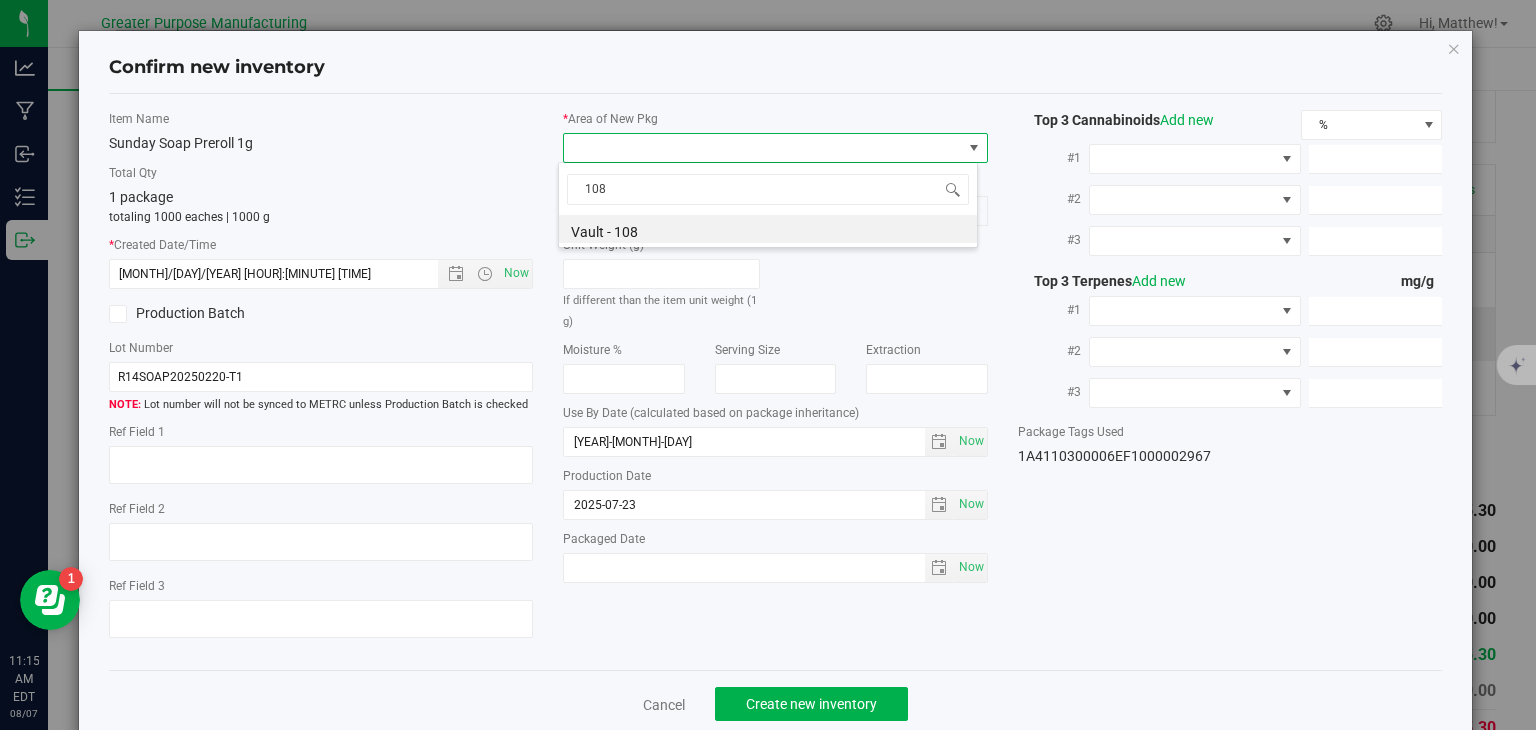 click on "Unit Weight (g)" at bounding box center (661, 245) 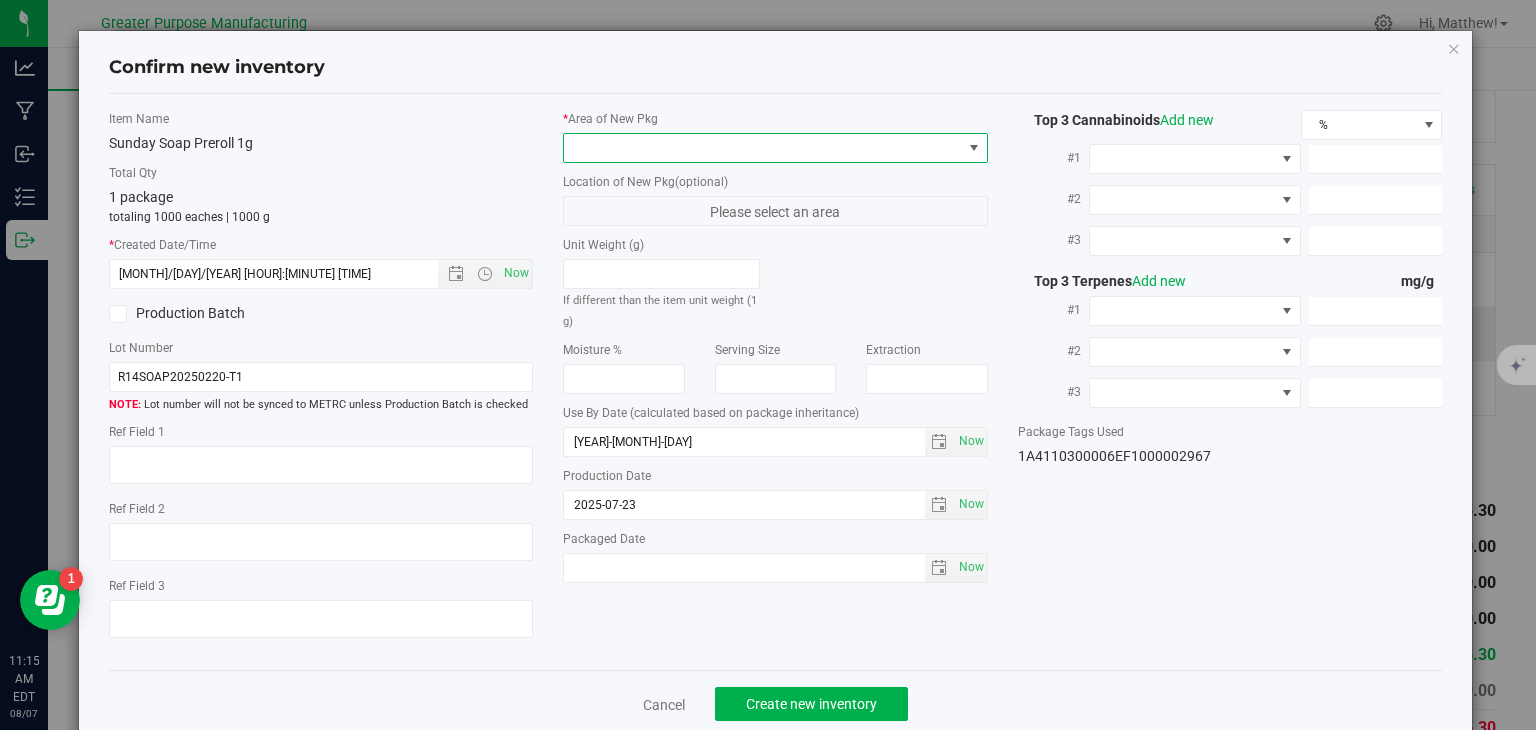 click at bounding box center (763, 148) 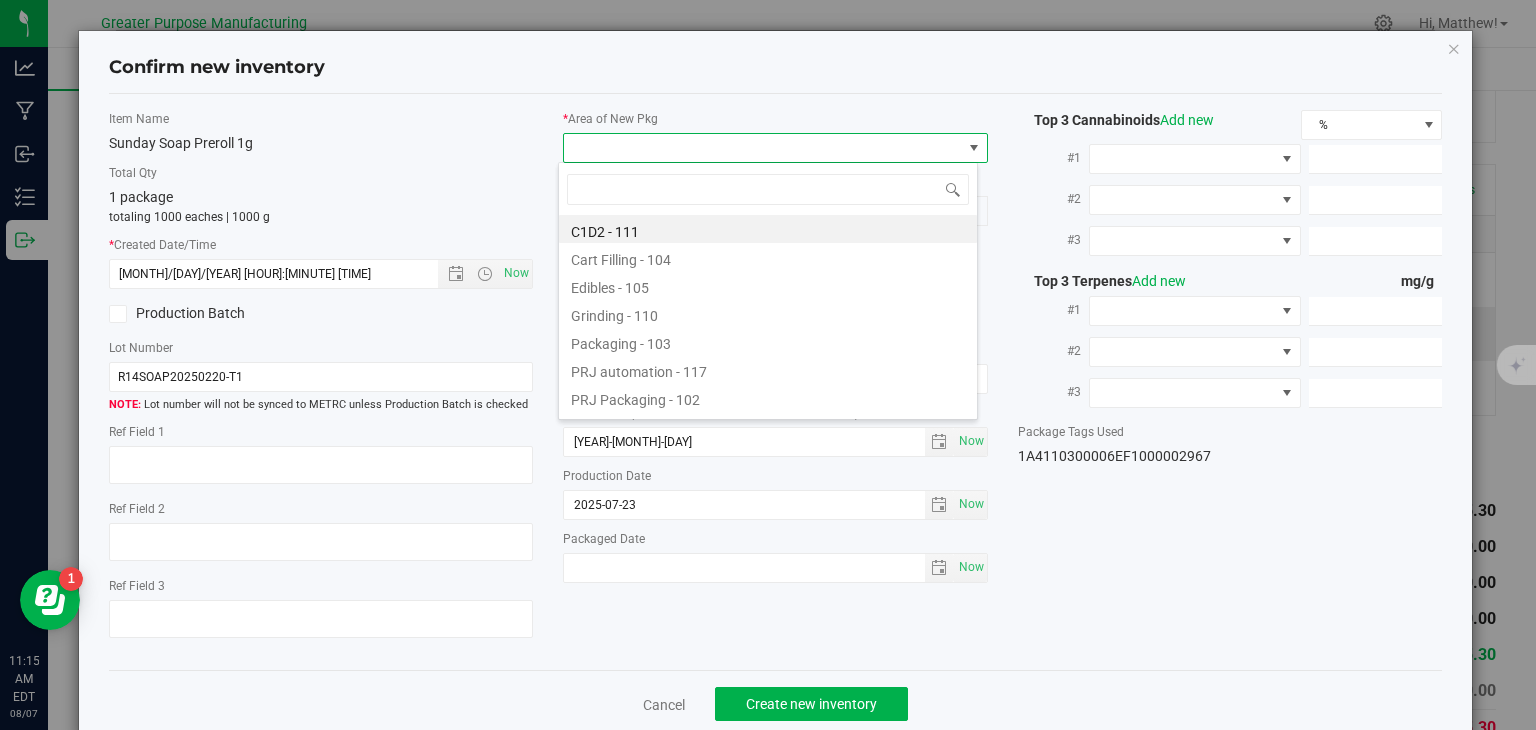 type on "108" 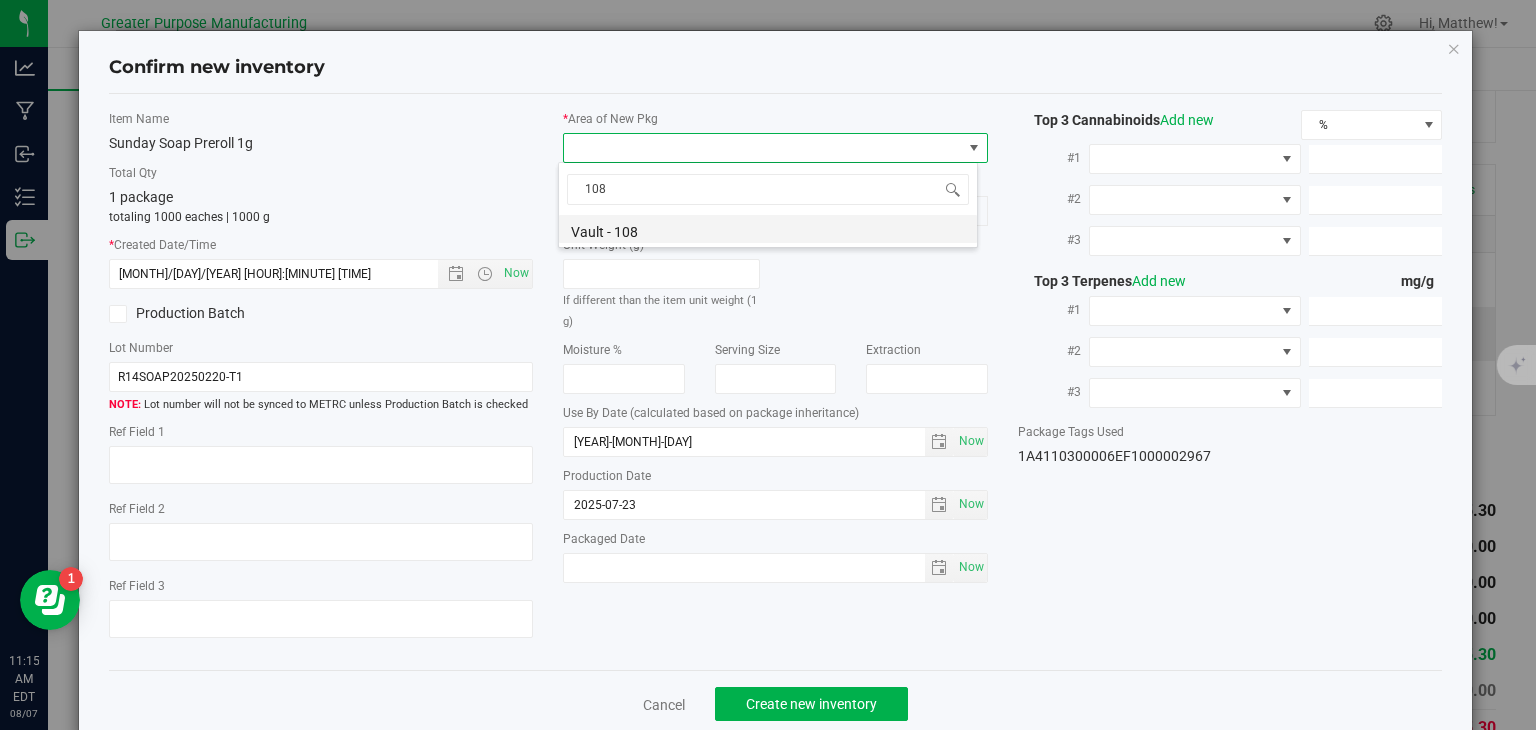 click on "Vault - 108" at bounding box center (768, 229) 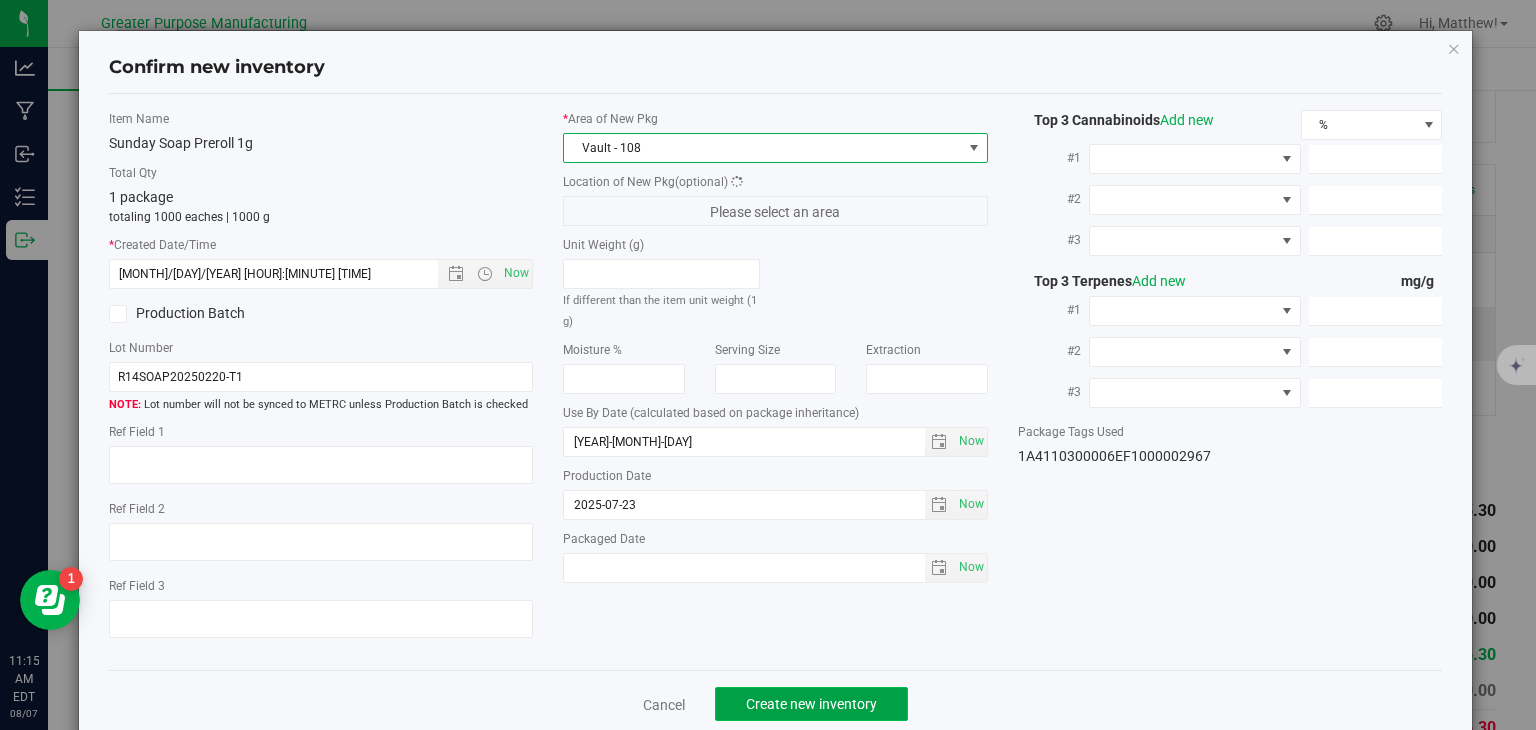 click on "Create new inventory" 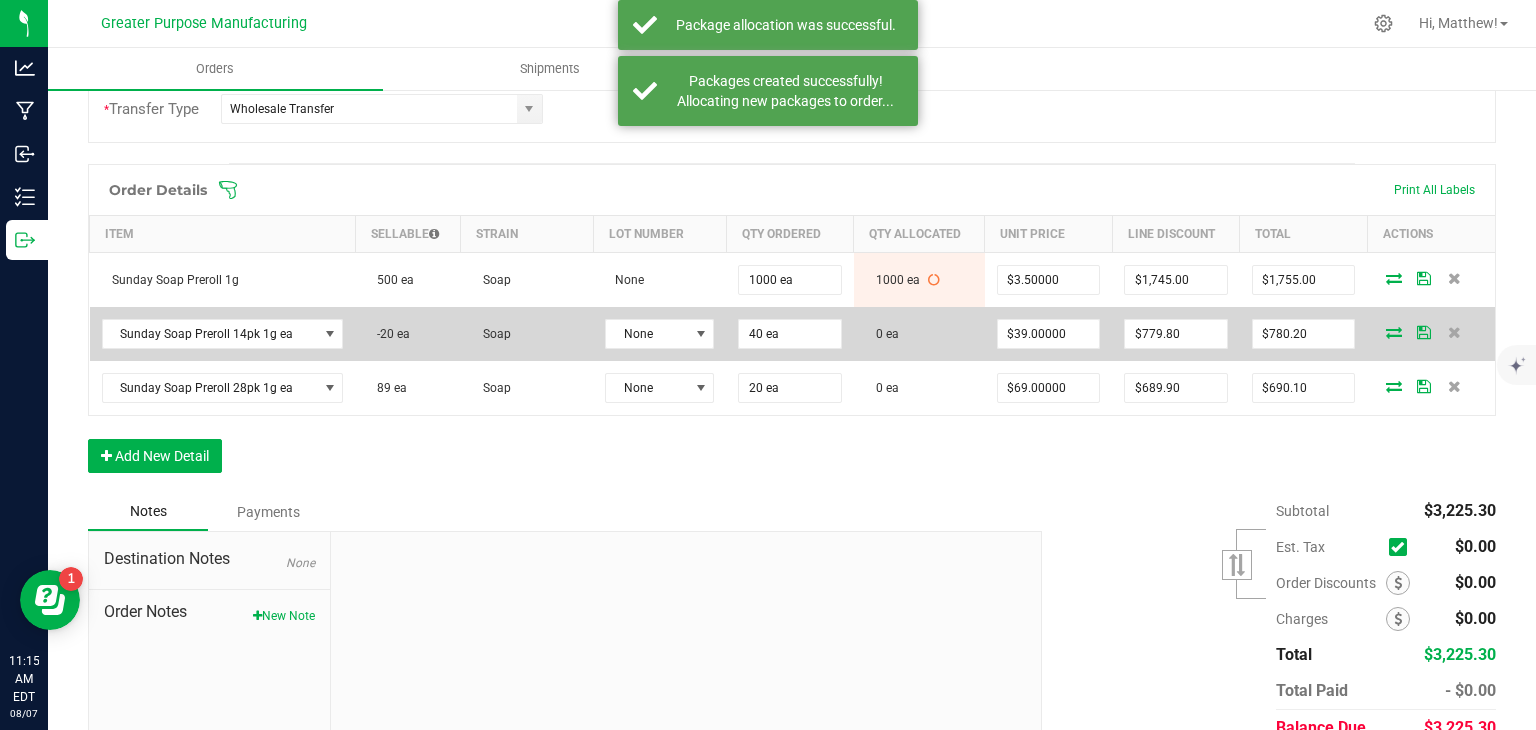 click at bounding box center (1394, 332) 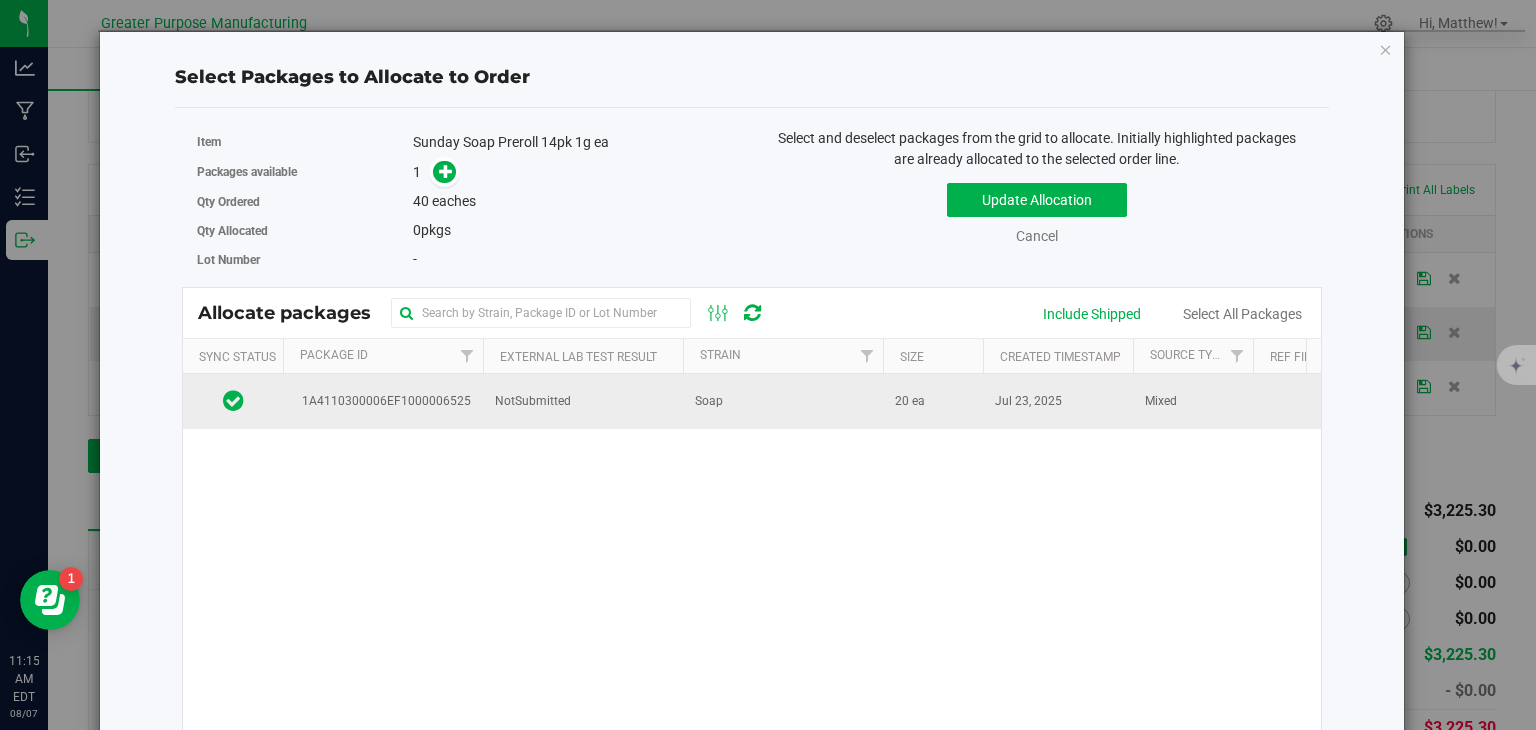 click on "Soap" at bounding box center [783, 401] 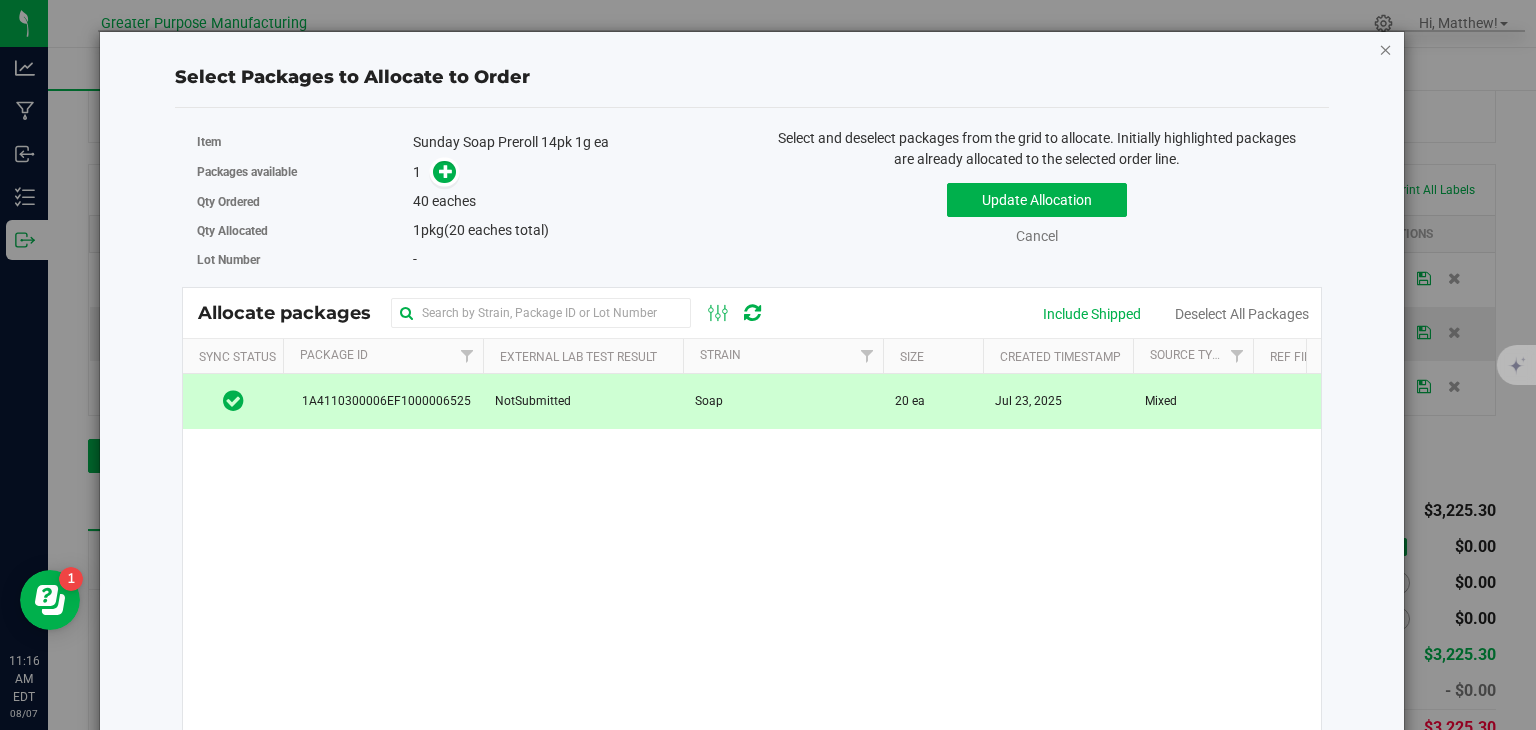 click at bounding box center [1386, 49] 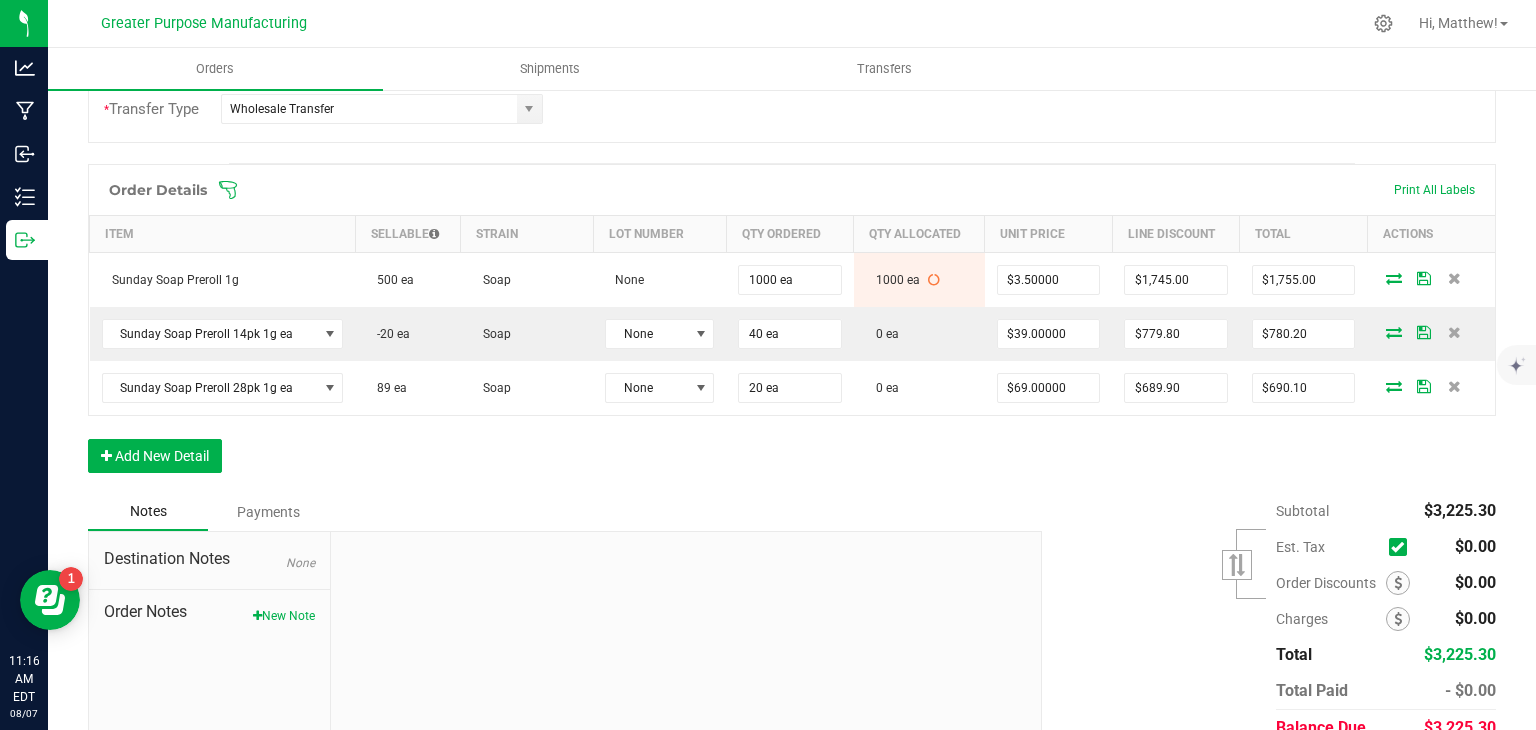 click on "Orders
Shipments
Transfers" at bounding box center (816, 69) 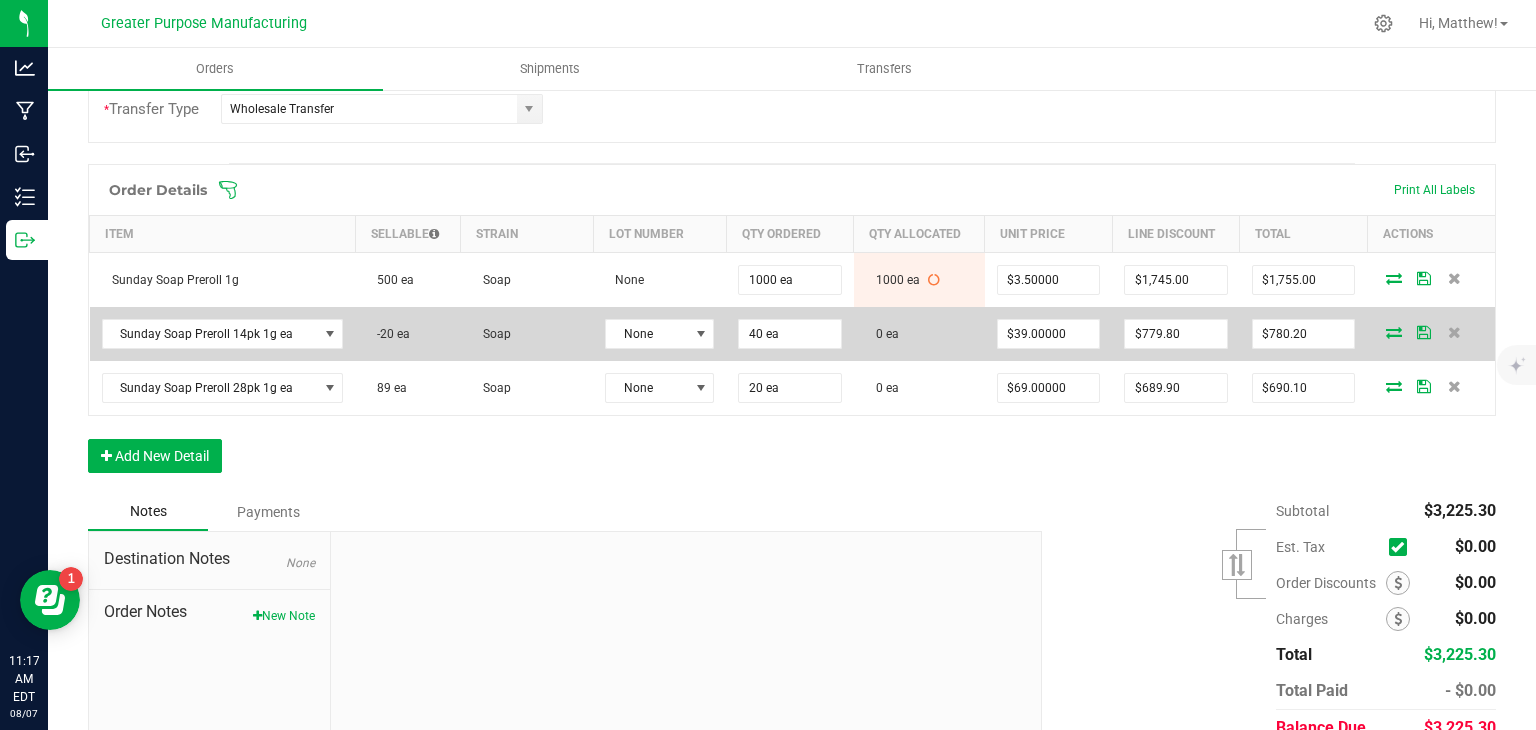 drag, startPoint x: 1368, startPoint y: 52, endPoint x: 1374, endPoint y: 300, distance: 248.07257 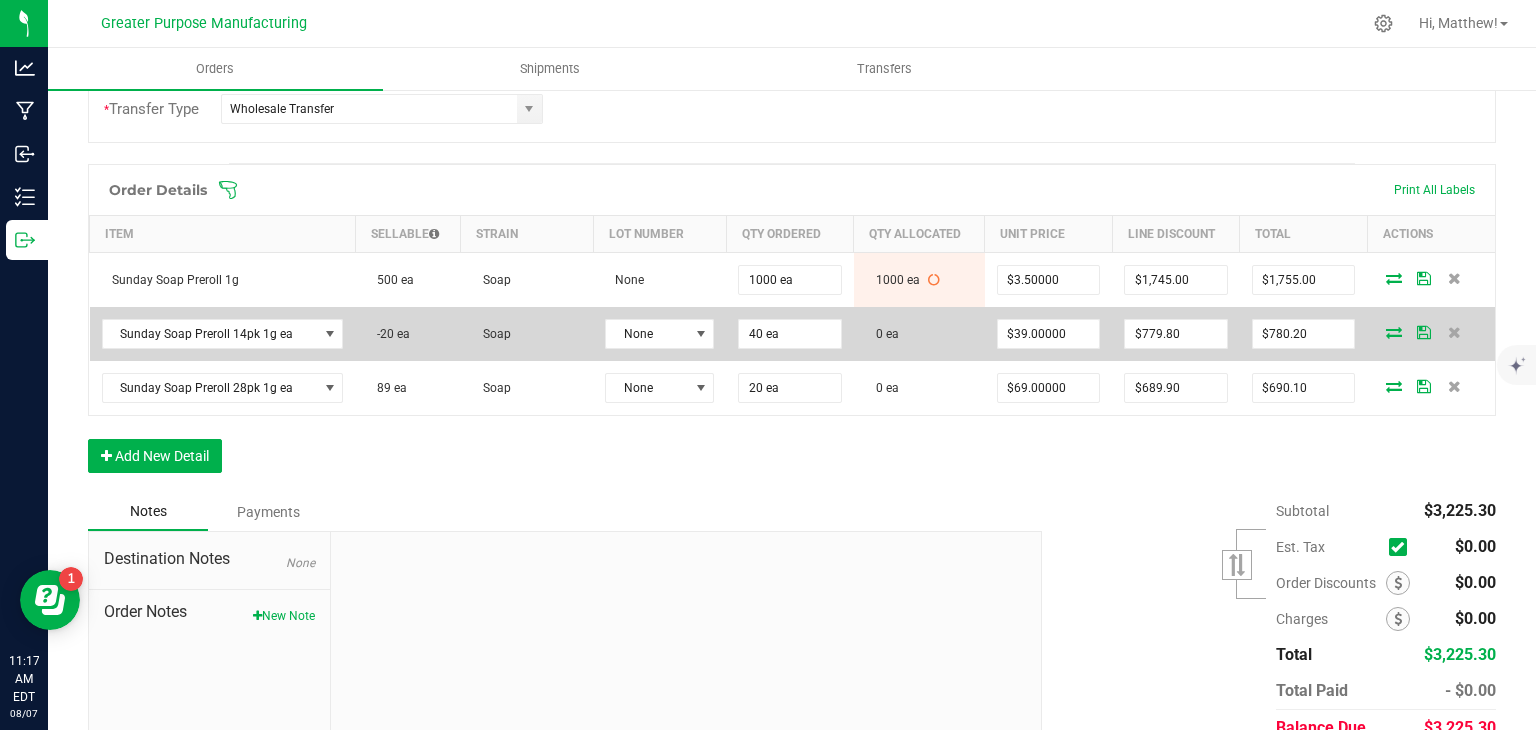 click on "Orders
Shipments
Transfers
Back to Orders
Order details   Export PDF   Done Editing   Order #   00000351   Status   Partially Allocated   Order Date   Aug 5, 2025 9:28 AM EDT   Payment Status   Awaiting Payment   Invoice Date  08/05/2025  Requested Delivery Date  08/08/2025  Payment Terms  Cash on Delivery  Edit   Customer PO   Sales Rep   *  Hrishikesh Vimadalal *  Transfer Type  Wholesale Transfer  Destination DBA  * Simply Pure Trenton NJ Inc (RE000028)  Edit   Order Total   $3,225.30" at bounding box center [792, 181] 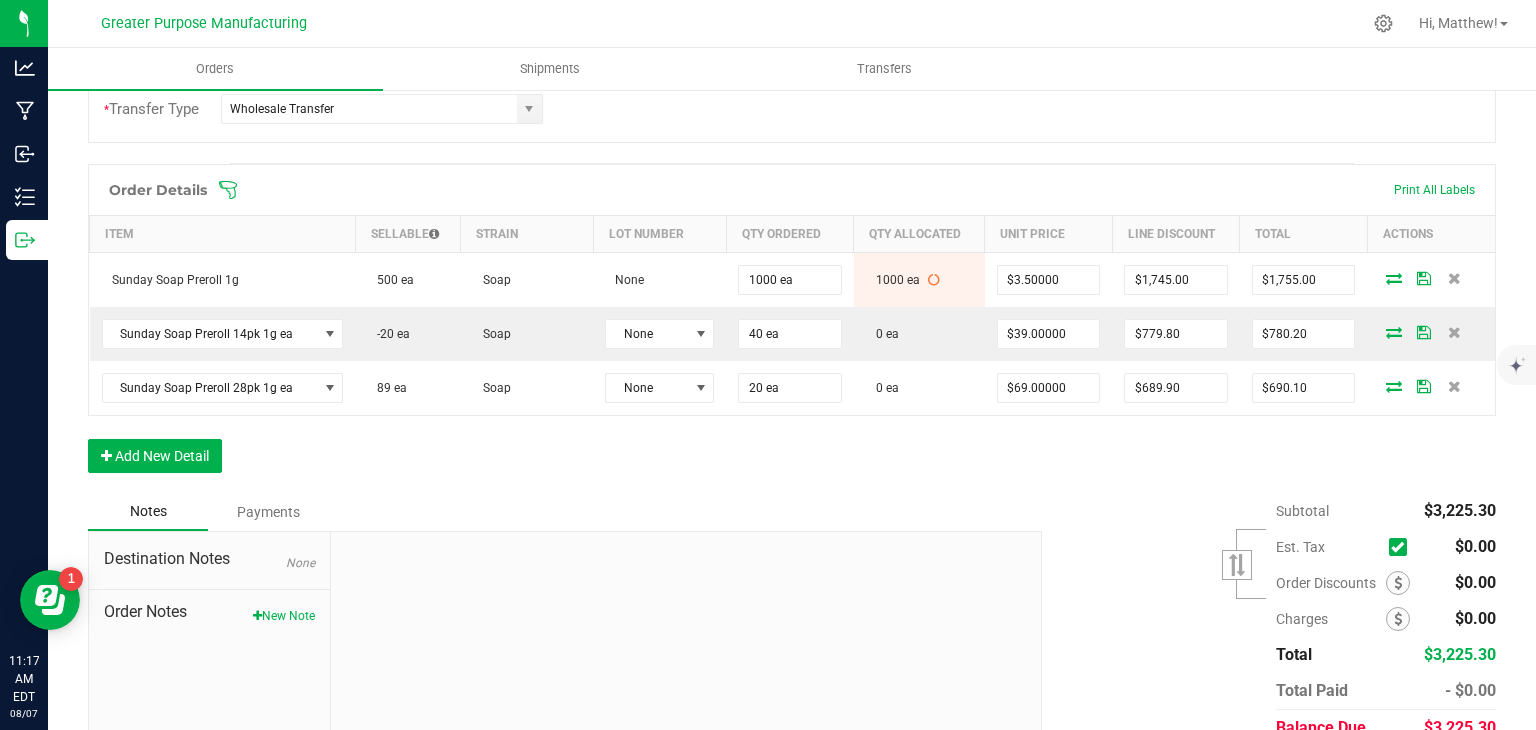 click on "Subtotal
$3,225.30
Est.  Tax" at bounding box center [1261, 619] 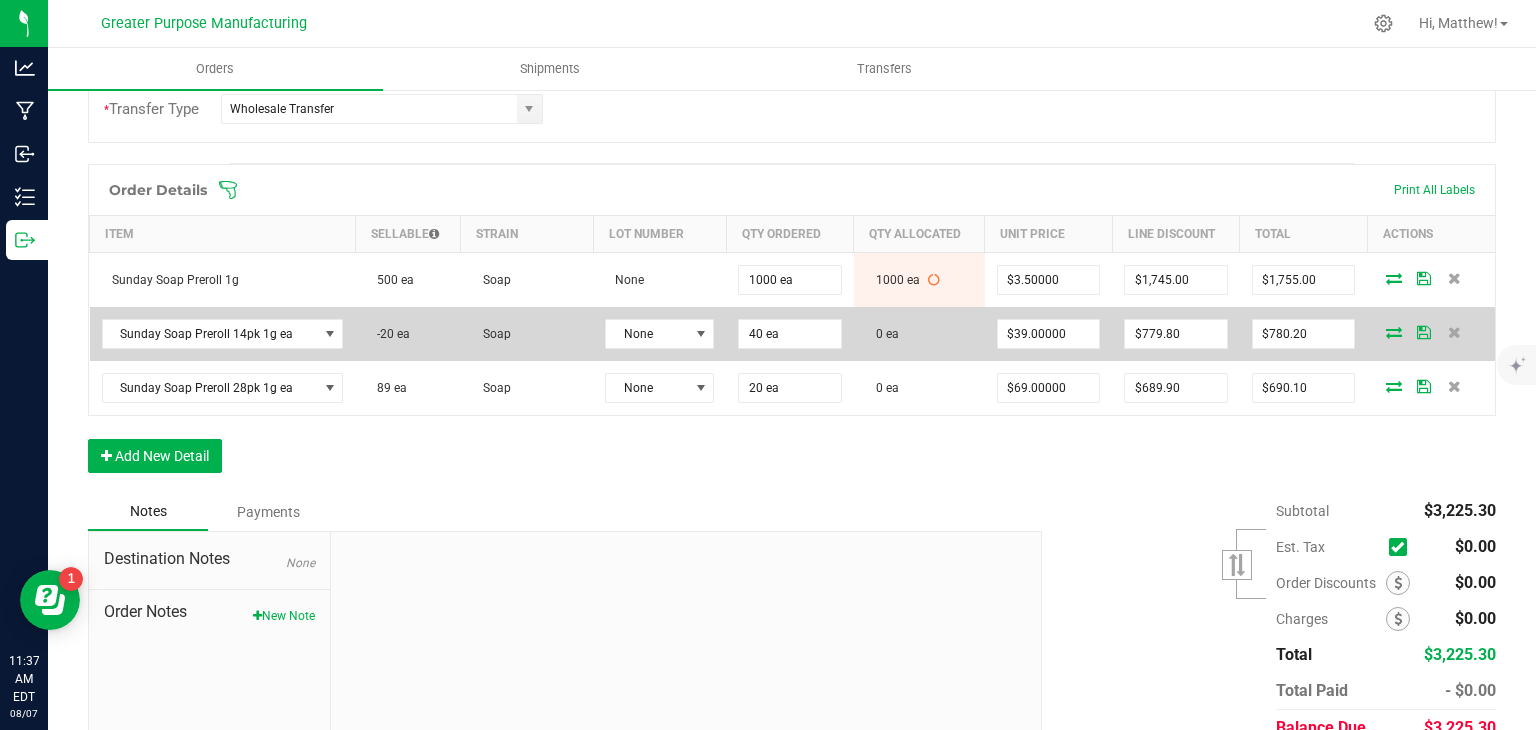 click at bounding box center [1394, 332] 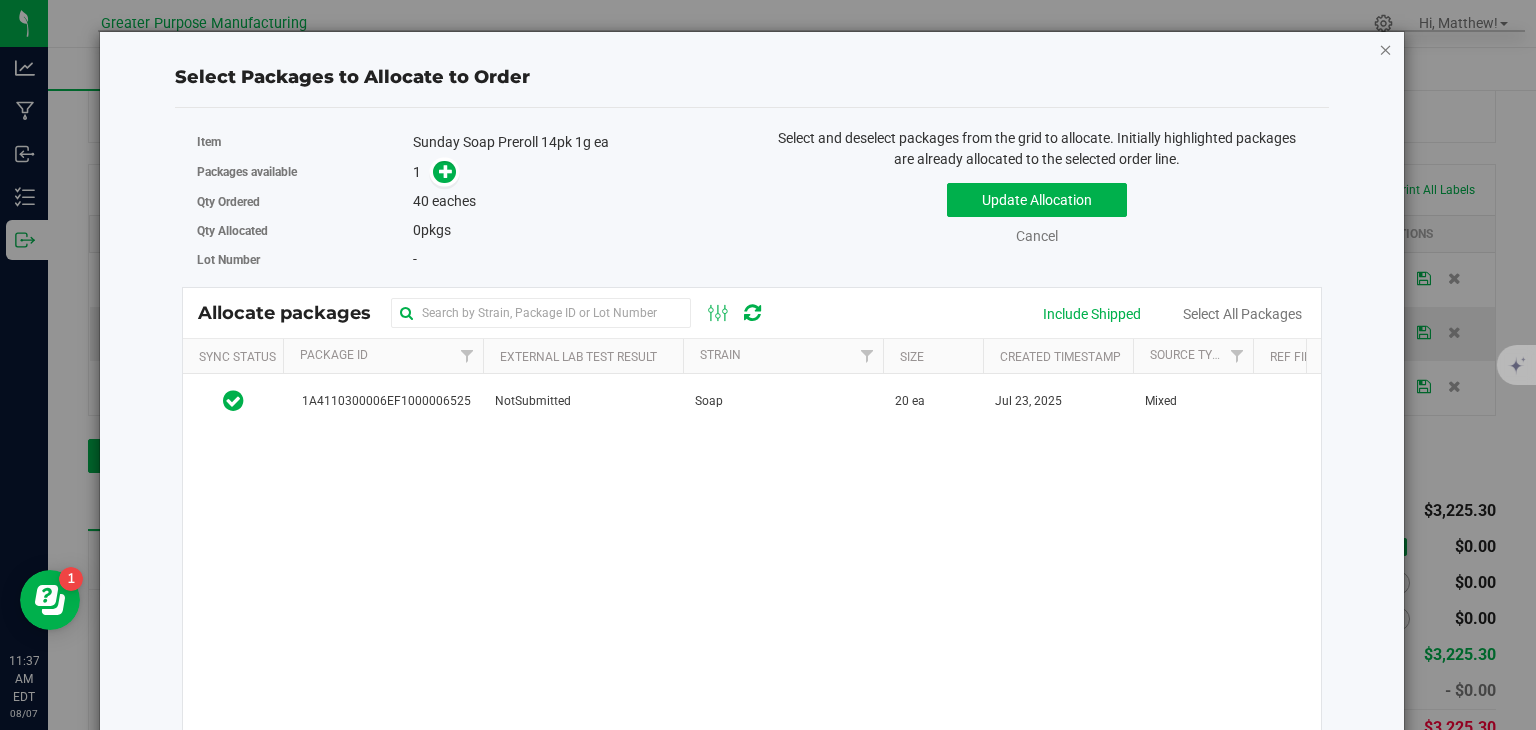 click at bounding box center [1386, 49] 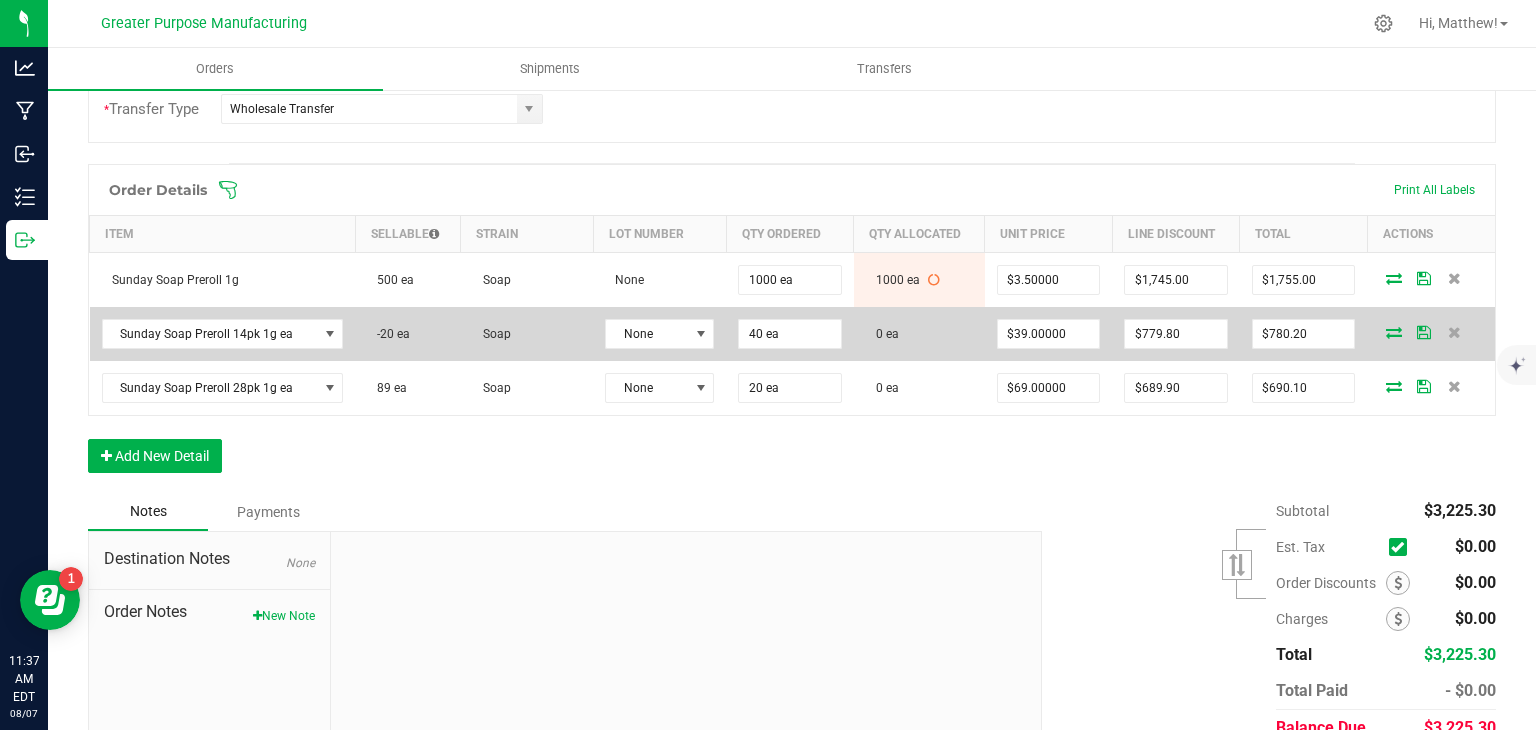 click at bounding box center (1394, 332) 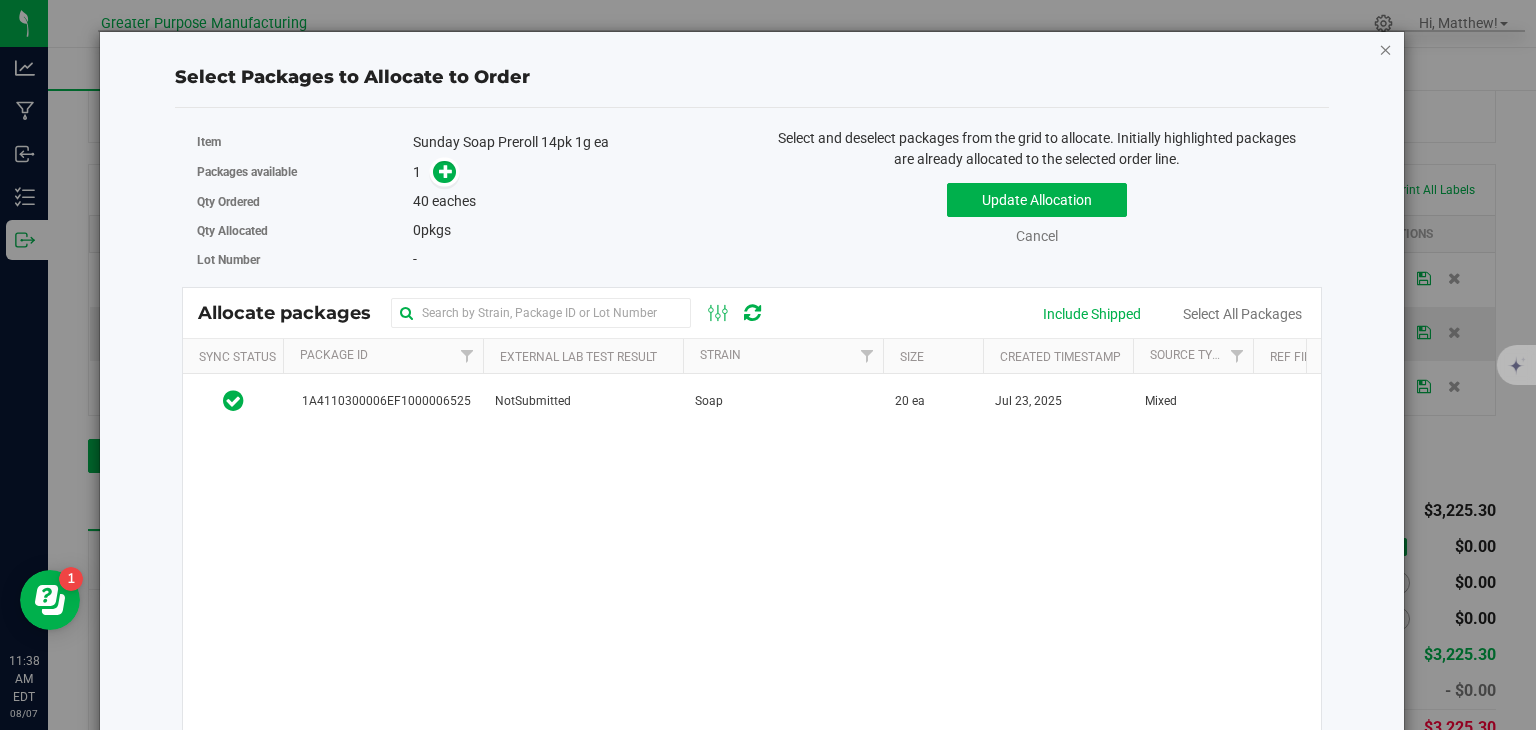 click at bounding box center (1386, 49) 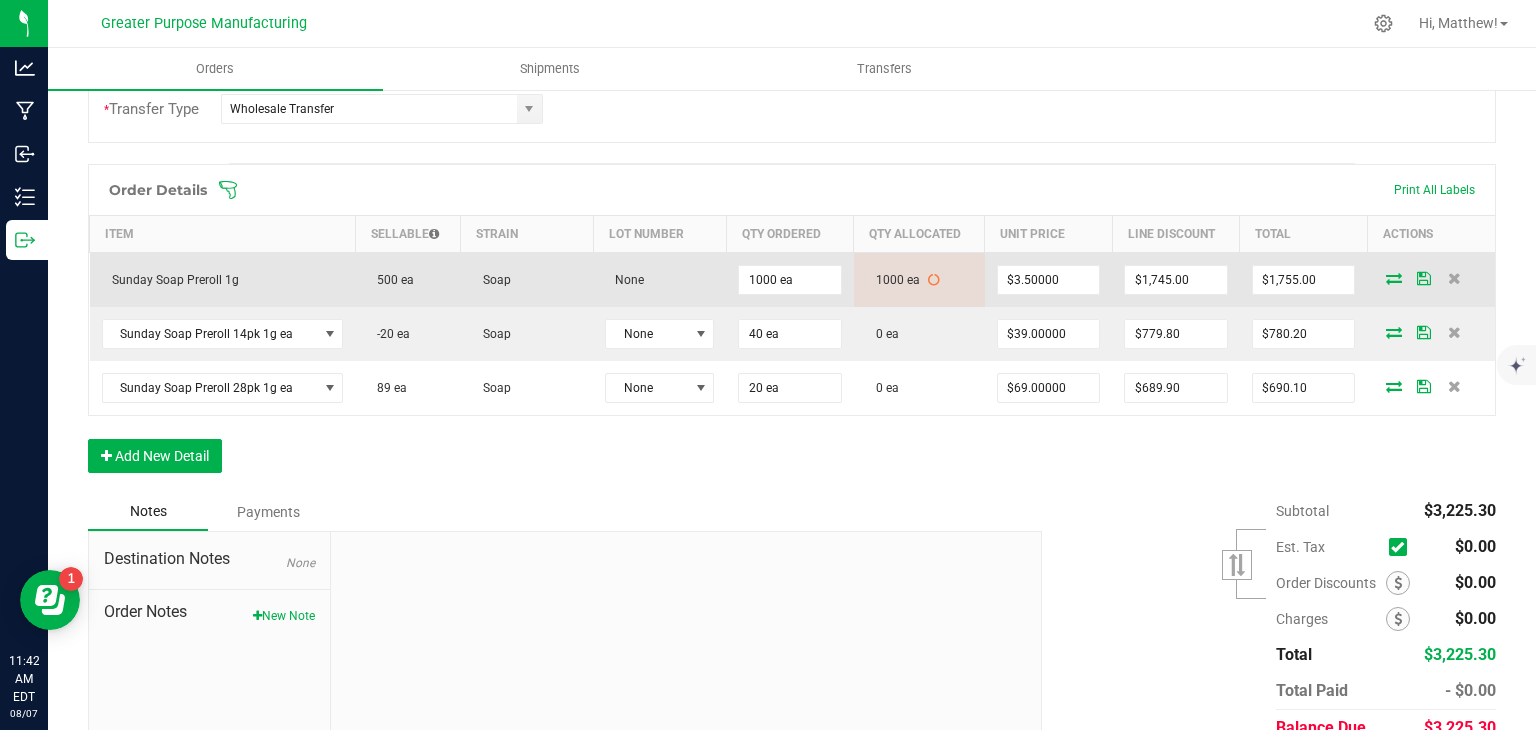 click at bounding box center [1394, 278] 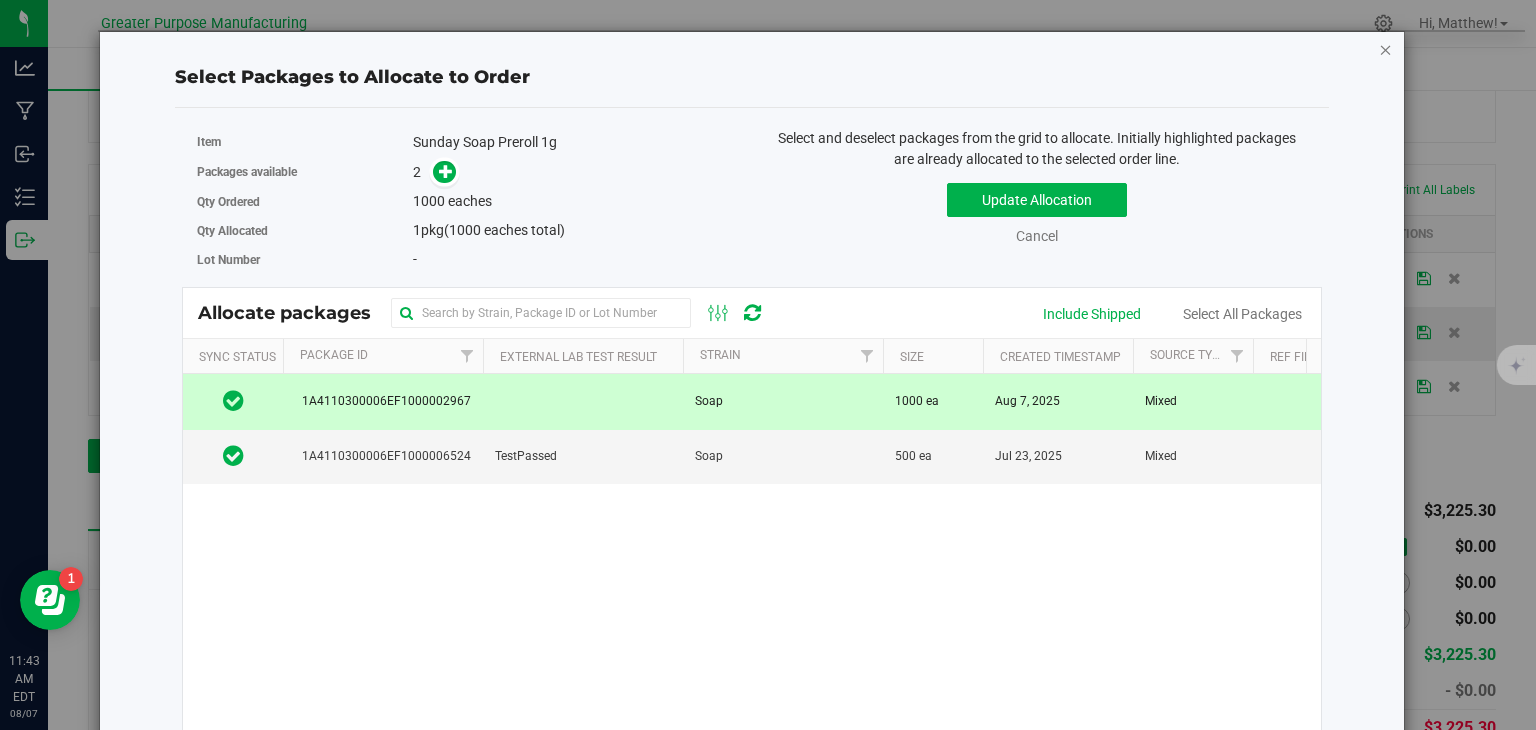 click at bounding box center [1386, 49] 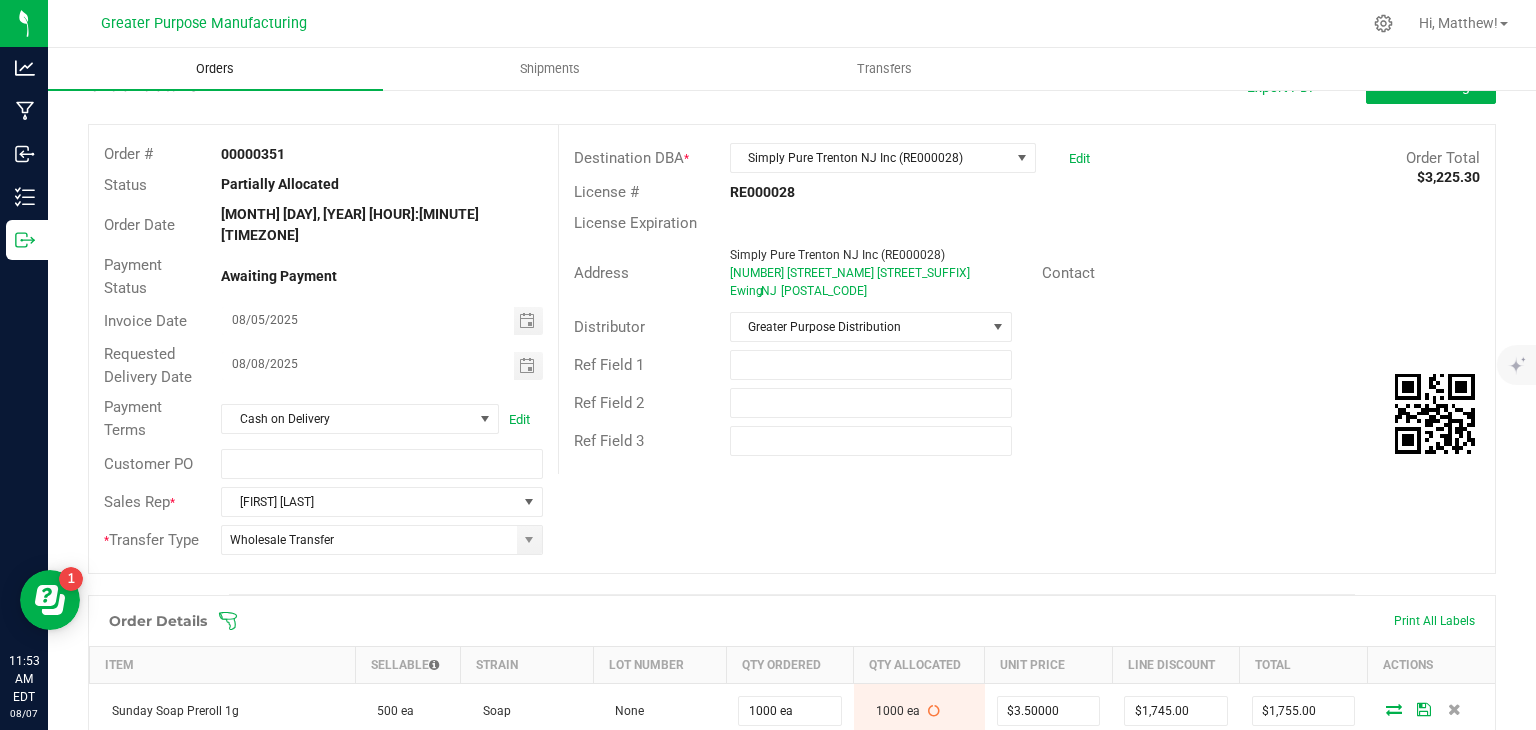 scroll, scrollTop: 39, scrollLeft: 0, axis: vertical 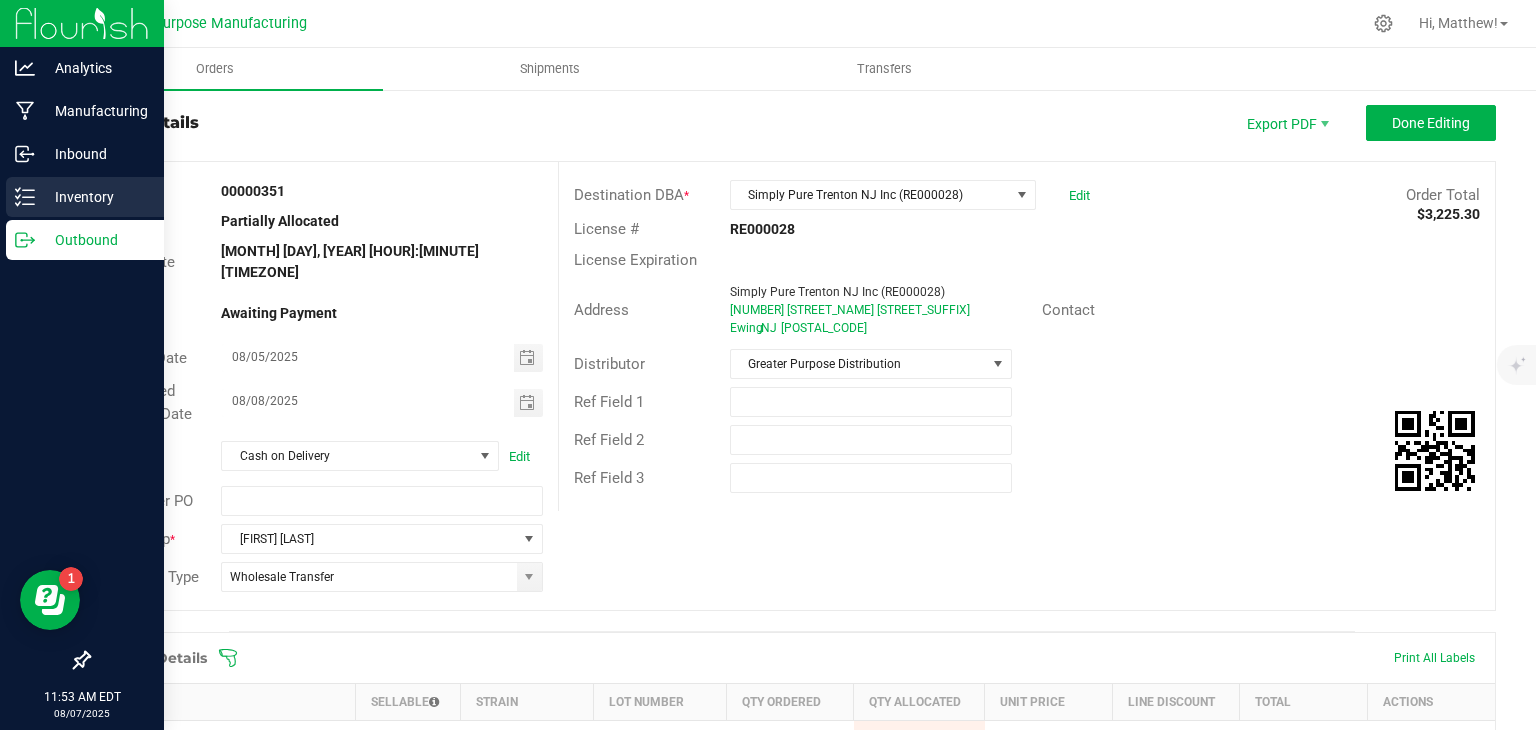 click on "Inventory" at bounding box center (95, 197) 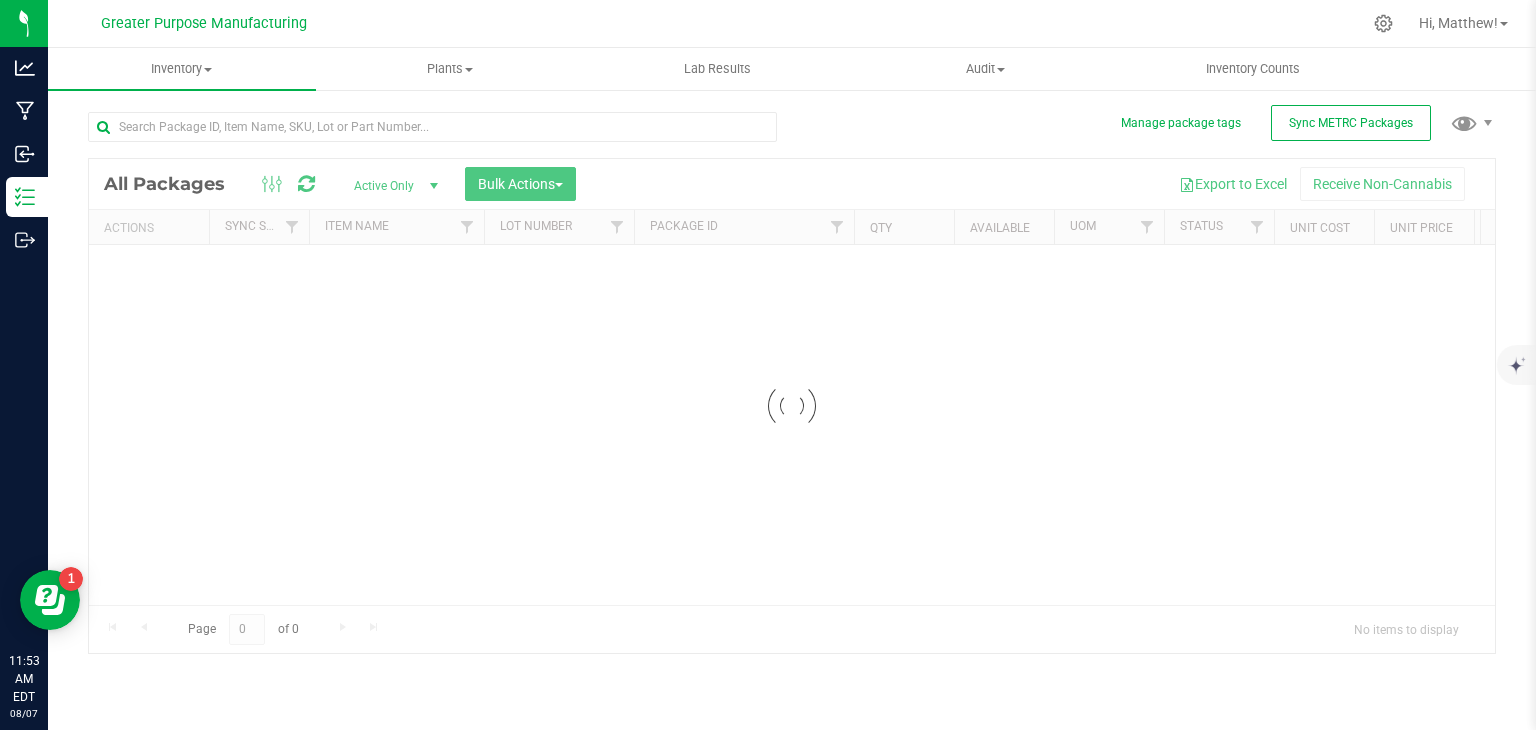 scroll, scrollTop: 0, scrollLeft: 0, axis: both 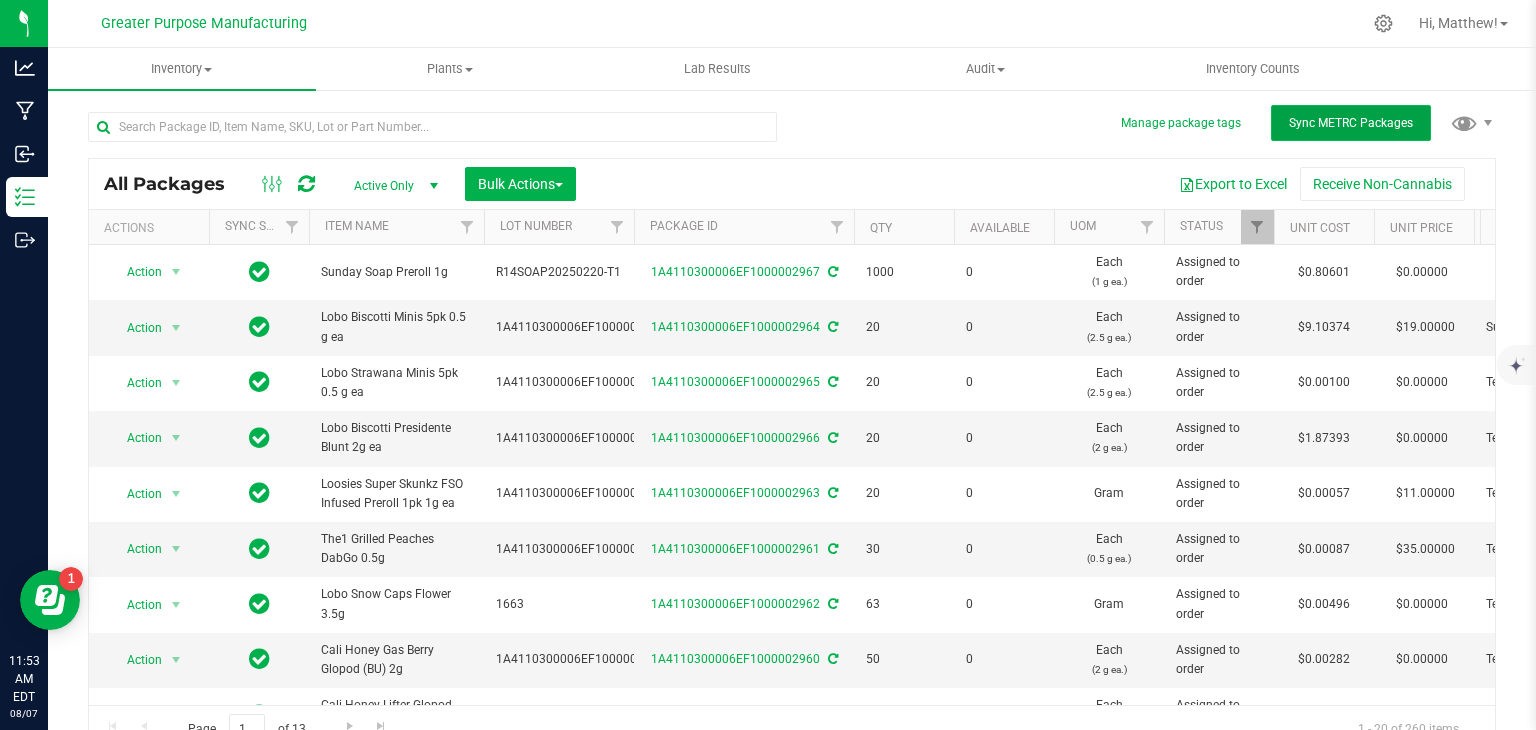 click on "Sync METRC Packages" at bounding box center [1351, 123] 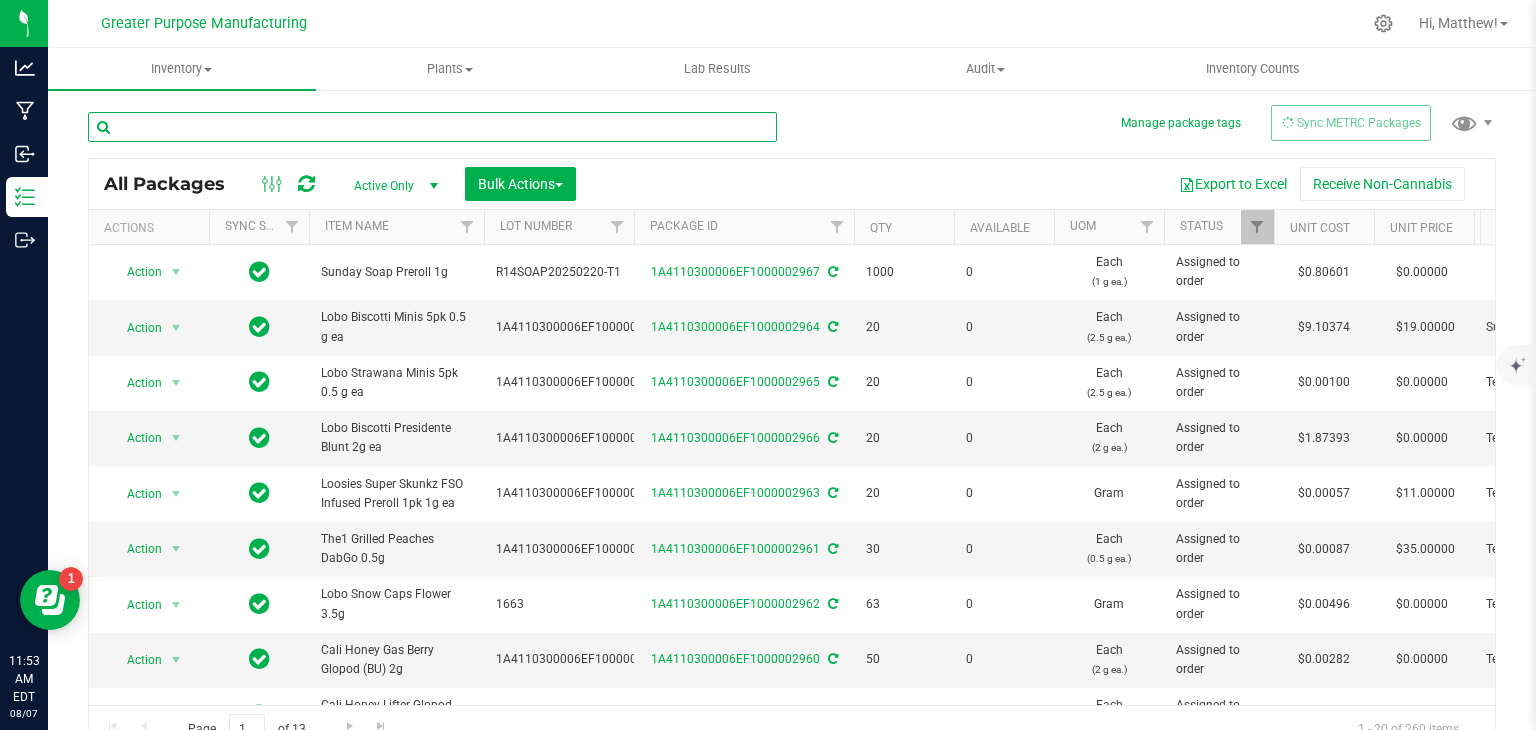 click at bounding box center [432, 127] 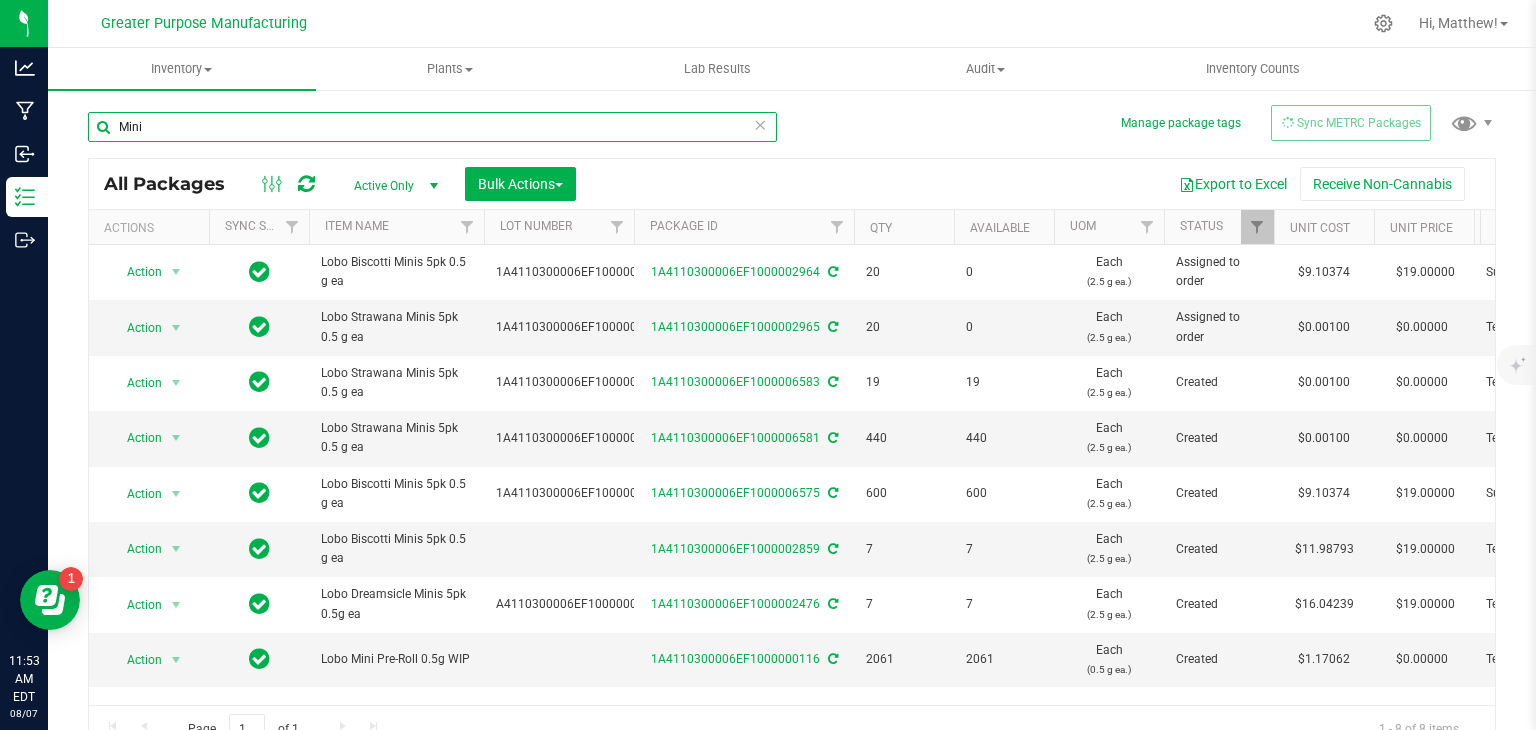 scroll, scrollTop: 0, scrollLeft: 294, axis: horizontal 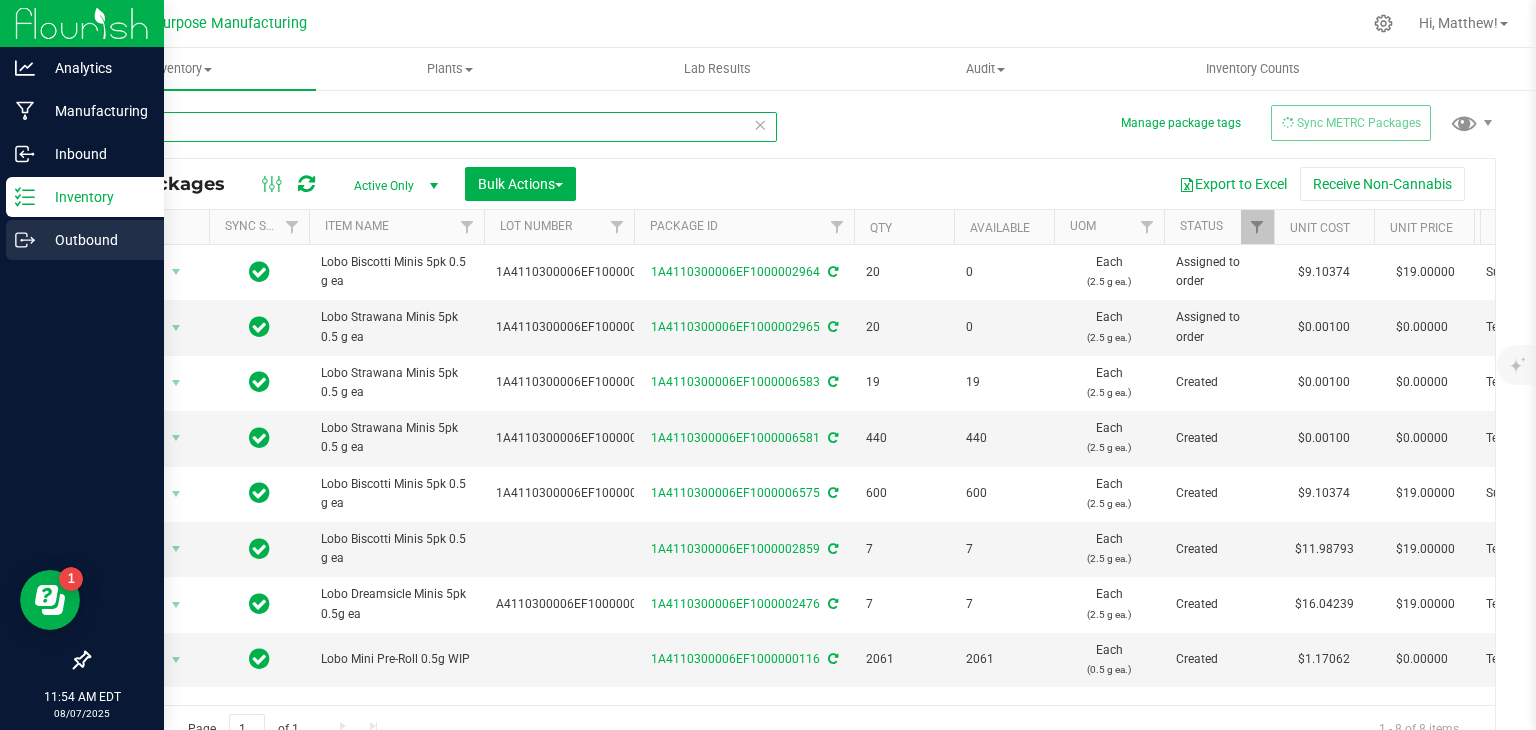 type on "Mini" 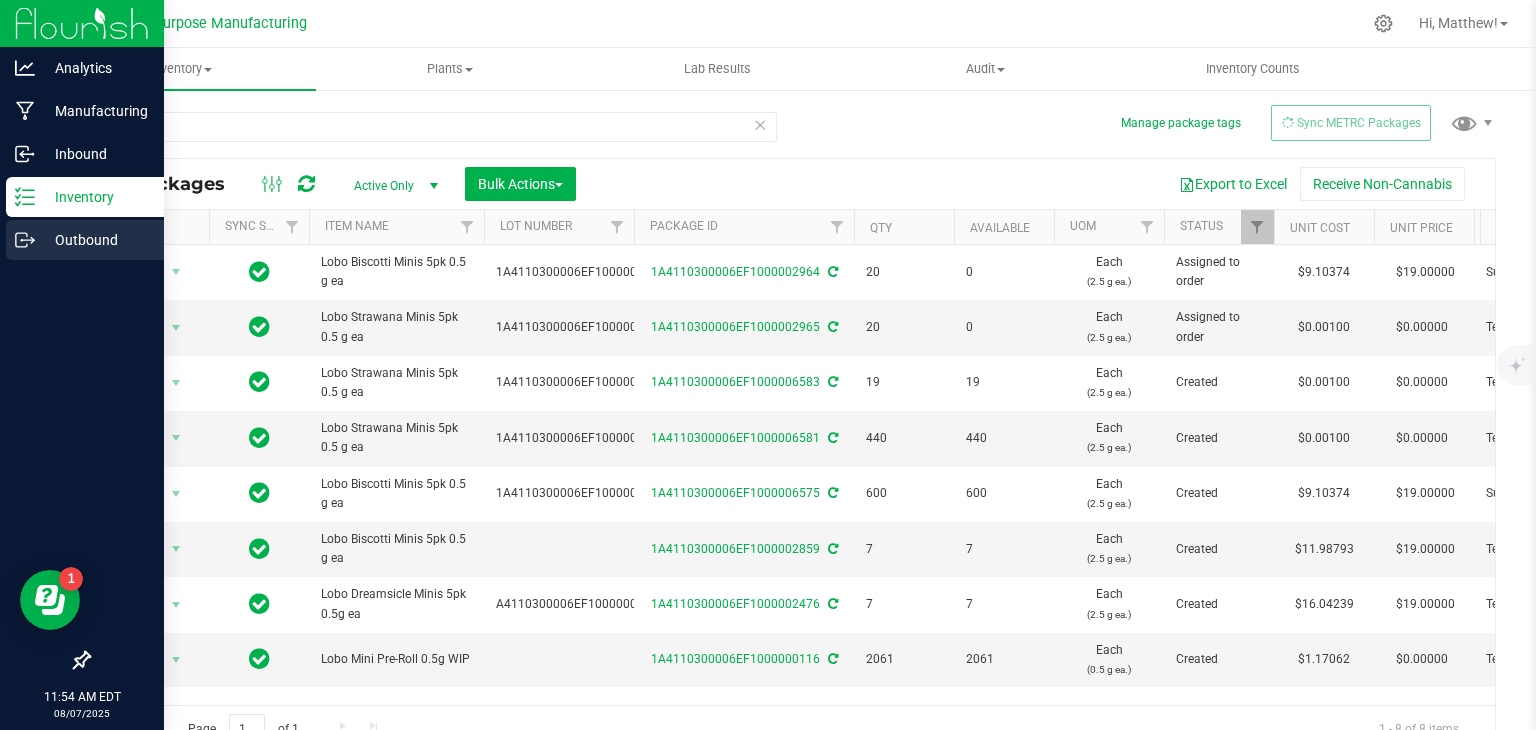 click 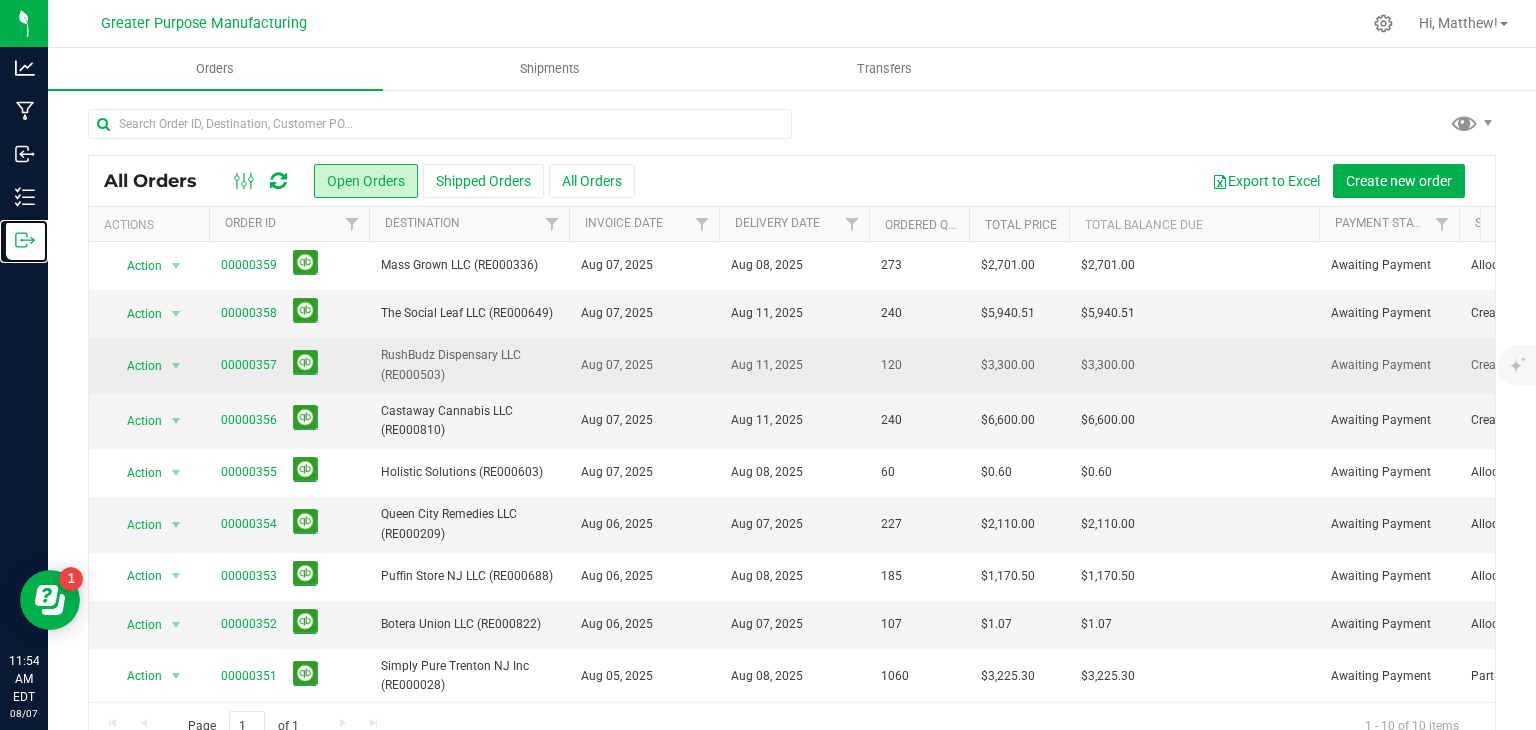 scroll, scrollTop: 67, scrollLeft: 0, axis: vertical 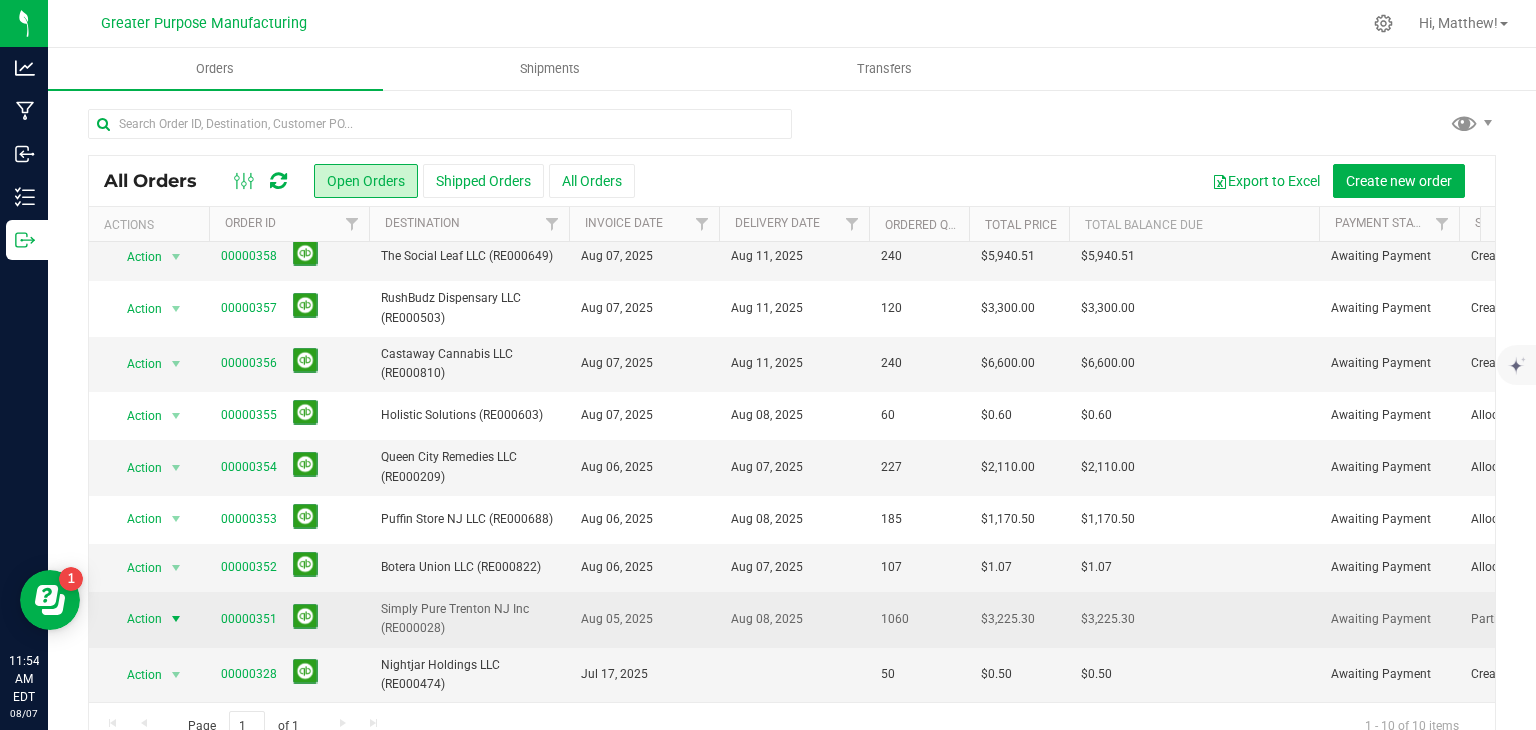 click at bounding box center (176, 619) 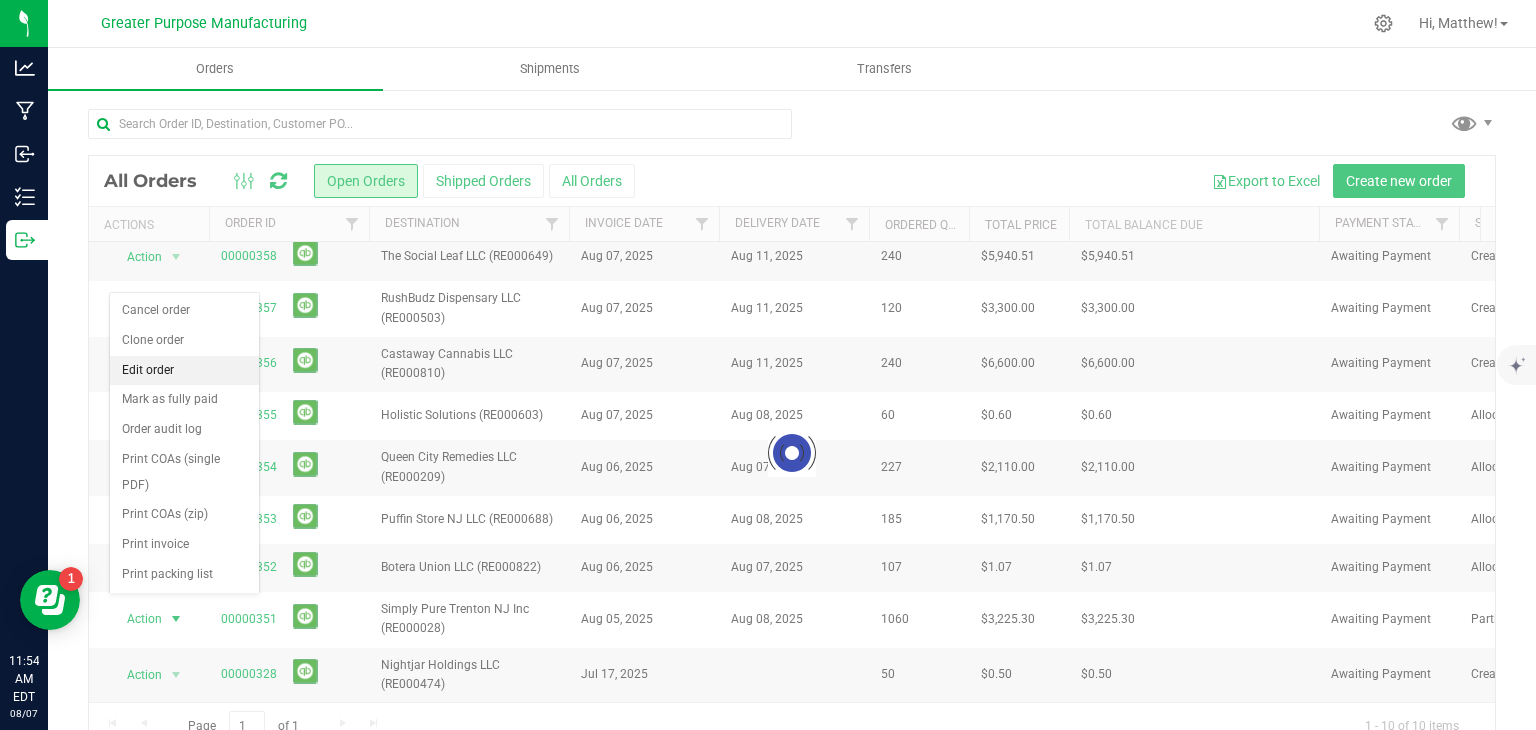 click on "Edit order" at bounding box center [184, 371] 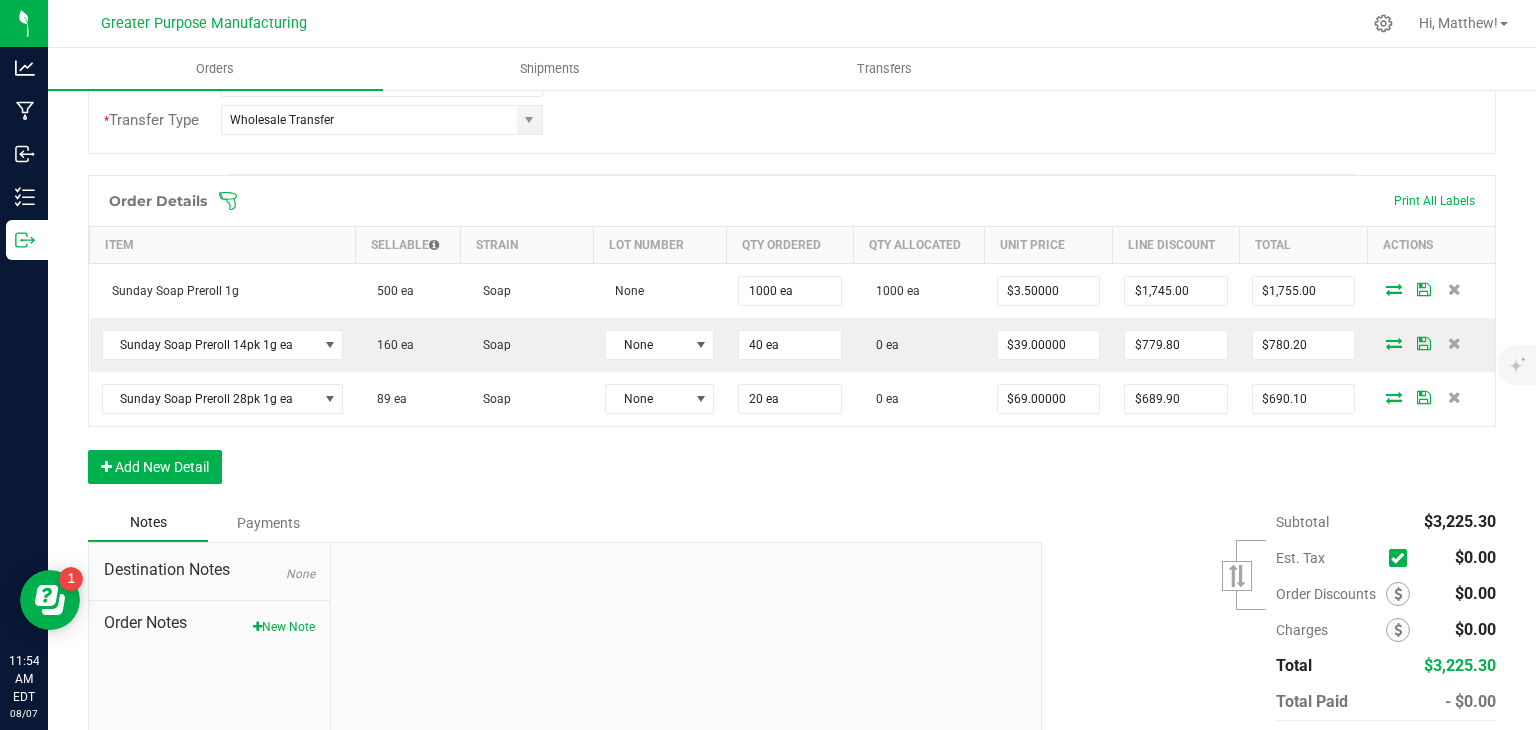 scroll, scrollTop: 499, scrollLeft: 0, axis: vertical 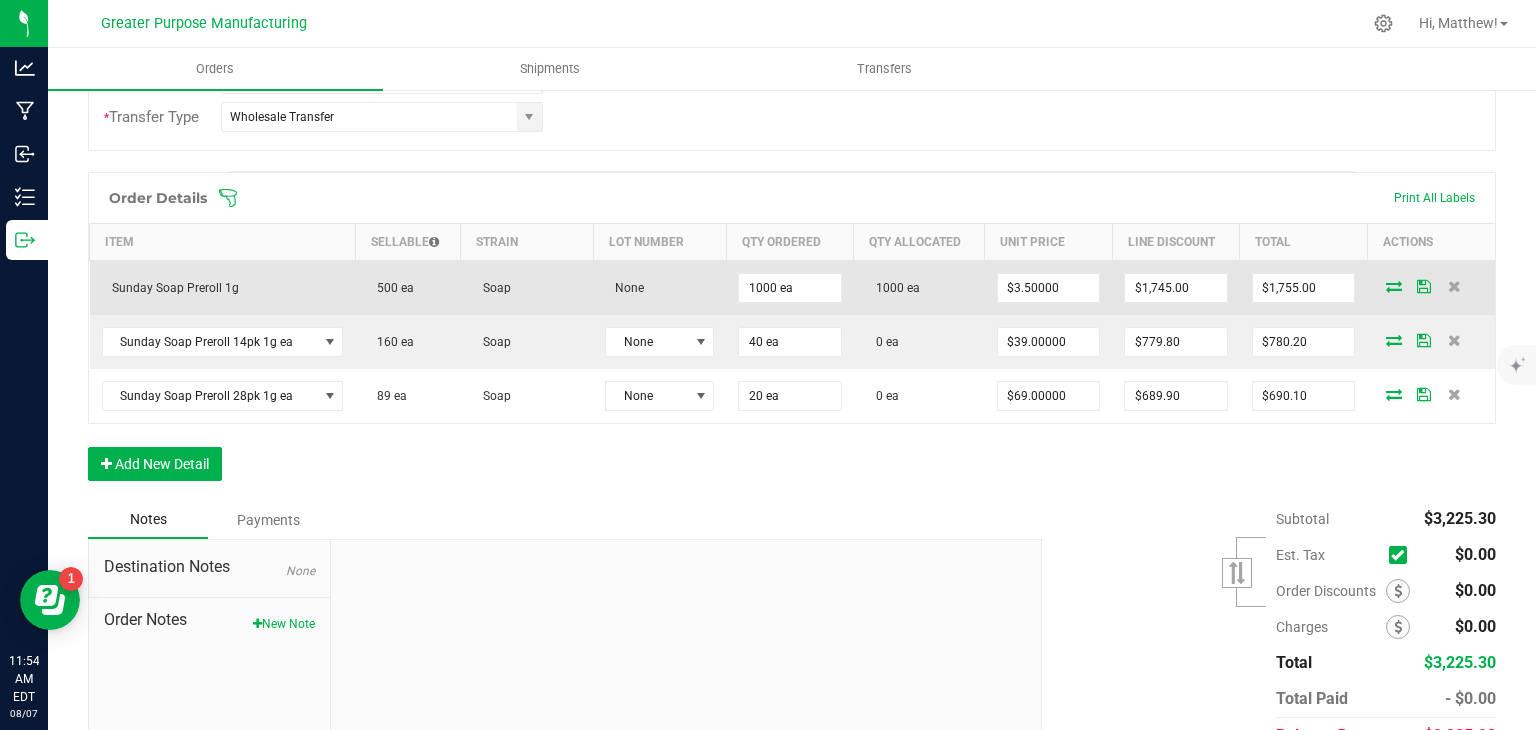 click at bounding box center [1394, 286] 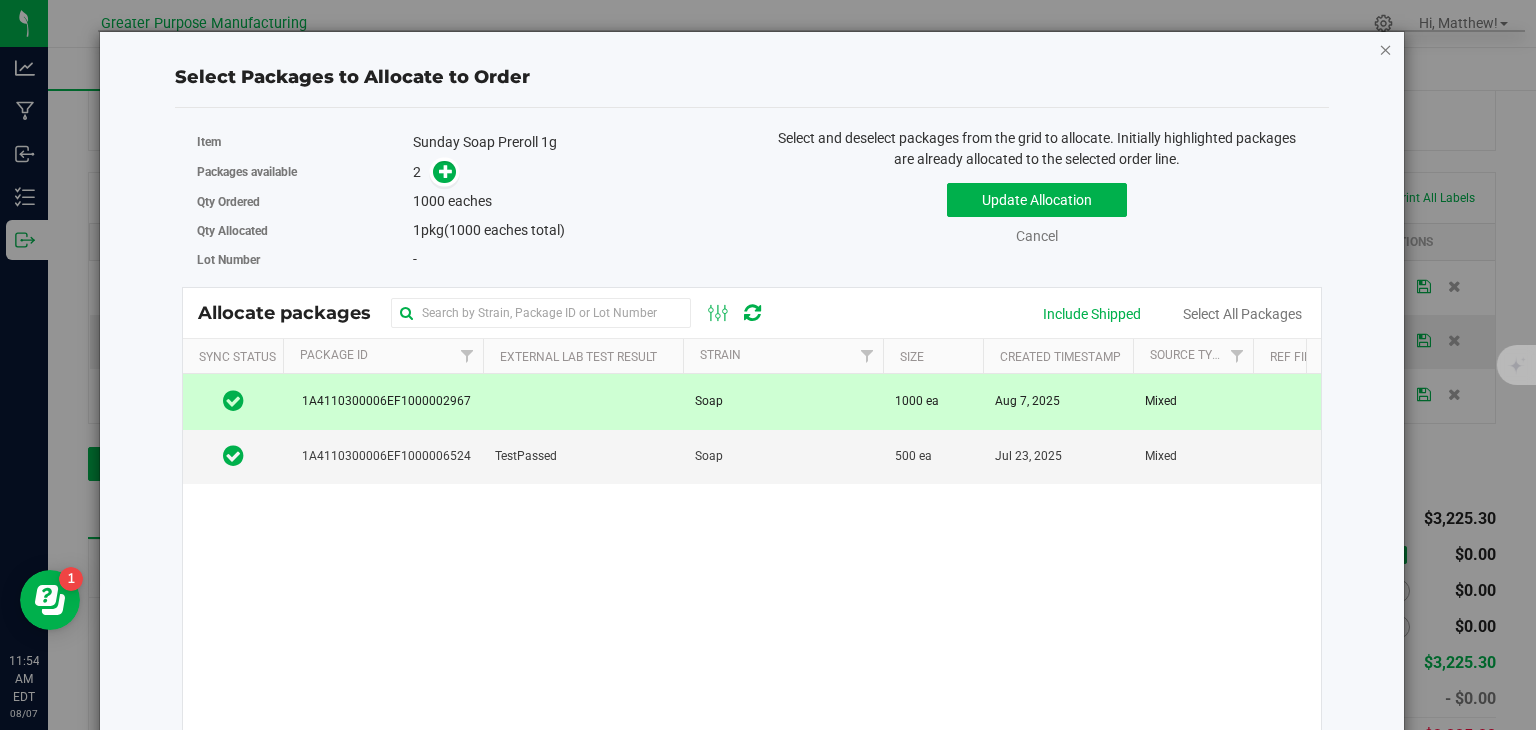 click at bounding box center [1386, 49] 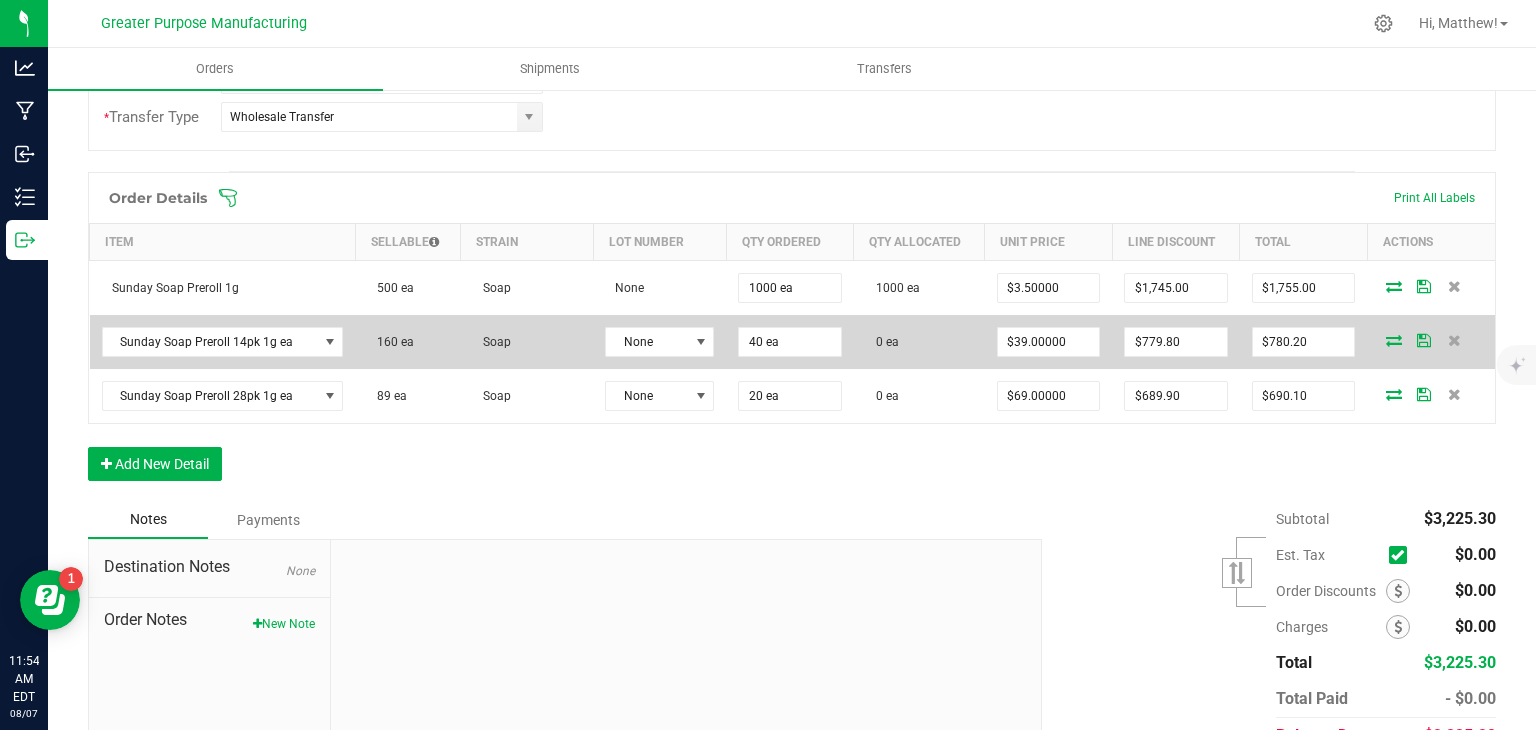 click at bounding box center [1394, 340] 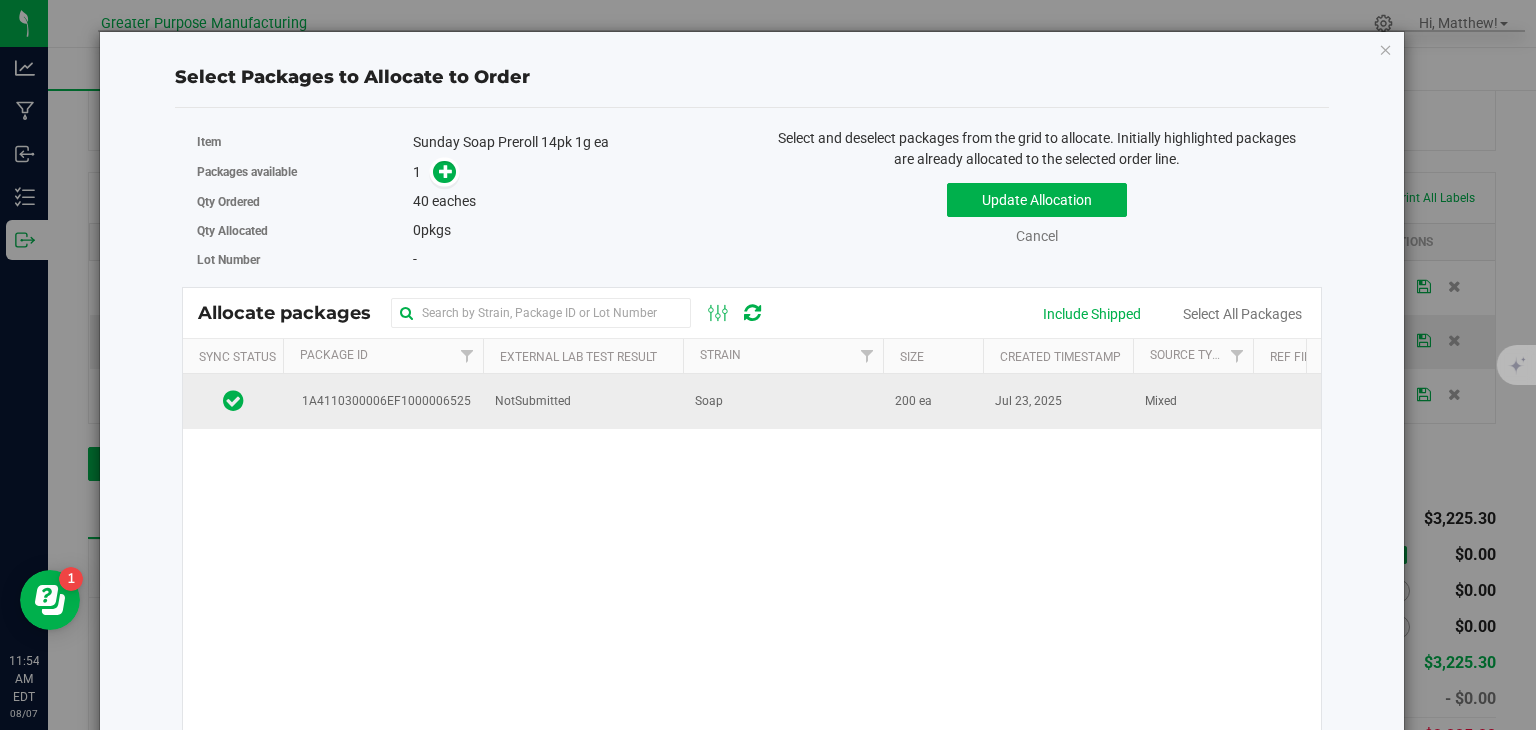 click on "Jul 23, 2025" at bounding box center [1028, 401] 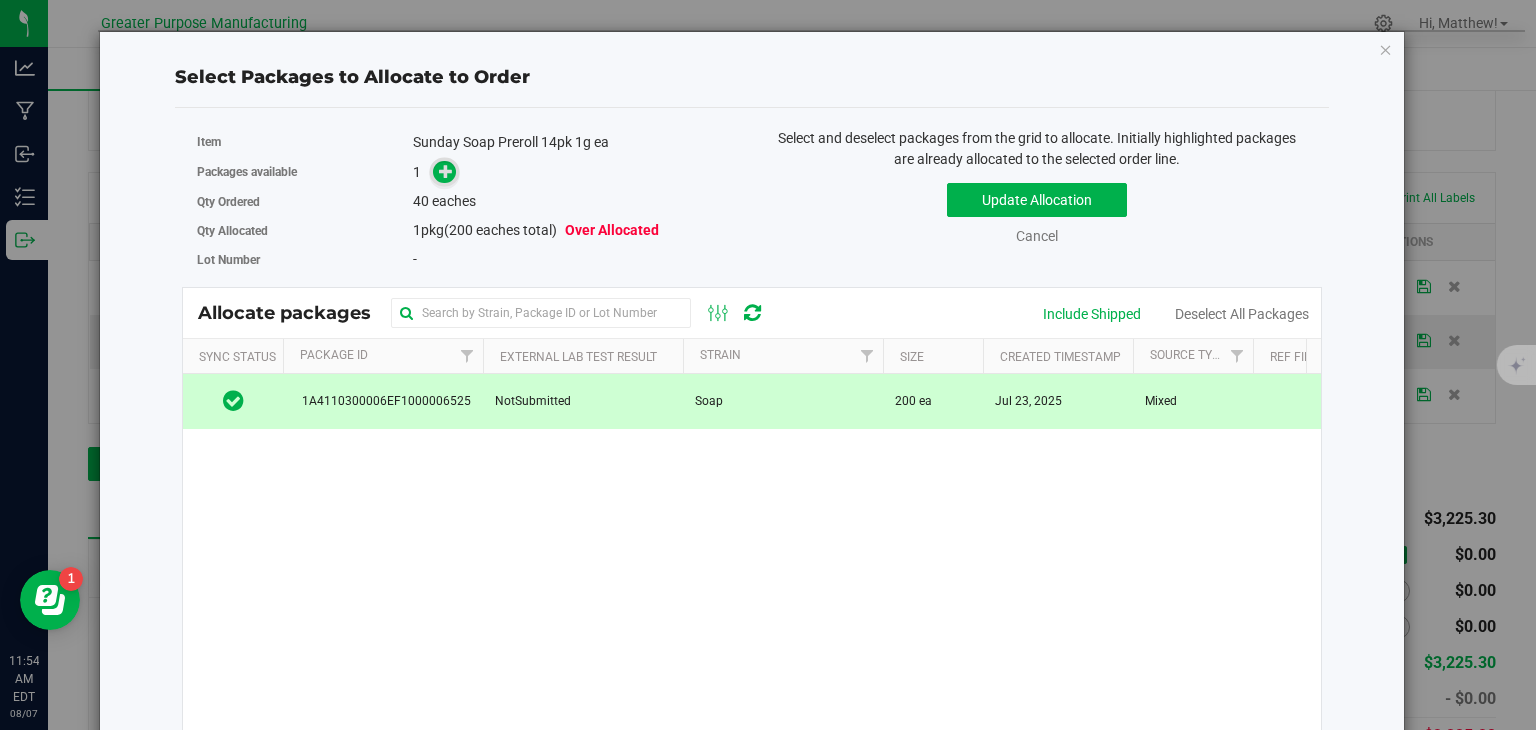 click at bounding box center [446, 171] 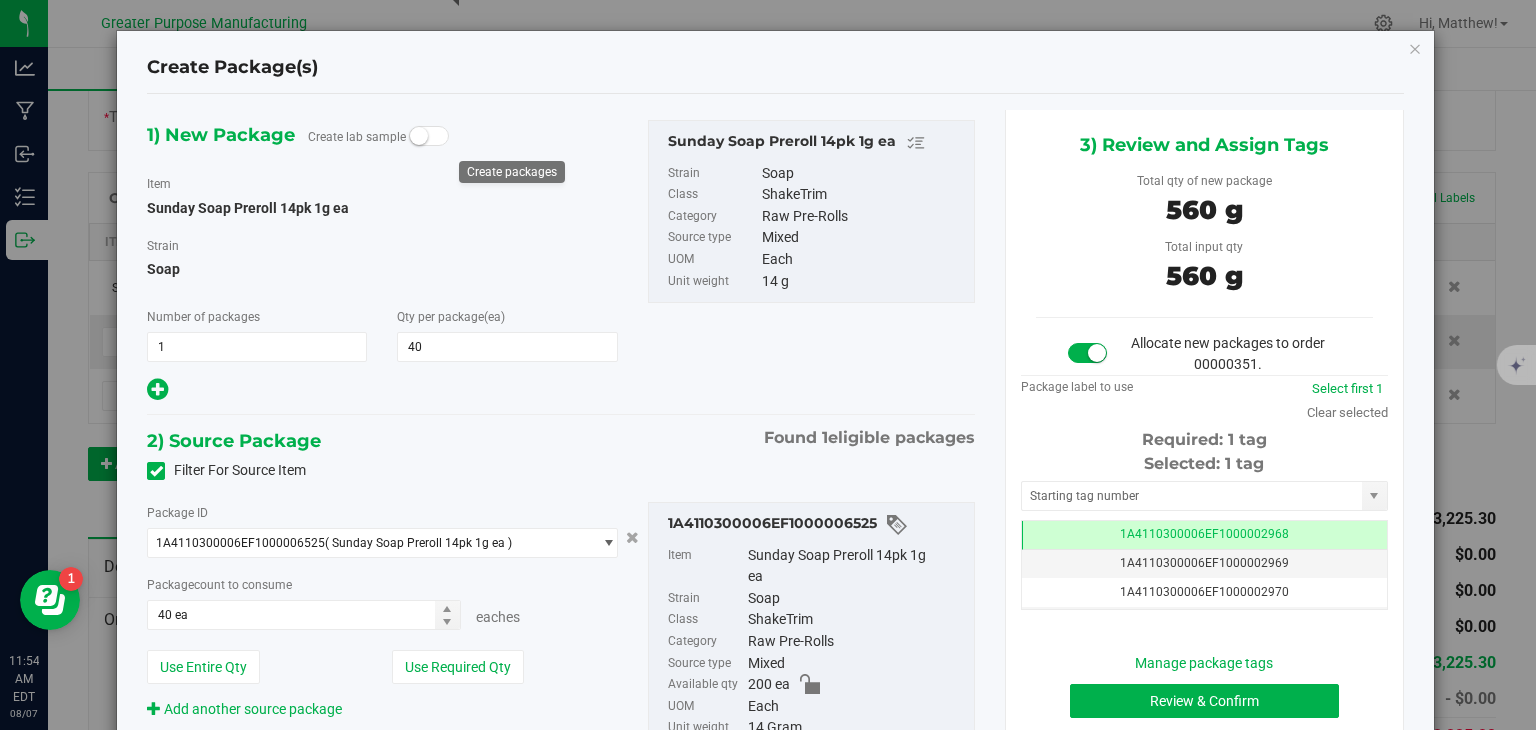 type on "40" 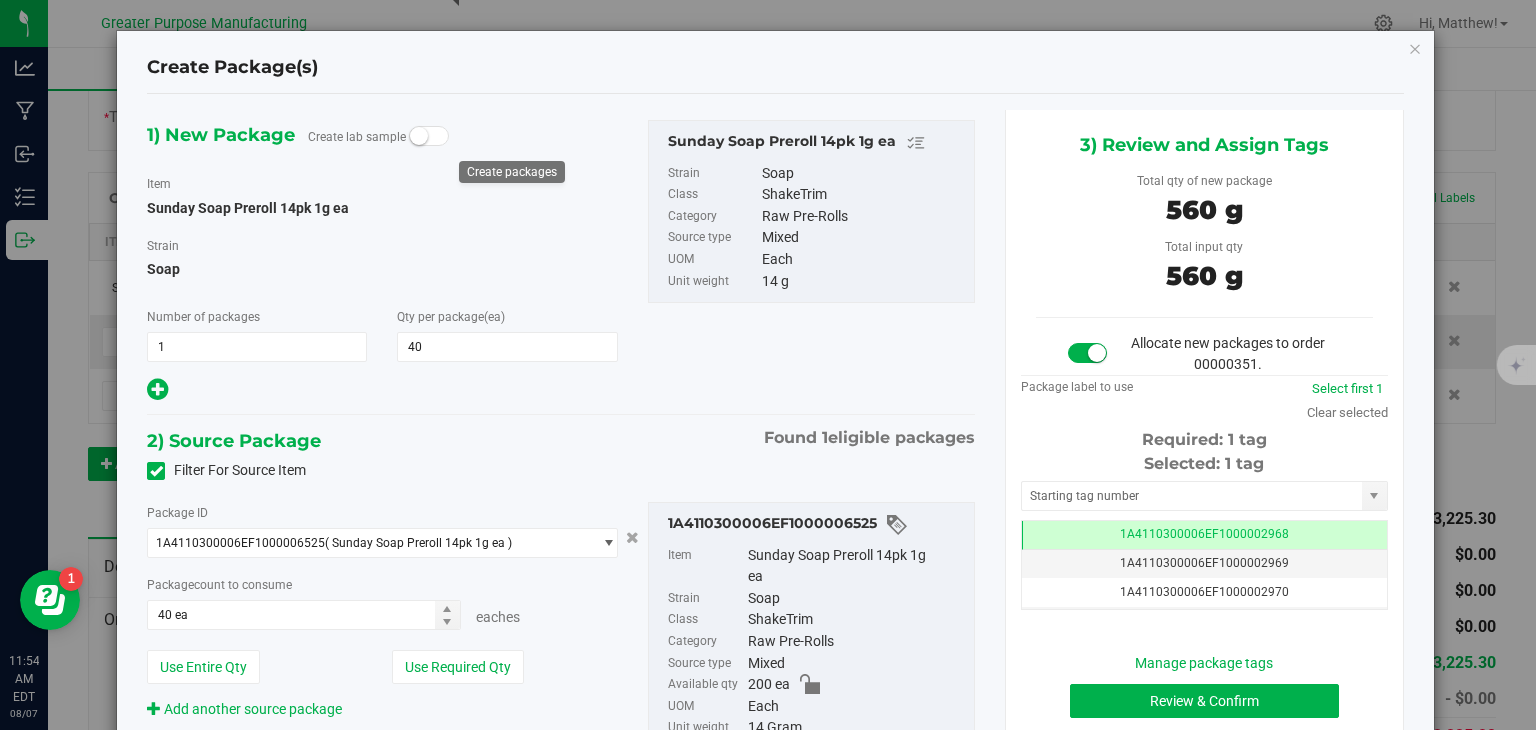 scroll, scrollTop: 0, scrollLeft: 0, axis: both 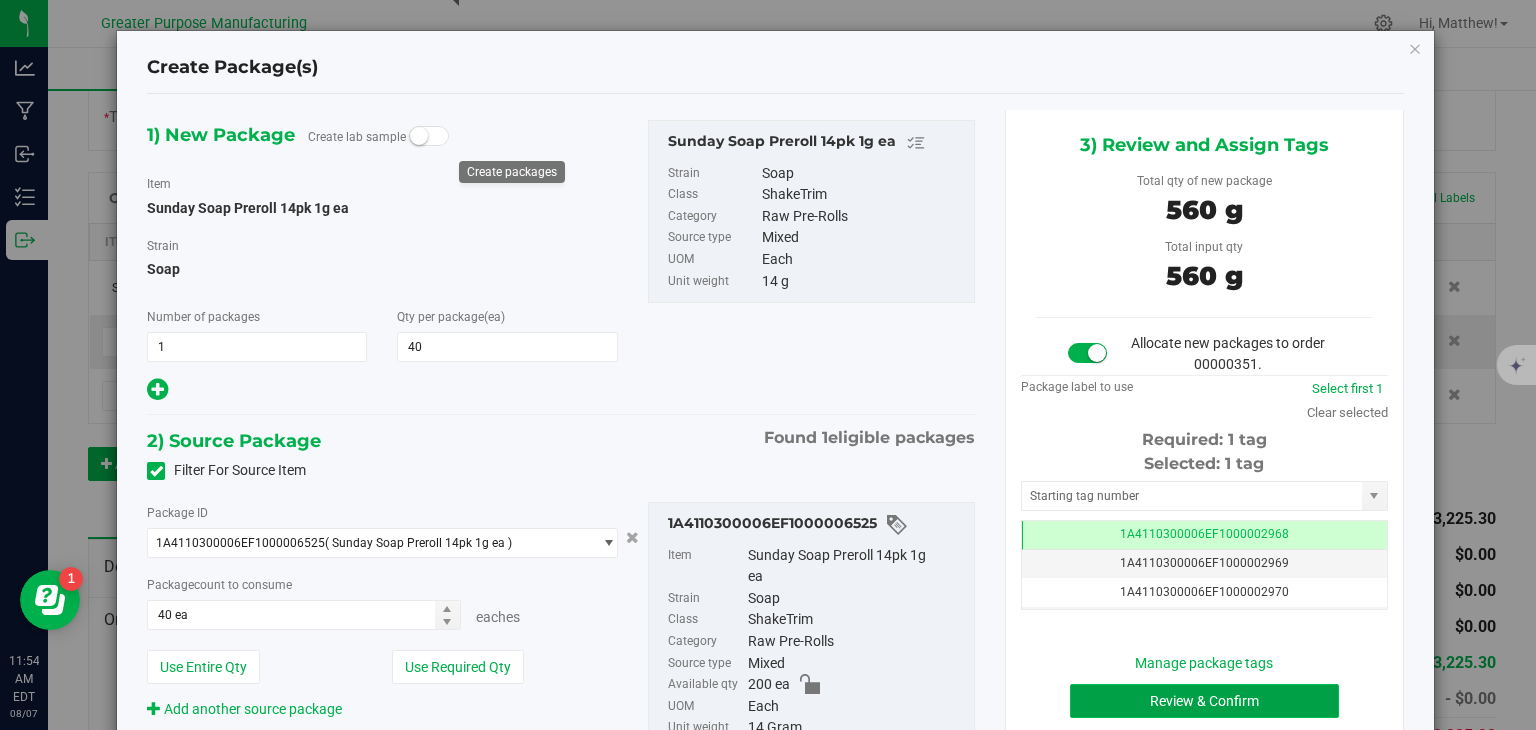 click on "Review & Confirm" at bounding box center [1204, 701] 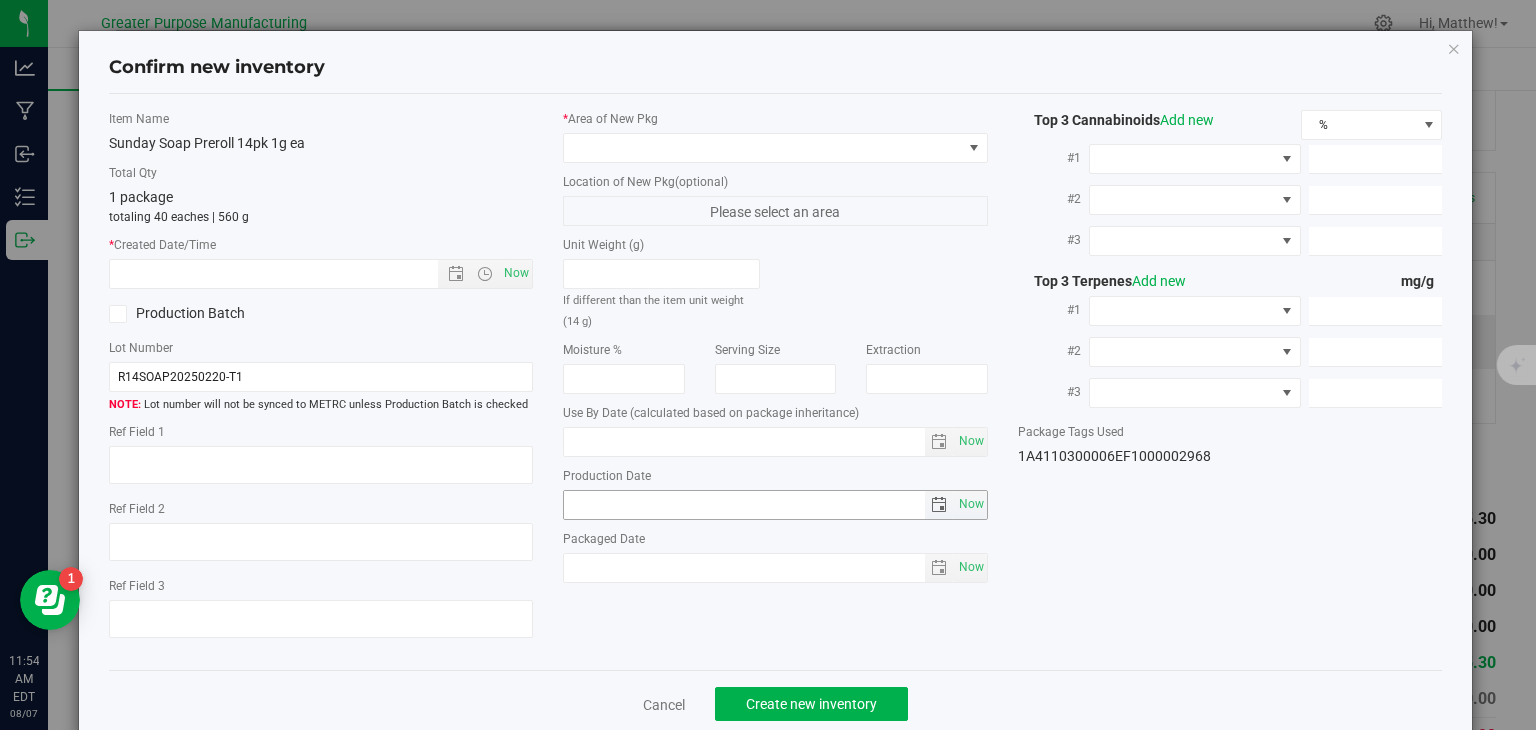 type on "2026-01-23" 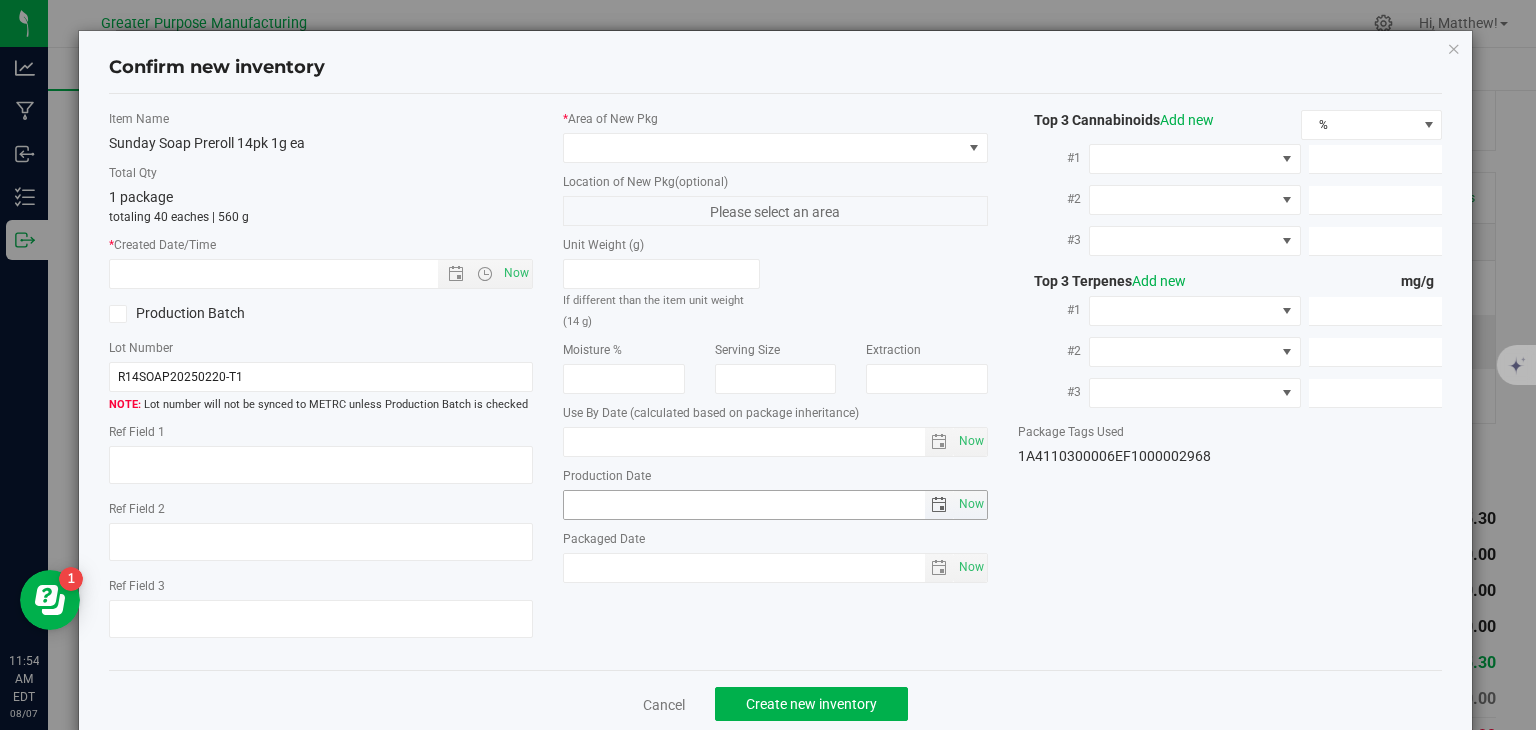 type on "2025-07-23" 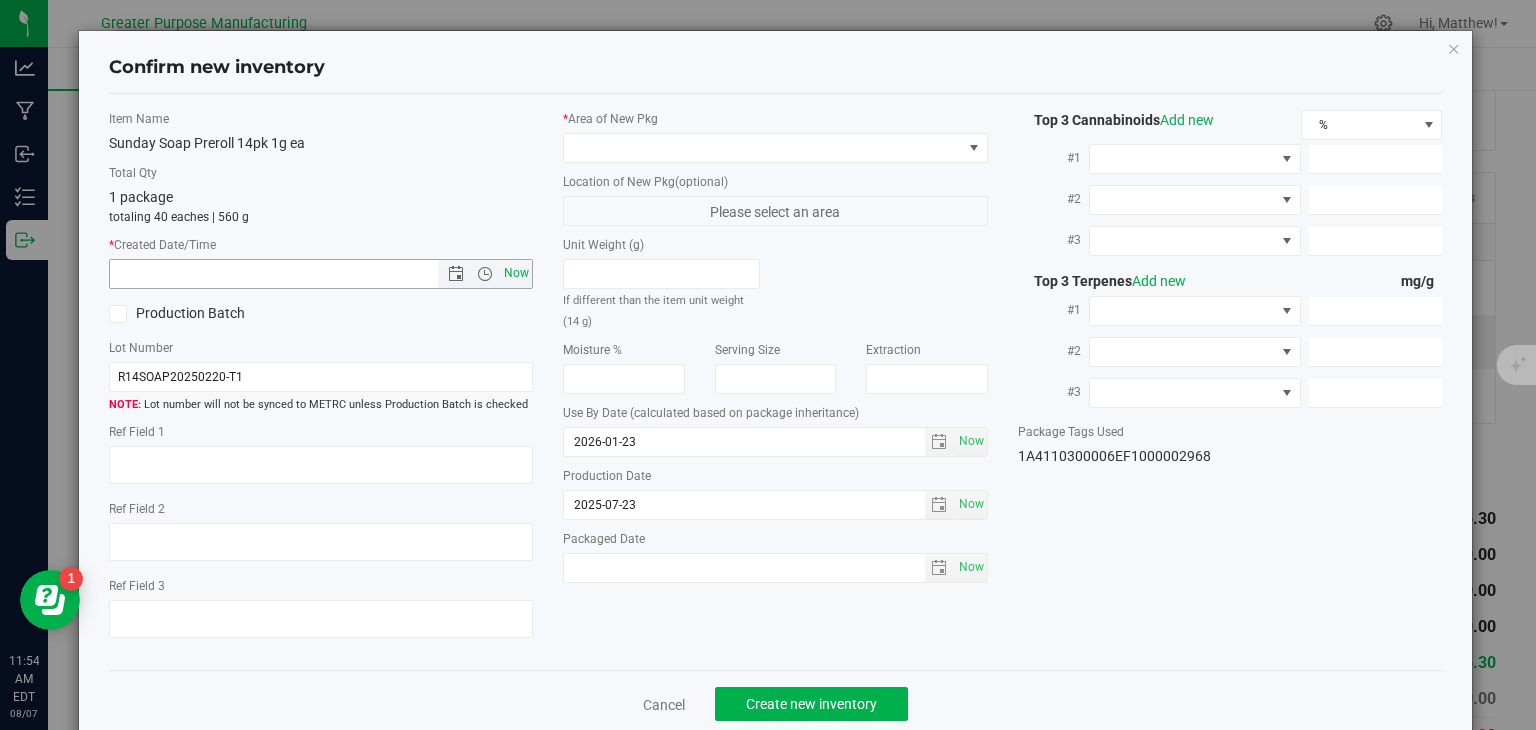 click on "Now" at bounding box center (517, 273) 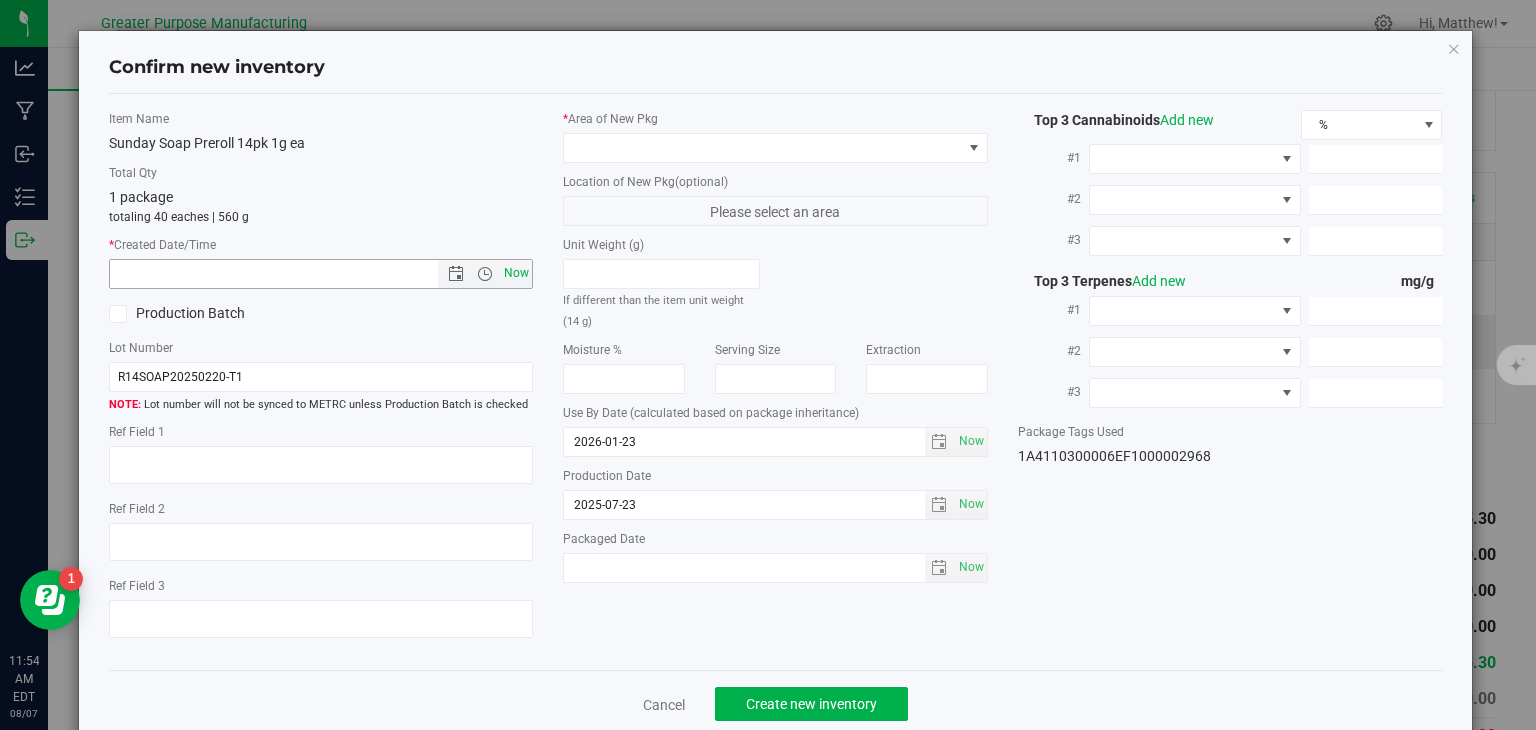 type on "8/7/2025 11:54 AM" 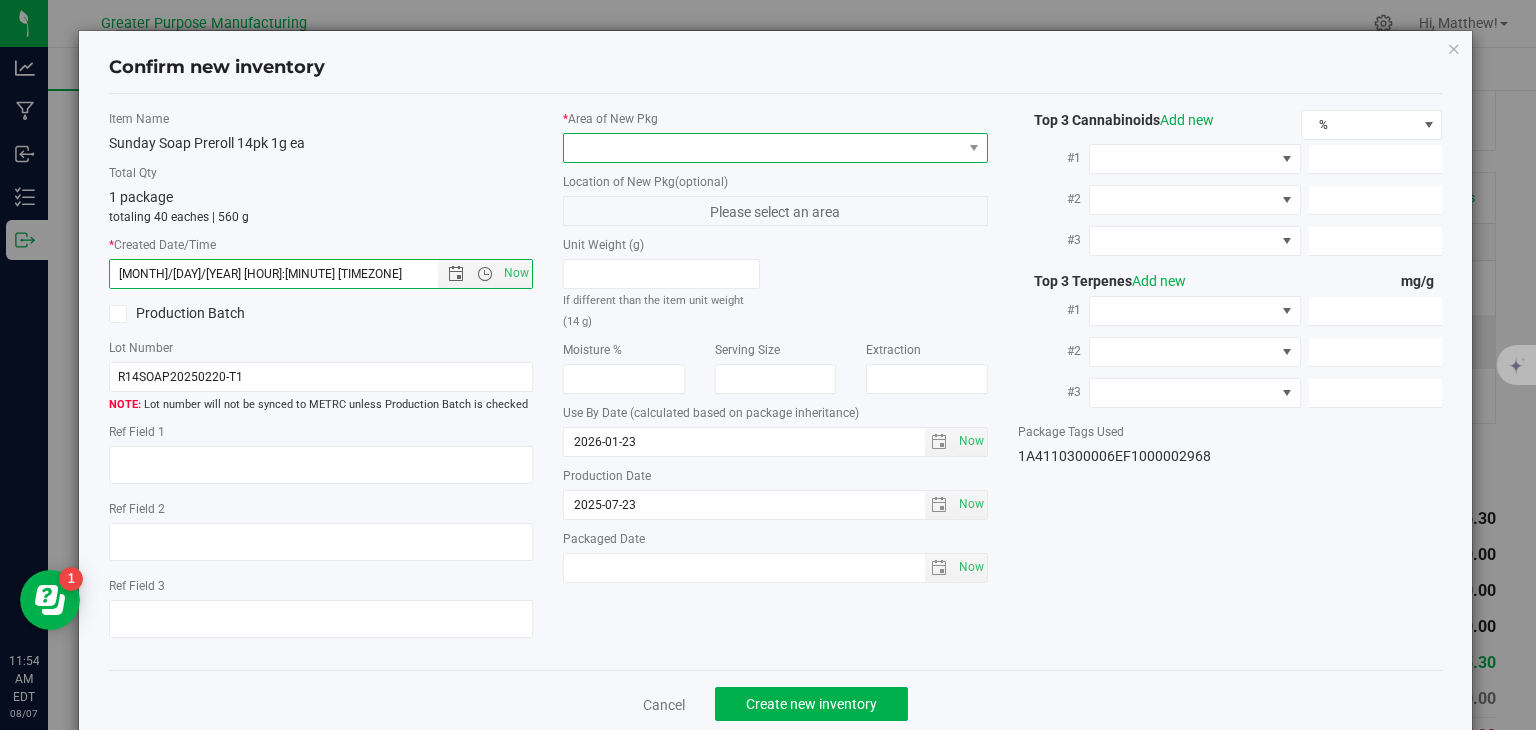 click at bounding box center [763, 148] 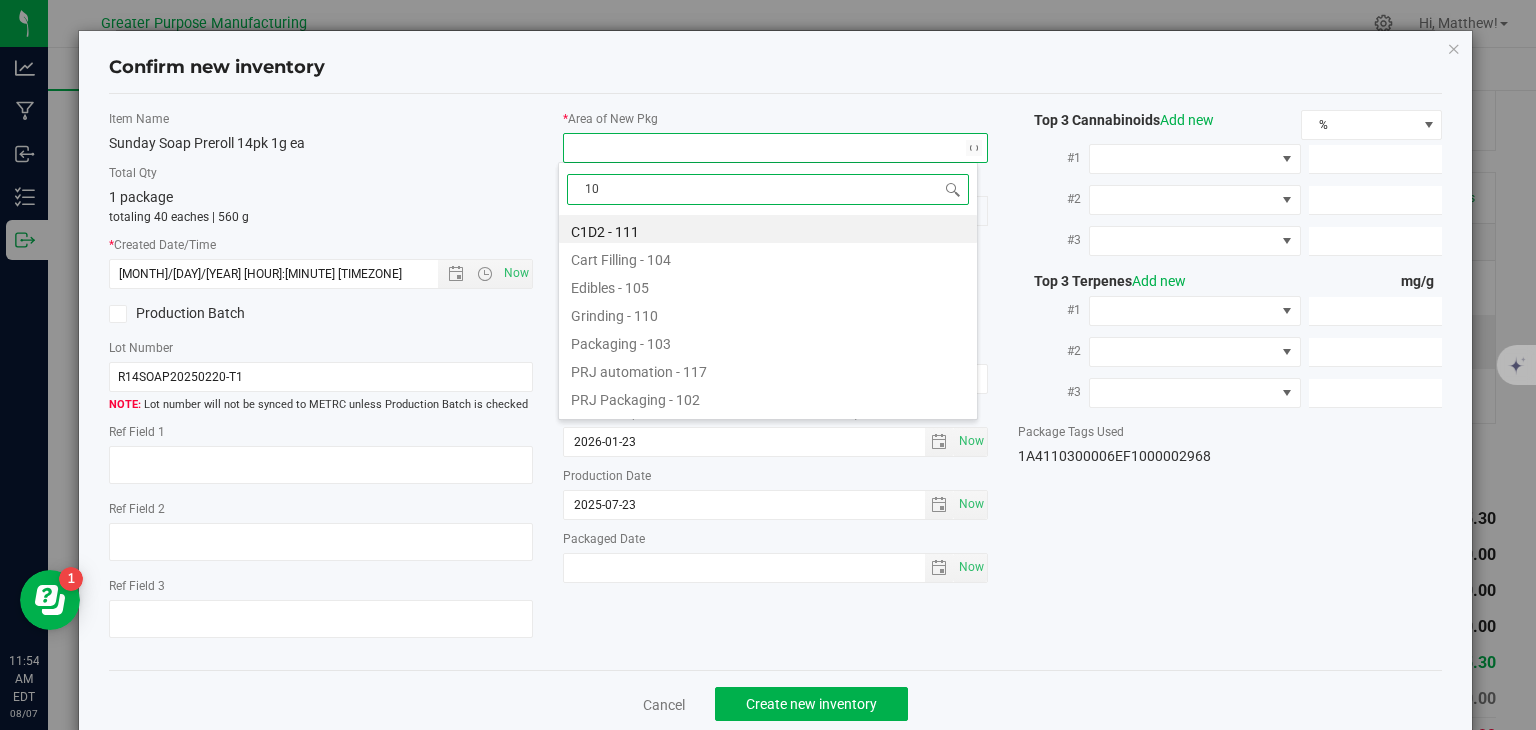 type on "108" 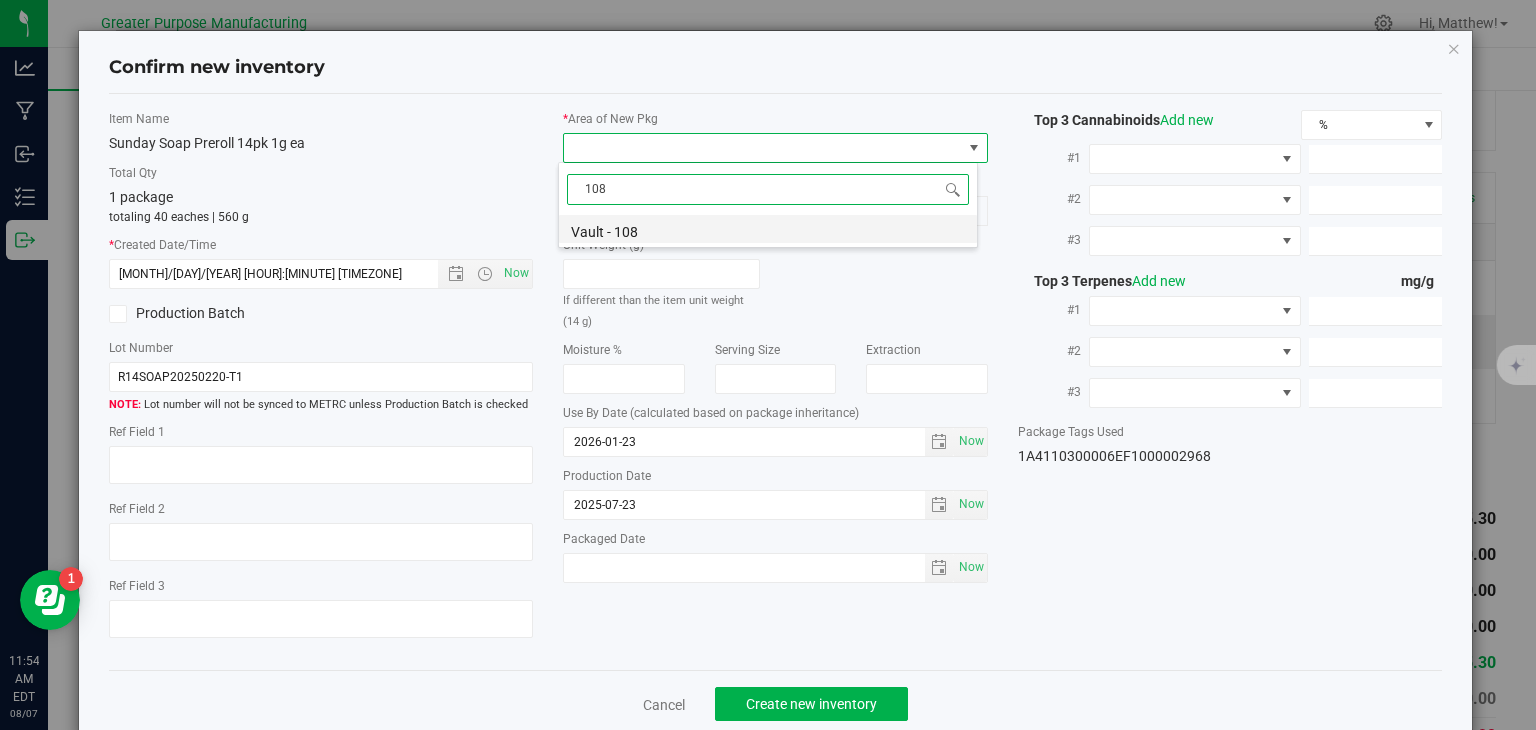 click on "Vault - 108" at bounding box center (768, 229) 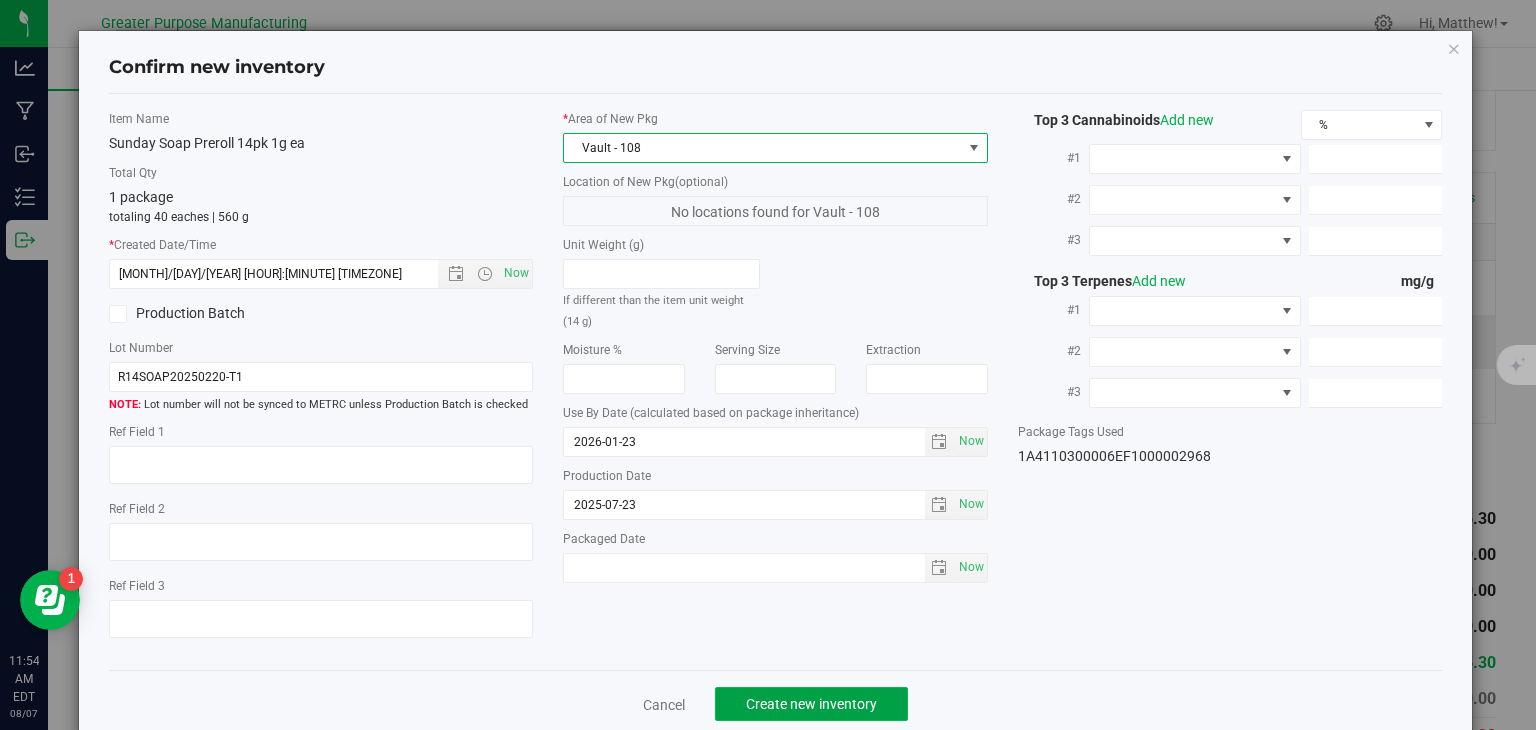 click on "Create new inventory" 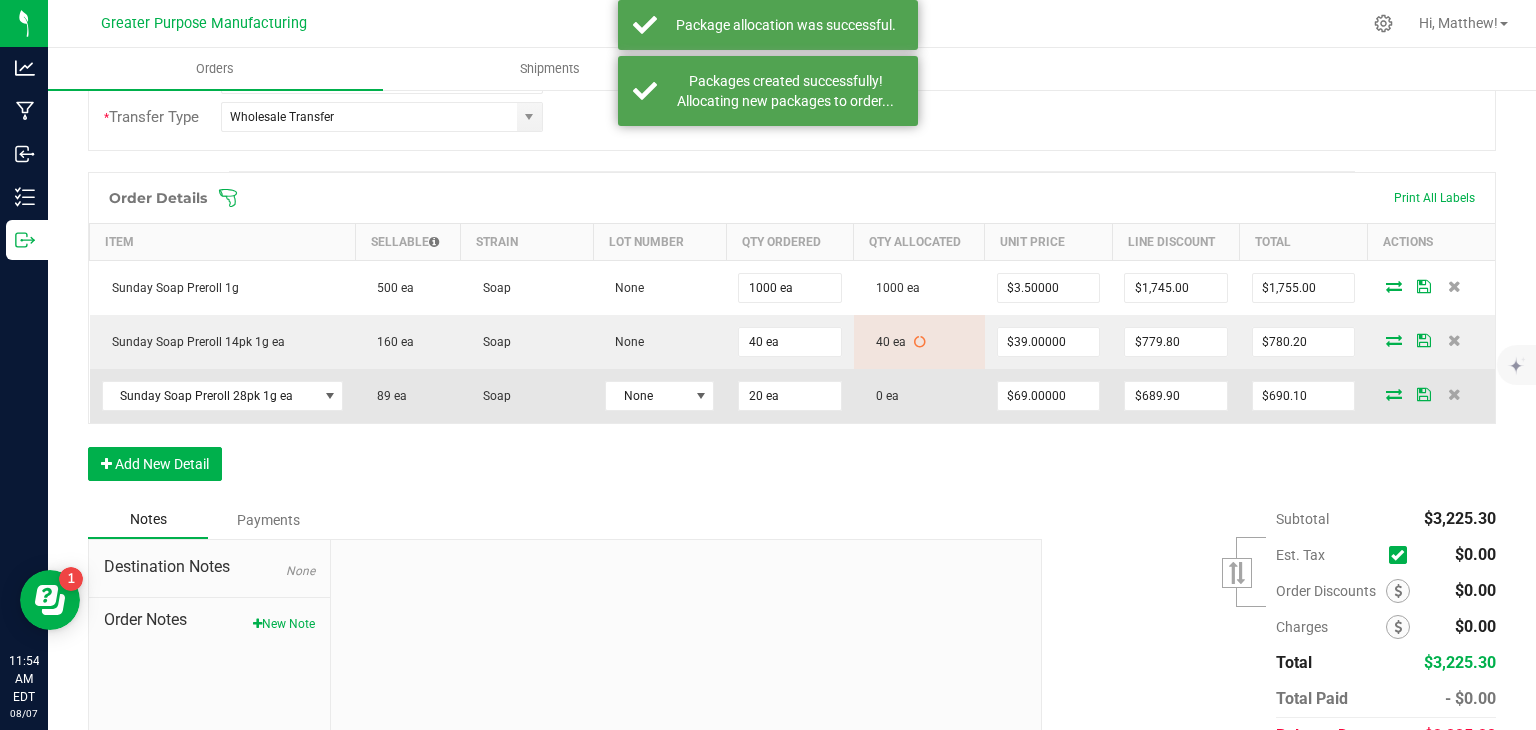 click at bounding box center (1394, 394) 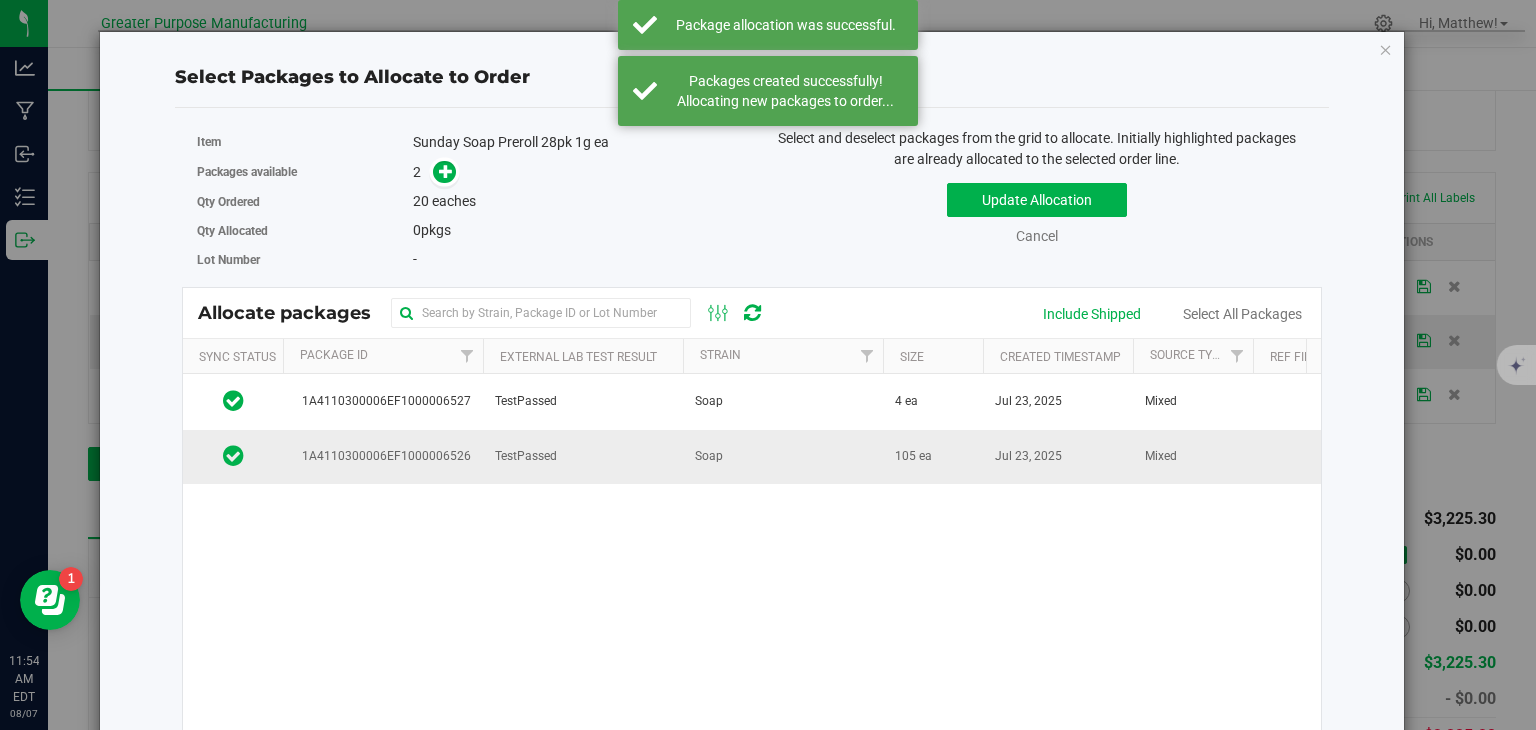 click on "Soap" at bounding box center [783, 457] 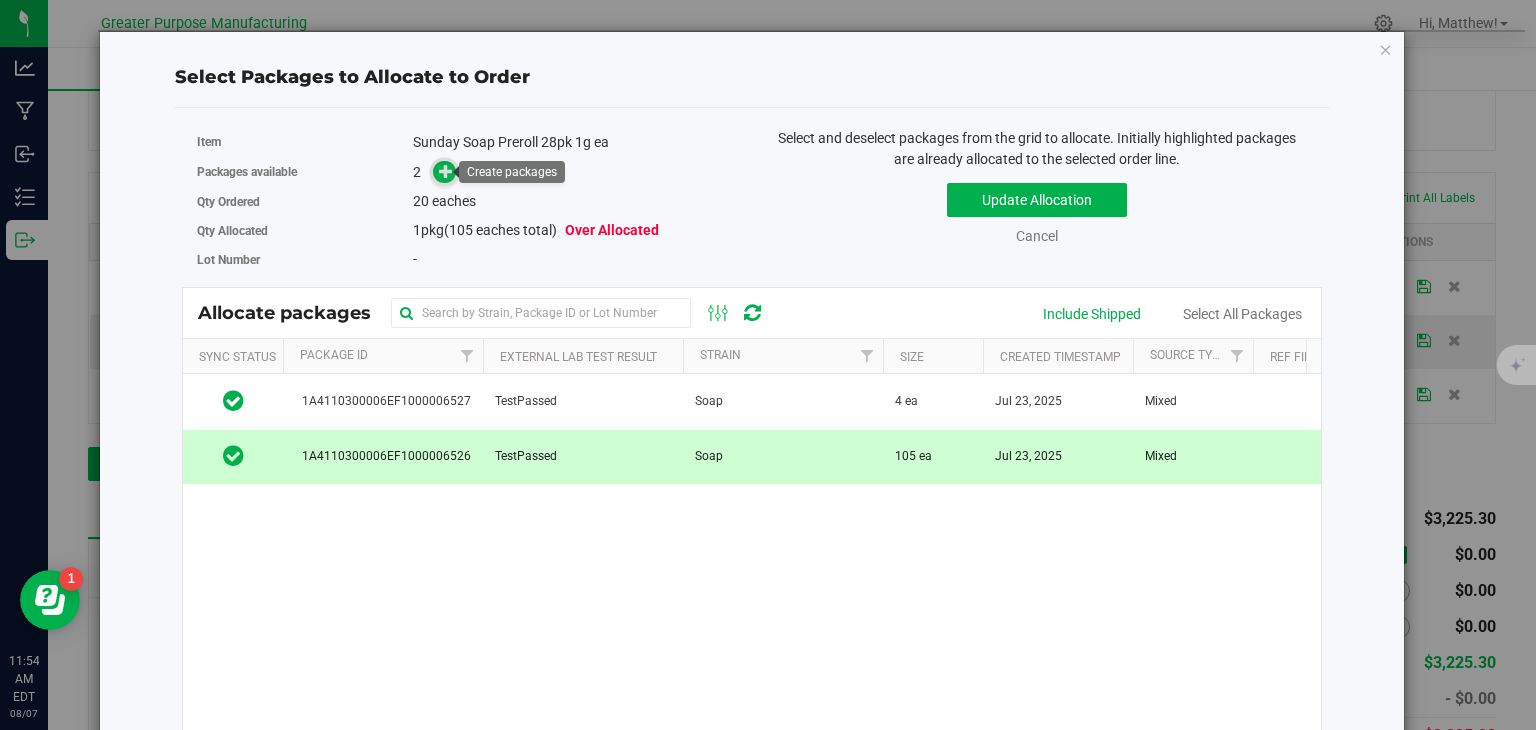 click at bounding box center [446, 171] 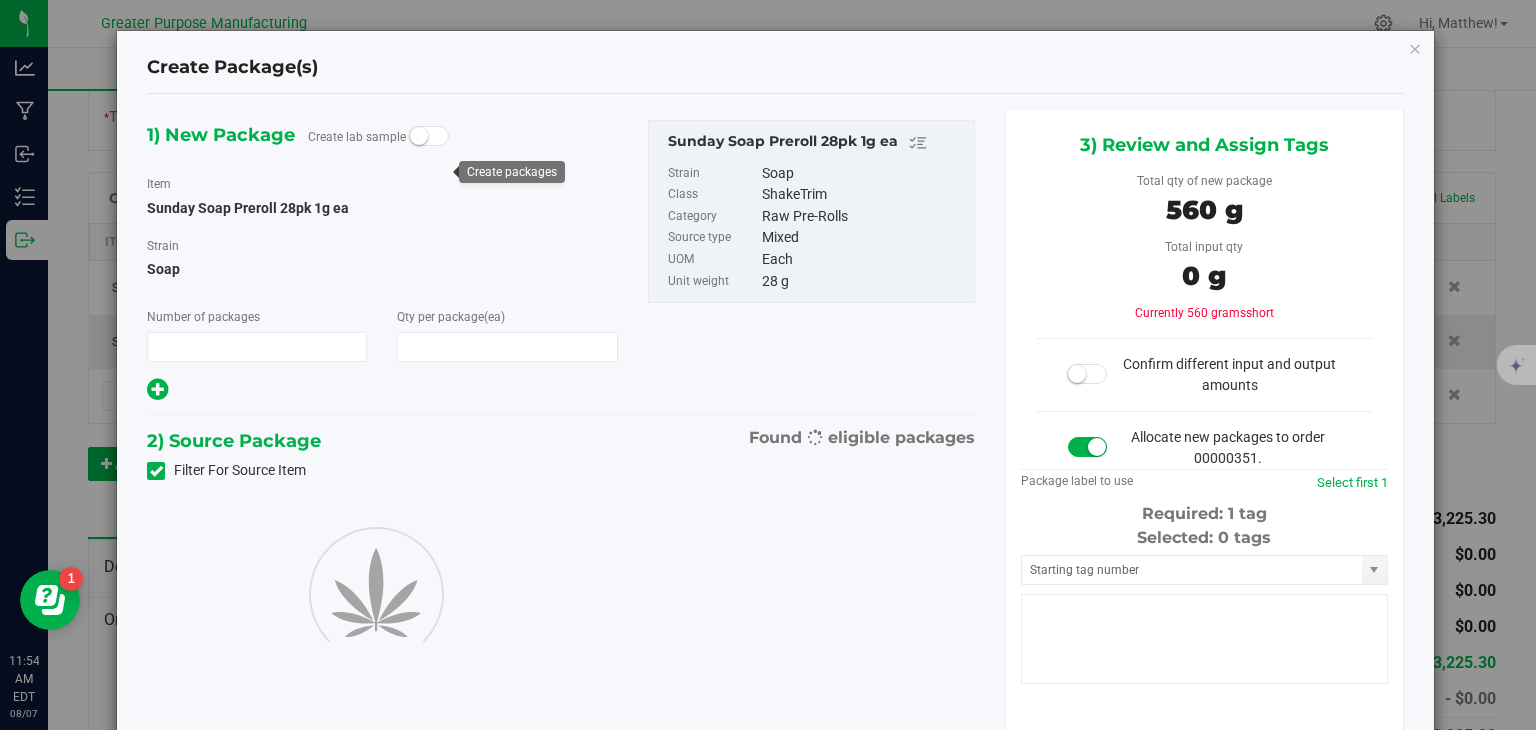 type on "1" 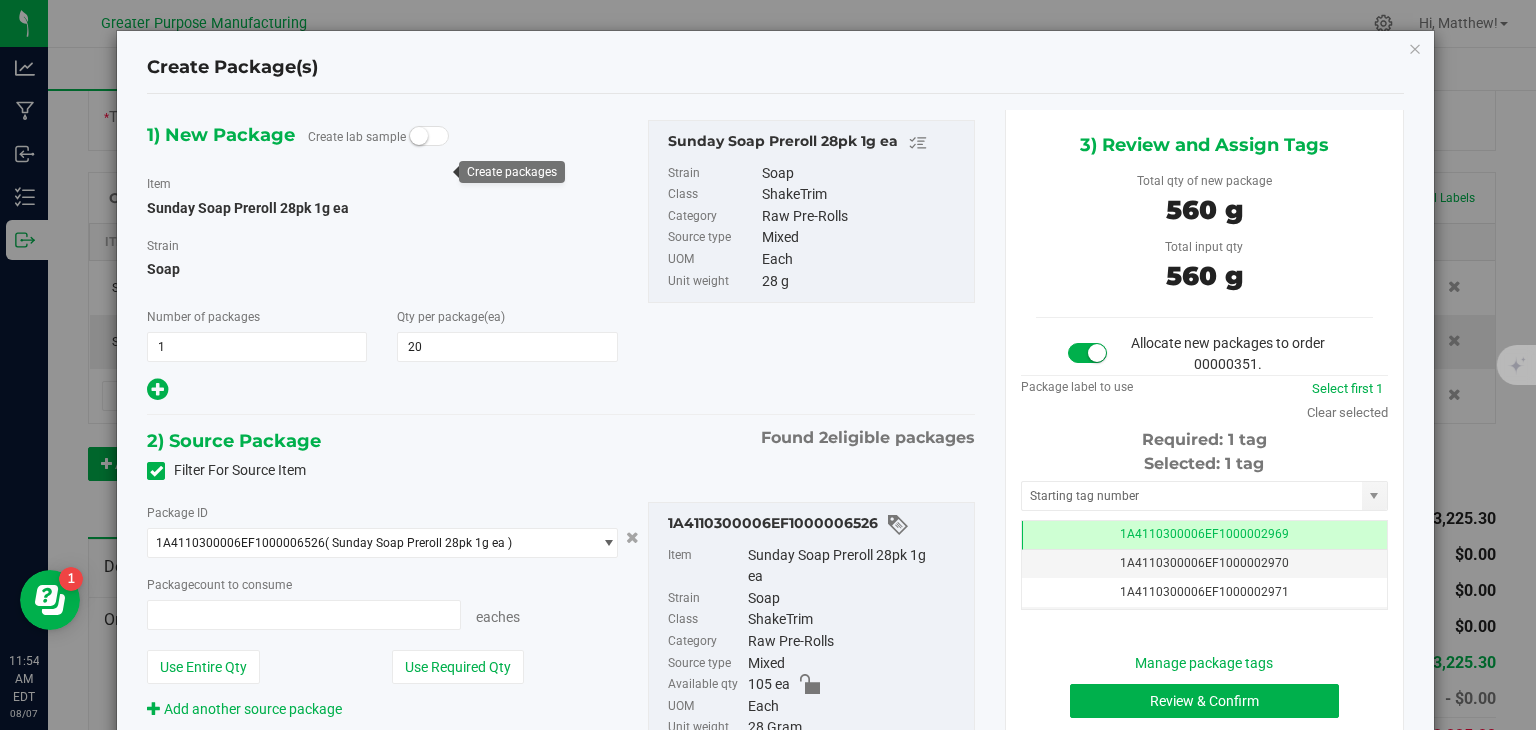 type on "20" 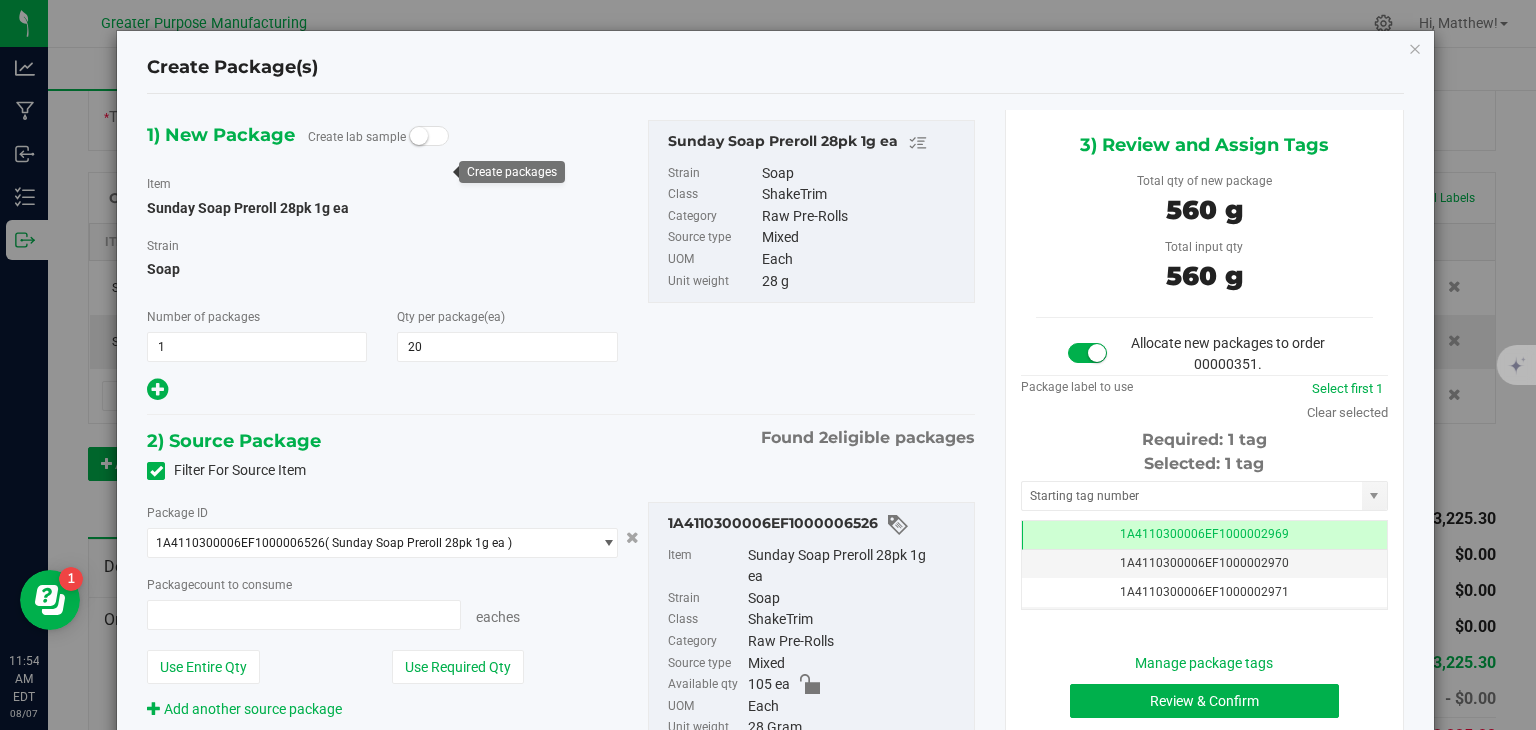 type on "20 ea" 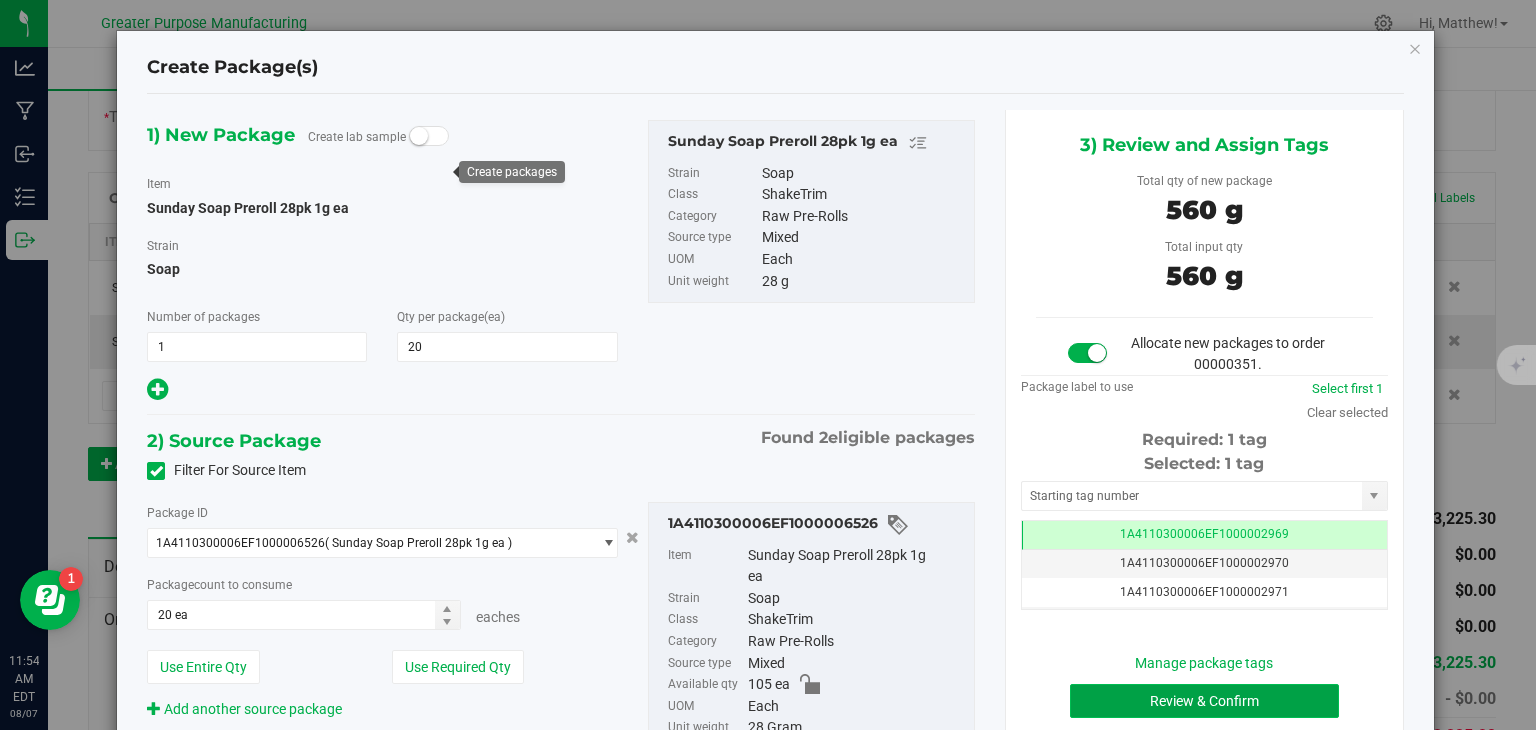 click on "Review & Confirm" at bounding box center (1204, 701) 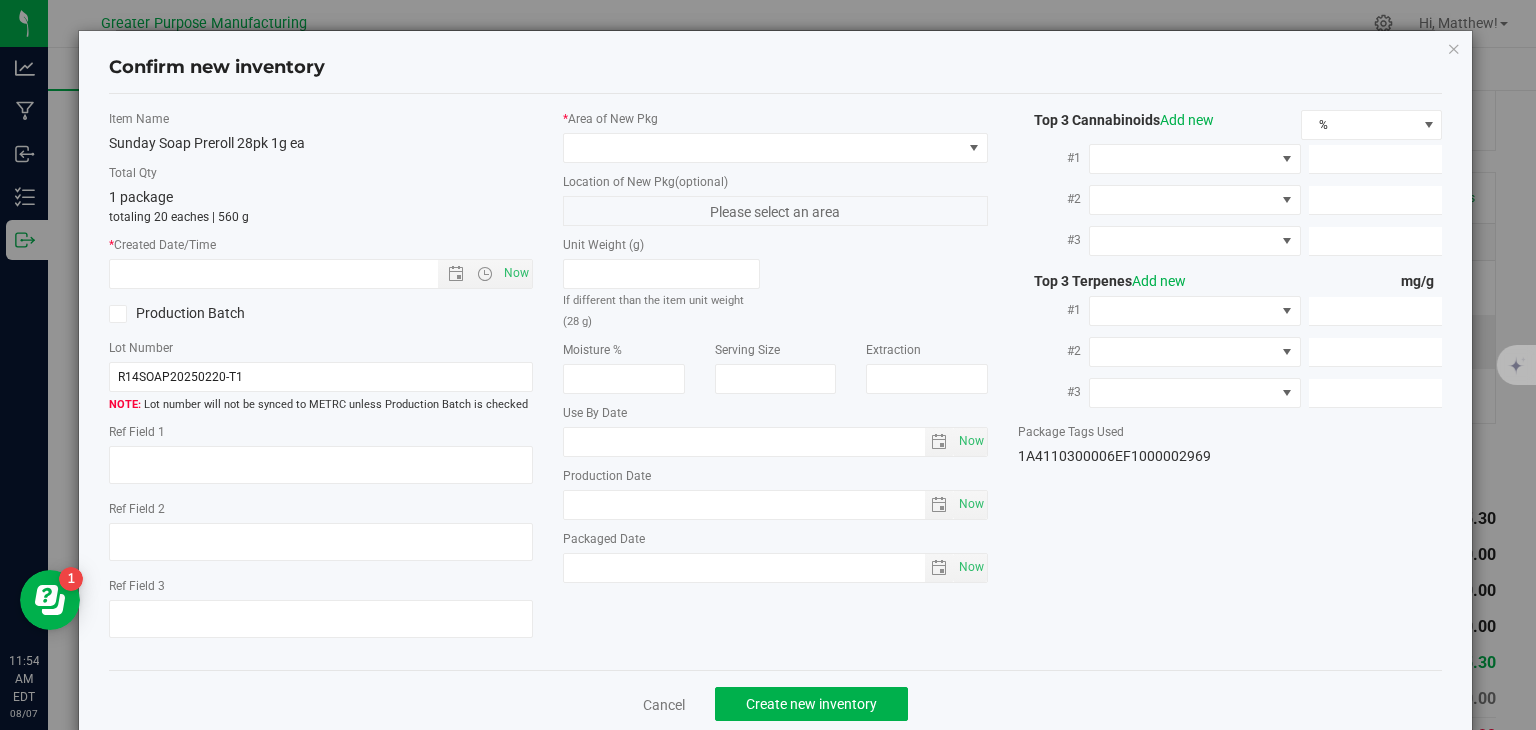 type on "2026-01-23" 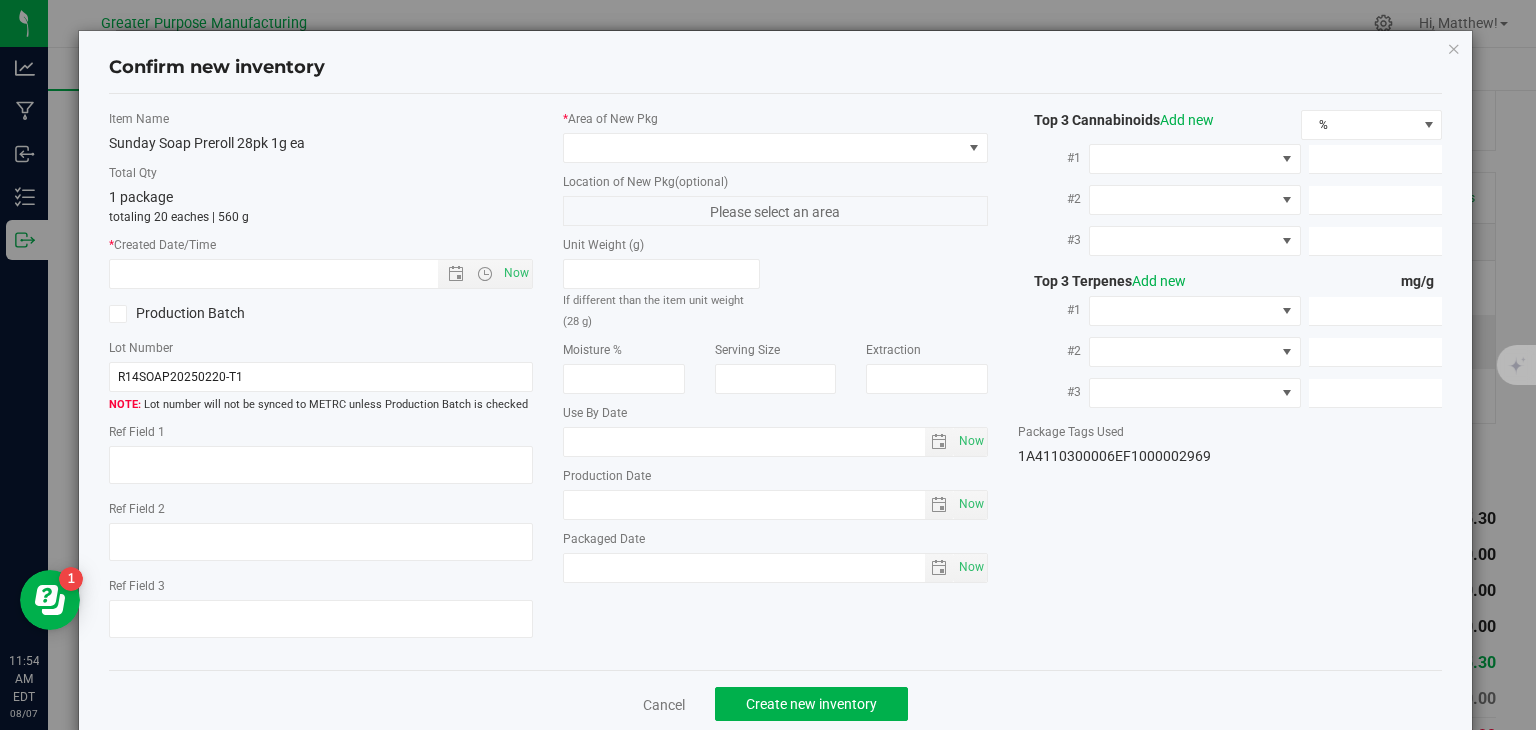 type on "2025-07-23" 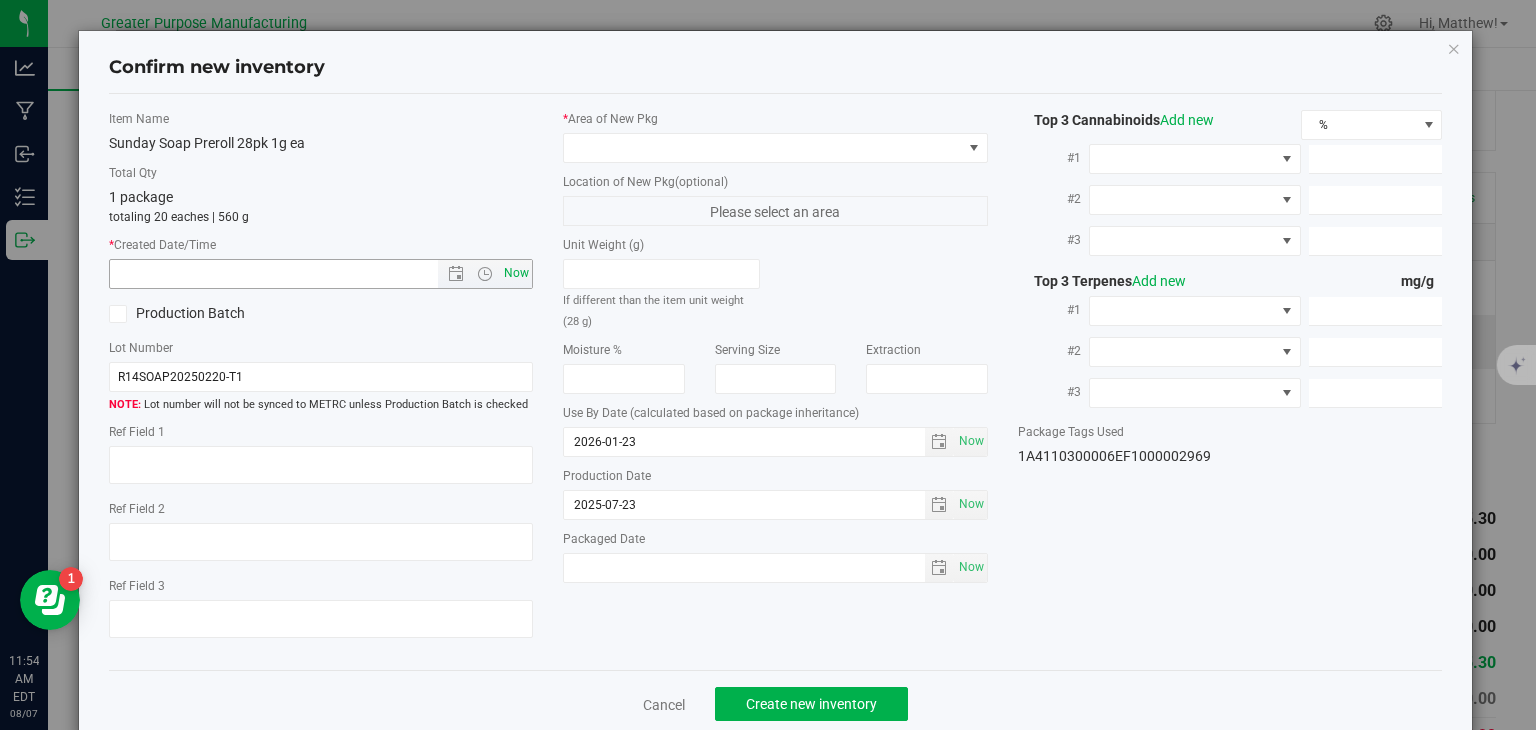 click on "Now" at bounding box center [517, 273] 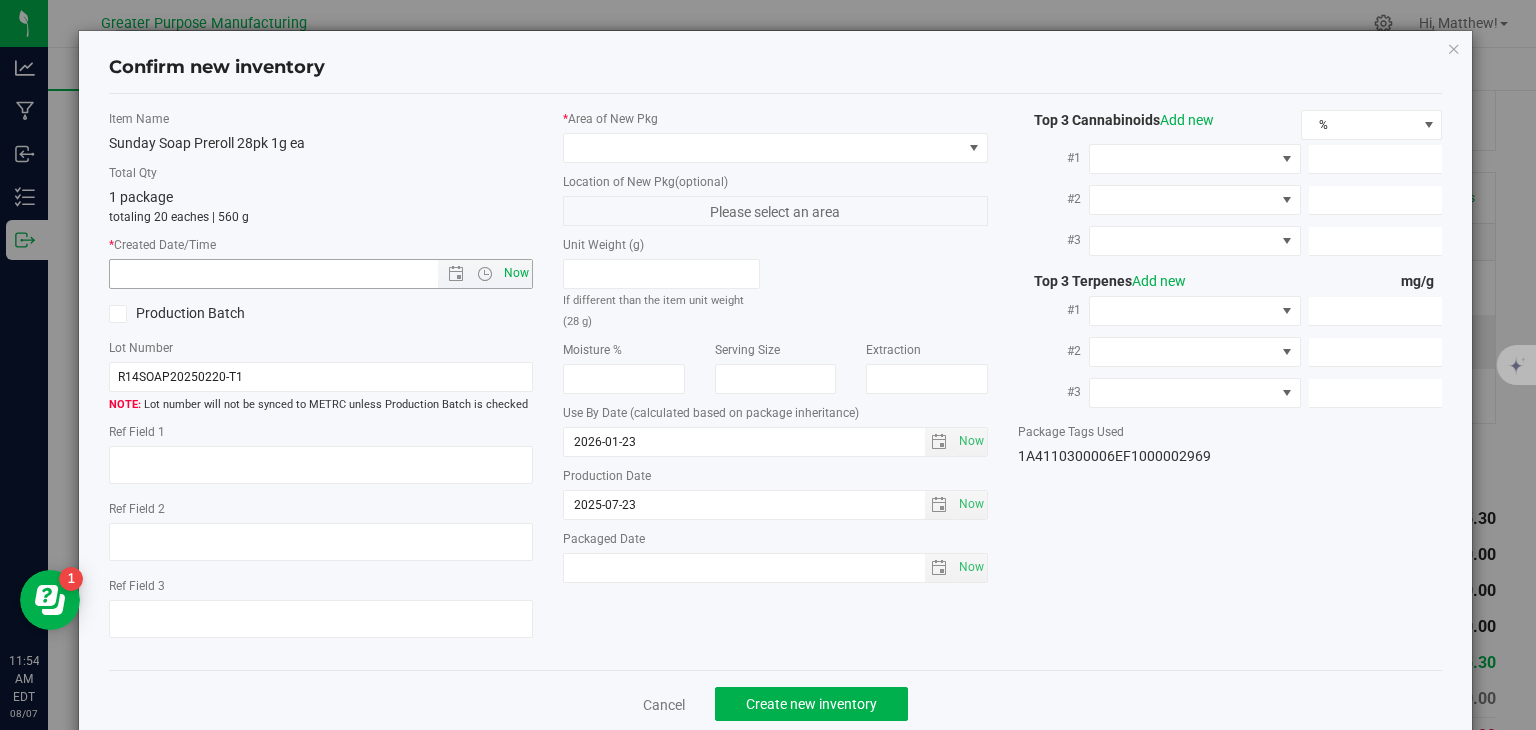type on "8/7/2025 11:54 AM" 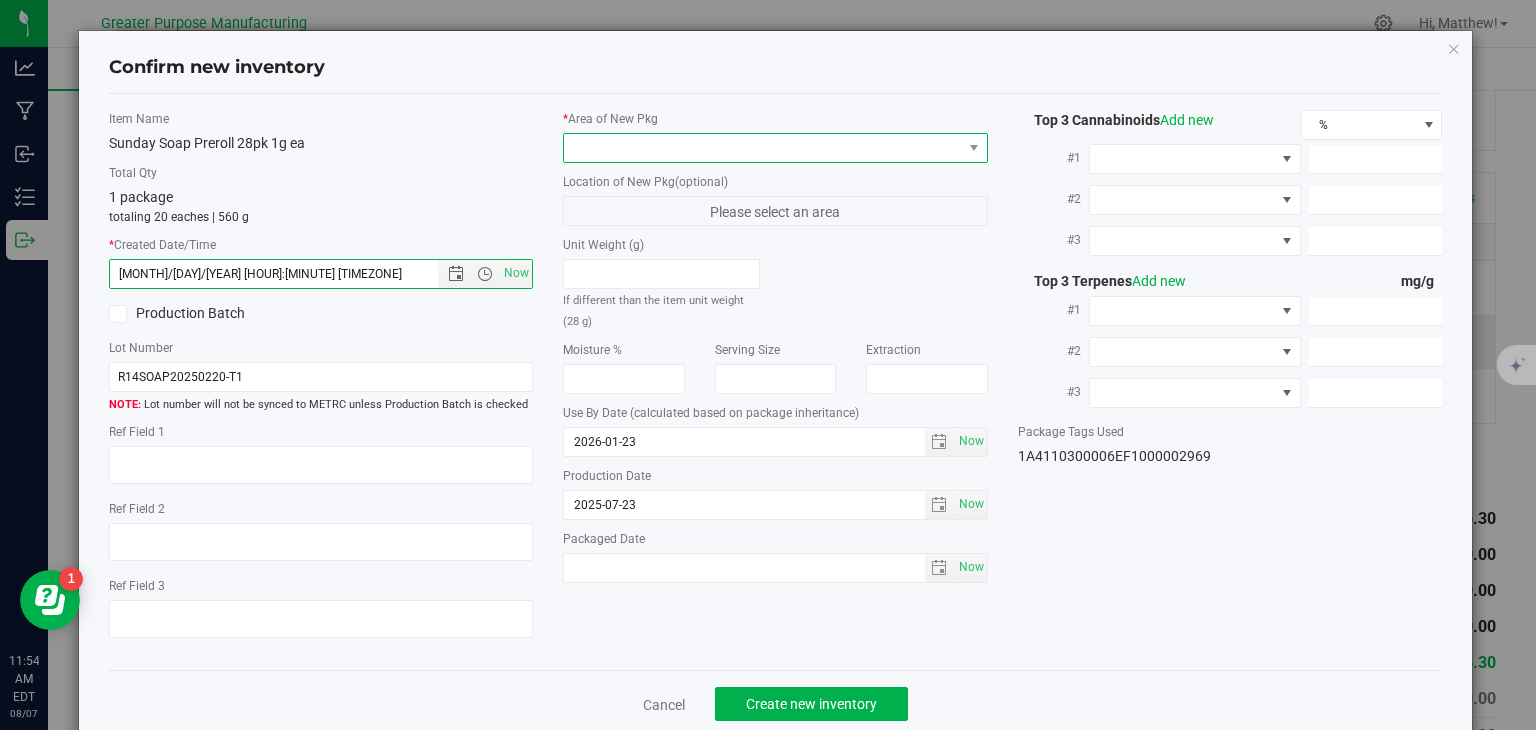 click at bounding box center [763, 148] 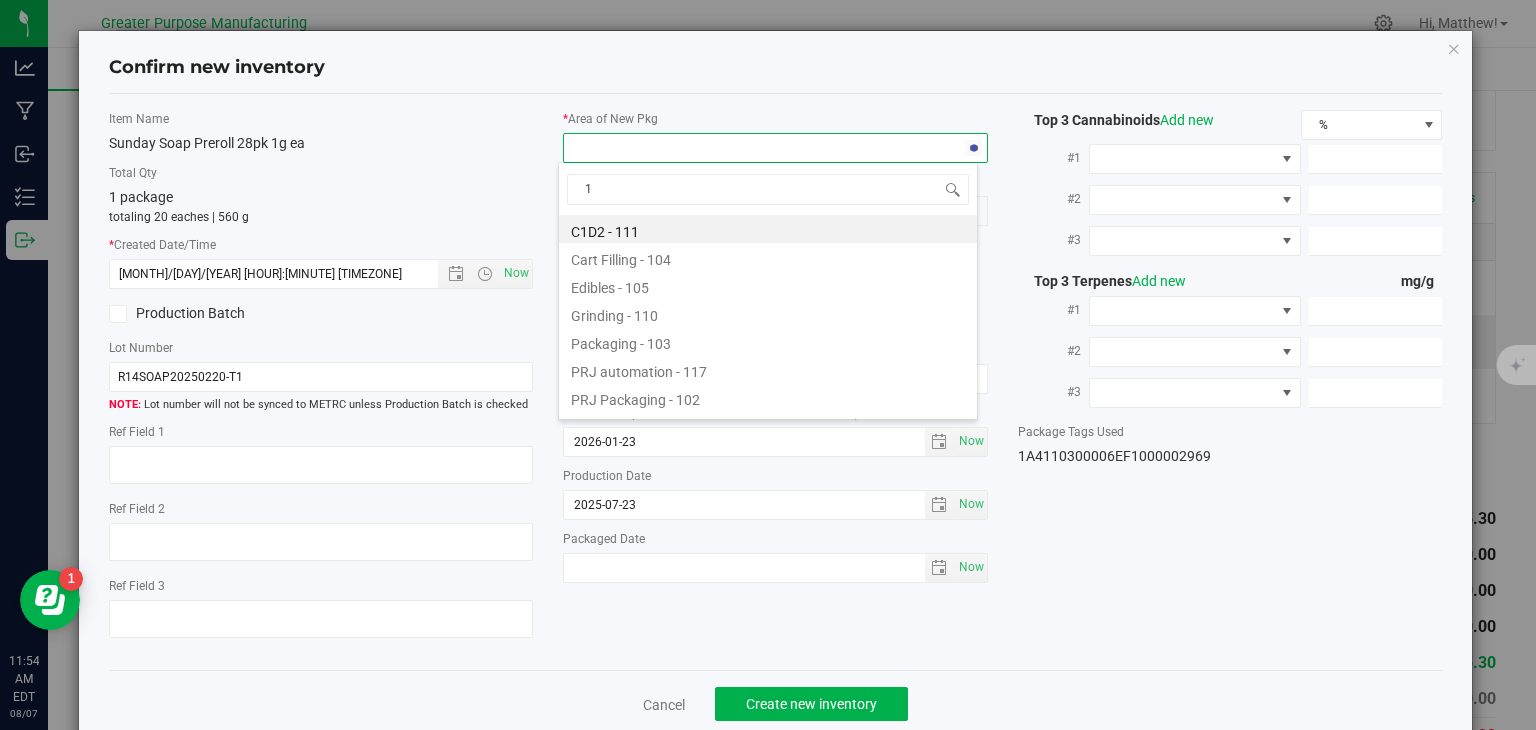 type on "10" 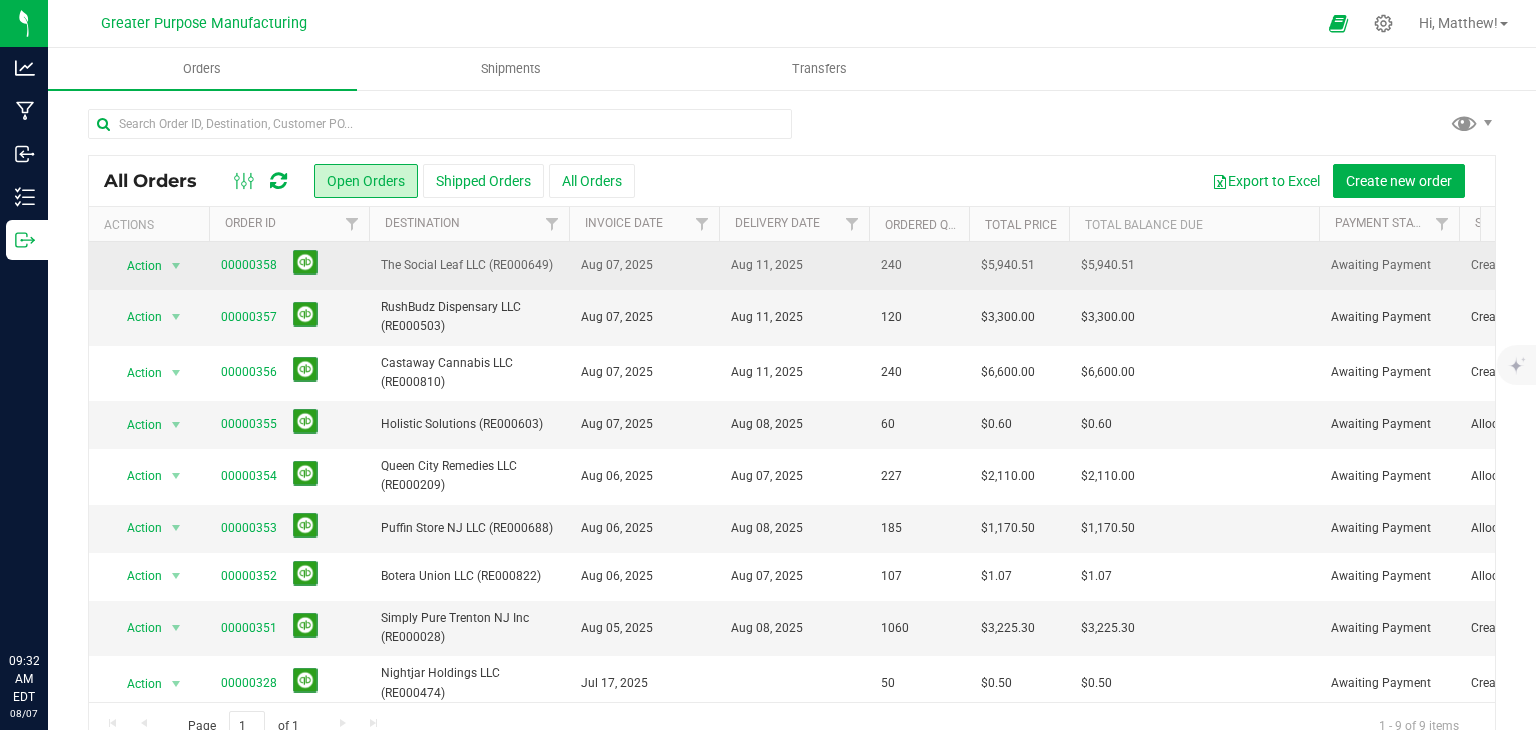 scroll, scrollTop: 0, scrollLeft: 0, axis: both 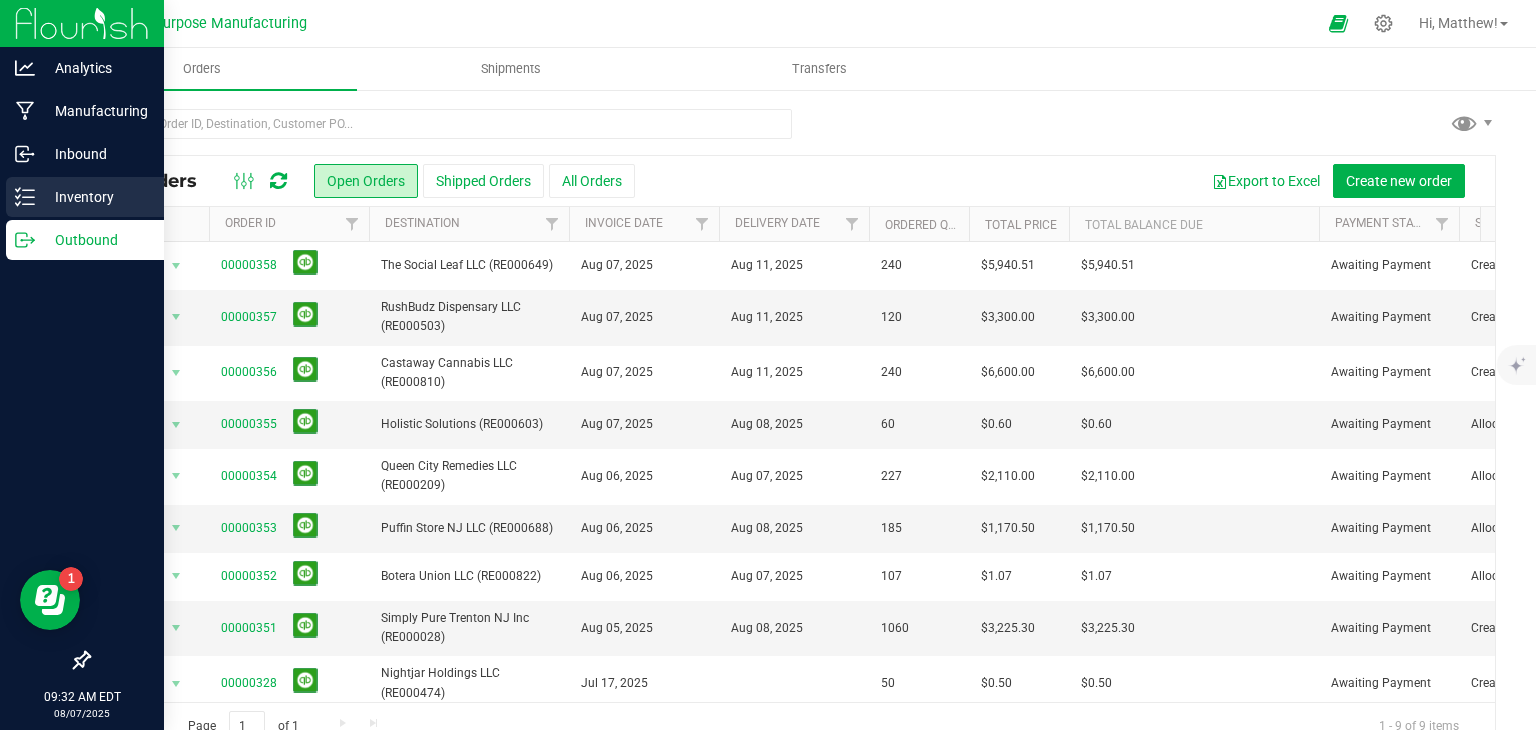 click on "Inventory" at bounding box center [95, 197] 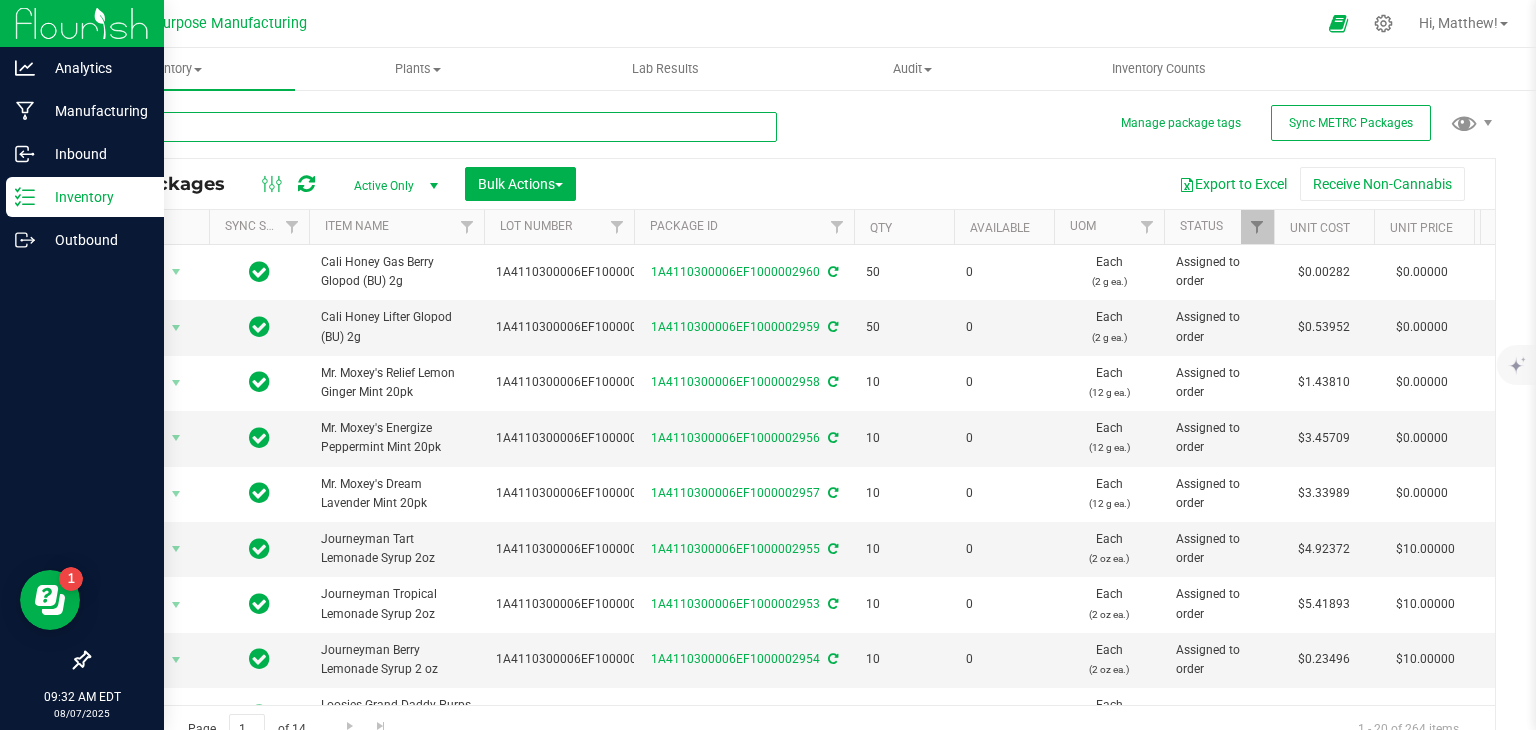 click at bounding box center [432, 127] 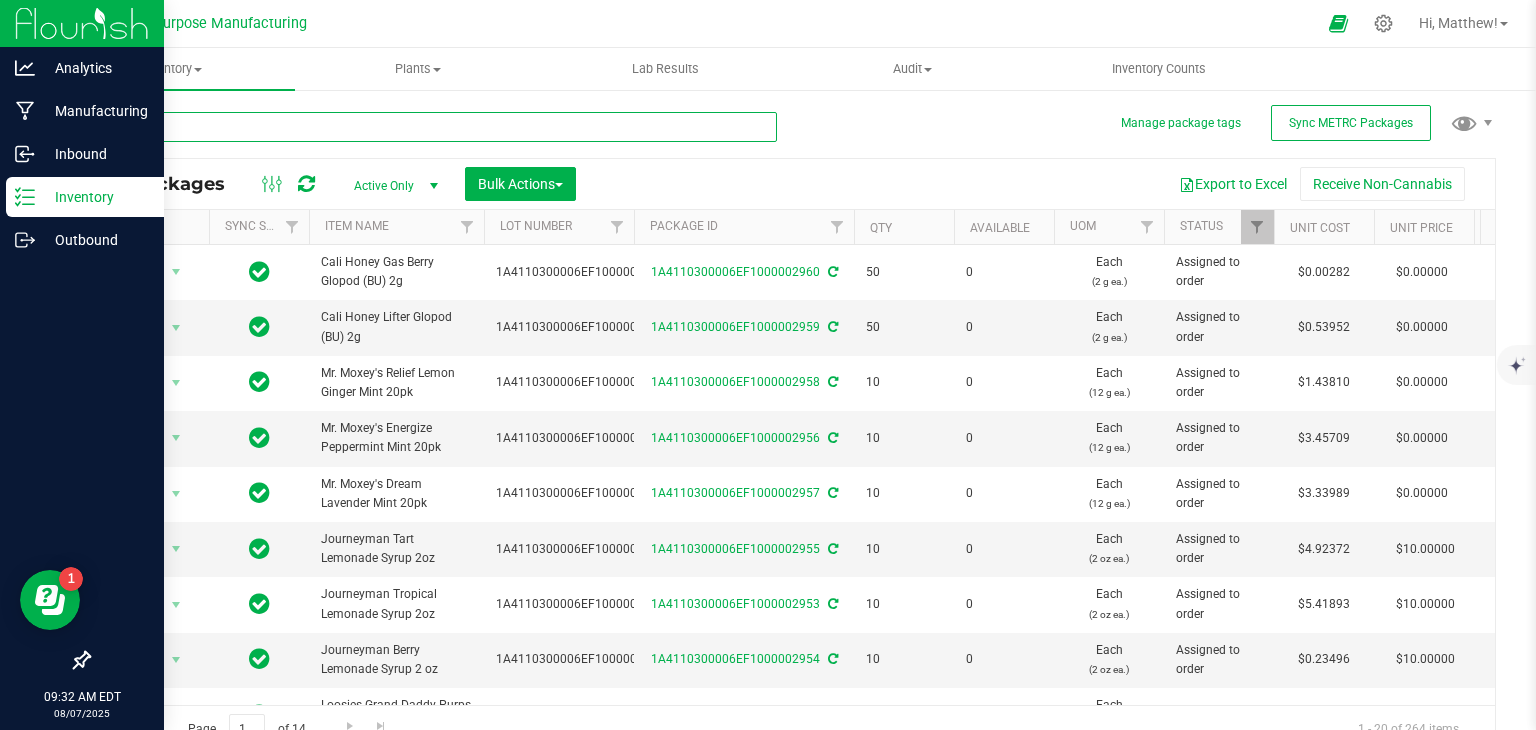 type on "mini" 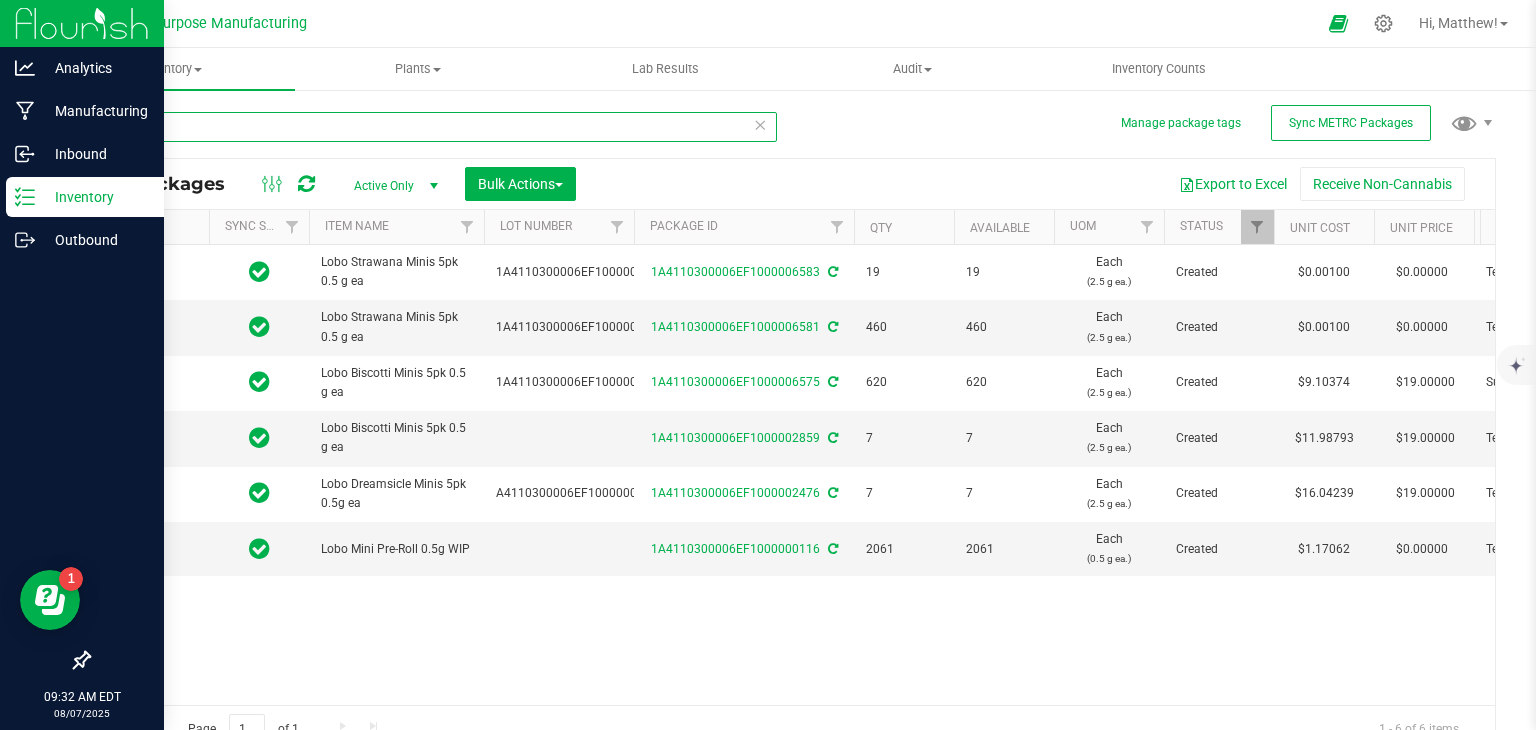 type on "2025-08-05" 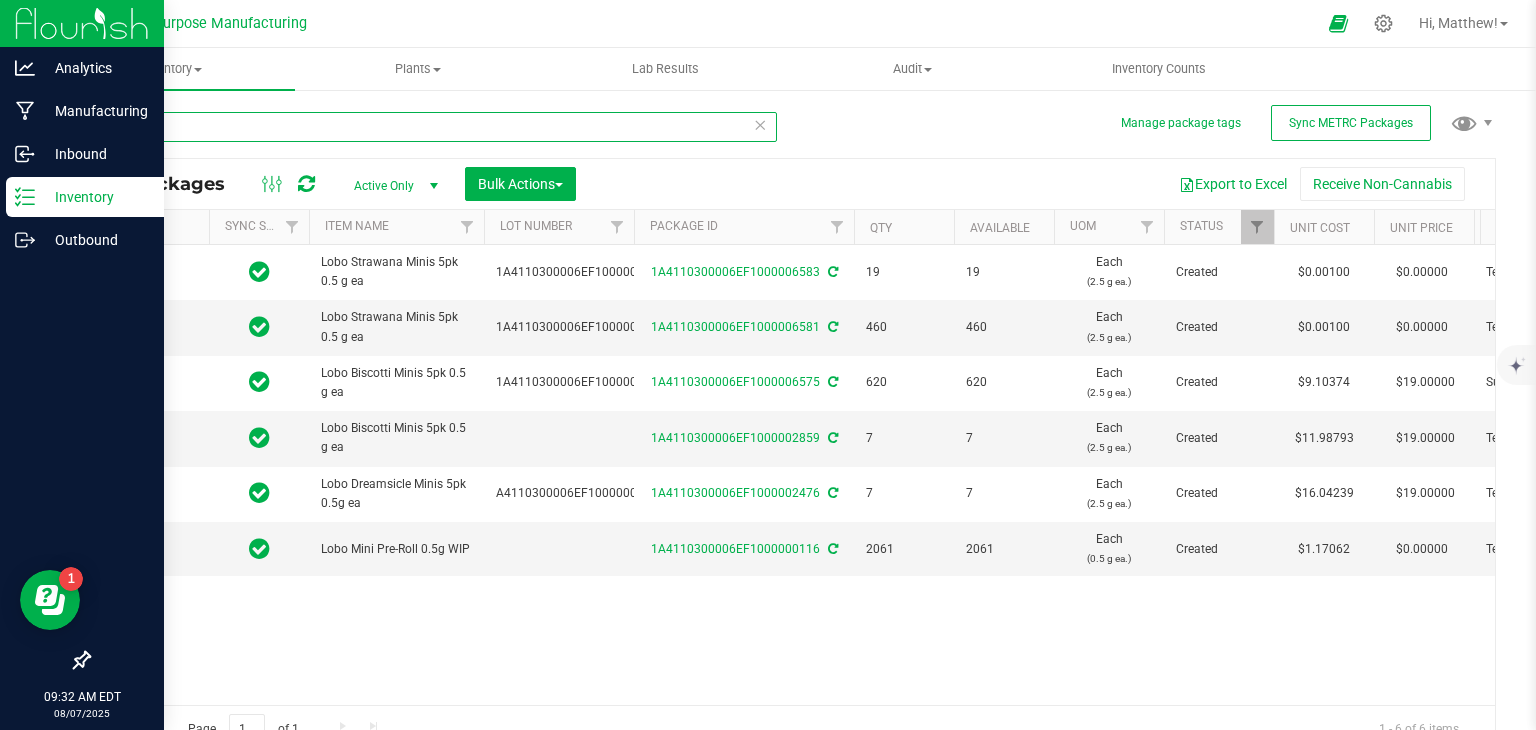 type on "2025-02-26" 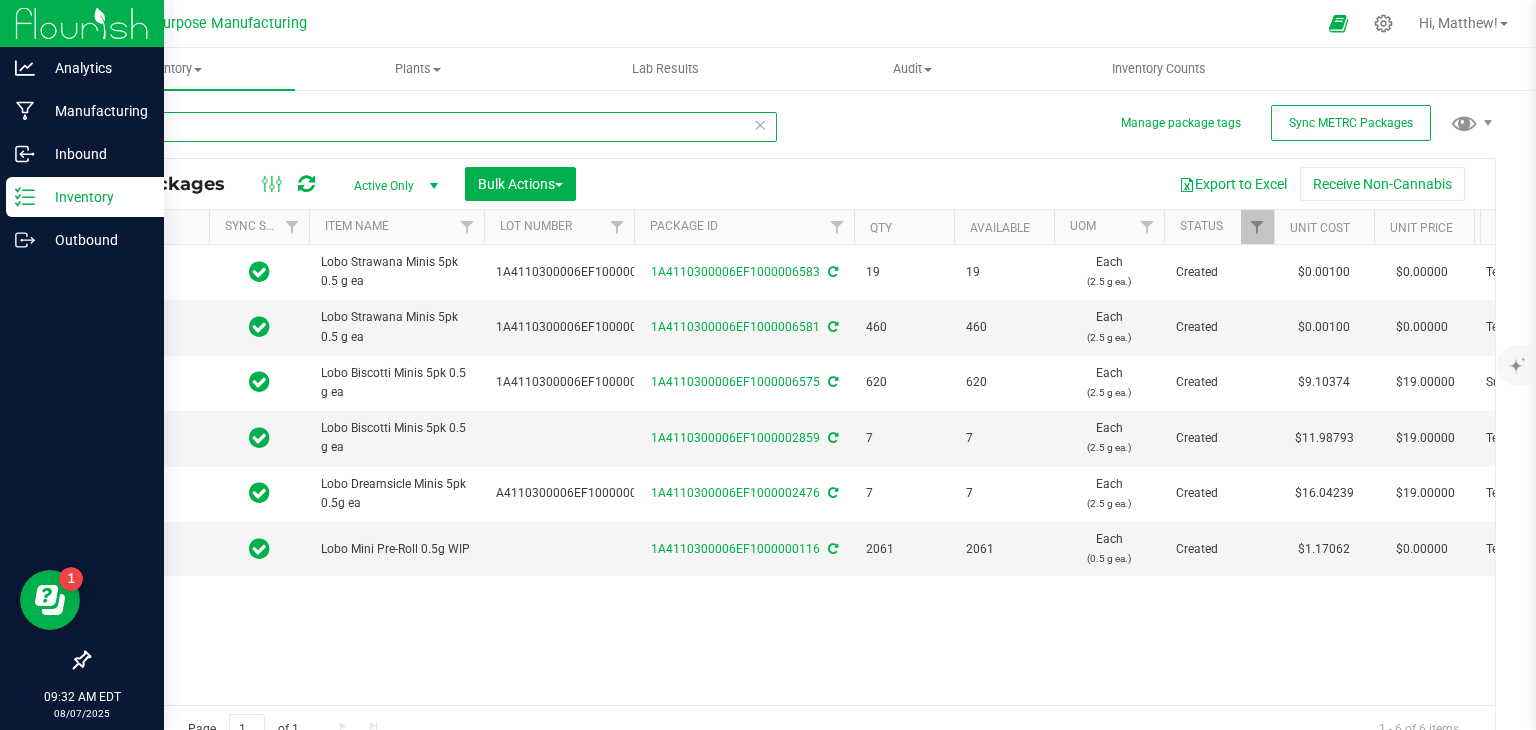 type on "2025-07-09" 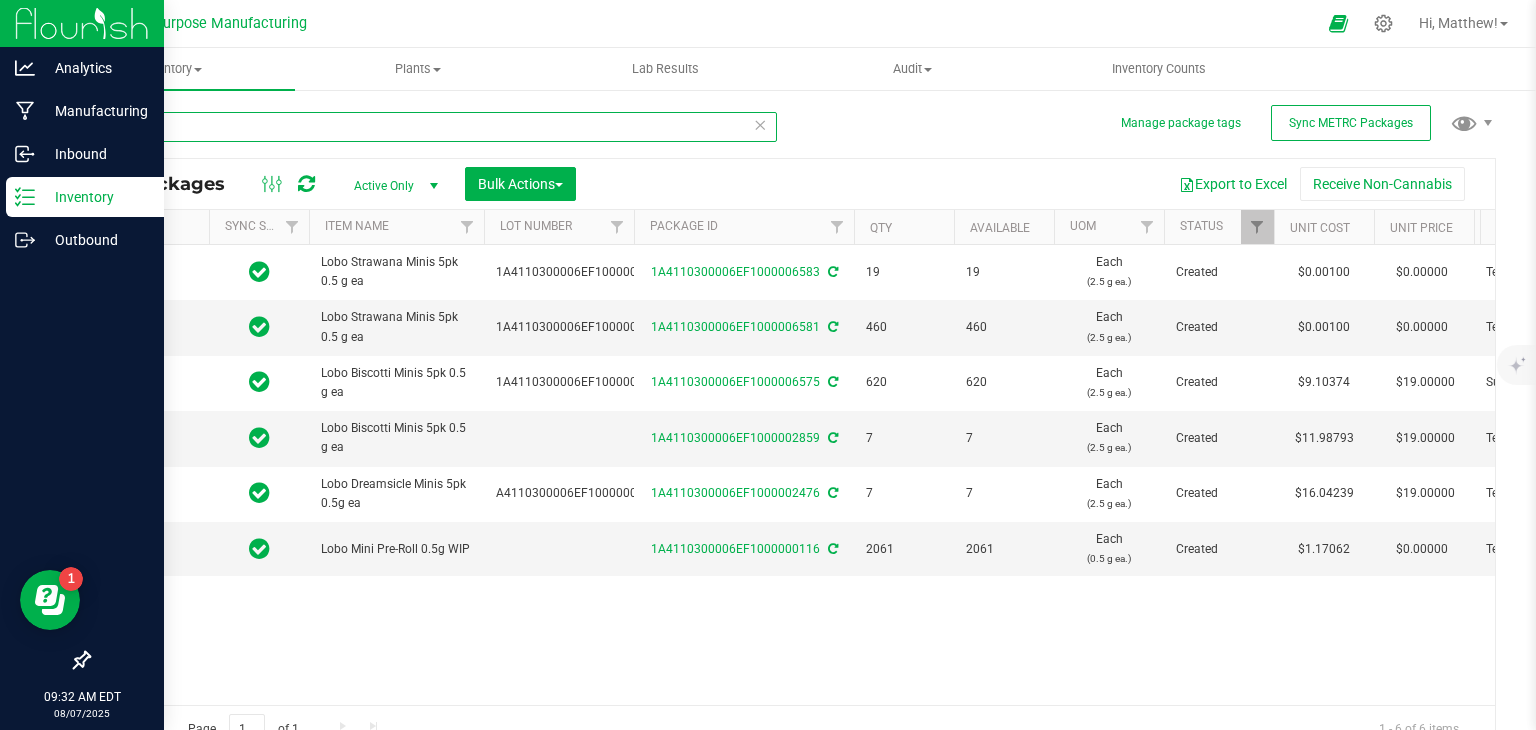 type on "2025-02-18" 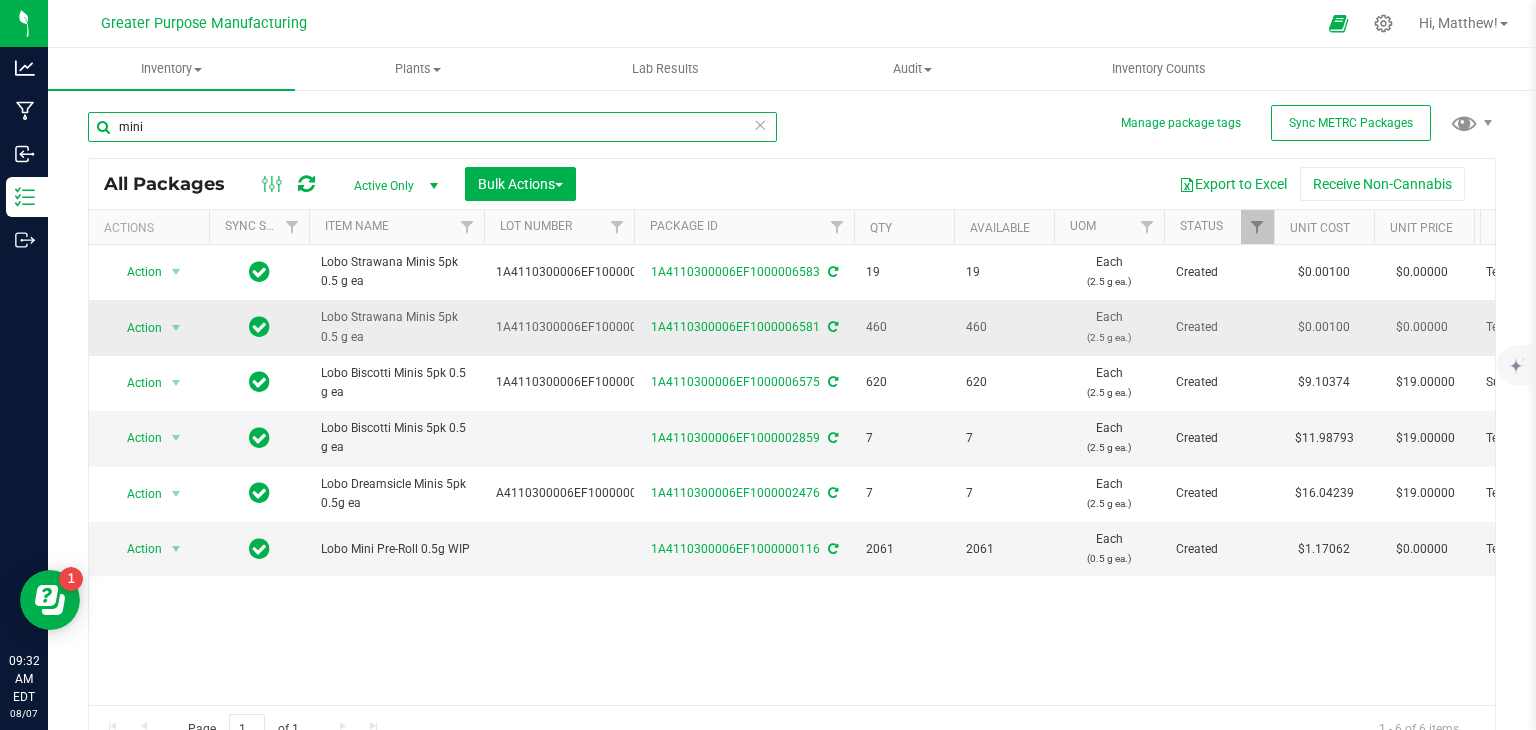 type on "mini" 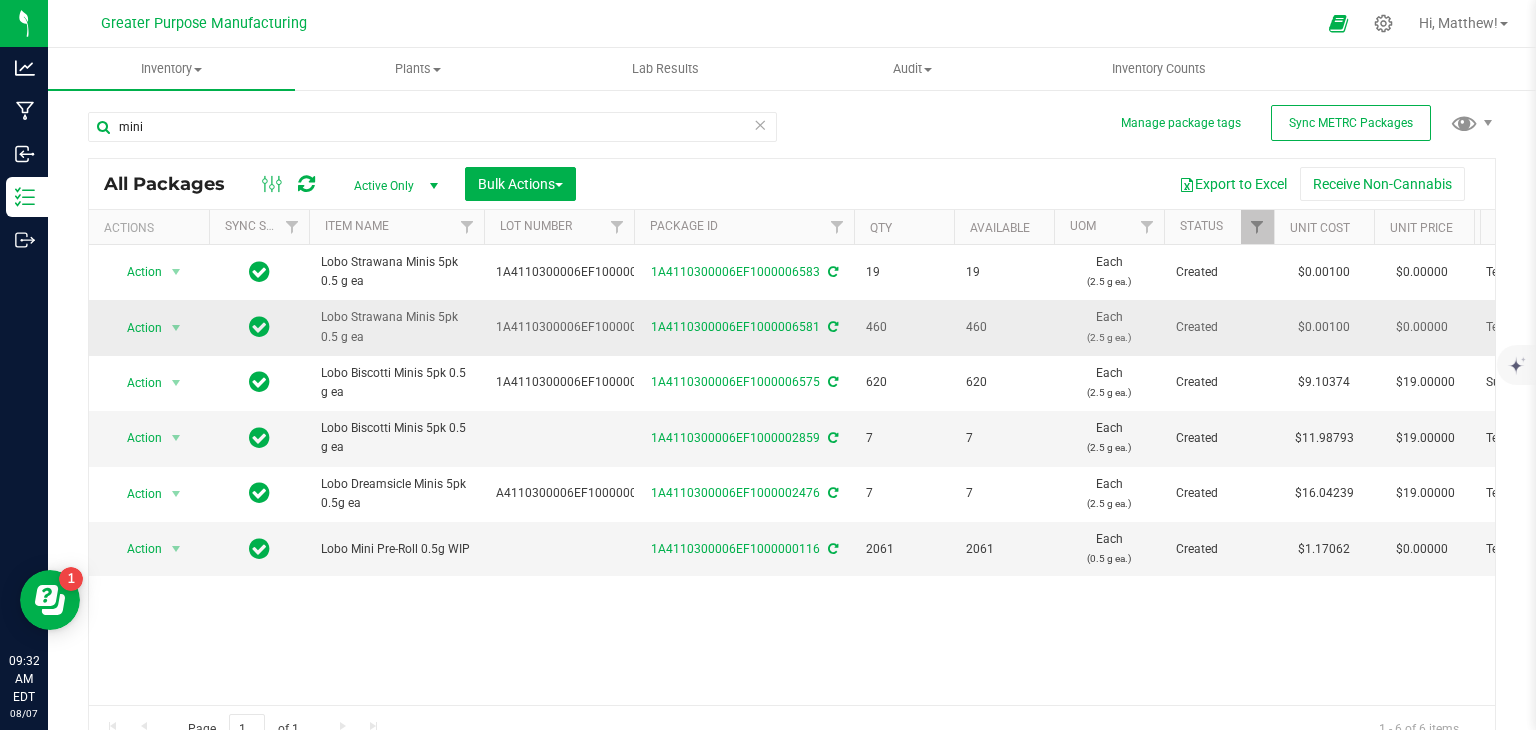 drag, startPoint x: 649, startPoint y: 332, endPoint x: 812, endPoint y: 342, distance: 163.30646 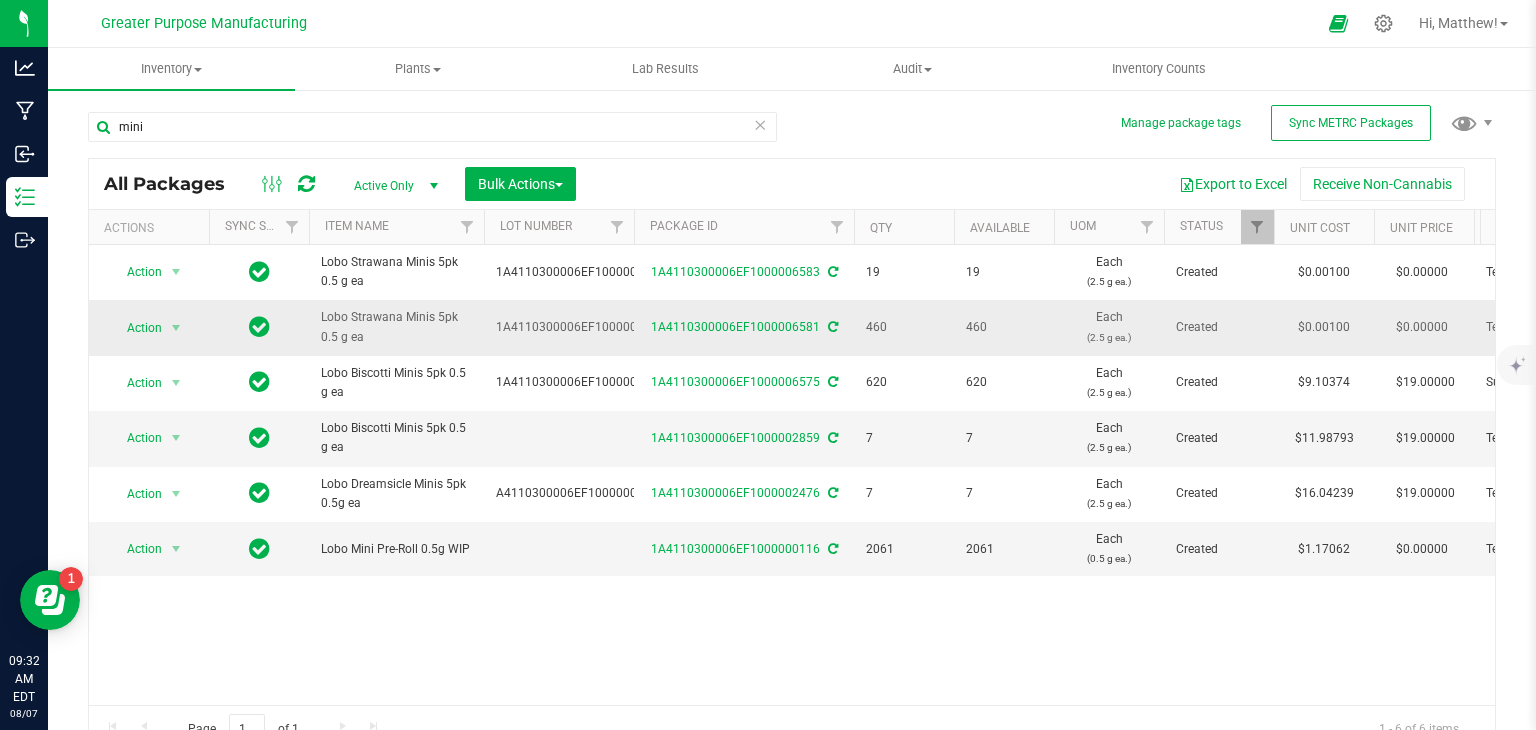 click on "1A4110300006EF1000006581" at bounding box center [744, 327] 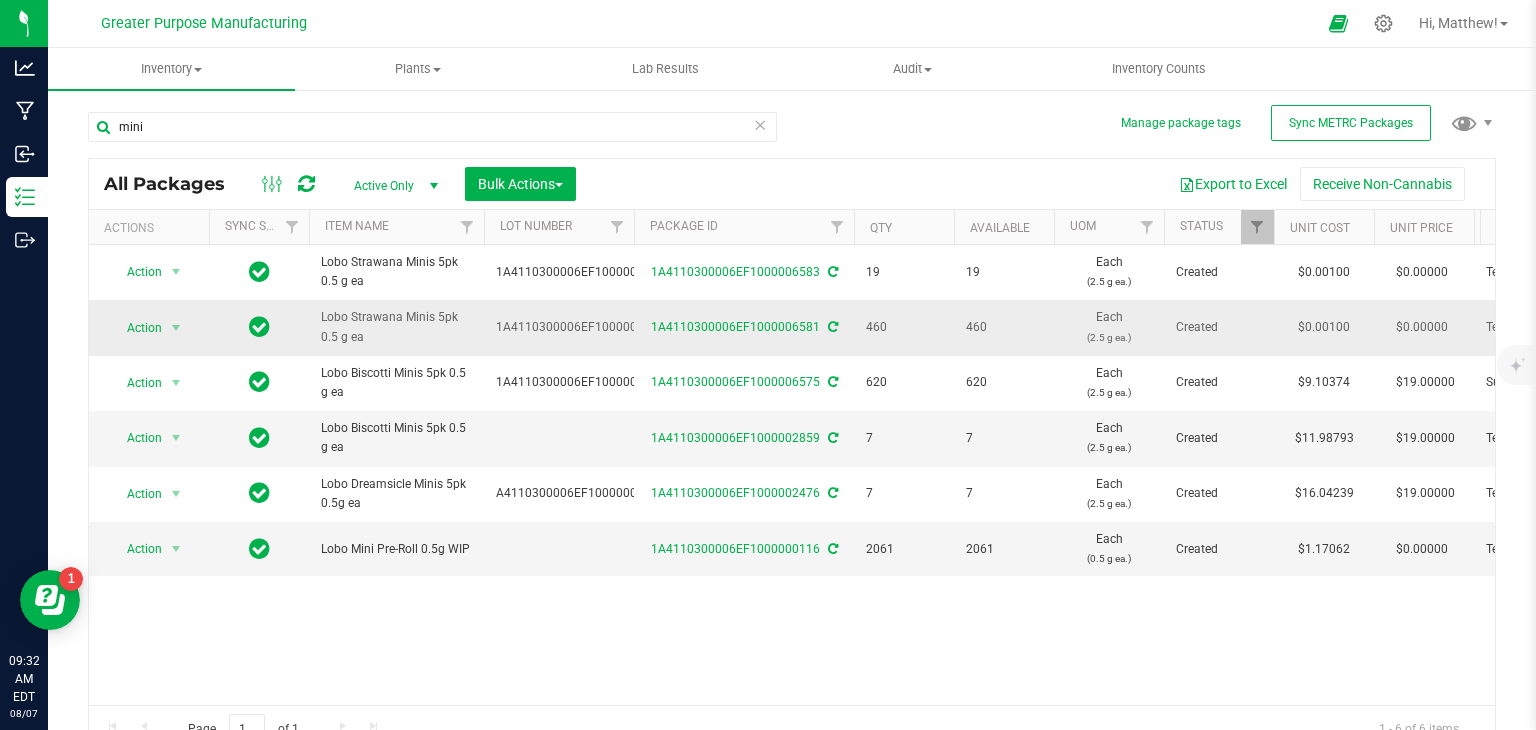 copy on "1A4110300006EF1000006581" 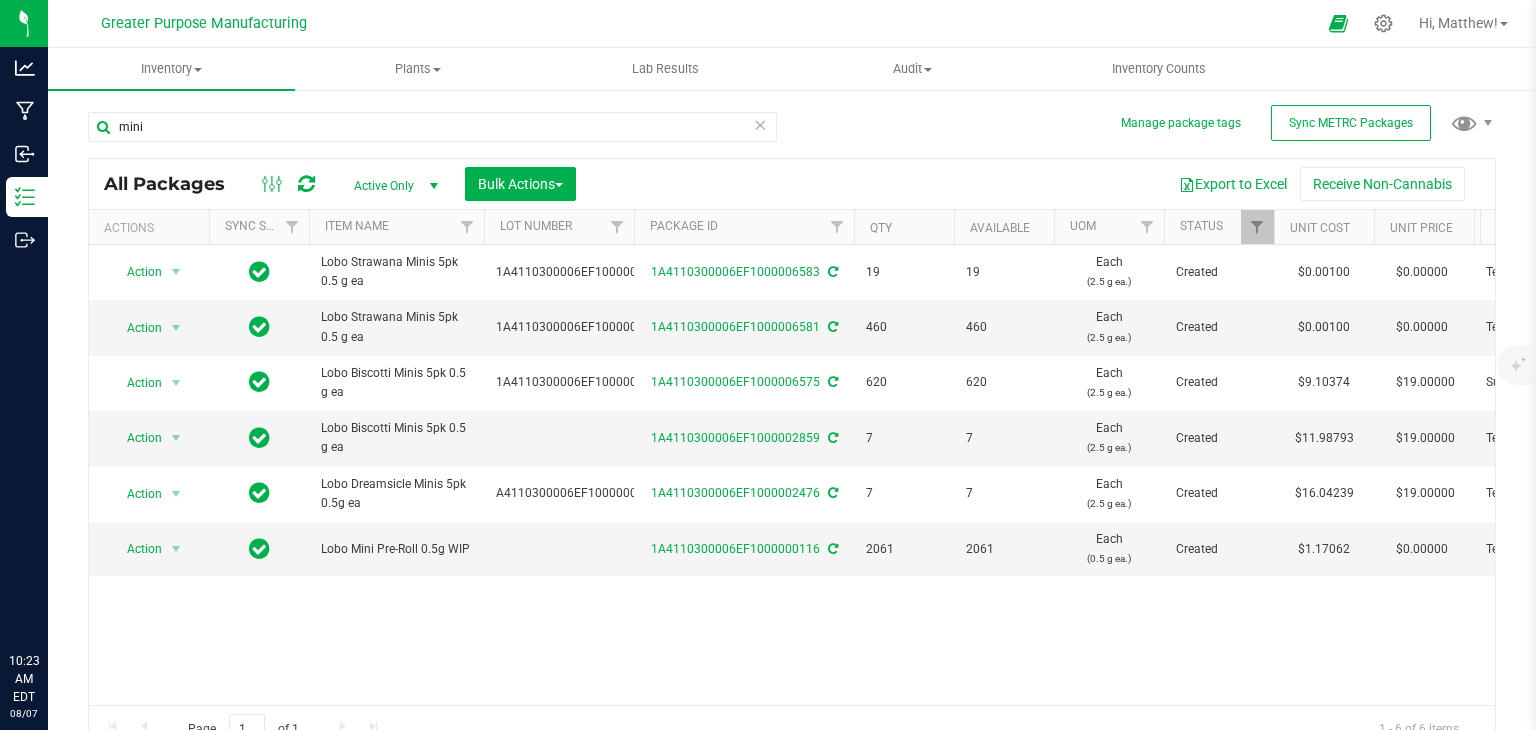 scroll, scrollTop: 0, scrollLeft: 0, axis: both 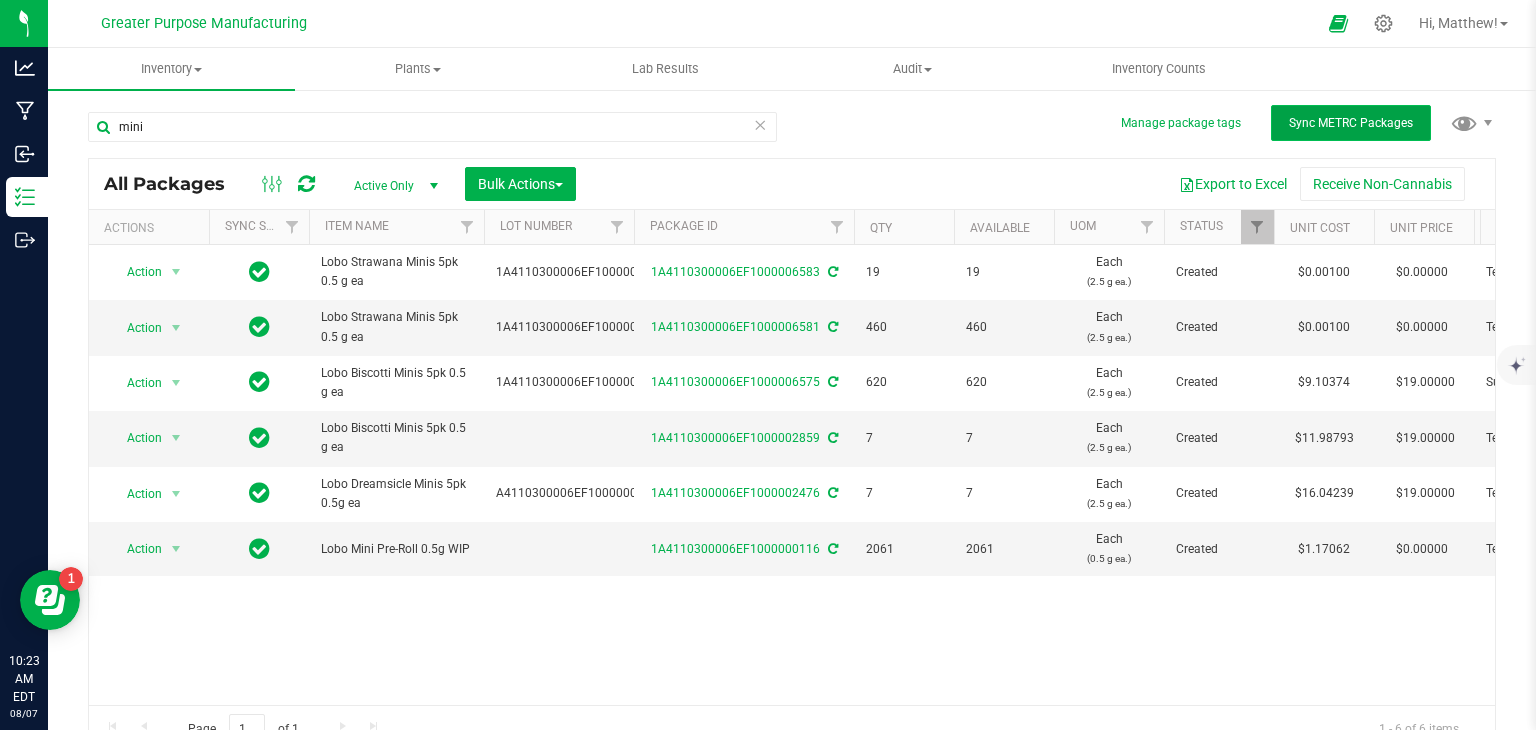 click on "Sync METRC Packages" at bounding box center (1351, 123) 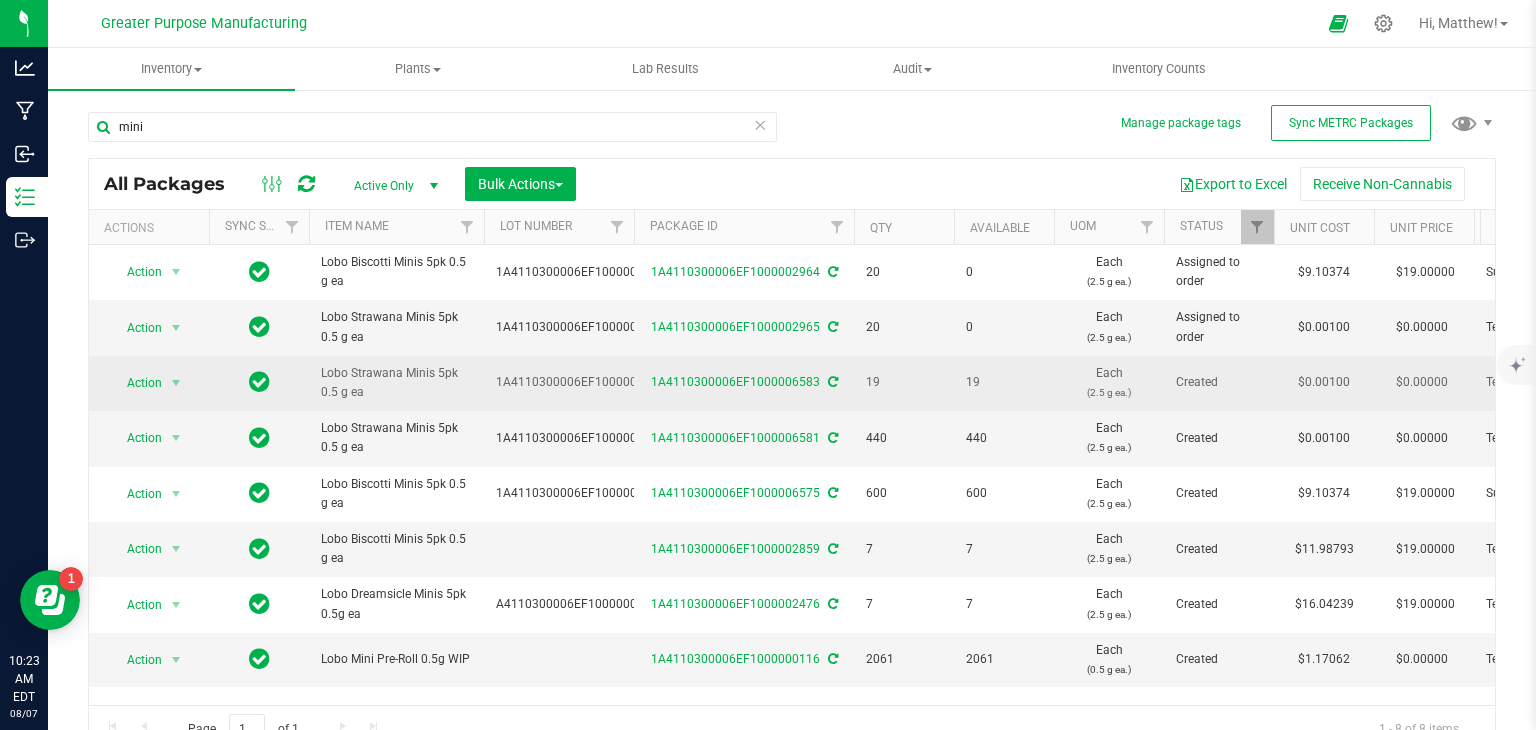 scroll, scrollTop: 0, scrollLeft: 59, axis: horizontal 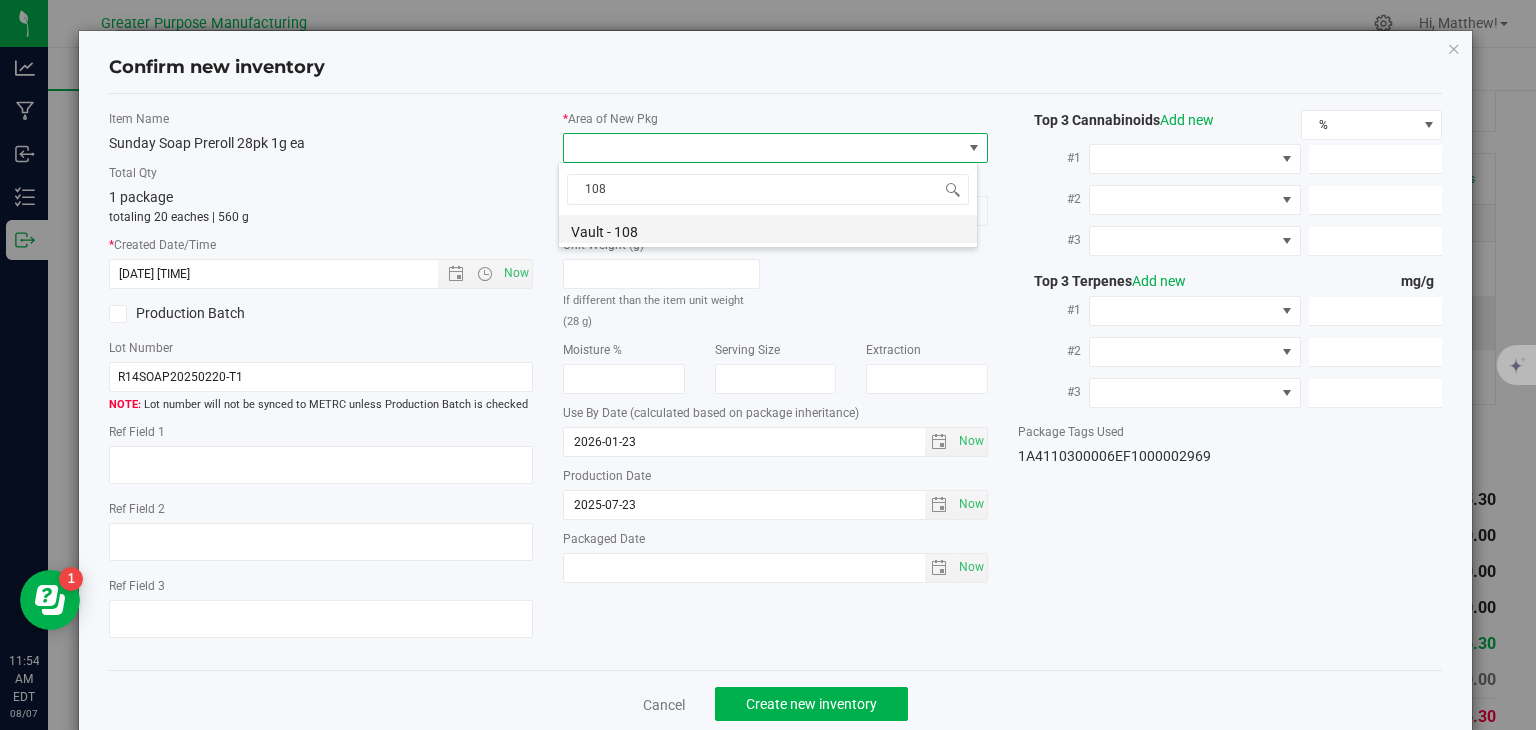 click on "Vault - 108" at bounding box center [768, 229] 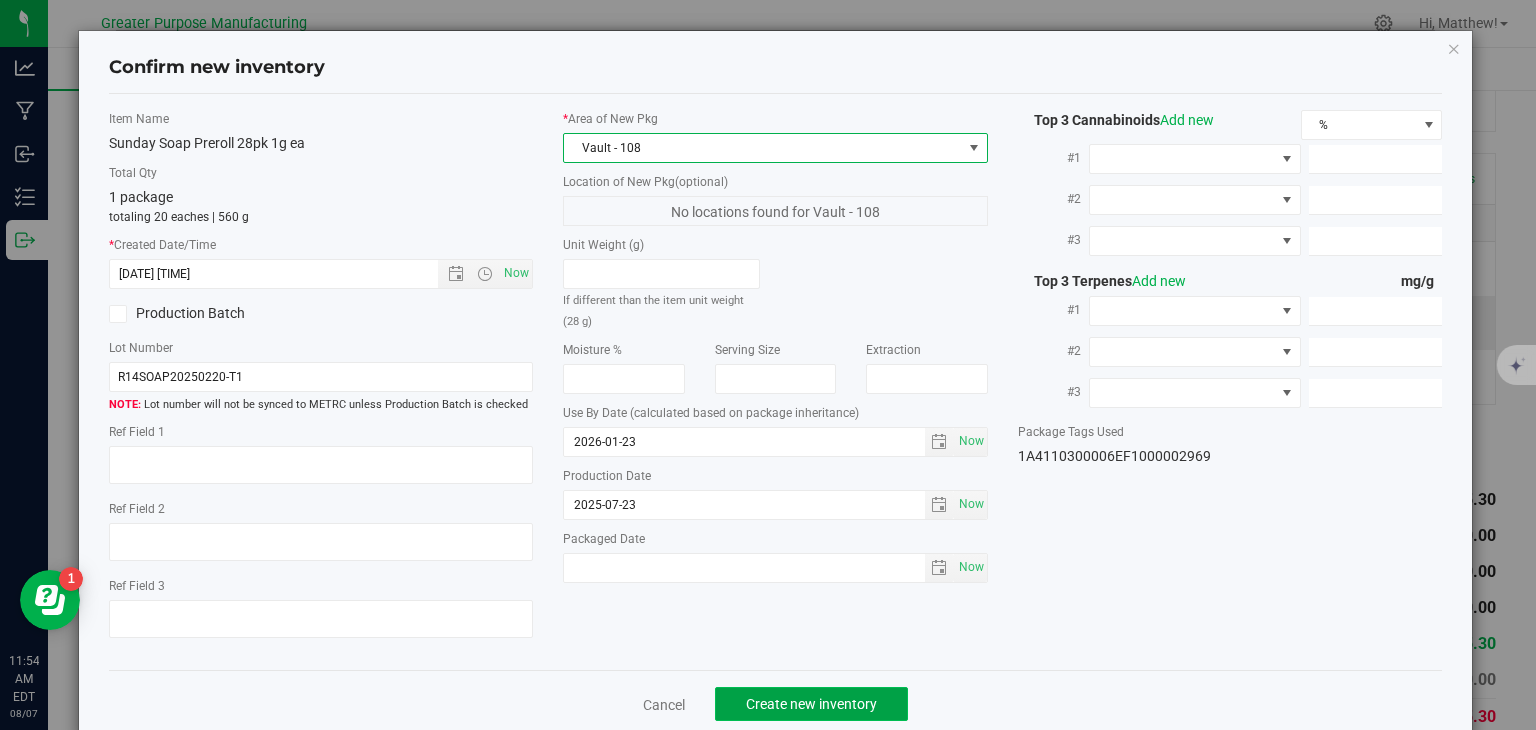 click on "Create new inventory" 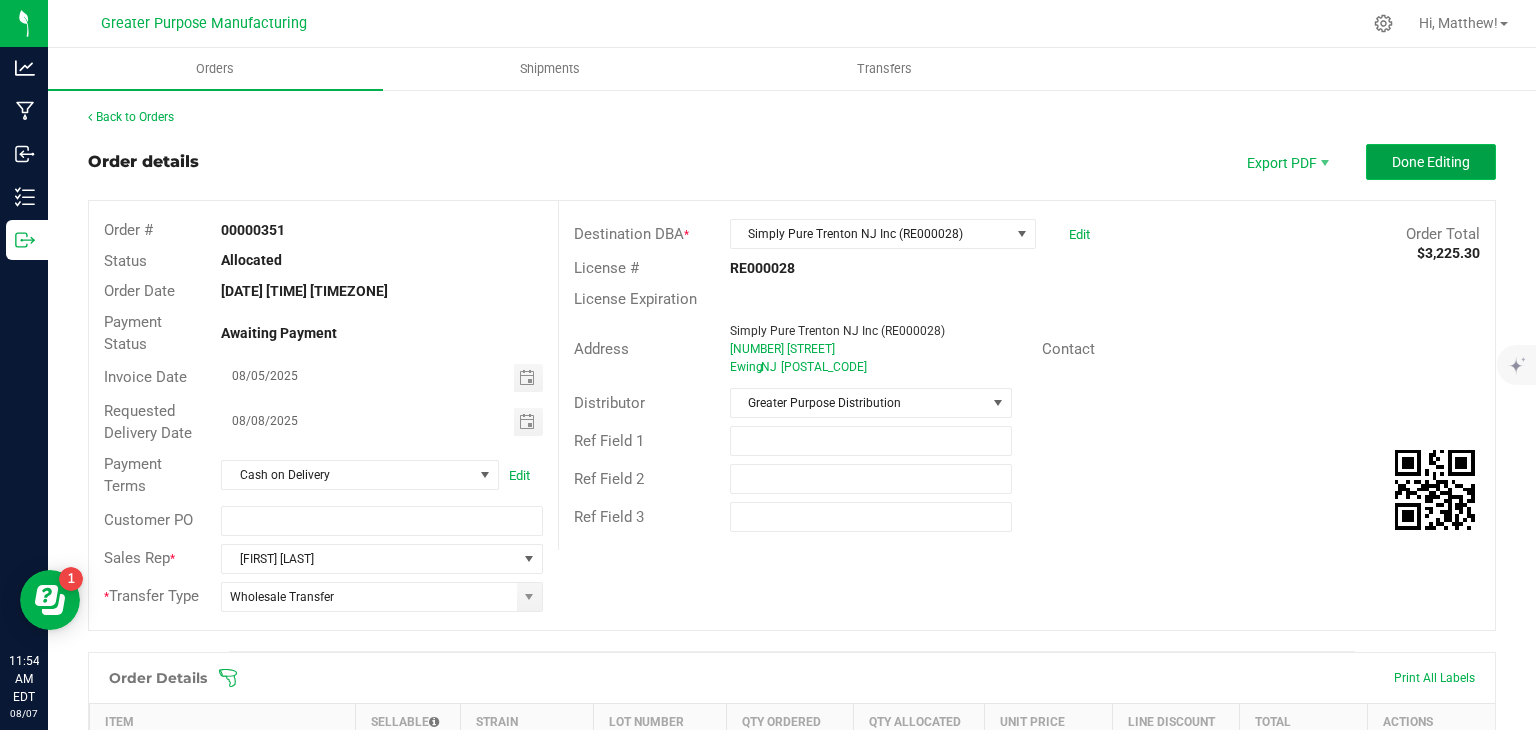 click on "Done Editing" at bounding box center [1431, 162] 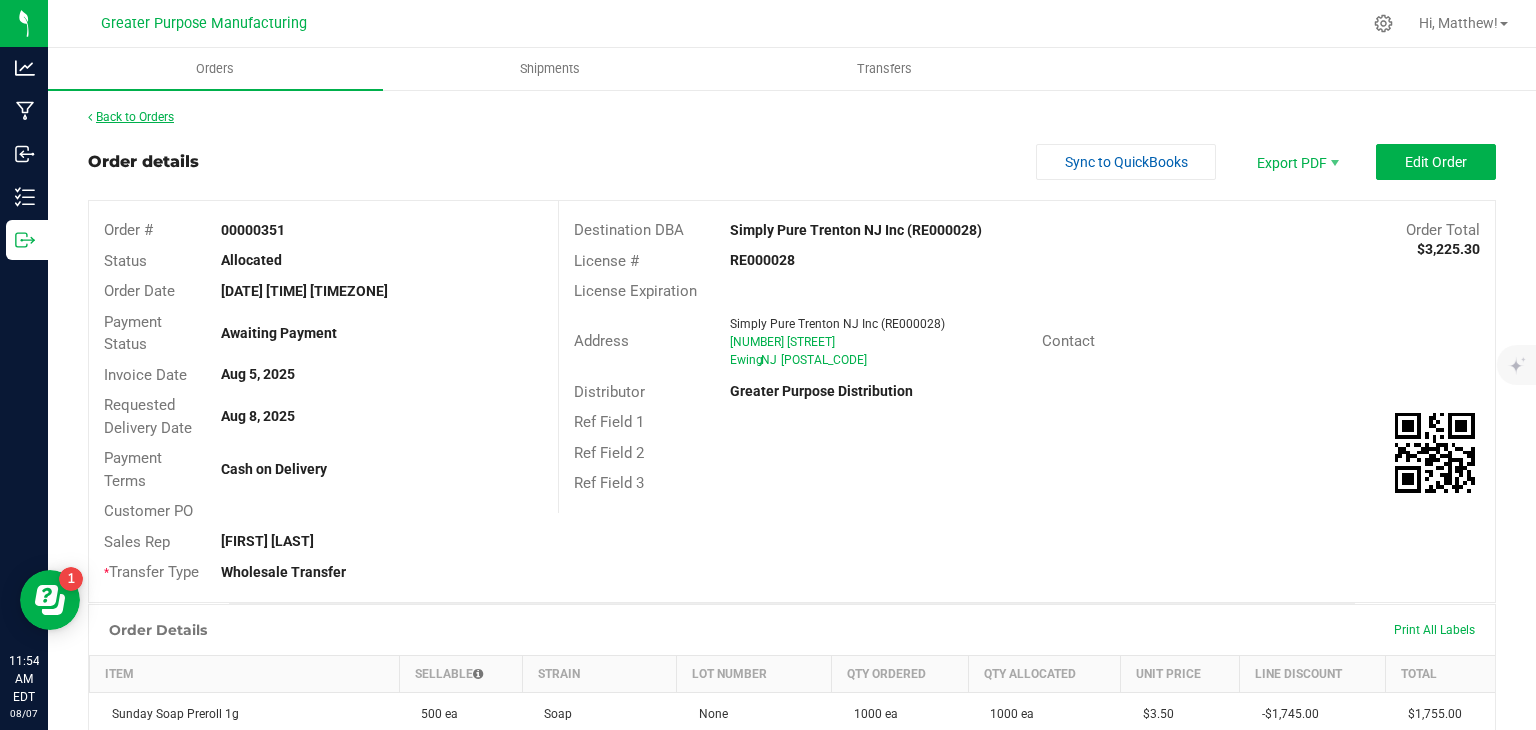 click on "Back to Orders" at bounding box center [131, 117] 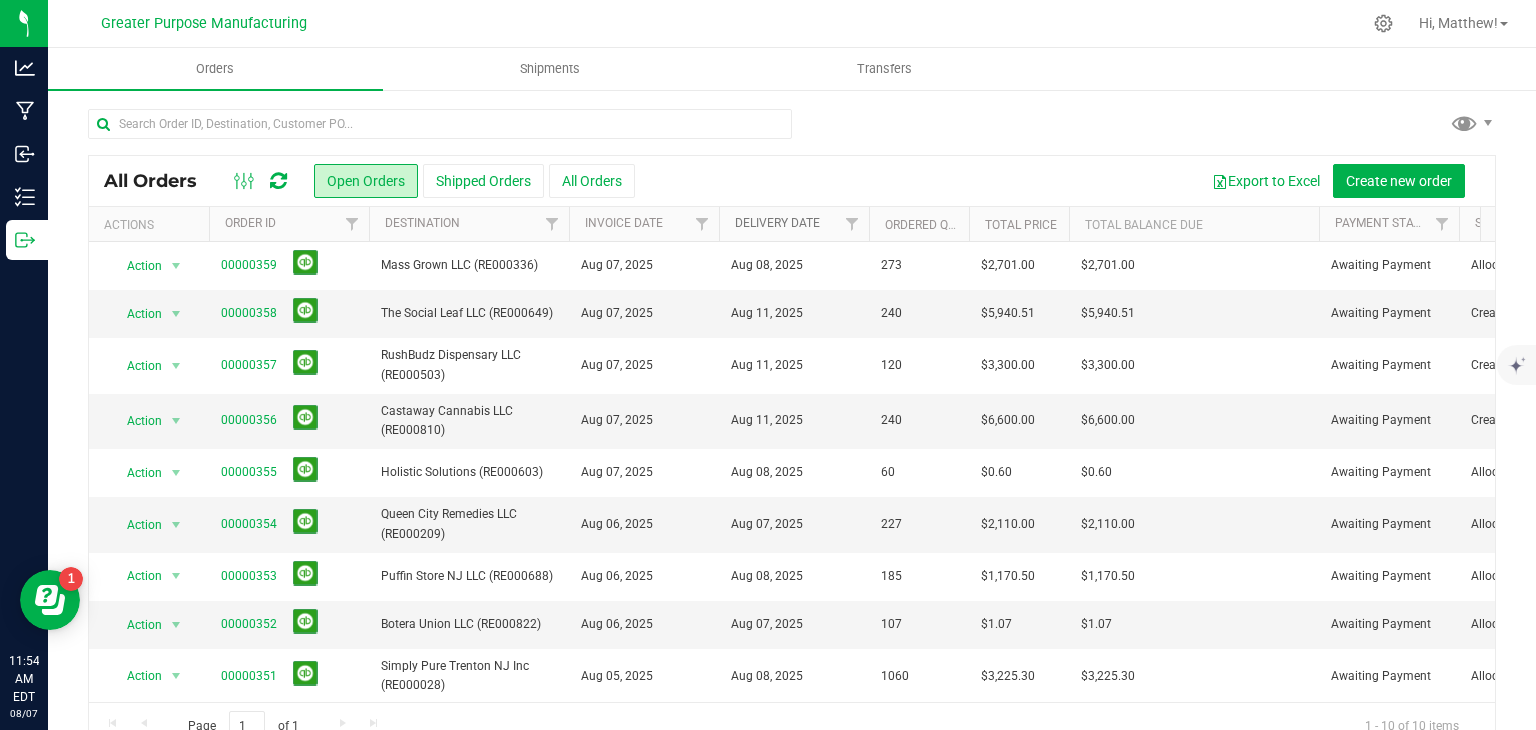 click on "Delivery Date" at bounding box center [777, 223] 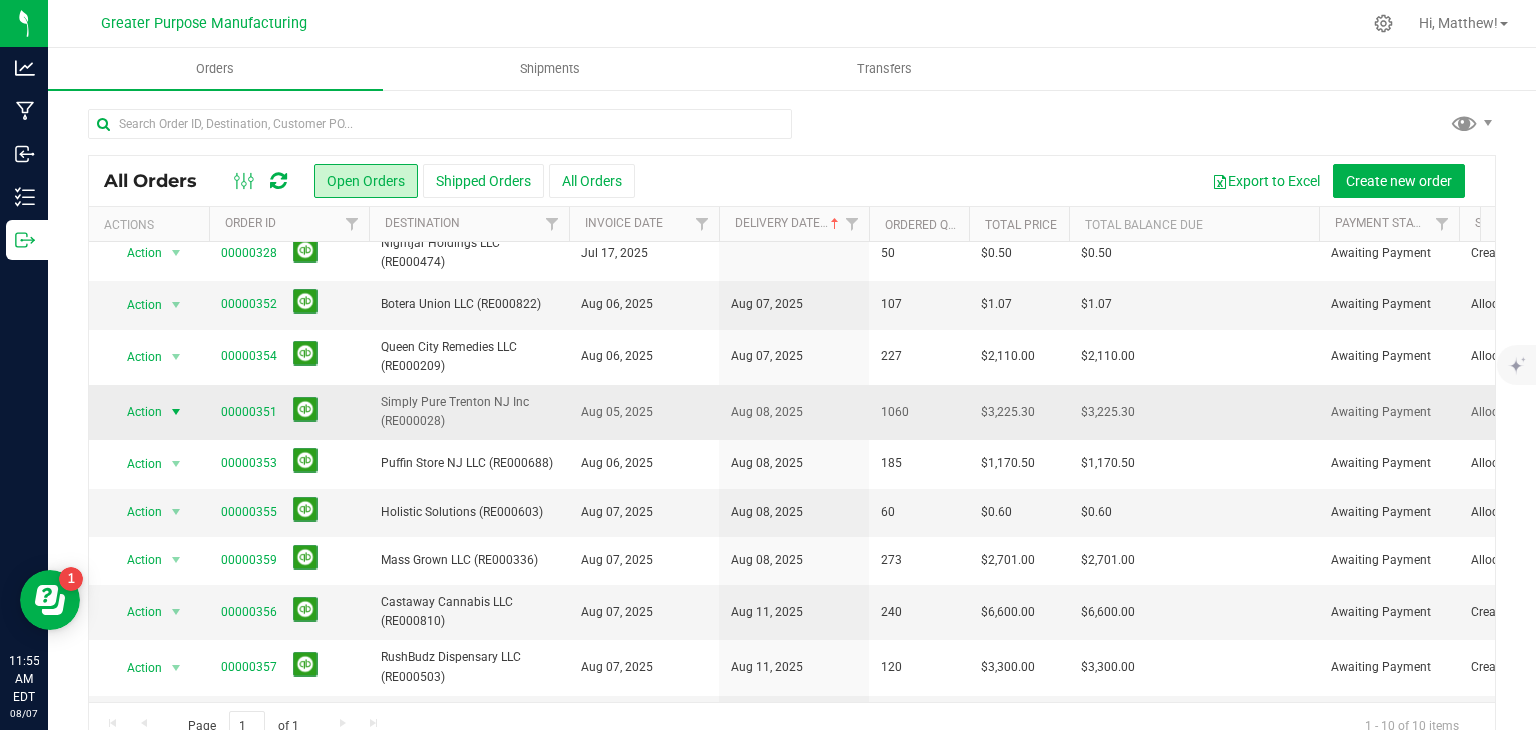 click at bounding box center (176, 412) 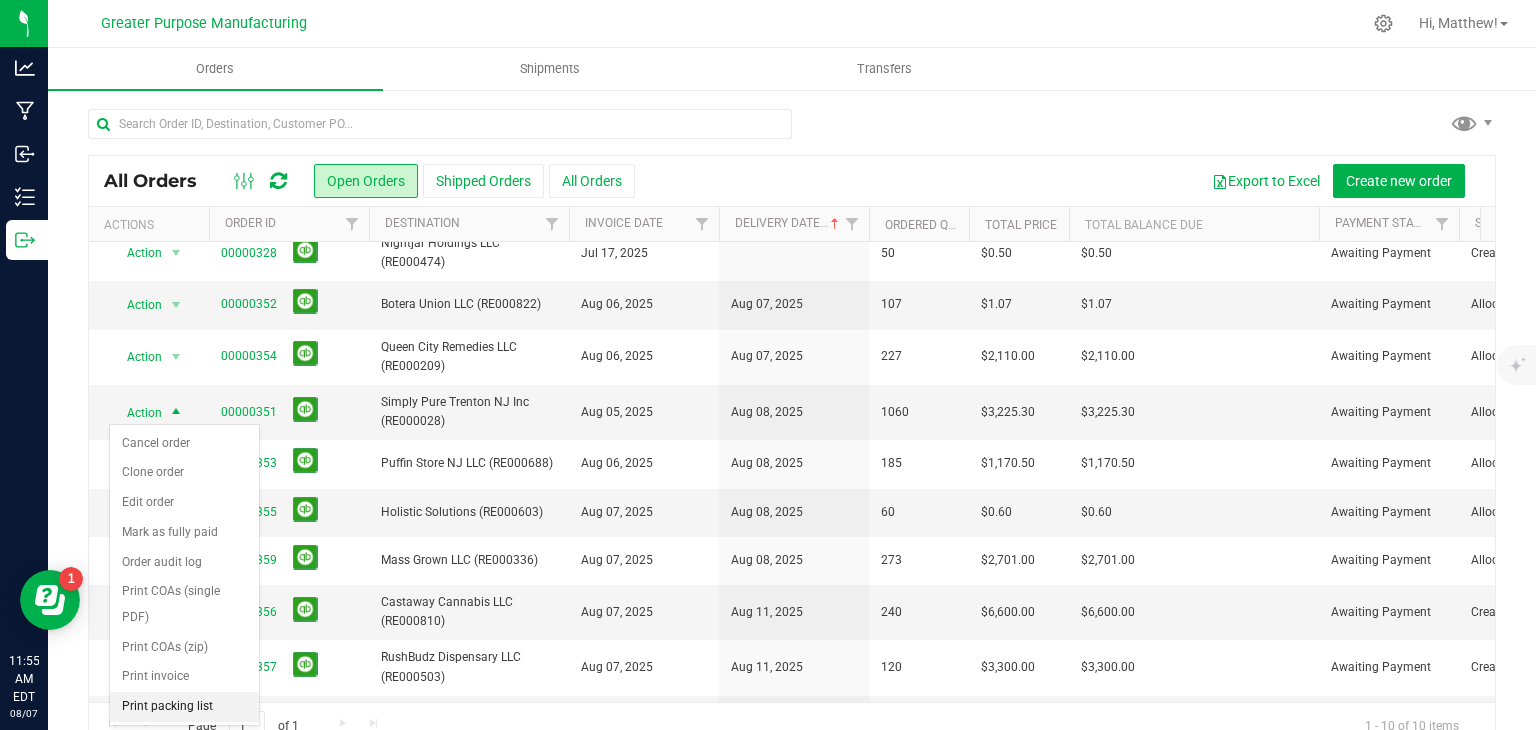 click on "Print packing list" at bounding box center [184, 707] 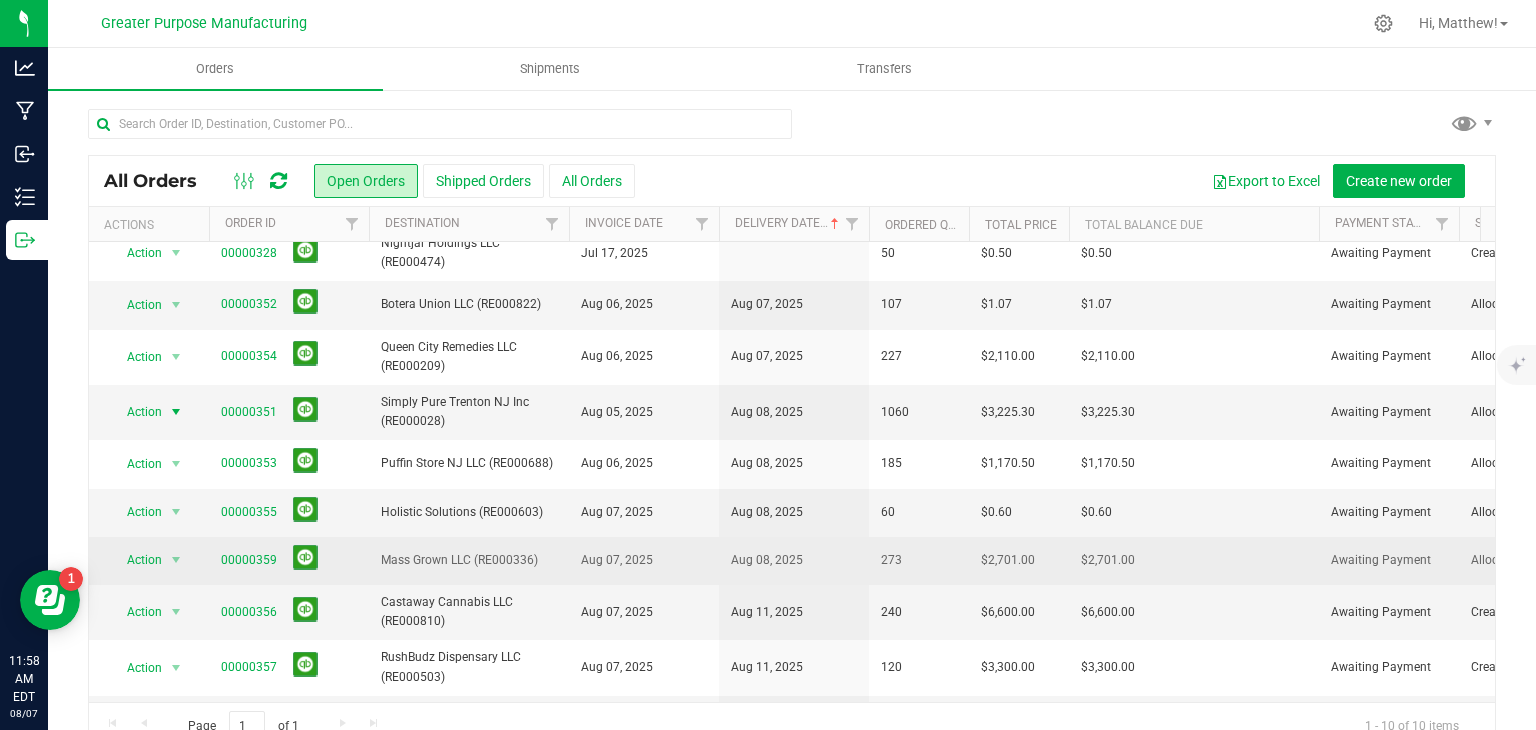 scroll, scrollTop: 0, scrollLeft: 0, axis: both 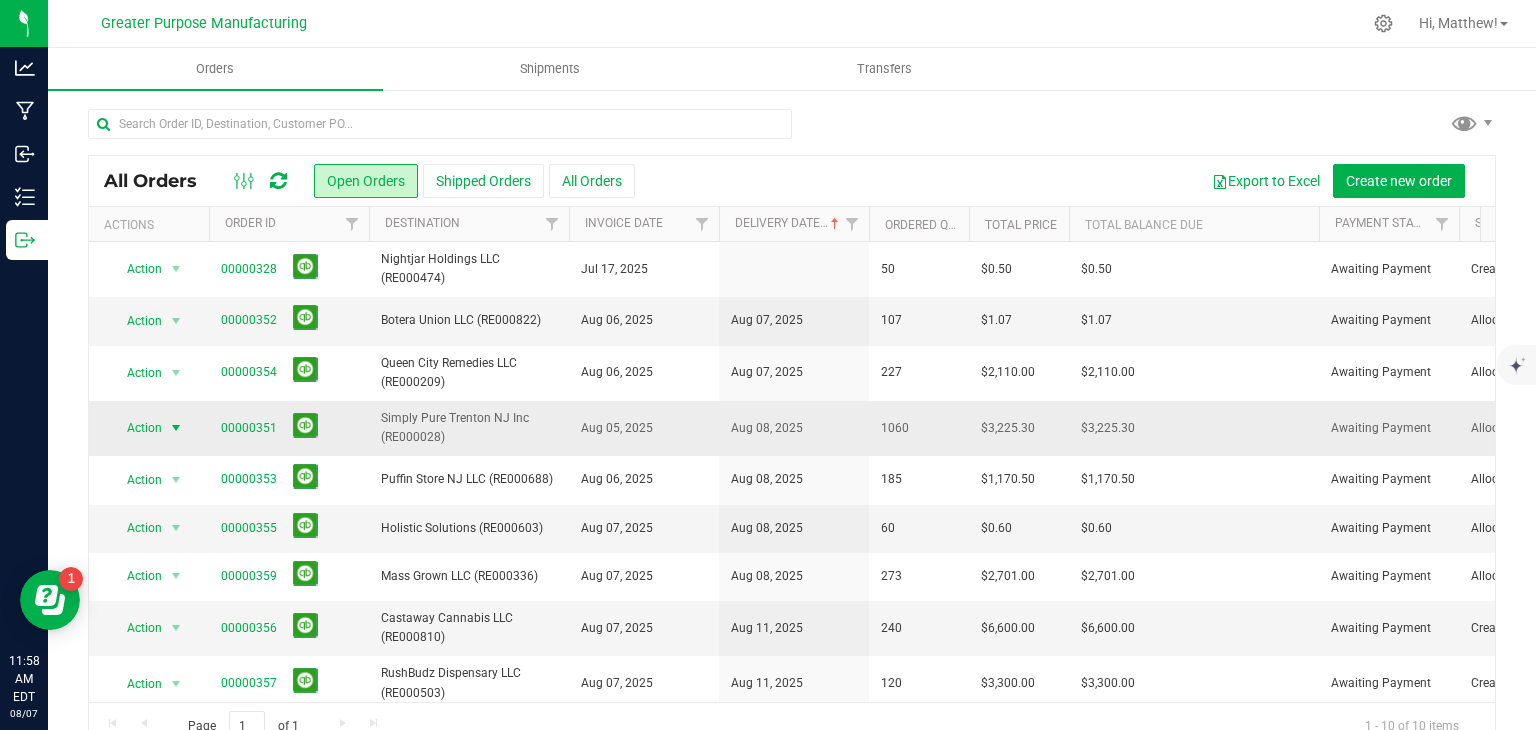 click at bounding box center [176, 428] 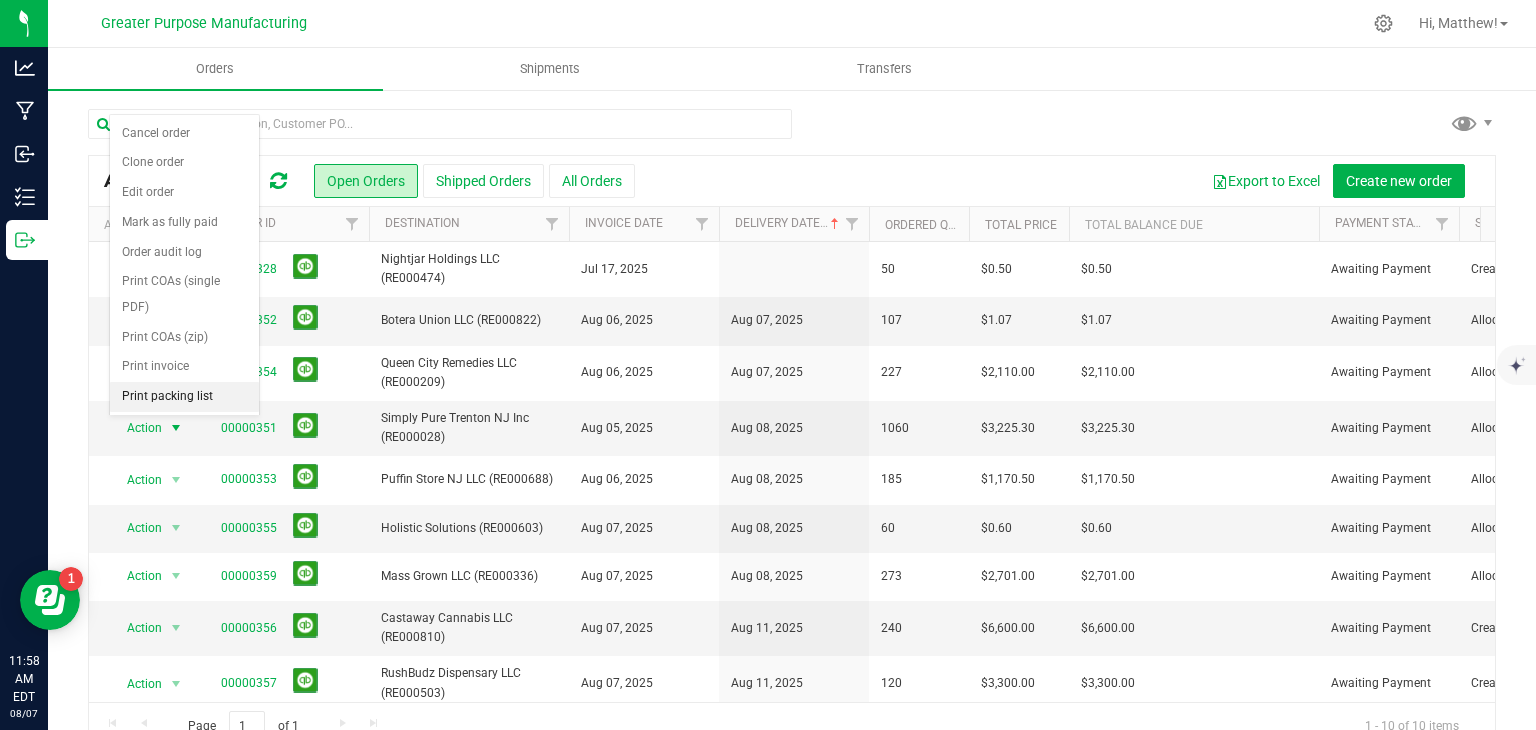 click on "Print packing list" at bounding box center [184, 397] 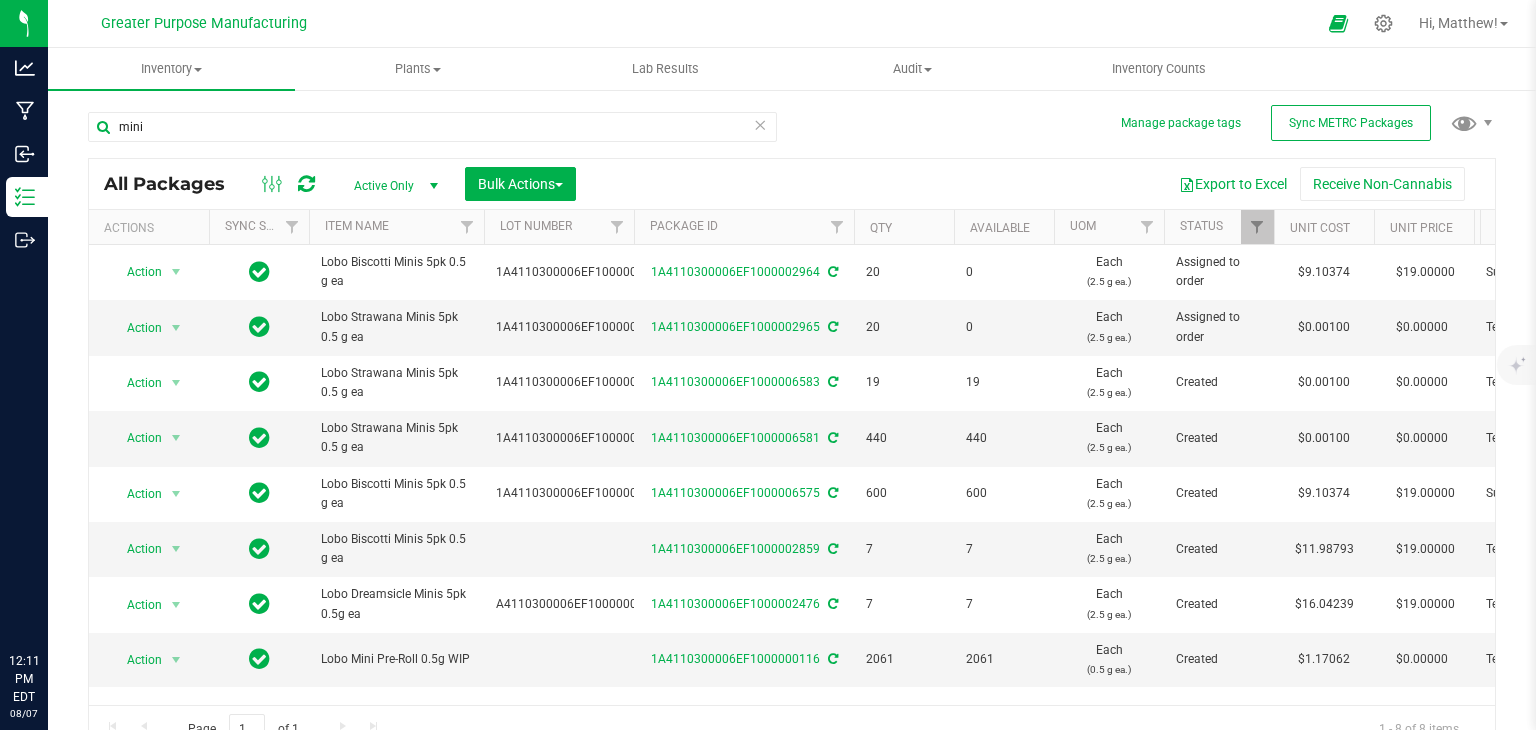 scroll, scrollTop: 0, scrollLeft: 0, axis: both 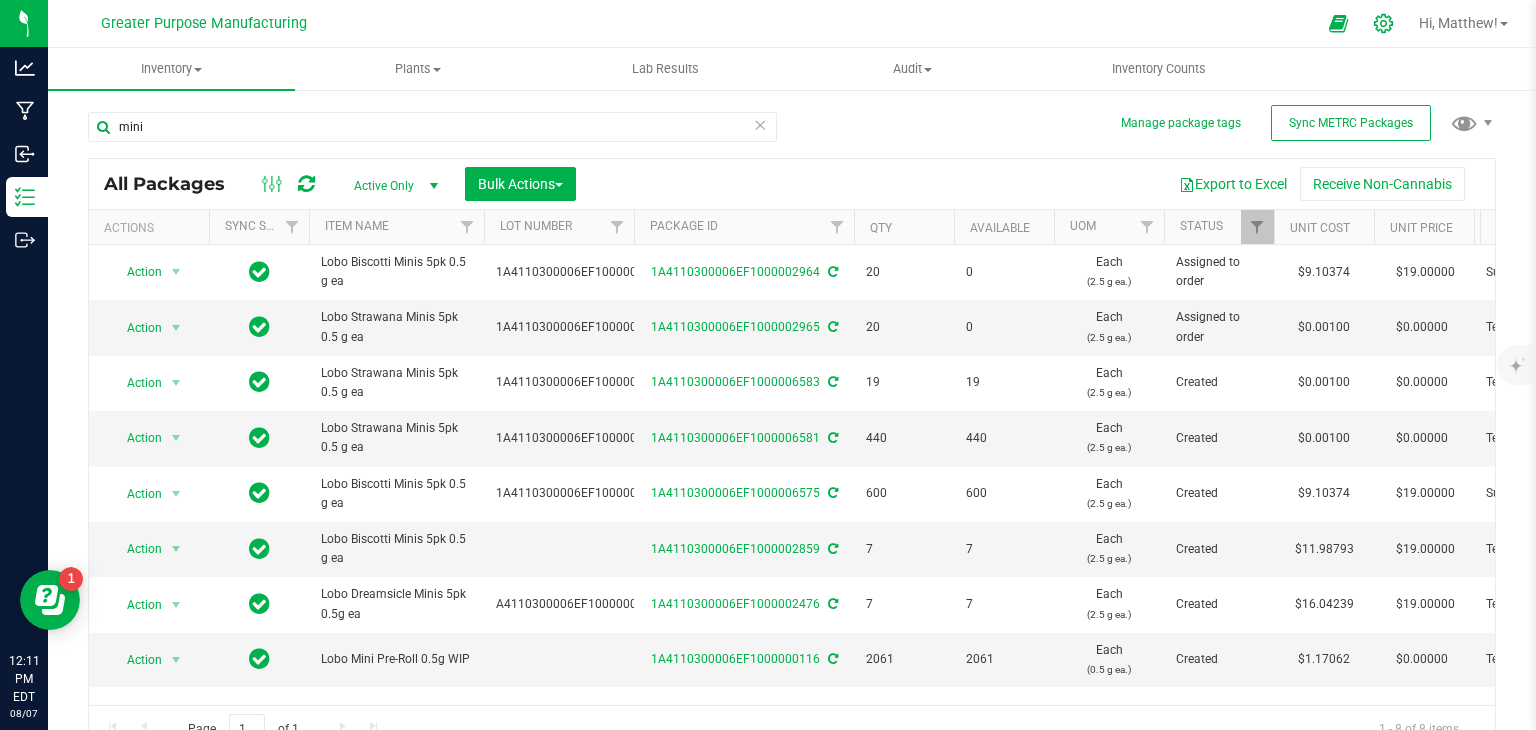 click 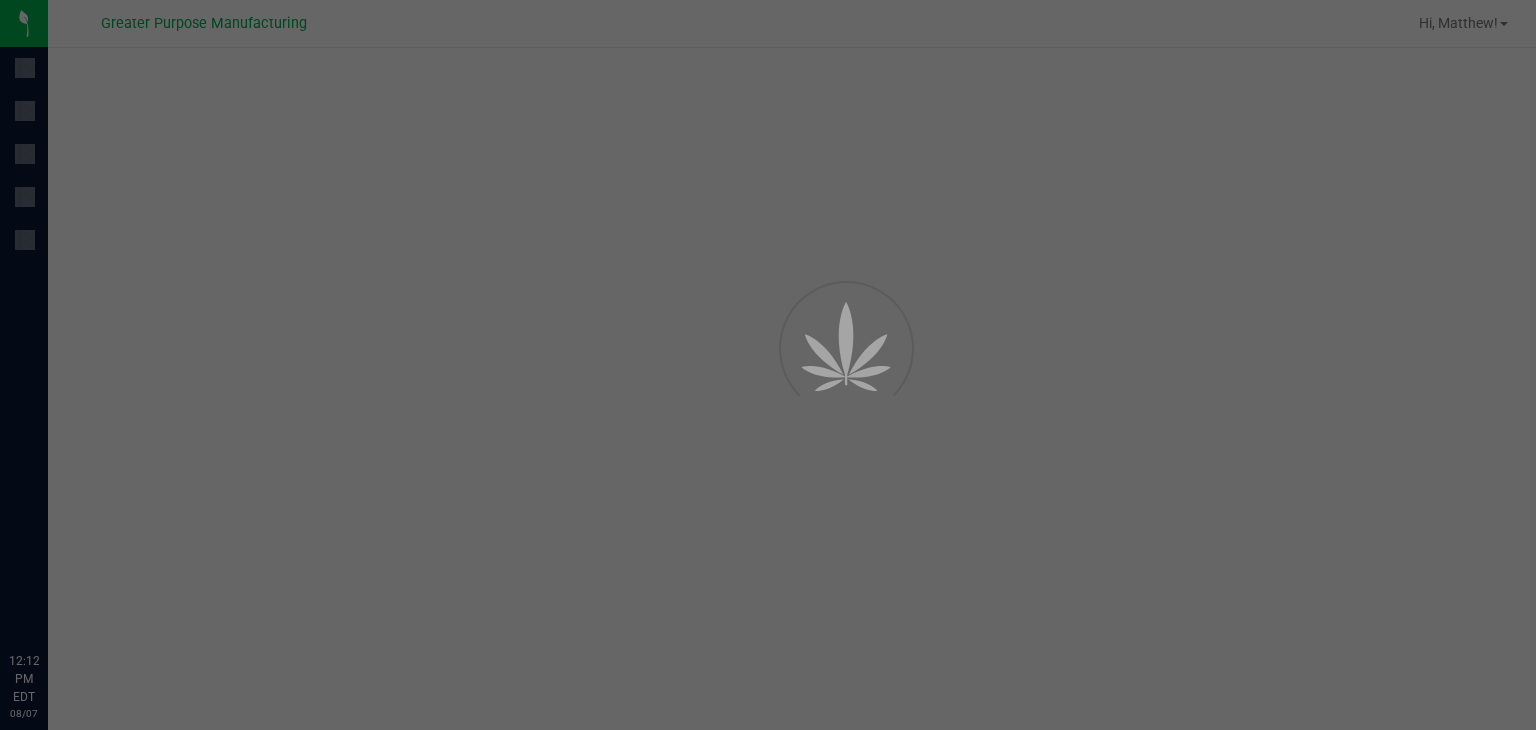 scroll, scrollTop: 0, scrollLeft: 0, axis: both 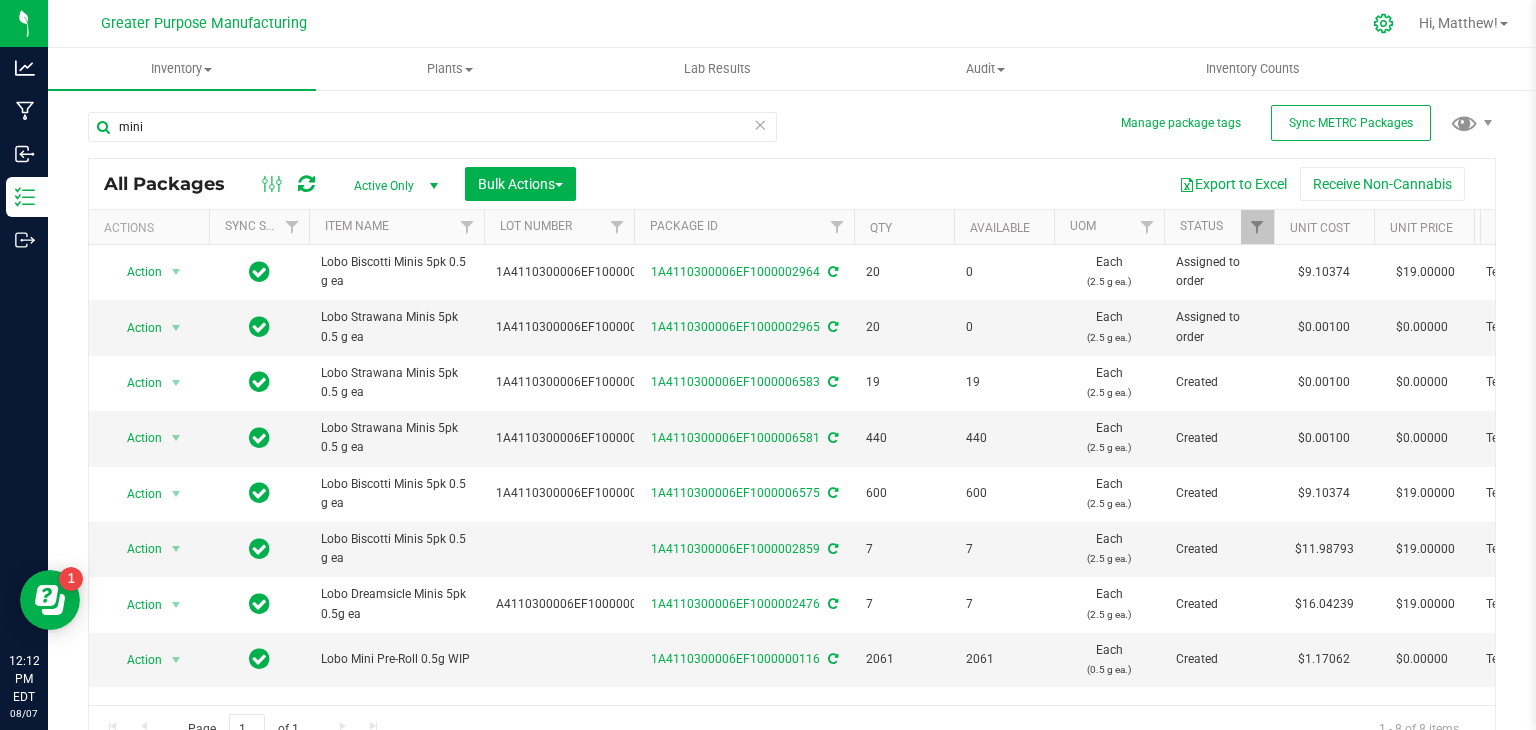 click 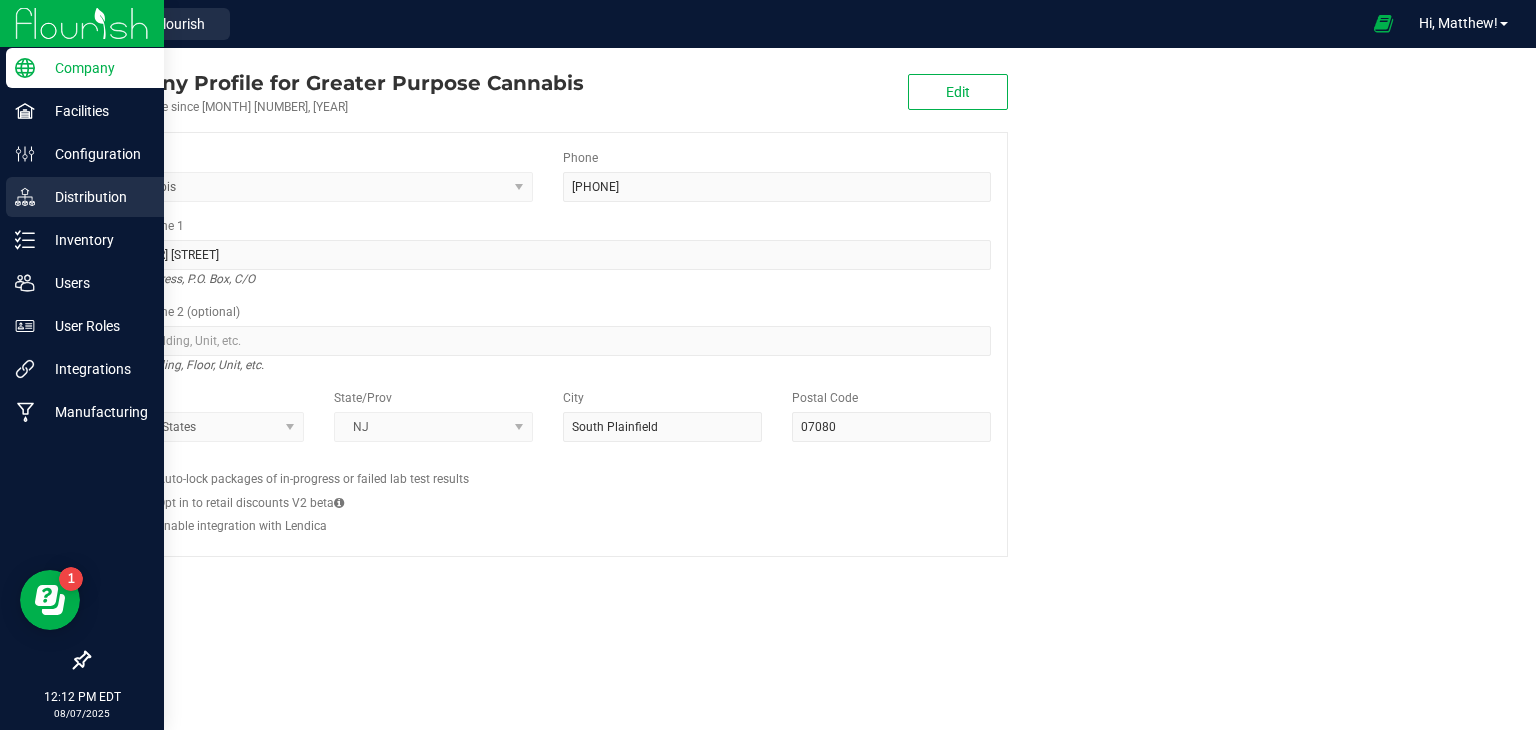 click on "Distribution" at bounding box center (95, 197) 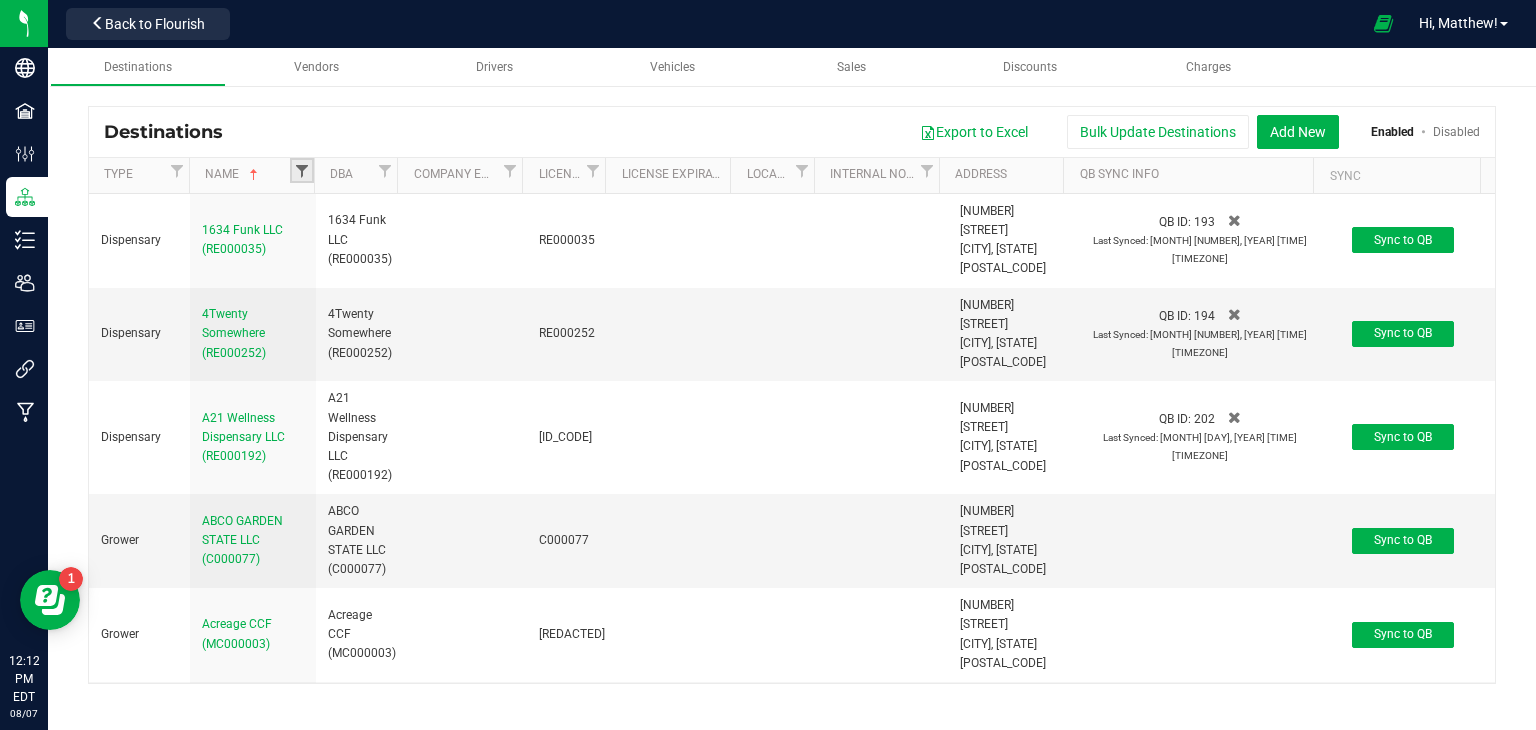 click at bounding box center [302, 171] 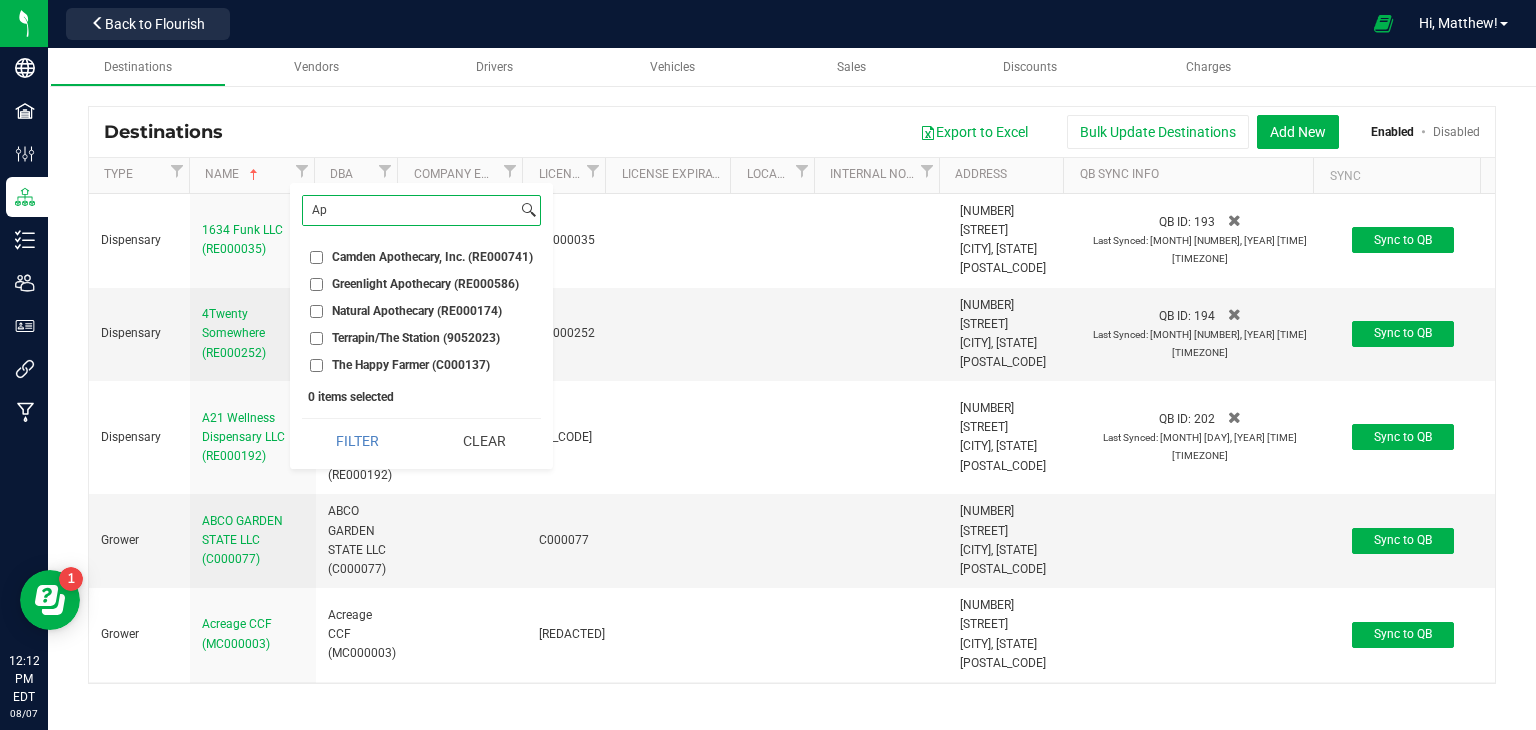 type on "A" 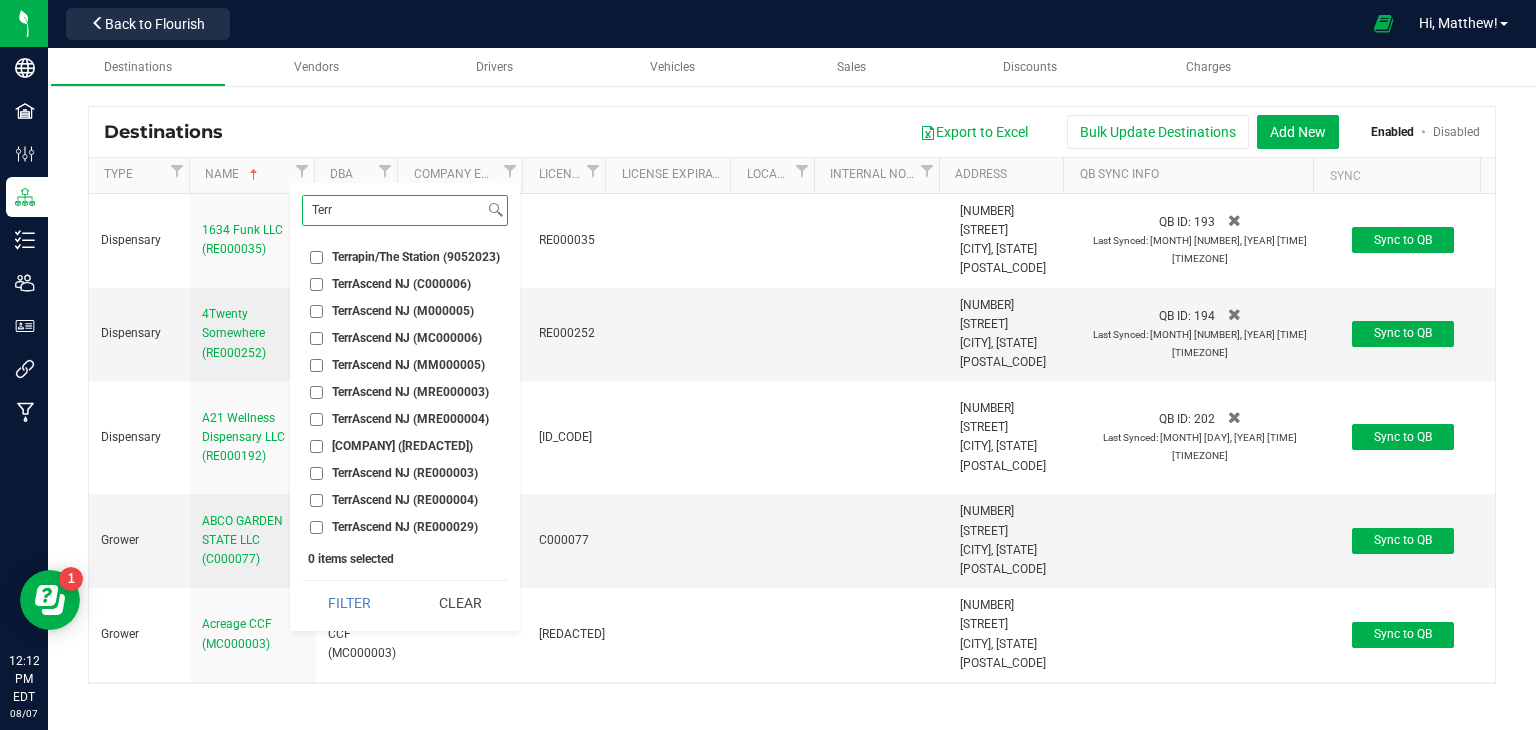 type on "Terr" 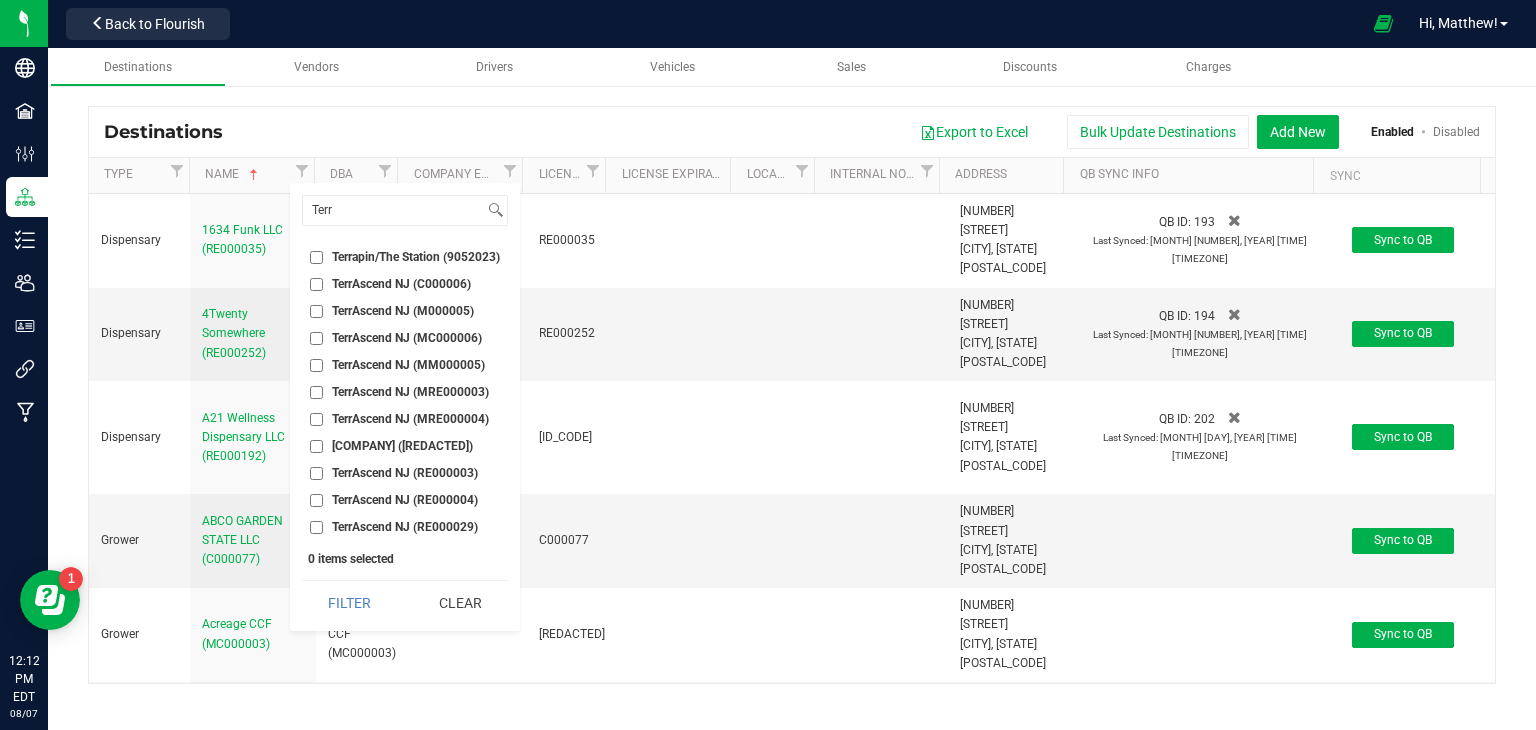 click on "TerrAscend NJ (RE000003)" at bounding box center (316, 473) 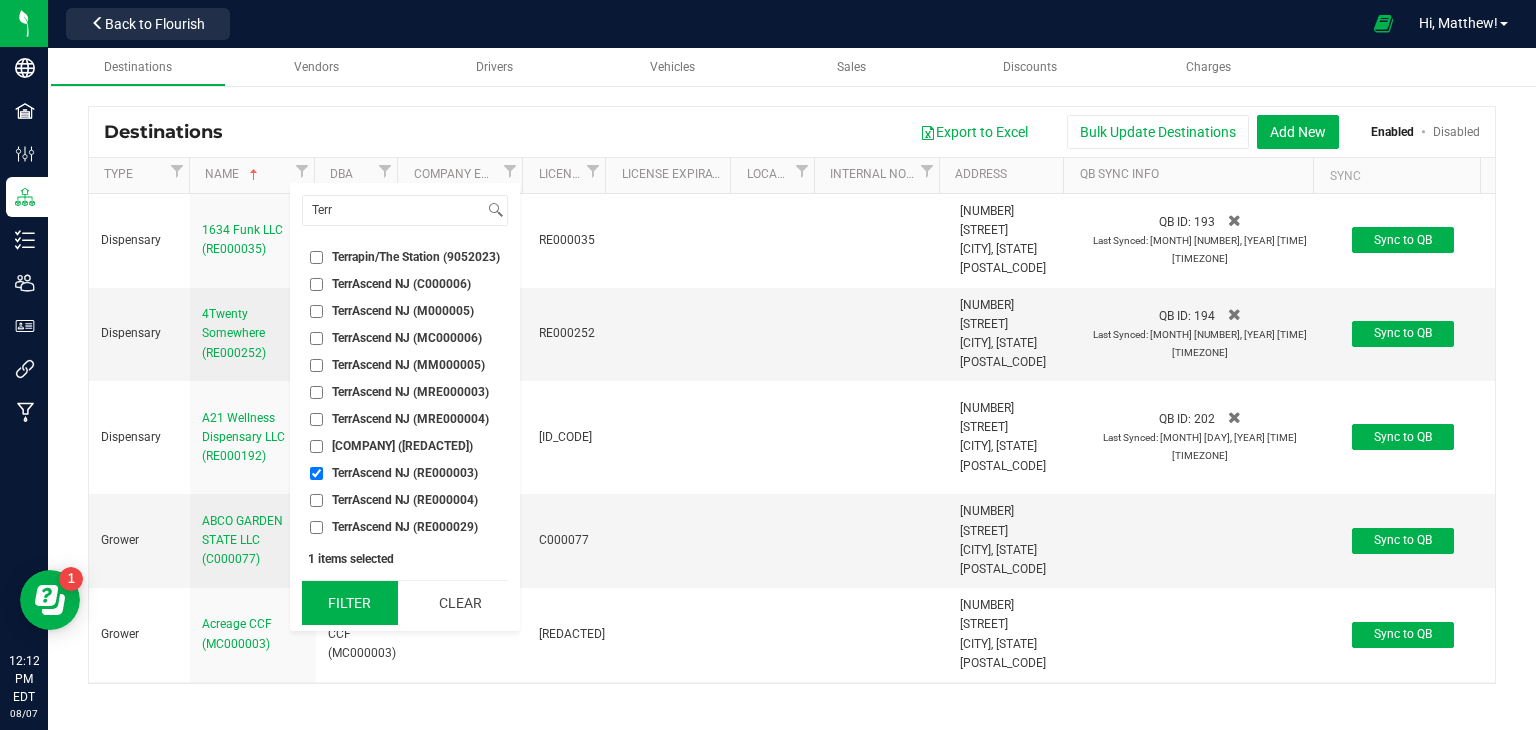 click on "Filter" at bounding box center [350, 603] 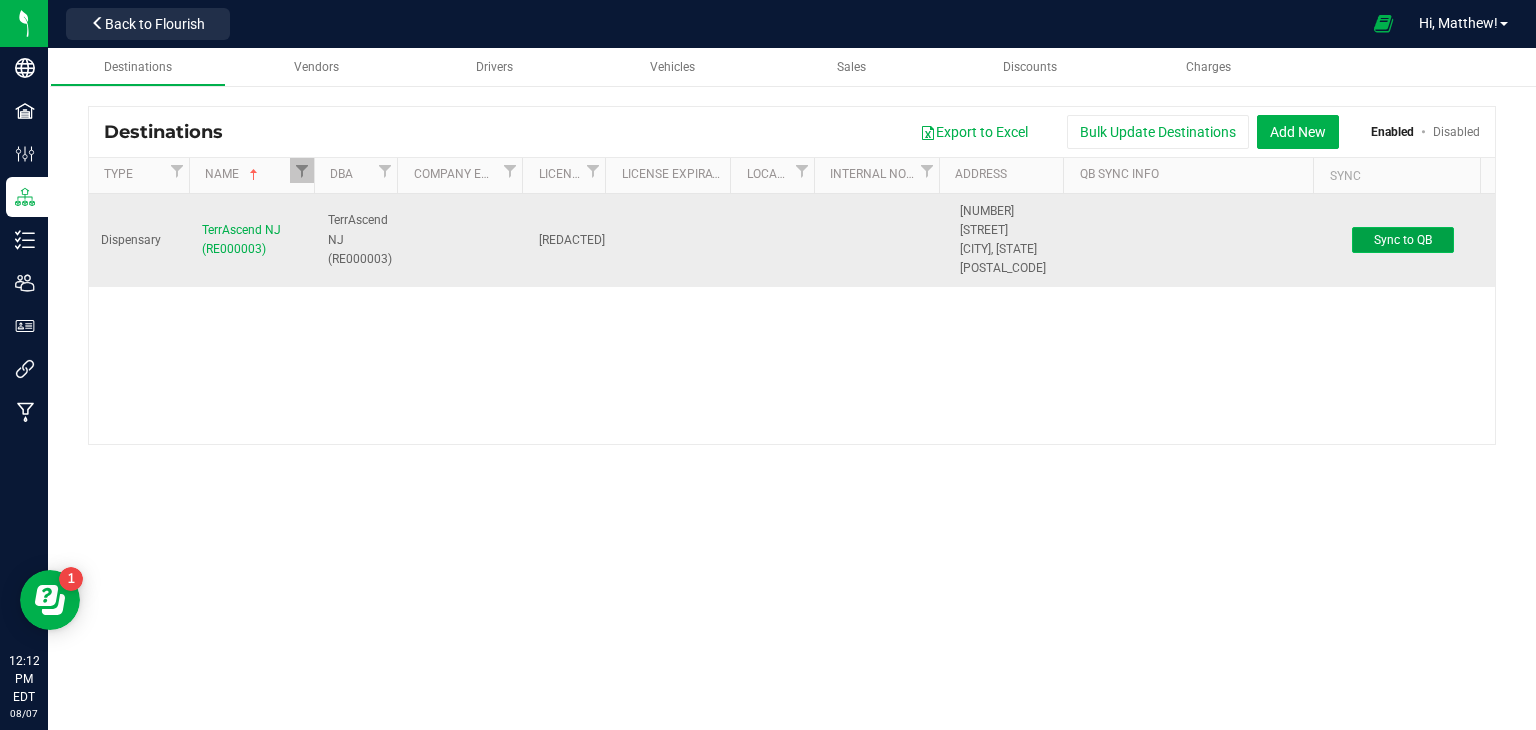 click on "Sync to QB" at bounding box center [1403, 240] 